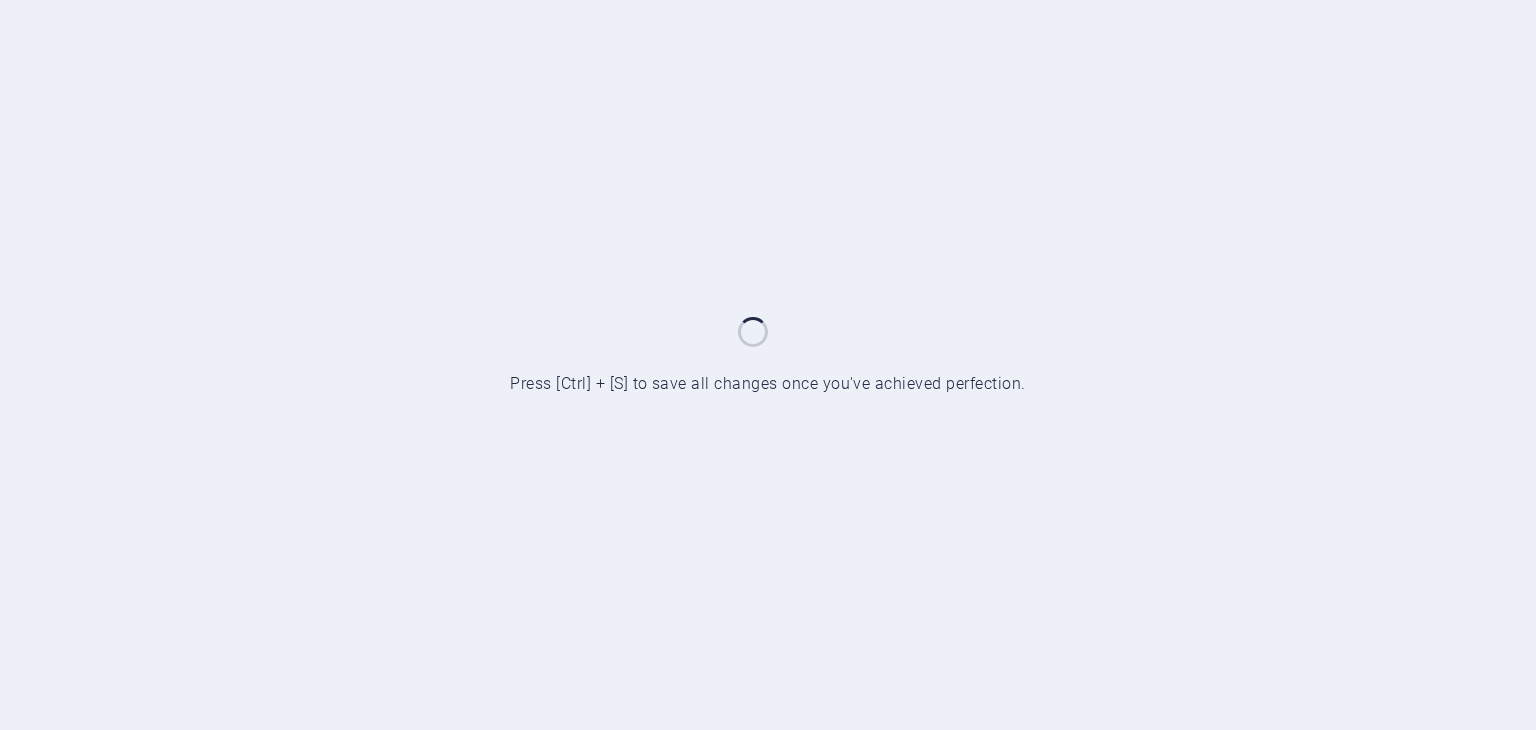 scroll, scrollTop: 0, scrollLeft: 0, axis: both 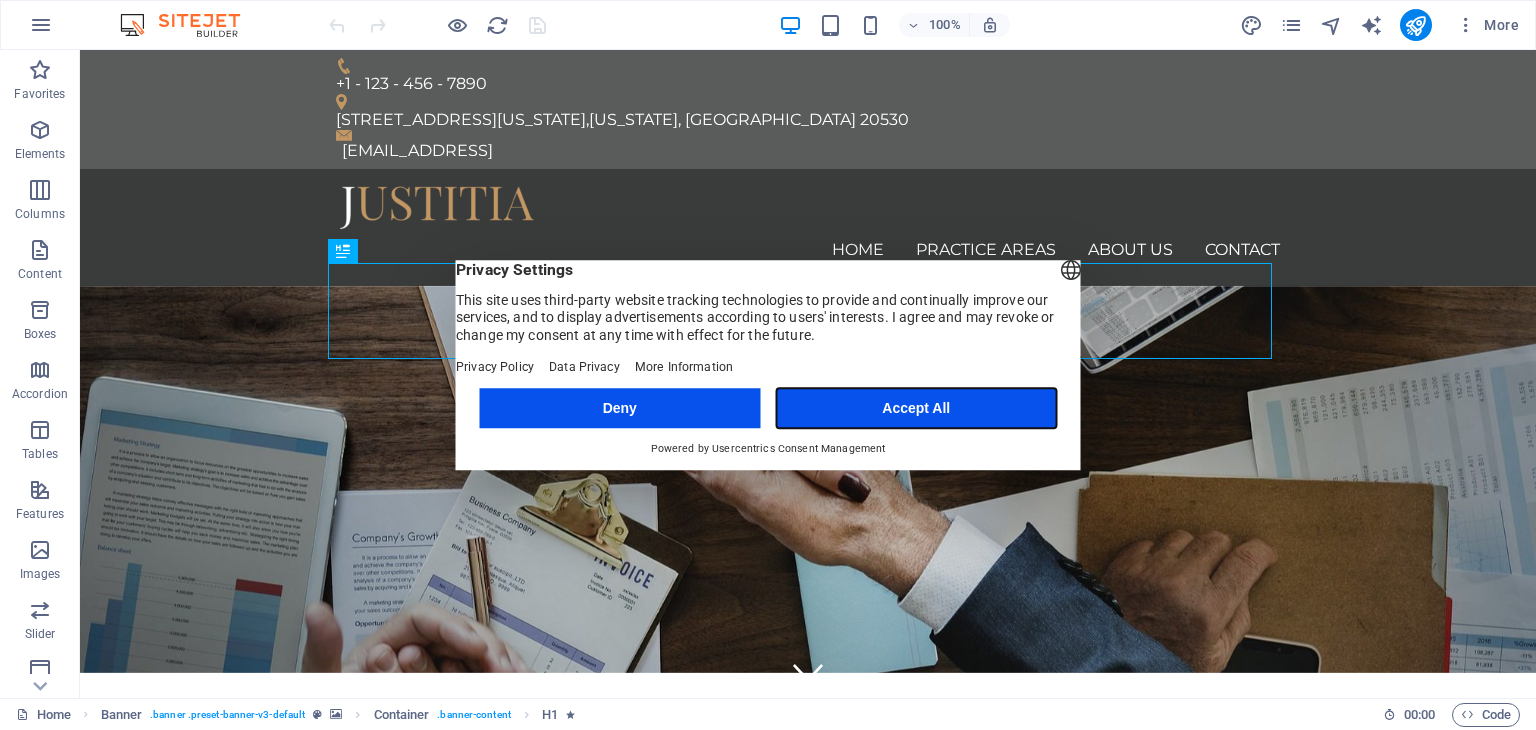 click on "Accept All" at bounding box center (916, 408) 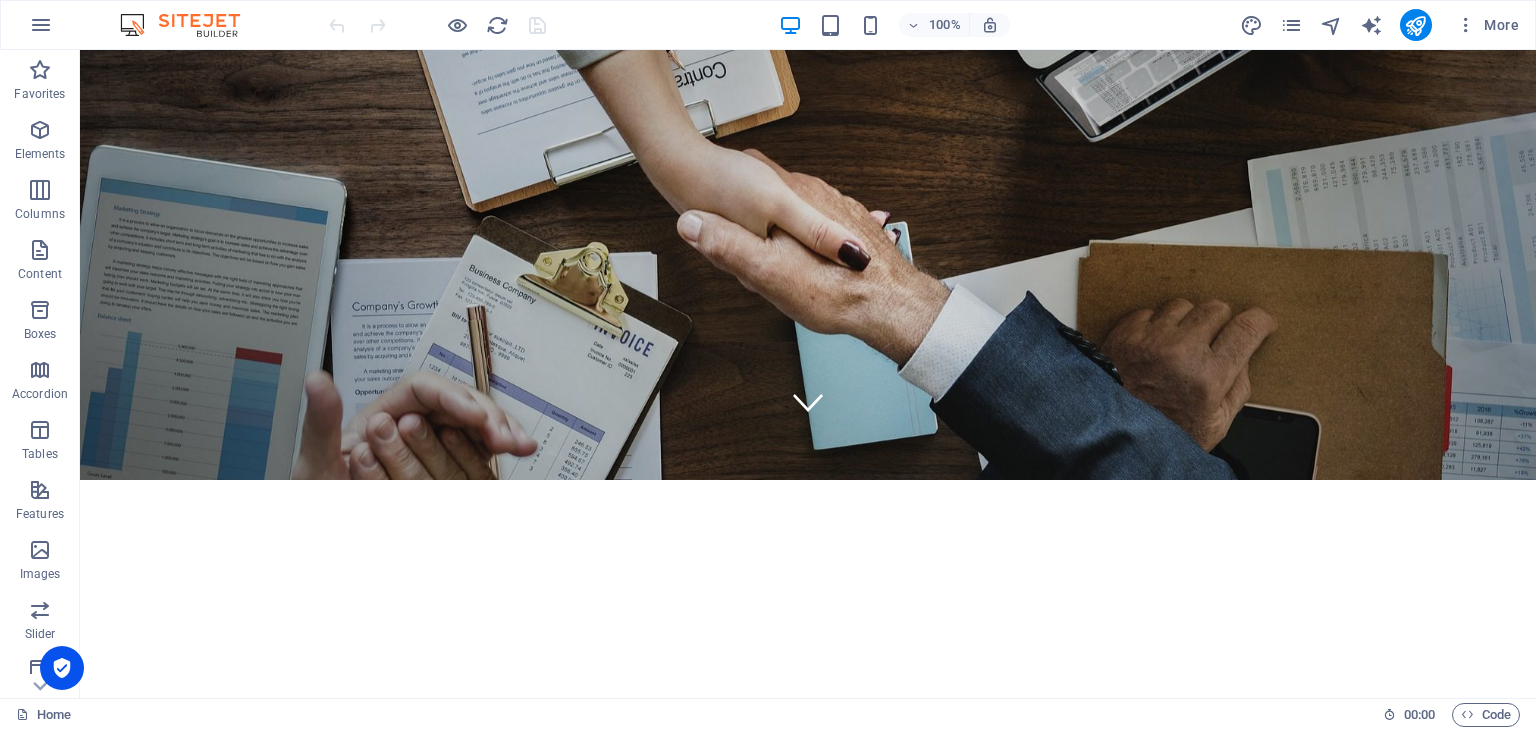 scroll, scrollTop: 0, scrollLeft: 0, axis: both 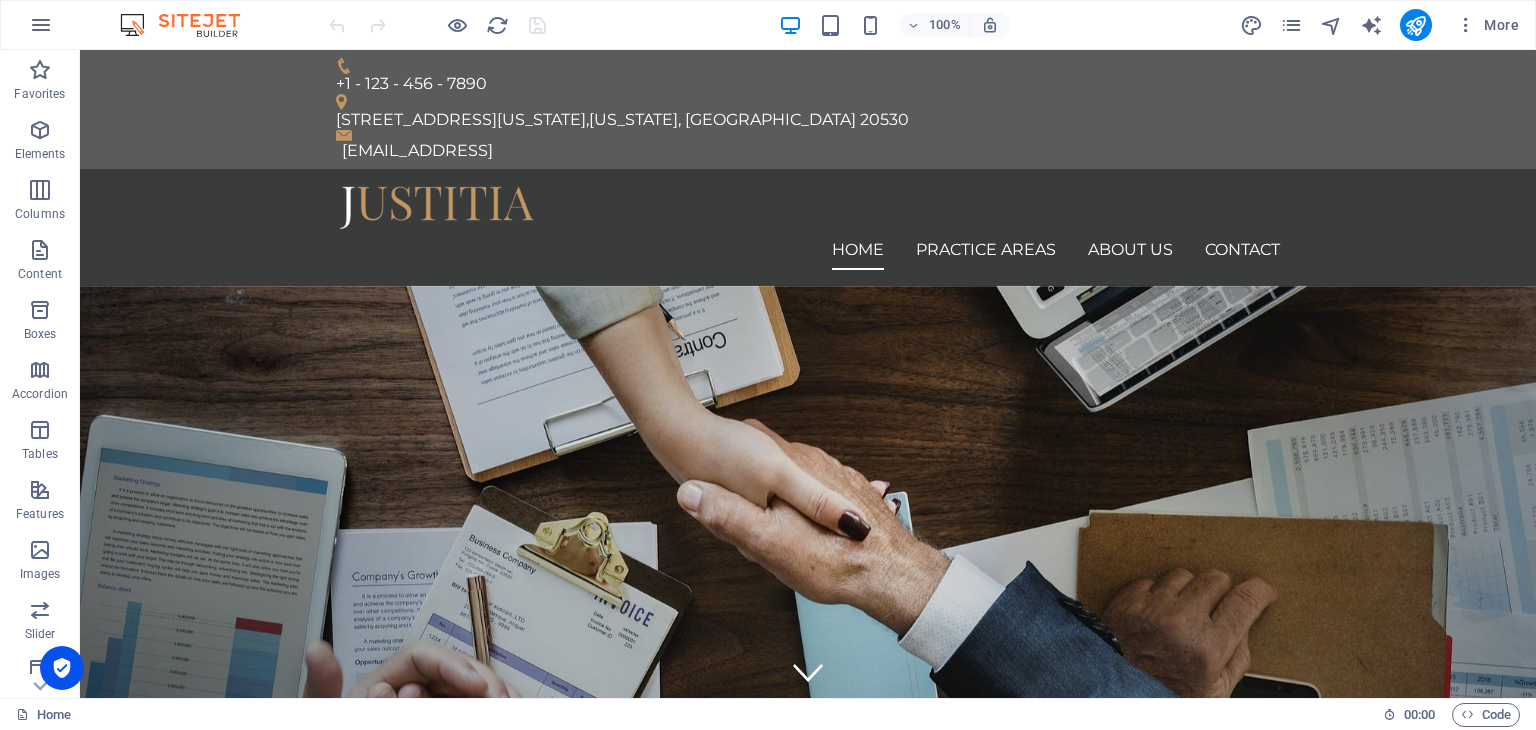drag, startPoint x: 1525, startPoint y: 213, endPoint x: 1606, endPoint y: 62, distance: 171.35344 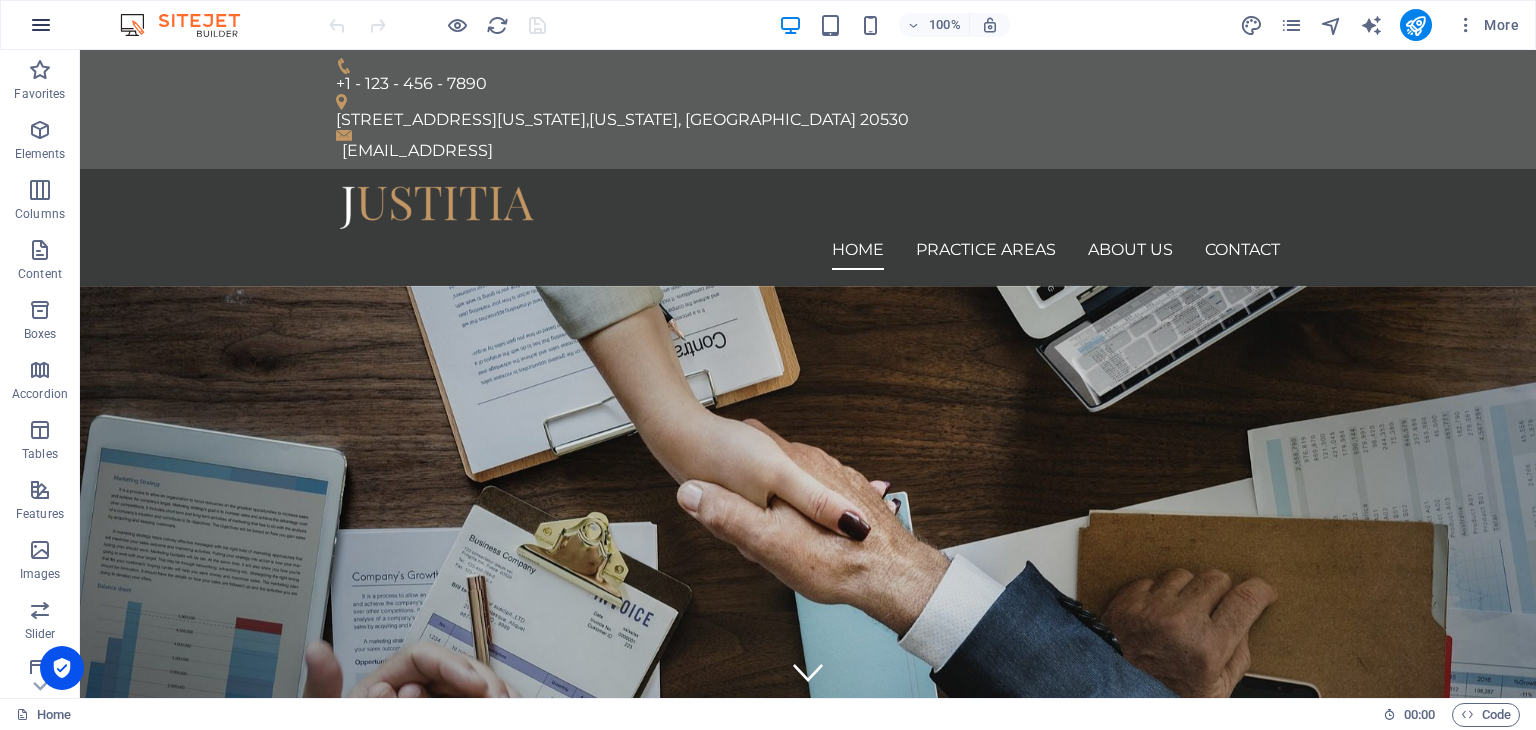 click at bounding box center [41, 25] 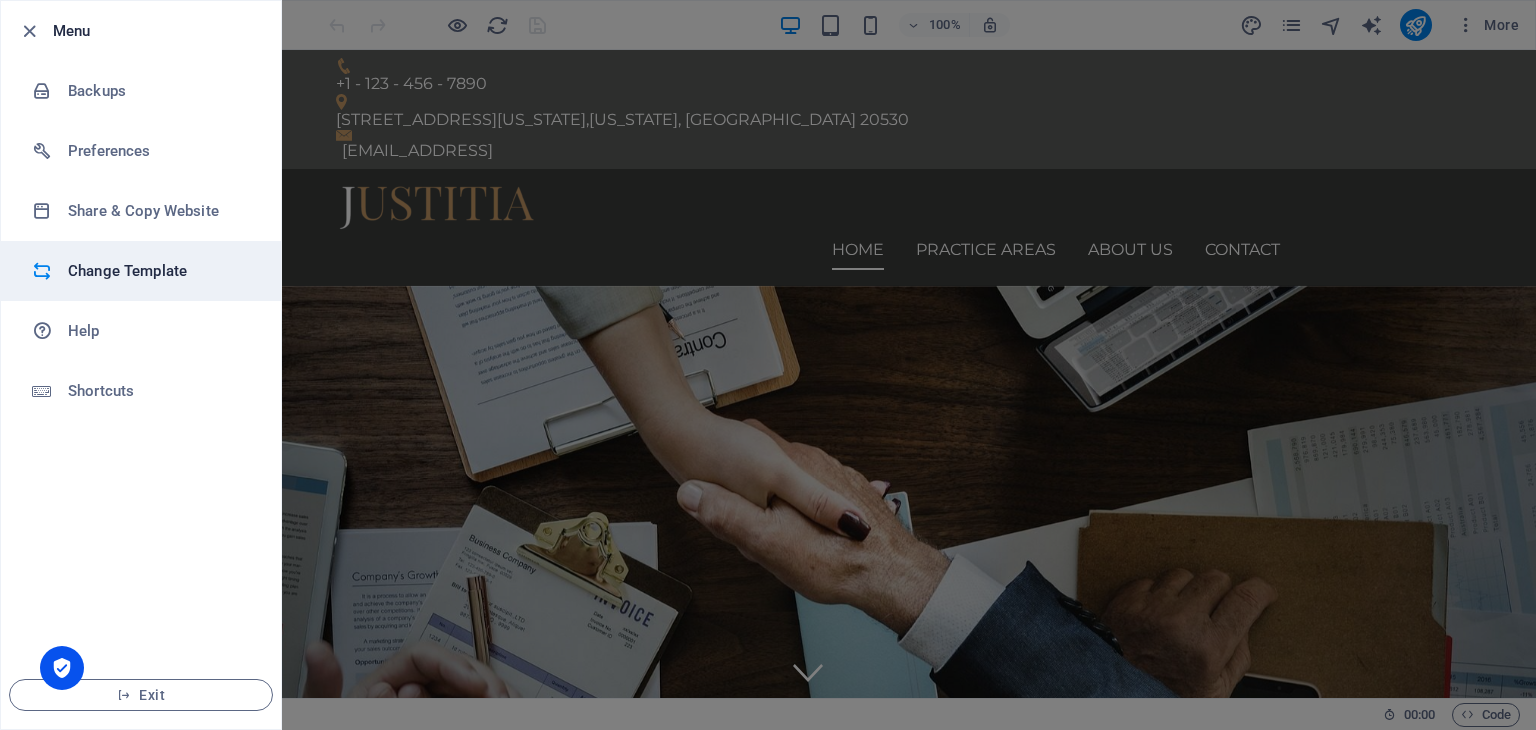 click on "Change Template" at bounding box center [141, 271] 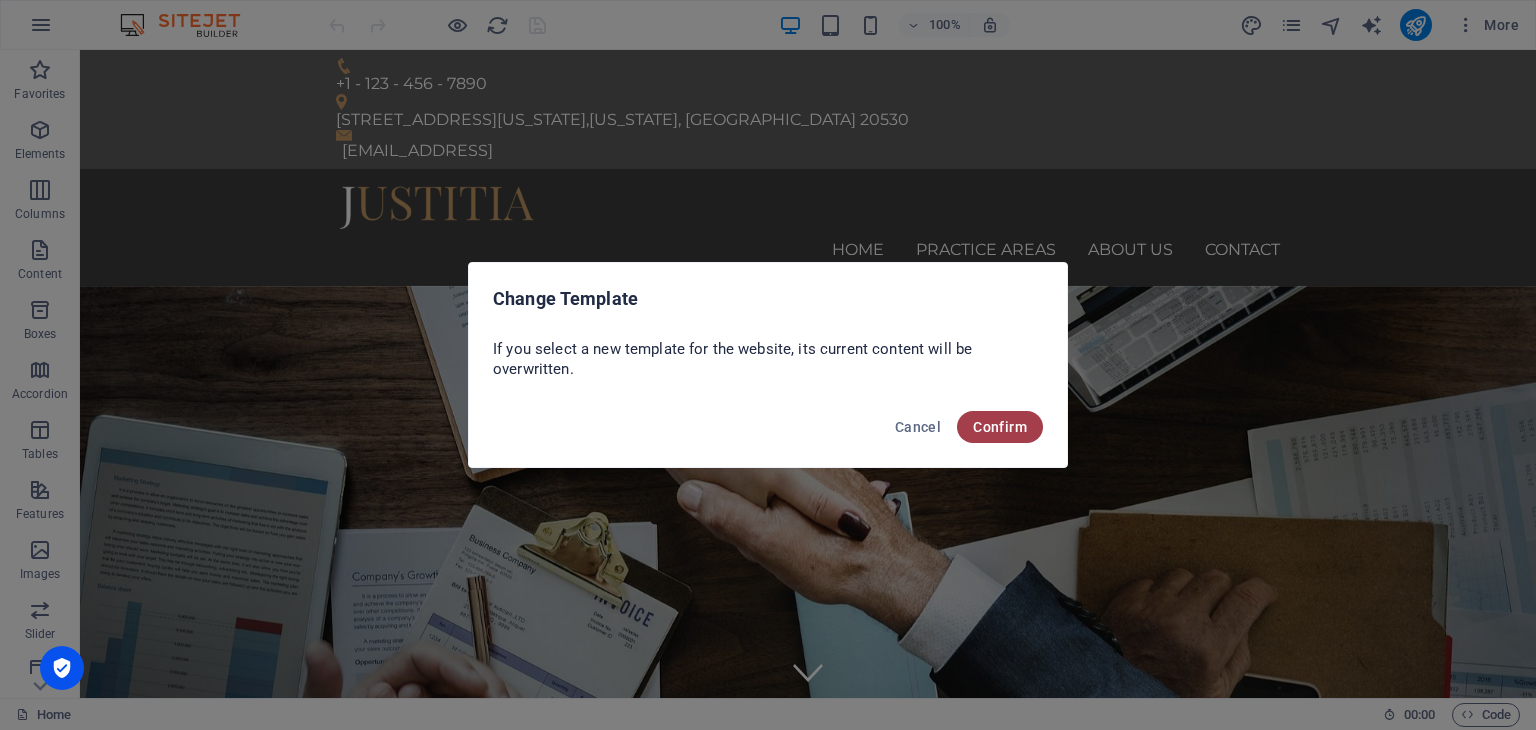 click on "Confirm" at bounding box center (1000, 427) 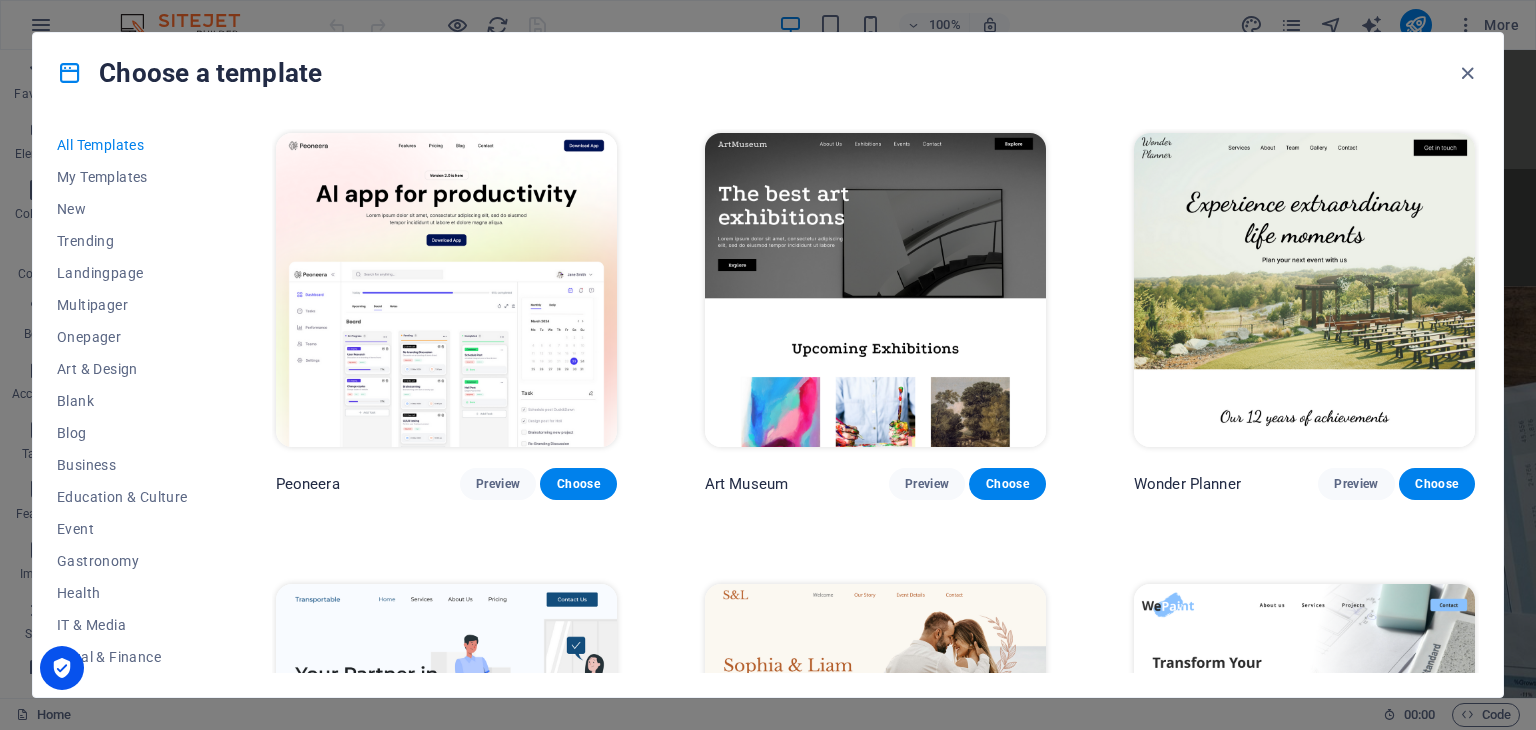 click on "All Templates" at bounding box center [122, 145] 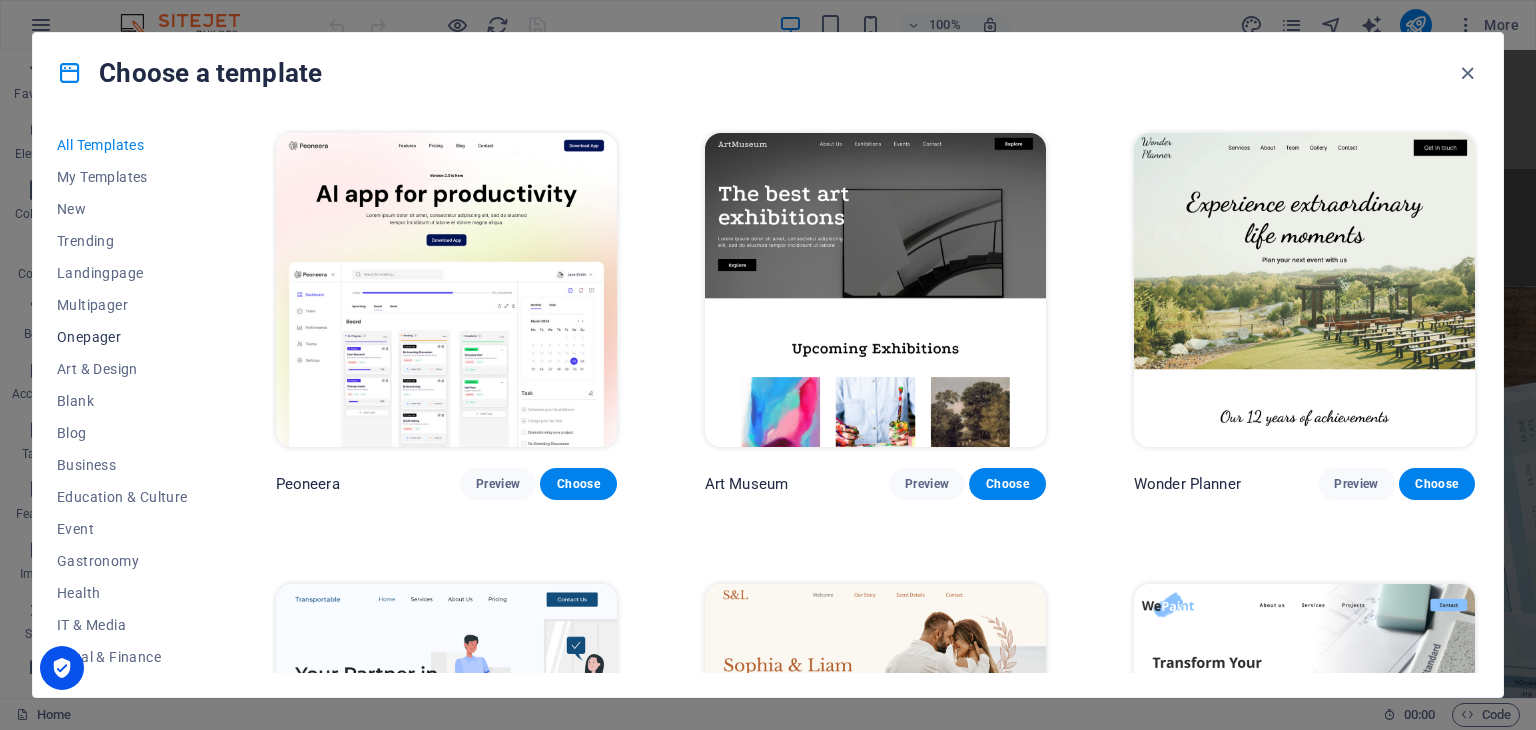 click on "Onepager" at bounding box center [122, 337] 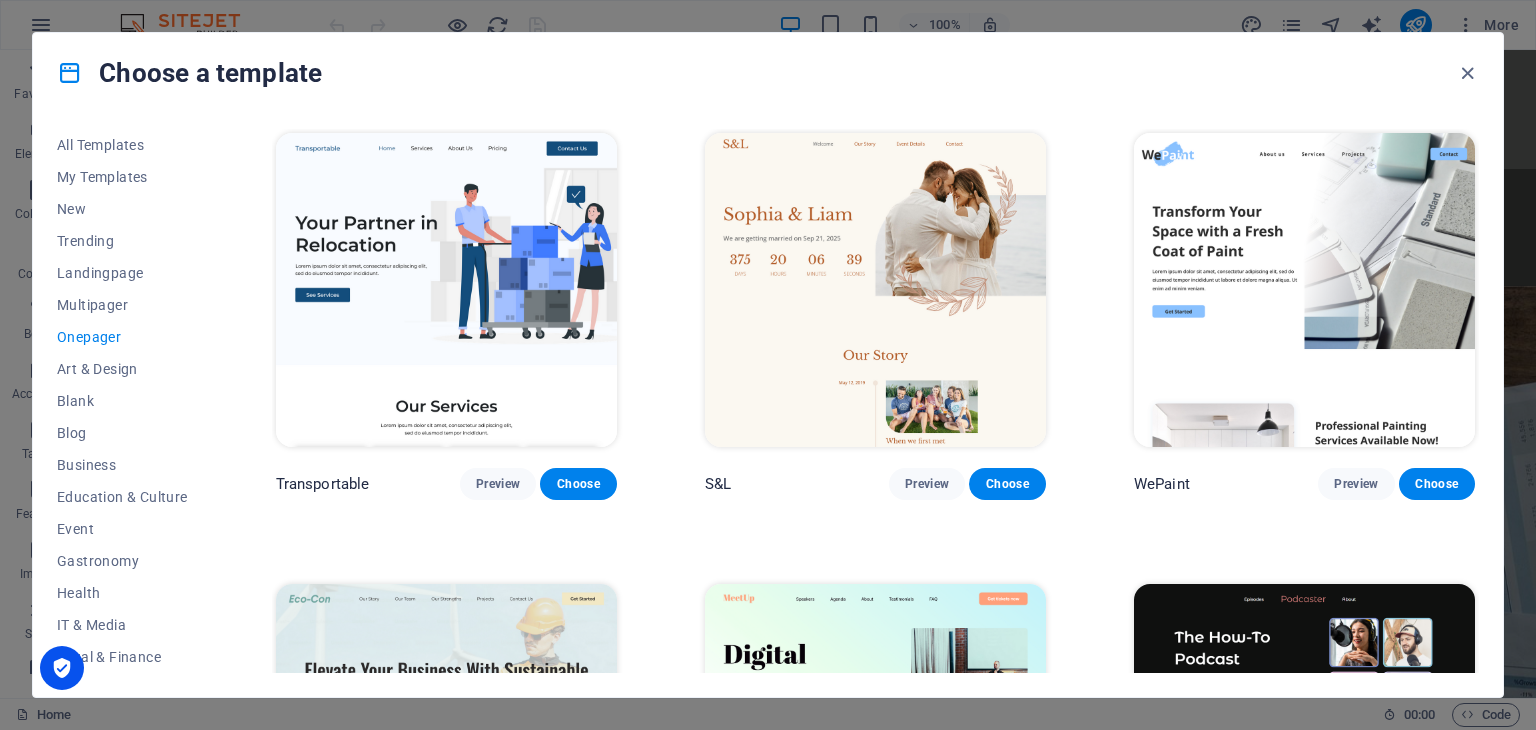 type 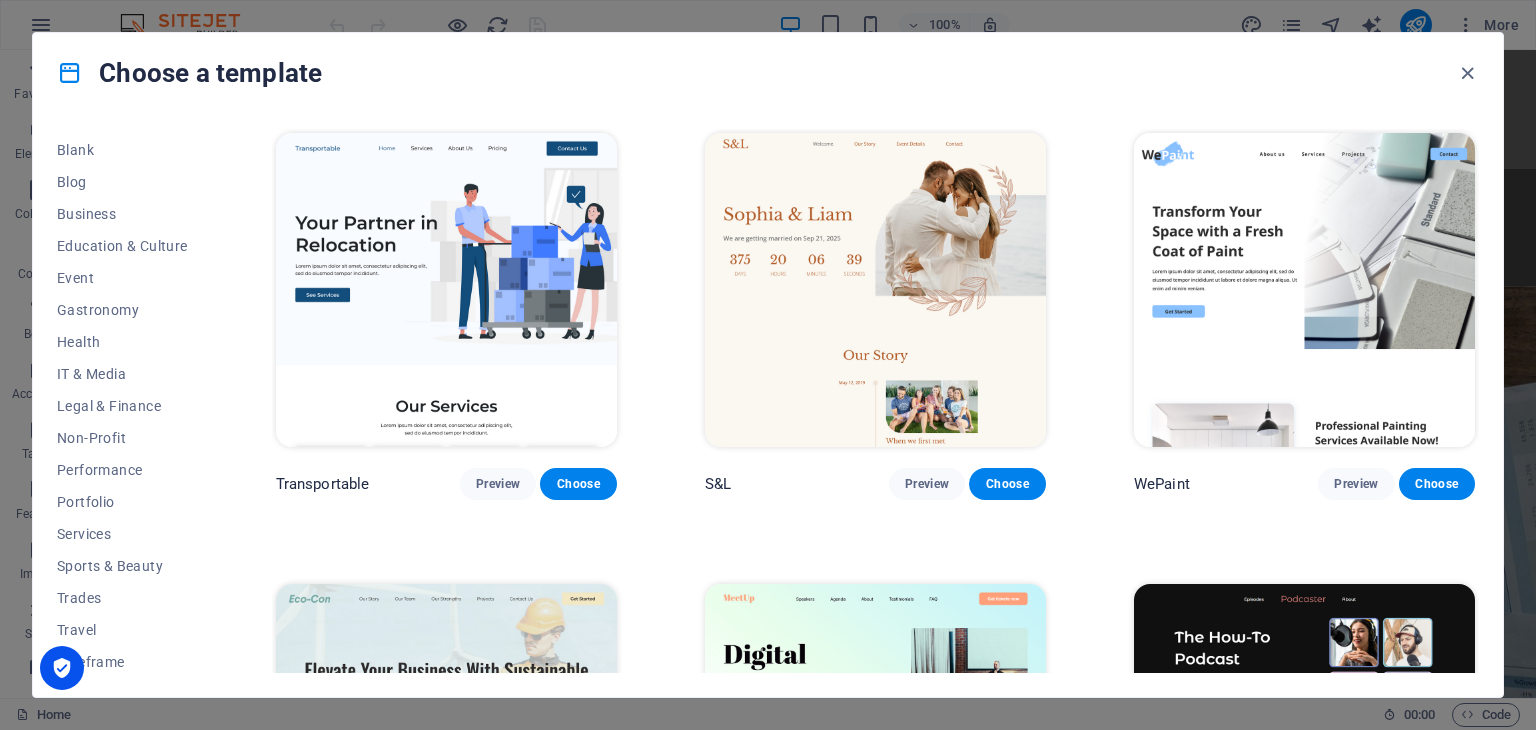 scroll, scrollTop: 256, scrollLeft: 0, axis: vertical 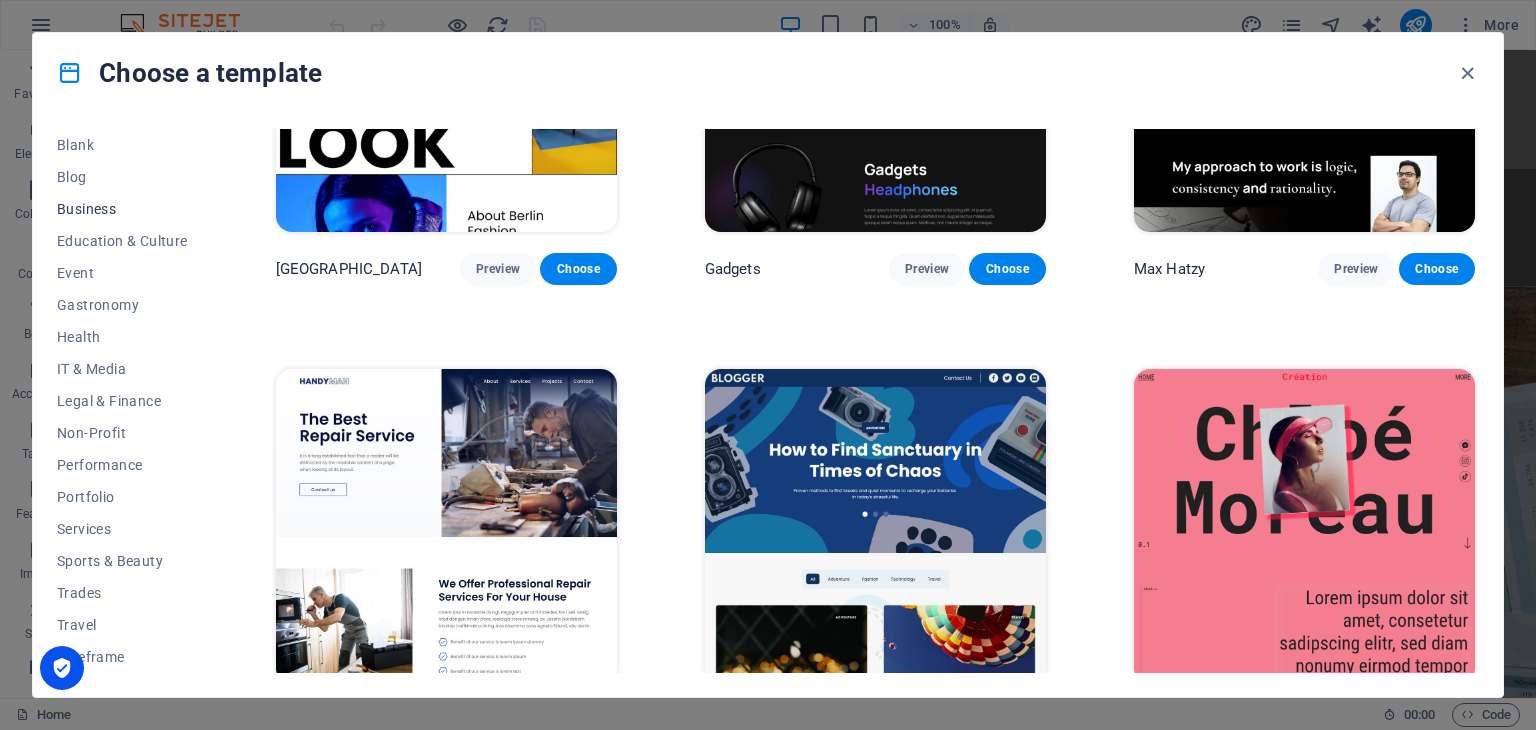 click on "Business" at bounding box center [122, 209] 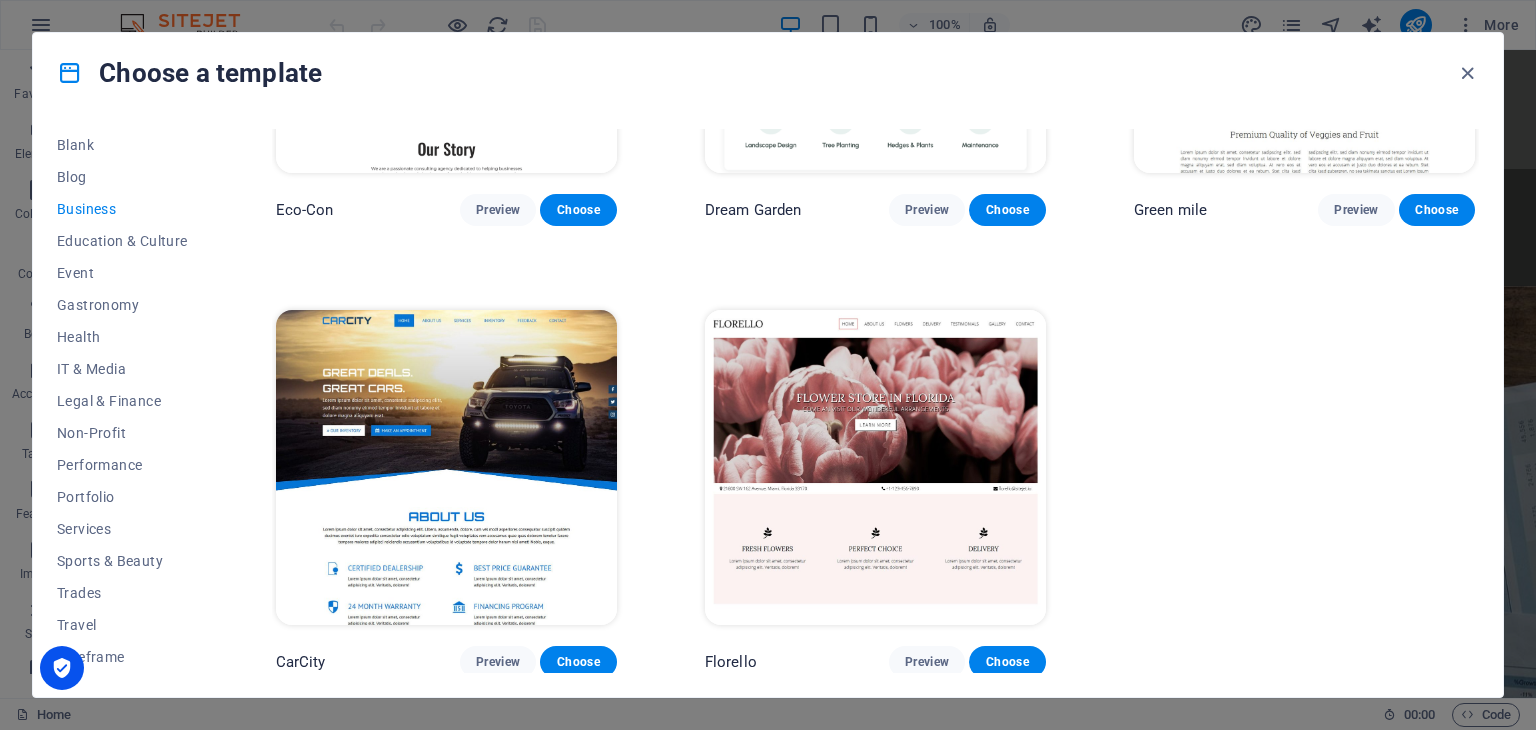 click on "All Templates My Templates New Trending Landingpage Multipager Onepager Art & Design Blank Blog Business Education & Culture Event Gastronomy Health IT & Media Legal & Finance Non-Profit Performance Portfolio Services Sports & Beauty Trades Travel Wireframe Eco-Con Preview Choose Dream Garden Preview Choose Green mile Preview Choose CarCity Preview Choose Florello Preview Choose" at bounding box center (768, 405) 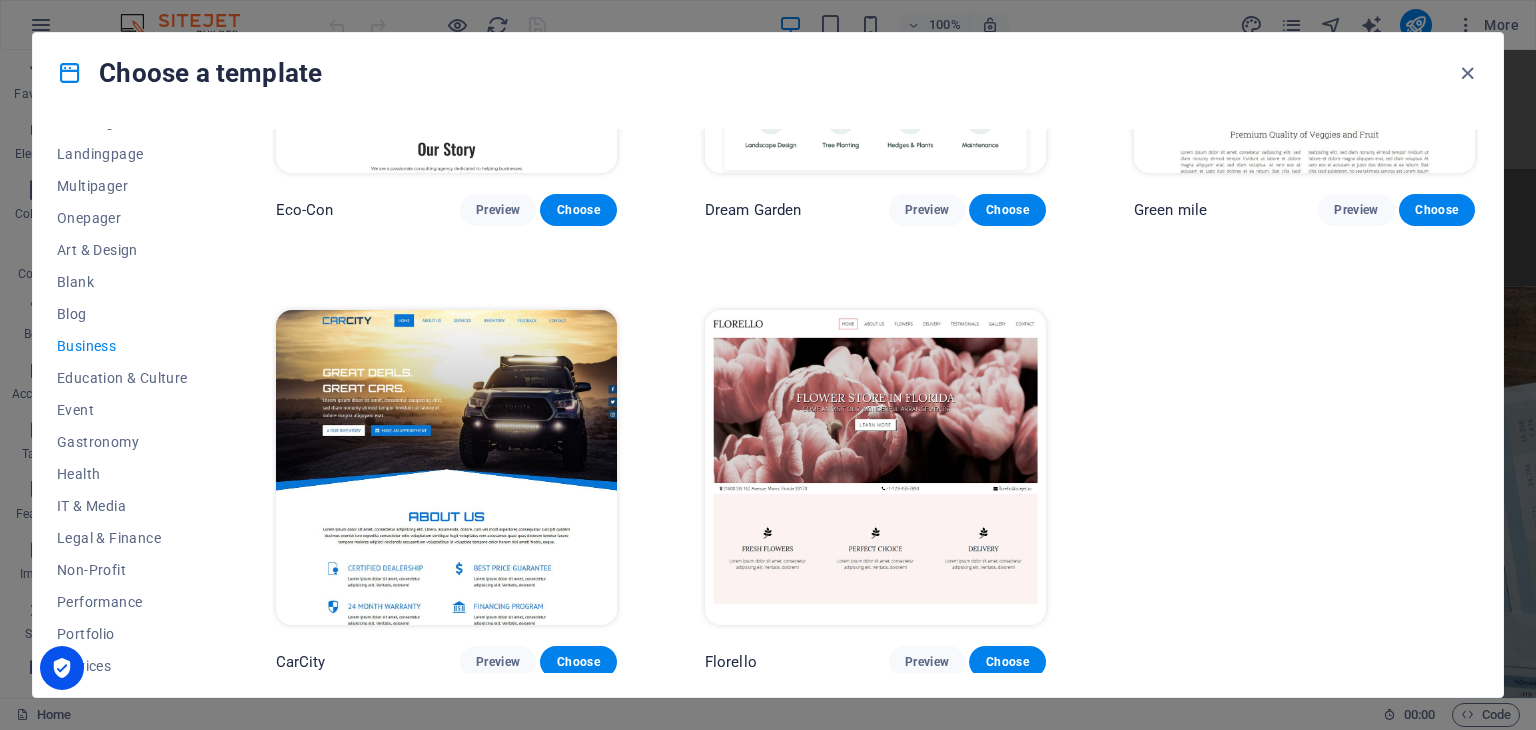 scroll, scrollTop: 114, scrollLeft: 0, axis: vertical 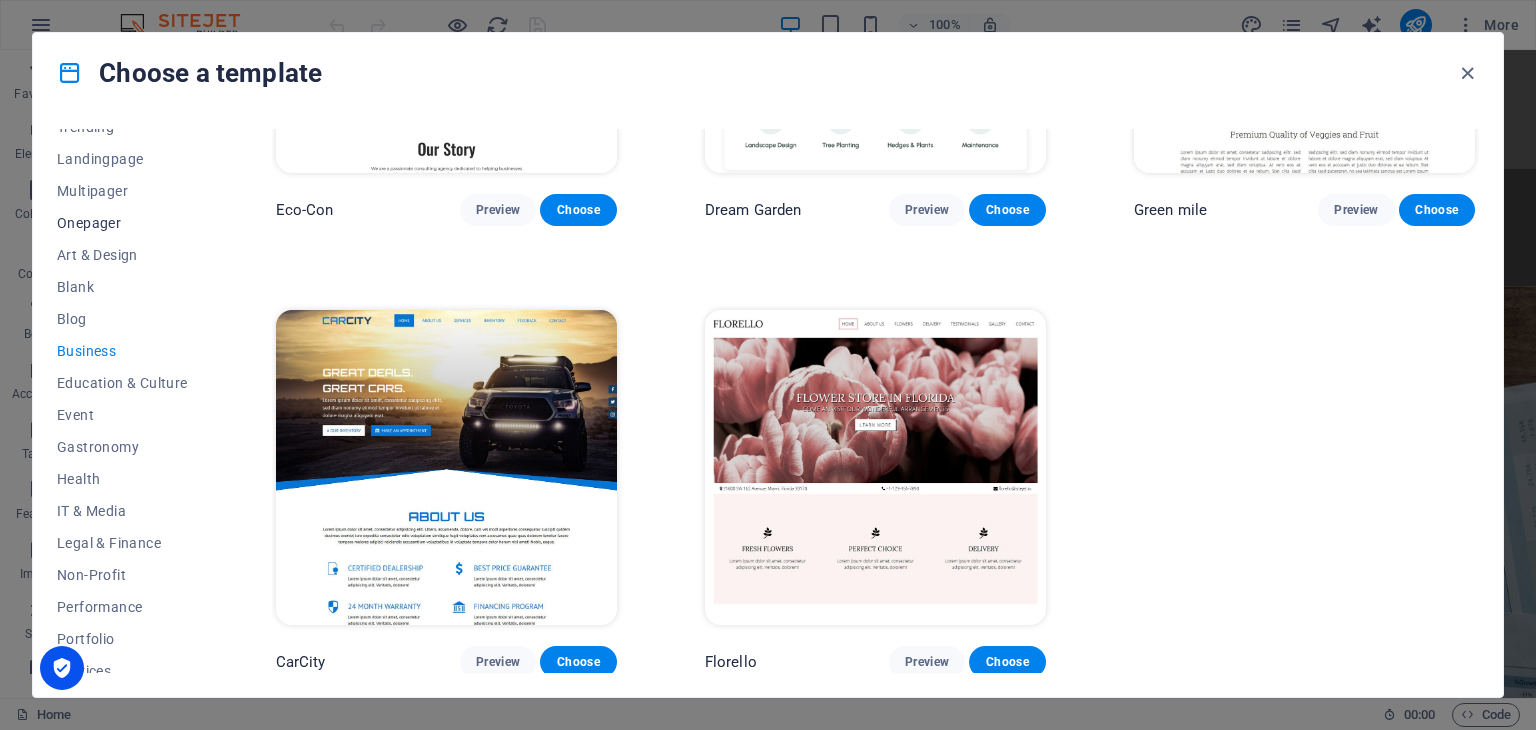 click on "Onepager" at bounding box center (122, 223) 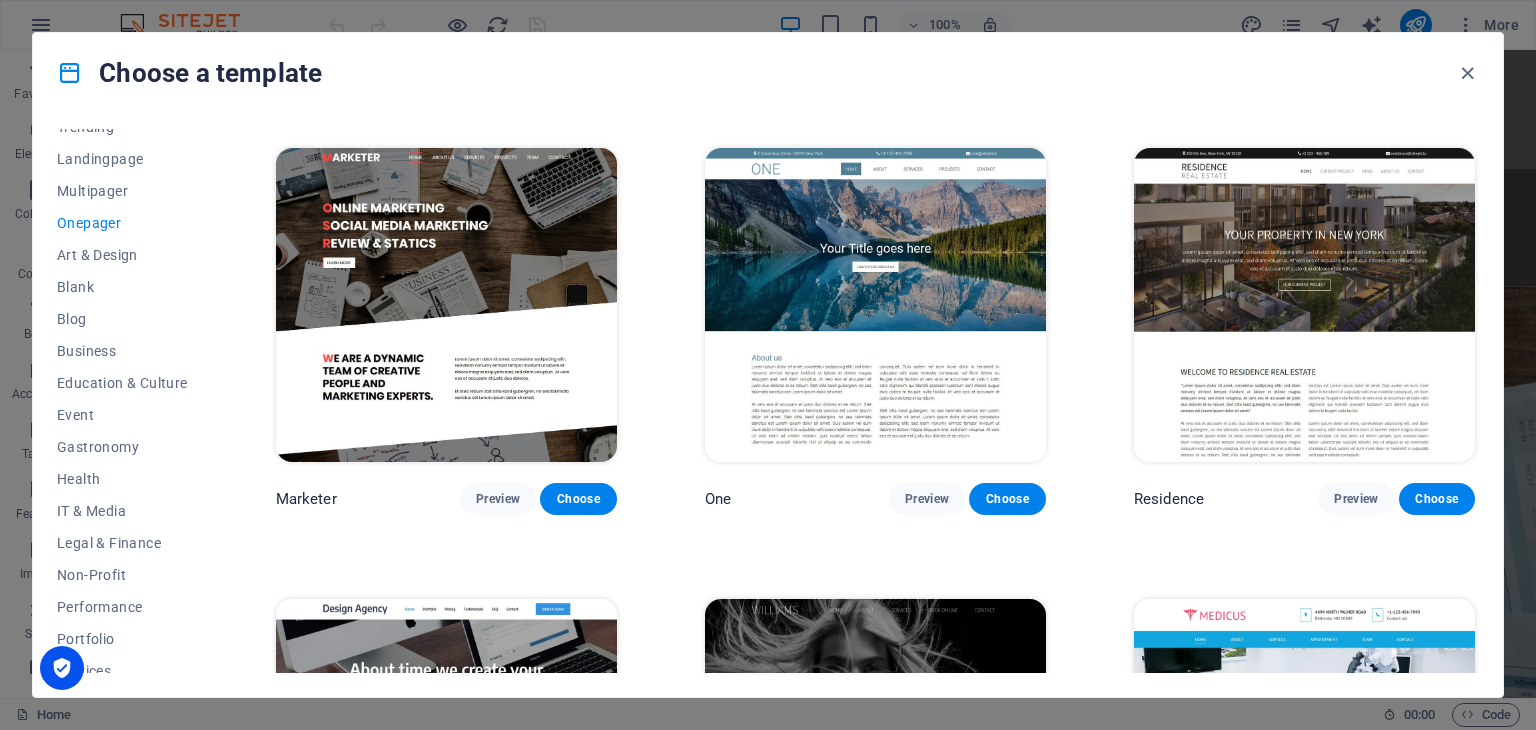 scroll, scrollTop: 9074, scrollLeft: 0, axis: vertical 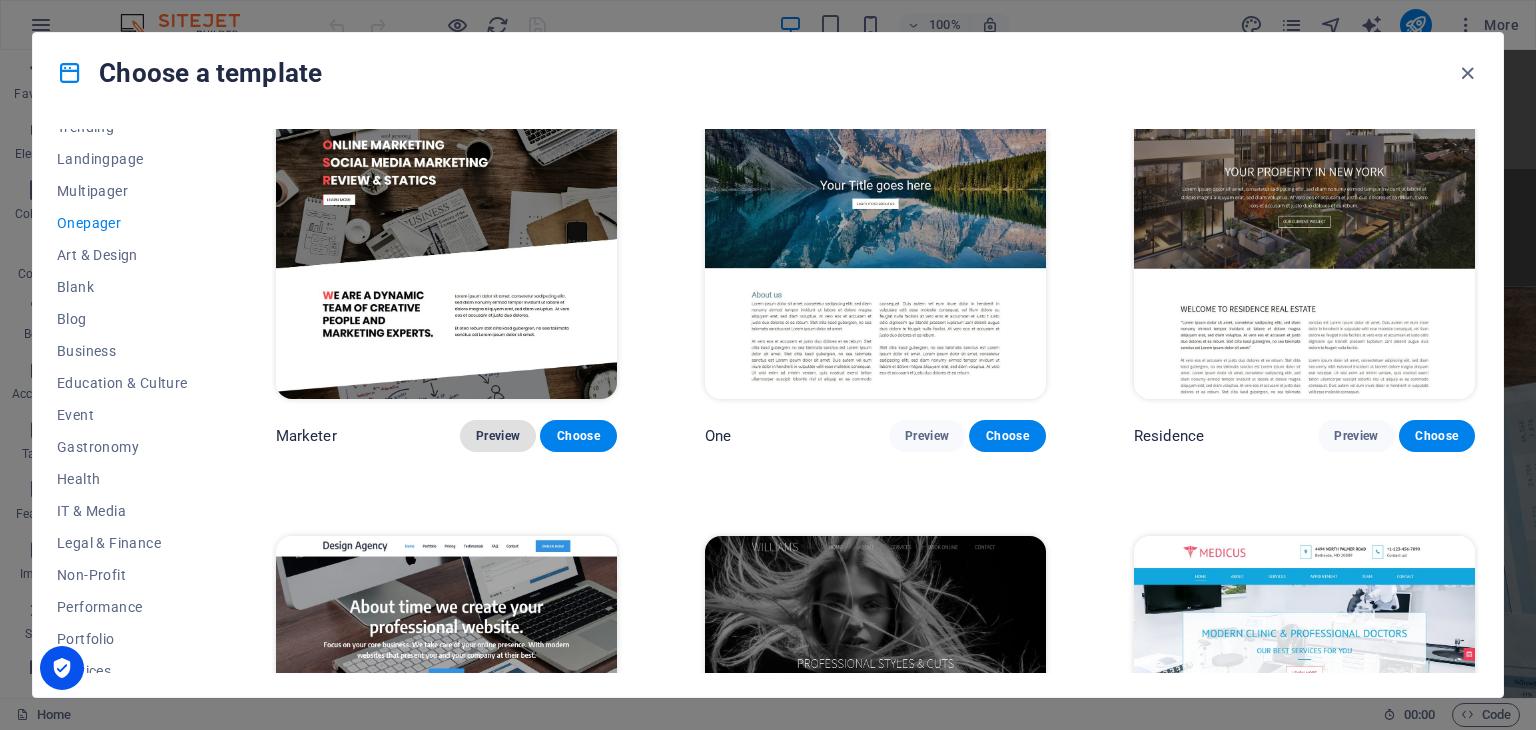 click on "Preview" at bounding box center [498, 436] 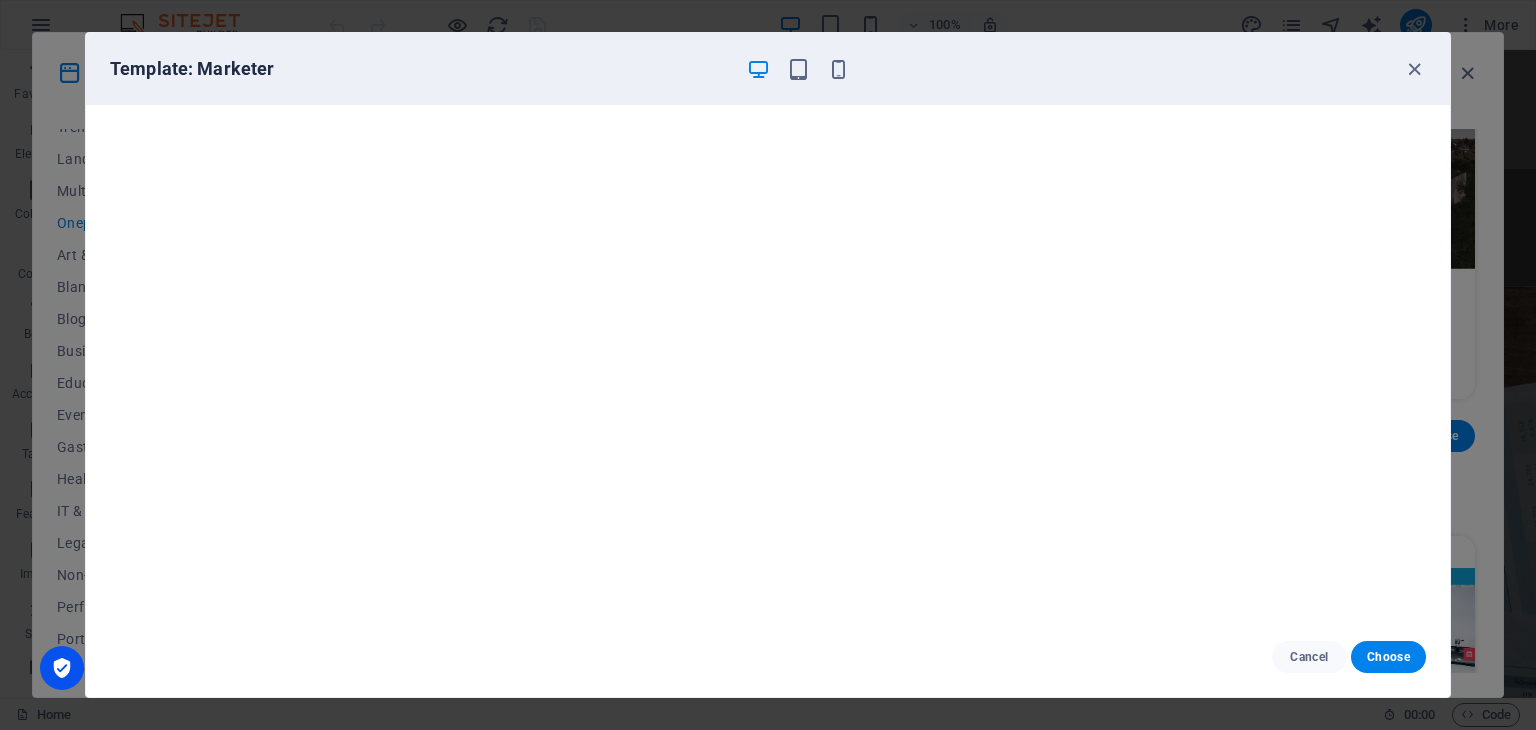click on "Template: Marketer" at bounding box center [768, 69] 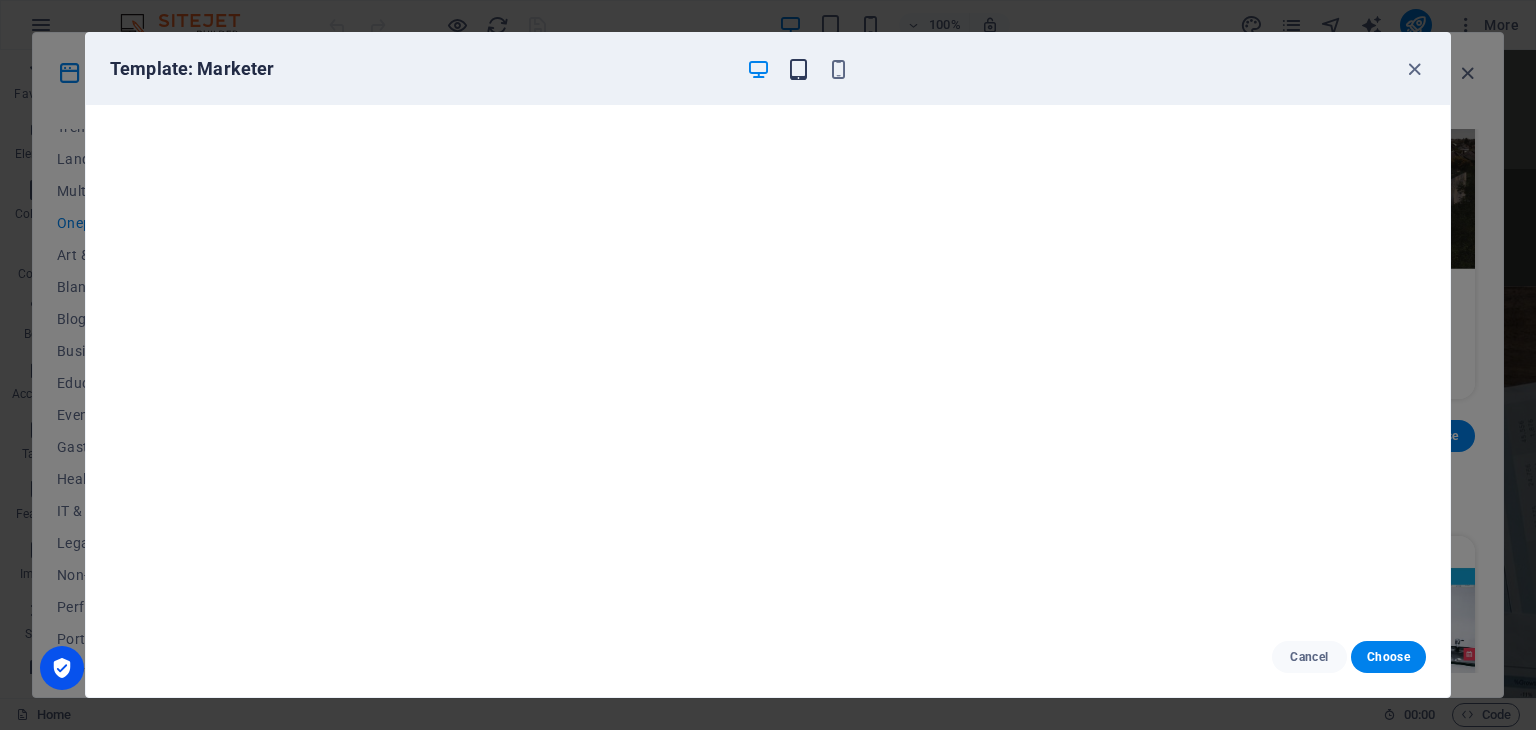click at bounding box center (798, 69) 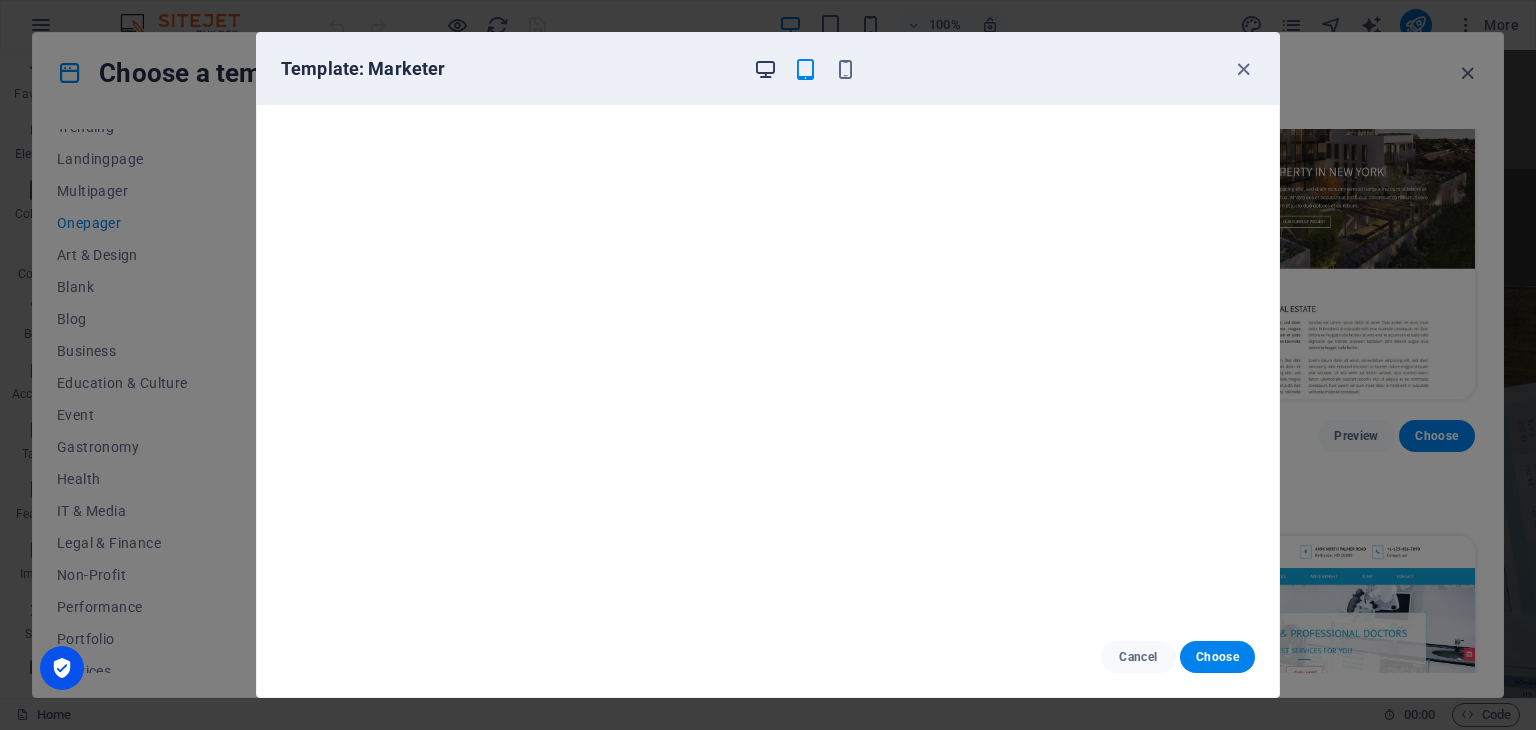 click at bounding box center (765, 69) 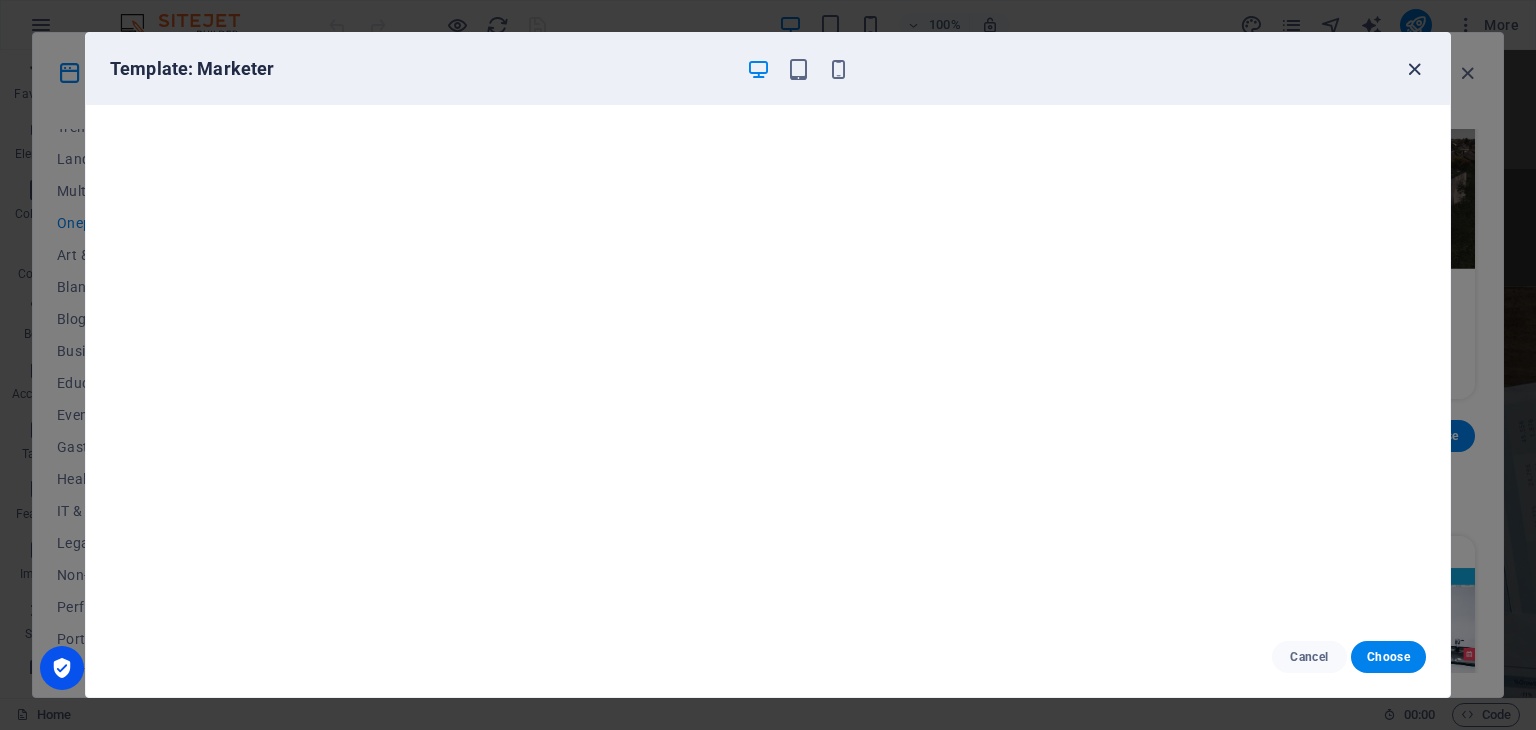 click at bounding box center (1414, 69) 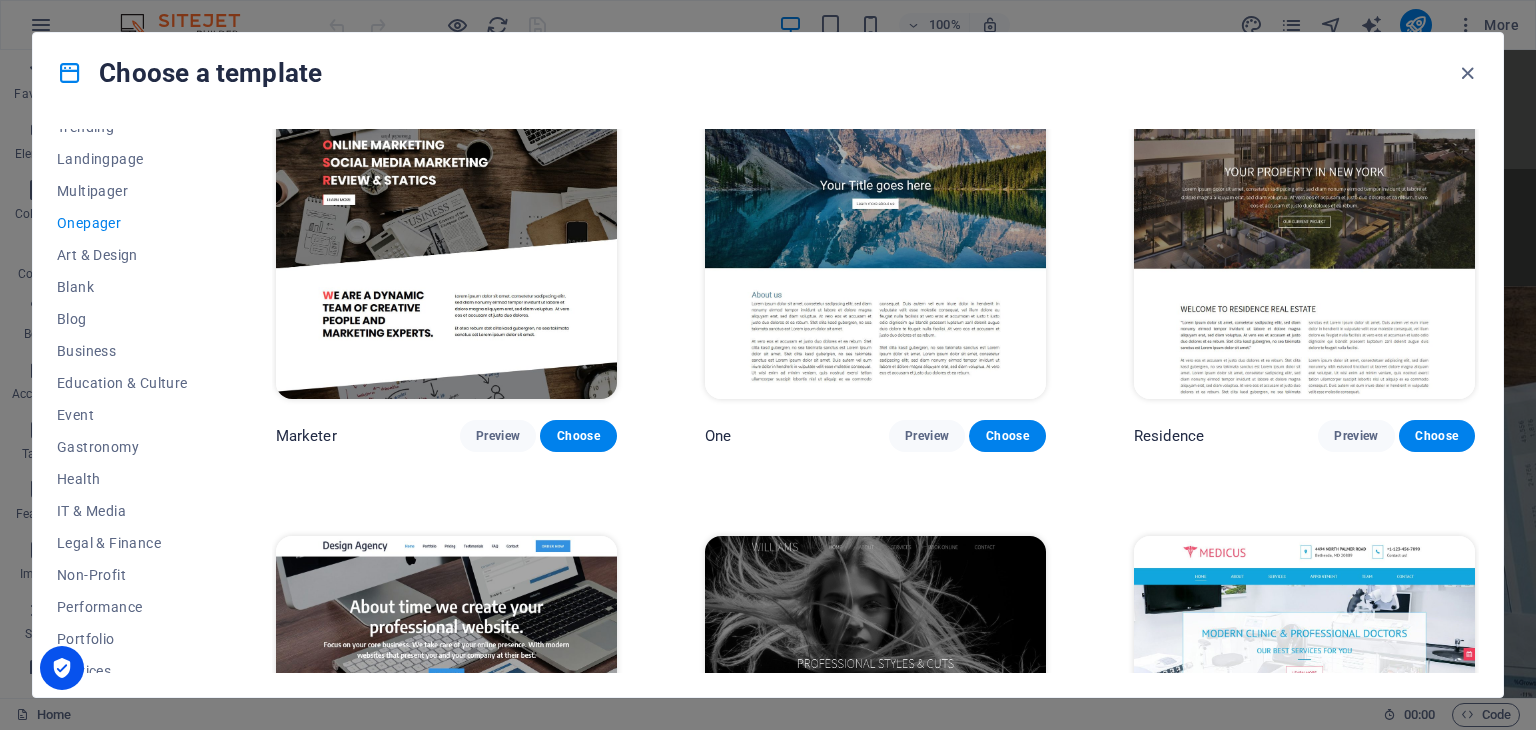click at bounding box center (446, 693) 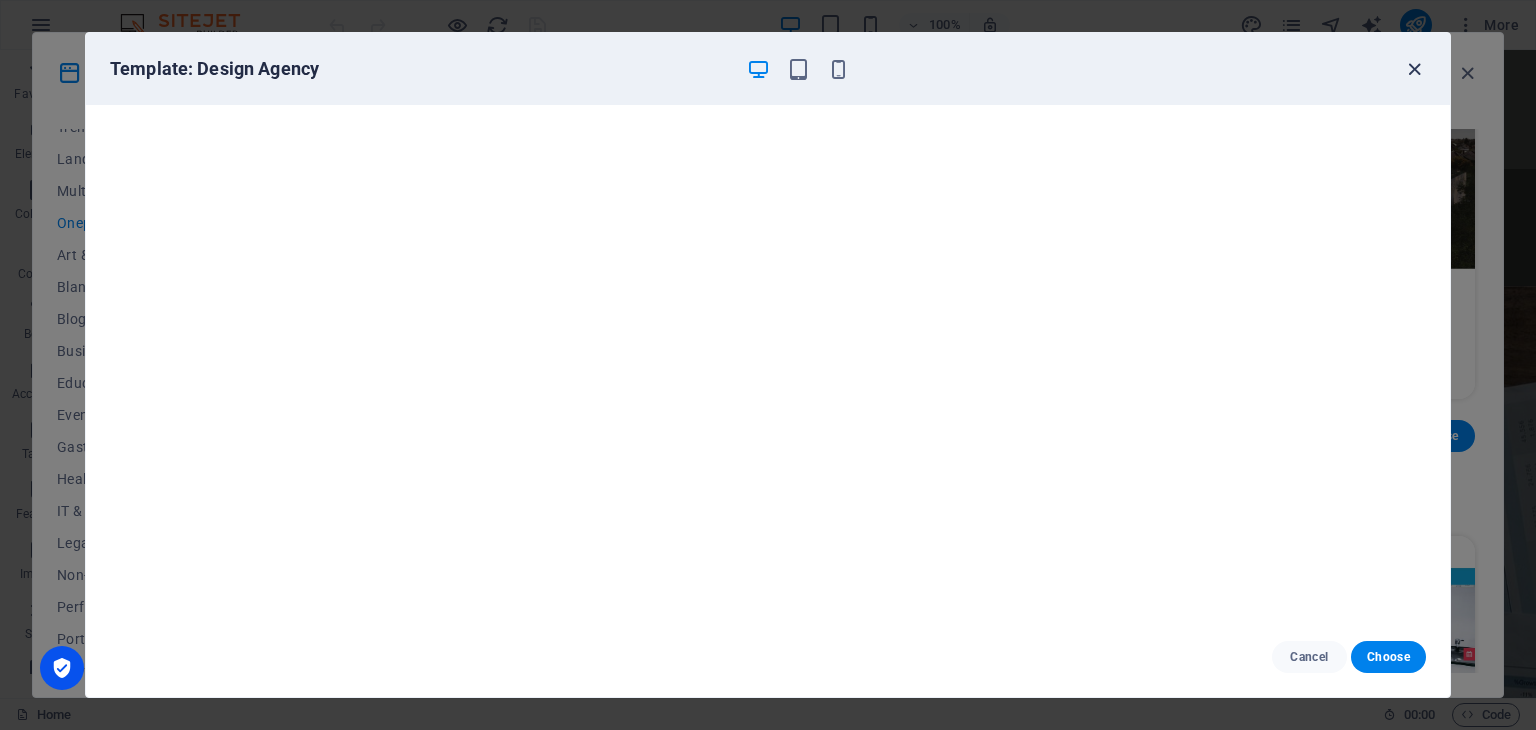 click at bounding box center (1414, 69) 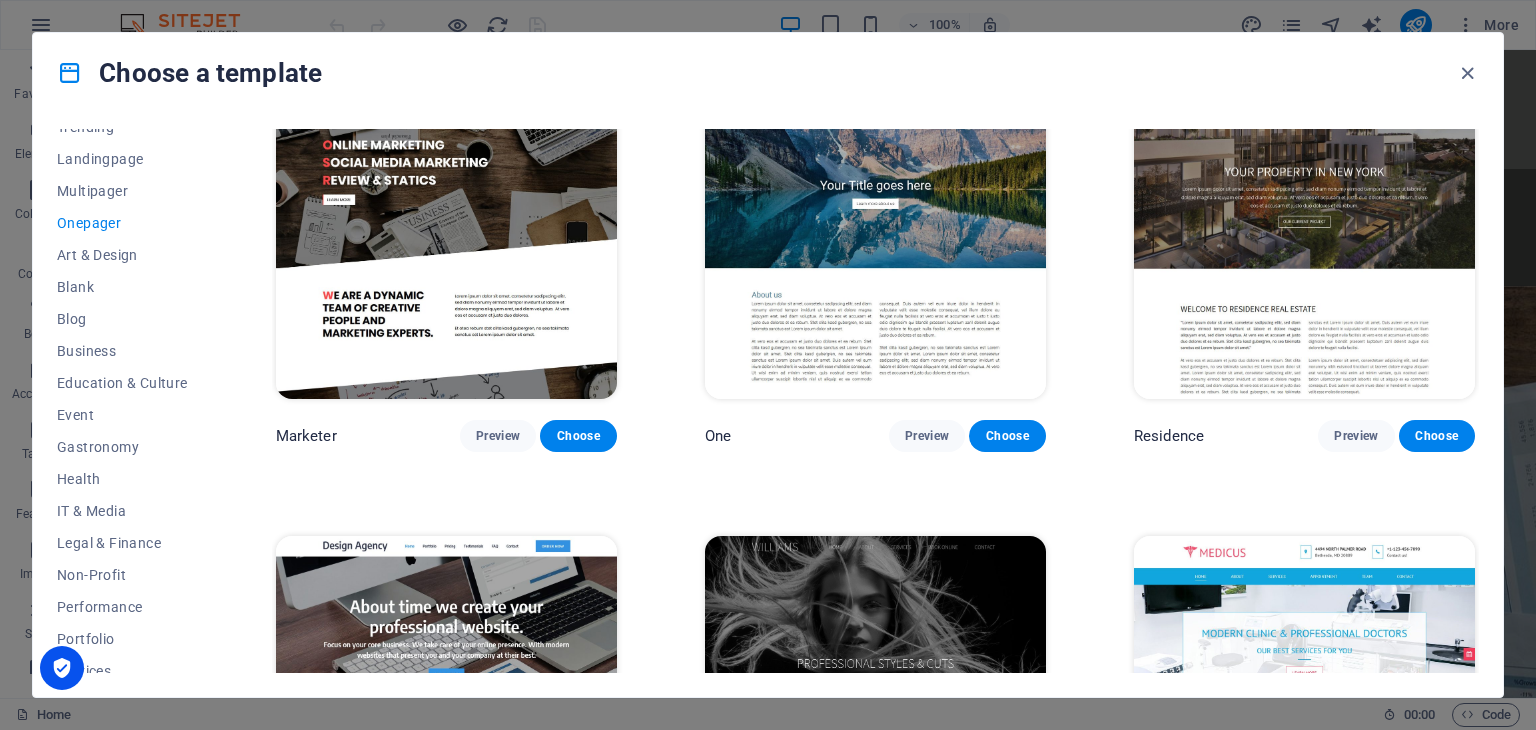 drag, startPoint x: 1532, startPoint y: 214, endPoint x: 1520, endPoint y: 273, distance: 60.207973 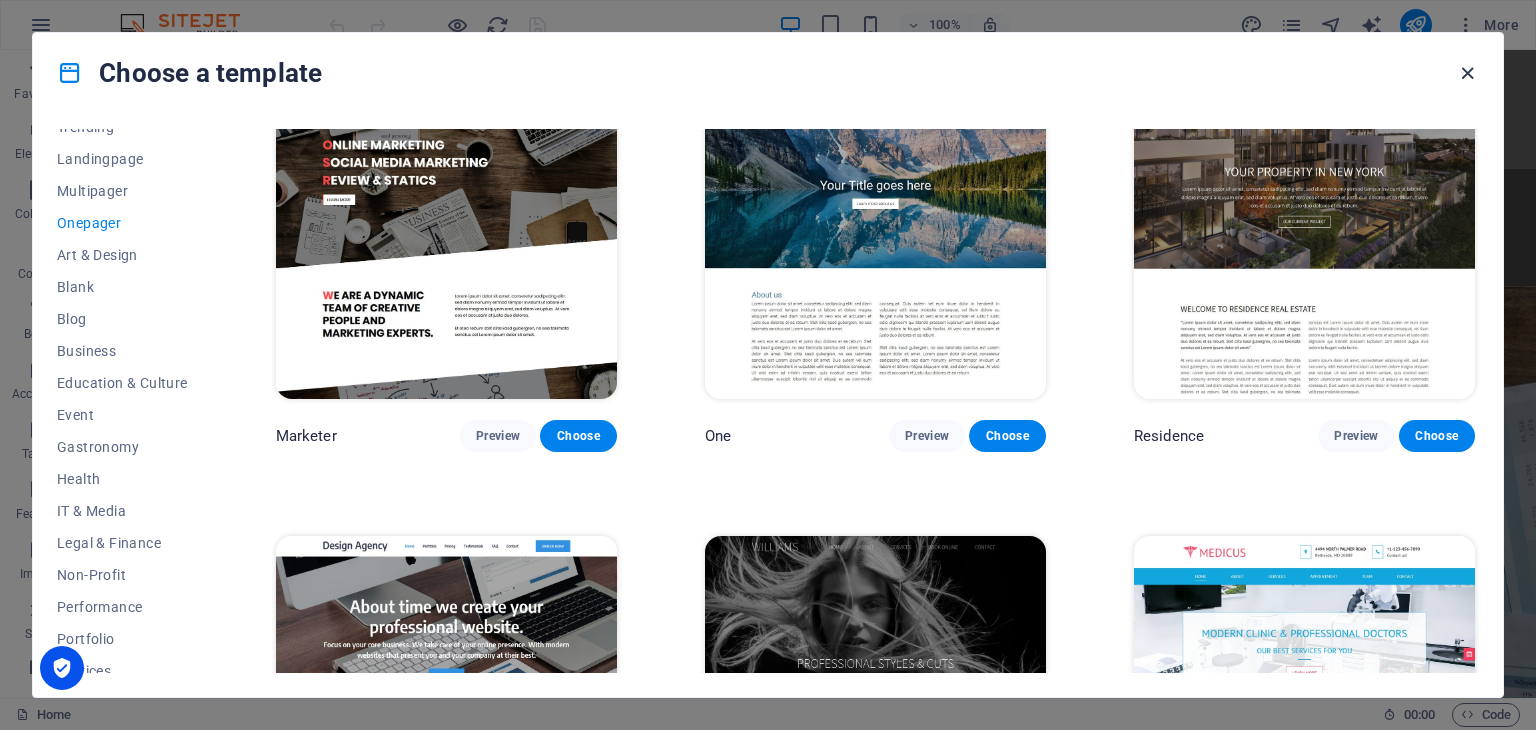 click at bounding box center (1467, 73) 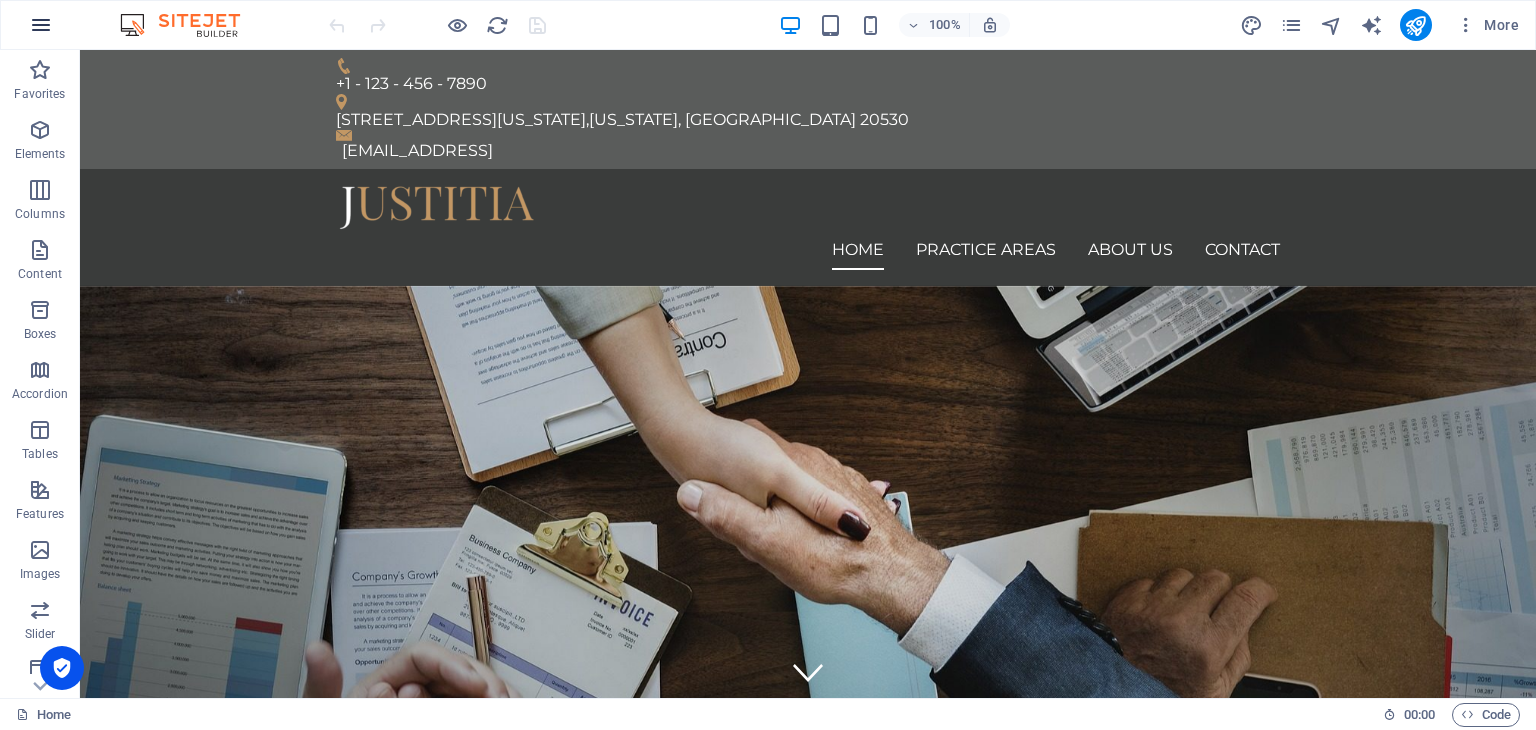 click at bounding box center (41, 25) 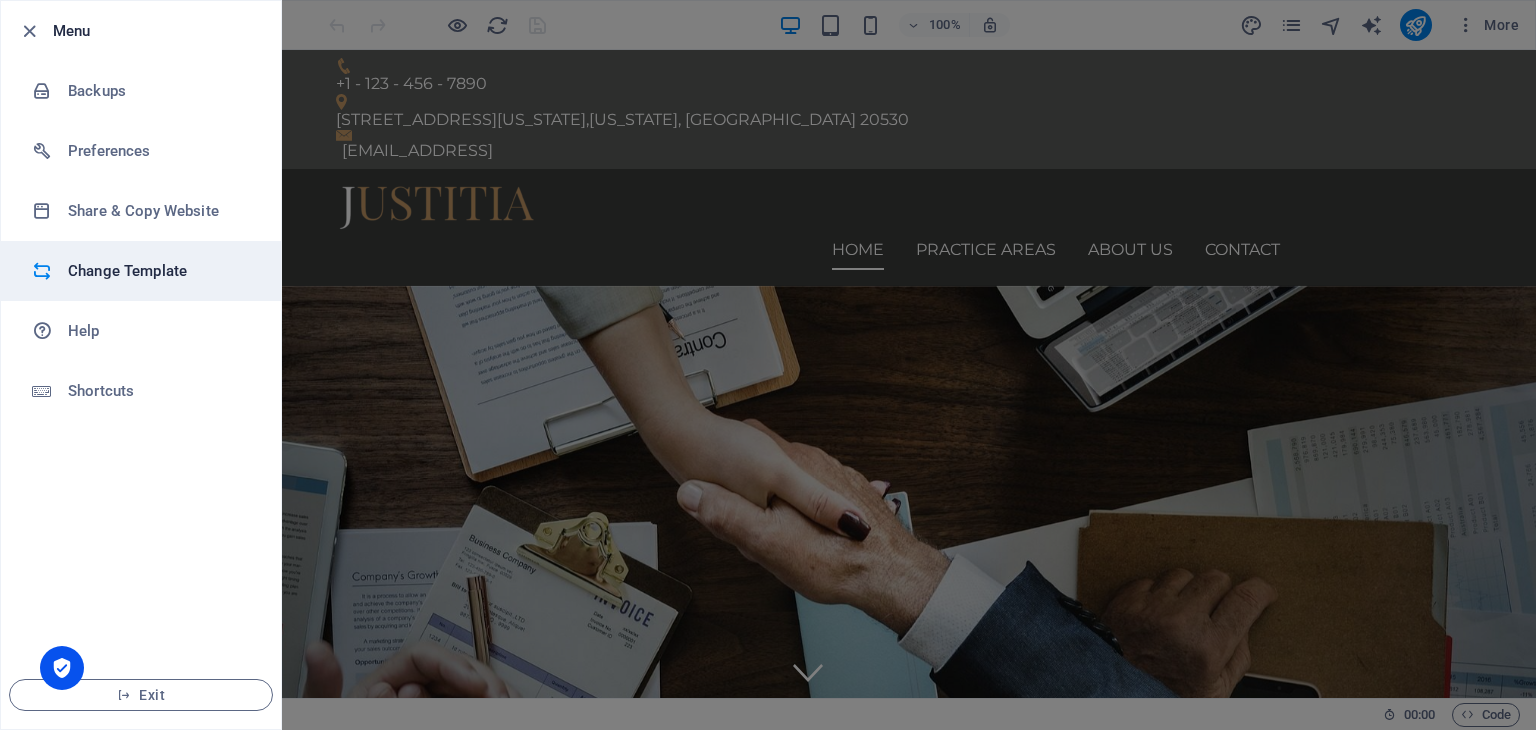 click on "Change Template" at bounding box center (160, 271) 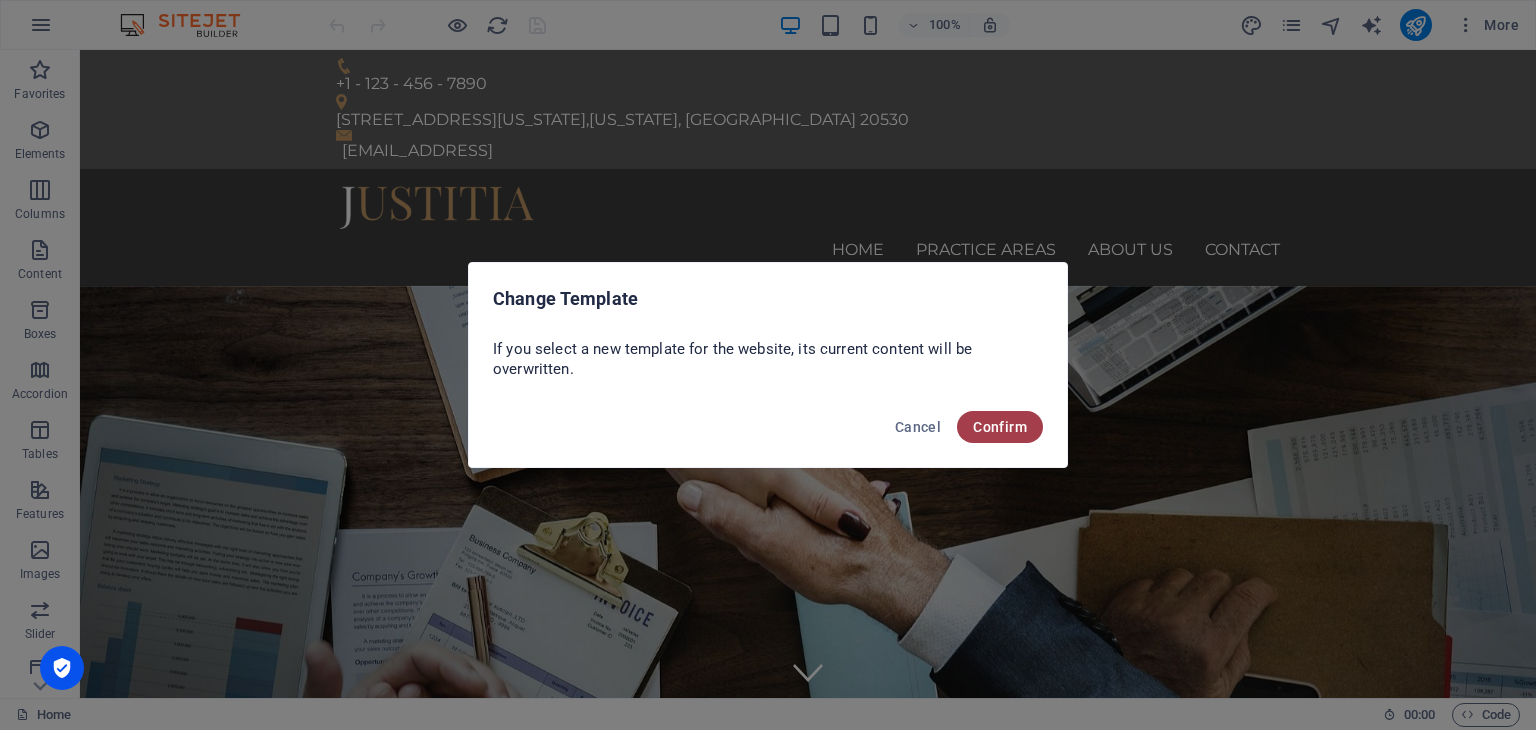 click on "Confirm" at bounding box center [1000, 427] 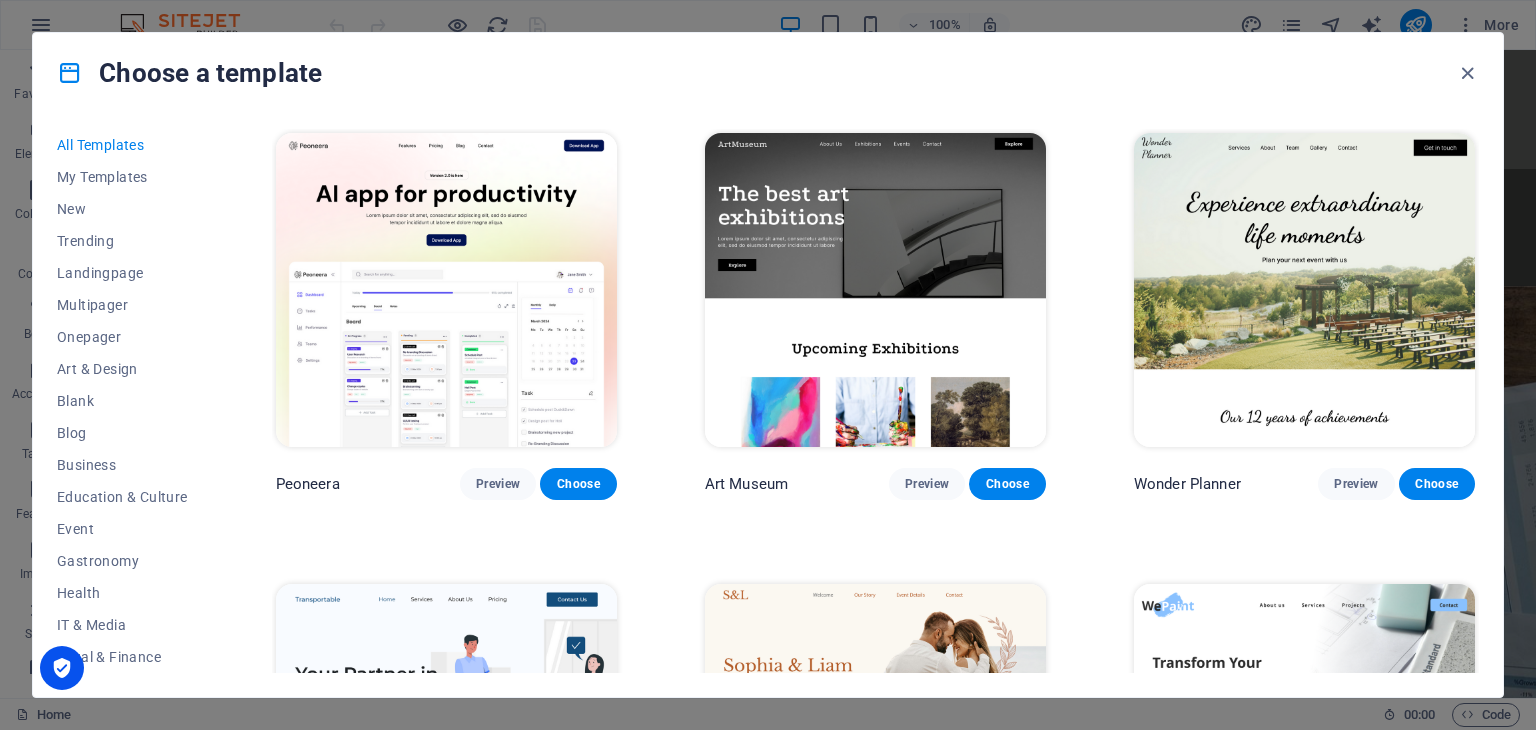 click on "Peoneera Preview Choose Art Museum Preview Choose Wonder Planner Preview Choose Transportable Preview Choose S&L Preview Choose WePaint Preview Choose Eco-Con Preview Choose MeetUp Preview Choose Help & Care Preview Choose Podcaster Preview Choose Academix Preview Choose BIG Barber Shop Preview Choose Health & Food Preview Choose UrbanNest Interiors Preview Choose Green Change Preview Choose The Beauty Temple Preview Choose WeTrain Preview Choose Cleaner Preview Choose Johanna James Preview Choose Delicioso Preview Choose Dream Garden Preview Choose LumeDeAqua Preview Choose Pets Care Preview Choose SafeSpace Preview Choose Midnight Rain Bar Preview Choose Drive Preview Choose Estator Preview Choose Health Group Preview Choose MakeIt Agency Preview Choose Wanderlust Preview Choose WeSpa Preview Choose BERLIN Preview Choose Gadgets Preview Choose CoffeeScience Preview Choose CoachLife Preview Choose Cafe de Oceana Preview Choose Max Hatzy Preview Choose Denteeth Preview Choose Handyman Preview Choose Blogger" at bounding box center (875, 12274) 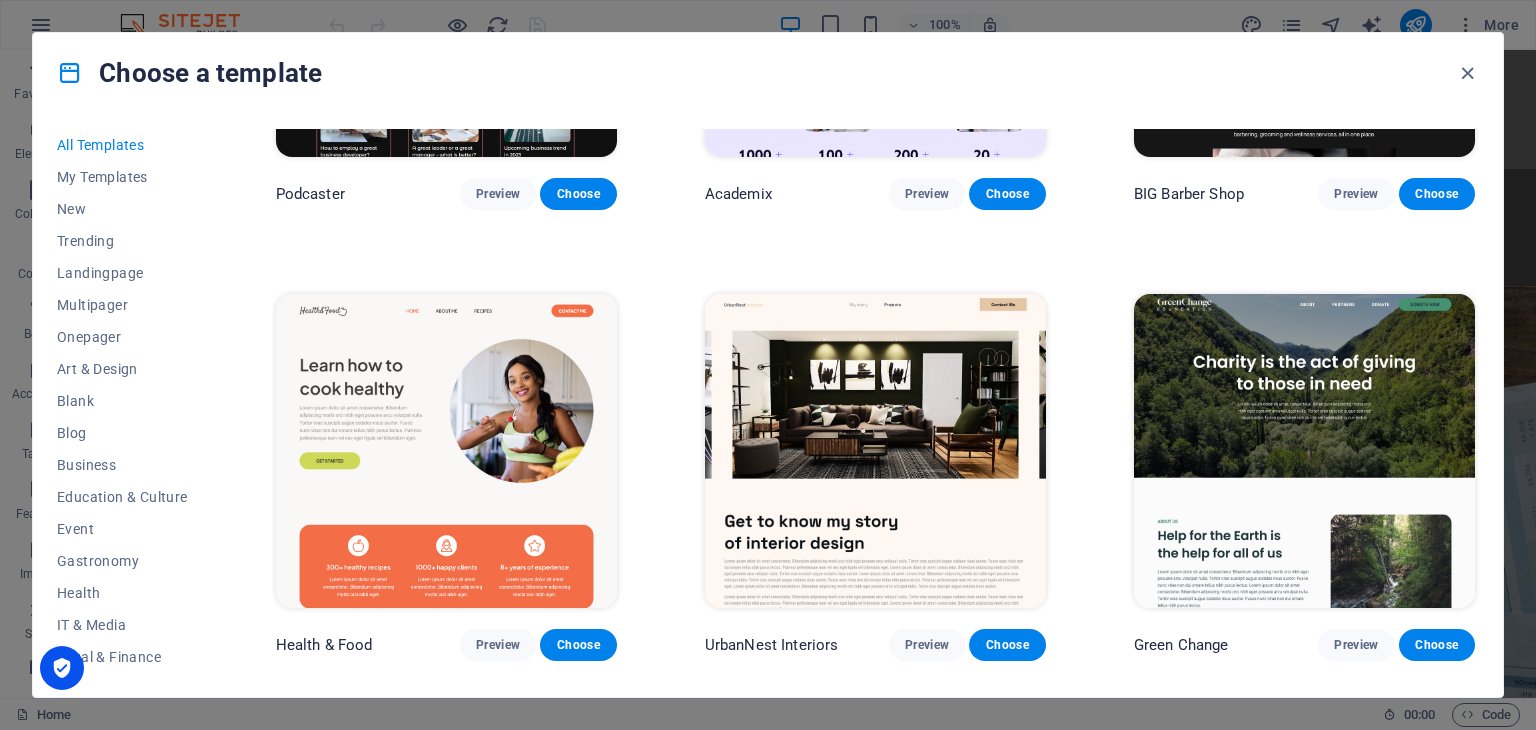 scroll, scrollTop: 2003, scrollLeft: 0, axis: vertical 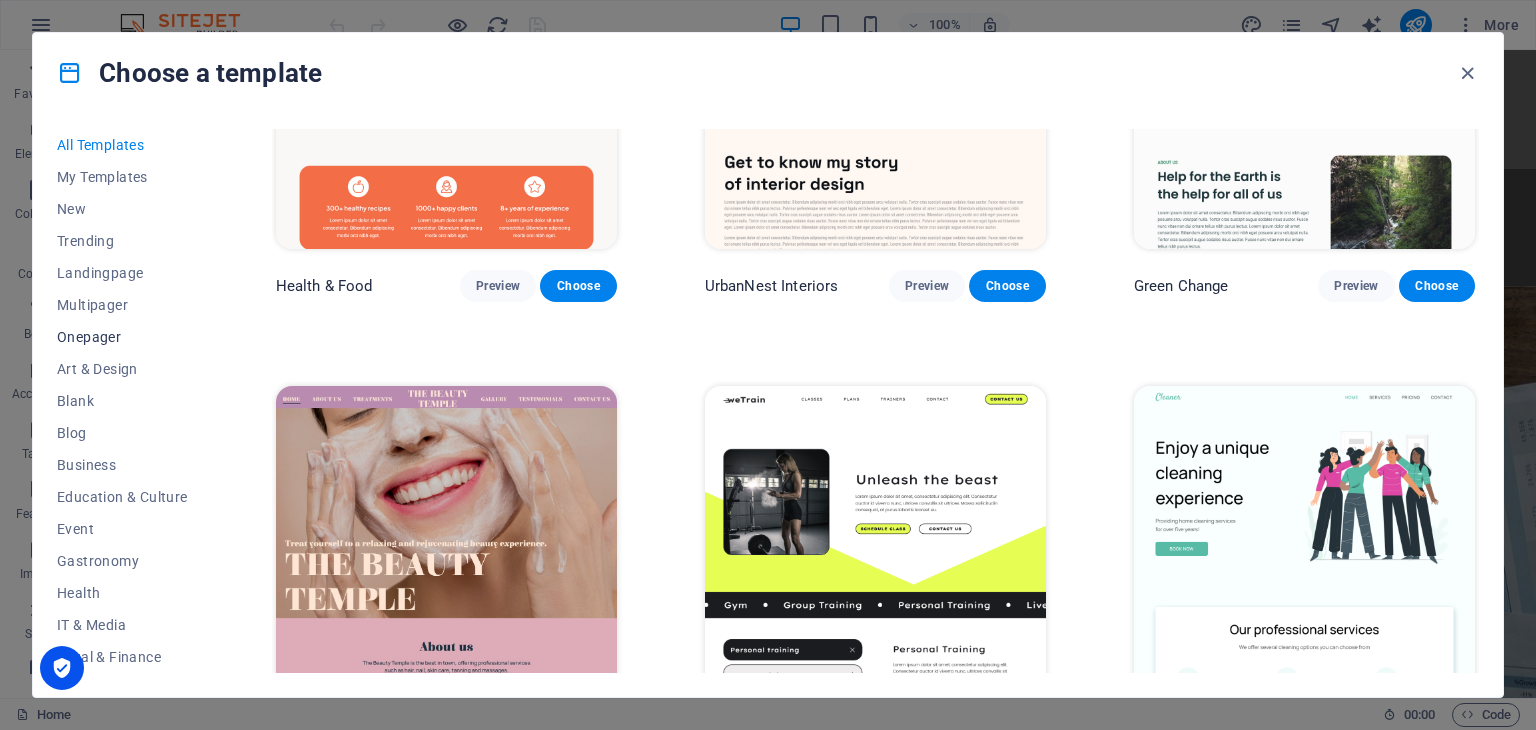 click on "Onepager" at bounding box center [122, 337] 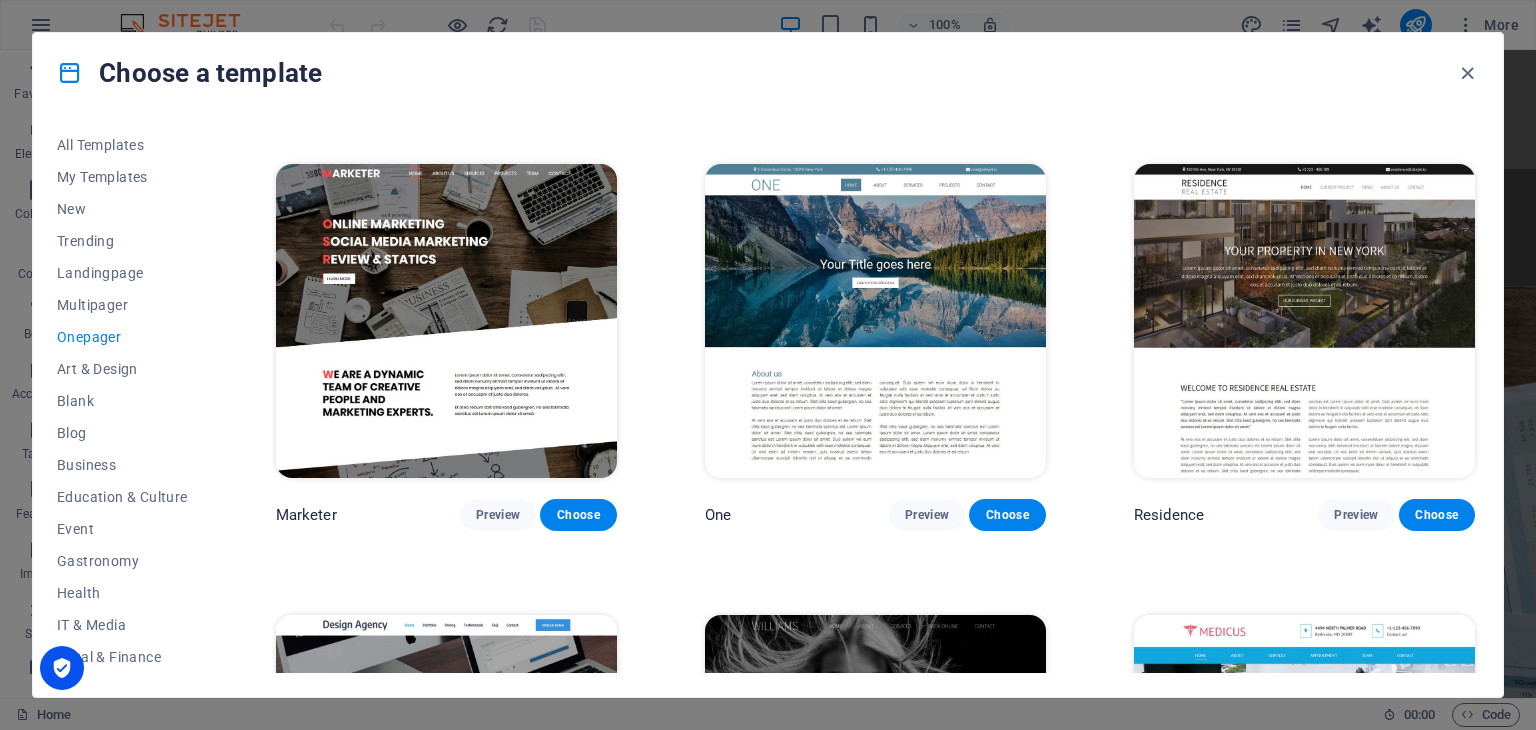 scroll, scrollTop: 9010, scrollLeft: 0, axis: vertical 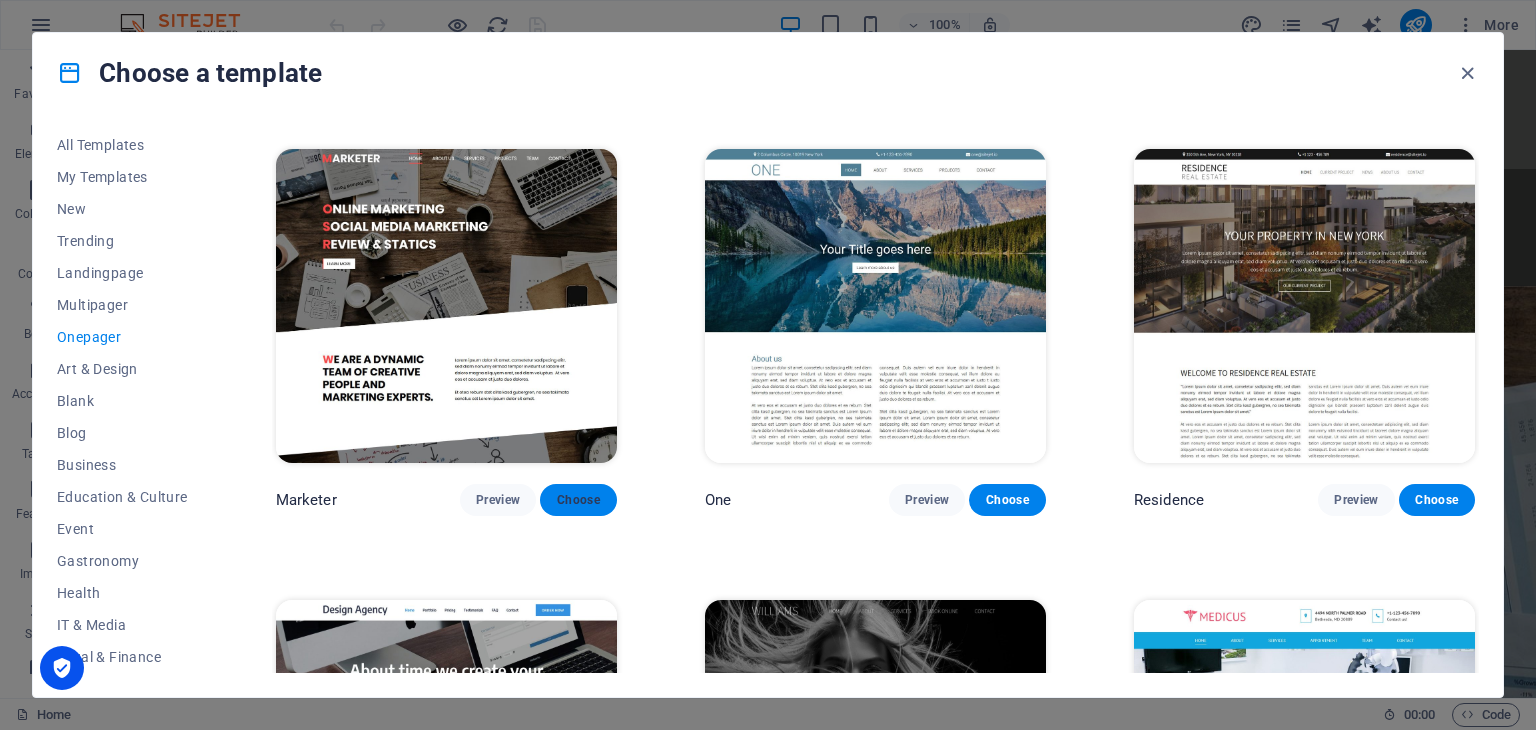 click on "Choose" at bounding box center [578, 500] 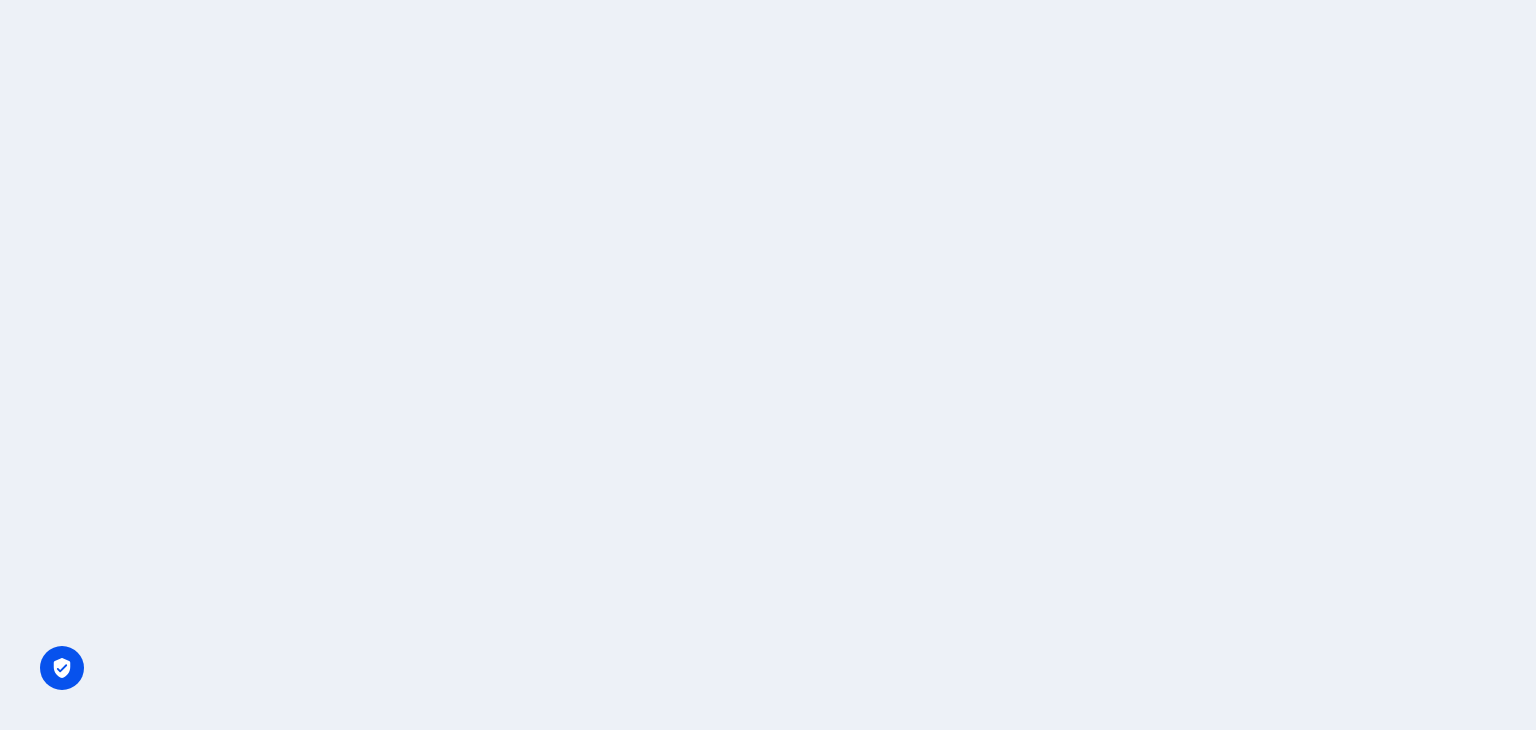 scroll, scrollTop: 0, scrollLeft: 0, axis: both 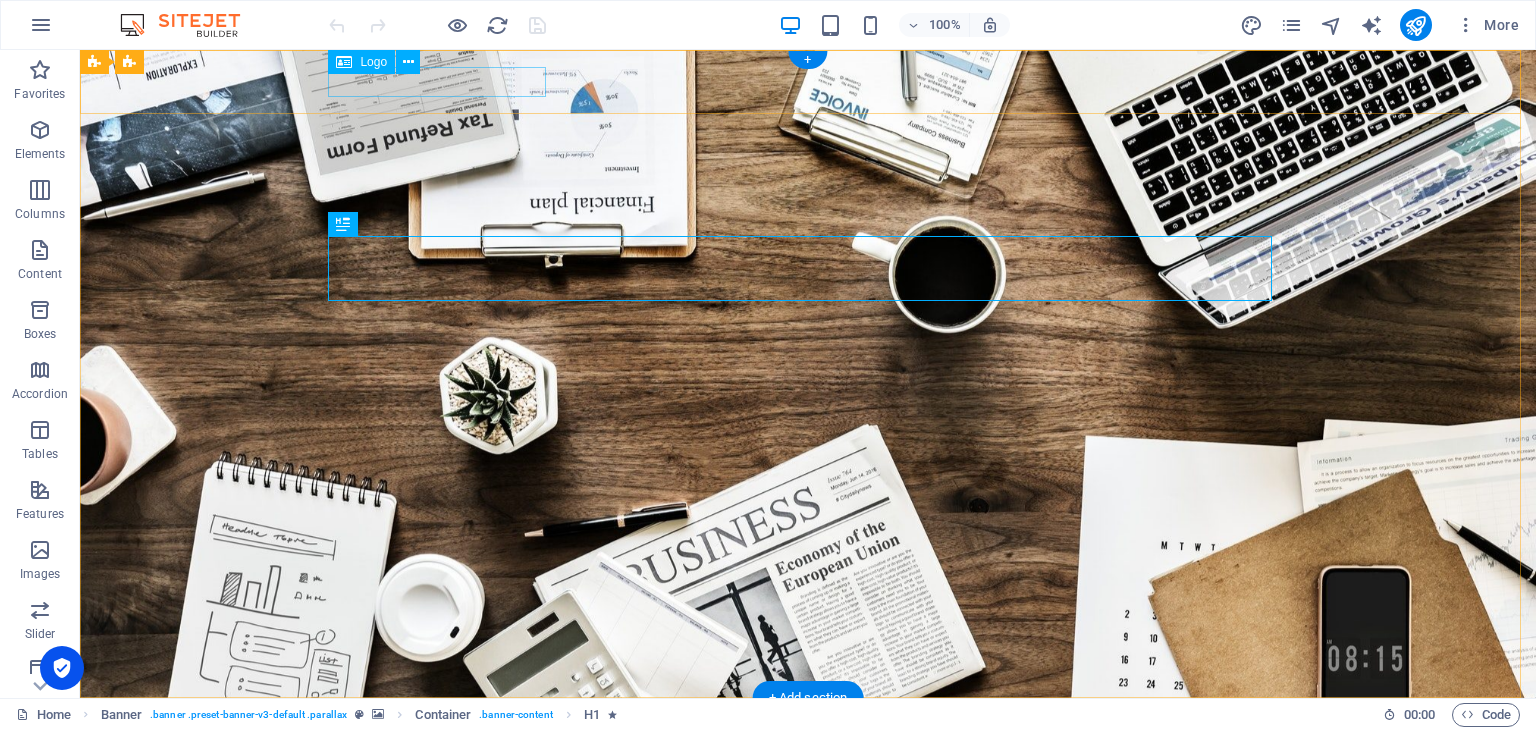 click at bounding box center [808, 729] 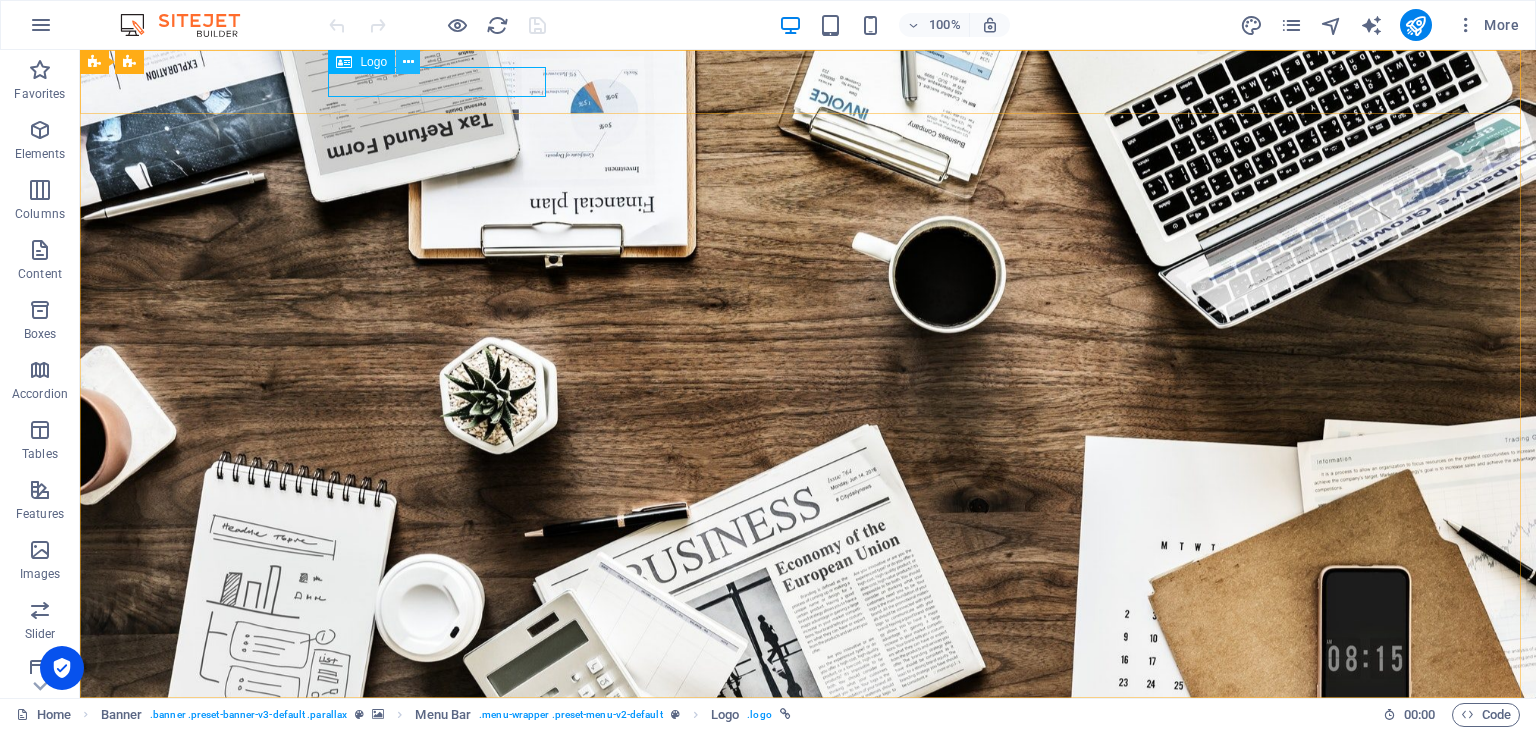 click at bounding box center (408, 62) 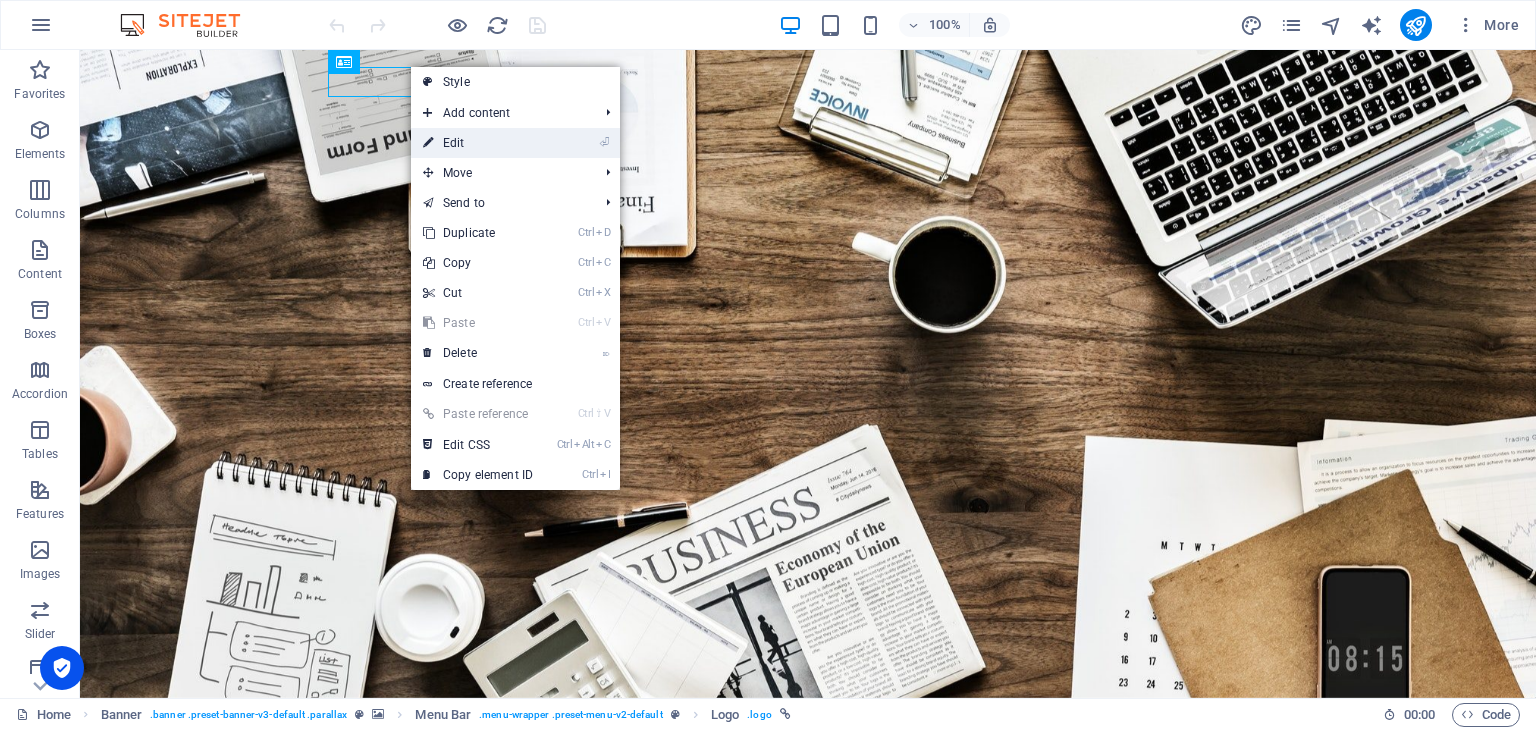 click on "⏎  Edit" at bounding box center [478, 143] 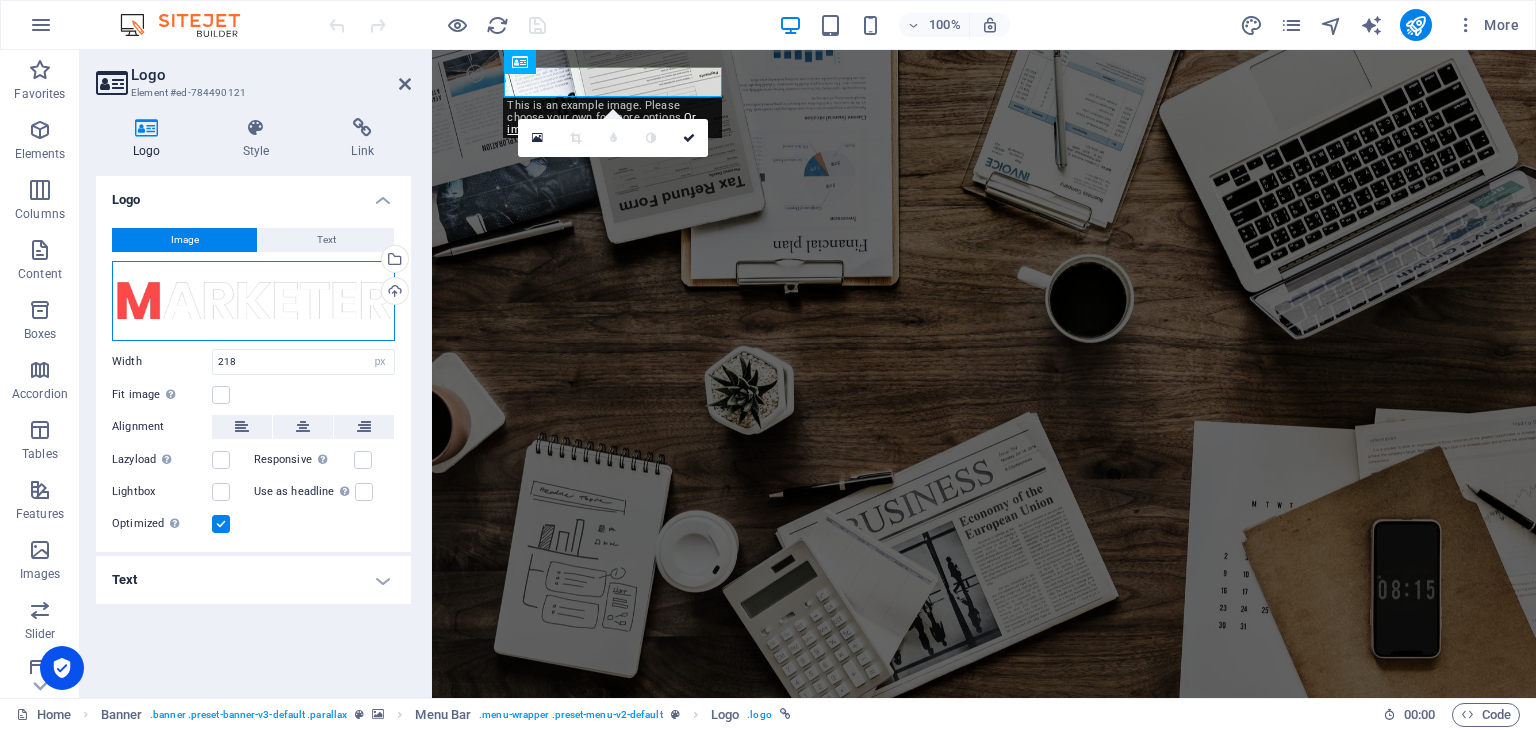 click on "Drag files here, click to choose files or select files from Files or our free stock photos & videos" at bounding box center [253, 301] 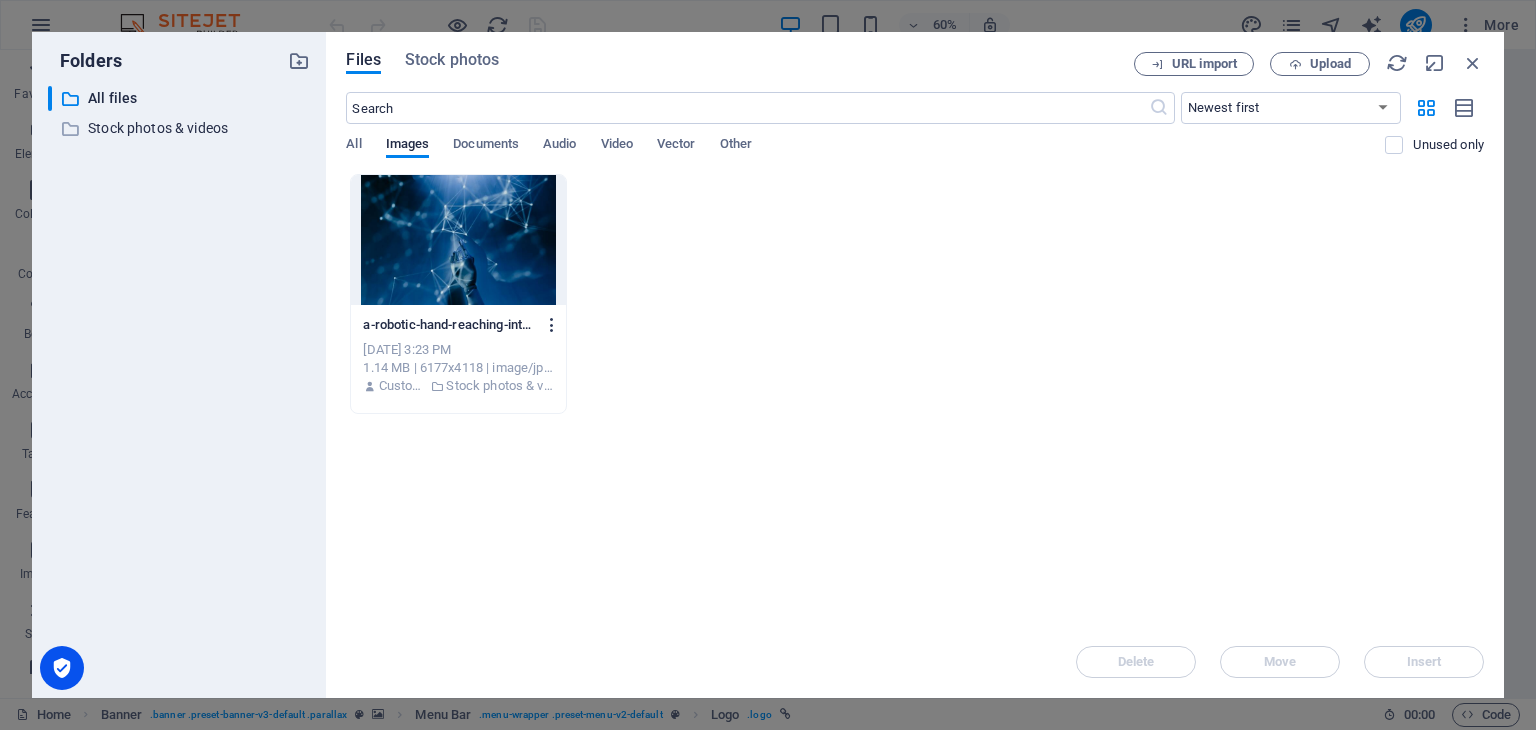 click at bounding box center [552, 325] 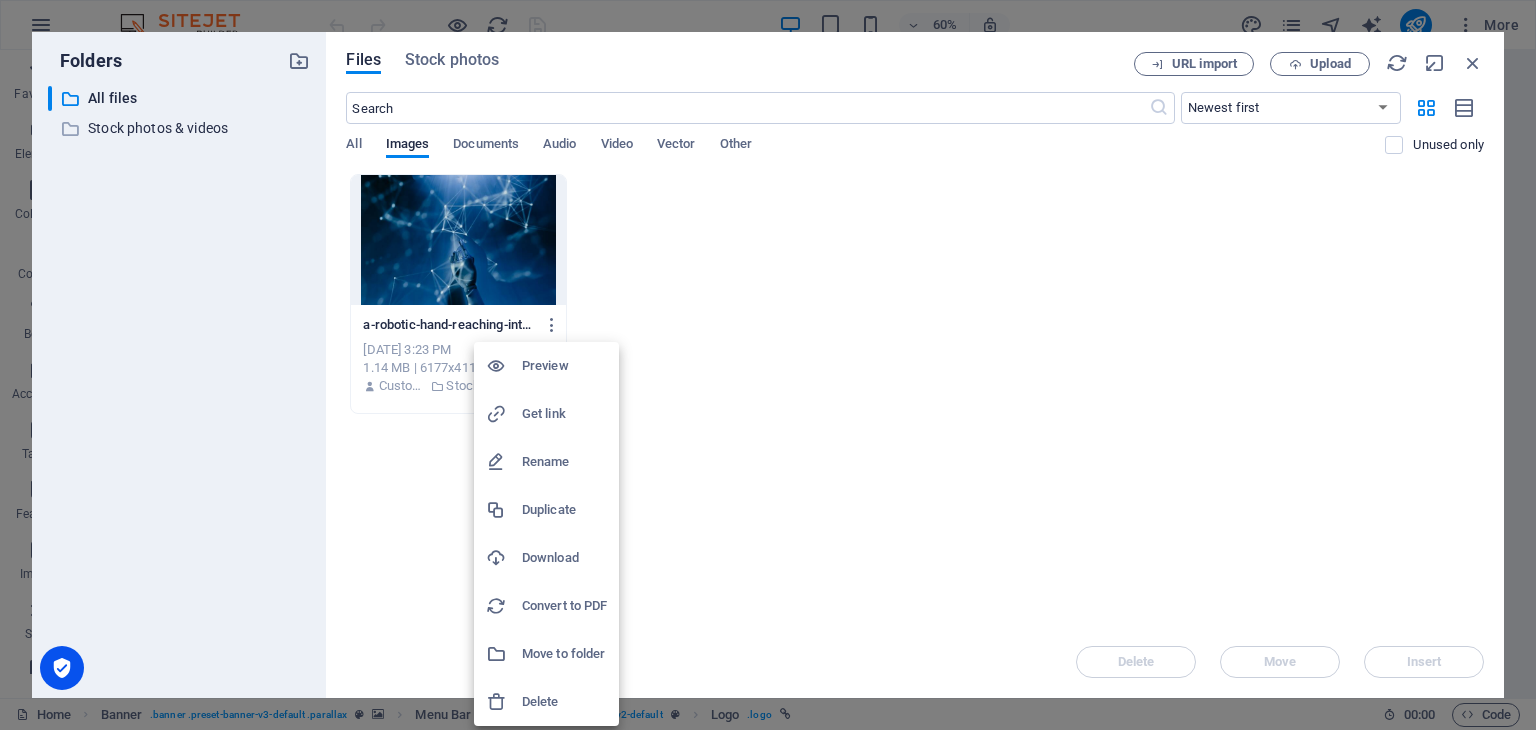 click at bounding box center [768, 365] 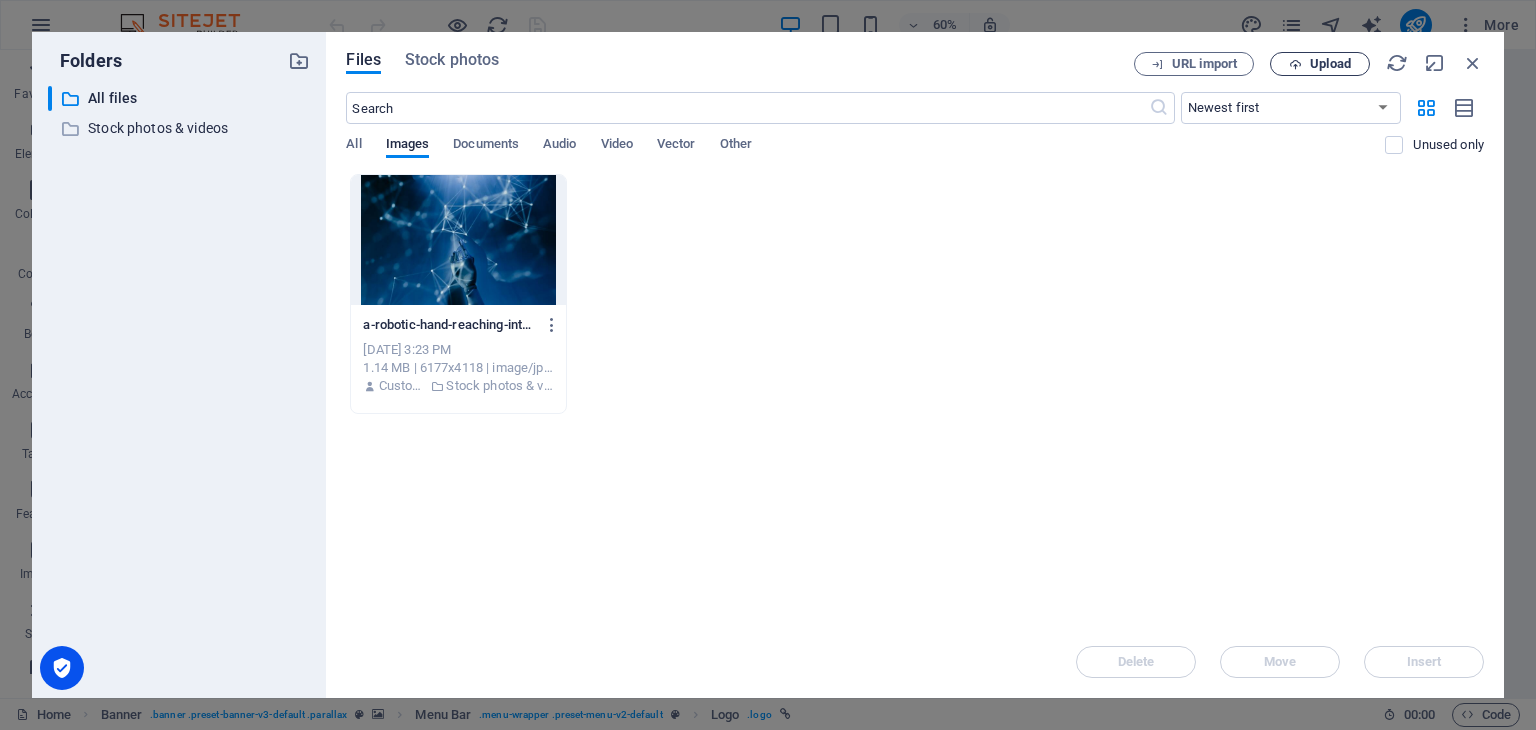 click on "Upload" at bounding box center (1330, 64) 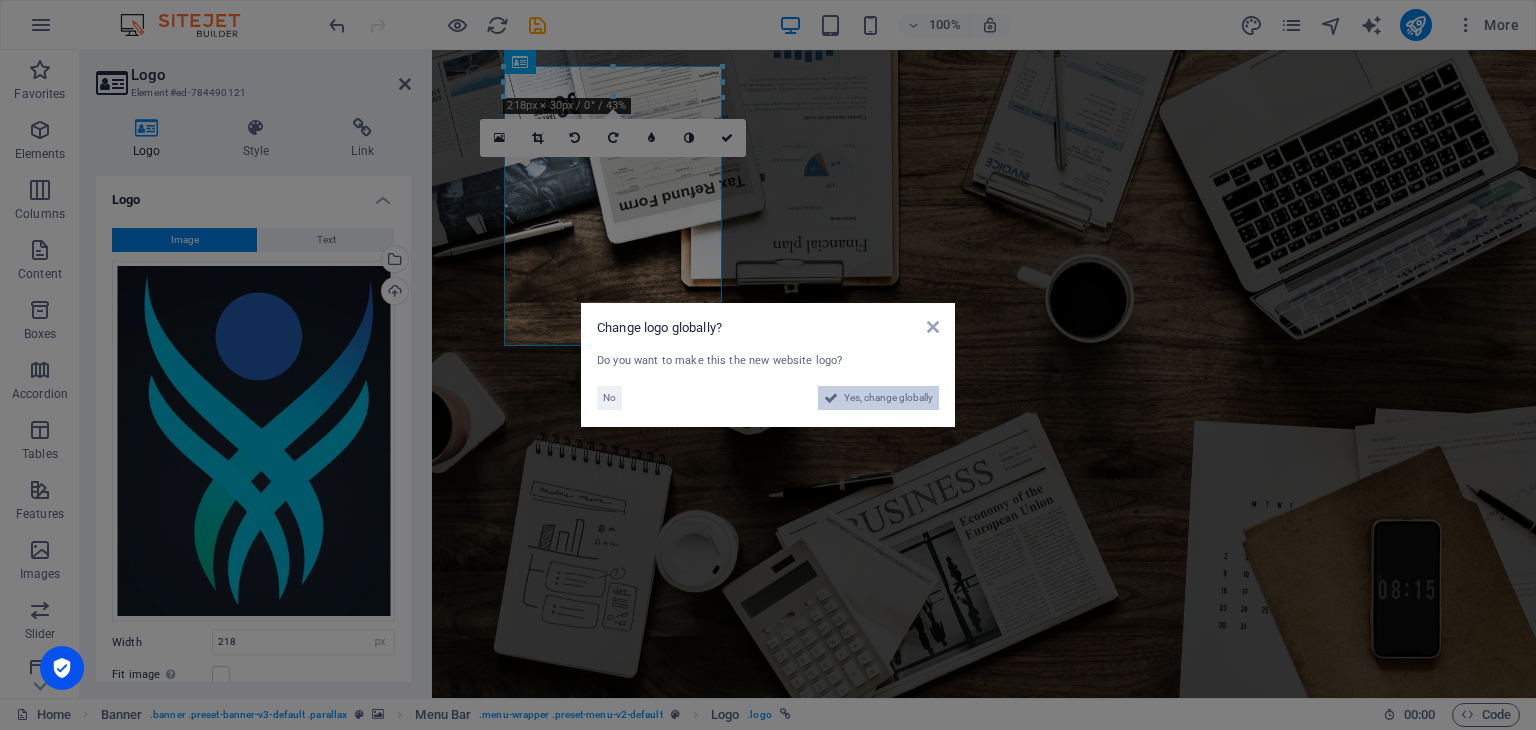 click on "Yes, change globally" at bounding box center (888, 398) 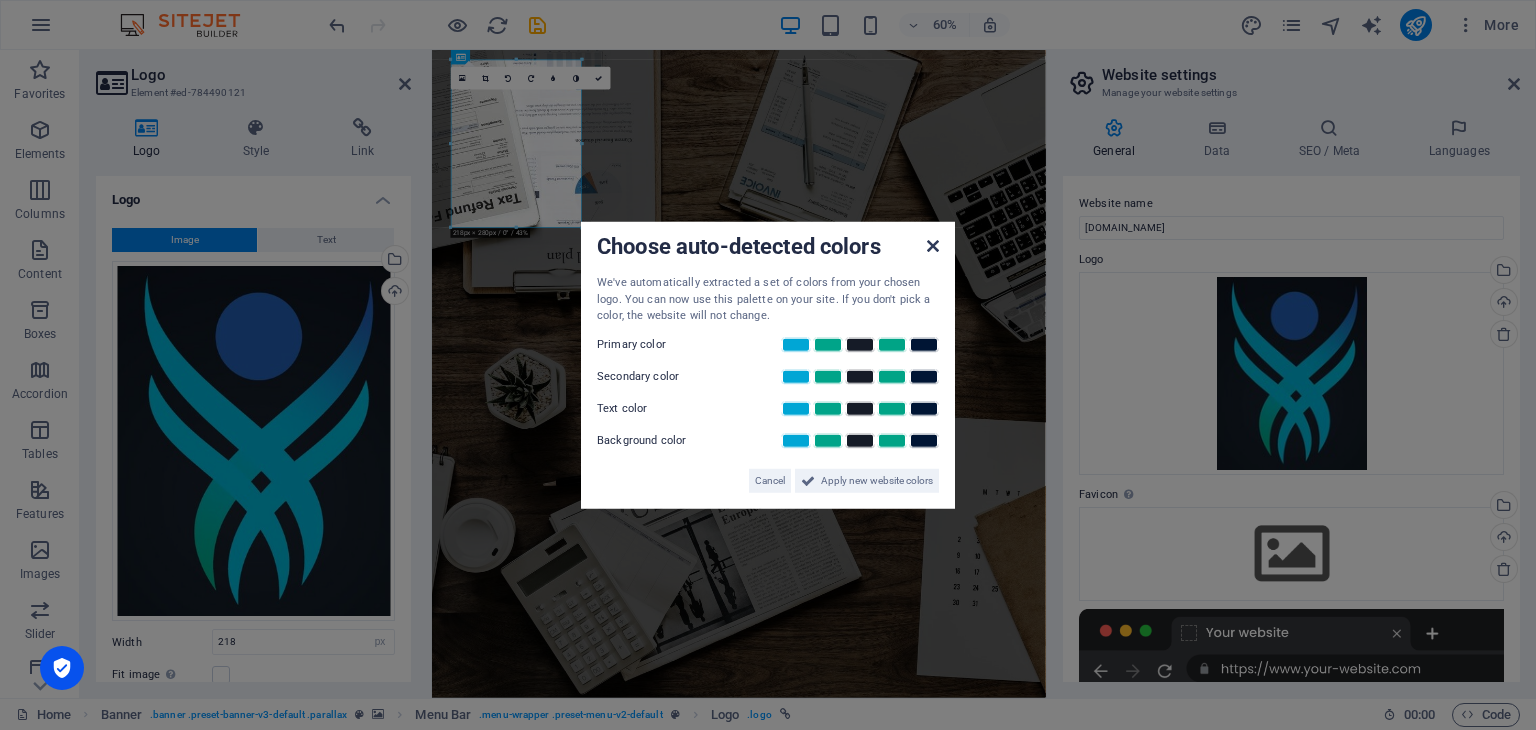click at bounding box center [933, 246] 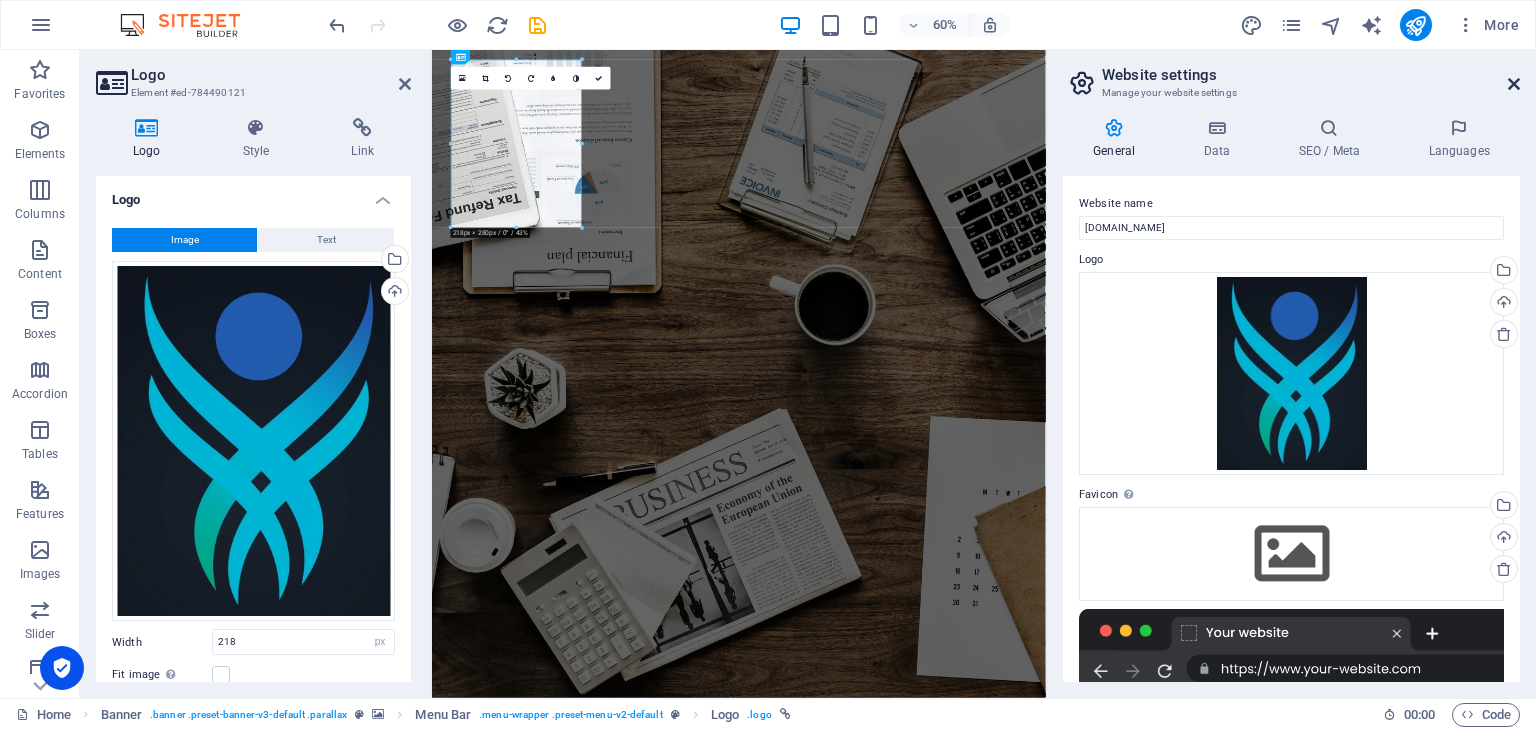 click at bounding box center [1514, 84] 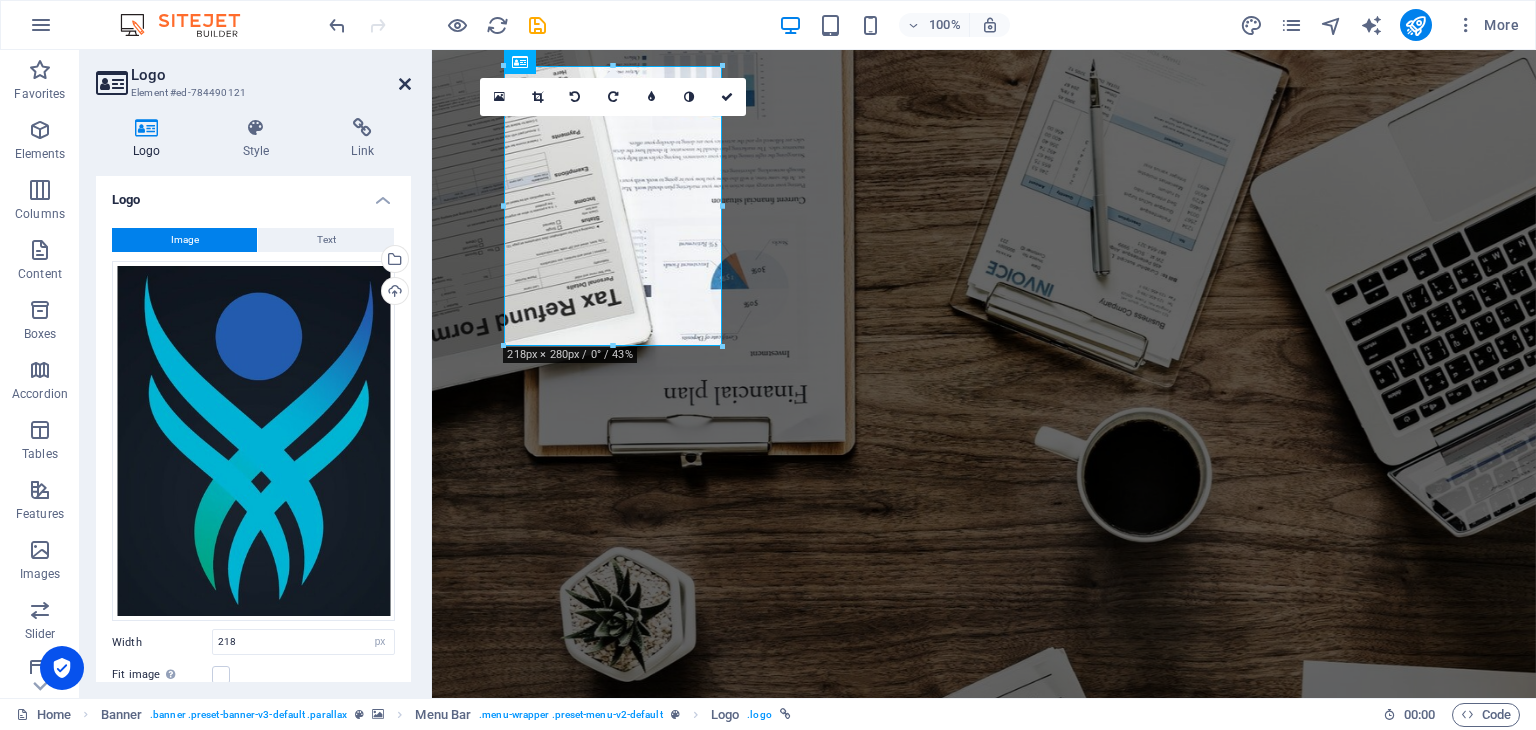 click at bounding box center [405, 84] 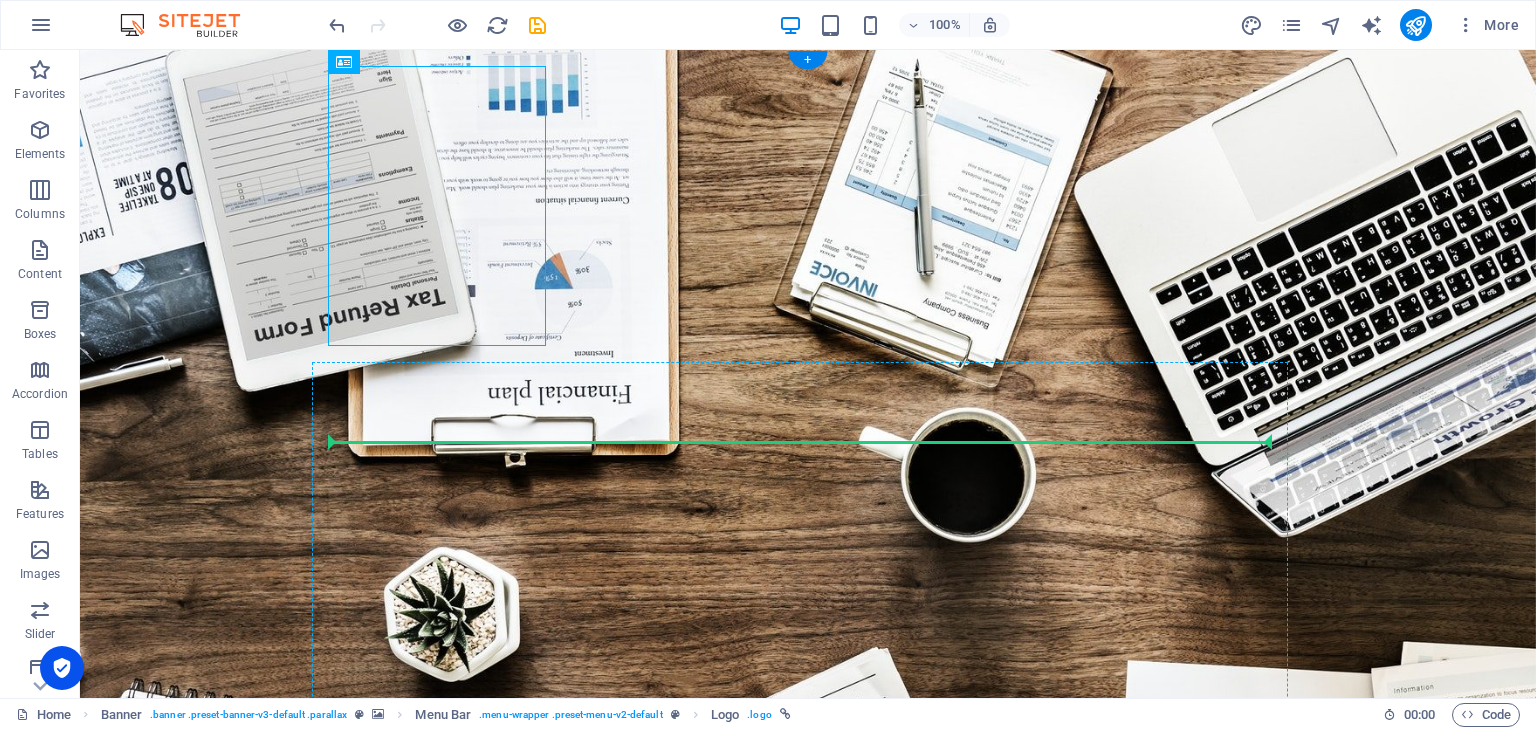 drag, startPoint x: 480, startPoint y: 235, endPoint x: 624, endPoint y: 472, distance: 277.3175 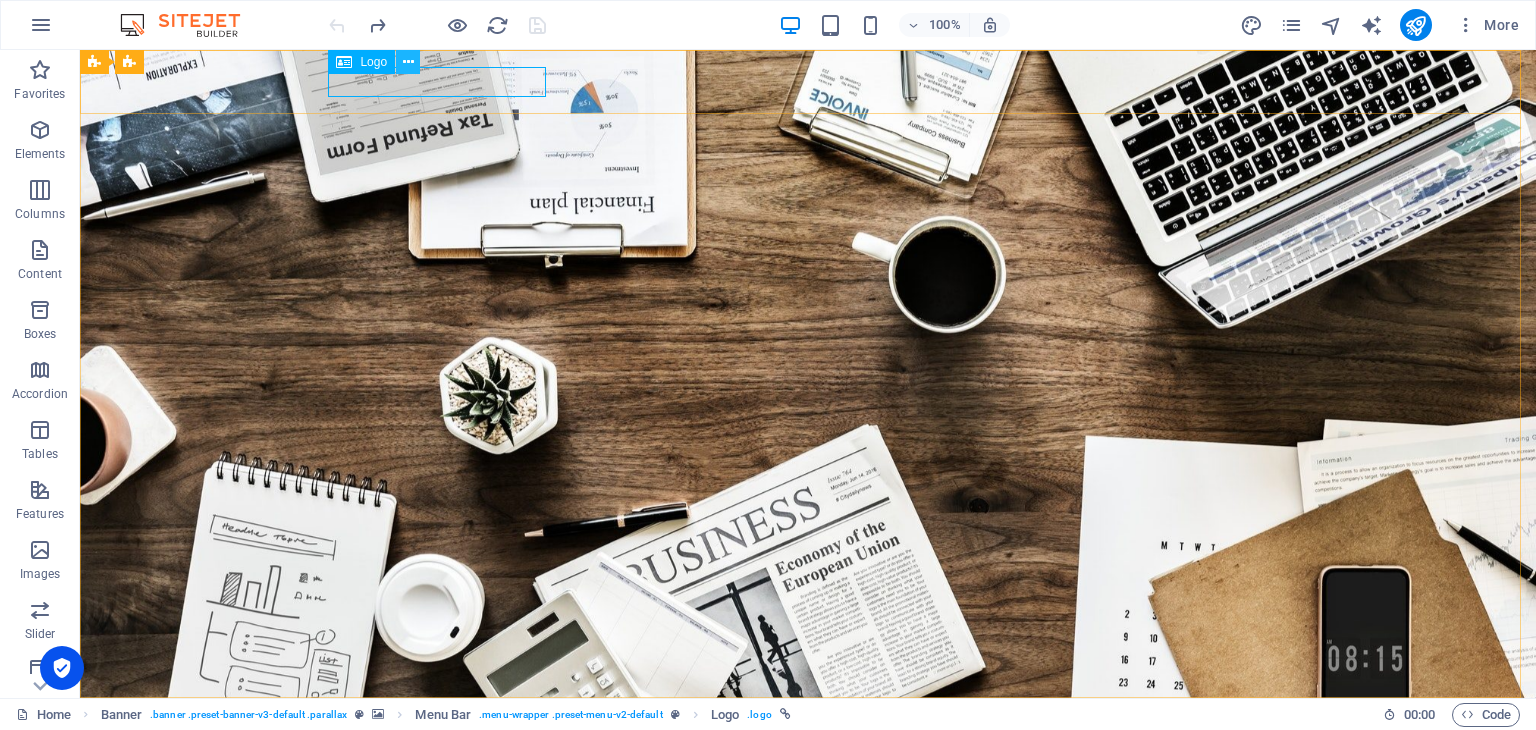 click at bounding box center [408, 62] 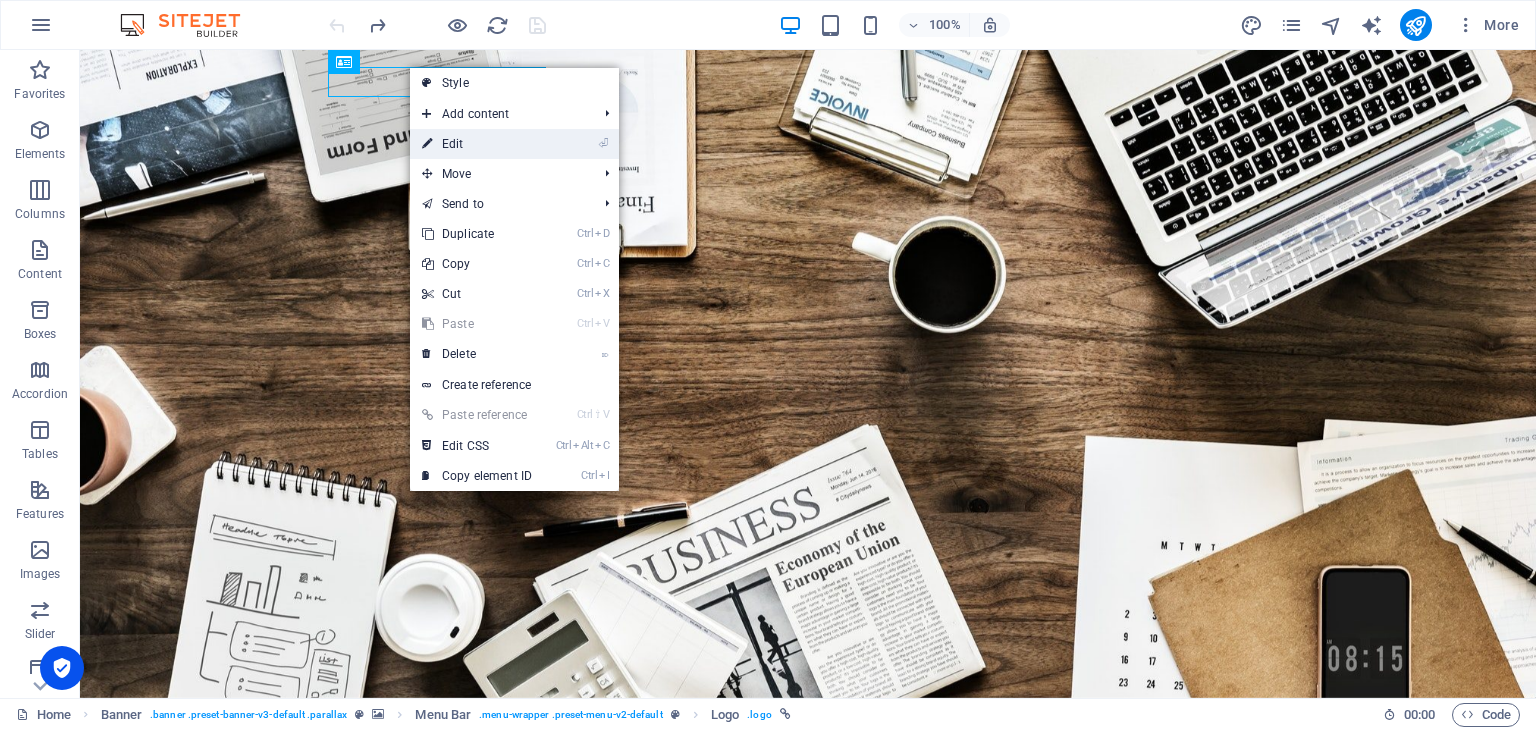click on "⏎  Edit" at bounding box center [477, 144] 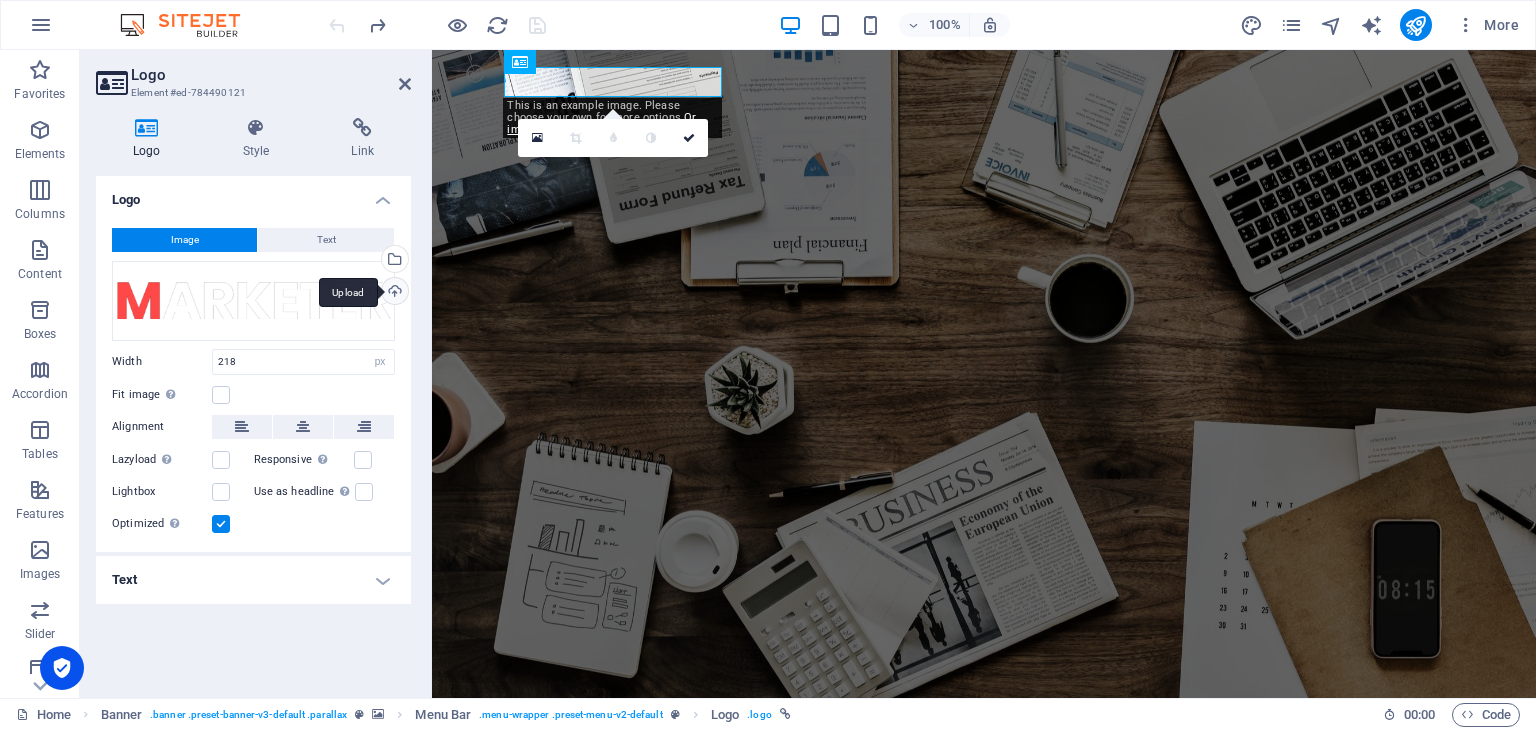 click on "Upload" at bounding box center (393, 293) 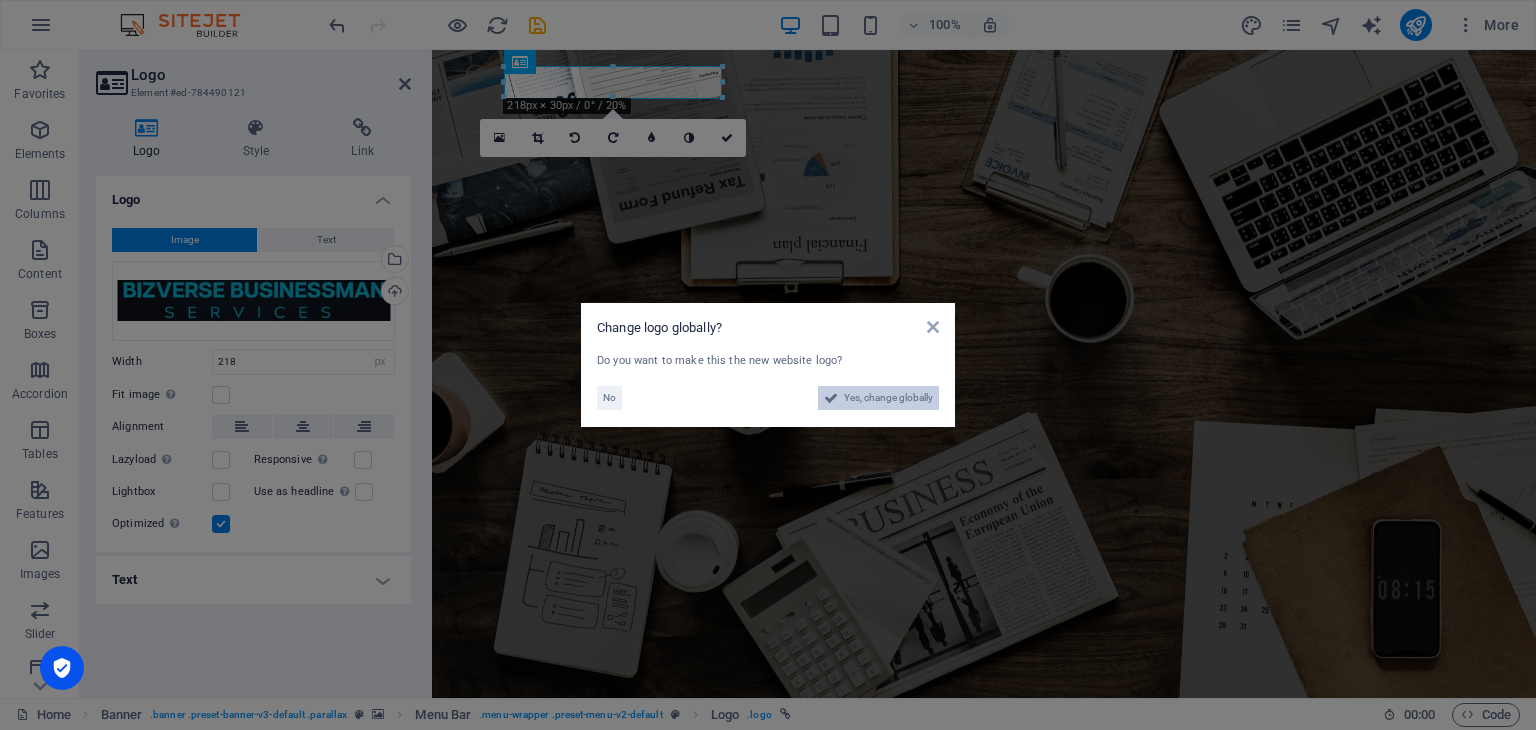 click on "Yes, change globally" at bounding box center (888, 398) 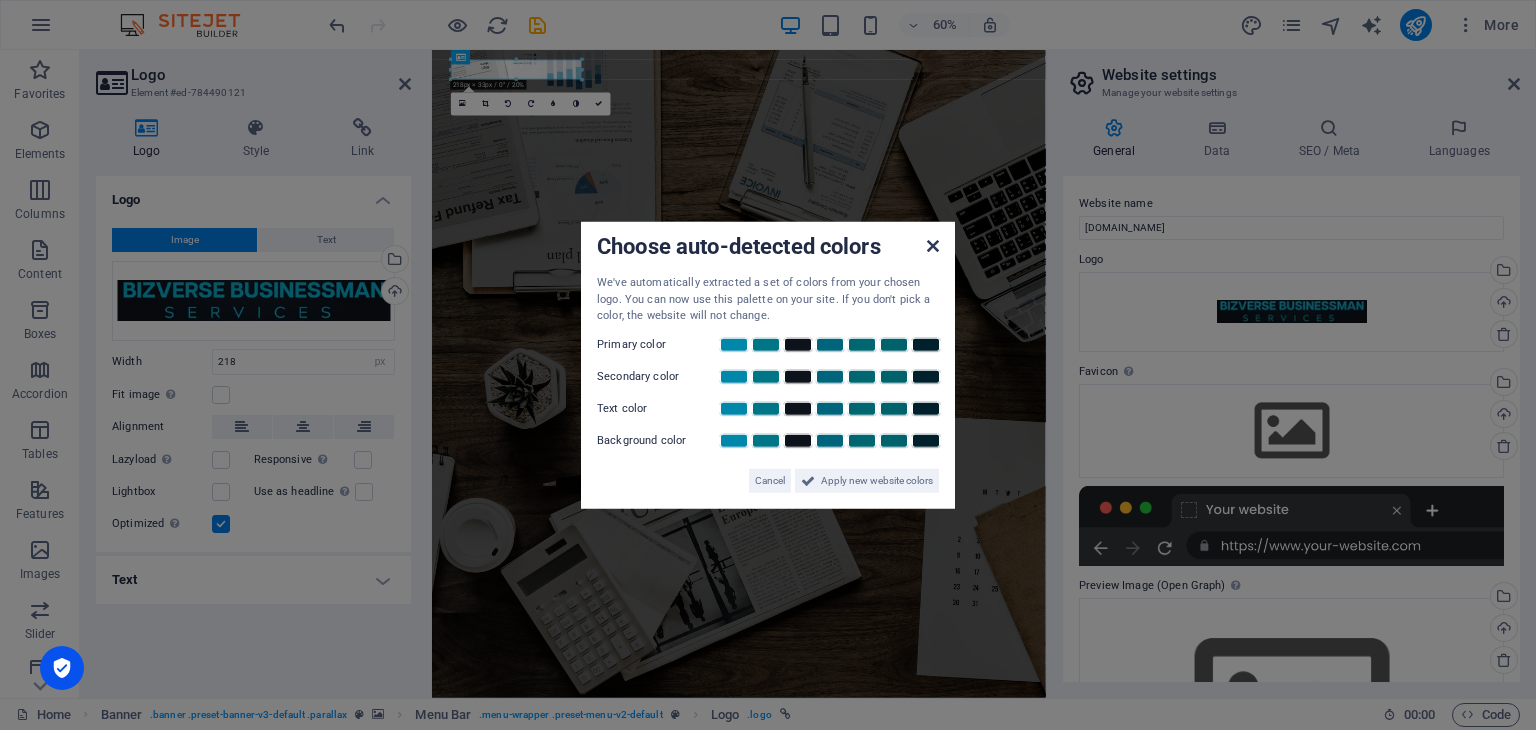 click at bounding box center (933, 246) 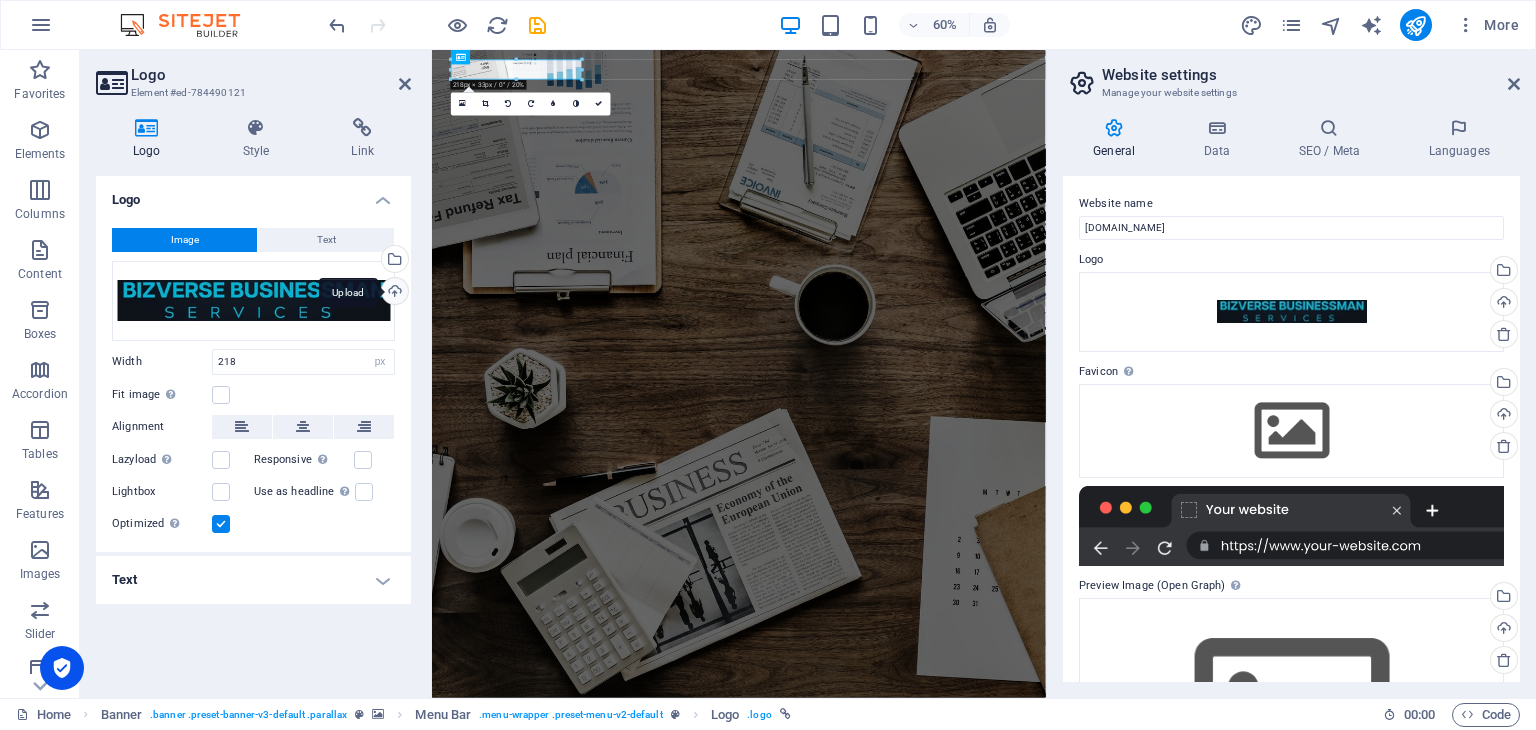 click on "Upload" at bounding box center [393, 293] 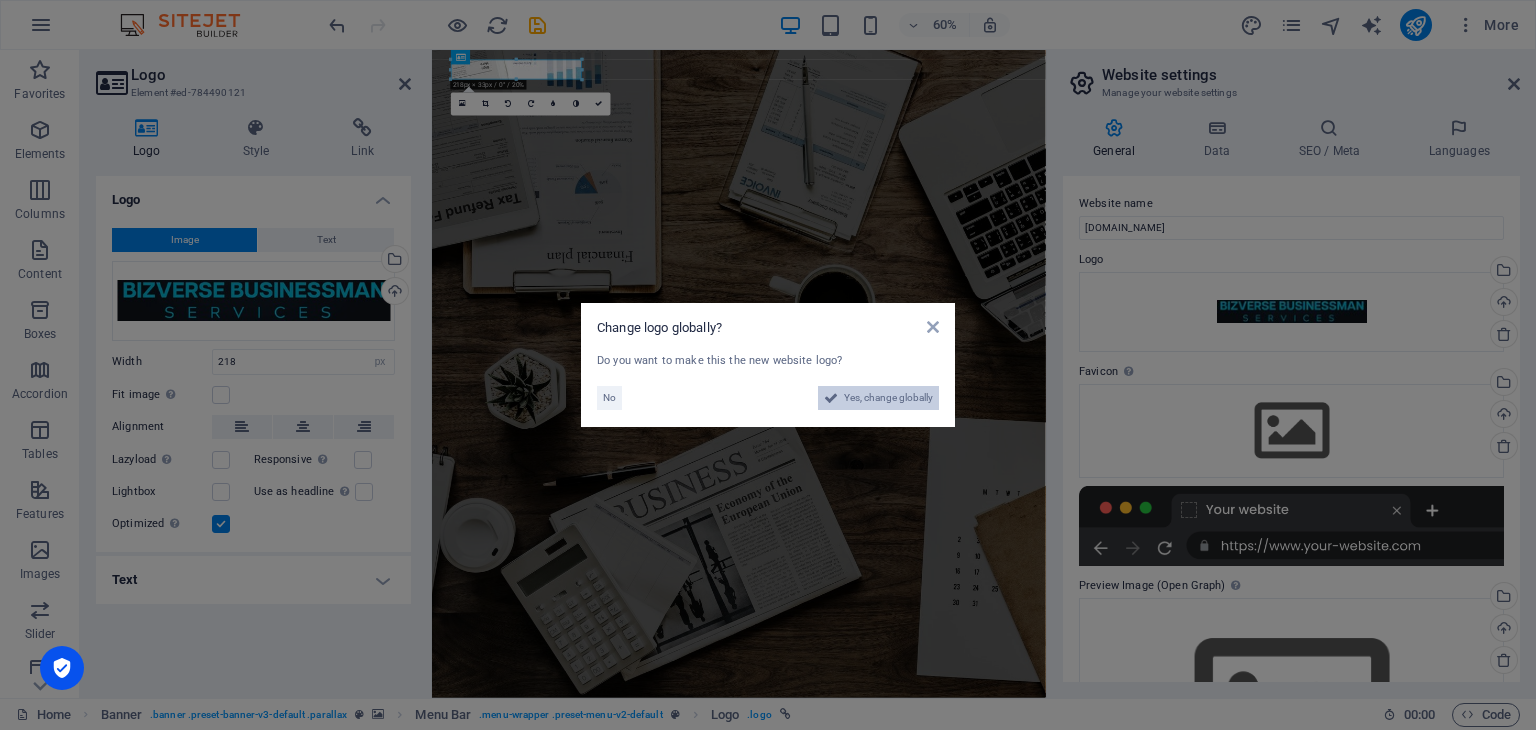 click on "Yes, change globally" at bounding box center (878, 398) 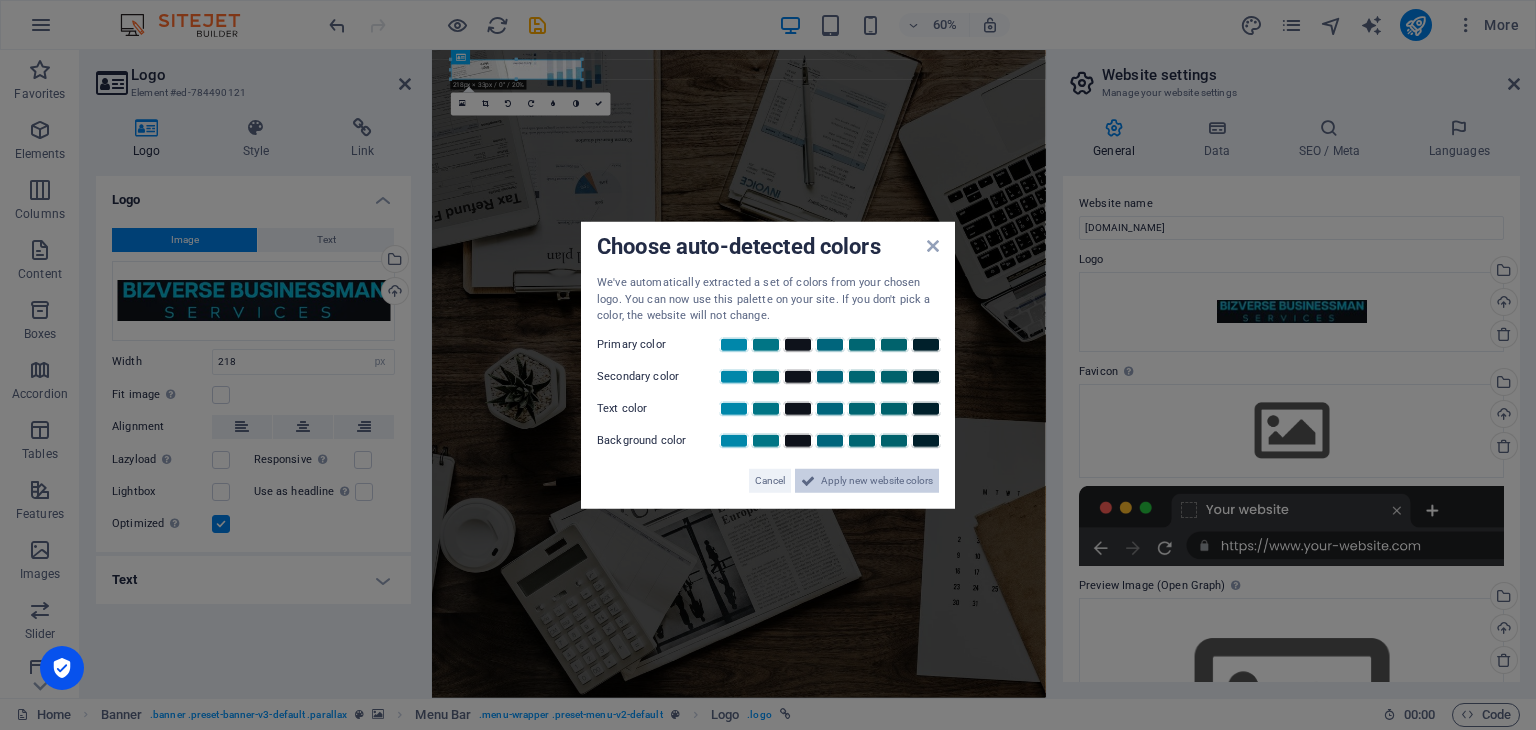 click on "Apply new website colors" at bounding box center [877, 480] 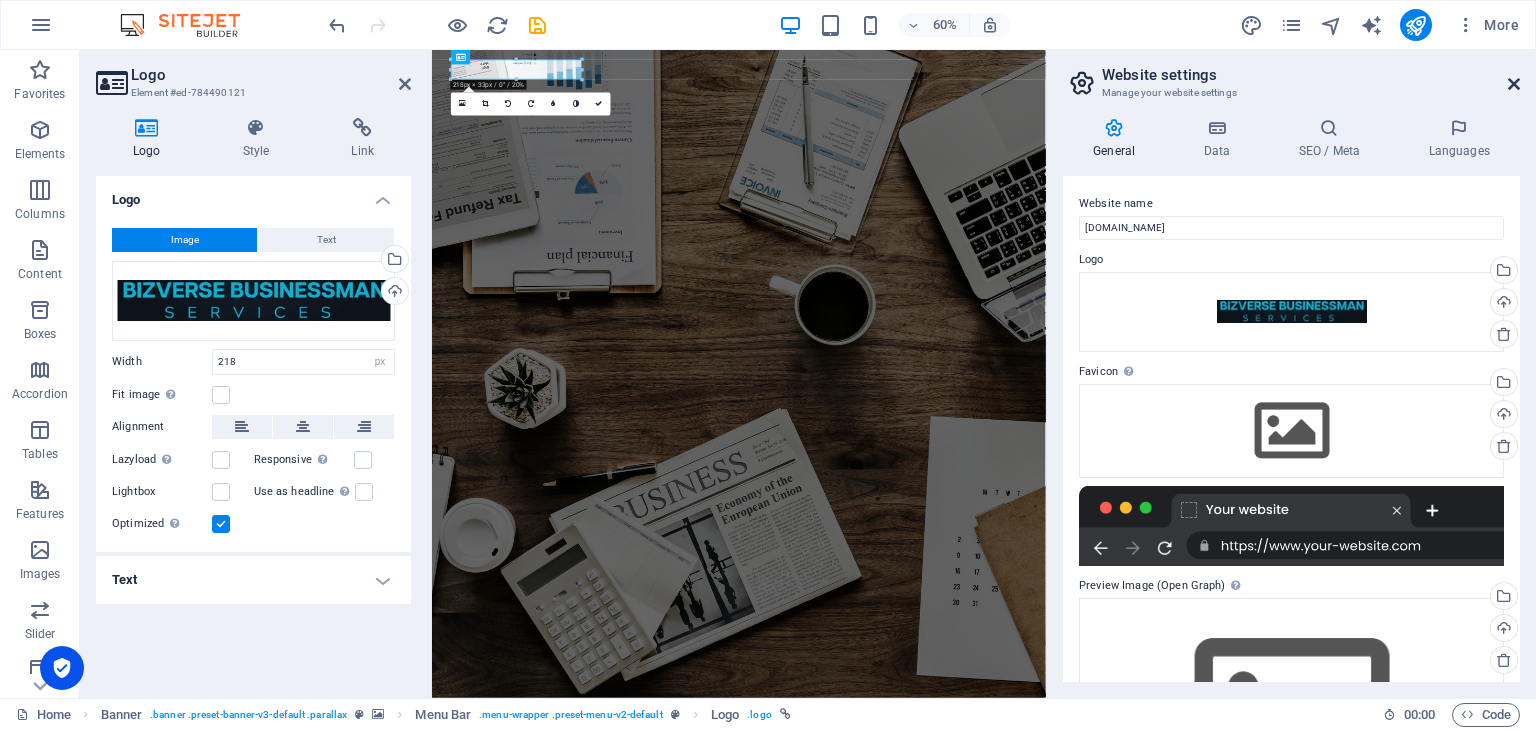 click at bounding box center [1514, 84] 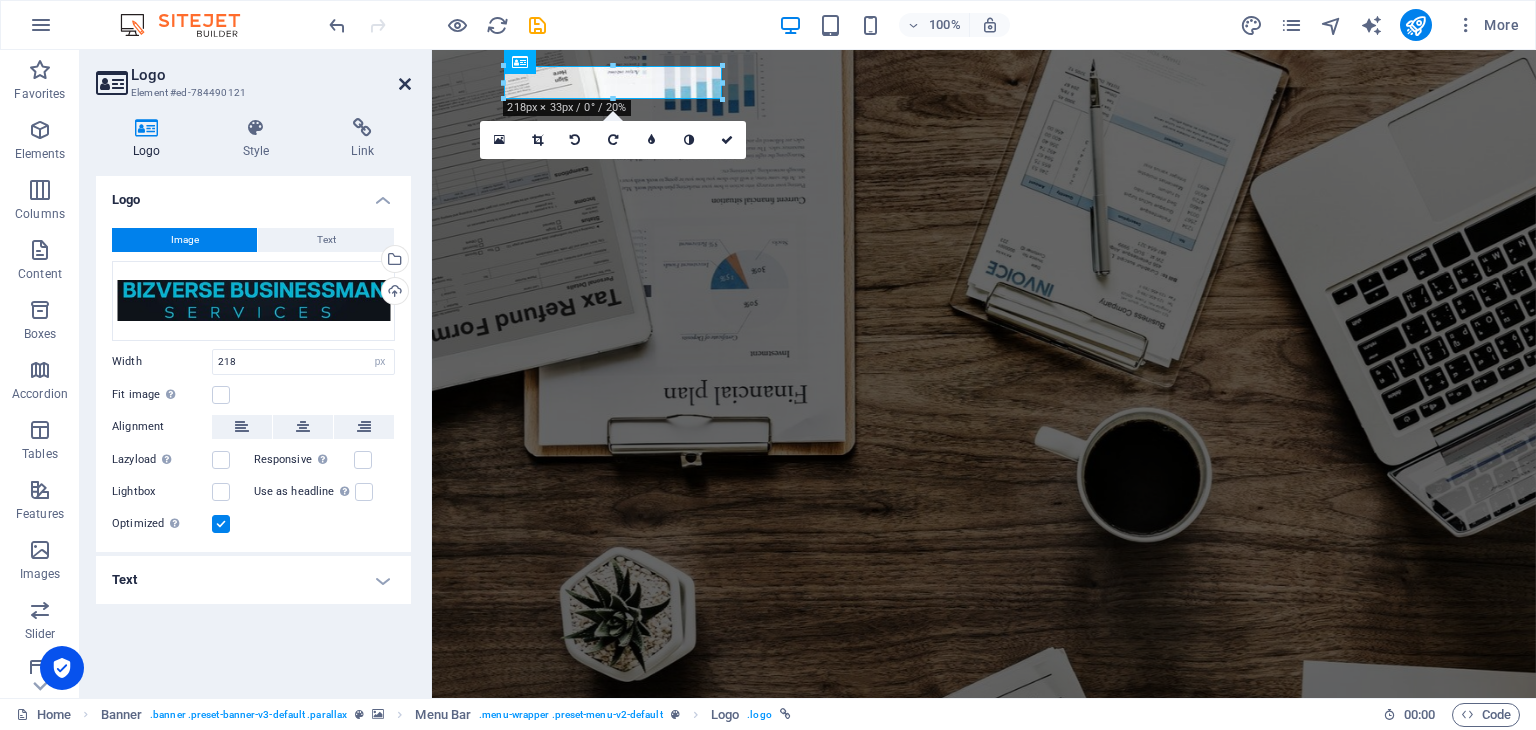 click at bounding box center [405, 84] 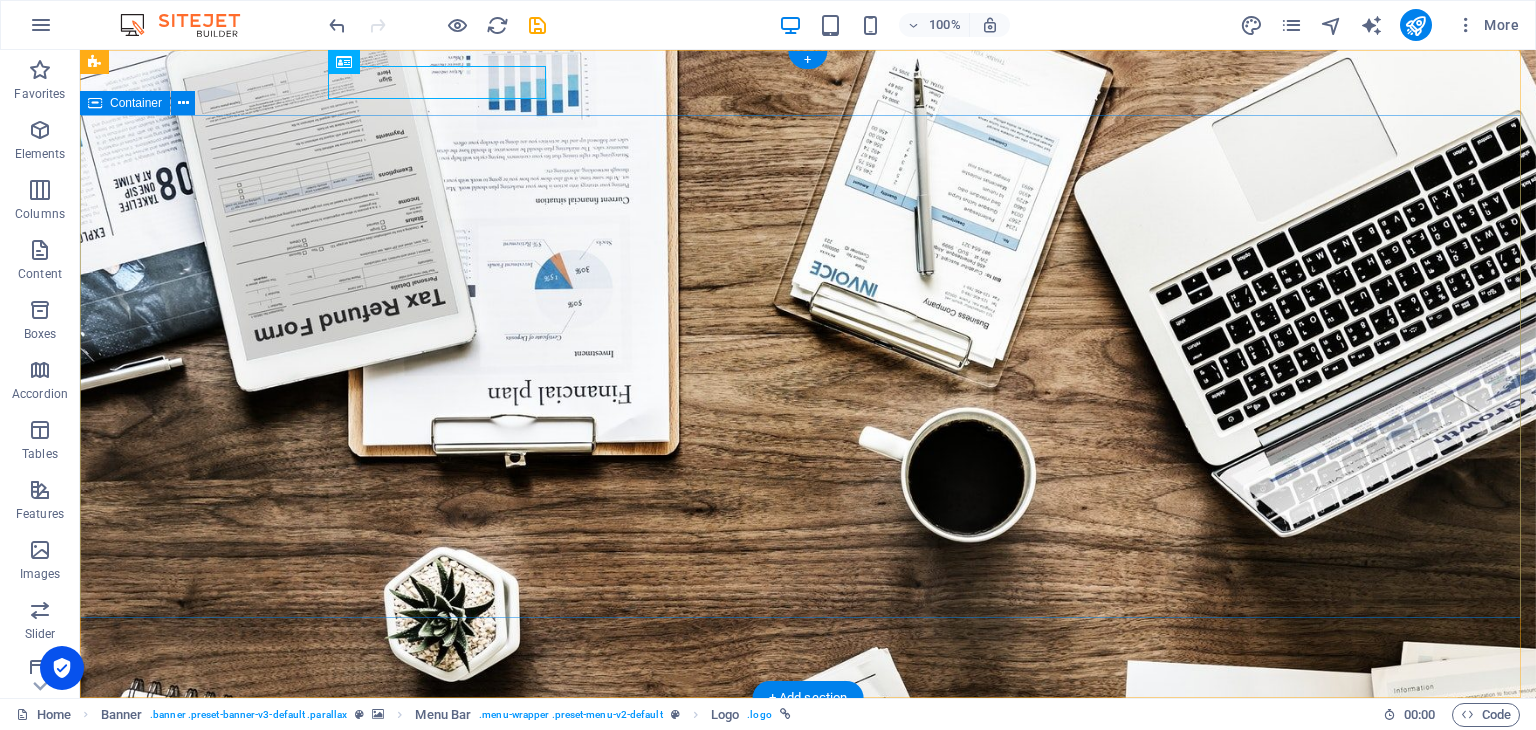 click on "O nline Marketing S OCIAL MEDIA MARKETING R EVIEW & STATISTICS Learn more" at bounding box center (808, 1436) 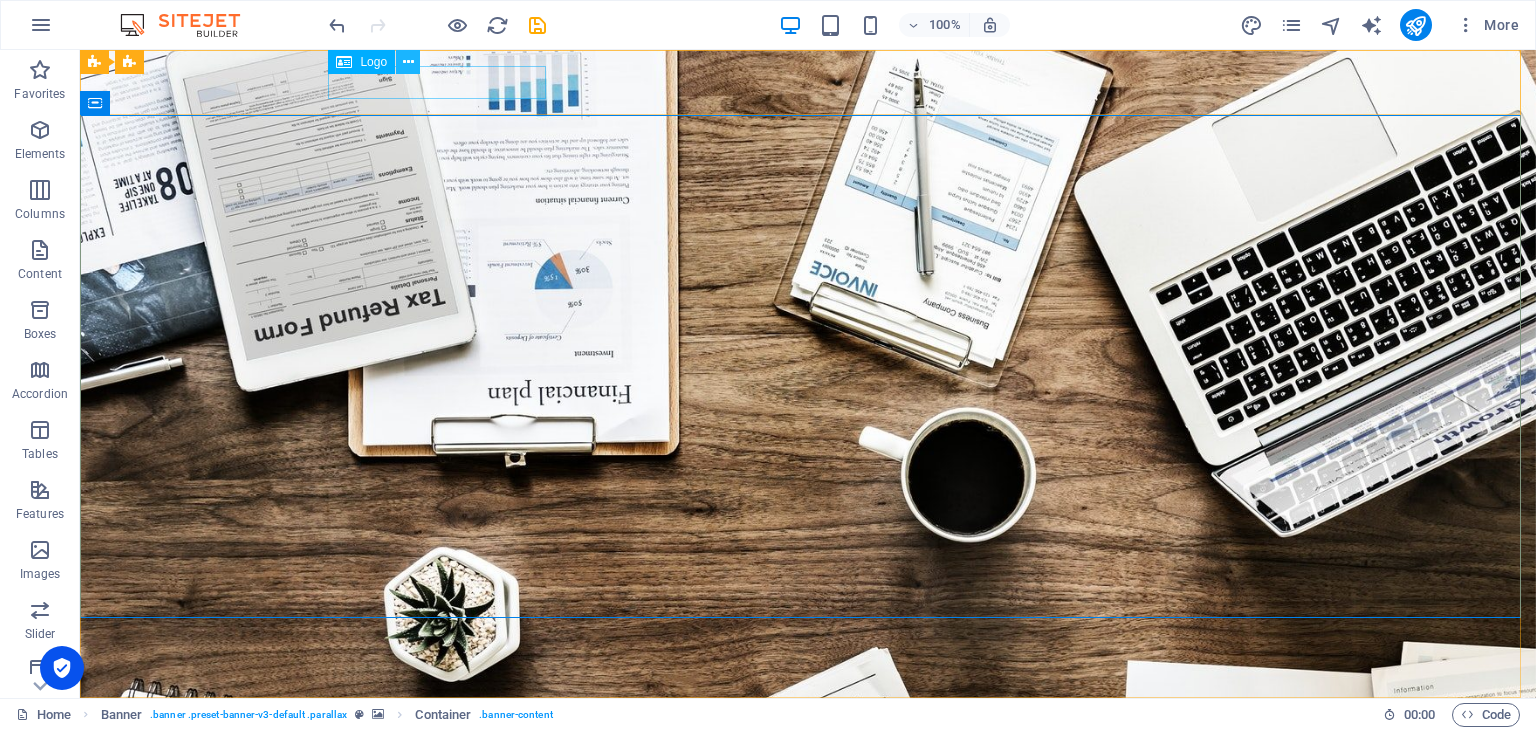 click at bounding box center (408, 62) 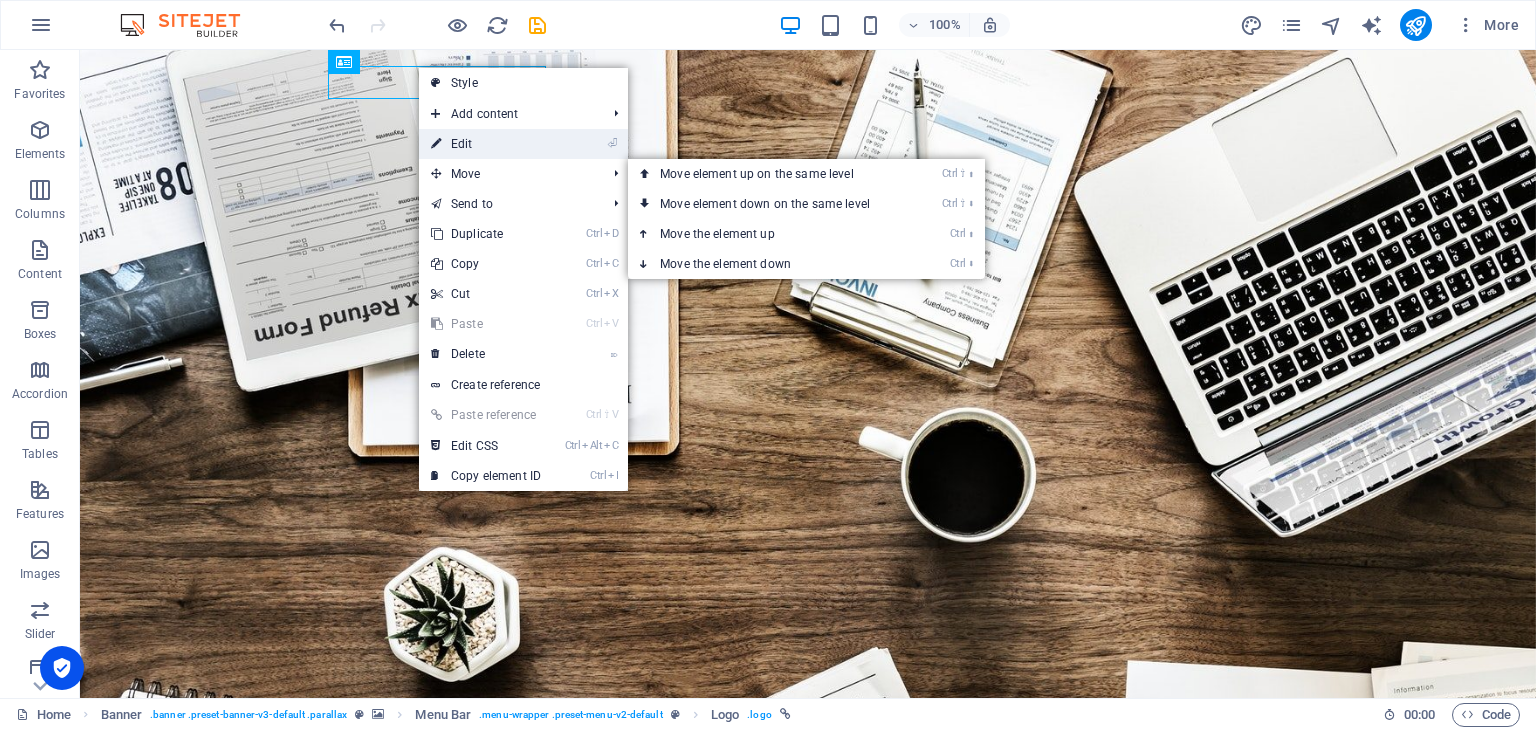 click on "⏎  Edit" at bounding box center [486, 144] 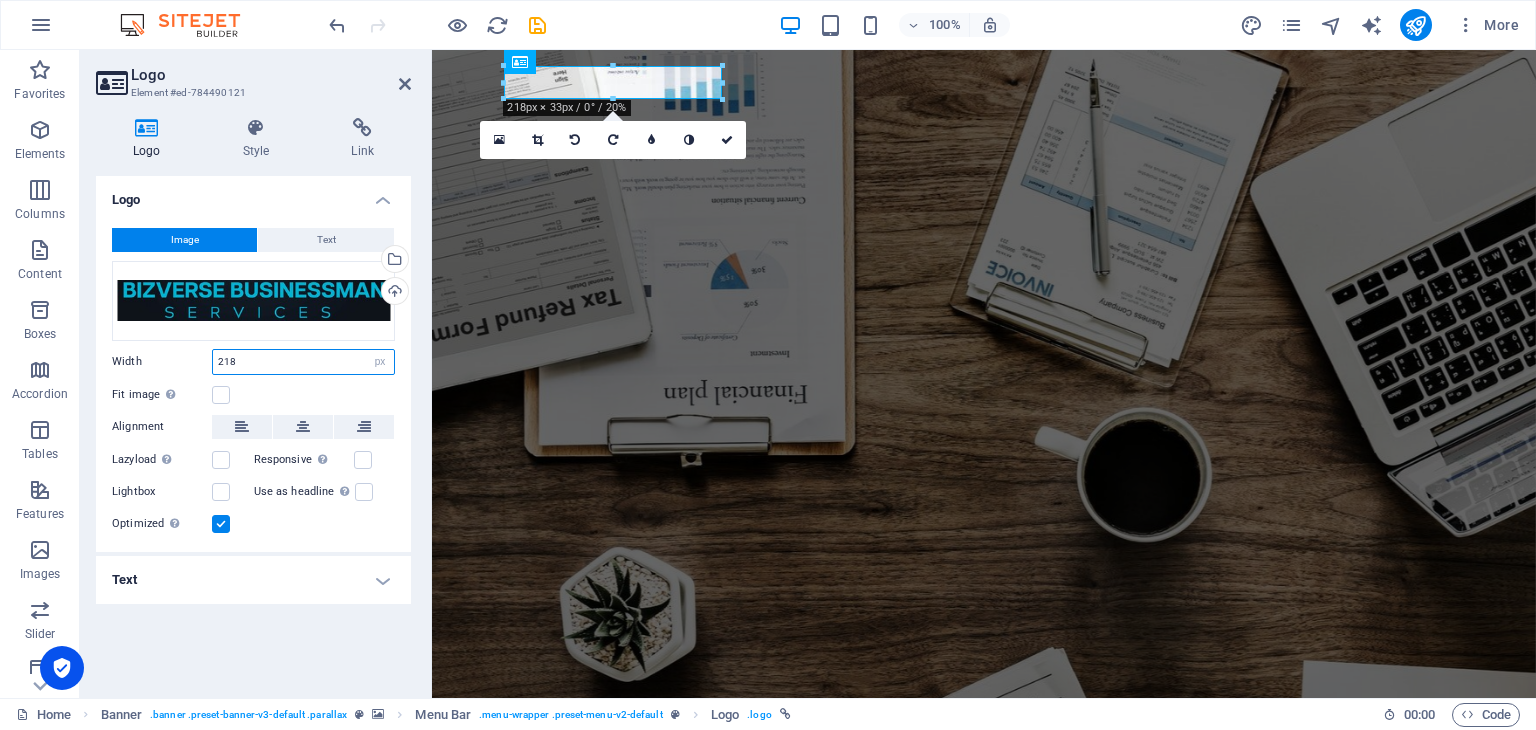 click on "218" at bounding box center (303, 362) 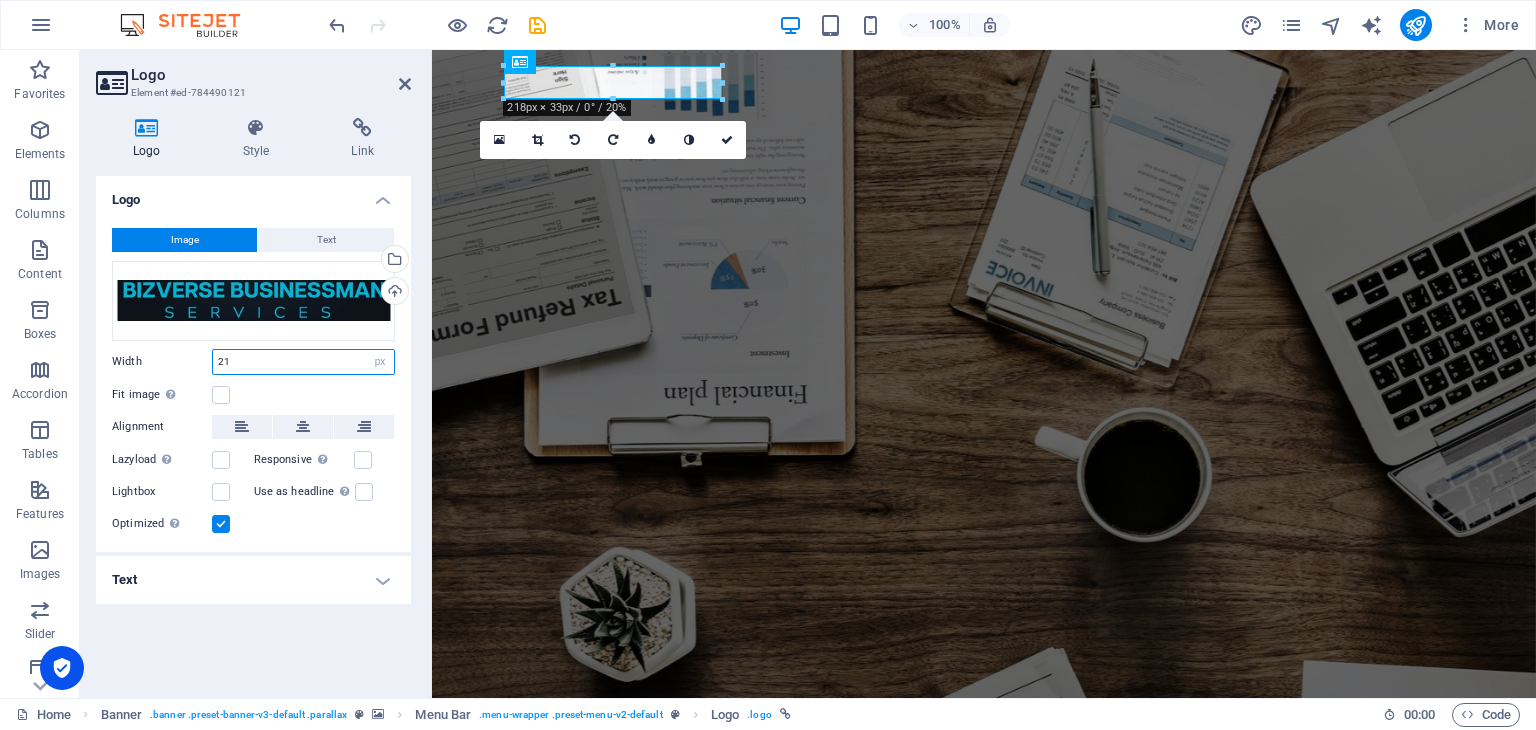 type on "2" 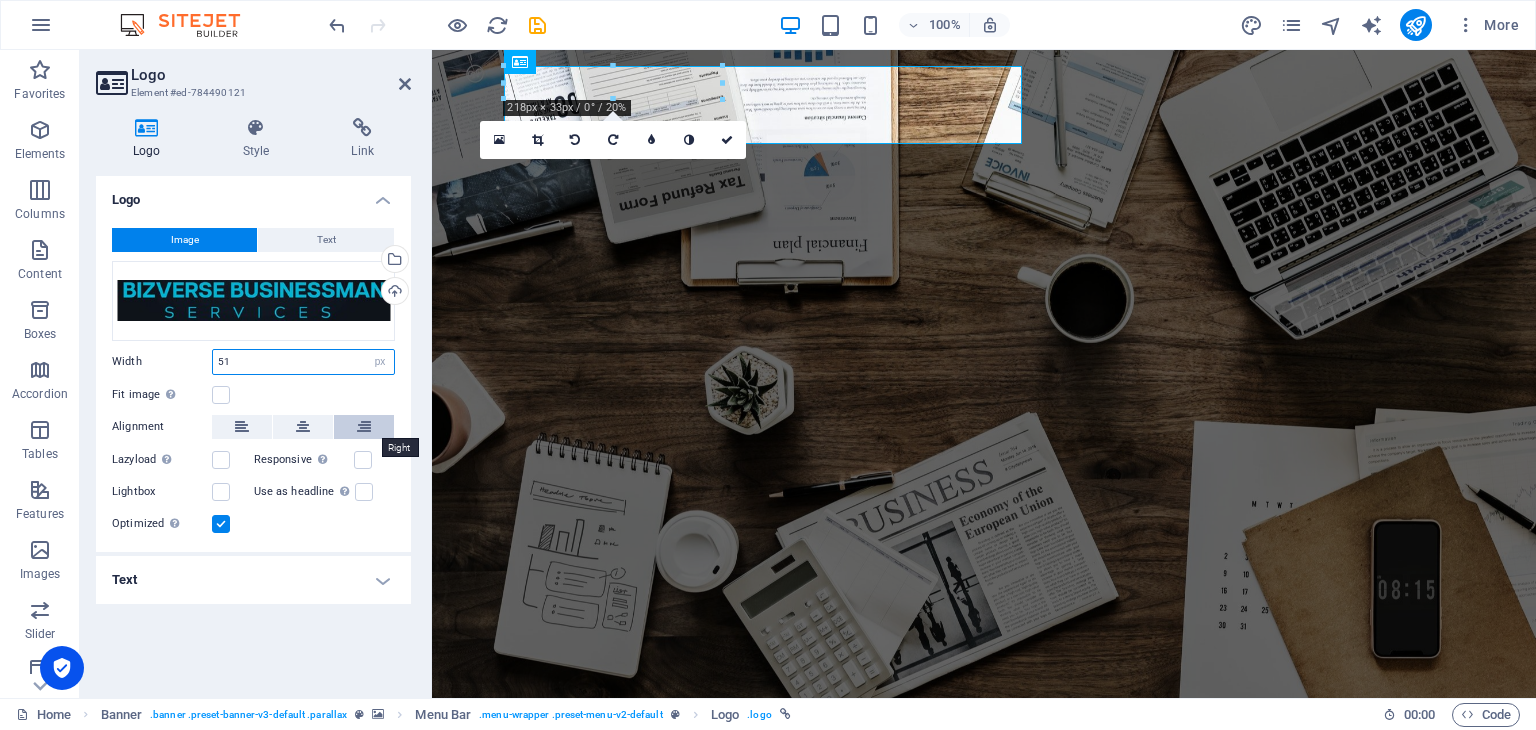 type on "5" 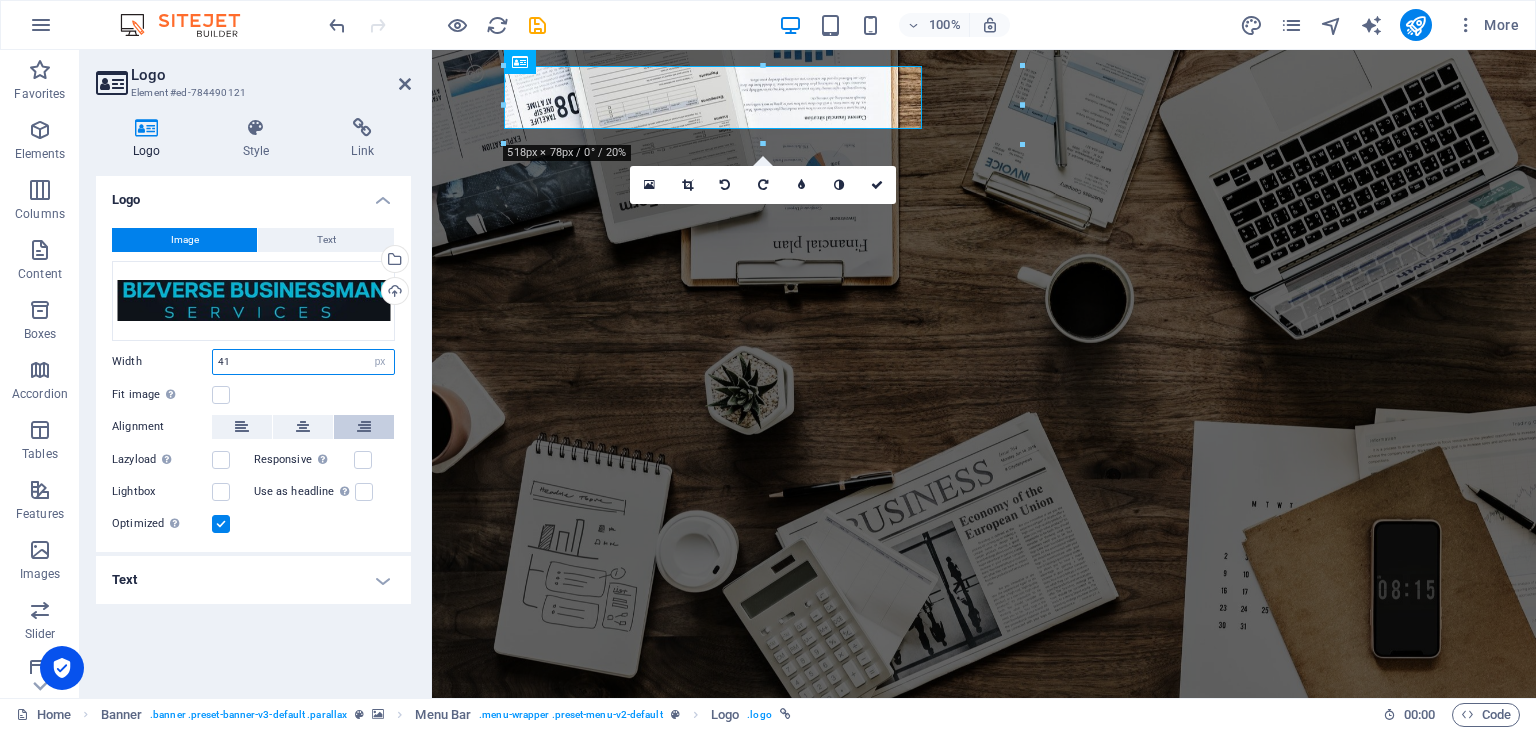 type on "4" 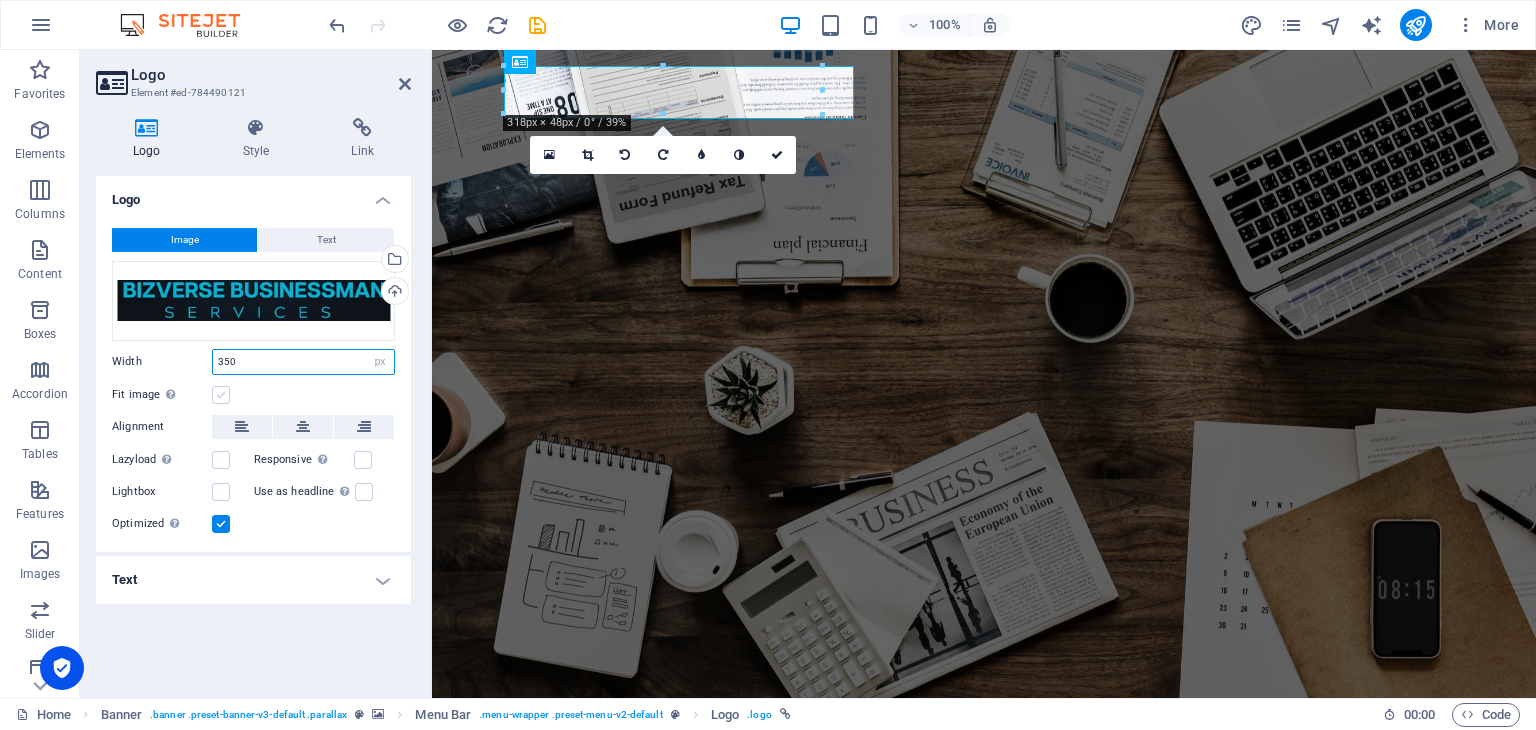 type on "350" 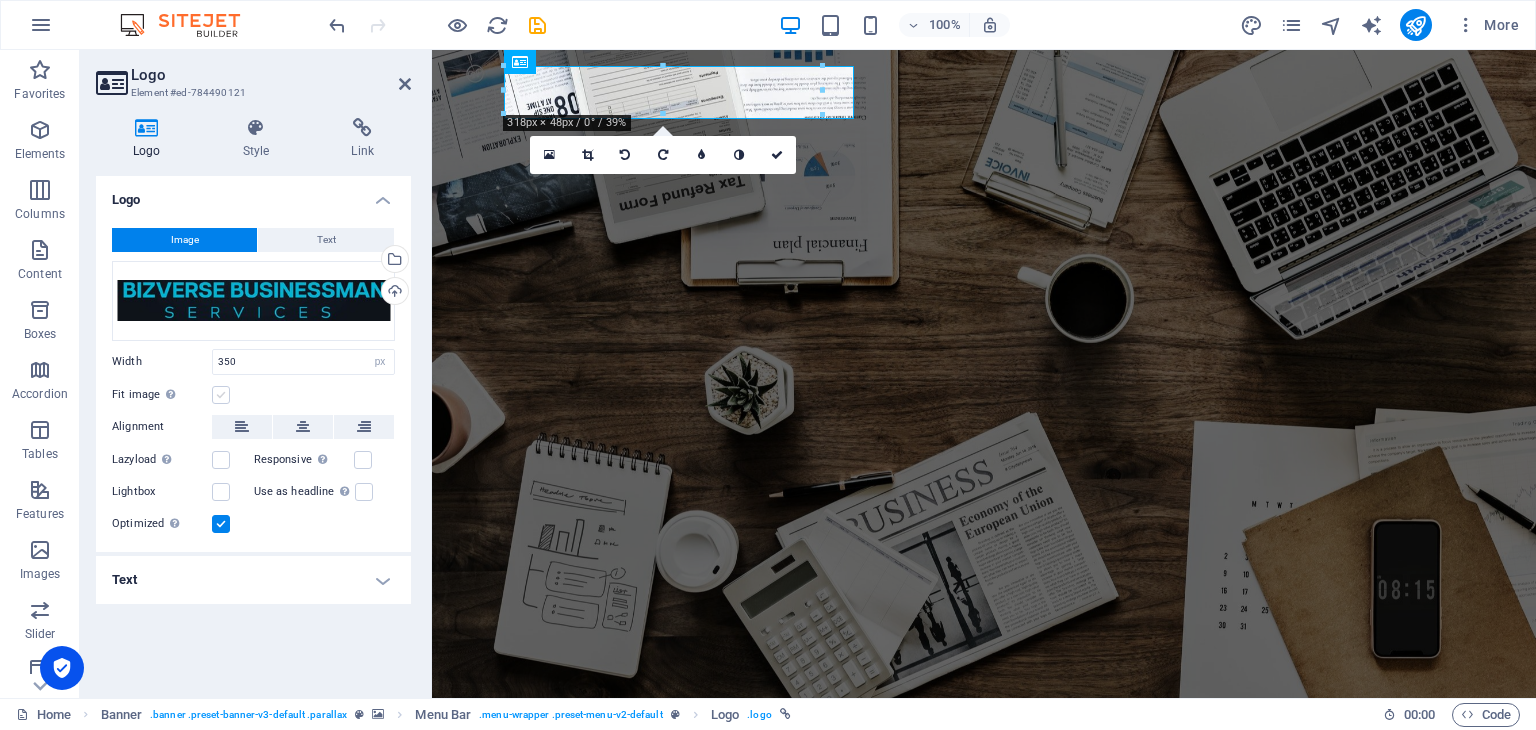 click at bounding box center [221, 395] 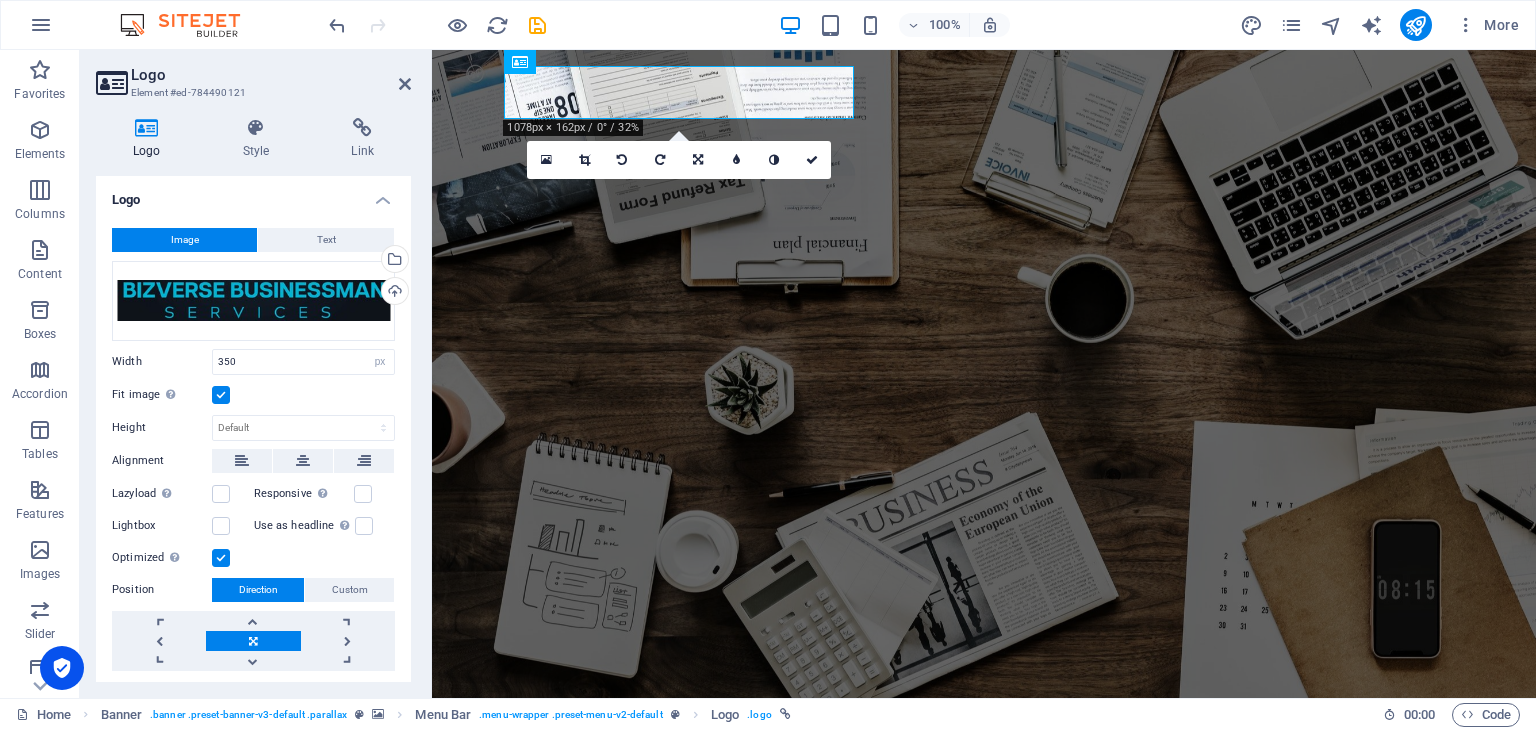 click at bounding box center [221, 395] 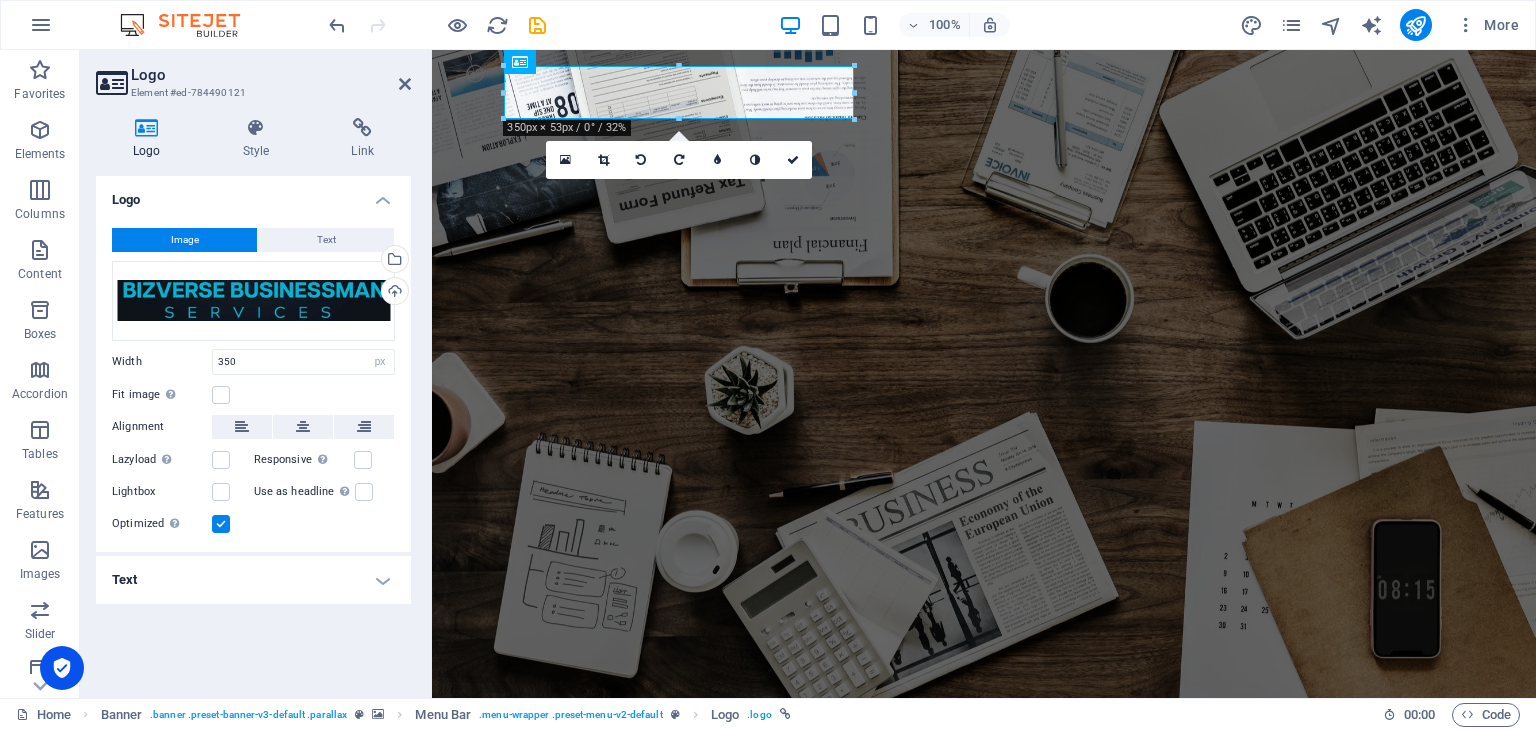 click on "Logo" at bounding box center [271, 75] 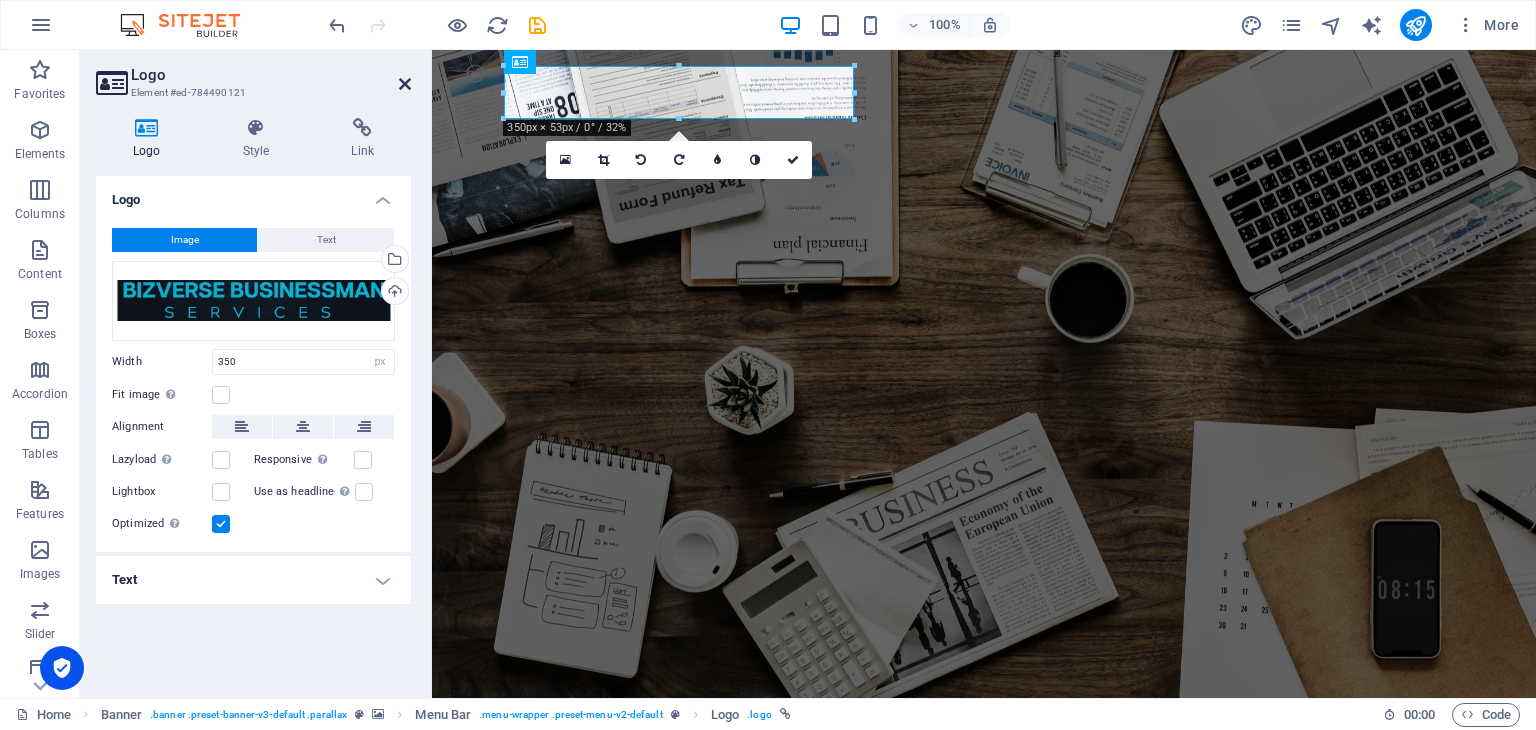 click at bounding box center [405, 84] 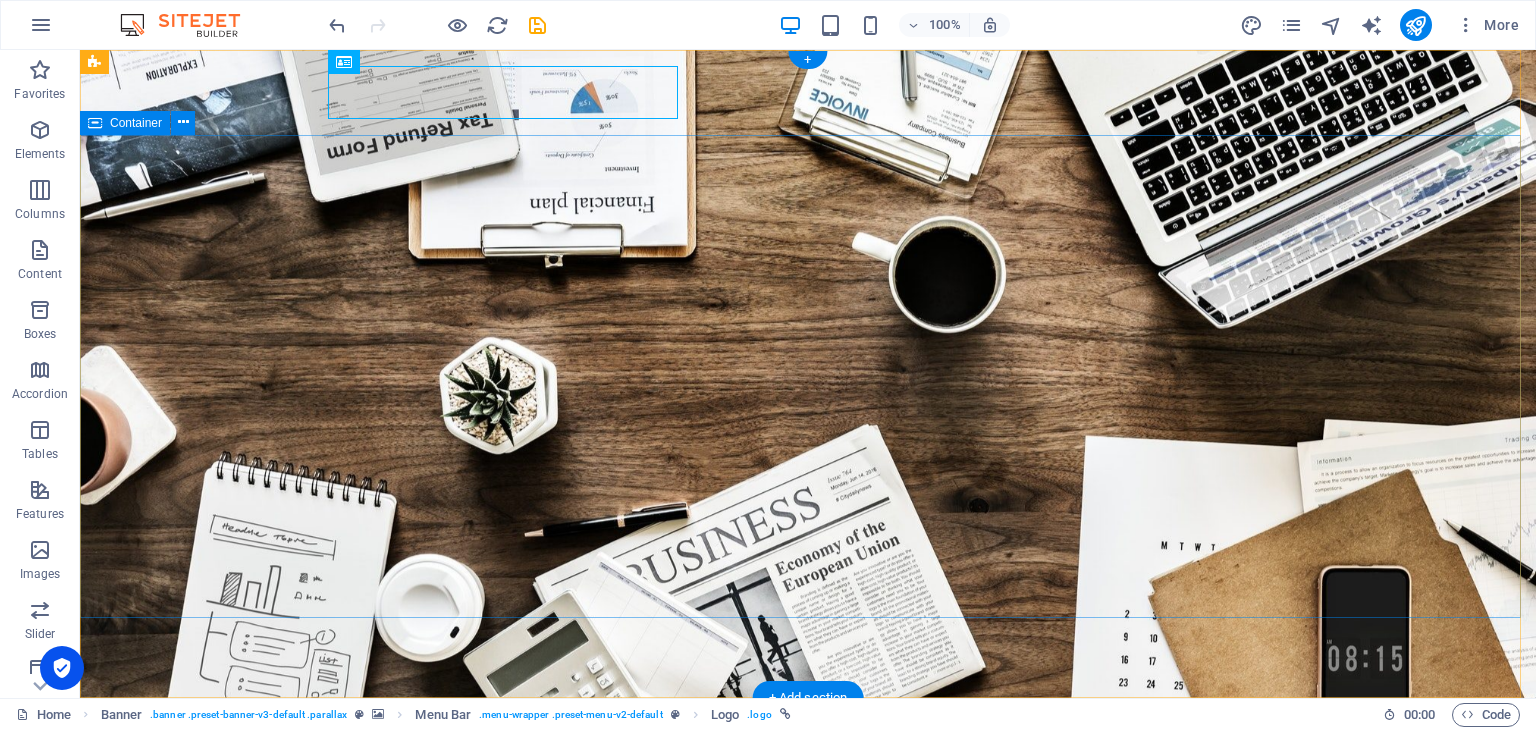 click on "O nline Marketing S OCIAL MEDIA MARKETING R EVIEW & STATISTICS Learn more" at bounding box center [808, 1025] 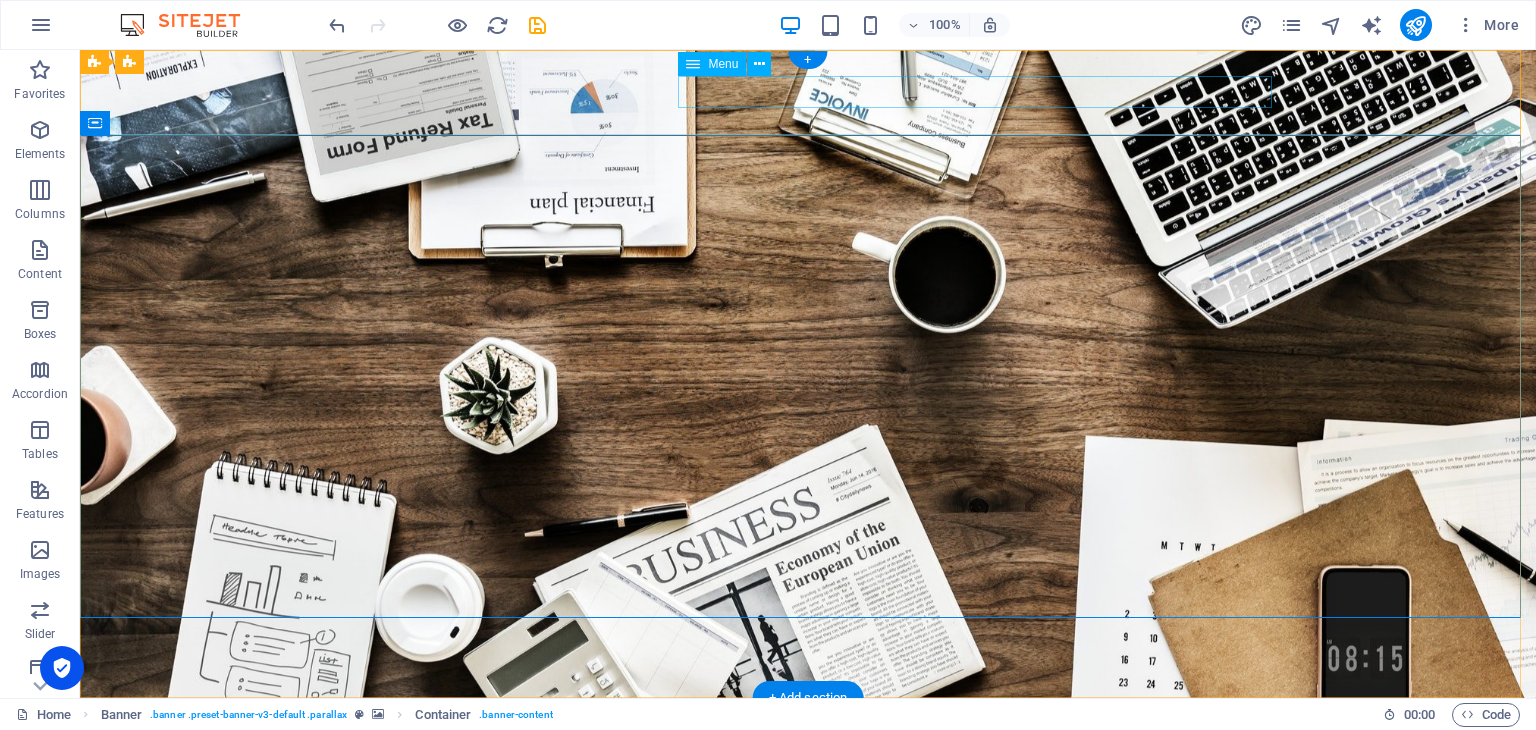 click on "Home About us Services Projects Team Contact" at bounding box center [808, 783] 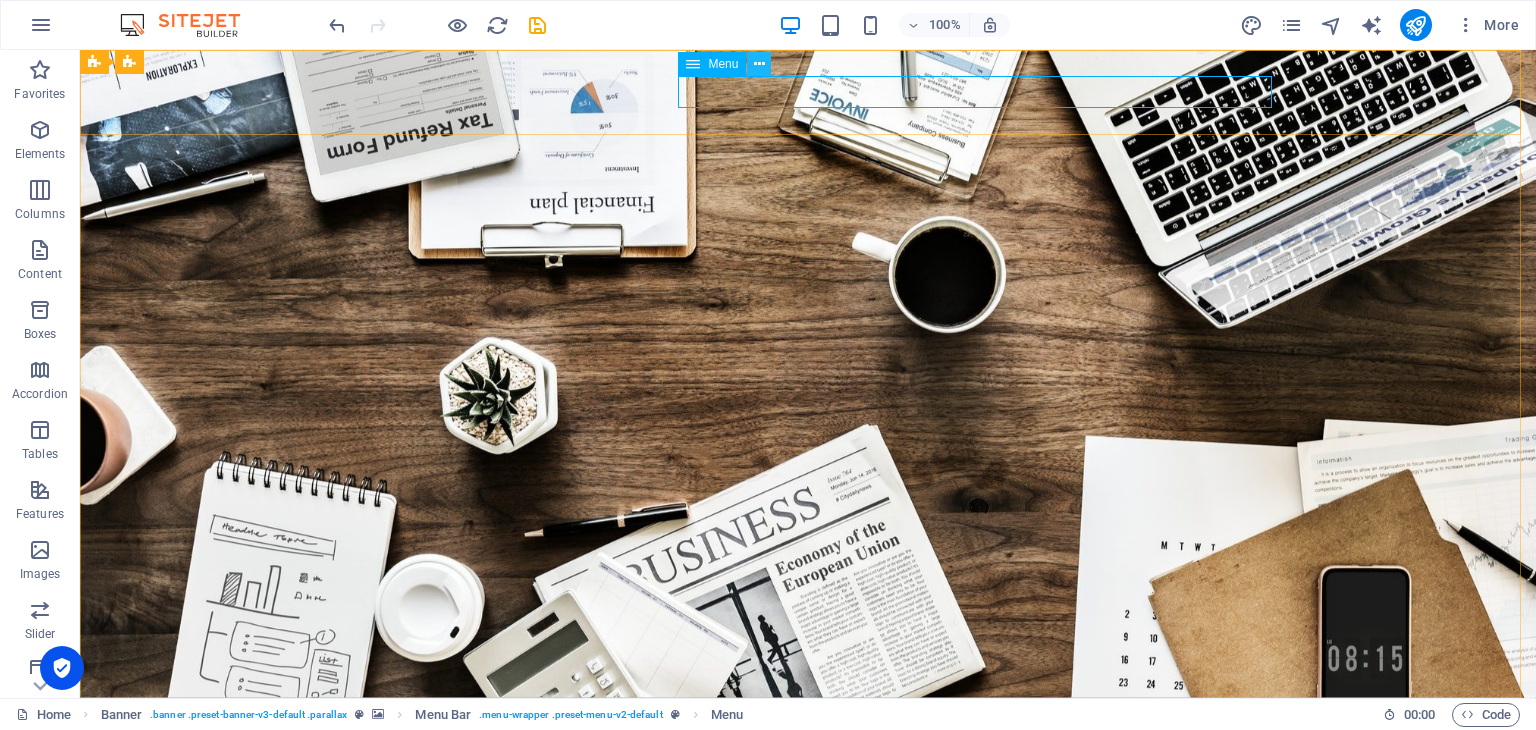 click at bounding box center (759, 64) 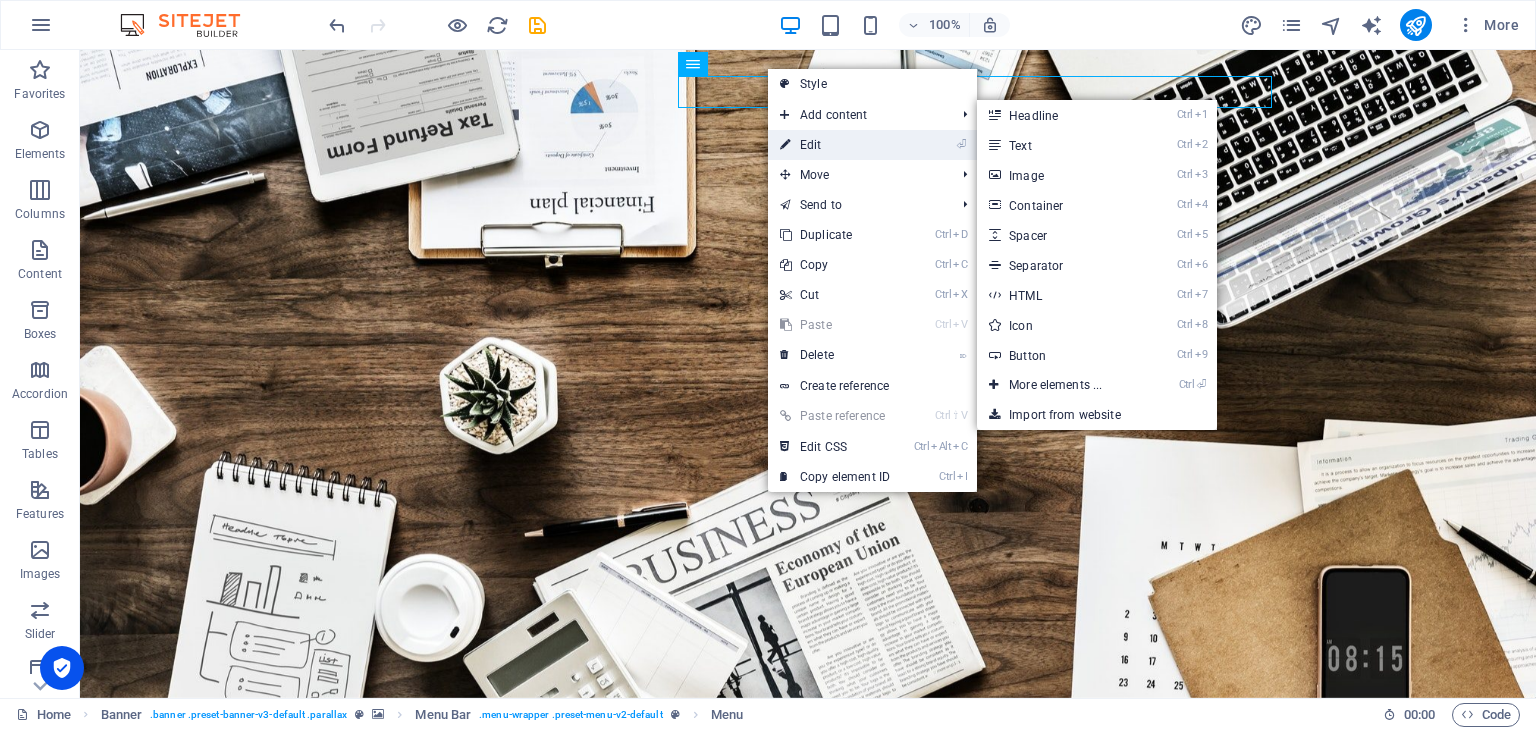 click on "⏎  Edit" at bounding box center (835, 145) 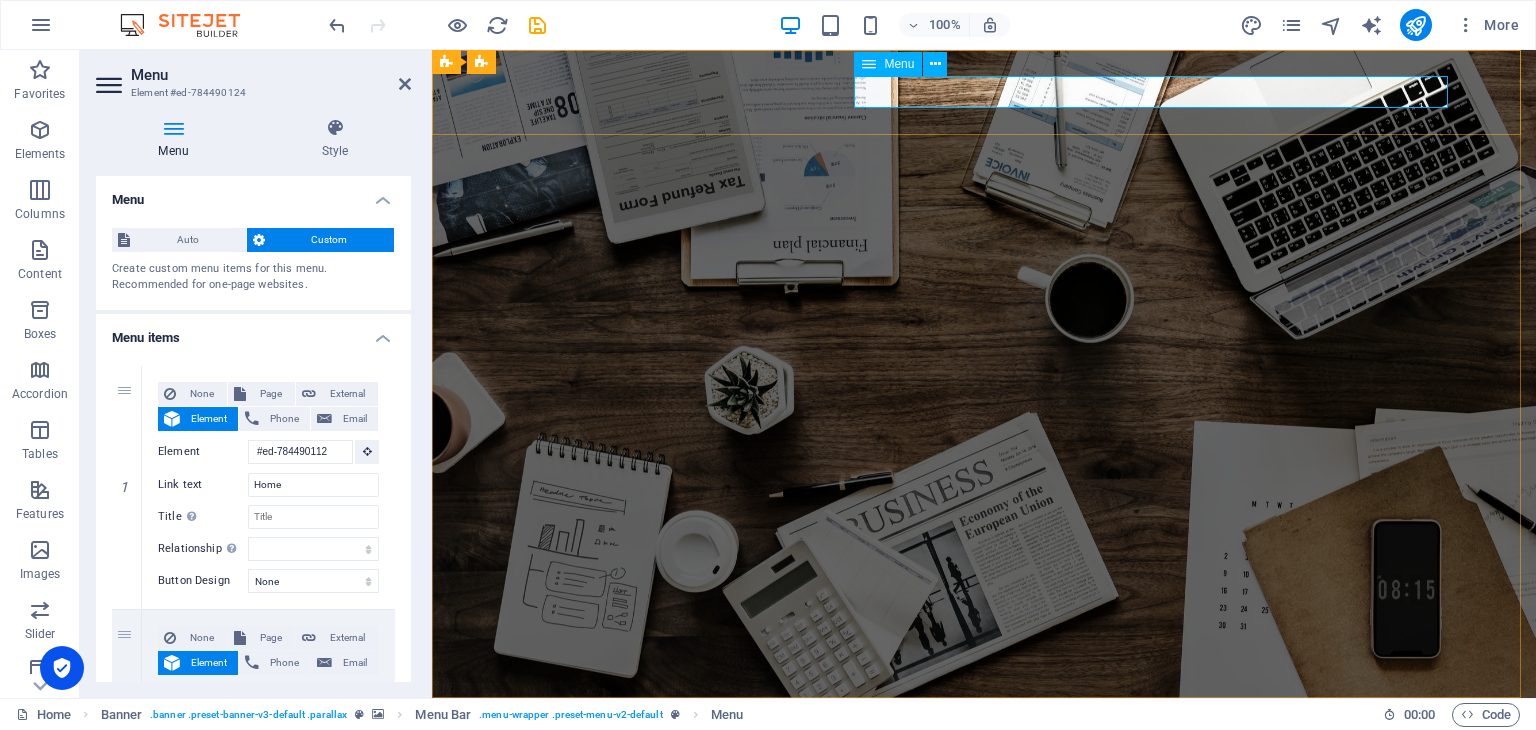 click on "Home About us Services Projects Team Contact" at bounding box center (984, 783) 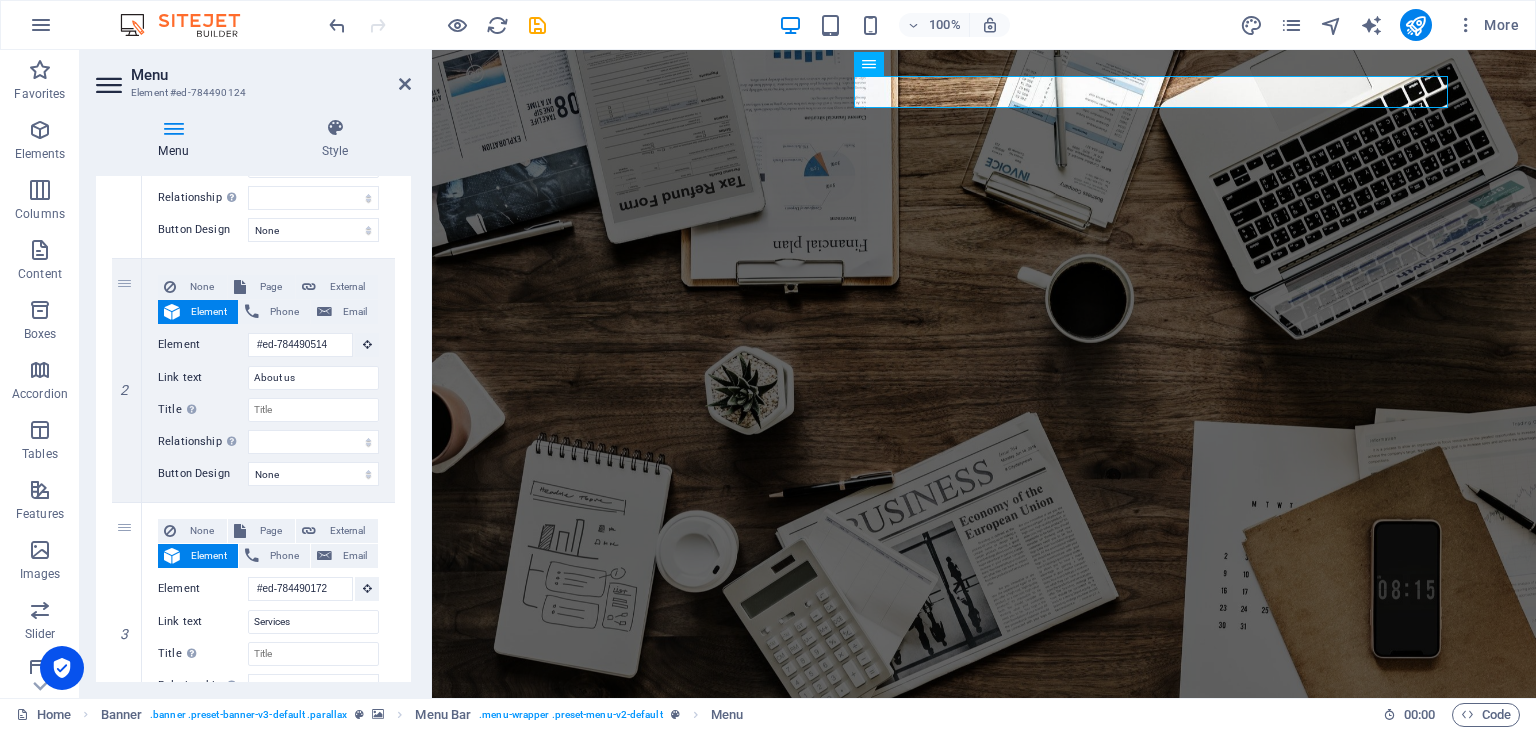 scroll, scrollTop: 354, scrollLeft: 0, axis: vertical 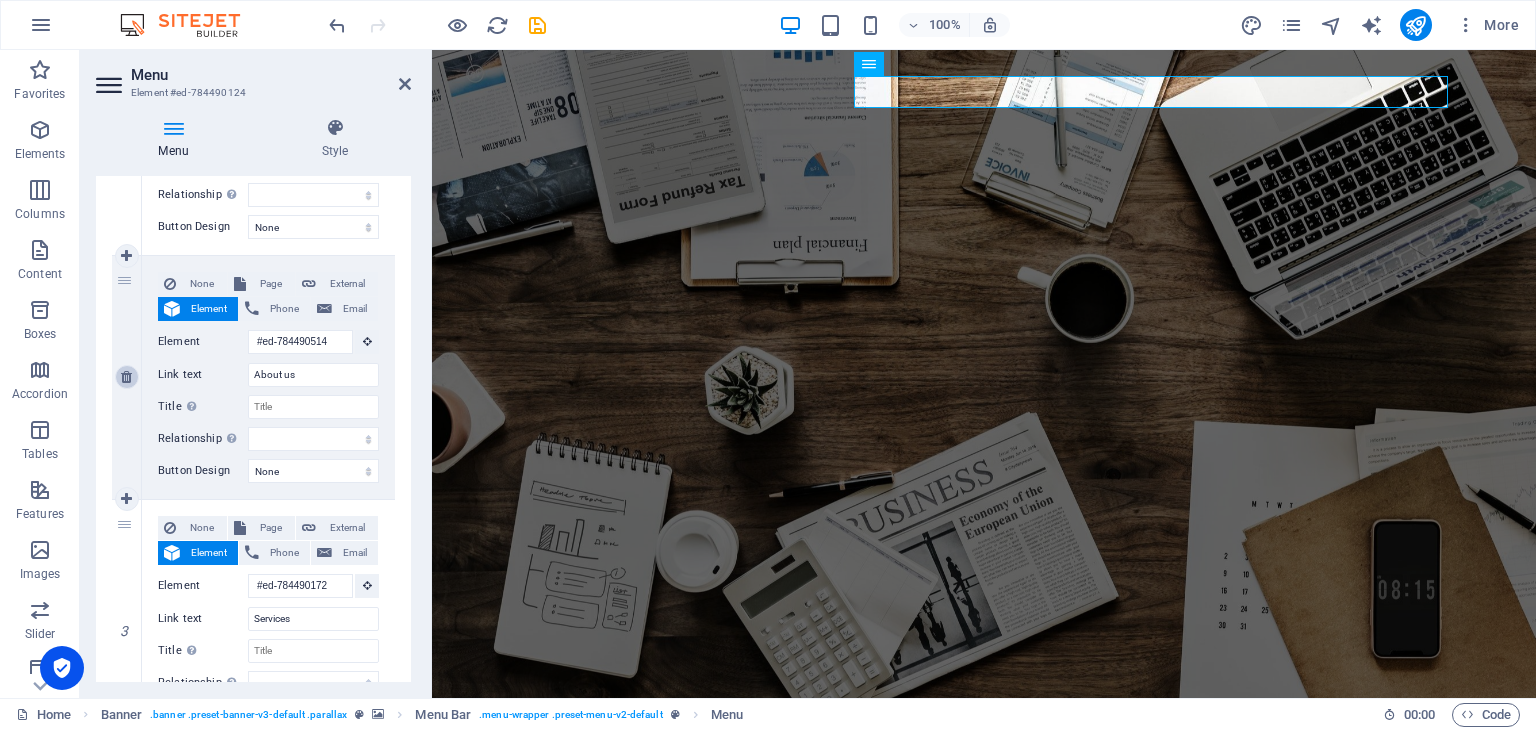 click at bounding box center [126, 377] 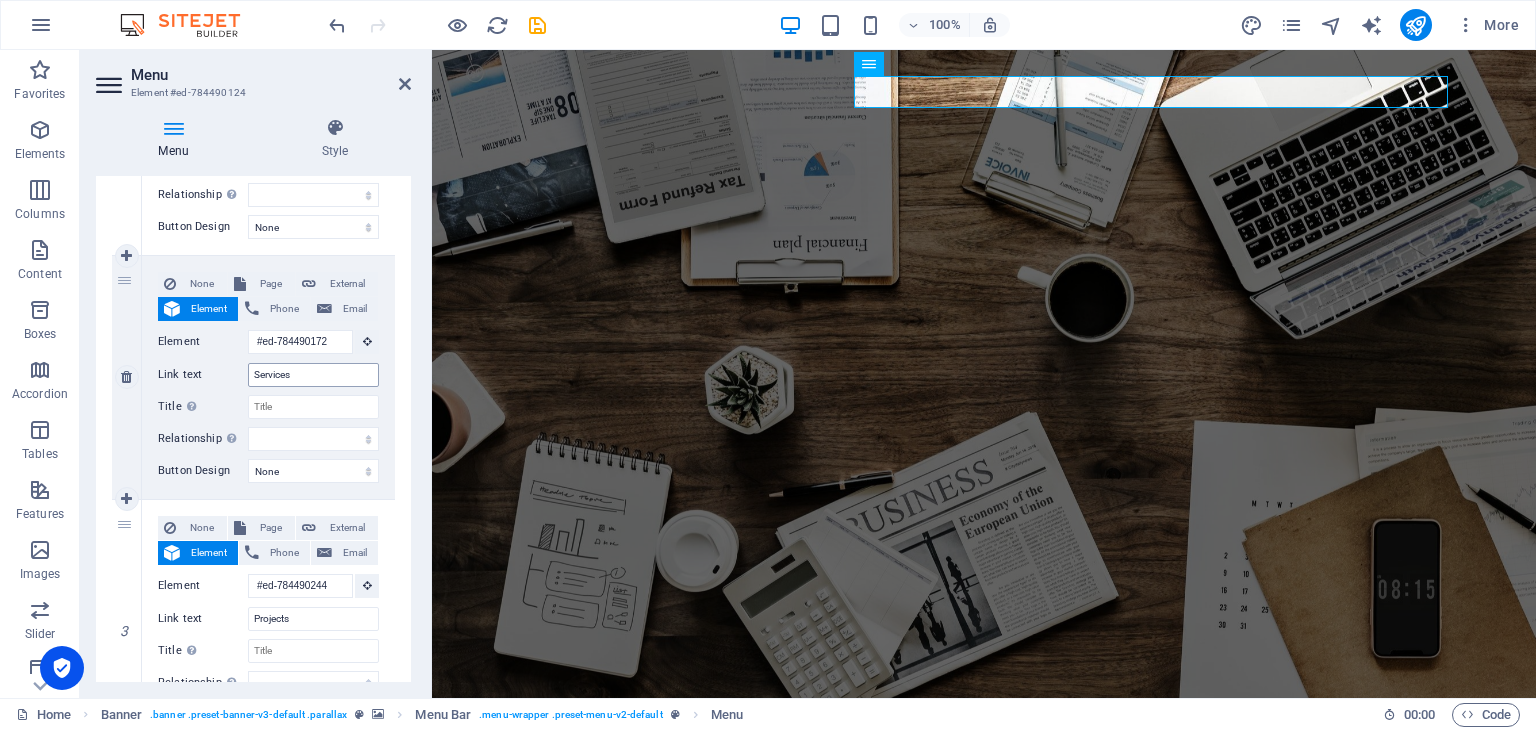 scroll, scrollTop: 0, scrollLeft: 0, axis: both 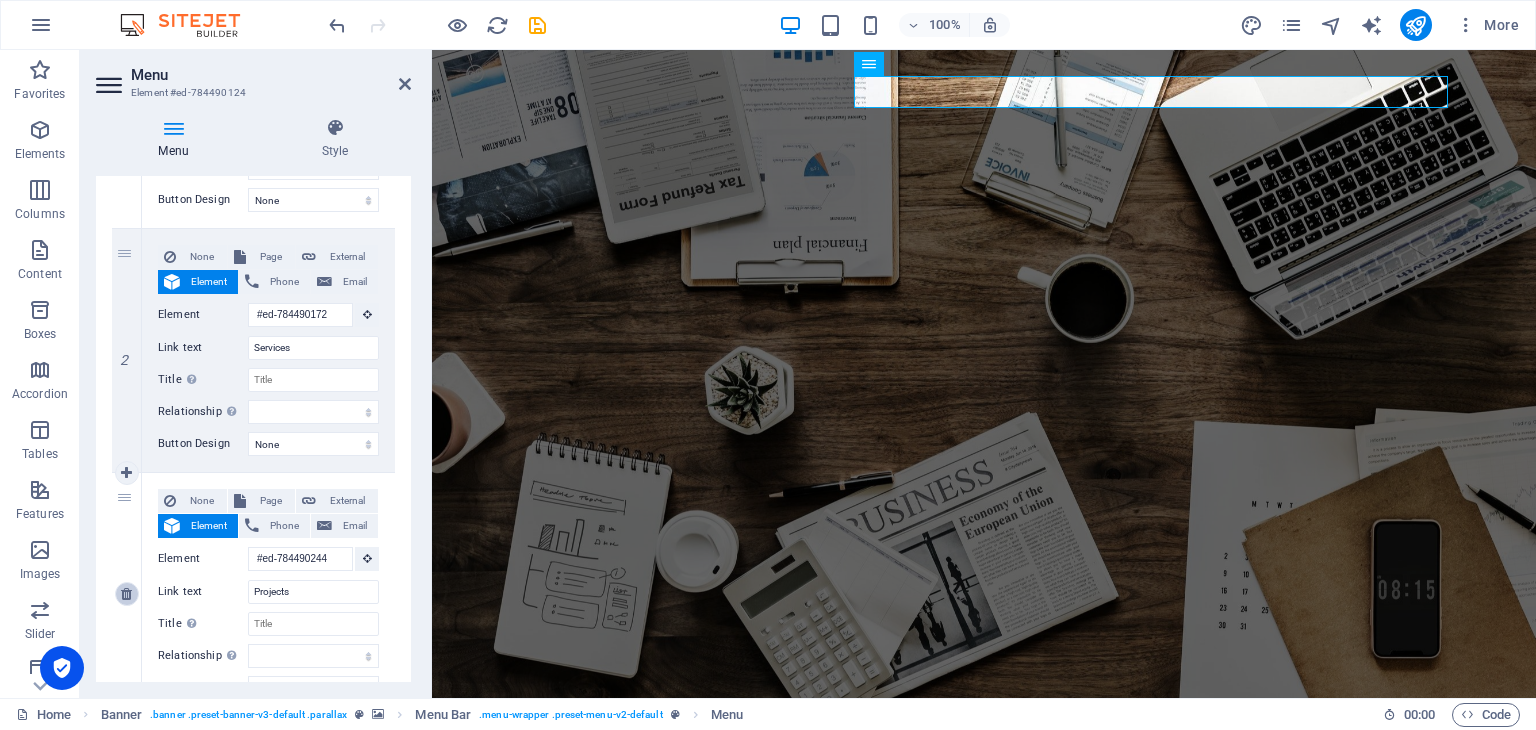 click at bounding box center [126, 594] 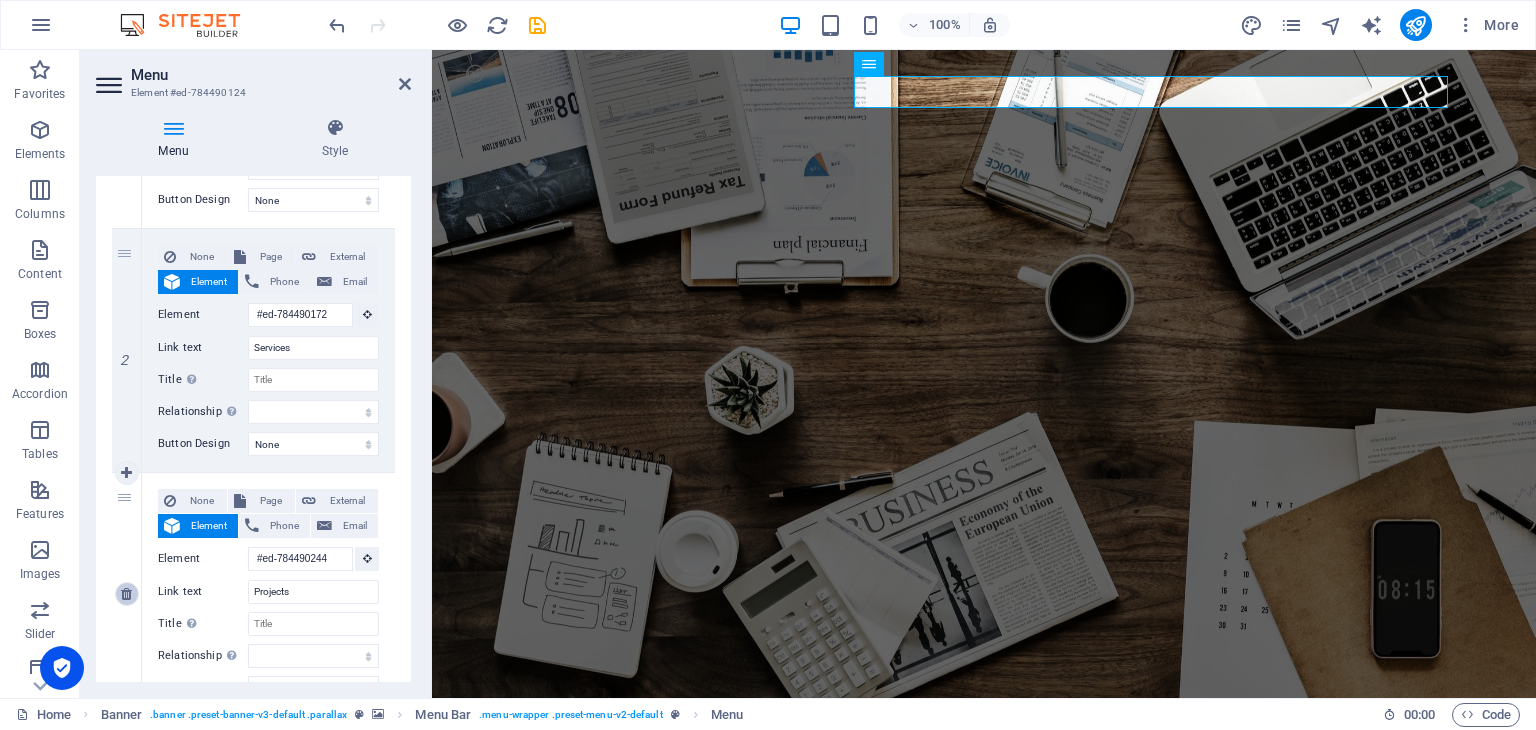 type on "Team" 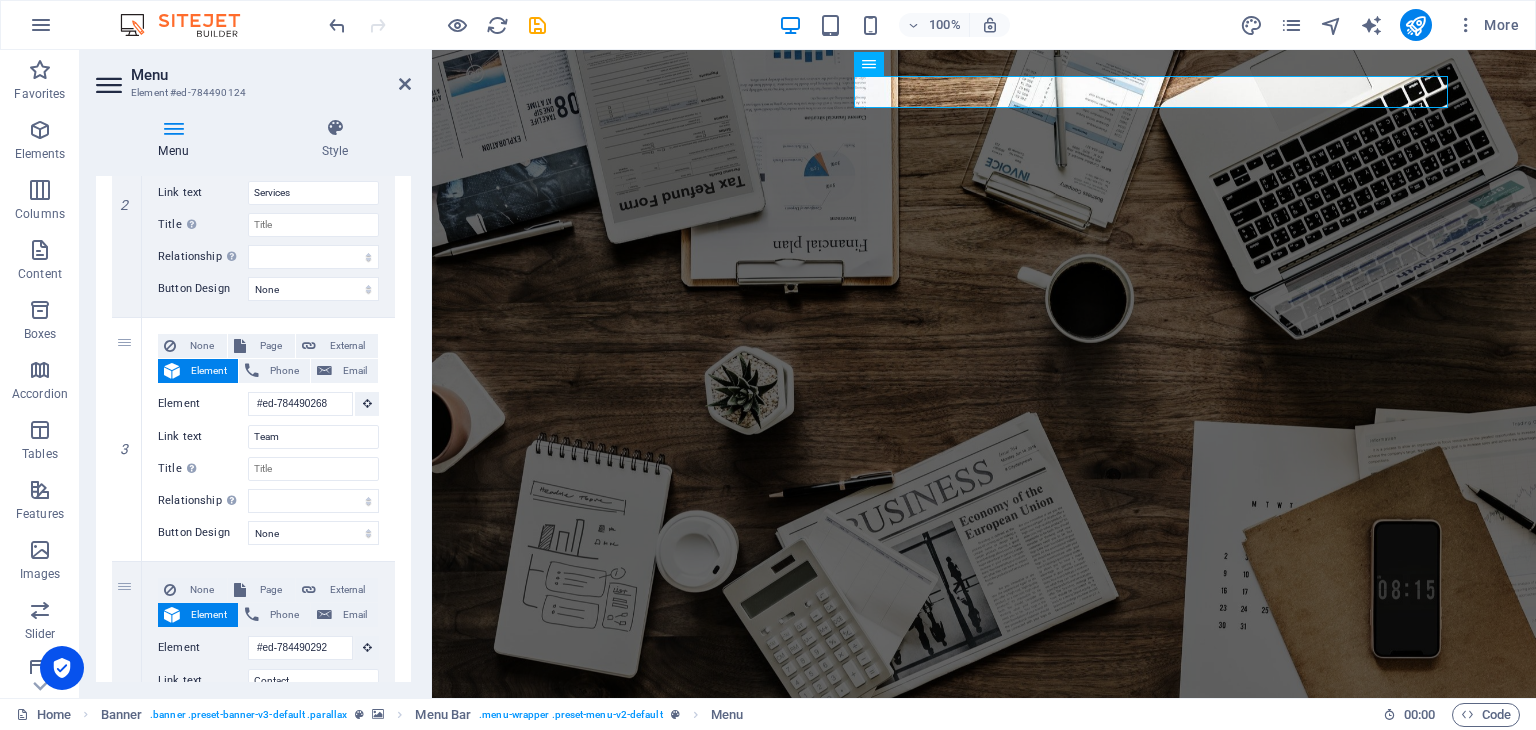 scroll, scrollTop: 542, scrollLeft: 0, axis: vertical 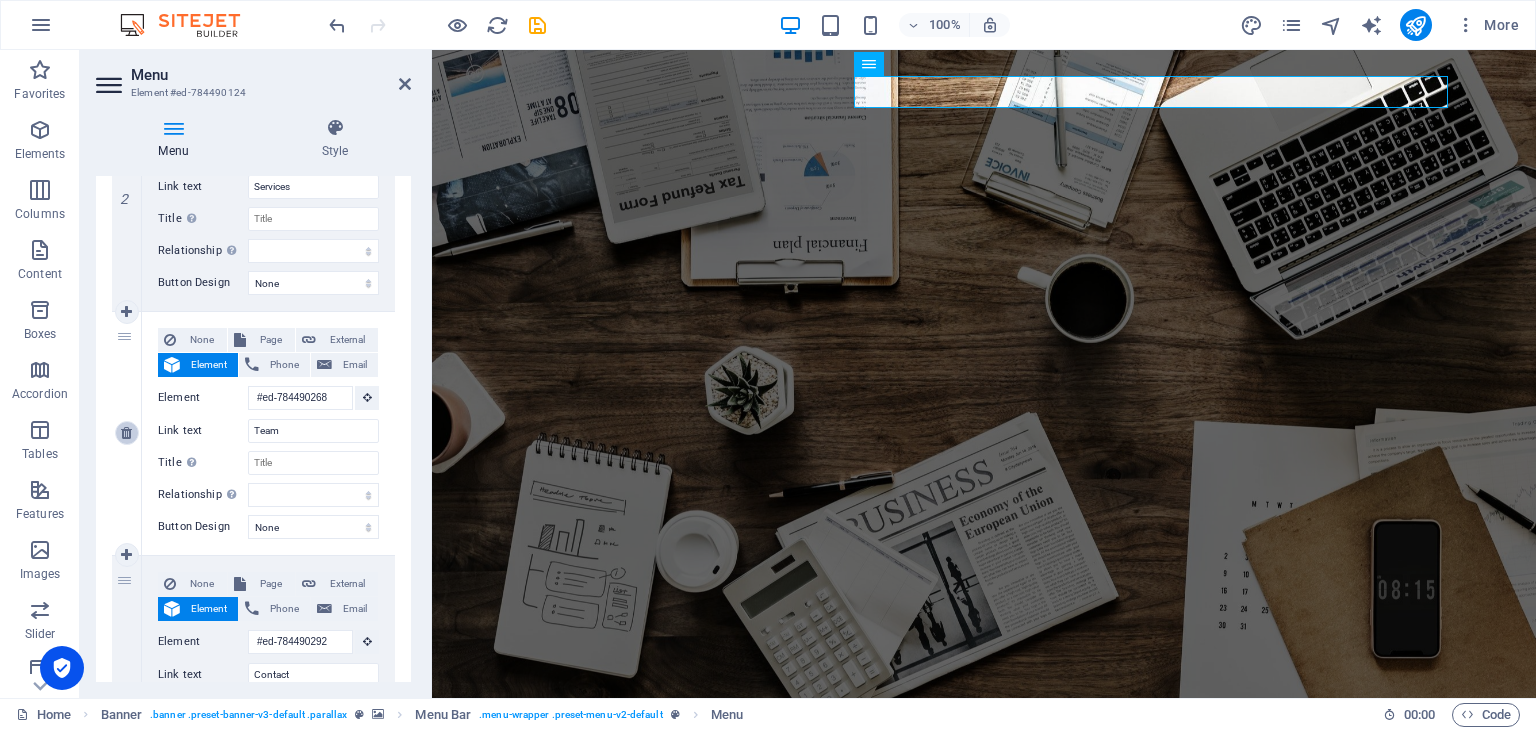 click at bounding box center (127, 433) 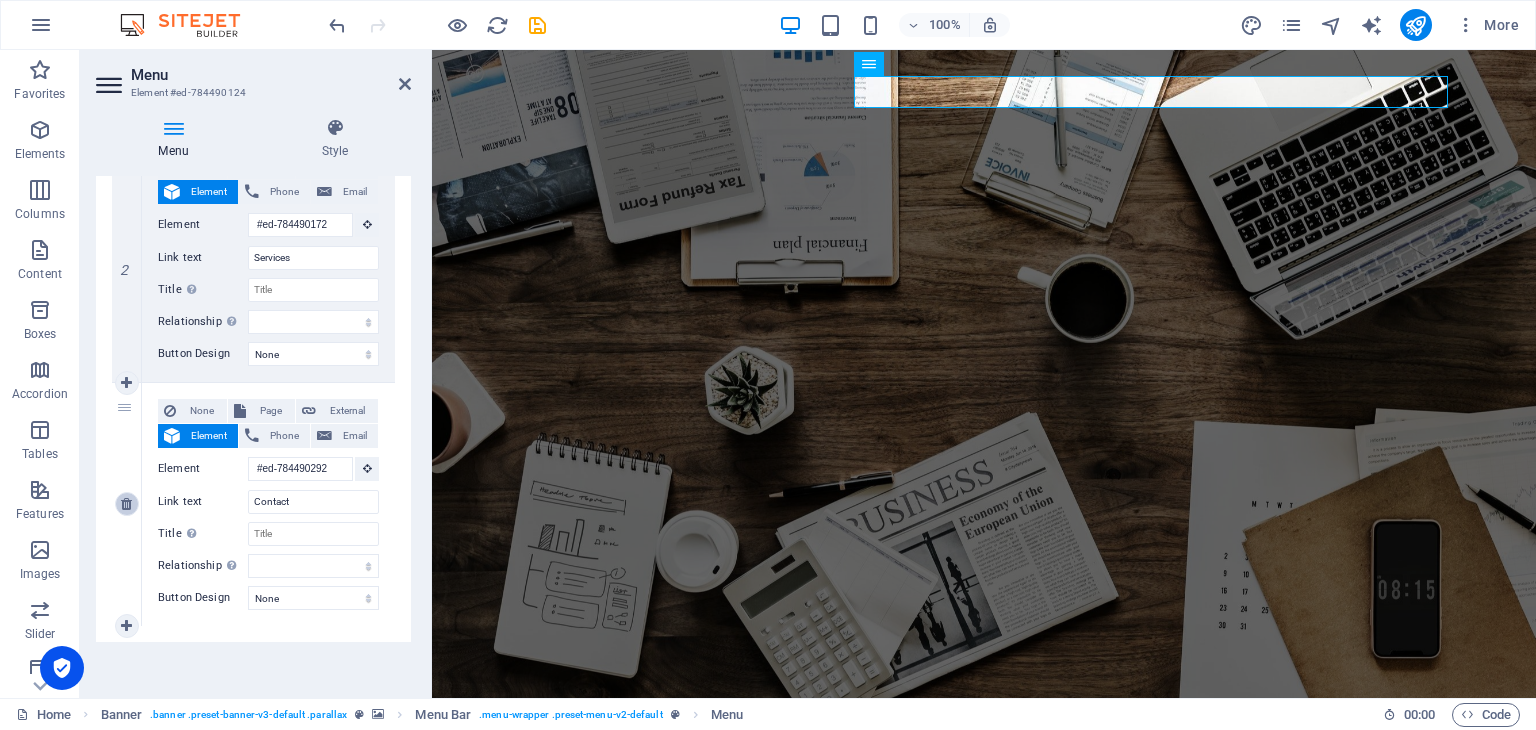 scroll, scrollTop: 470, scrollLeft: 0, axis: vertical 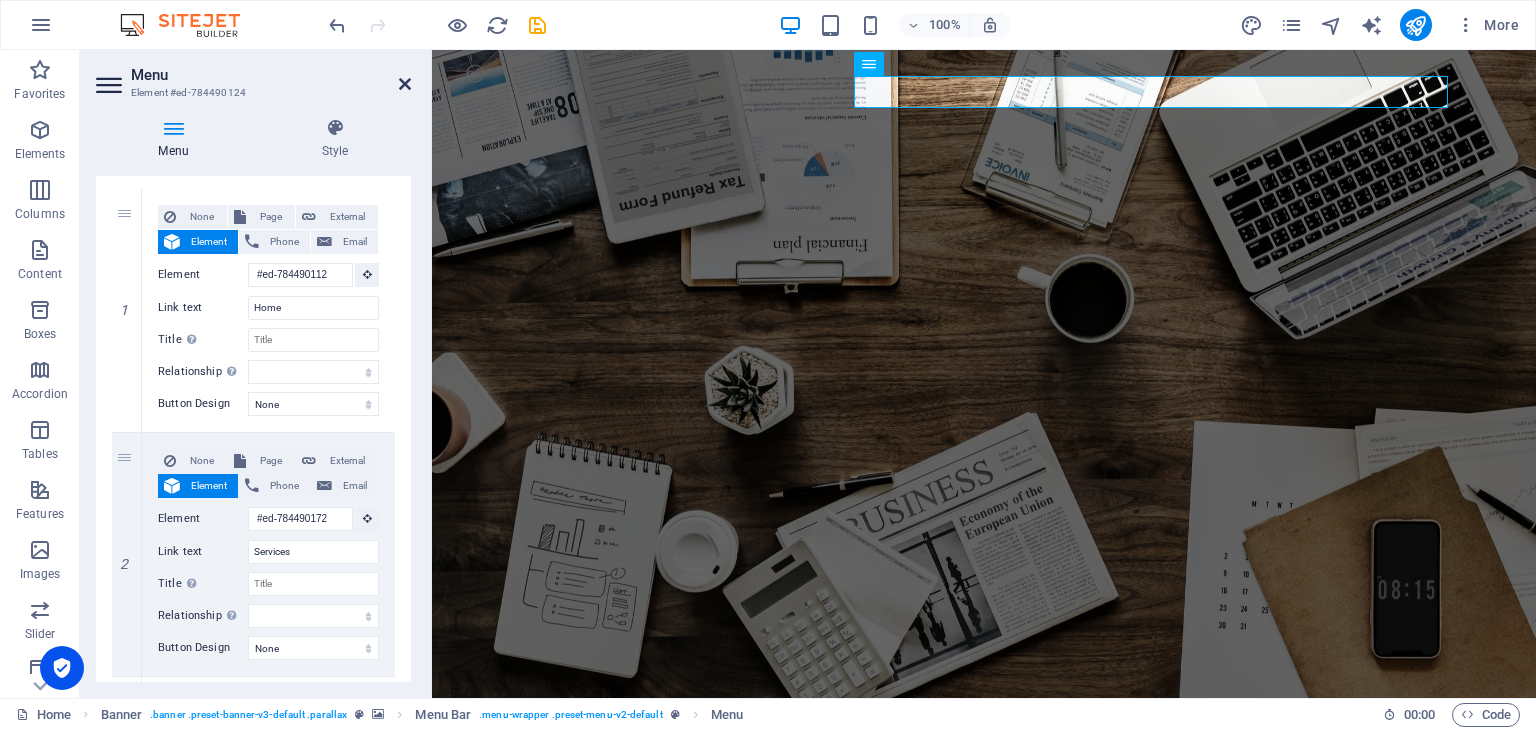 click at bounding box center [405, 84] 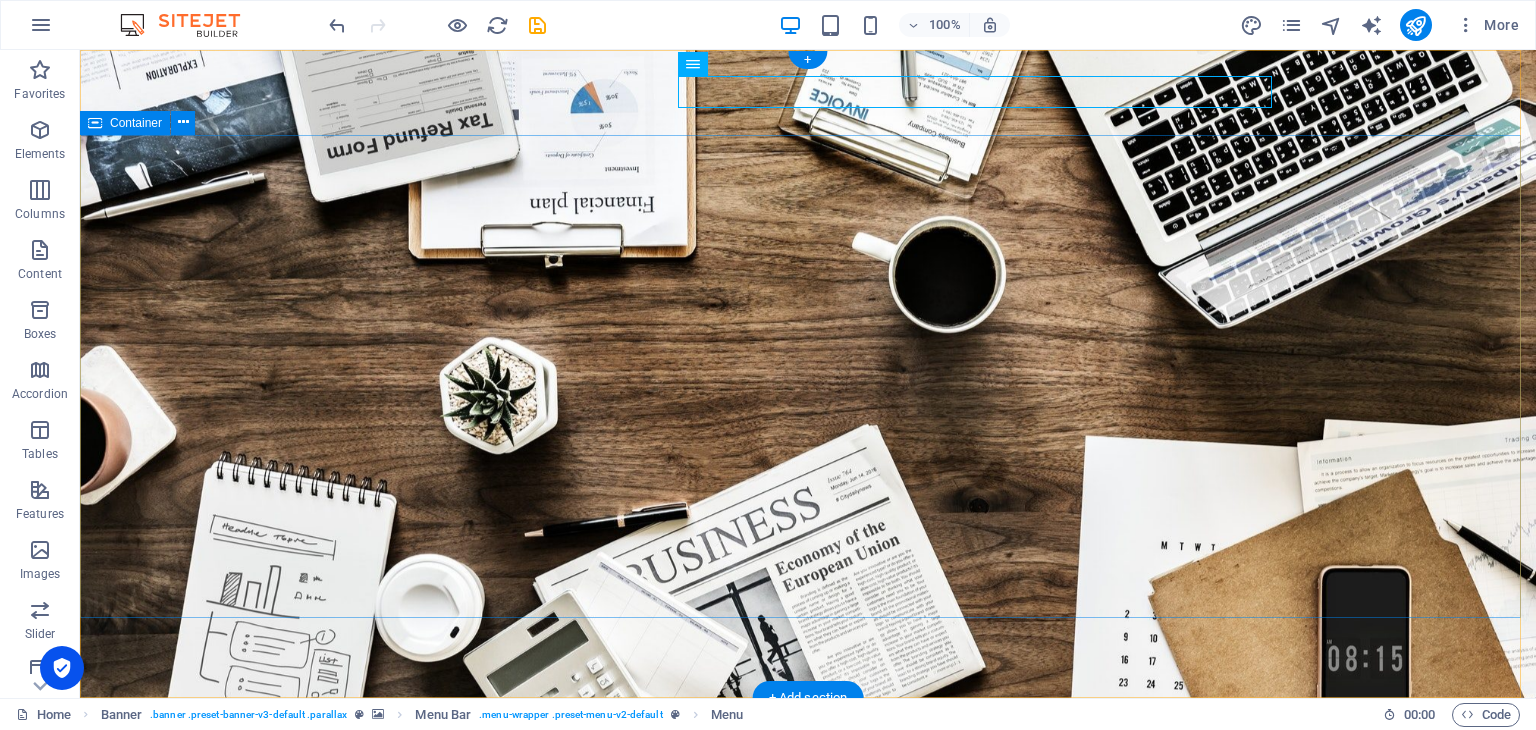 click on "O nline Marketing S OCIAL MEDIA MARKETING R EVIEW & STATISTICS Learn more" at bounding box center (808, 1025) 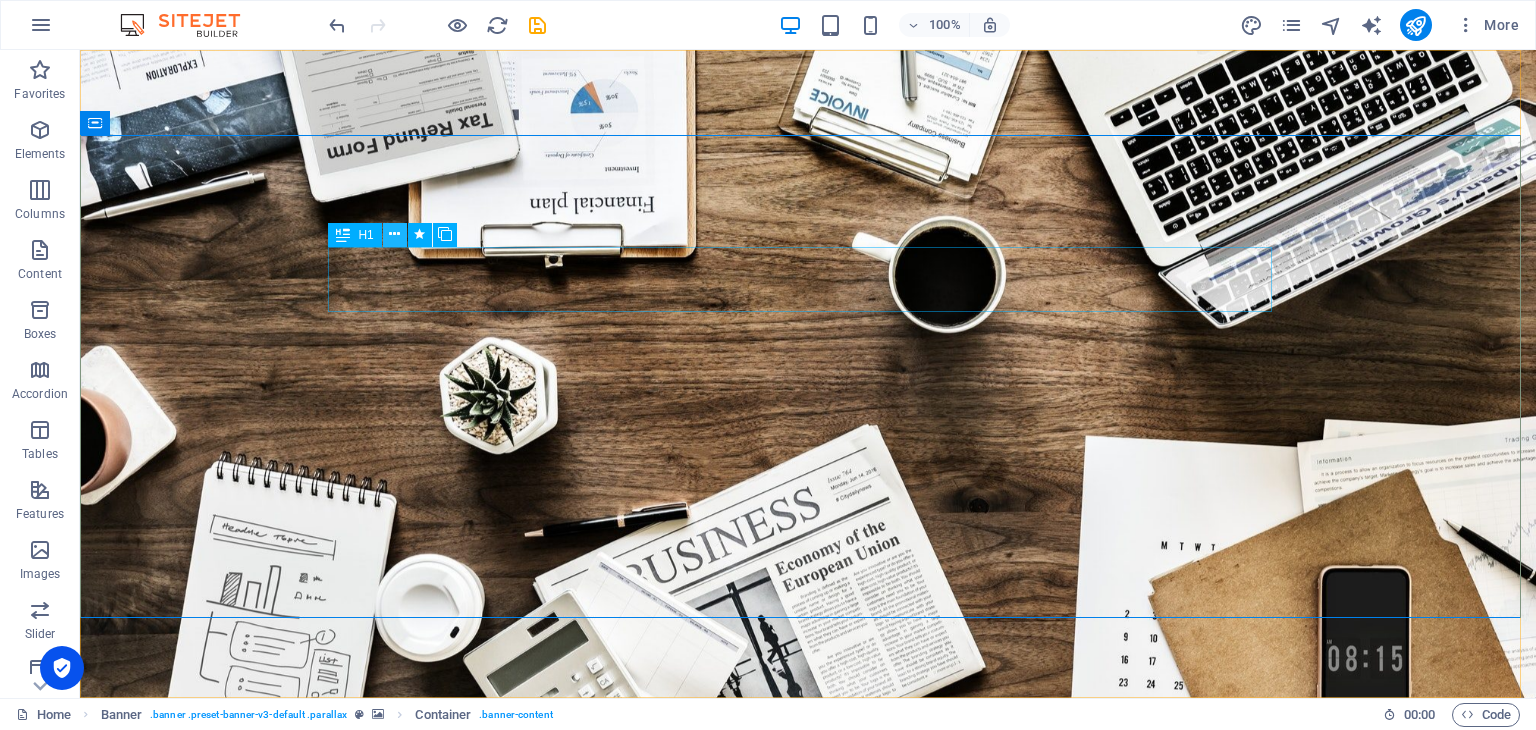click at bounding box center (394, 234) 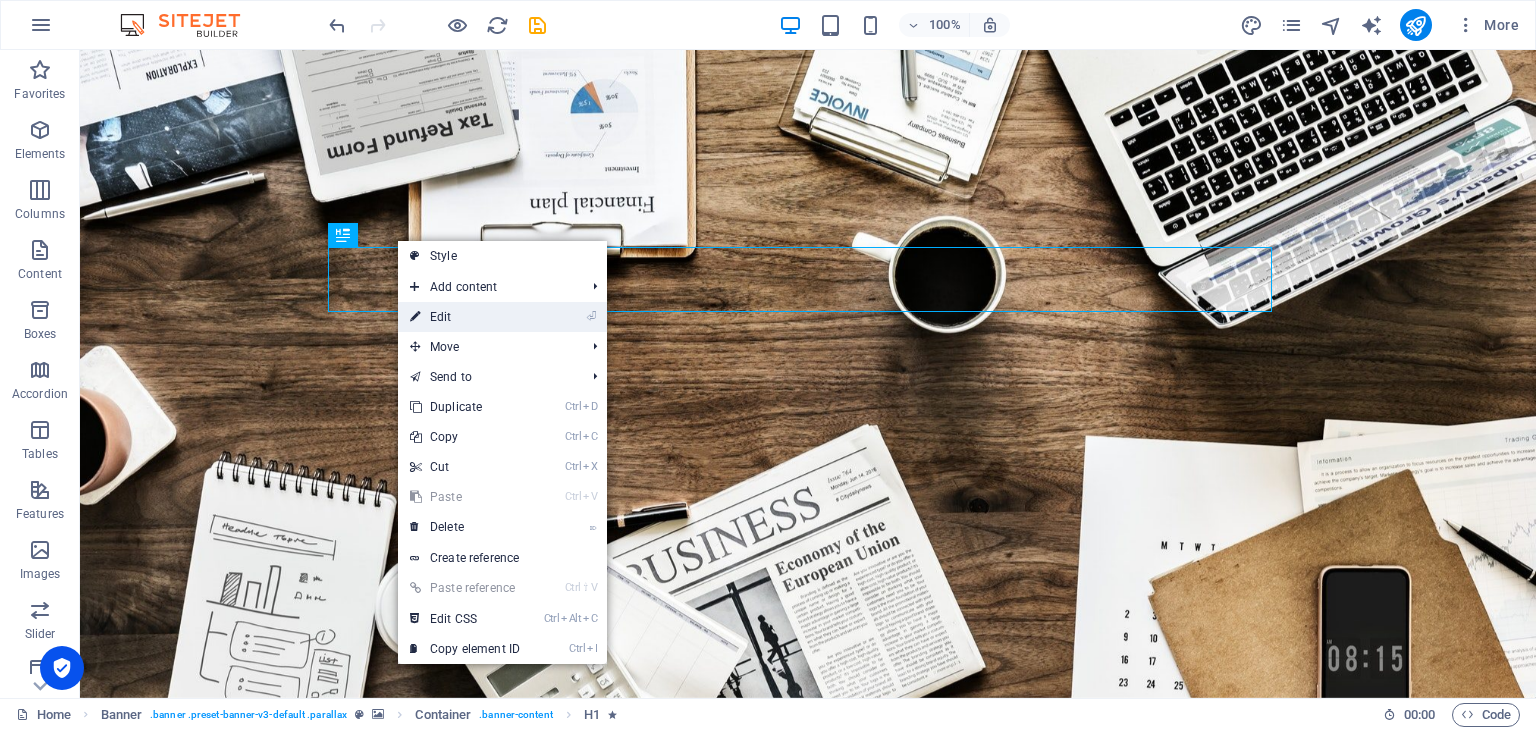 click on "⏎  Edit" at bounding box center (465, 317) 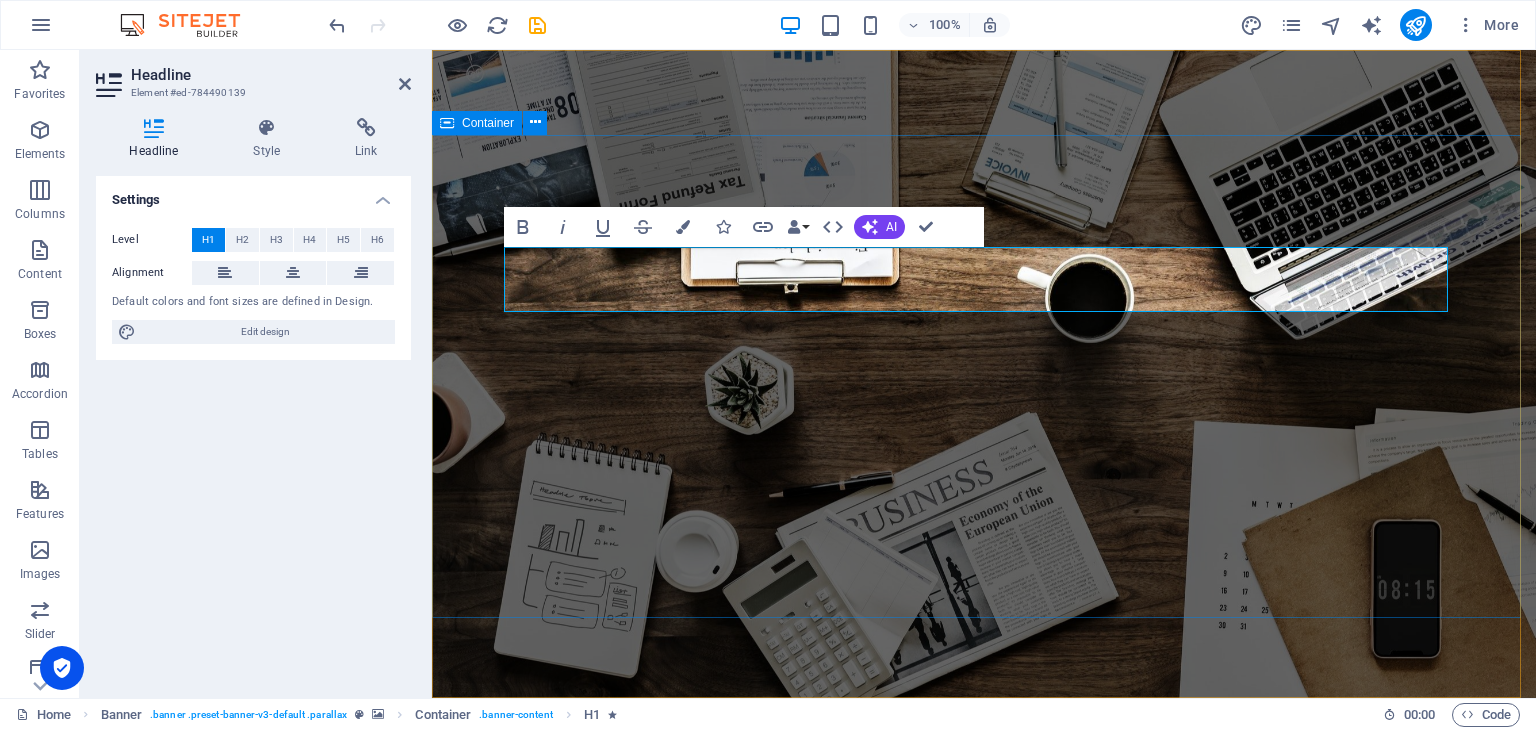 type 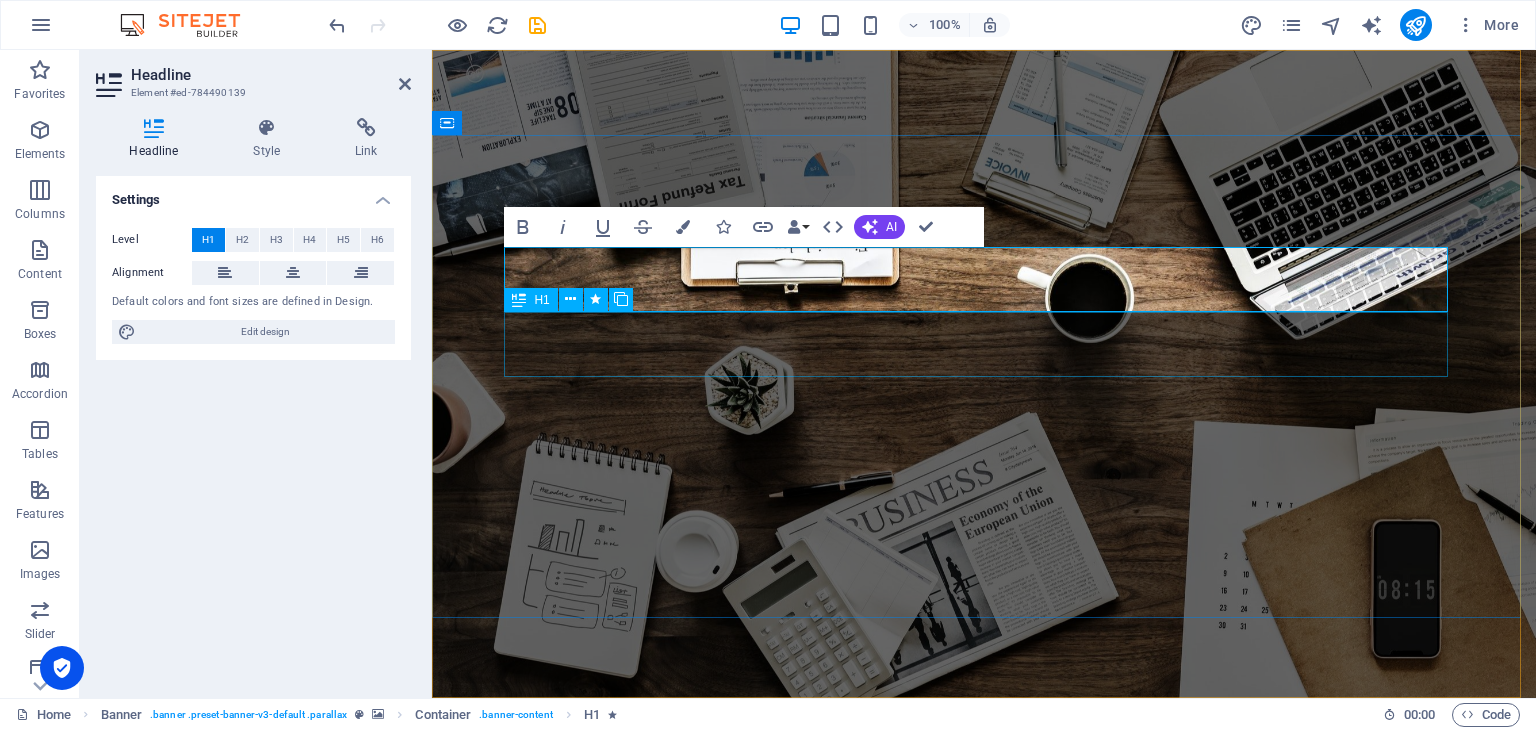 click on "S OCIAL MEDIA MARKETING" at bounding box center [984, 992] 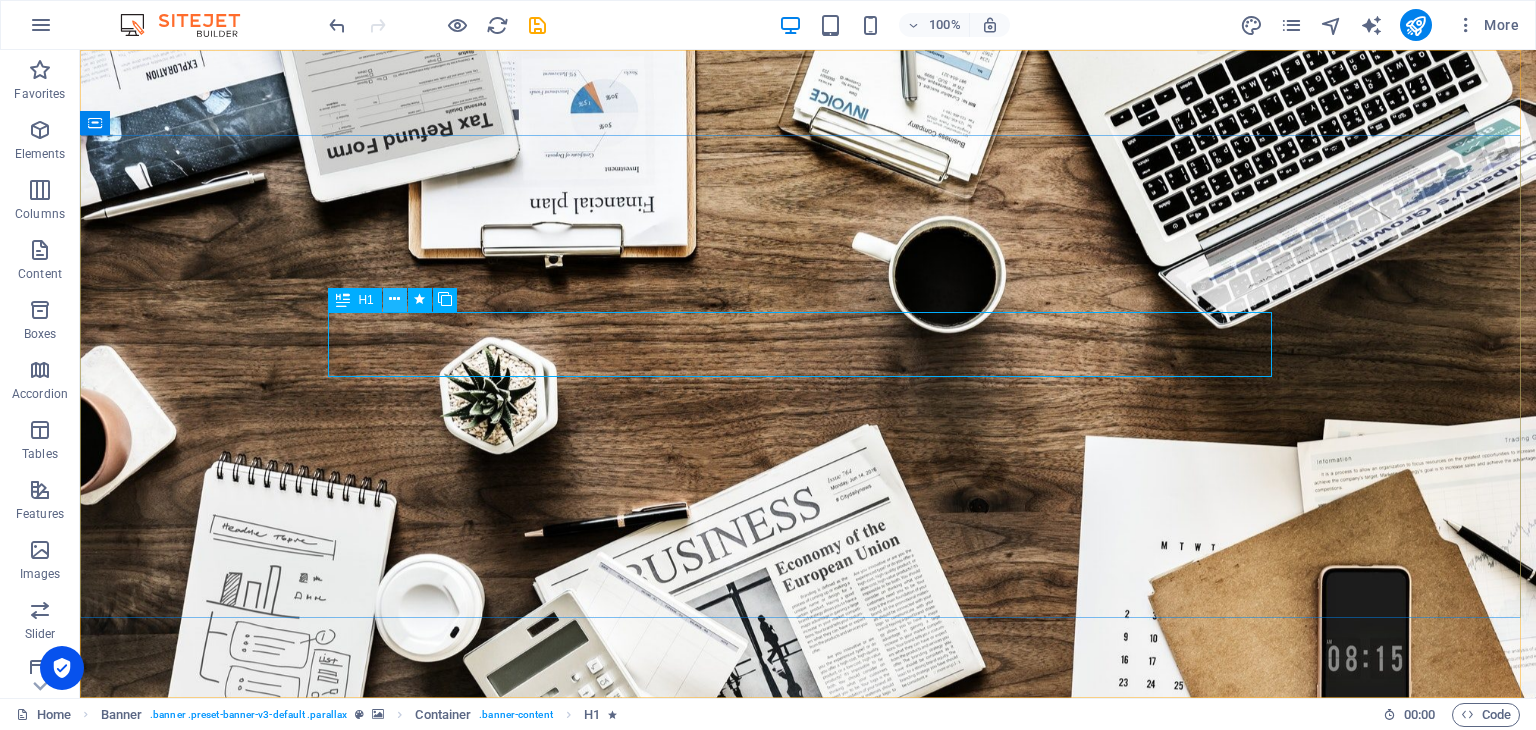 click at bounding box center [395, 300] 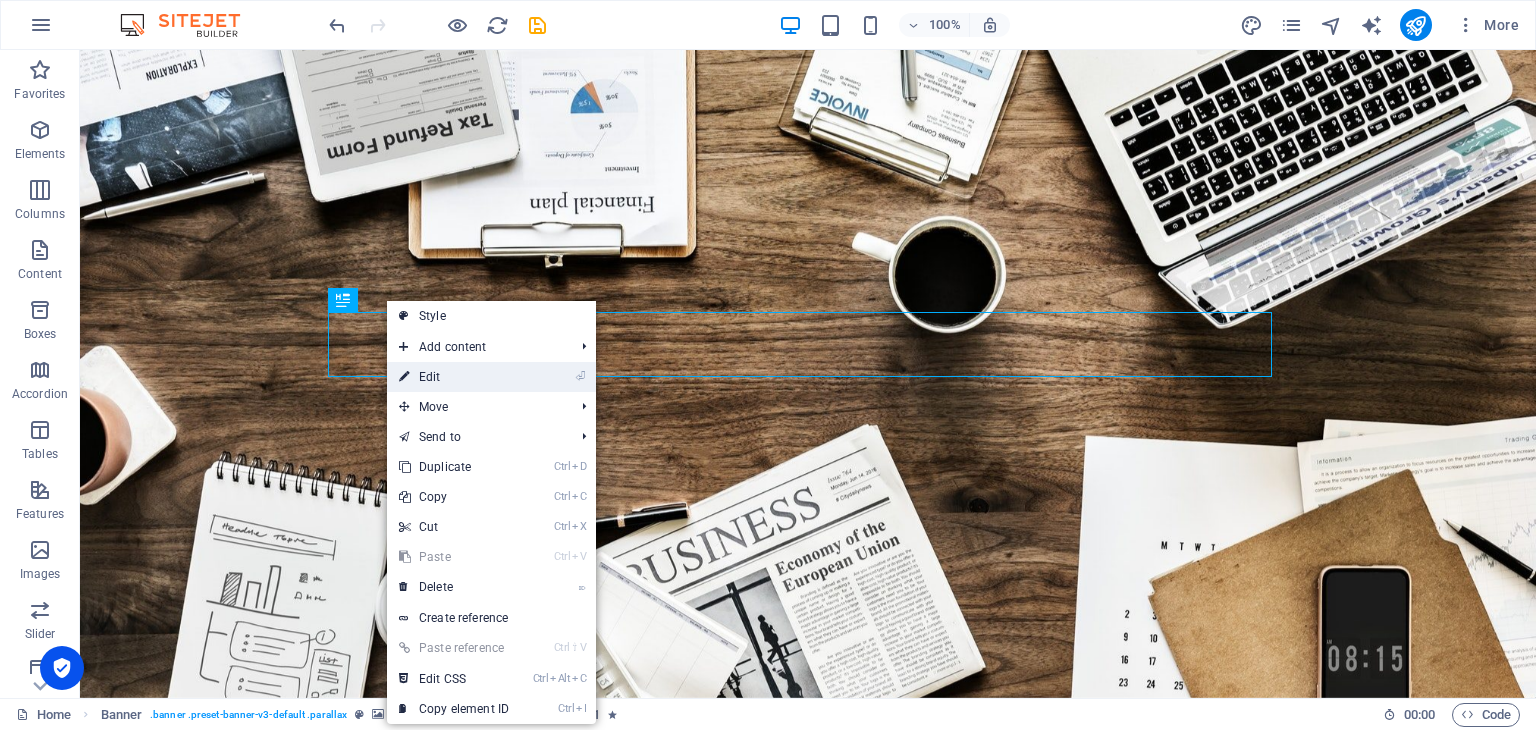 click on "⏎  Edit" at bounding box center (454, 377) 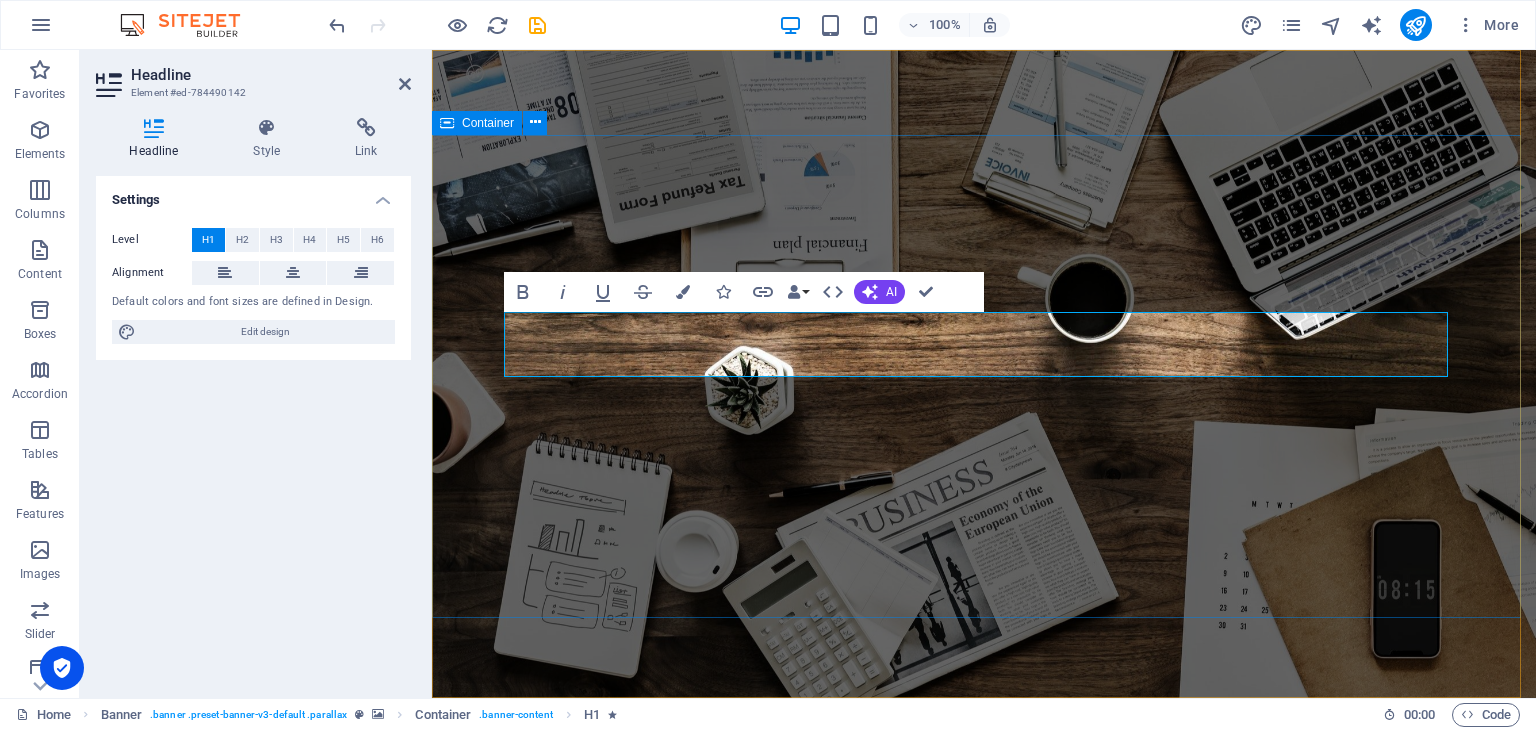 type 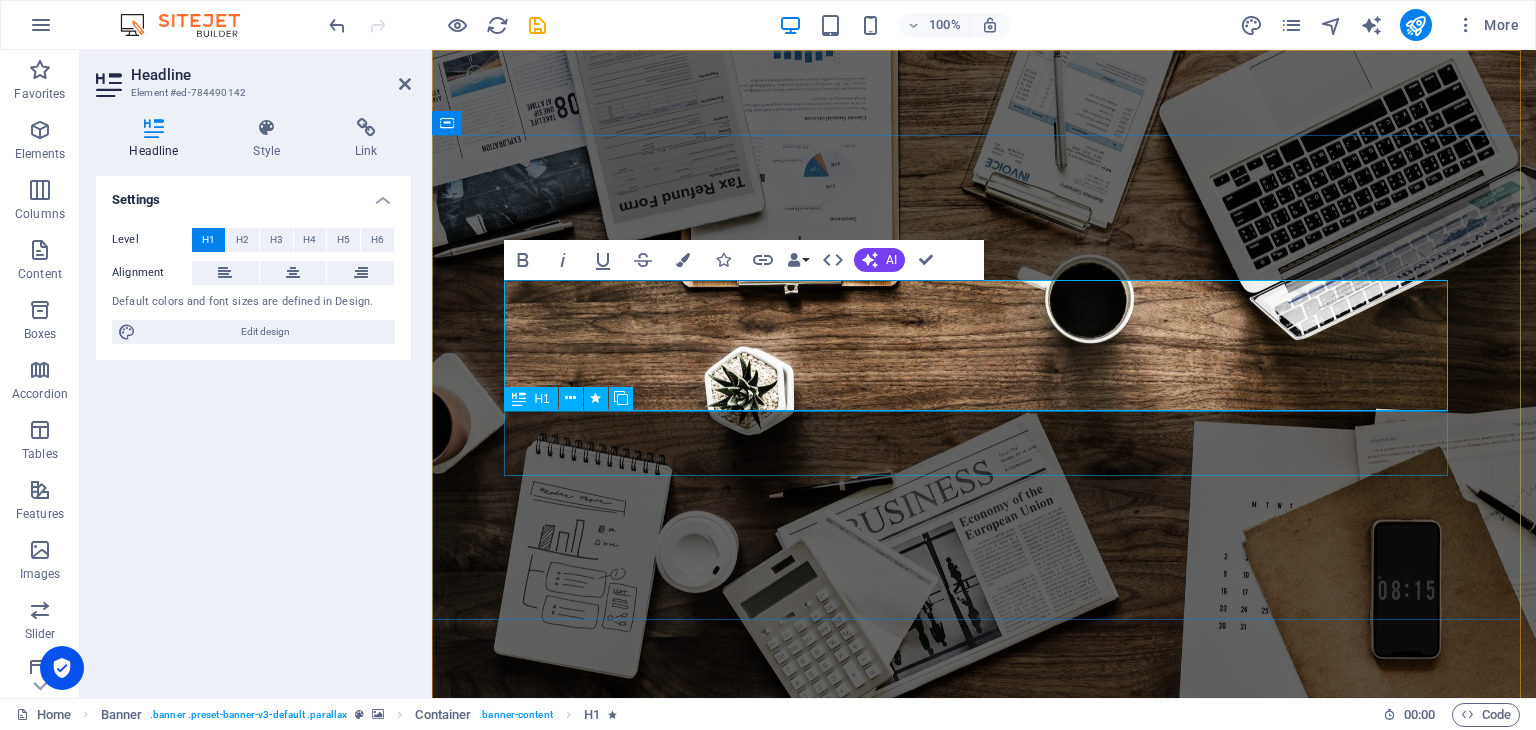 click on "R EVIEW & STATISTICS" at bounding box center [984, 1124] 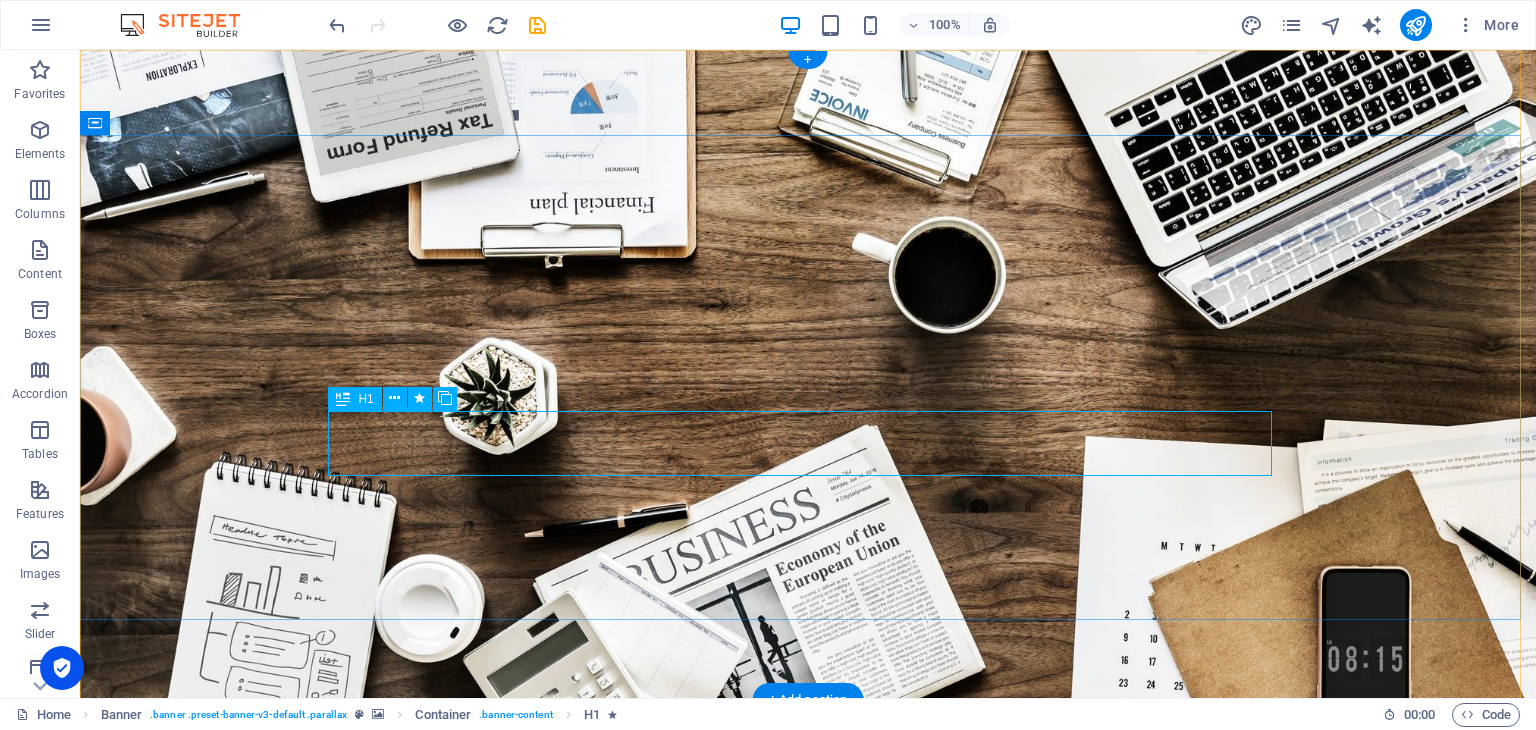 click on "R EVIEW & STATISTICS" at bounding box center [808, 1124] 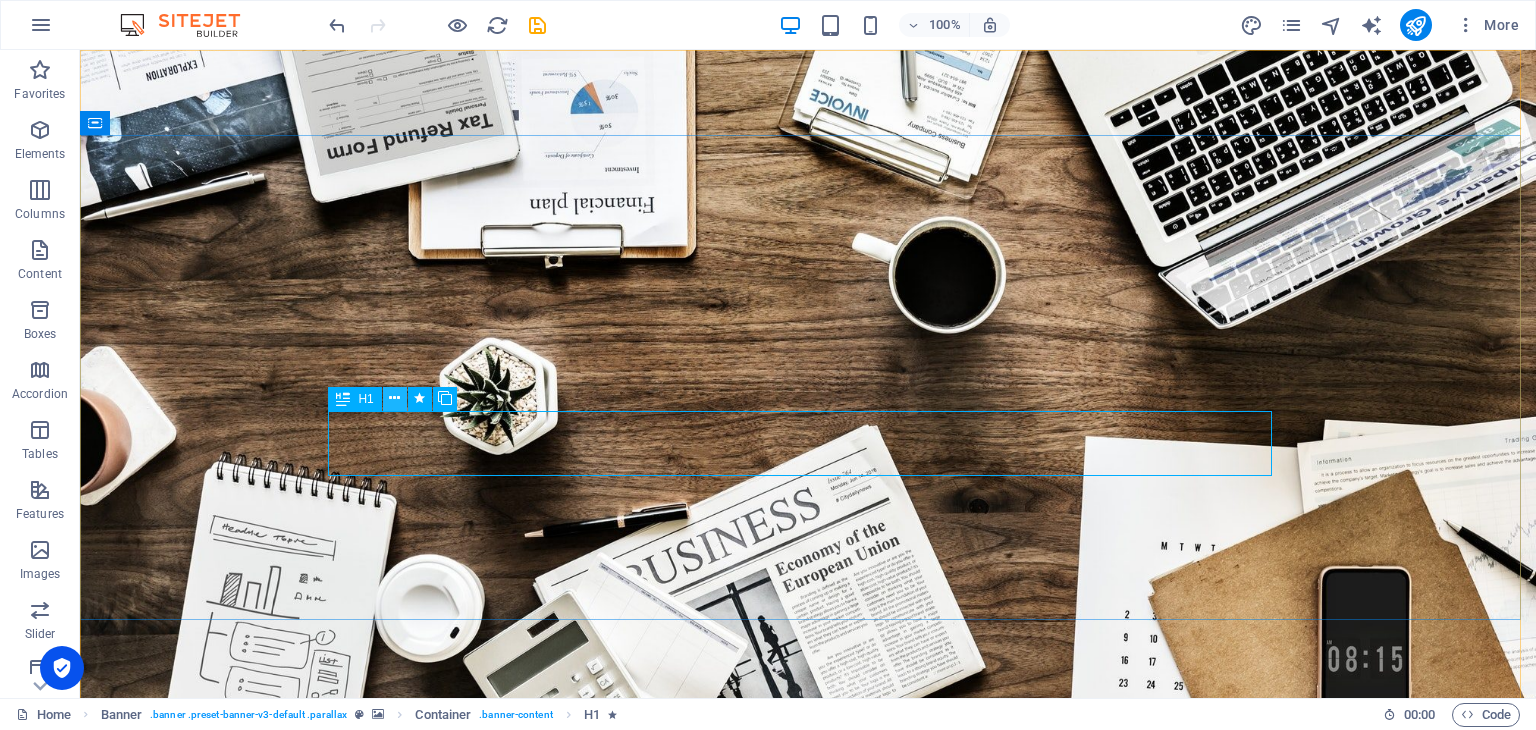 click at bounding box center (394, 398) 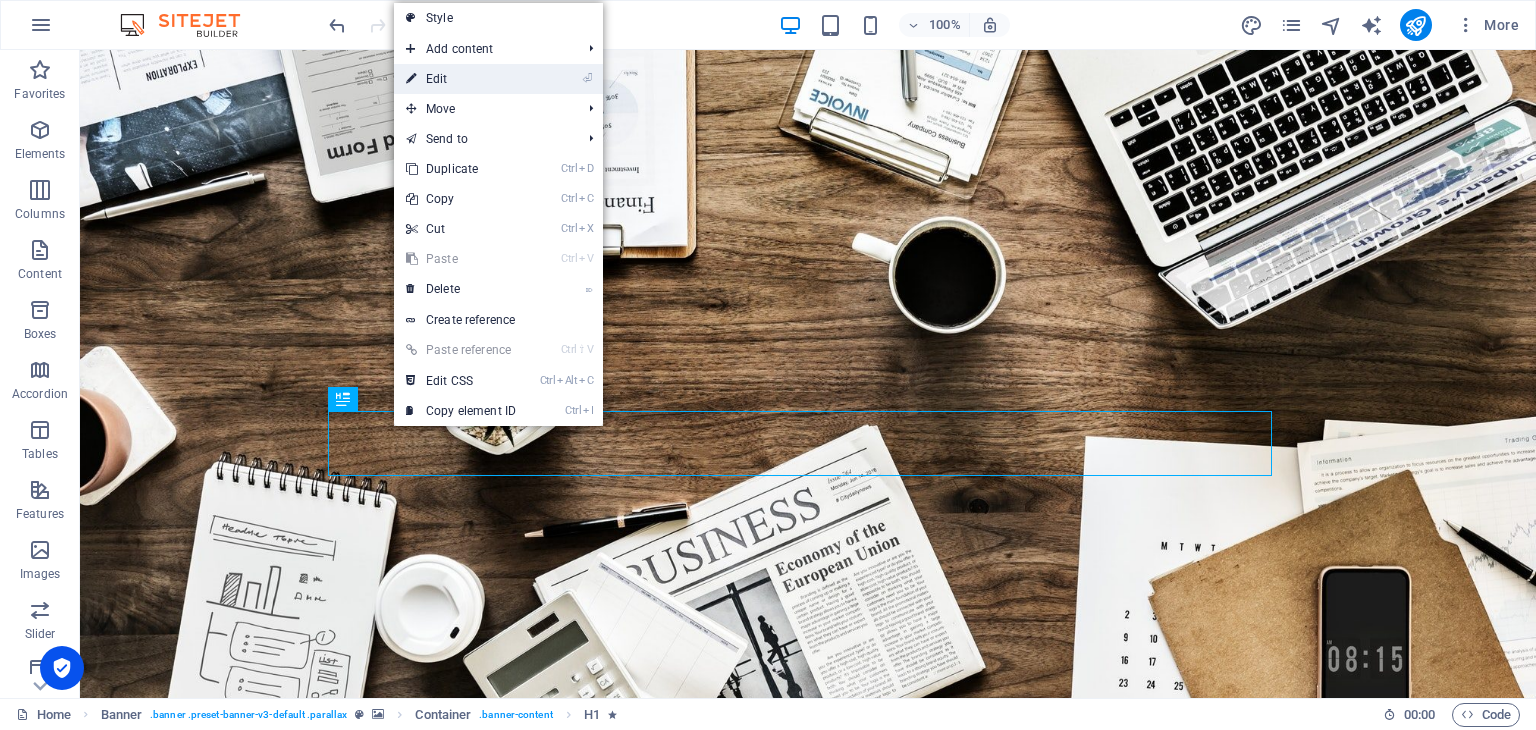 click on "⏎  Edit" at bounding box center [461, 79] 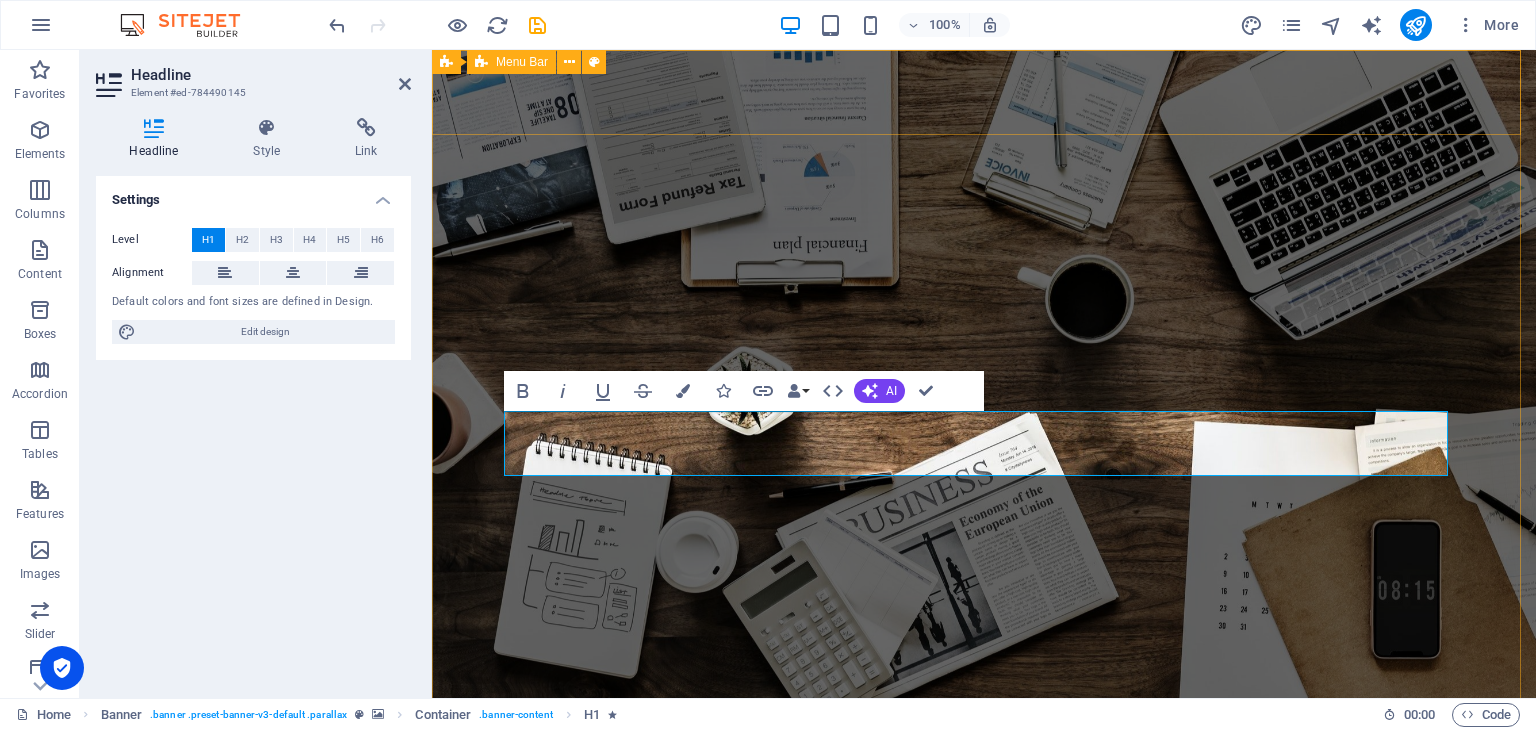 type 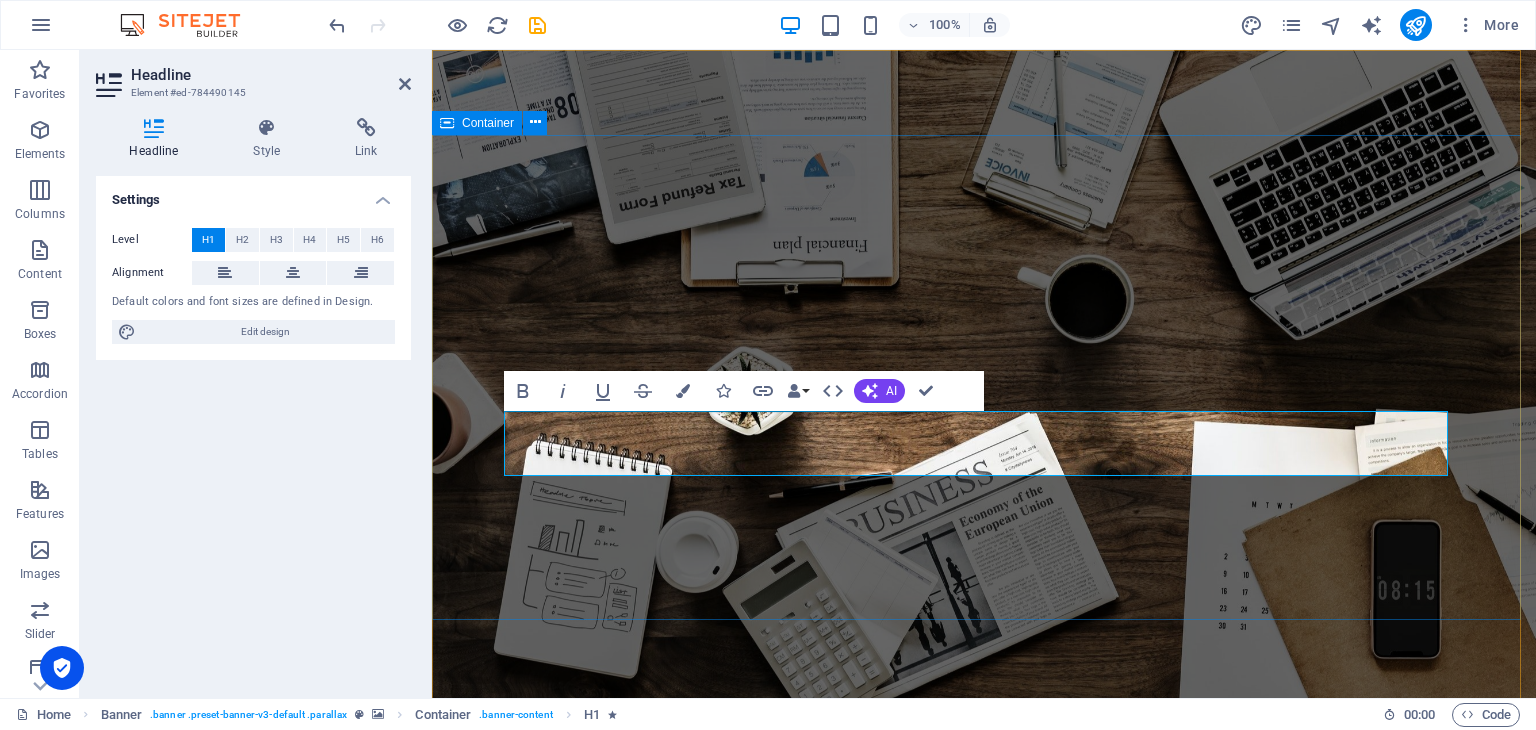click on "golden visa freezone & mainland trade license. Attestation services Learn more" at bounding box center [984, 1058] 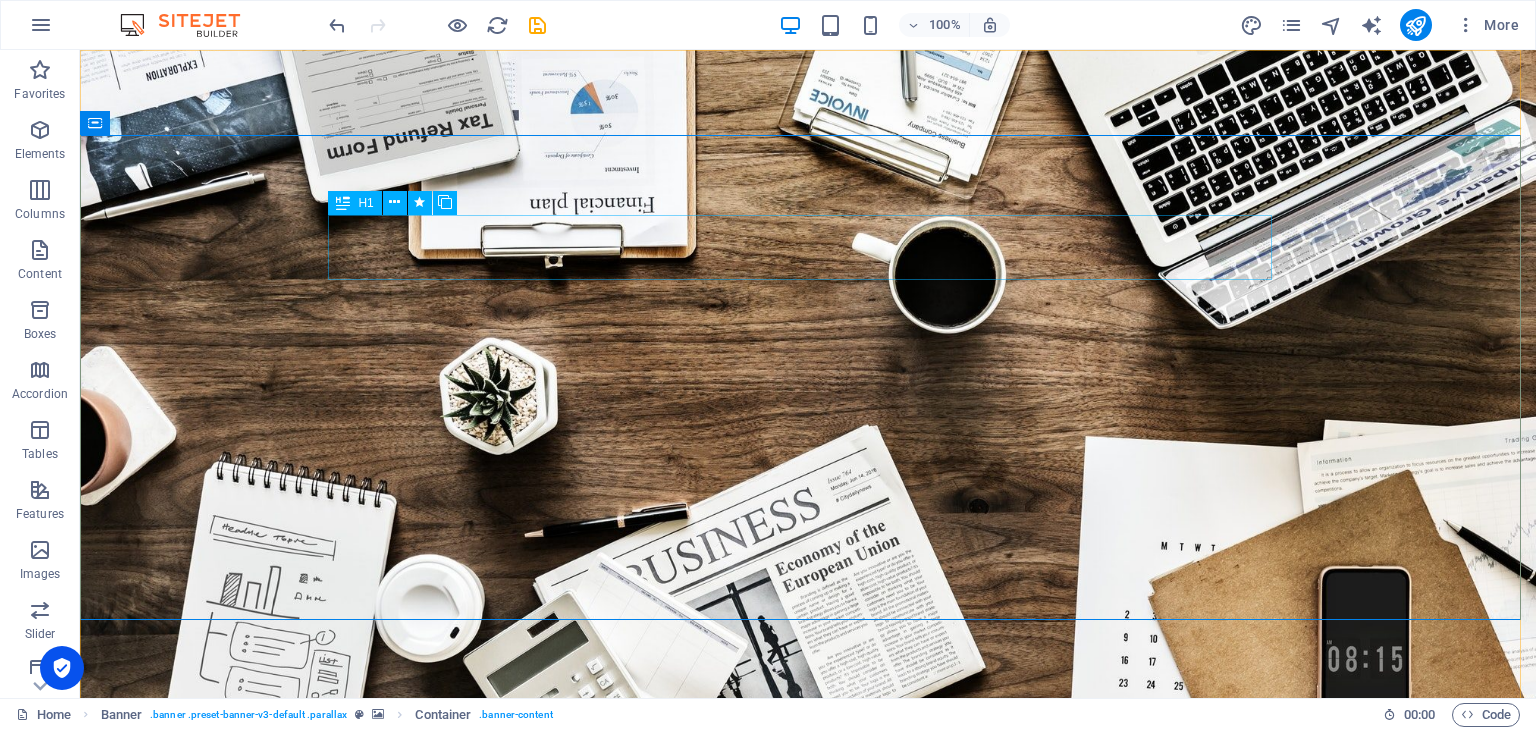 click on "H1" at bounding box center [365, 203] 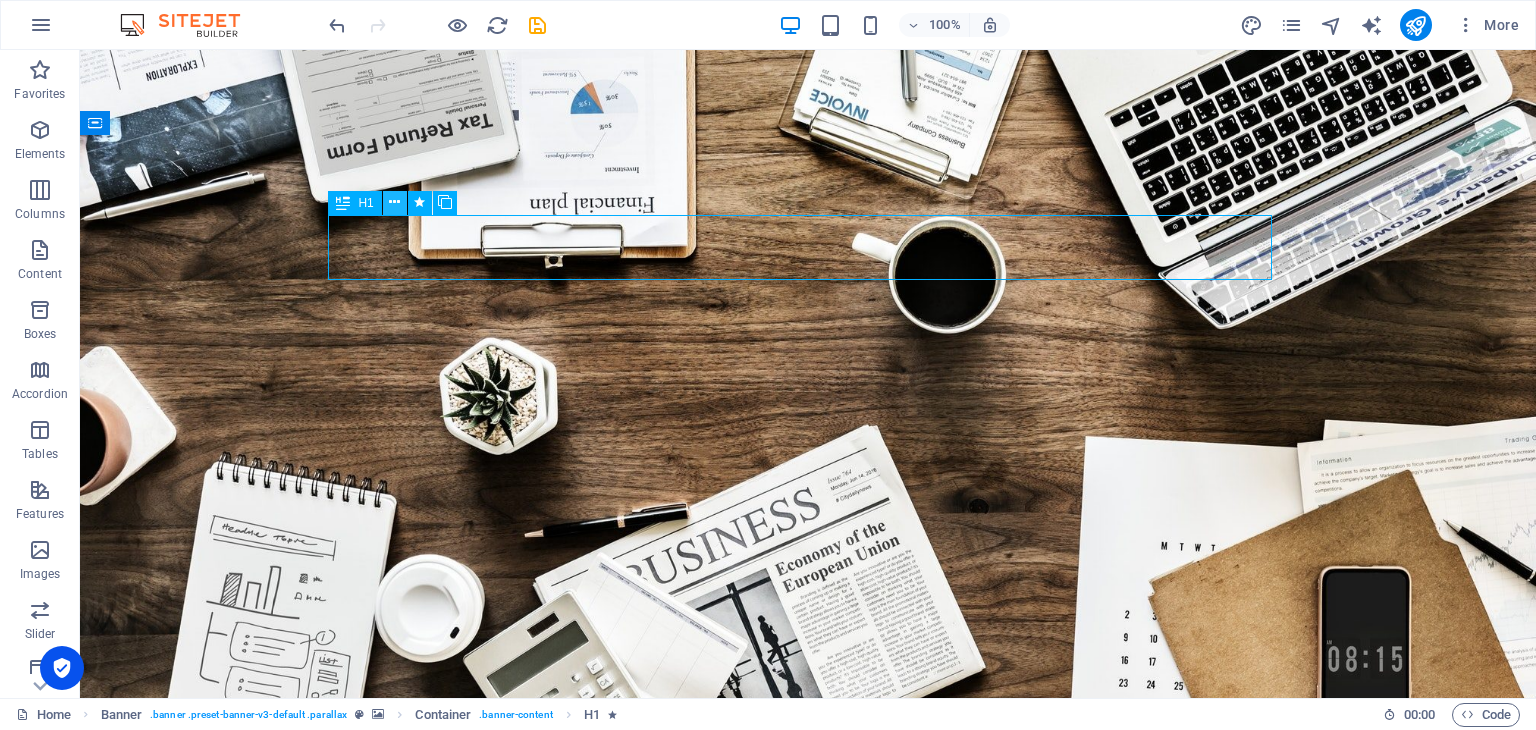 click at bounding box center [394, 202] 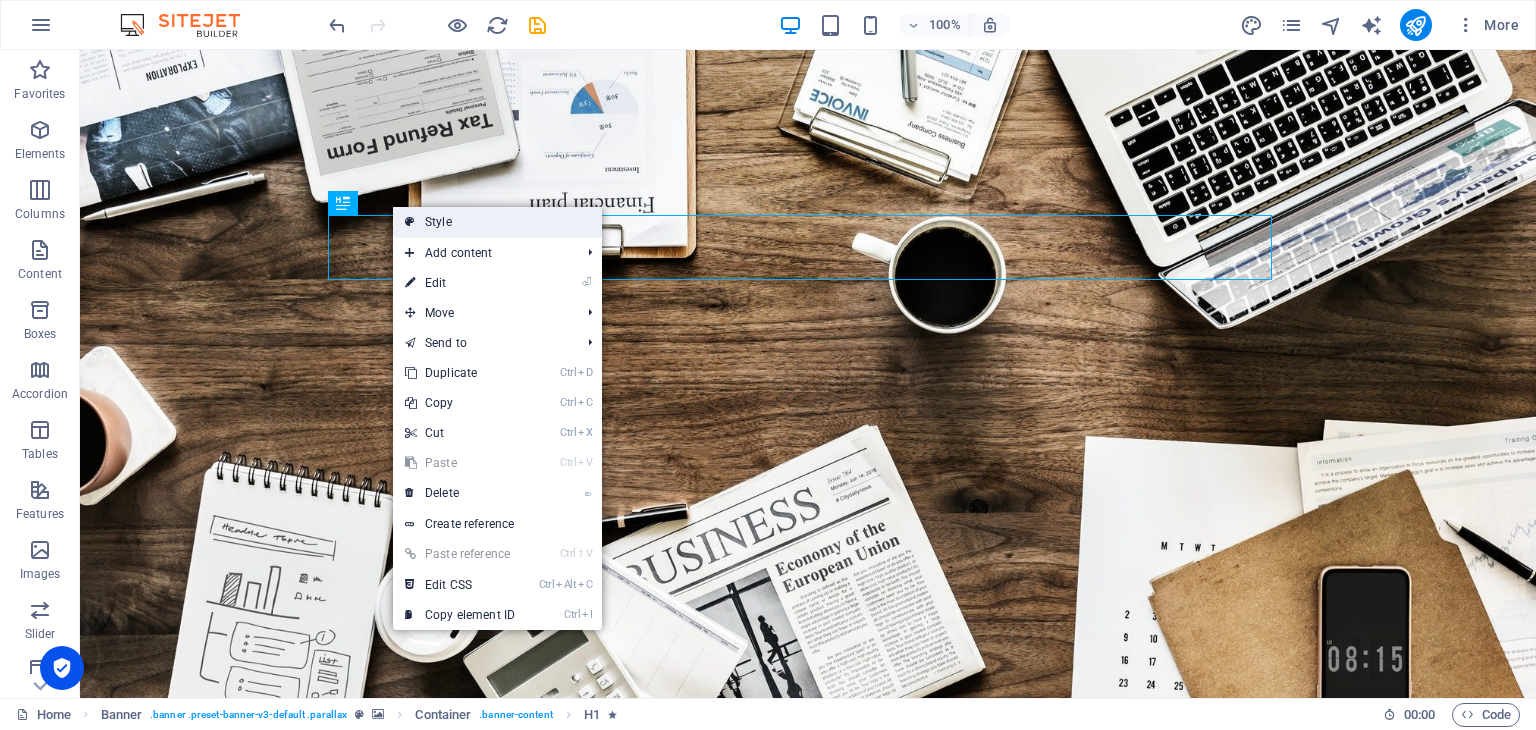 click on "Style" at bounding box center (497, 222) 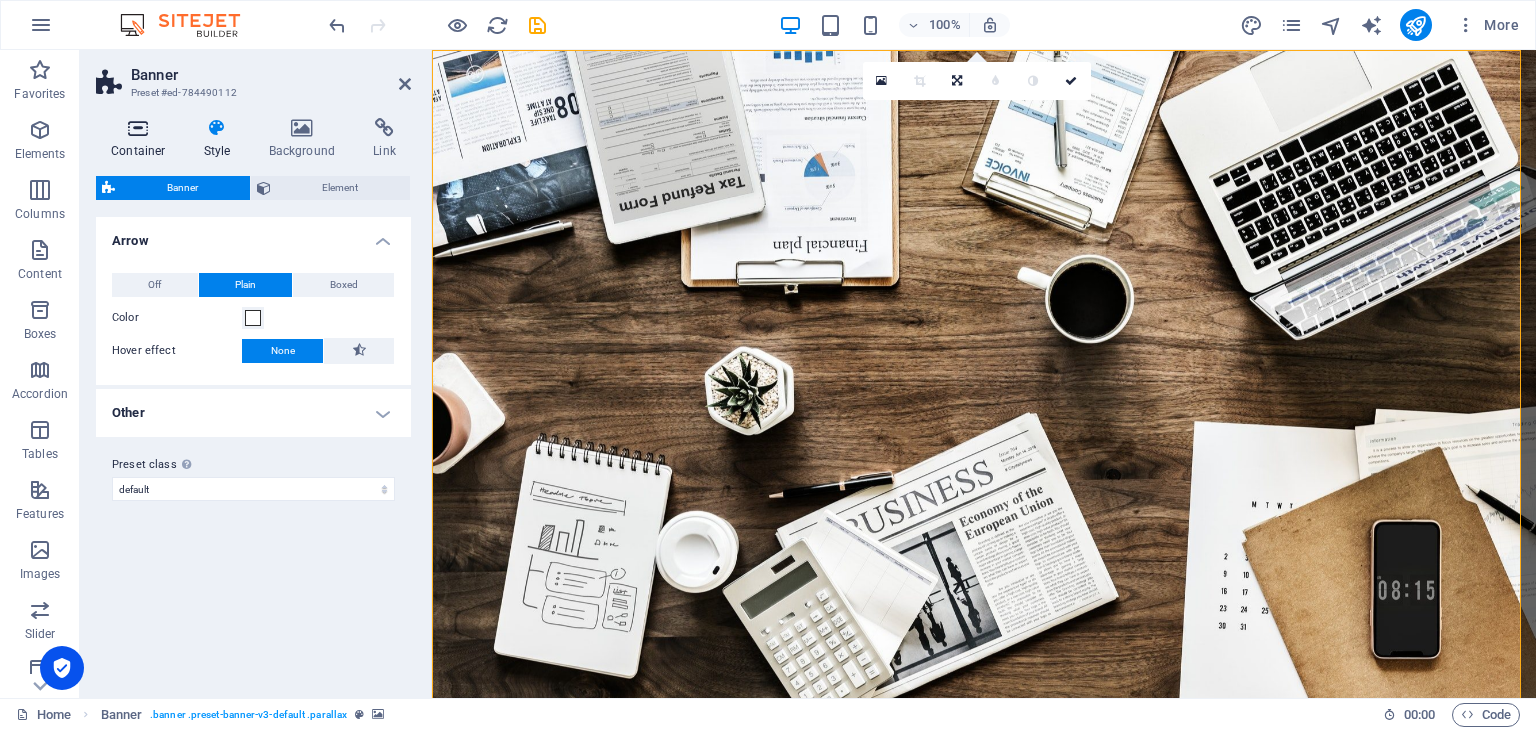 click at bounding box center (138, 128) 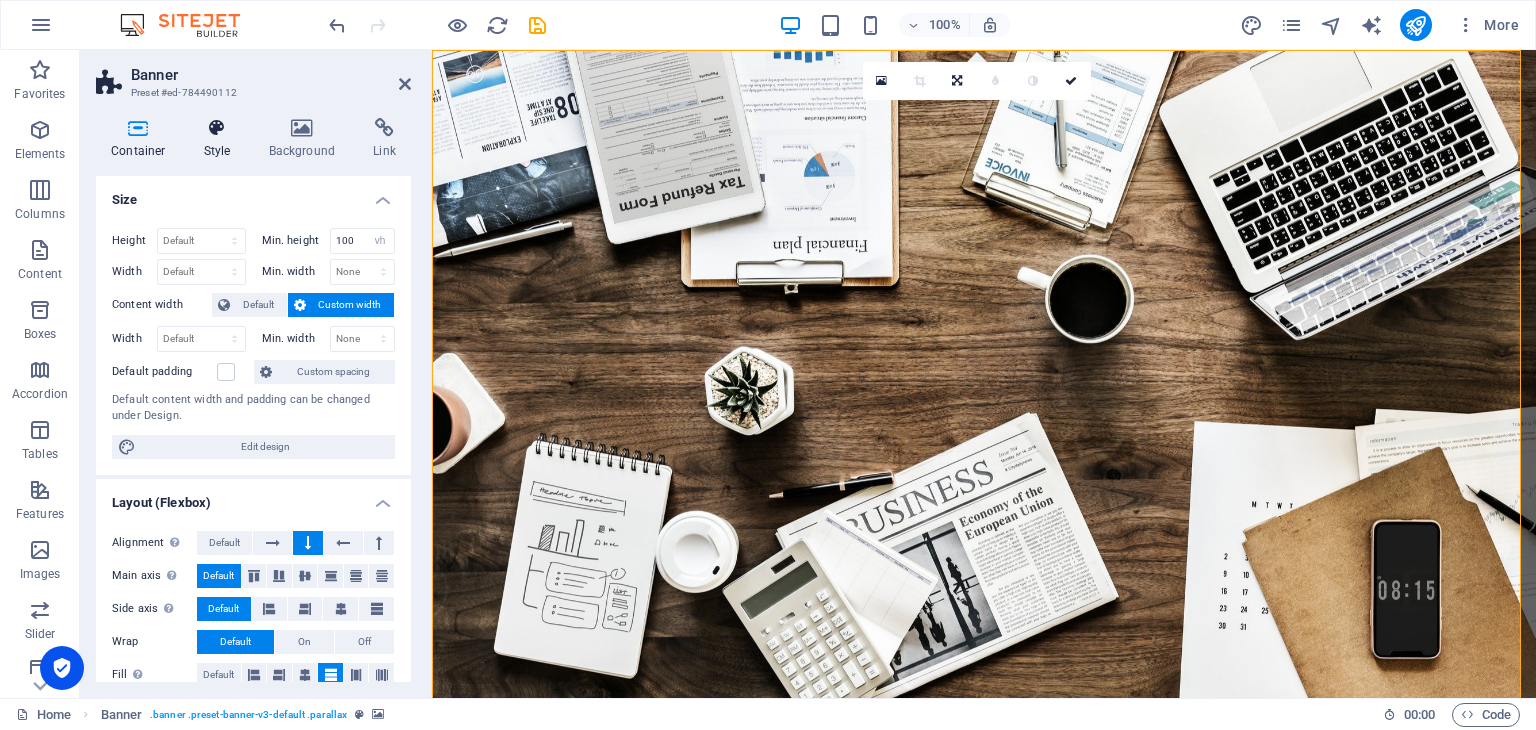 click on "Style" at bounding box center (221, 139) 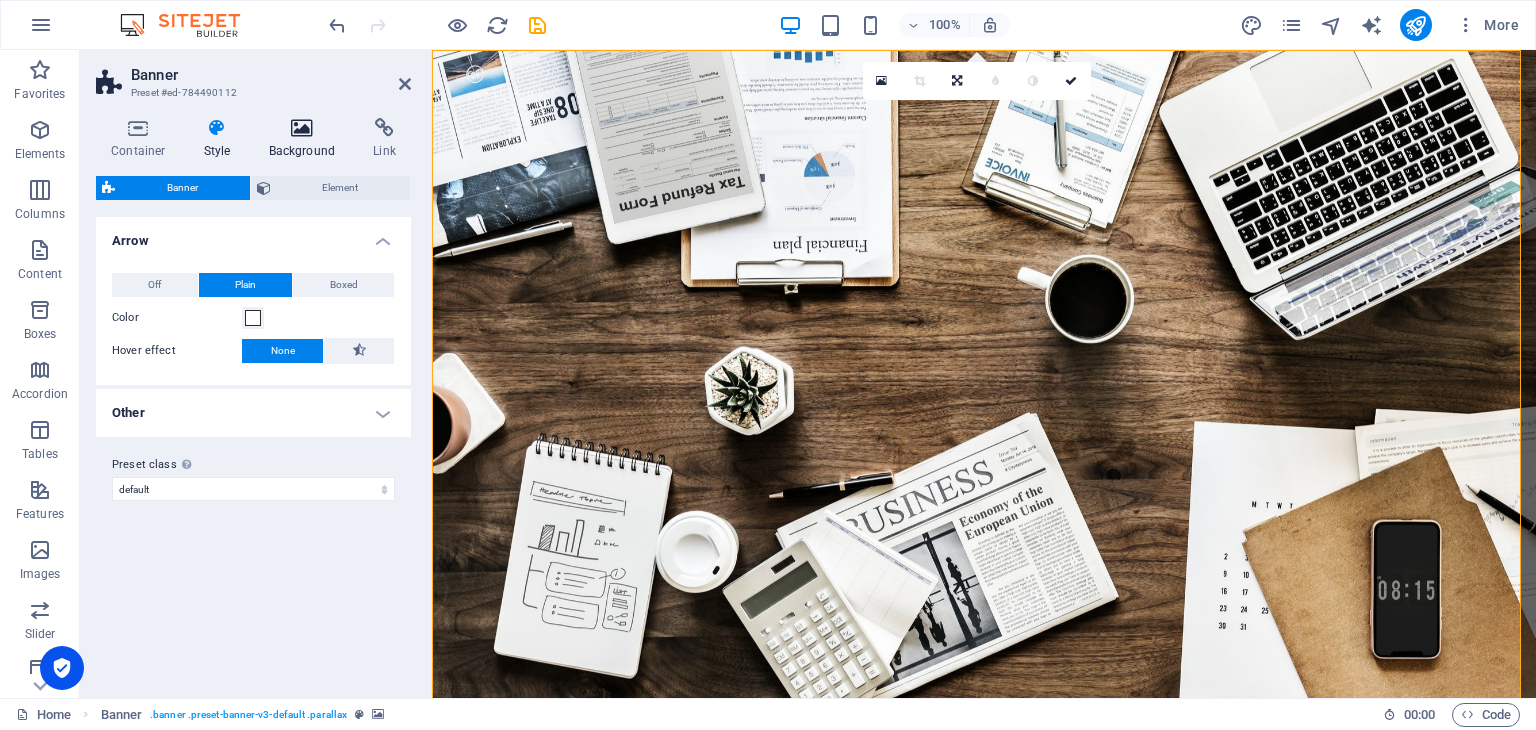 click on "Background" at bounding box center [306, 139] 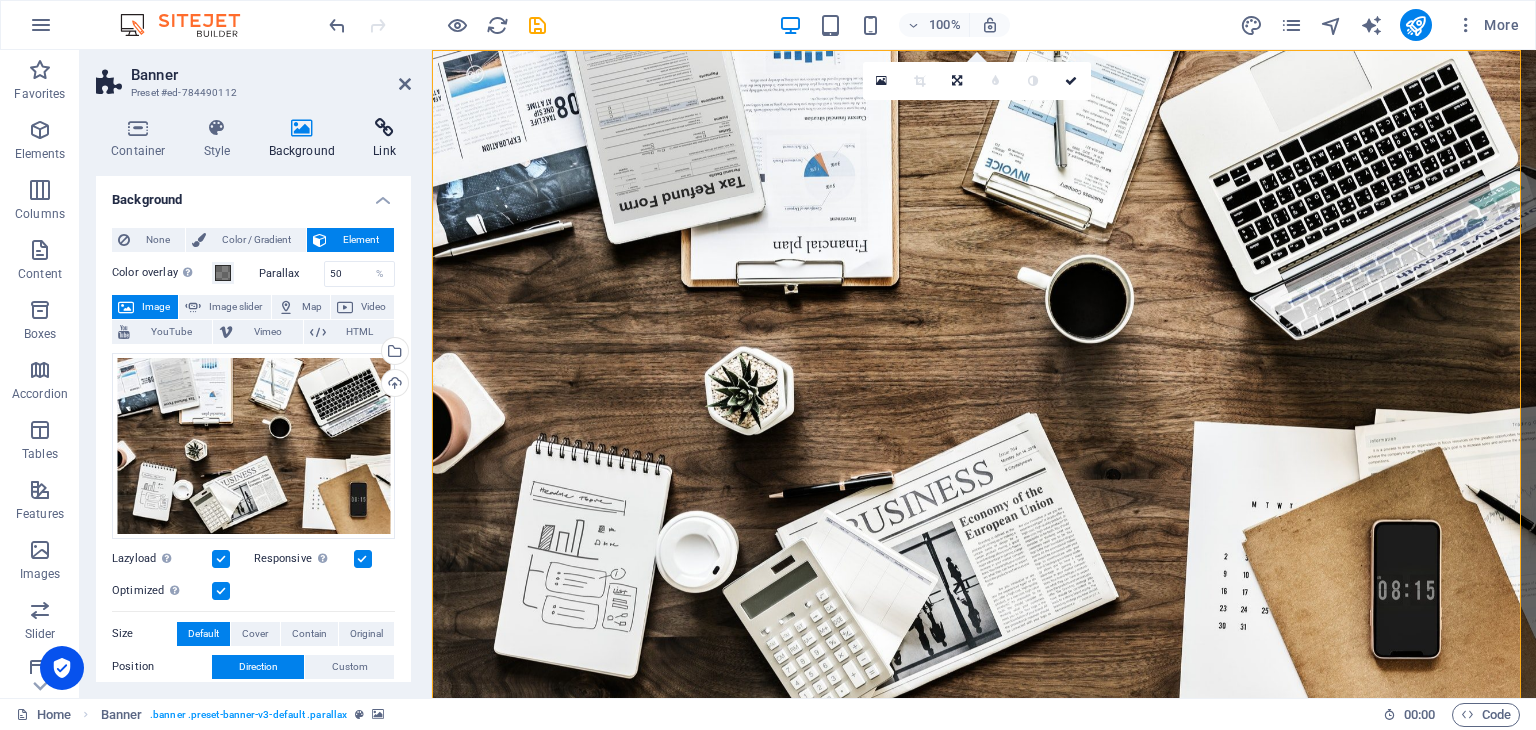 click on "Link" at bounding box center [384, 139] 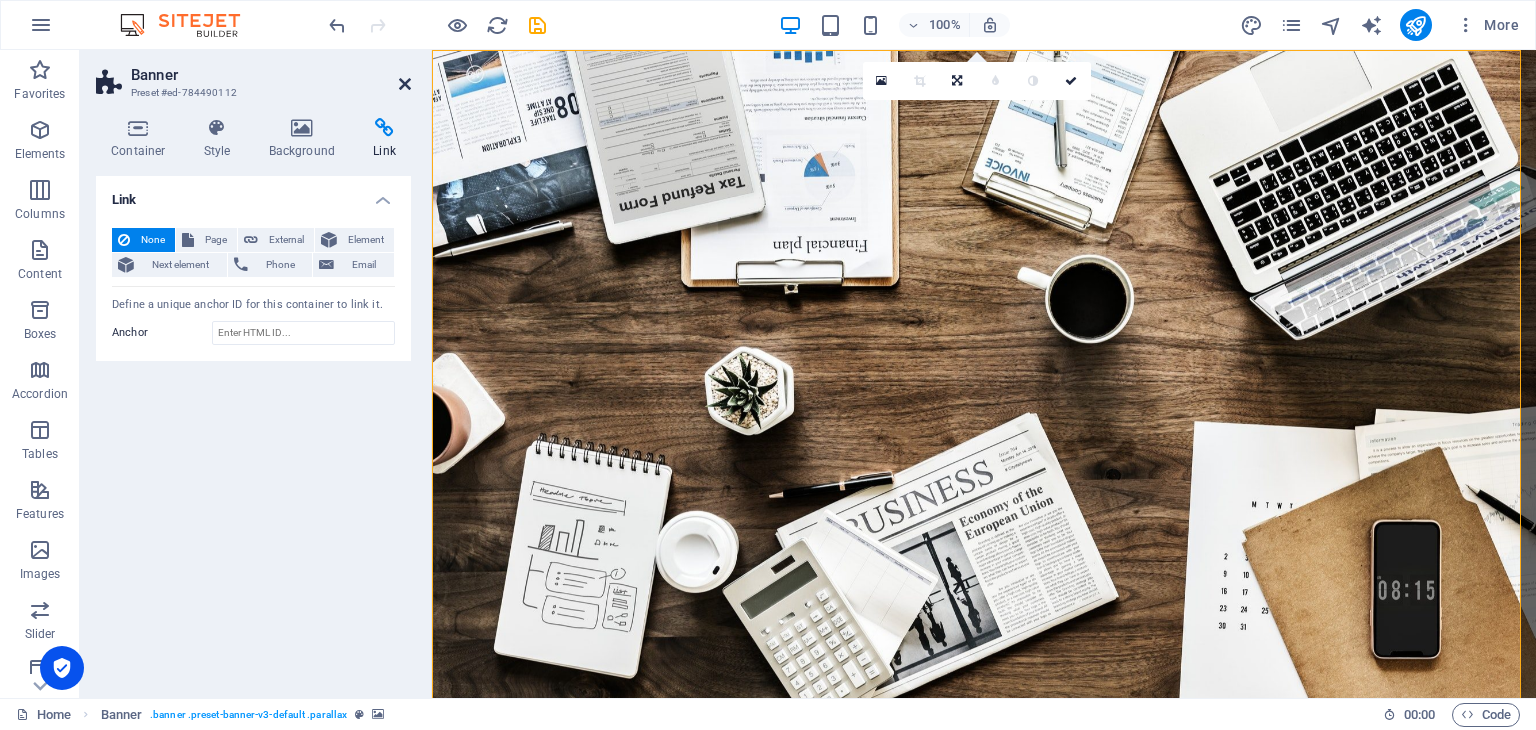 click at bounding box center [405, 84] 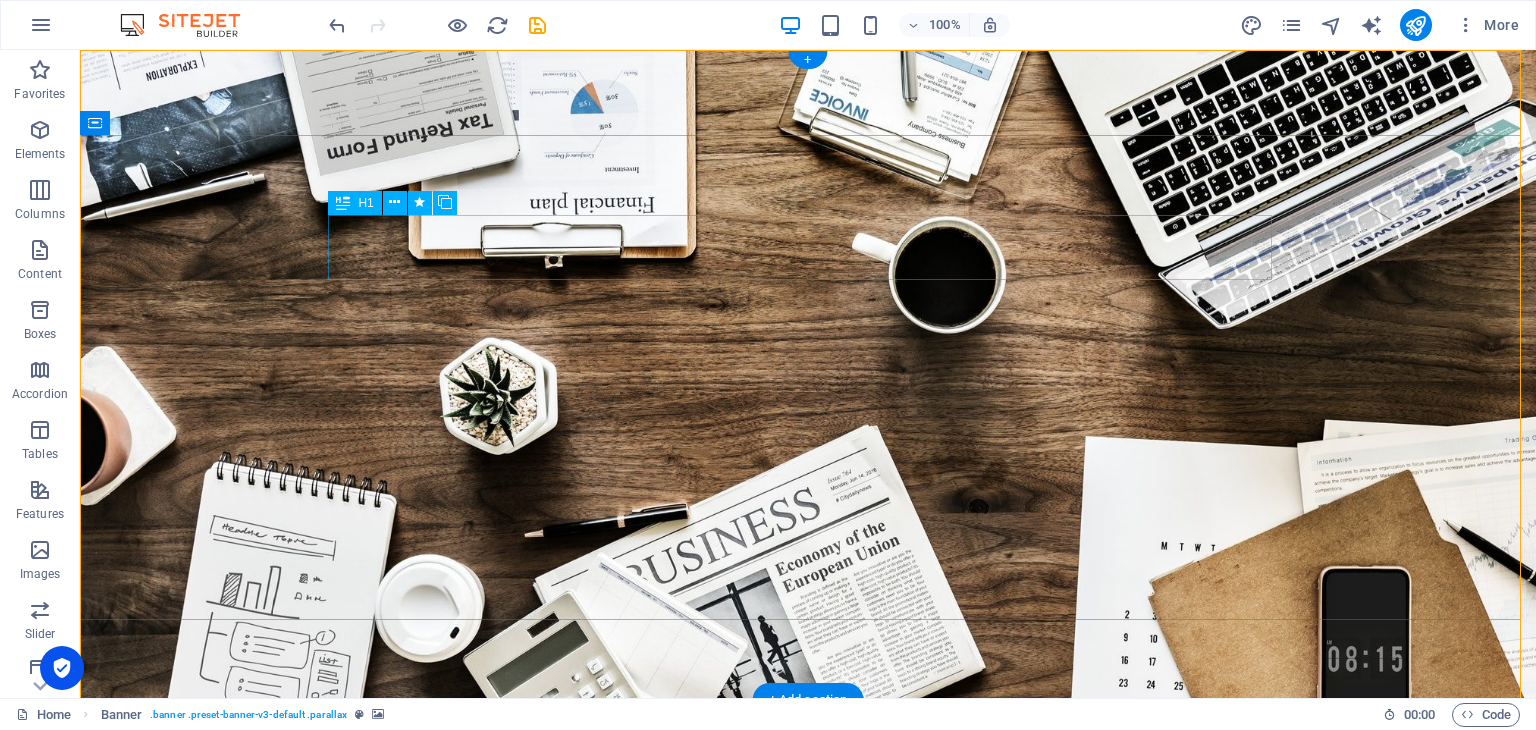click on "golden visa" at bounding box center [808, 928] 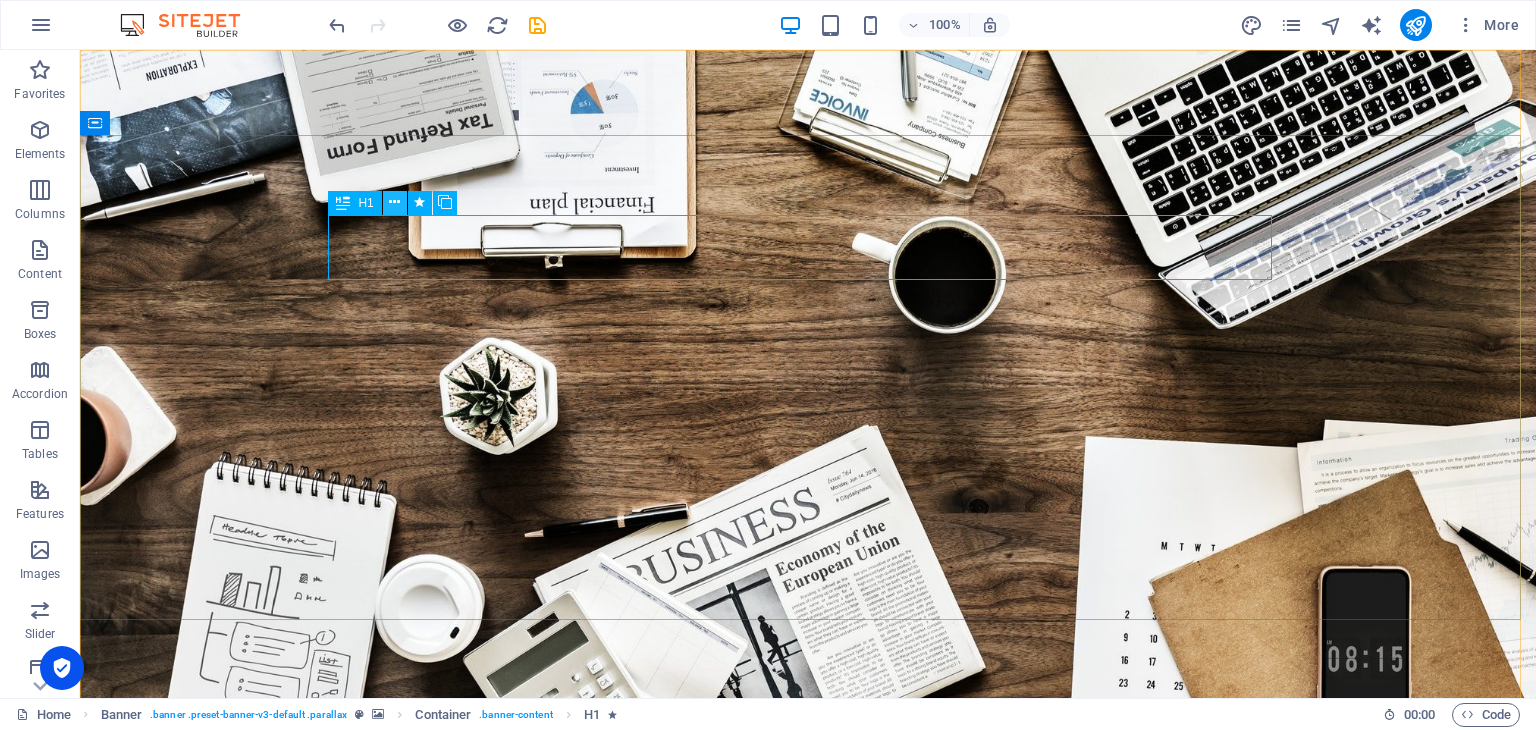 click at bounding box center [394, 202] 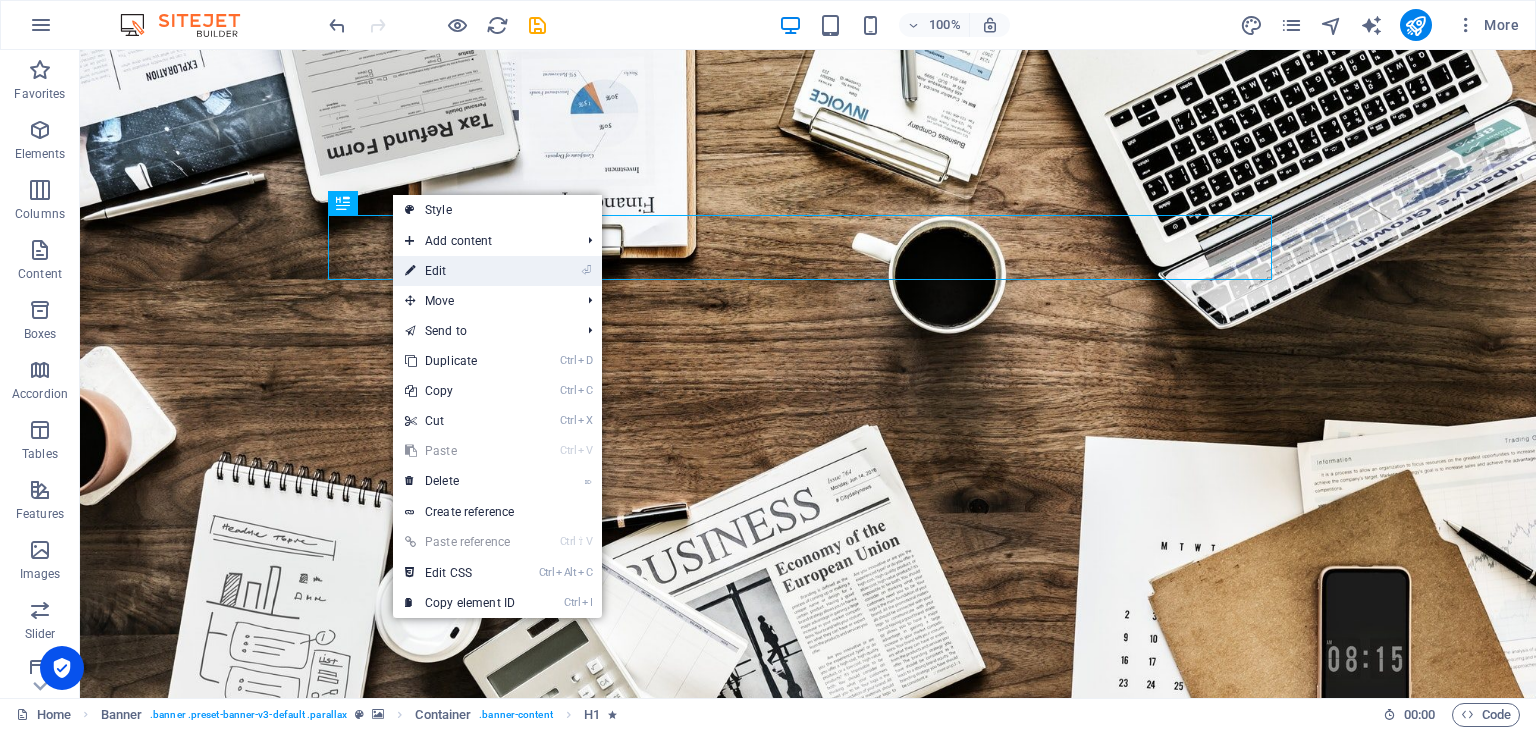 click on "⏎  Edit" at bounding box center [460, 271] 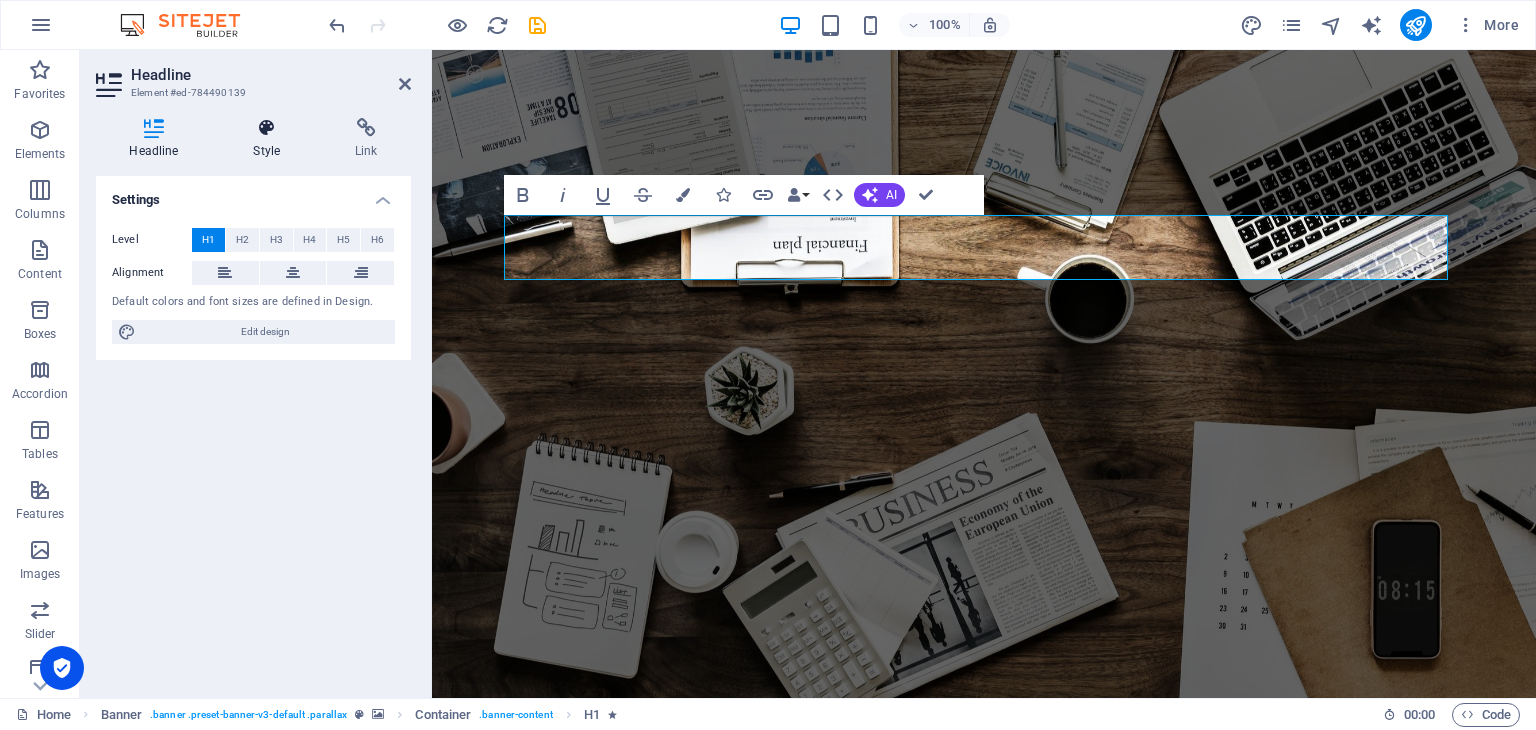 click on "Style" at bounding box center (271, 139) 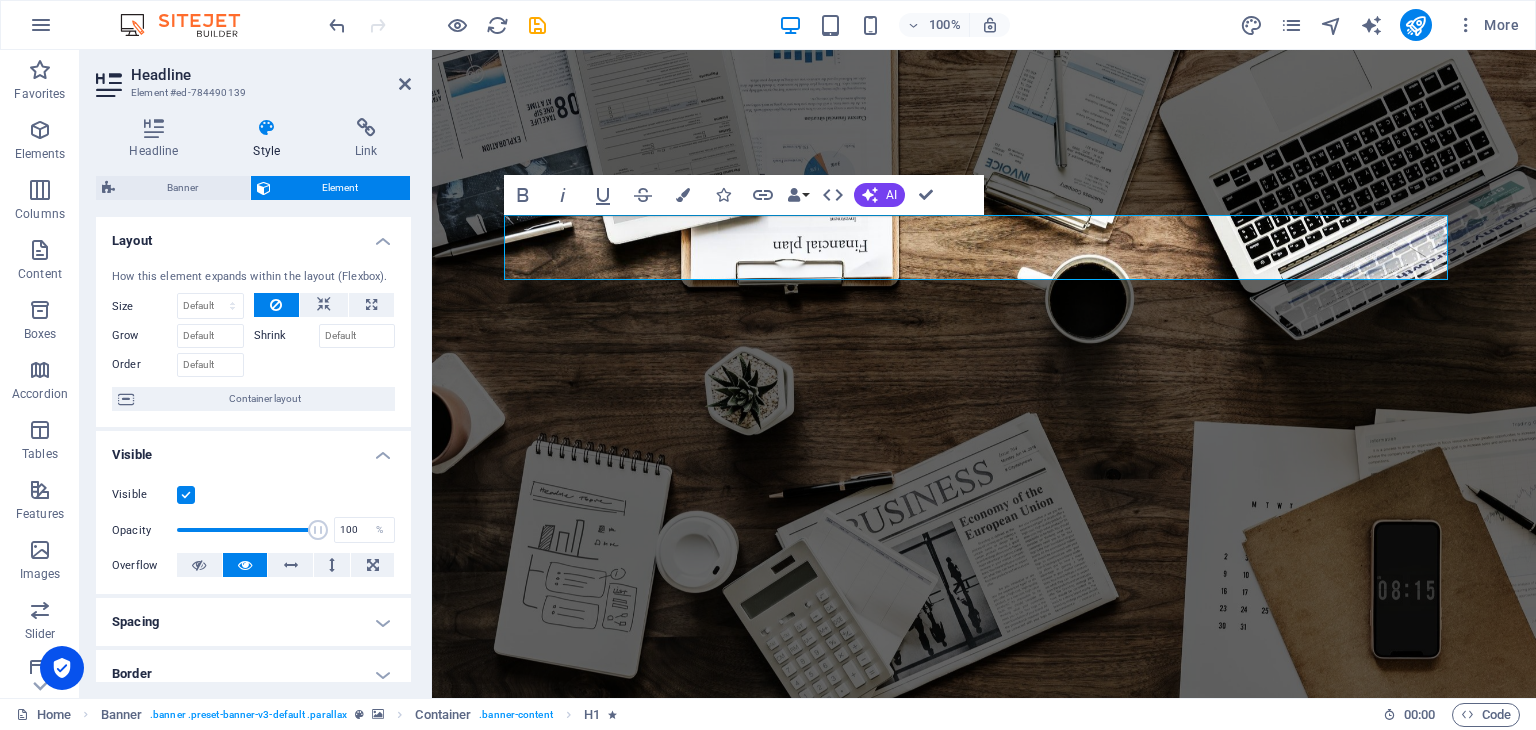 drag, startPoint x: 407, startPoint y: 352, endPoint x: 420, endPoint y: 463, distance: 111.75867 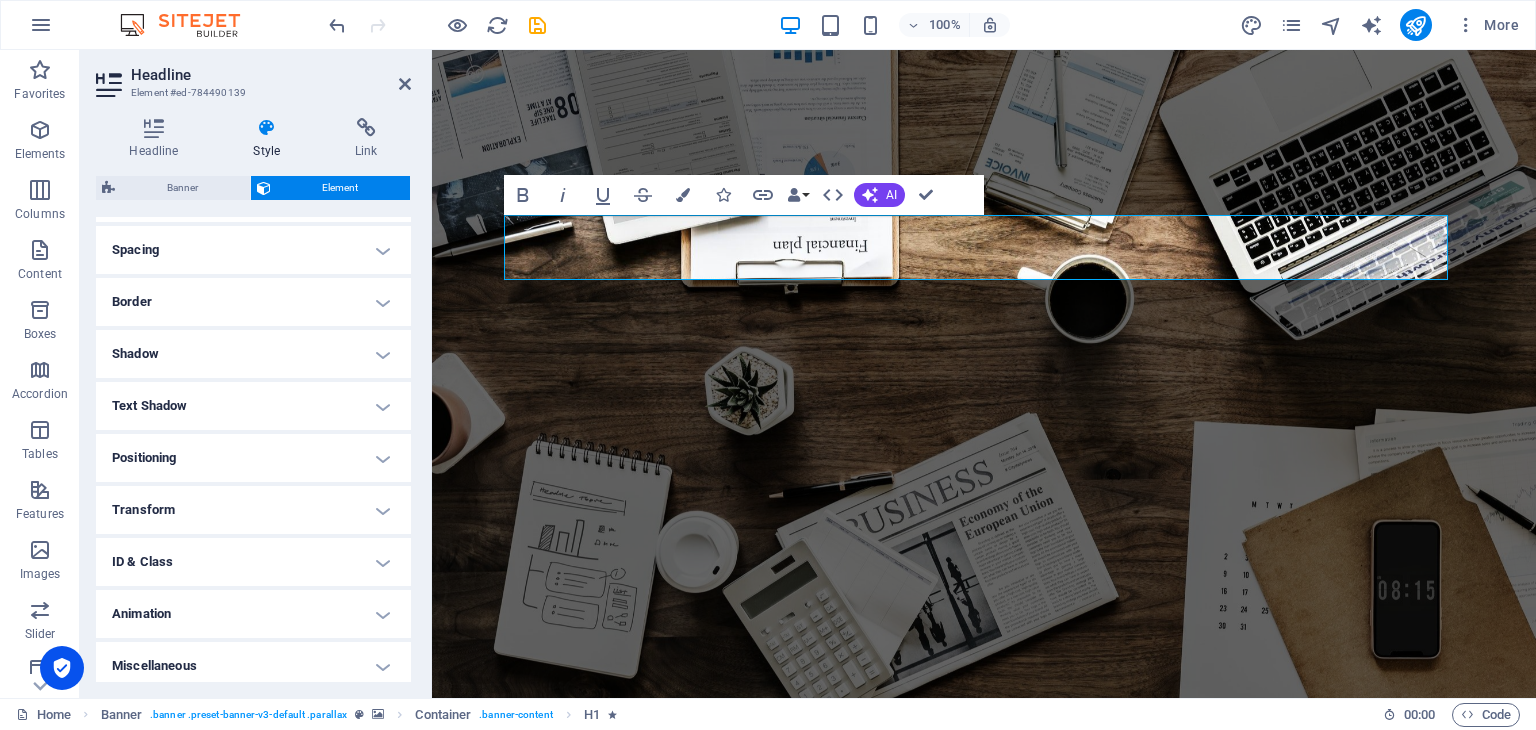scroll, scrollTop: 380, scrollLeft: 0, axis: vertical 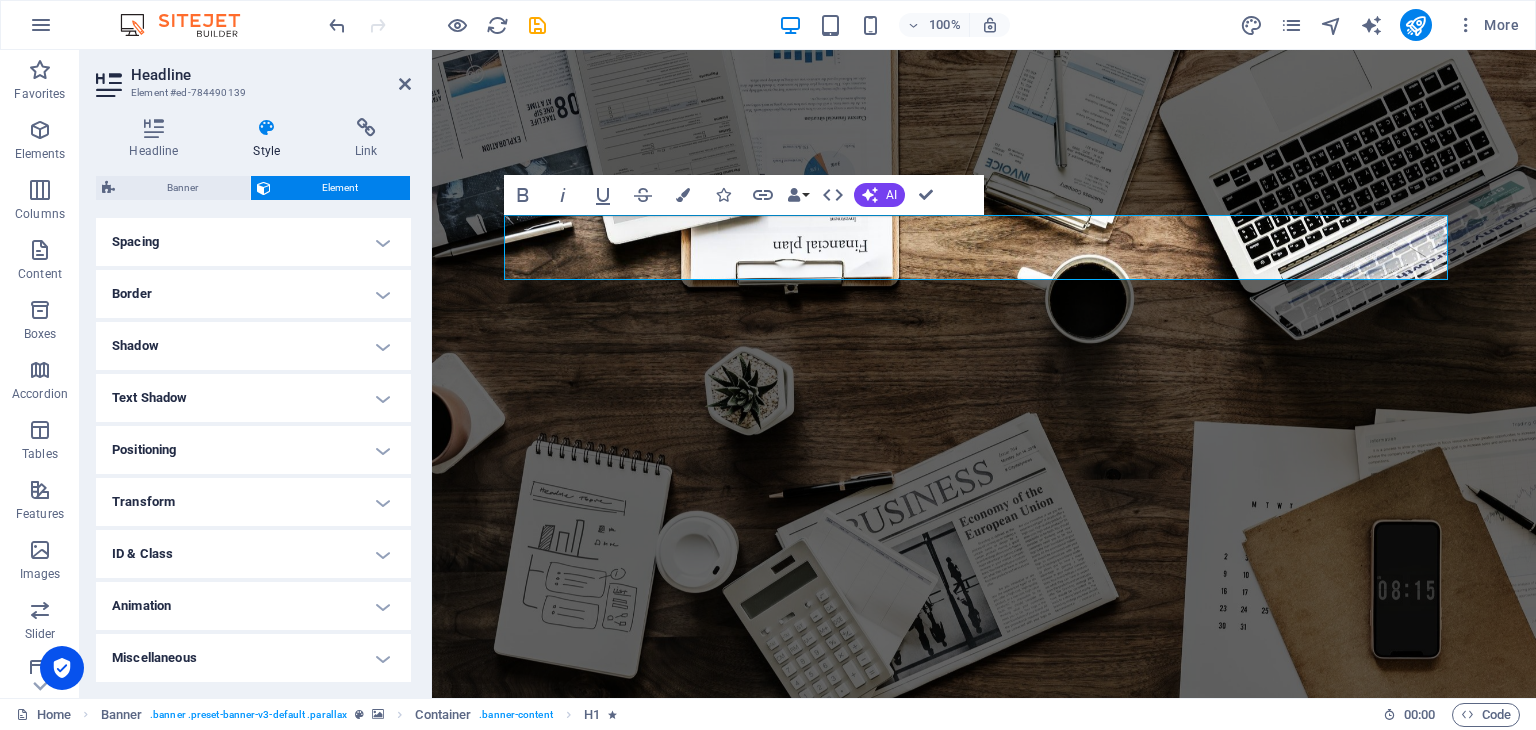click on "Transform" at bounding box center [253, 502] 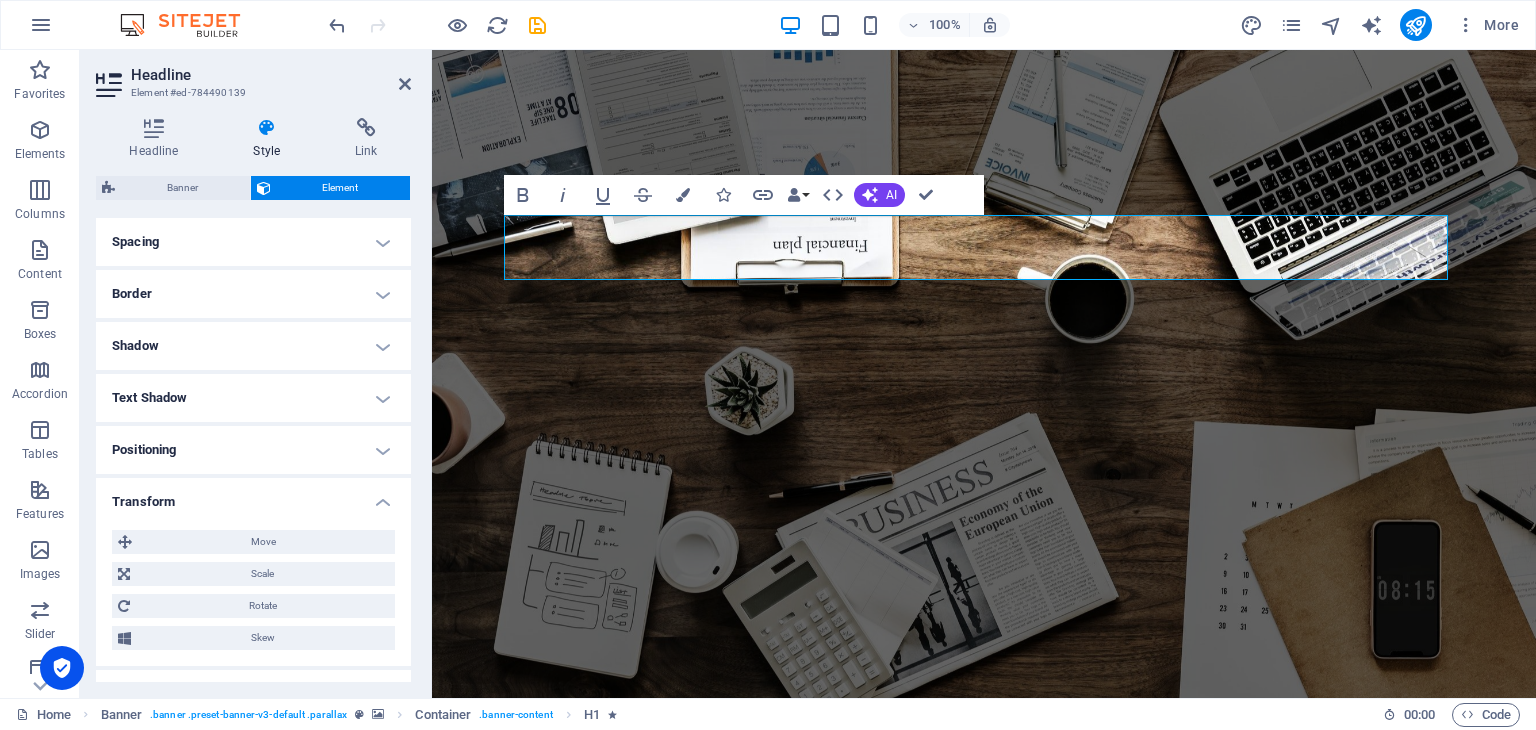 click on "Move X offset 0 px rem % em vh vw Y offset 0 px rem % em vh vw Scale Zoom 100 % Rotate Rotate 0 ° Skew X offset 0 ° Y offset 0 °" at bounding box center (253, 590) 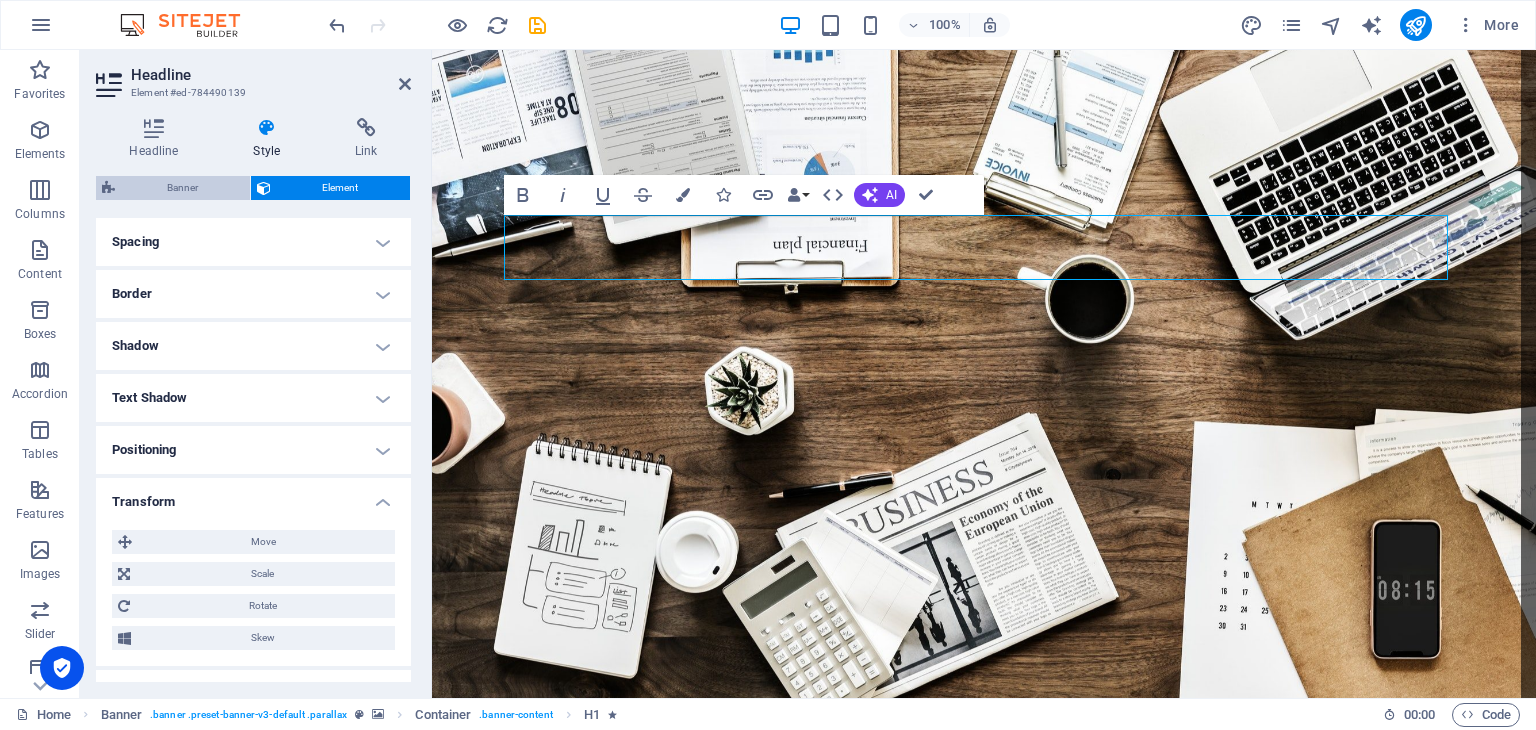 click on "Banner" at bounding box center (182, 188) 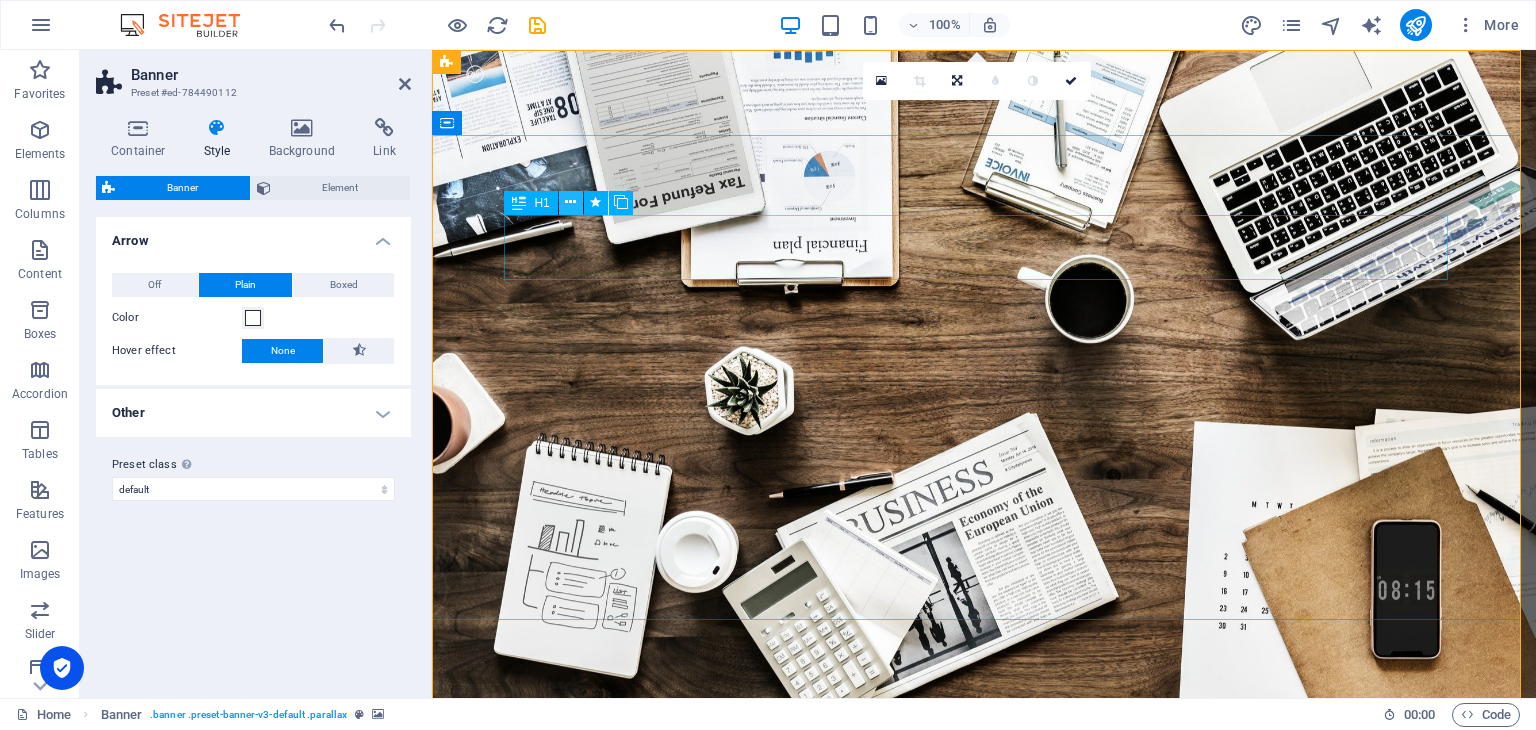 click at bounding box center [570, 202] 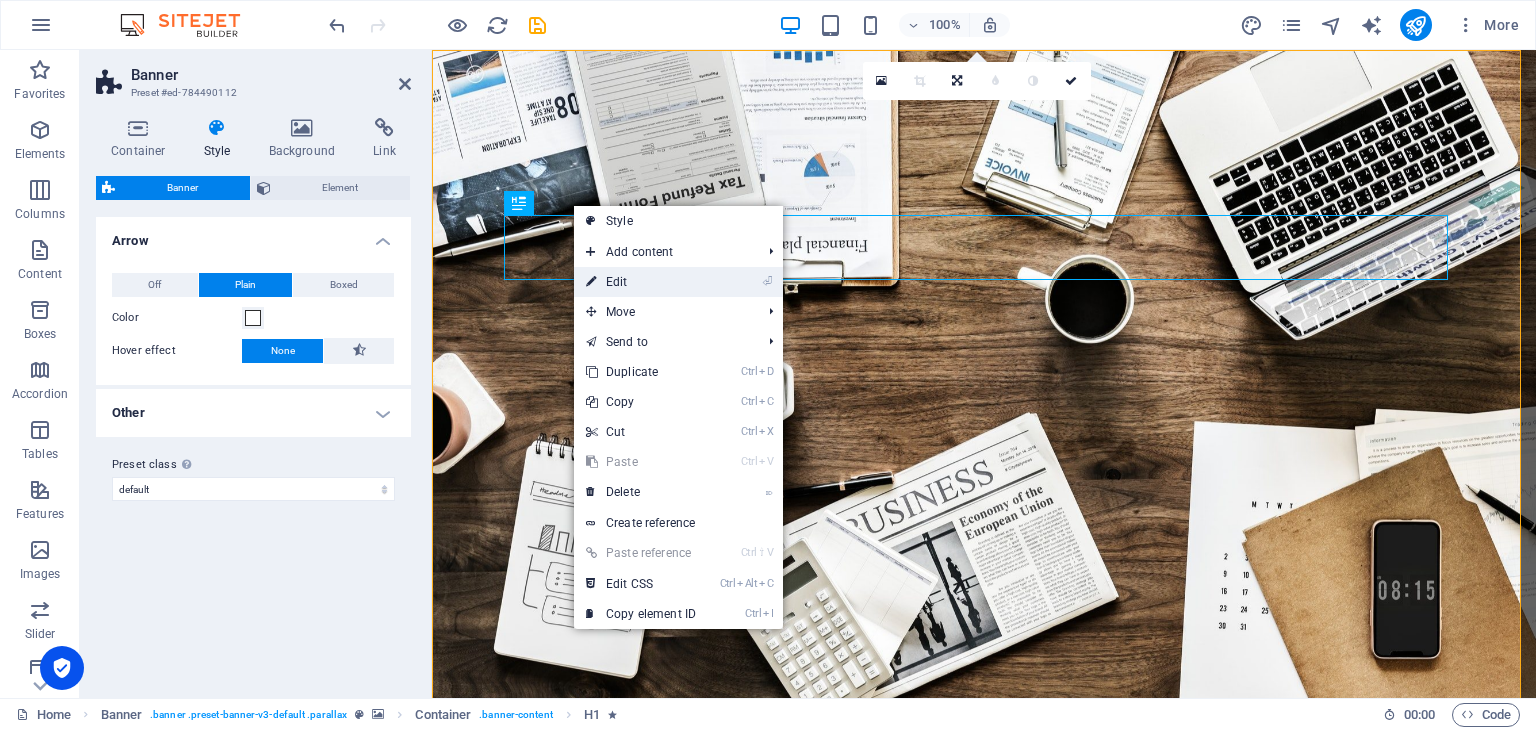 click on "⏎  Edit" at bounding box center [641, 282] 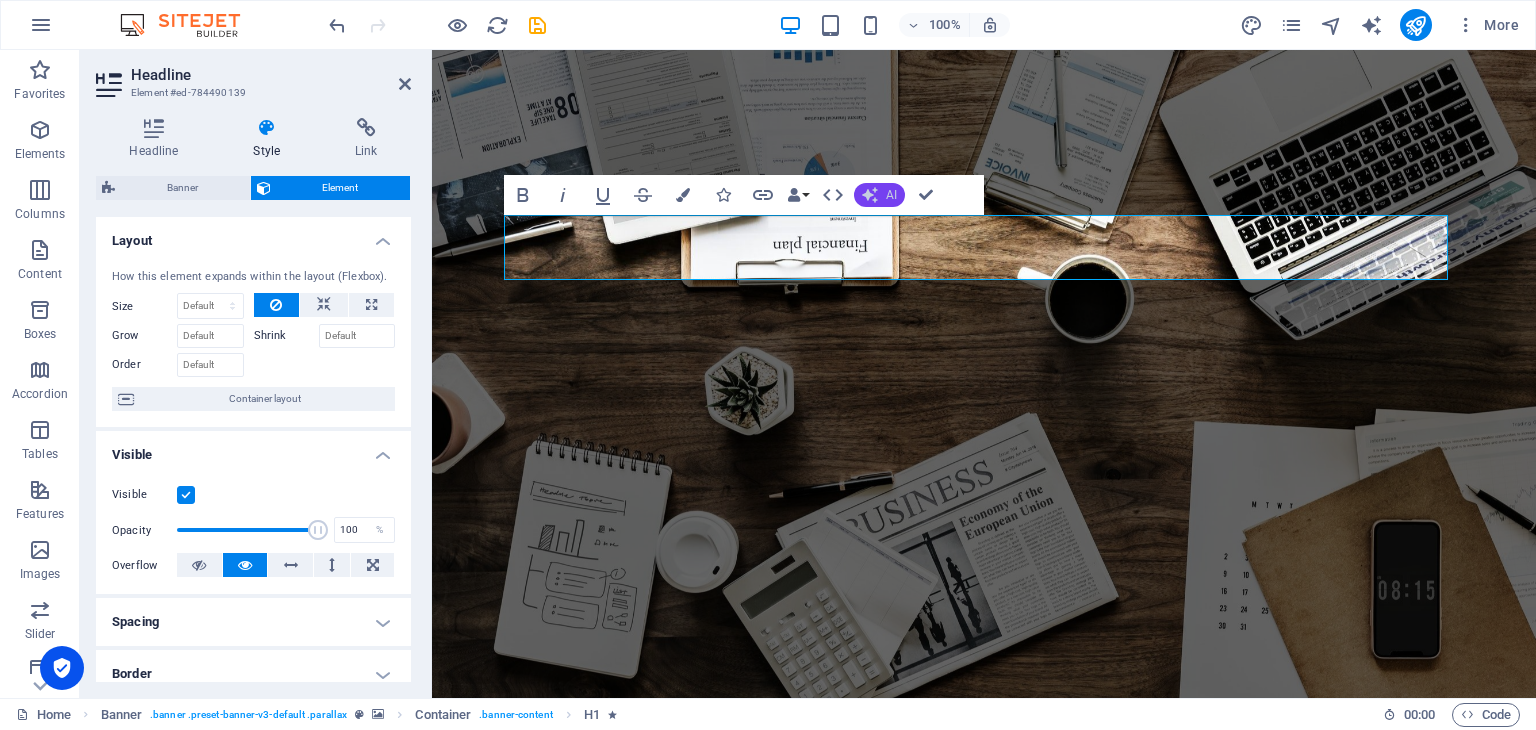 click 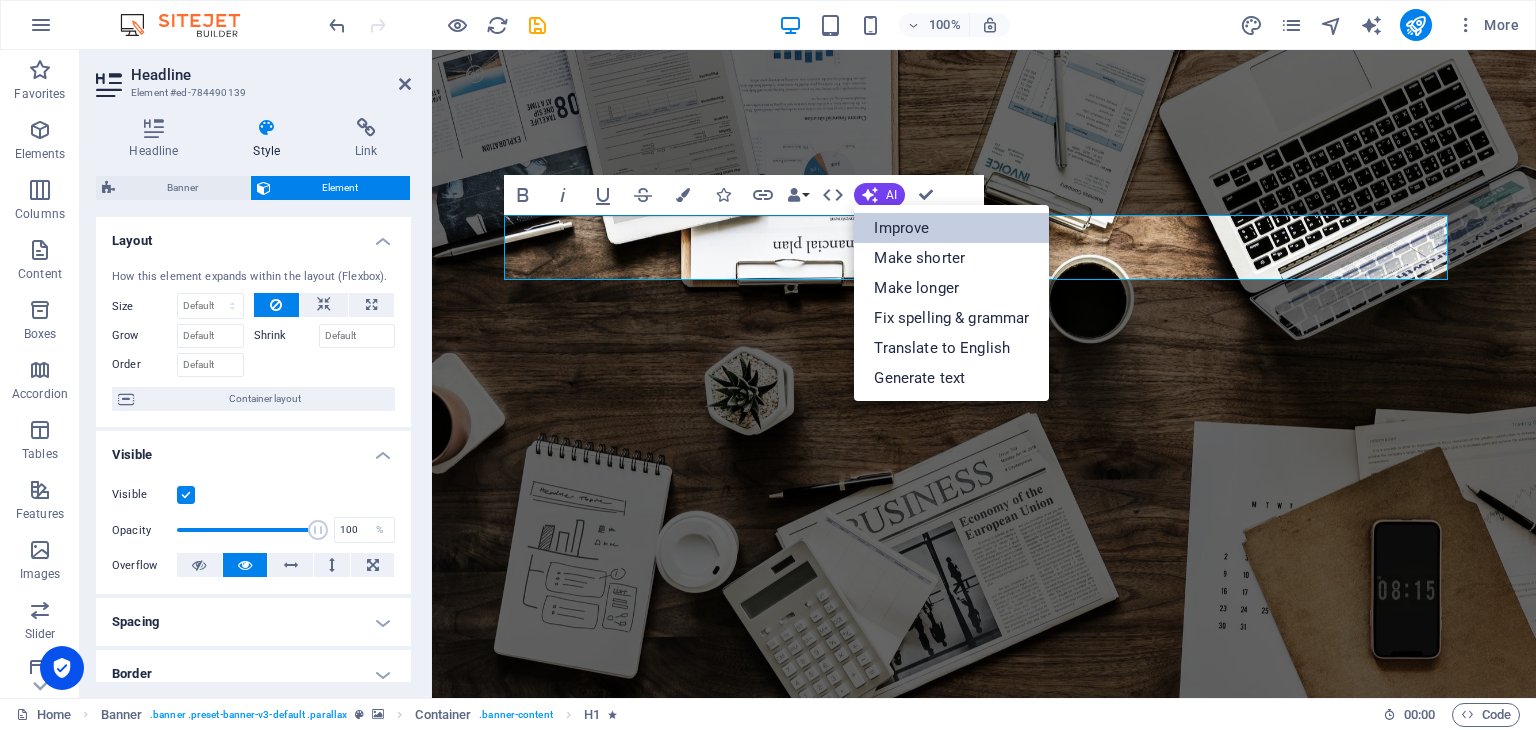 click on "Improve" at bounding box center (951, 228) 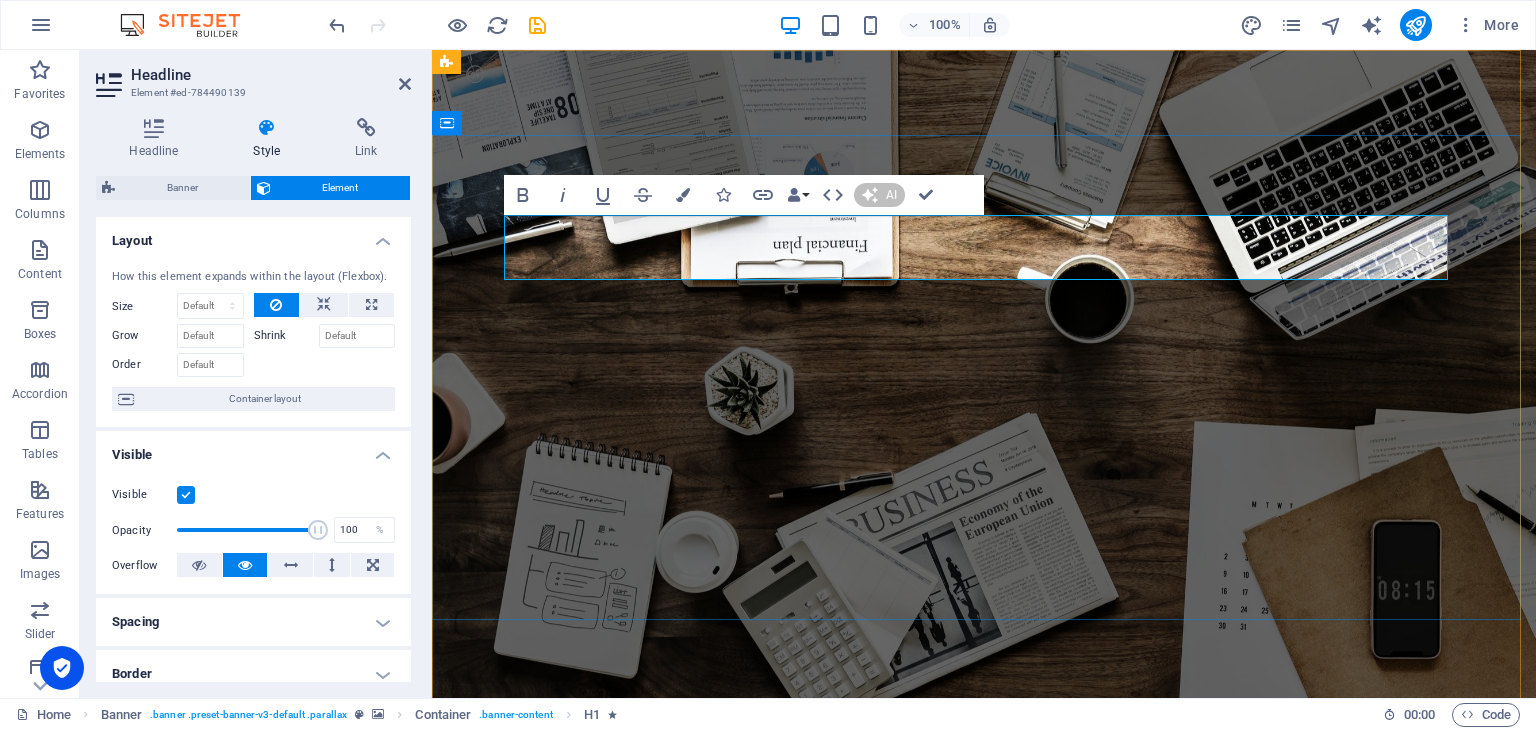 type 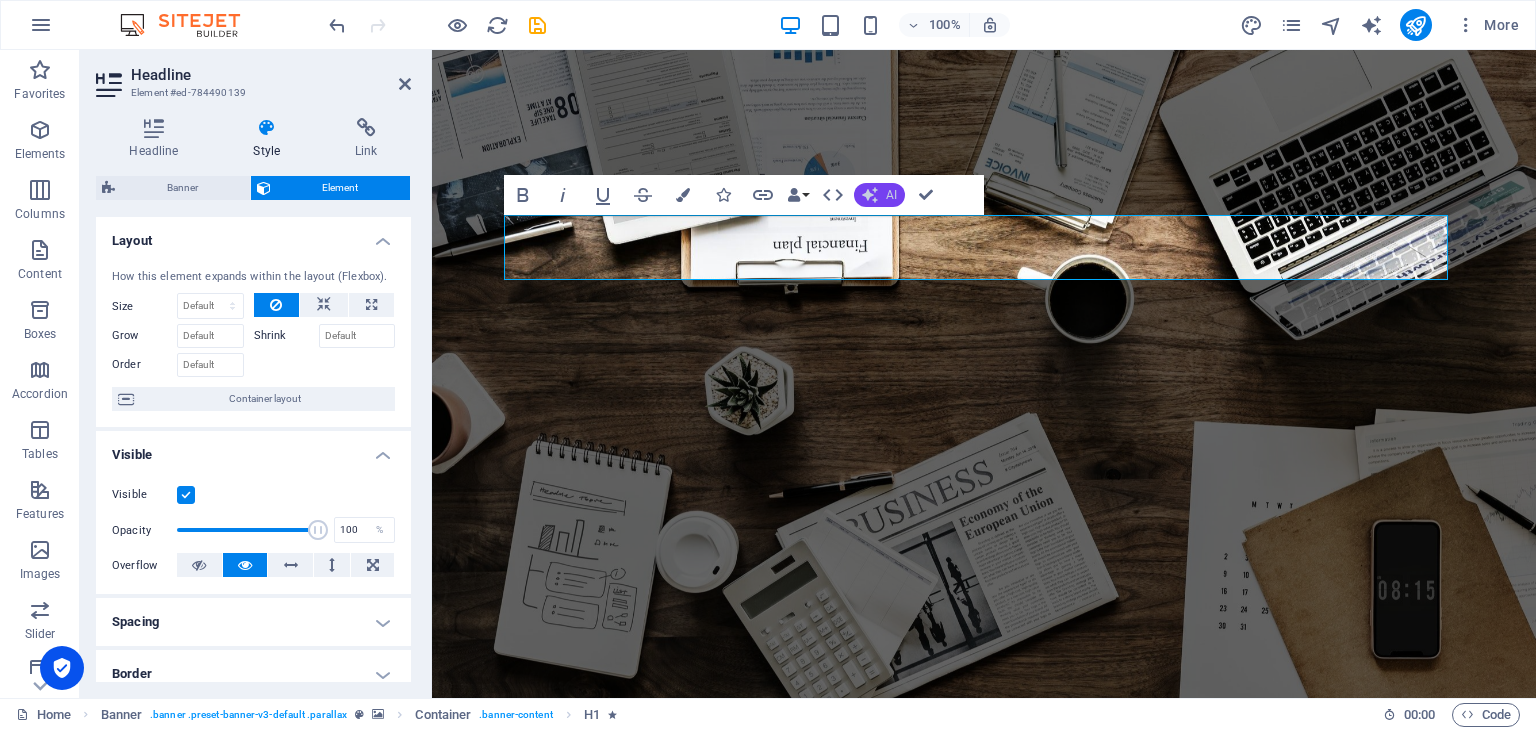 click on "AI" at bounding box center (879, 195) 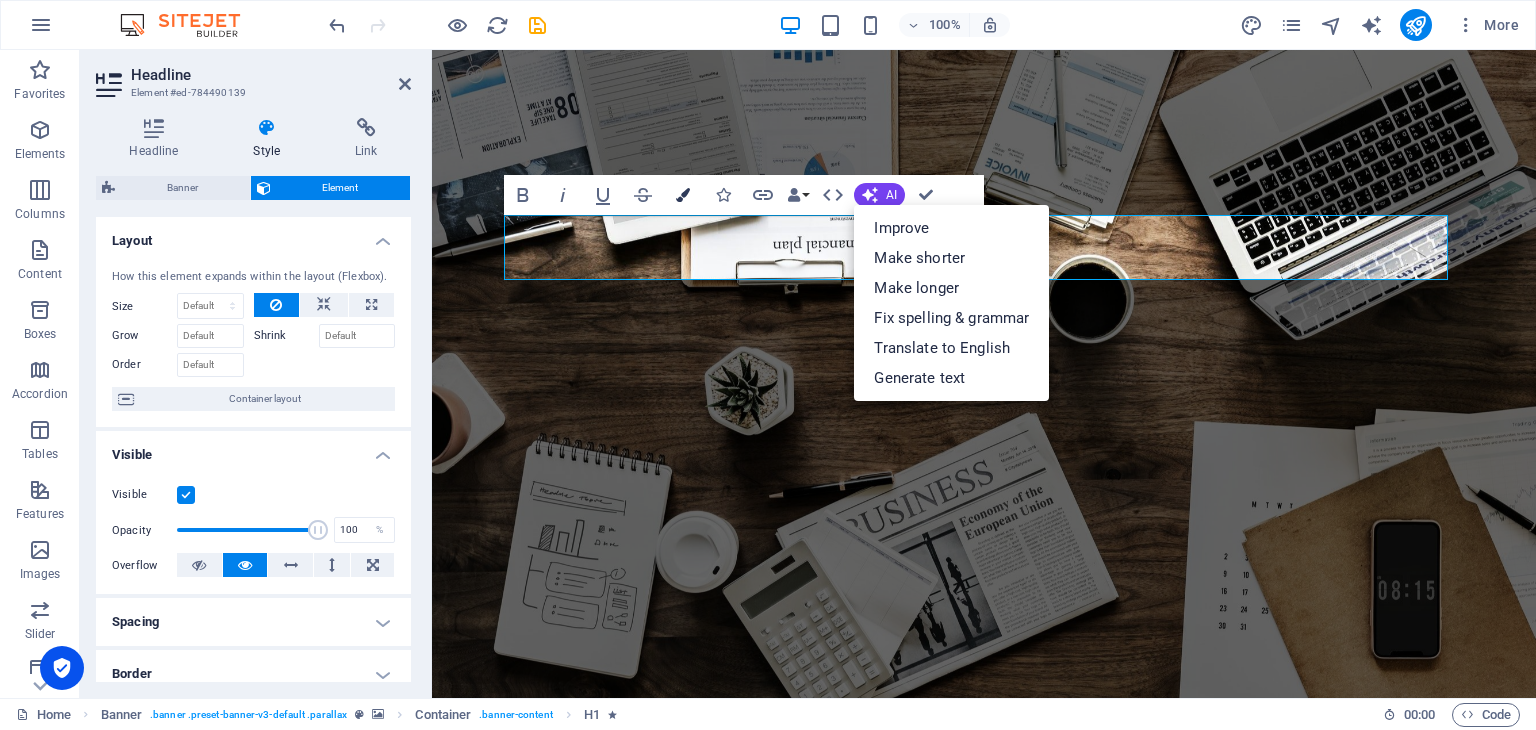 click on "Colors" at bounding box center (683, 195) 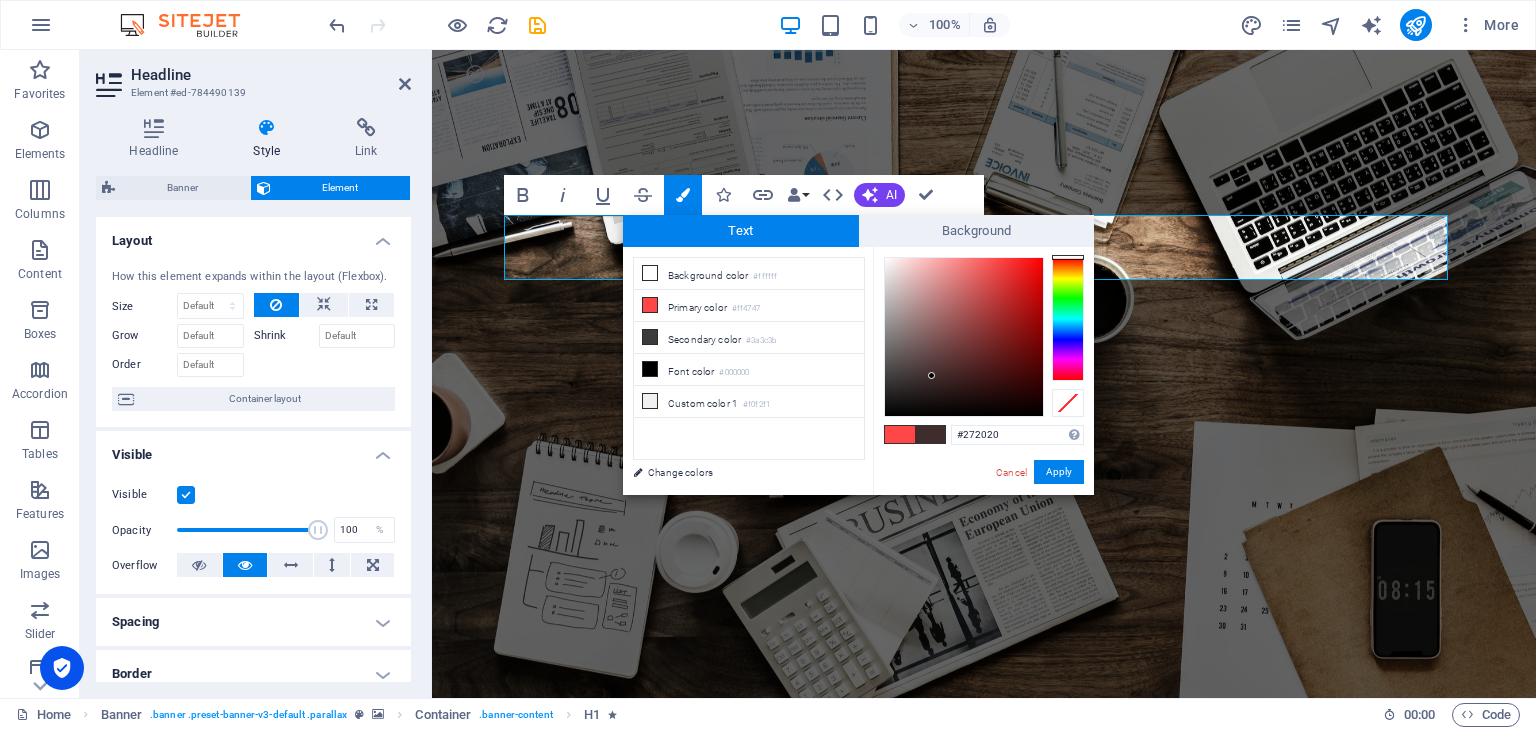 drag, startPoint x: 1025, startPoint y: 284, endPoint x: 910, endPoint y: 392, distance: 157.76248 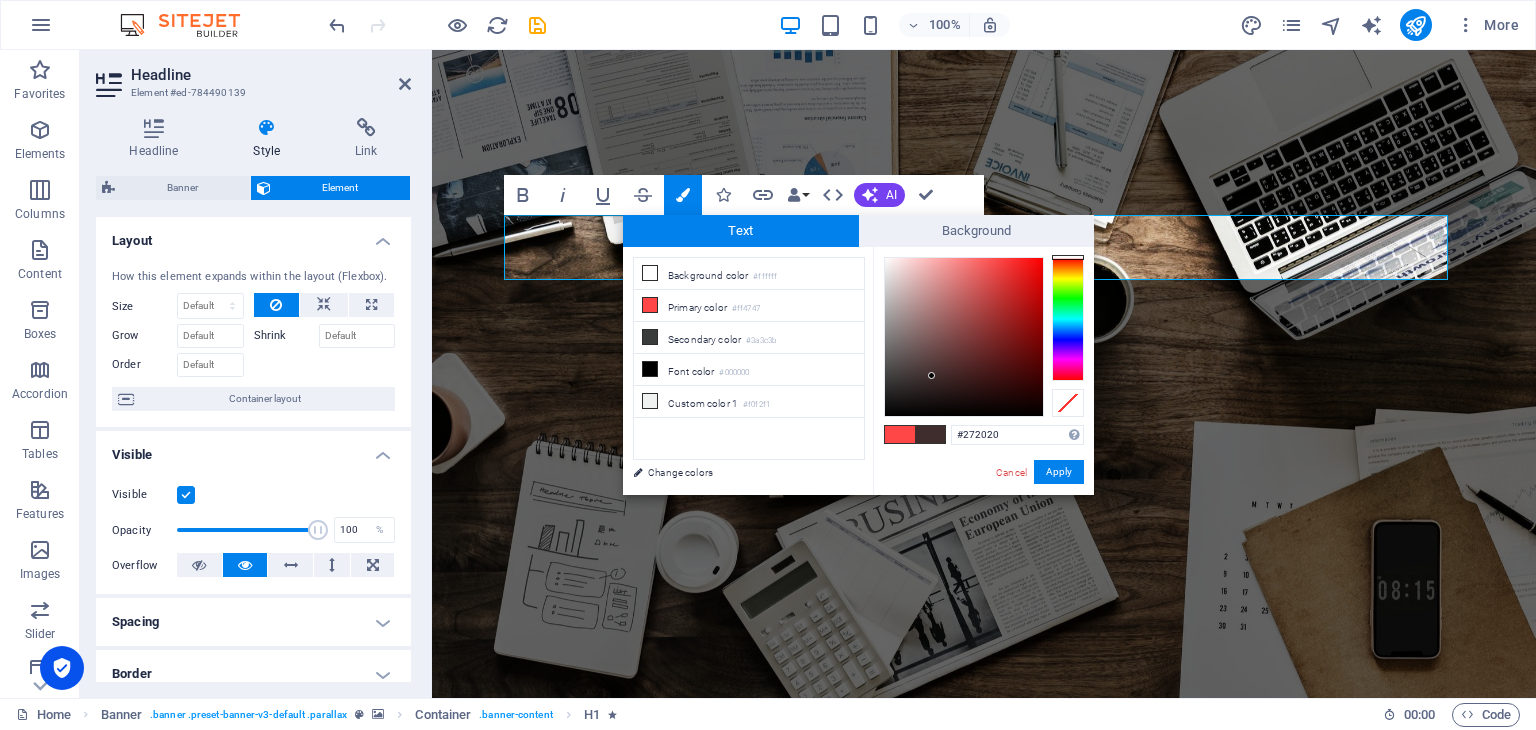 click at bounding box center [964, 337] 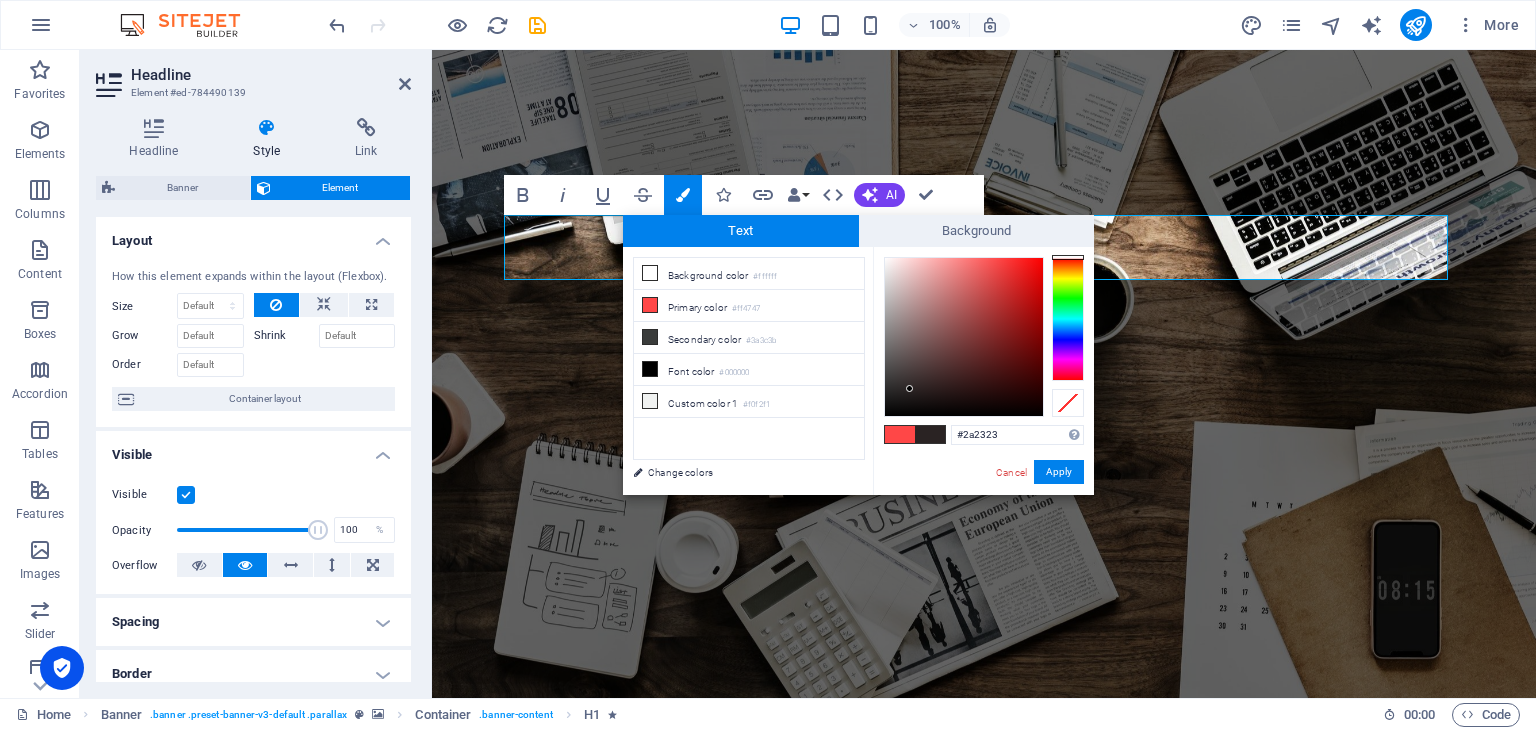 click at bounding box center [909, 388] 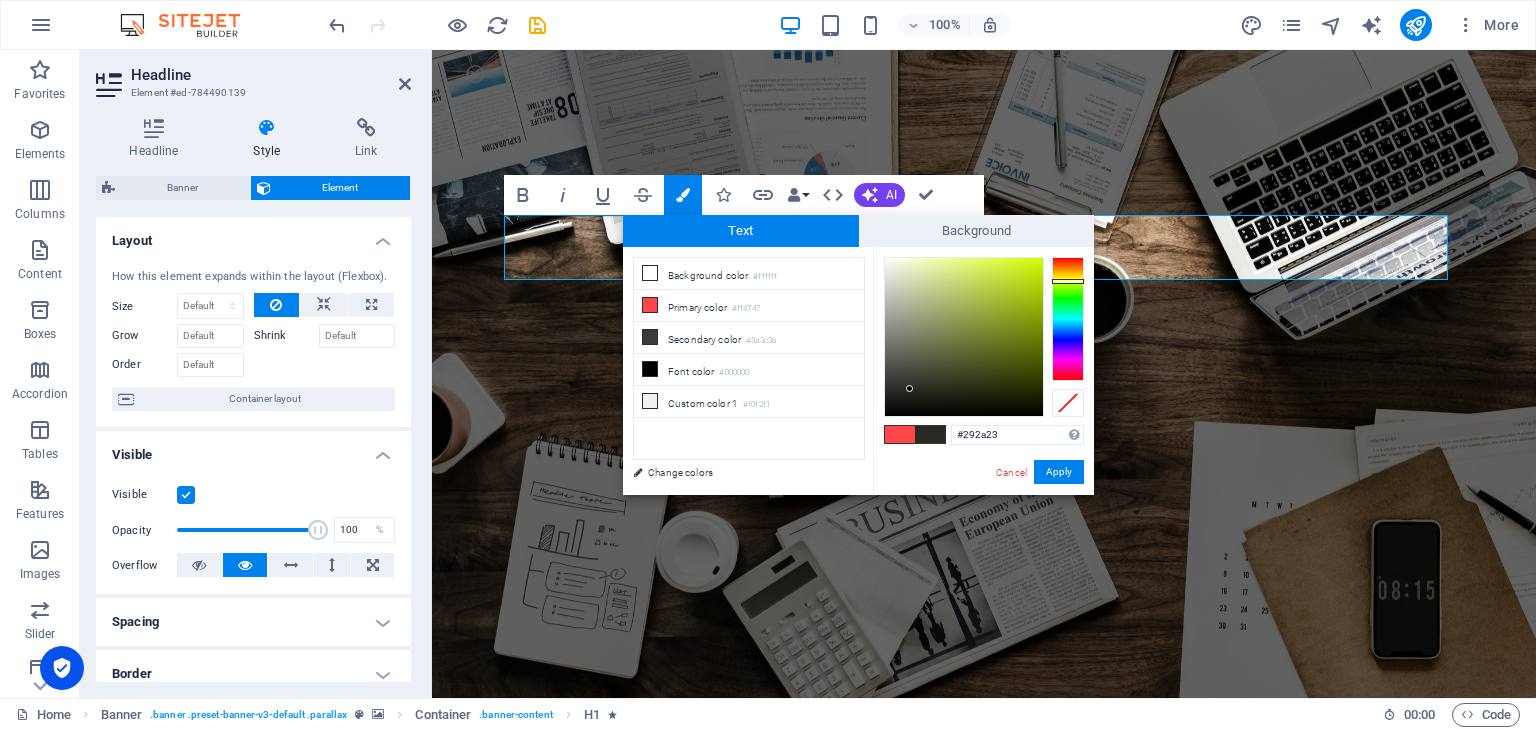 type on "#2a2a23" 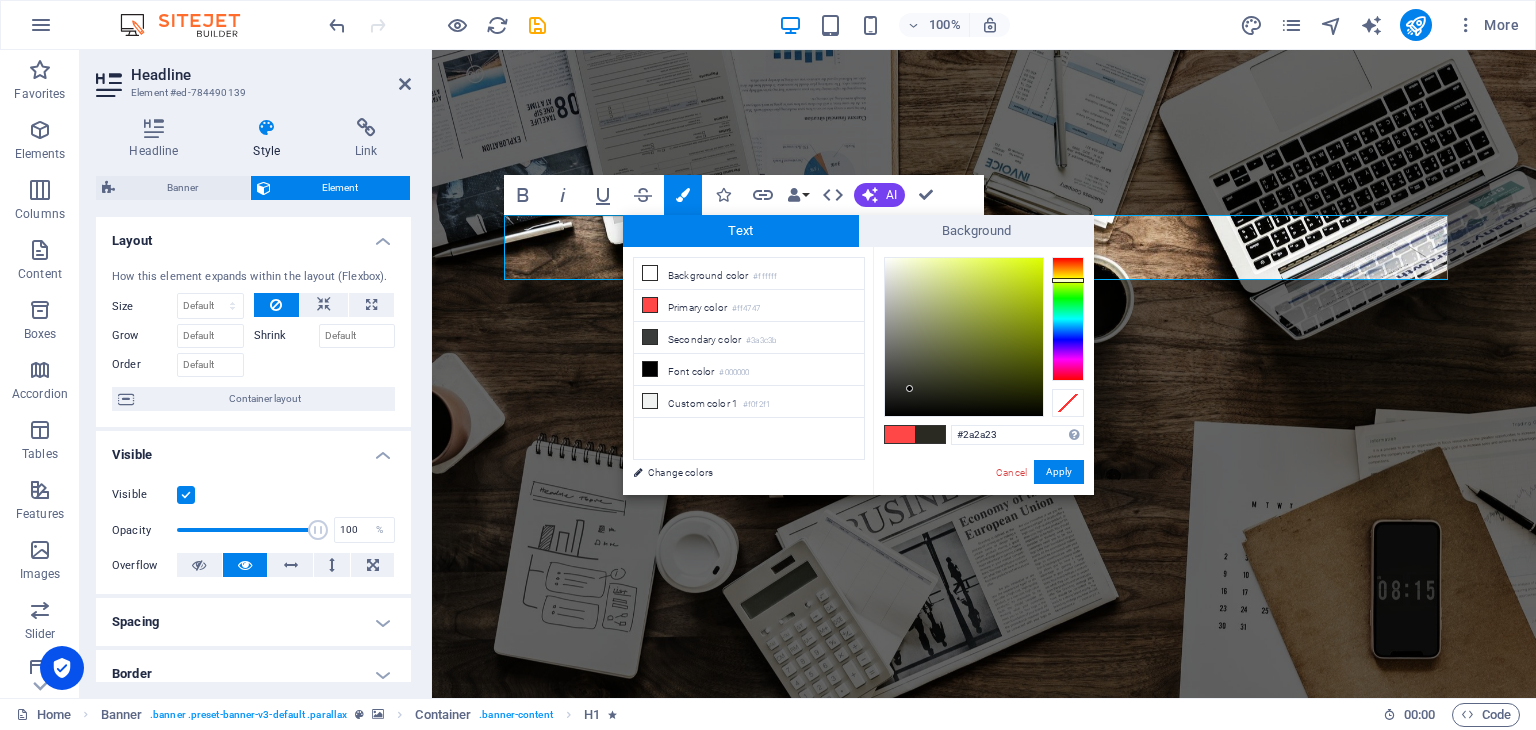 click at bounding box center [1068, 319] 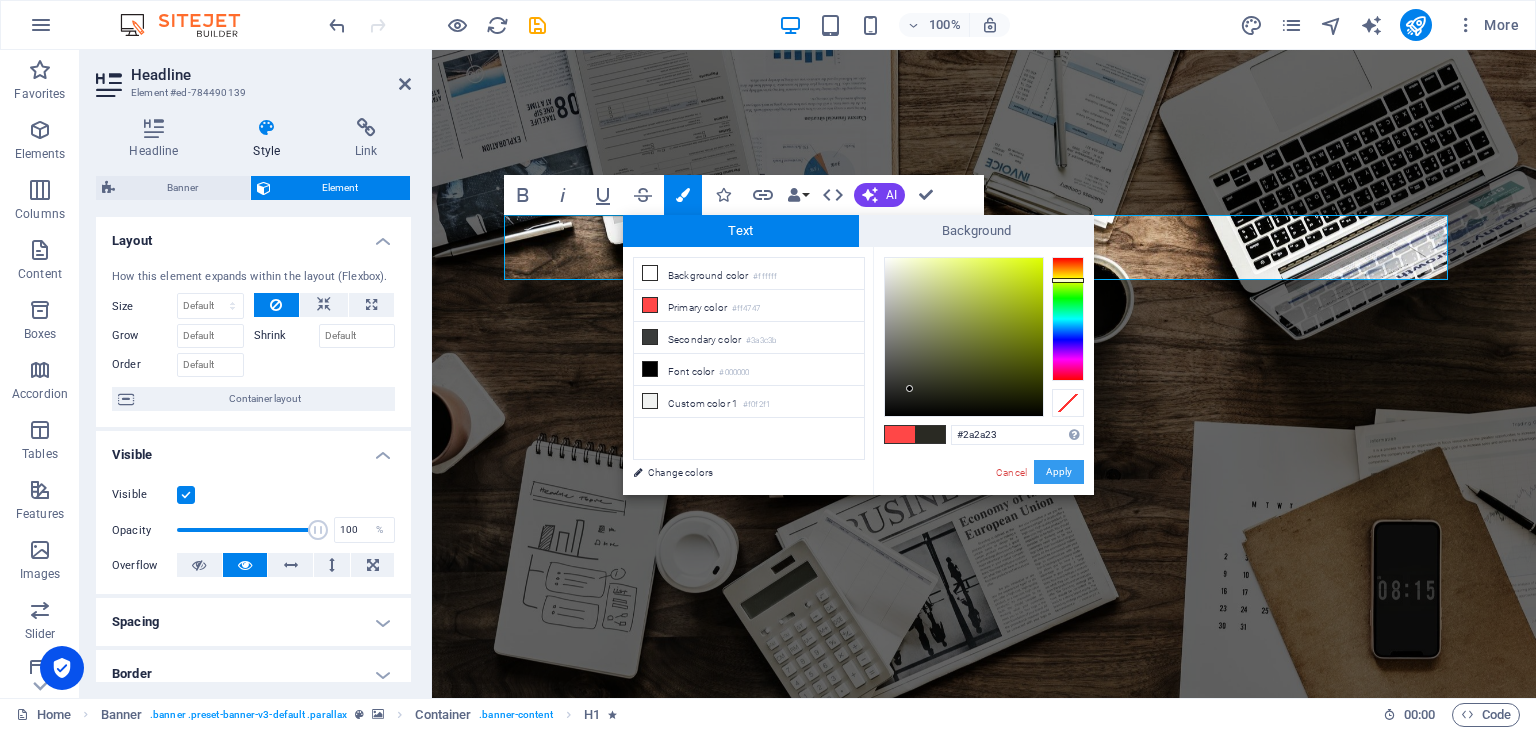 click on "Apply" at bounding box center (1059, 472) 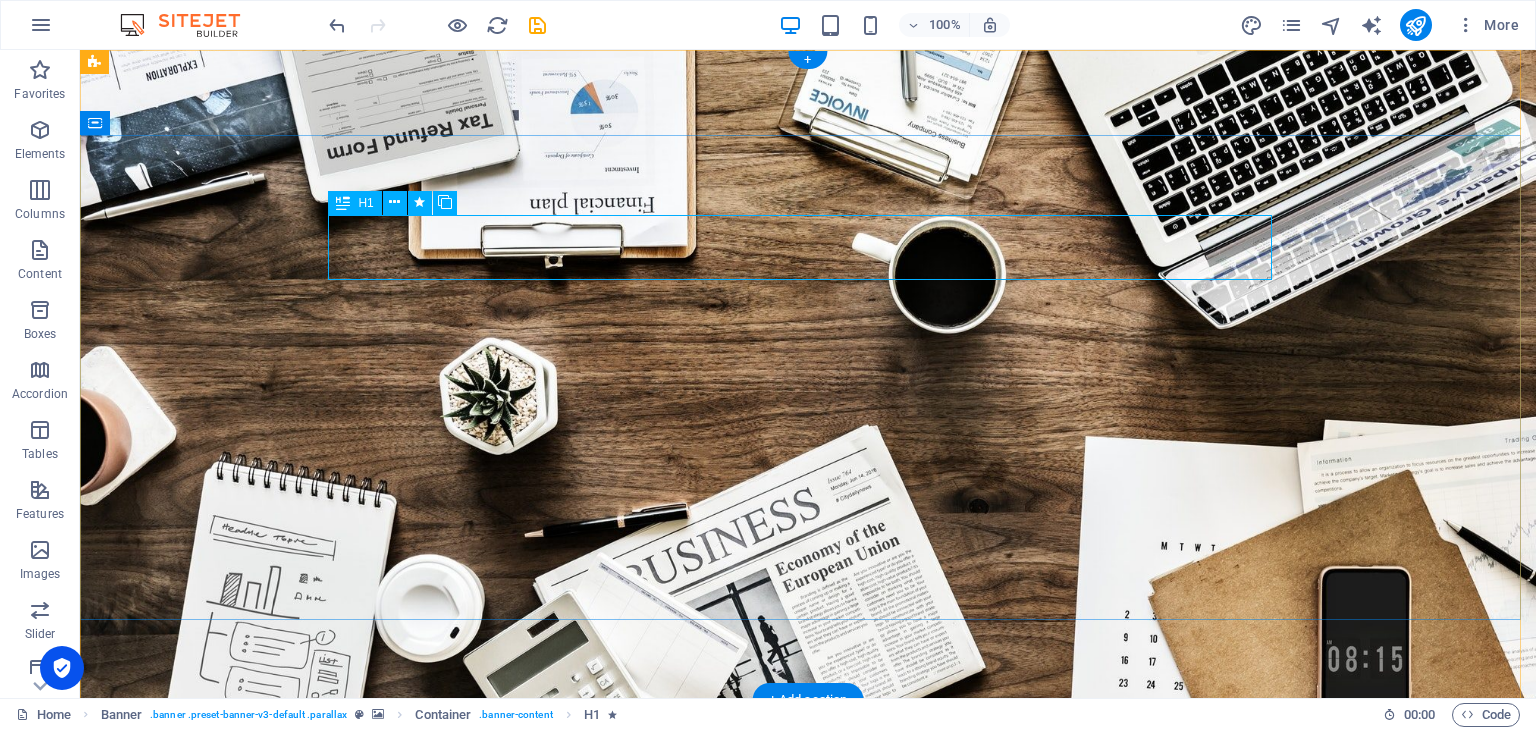click on "GOLDEN VISA" at bounding box center (808, 928) 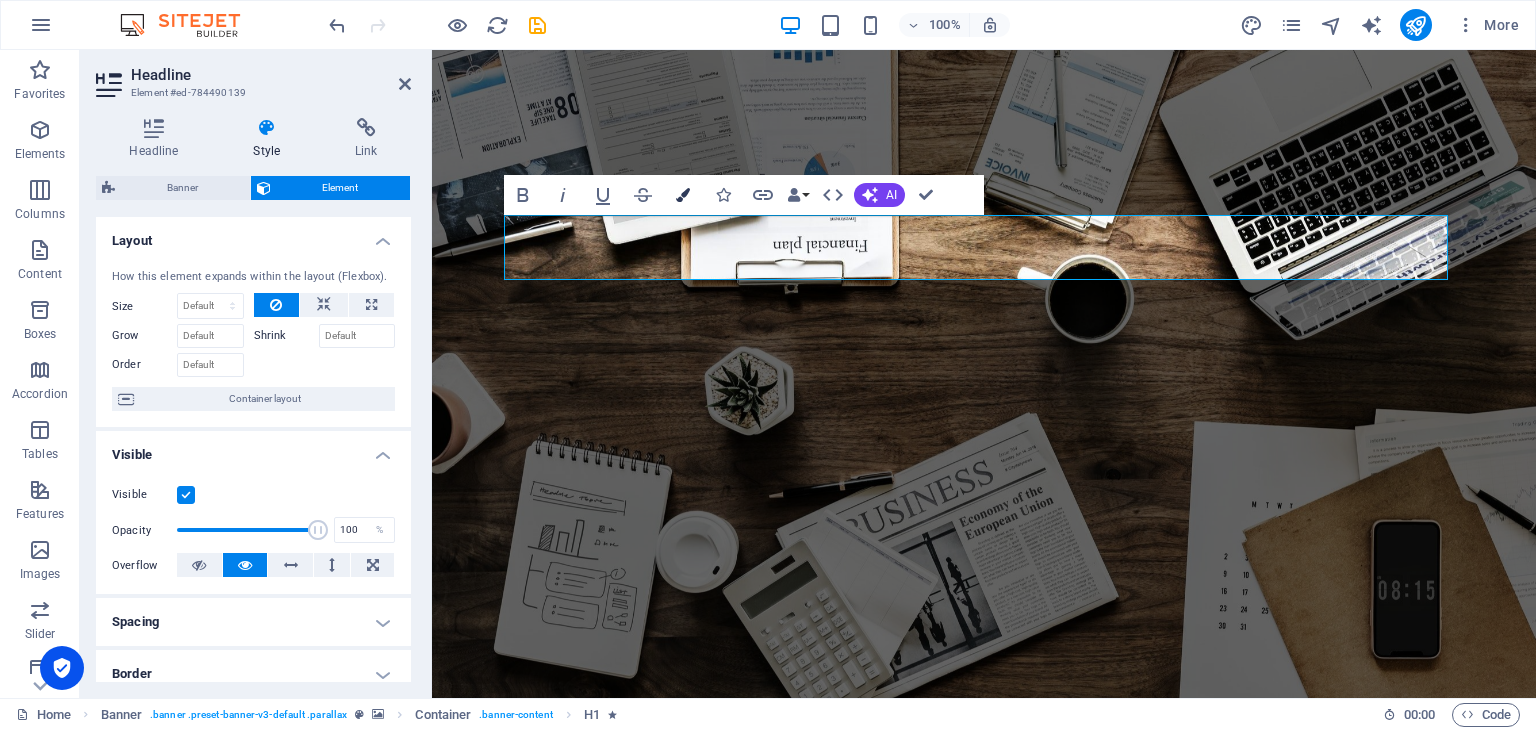 click at bounding box center (683, 195) 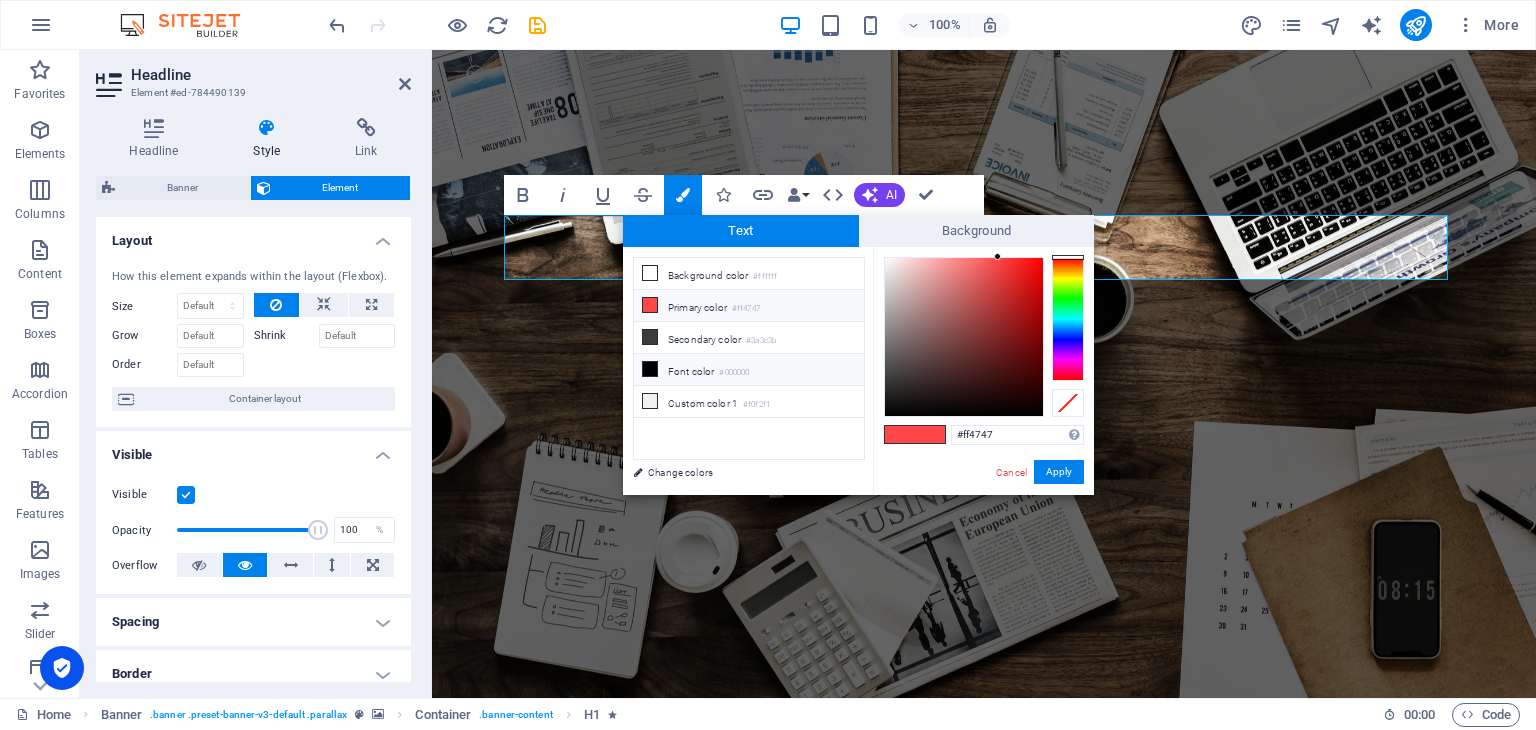 click on "Font color
#000000" at bounding box center (749, 370) 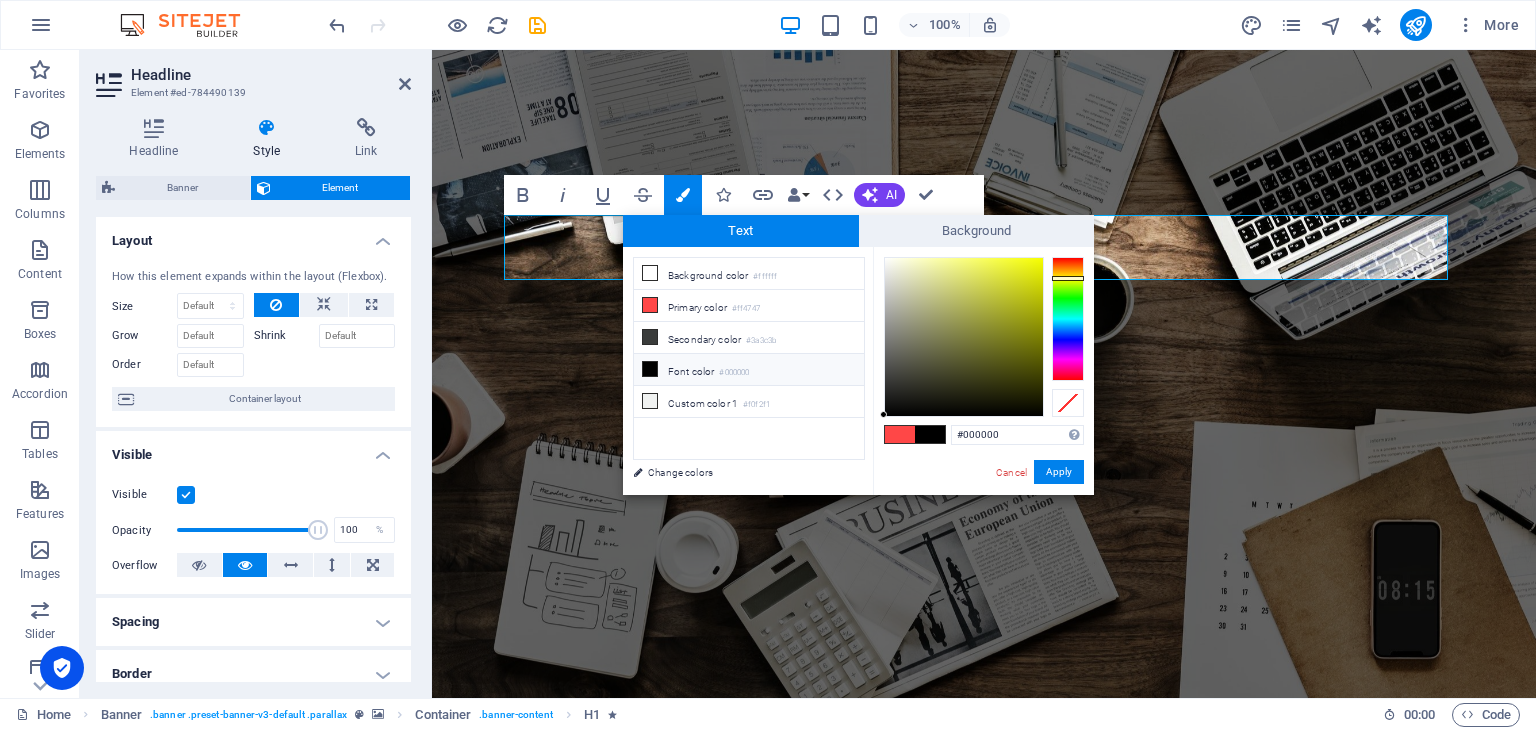 drag, startPoint x: 1069, startPoint y: 259, endPoint x: 1068, endPoint y: 278, distance: 19.026299 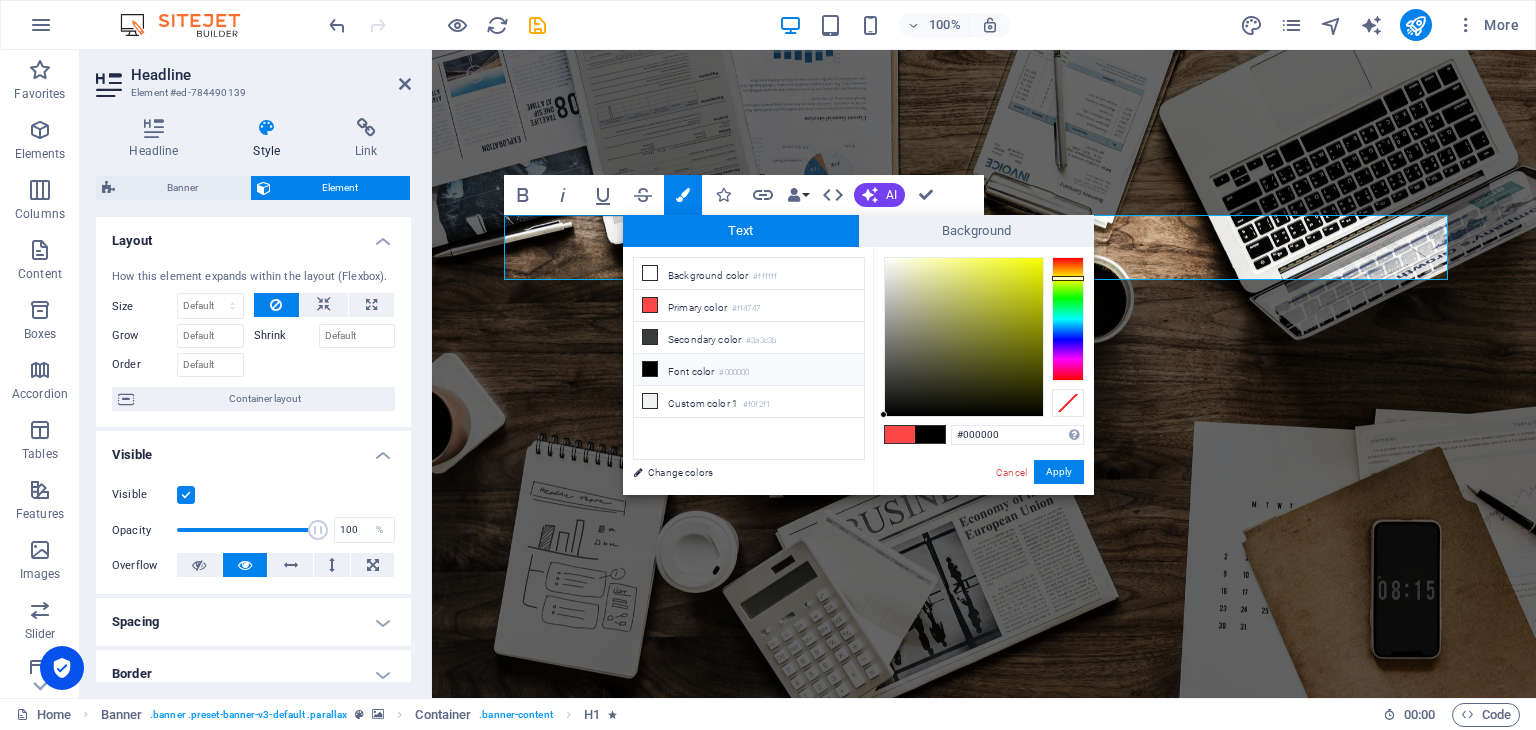 click at bounding box center (1068, 319) 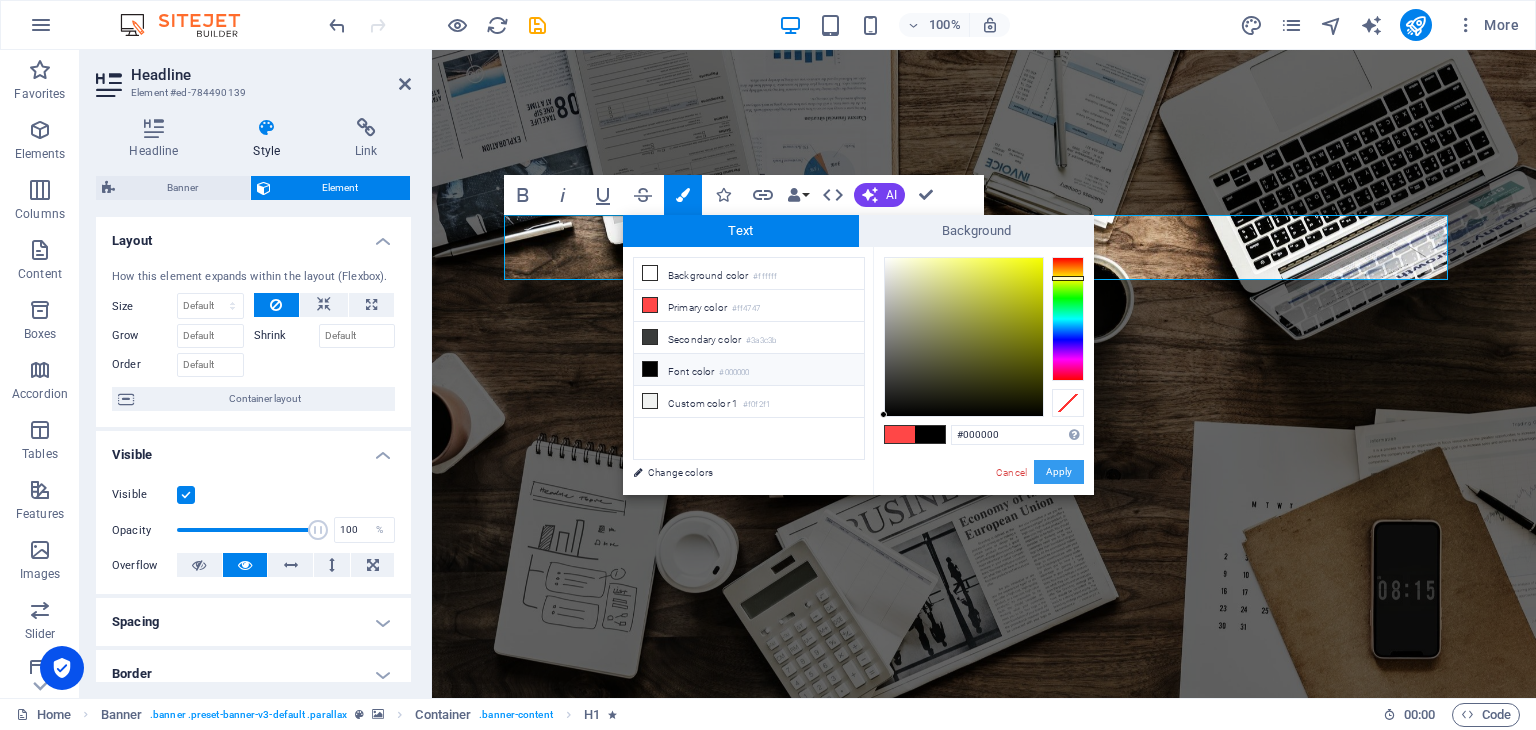 click on "Apply" at bounding box center [1059, 472] 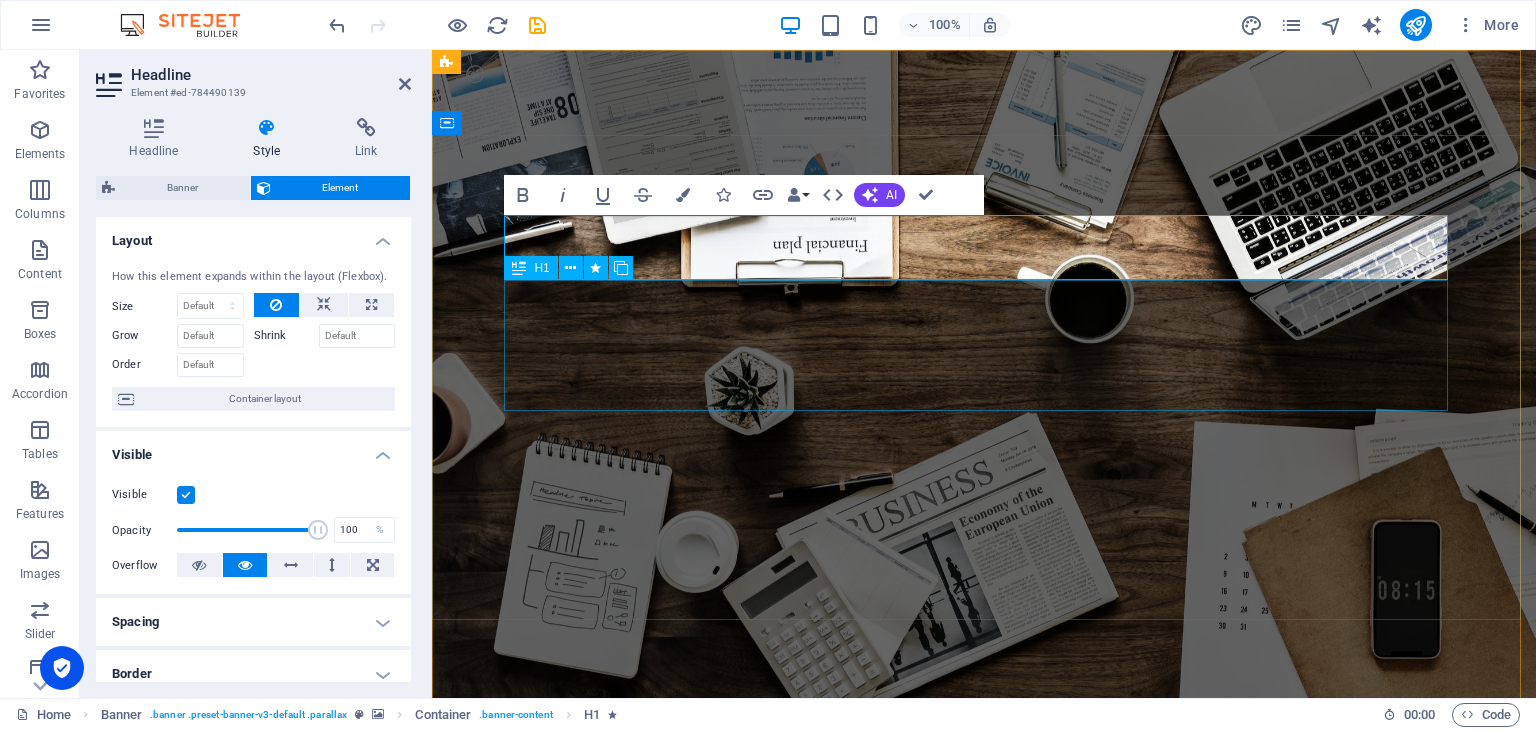 click on "freezone & mainland trade license." at bounding box center [984, 1026] 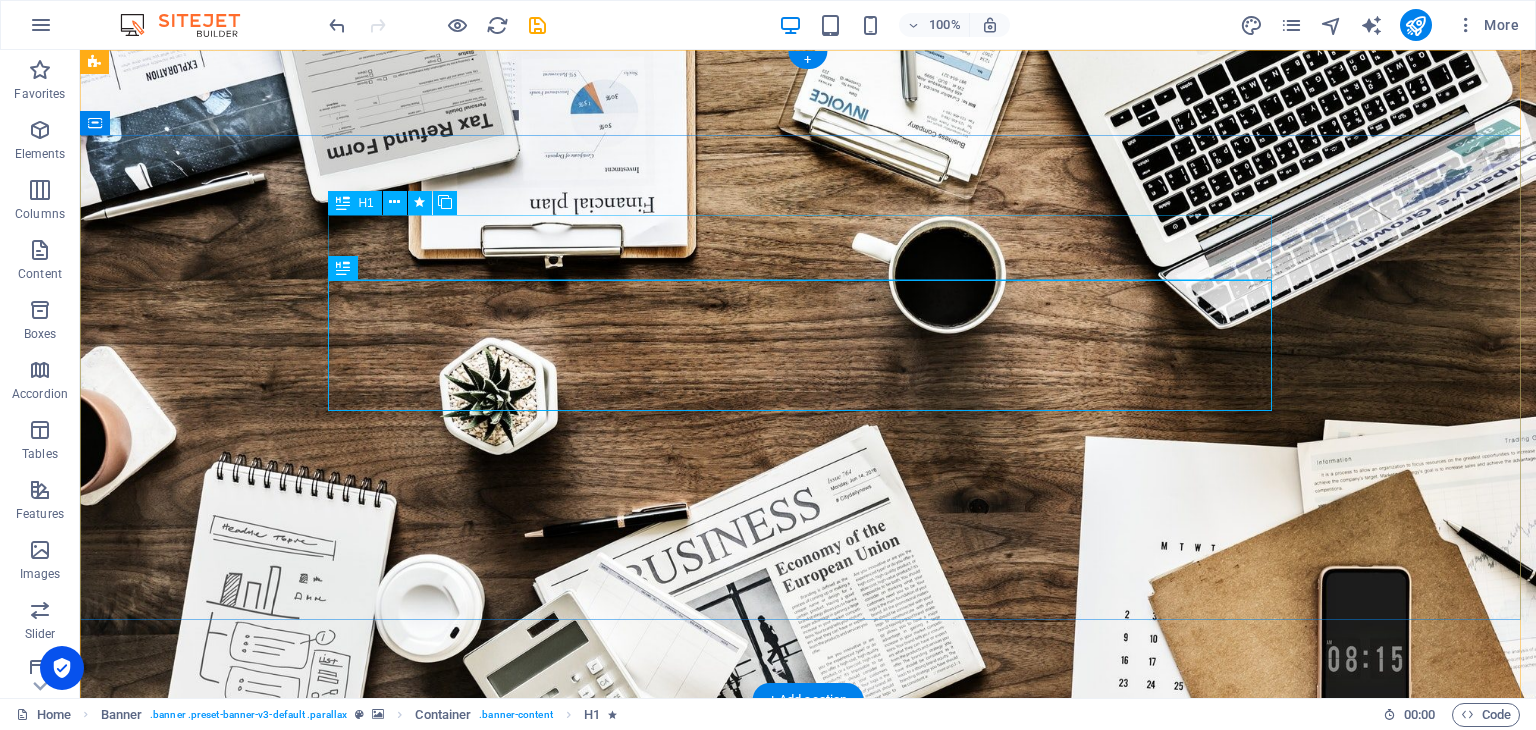 click on "GOLDEN VISA" at bounding box center [808, 928] 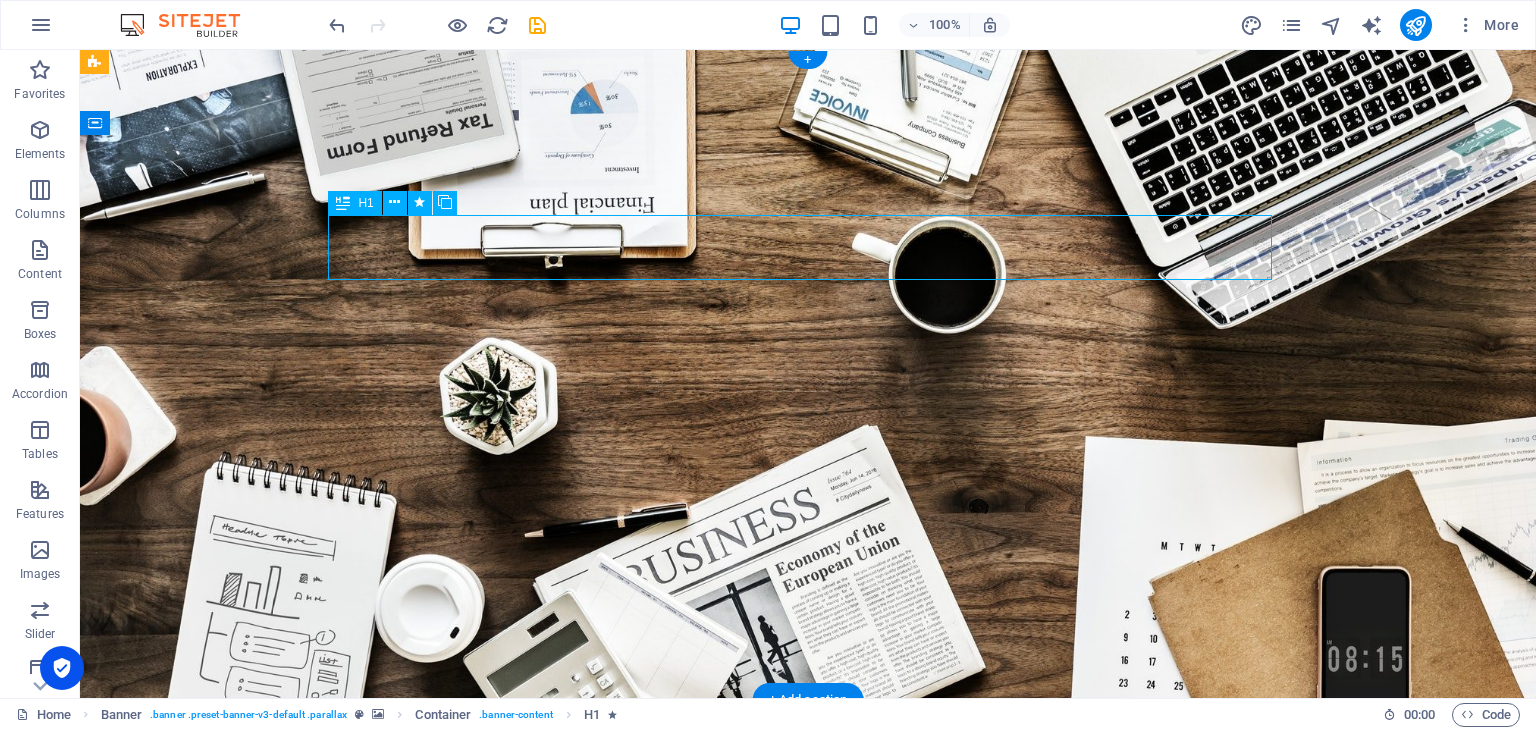 click on "GOLDEN VISA" at bounding box center [808, 928] 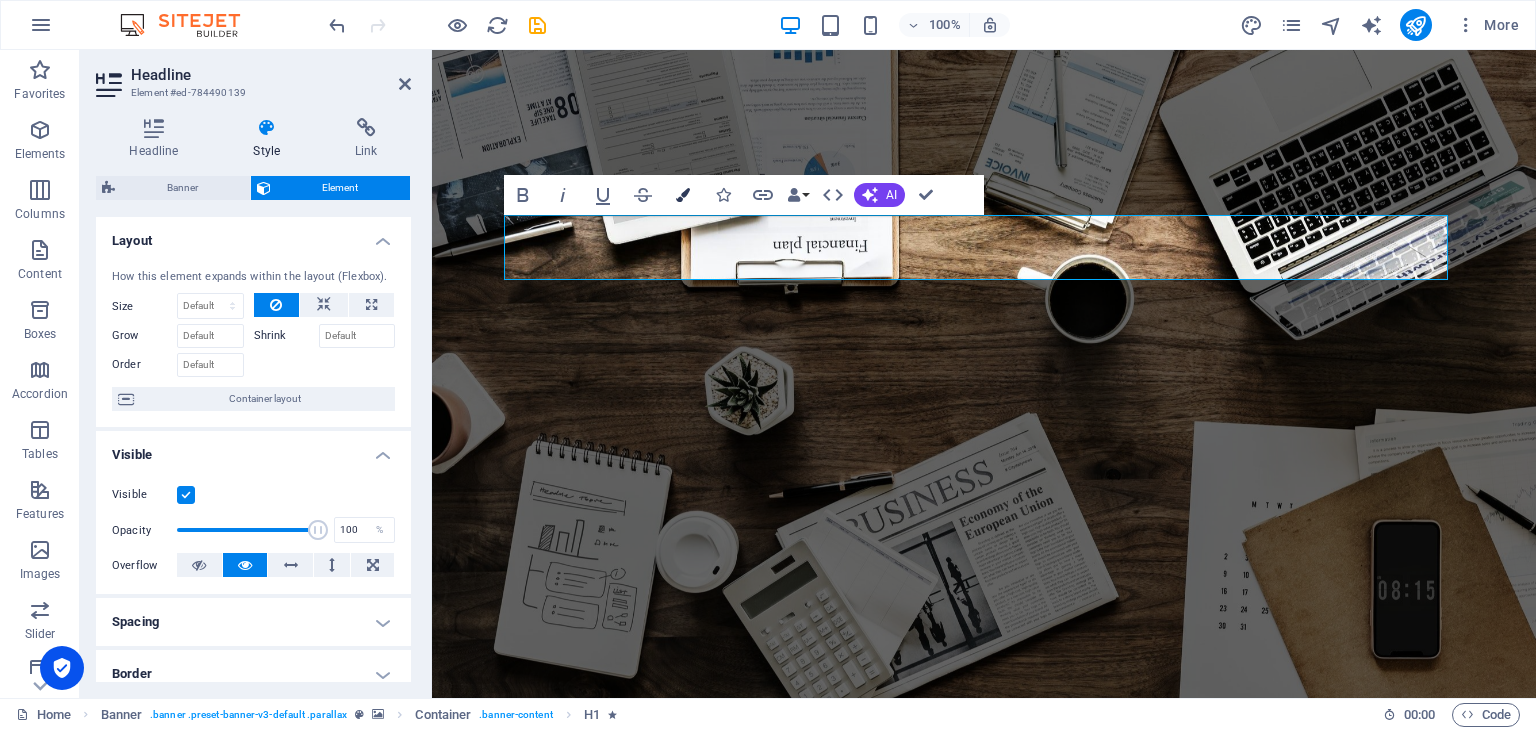 click on "Colors" at bounding box center [683, 195] 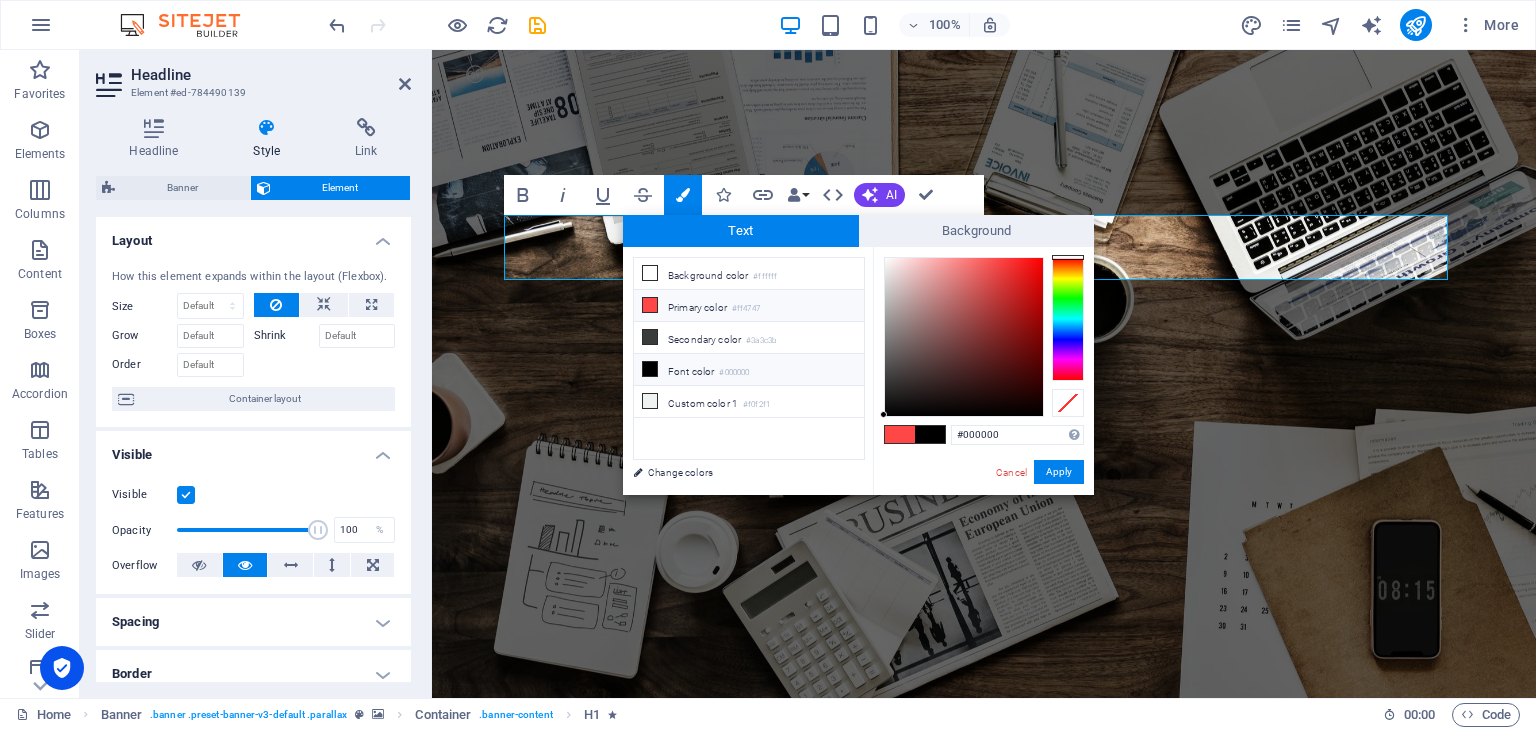 click on "Font color
#000000" at bounding box center (749, 370) 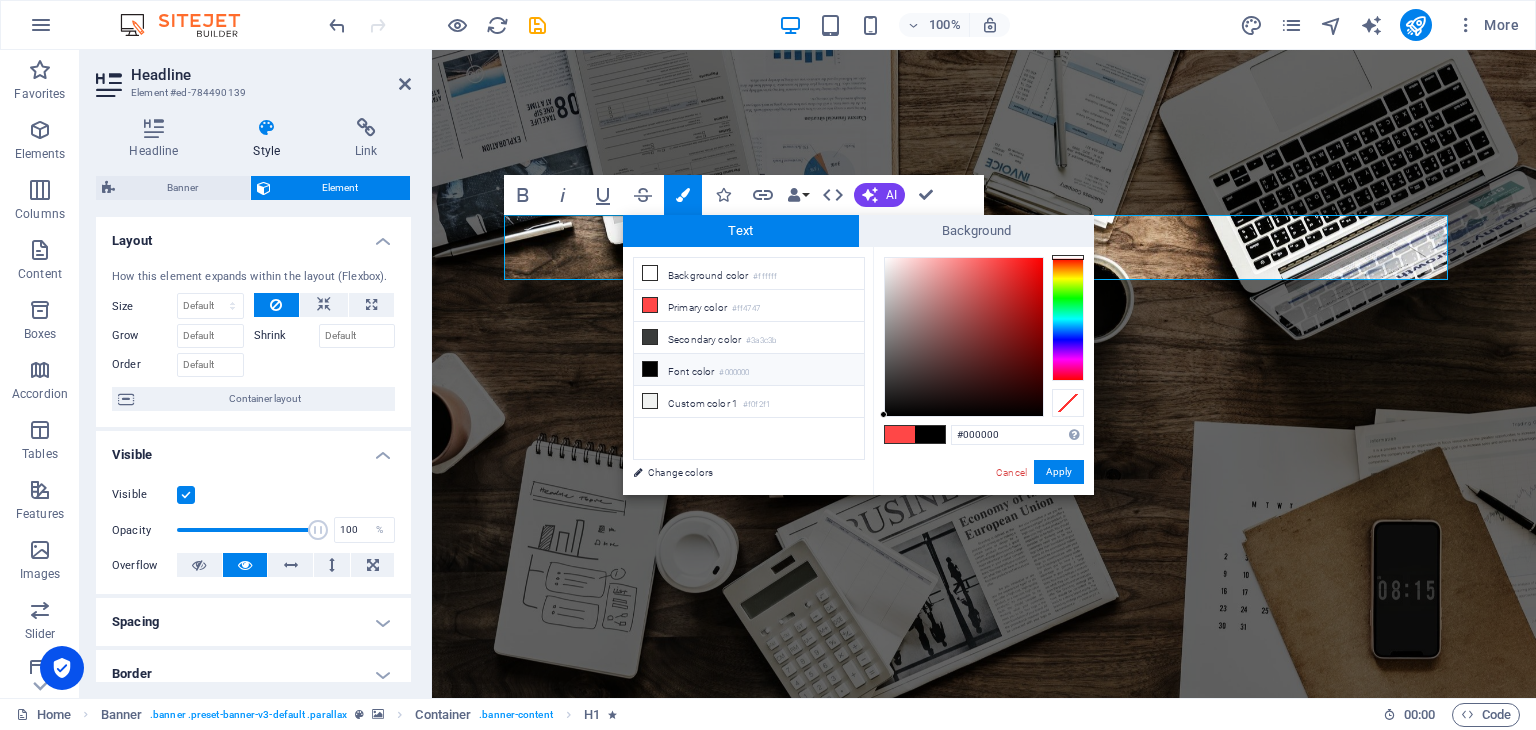click at bounding box center [650, 369] 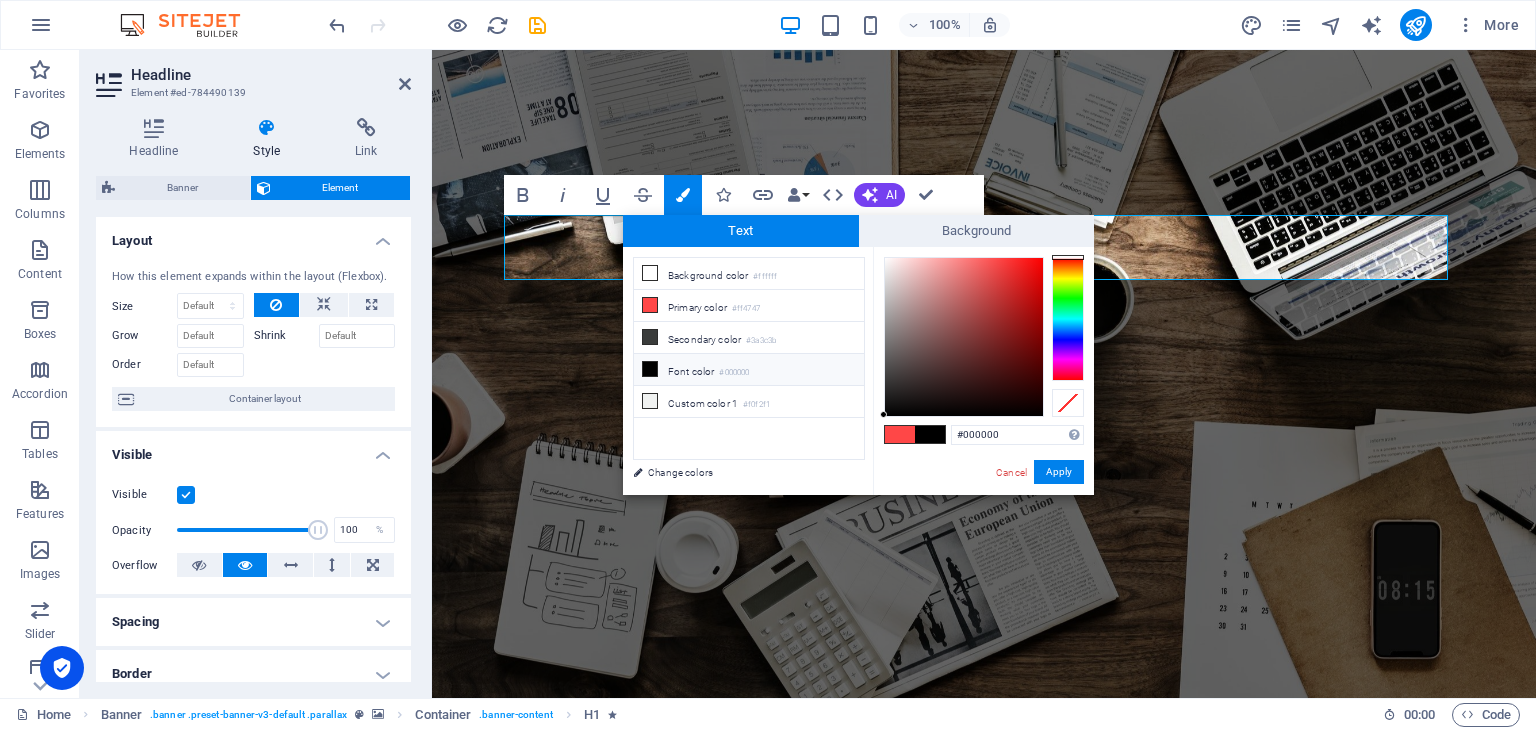 click at bounding box center [900, 434] 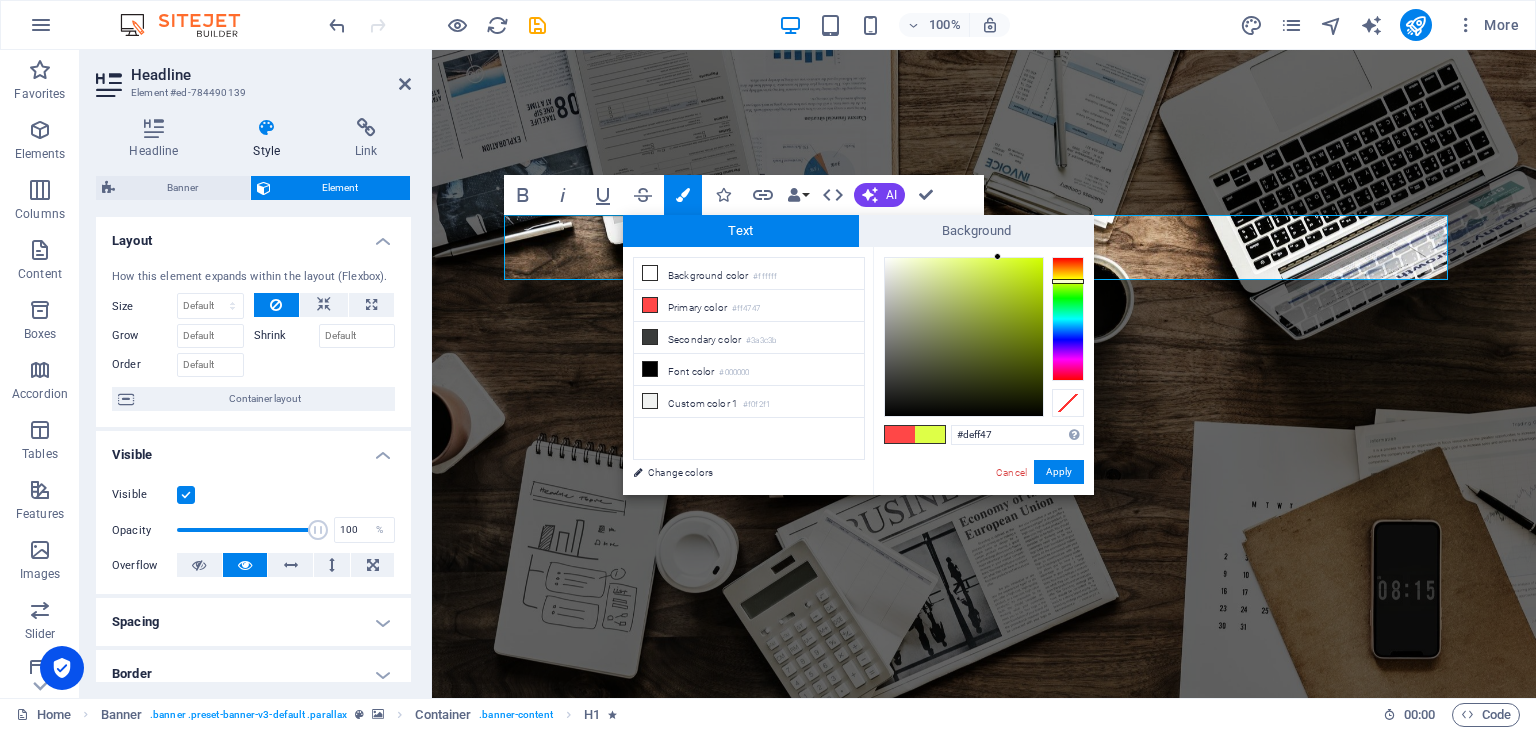 click at bounding box center [1068, 319] 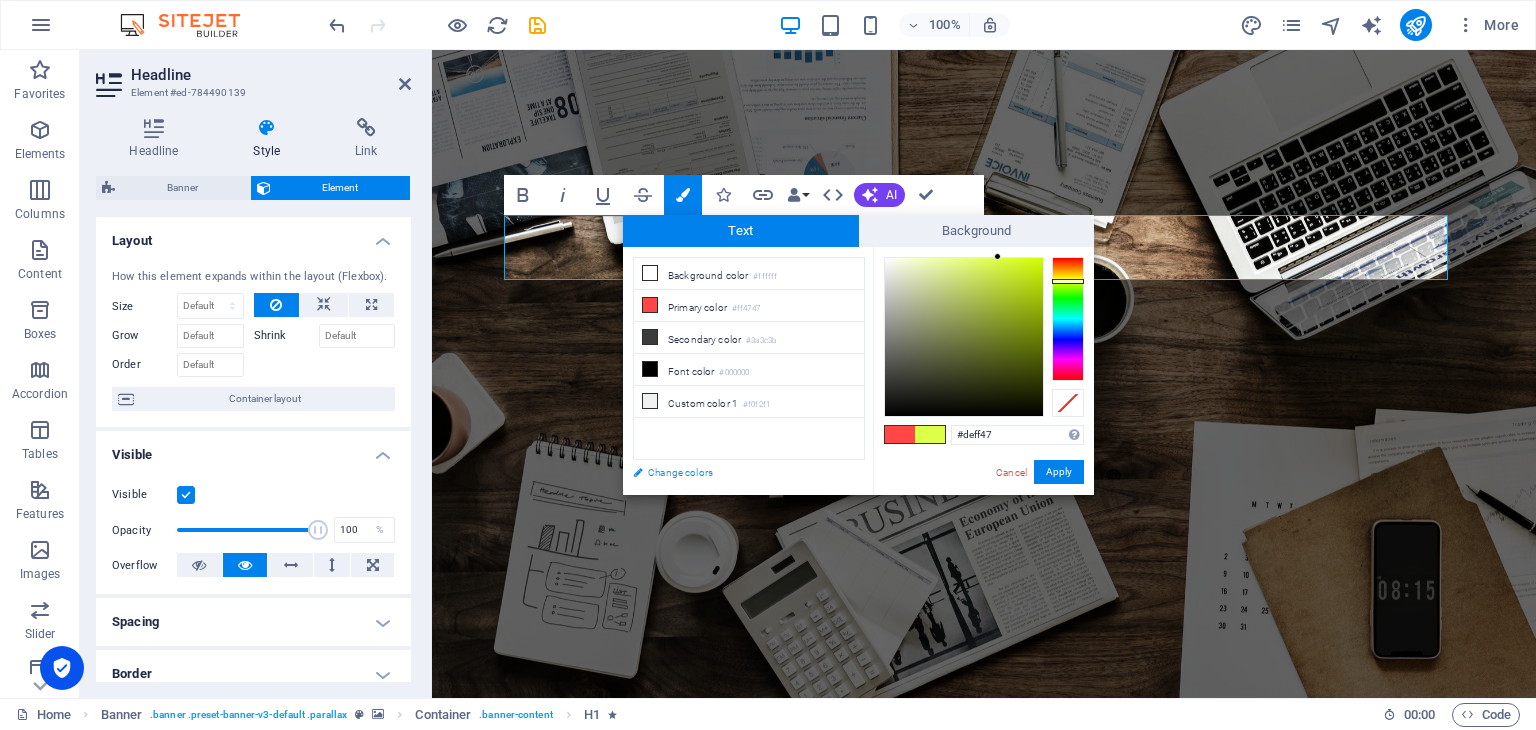 click on "Change colors" at bounding box center (739, 472) 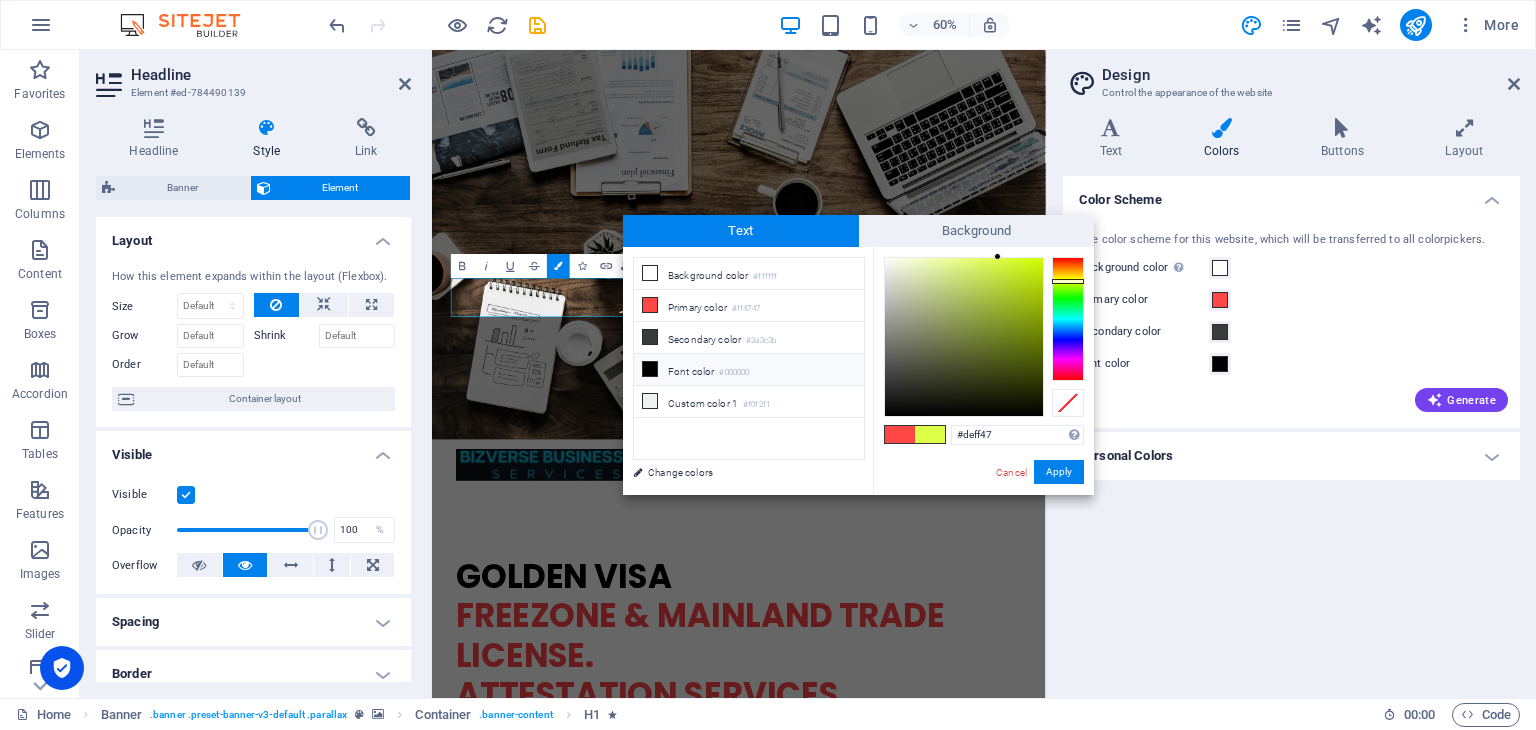 click on "Font color
#000000" at bounding box center [749, 370] 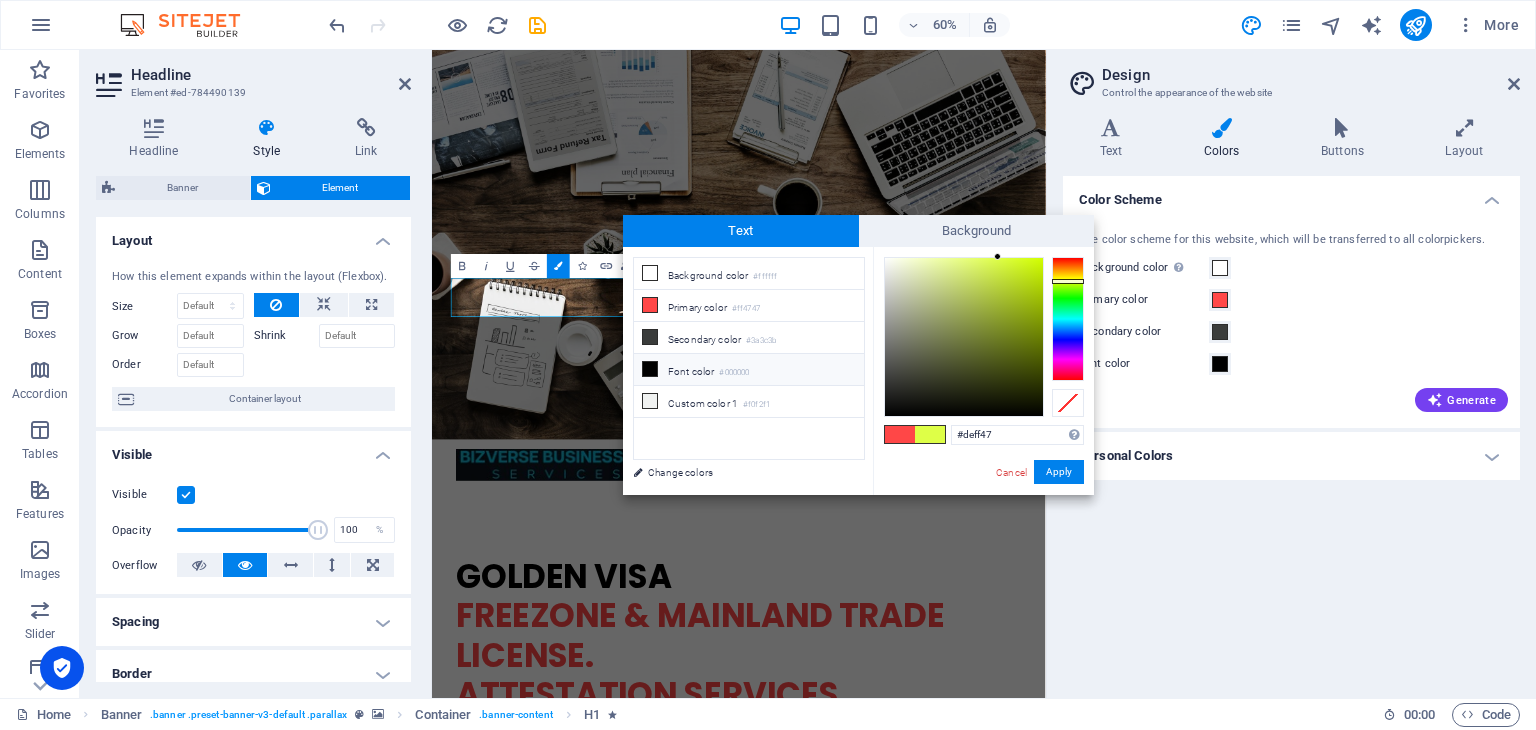 type on "#000000" 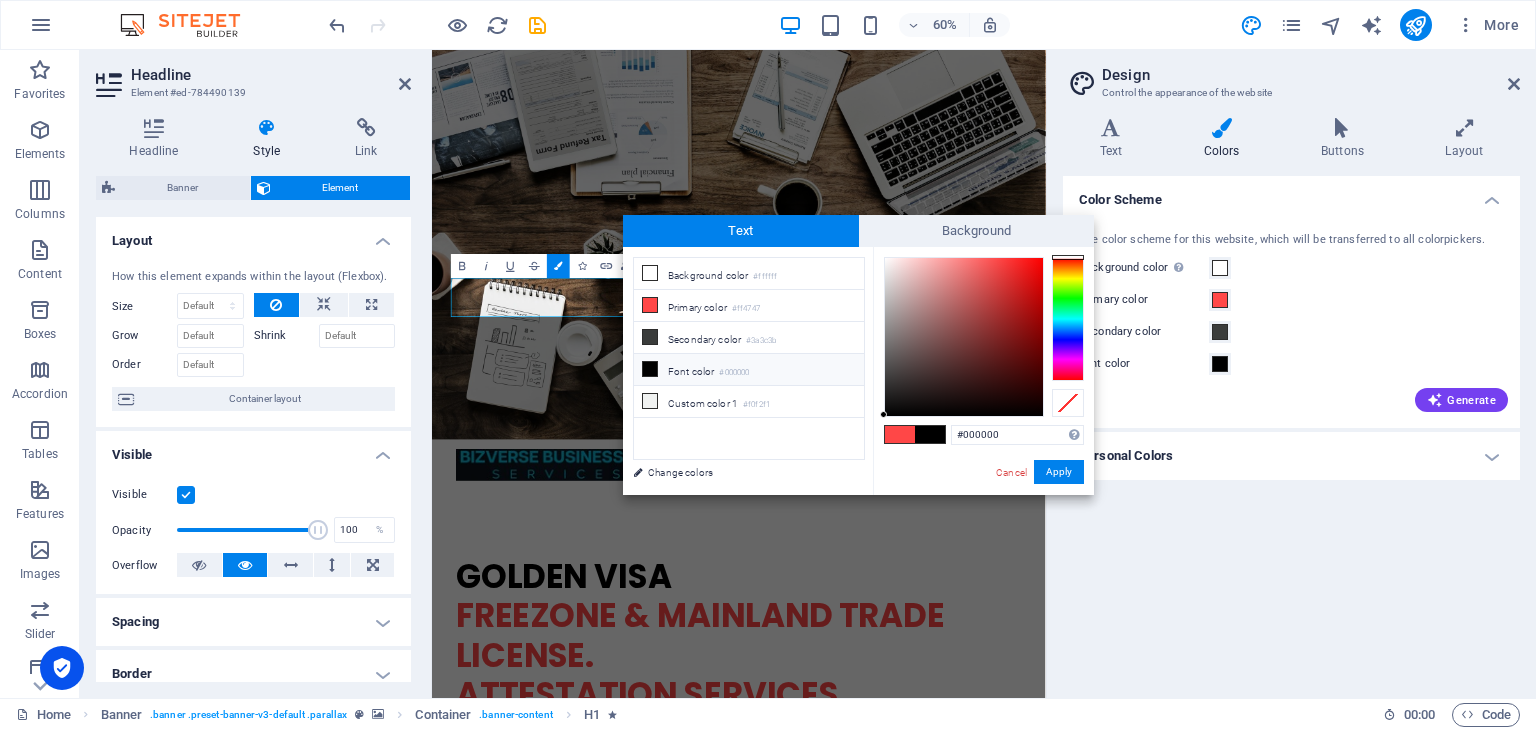 click at bounding box center [1068, 319] 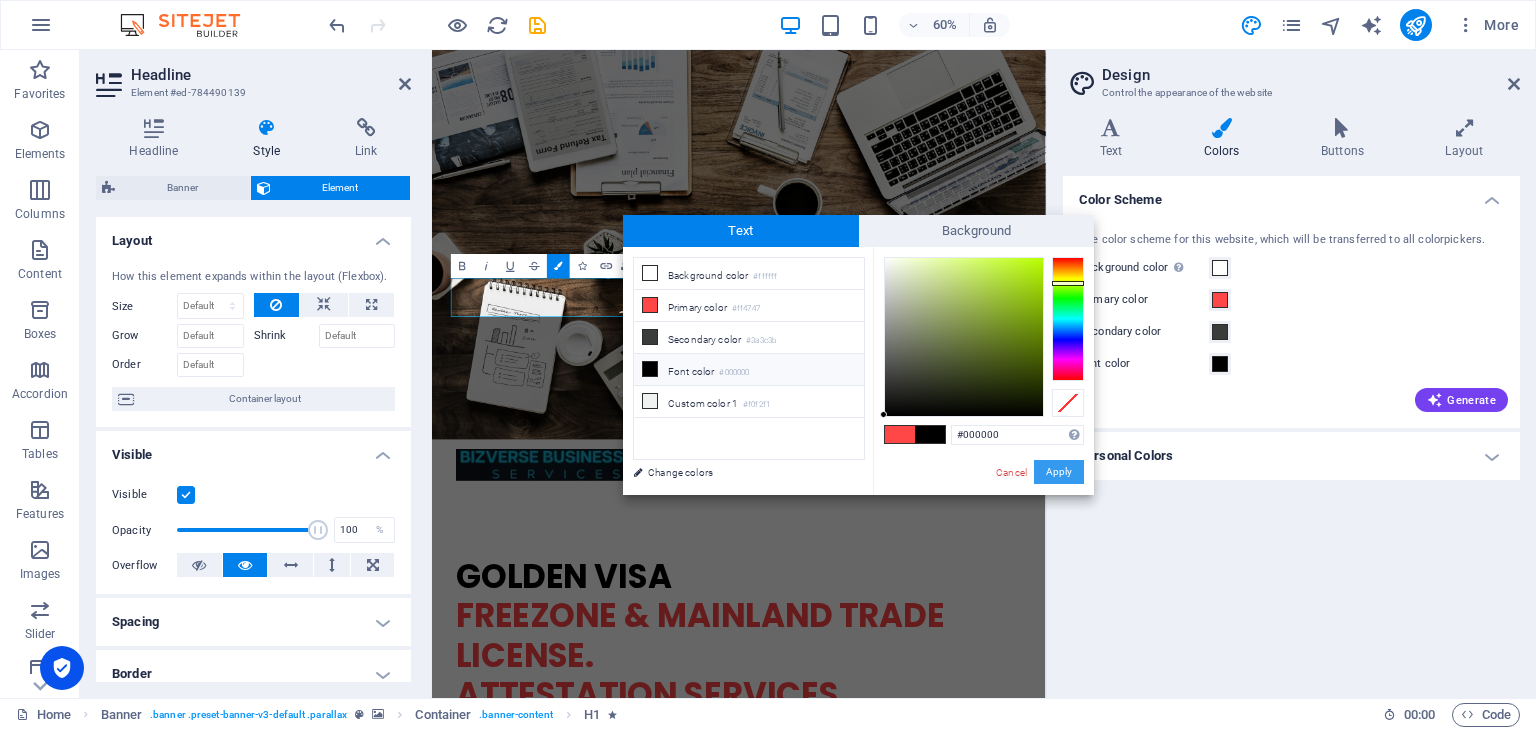 click on "Apply" at bounding box center (1059, 472) 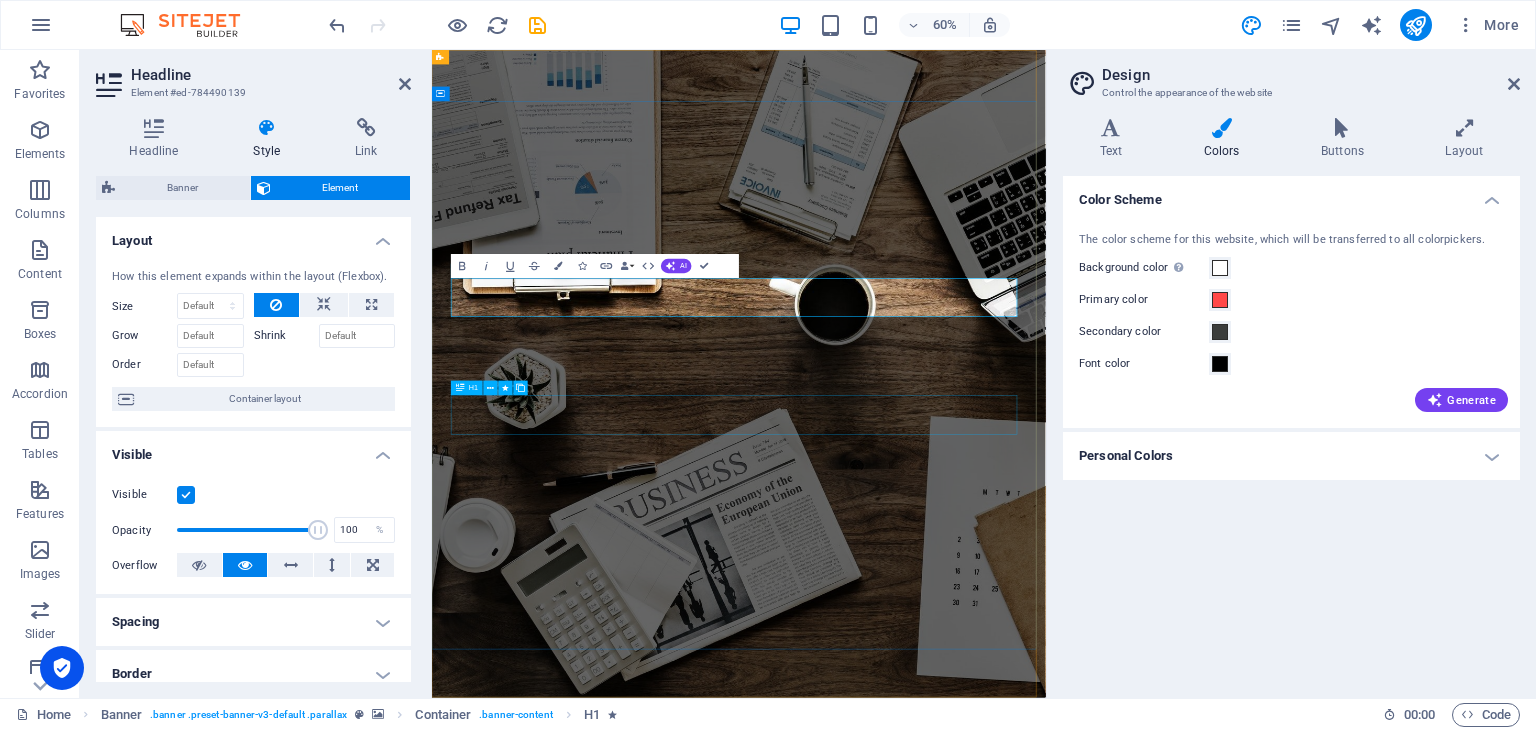 click on "Attestation services" at bounding box center [944, 1554] 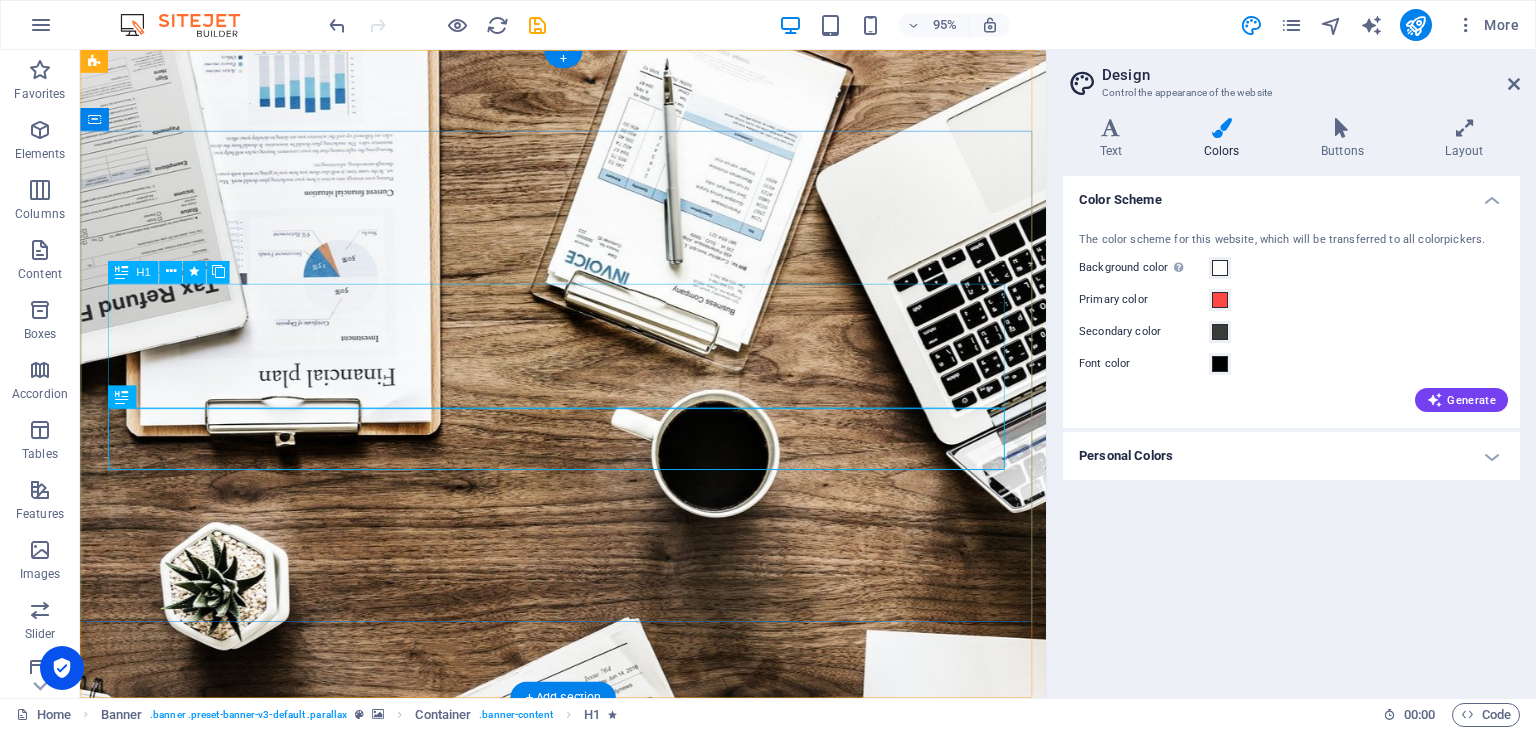 click on "freezone & mainland trade license." at bounding box center (589, 1456) 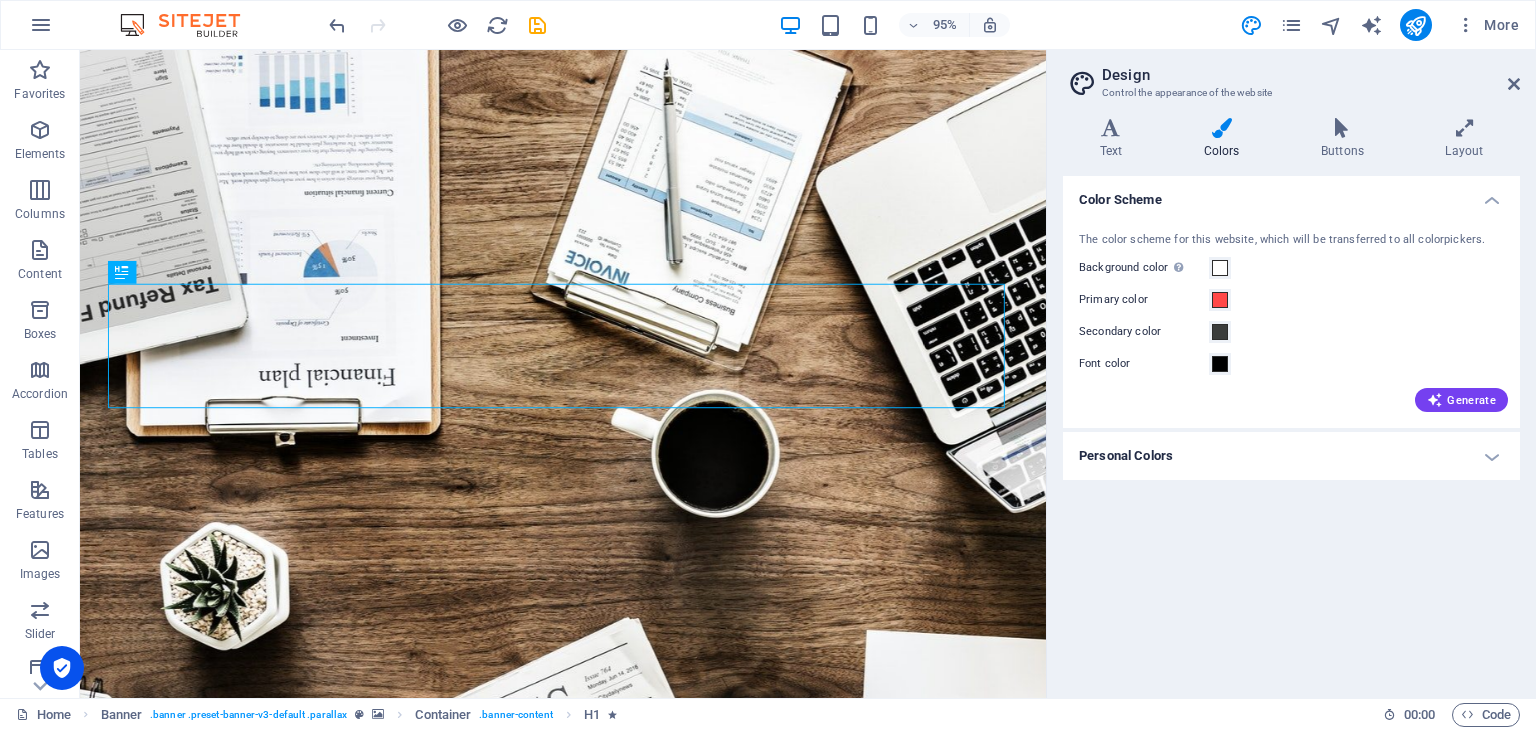 click on "Font color" at bounding box center (1291, 364) 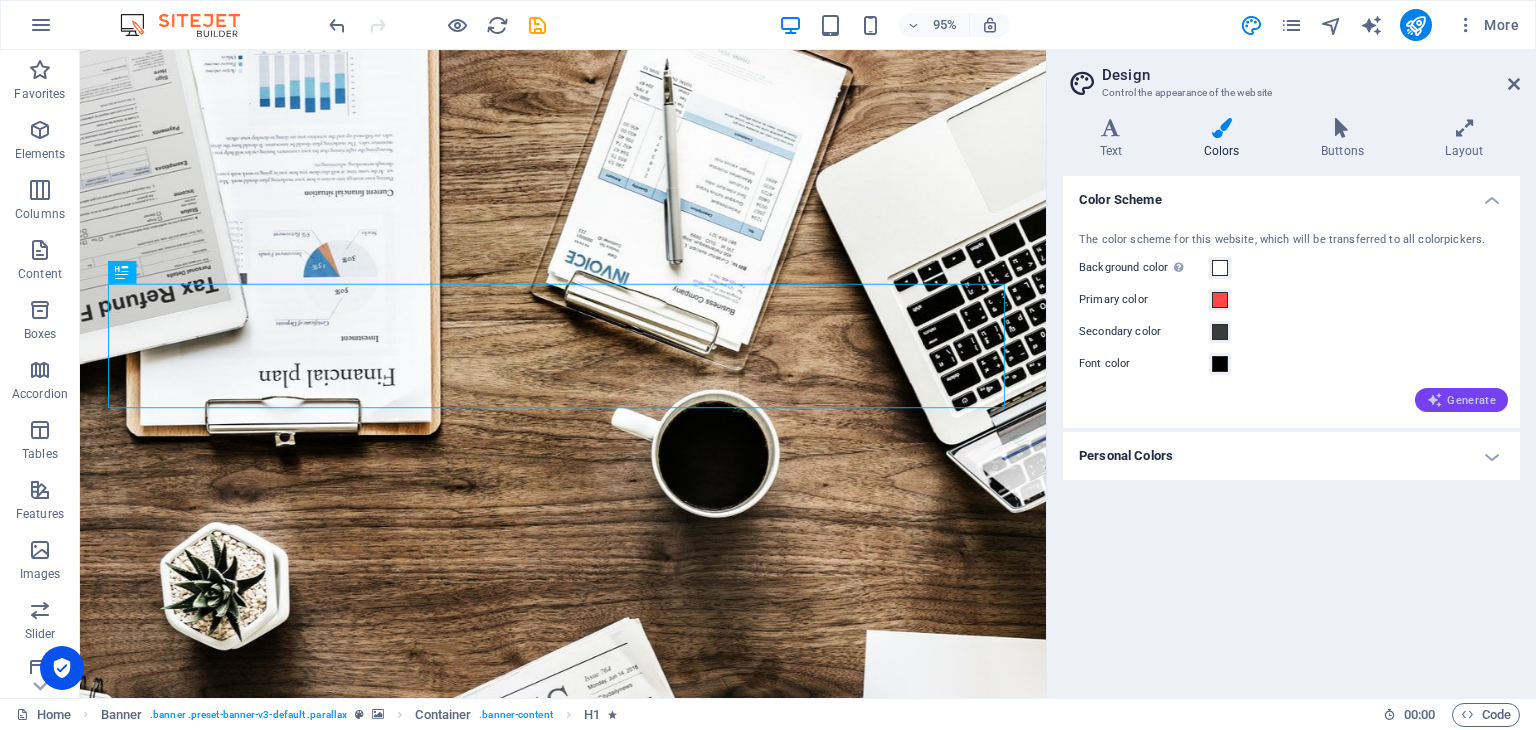 click on "Generate" at bounding box center [1461, 400] 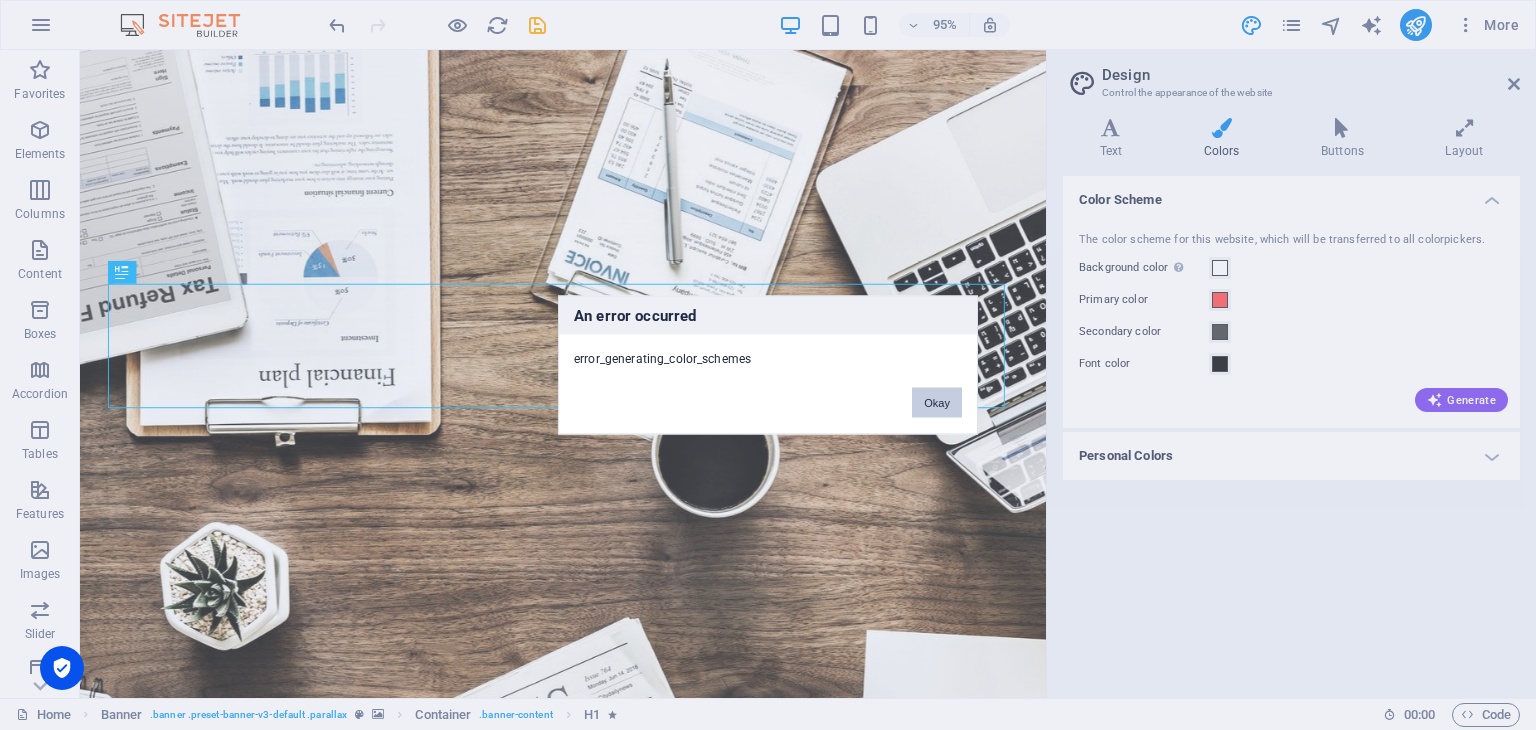 click on "Okay" at bounding box center (937, 403) 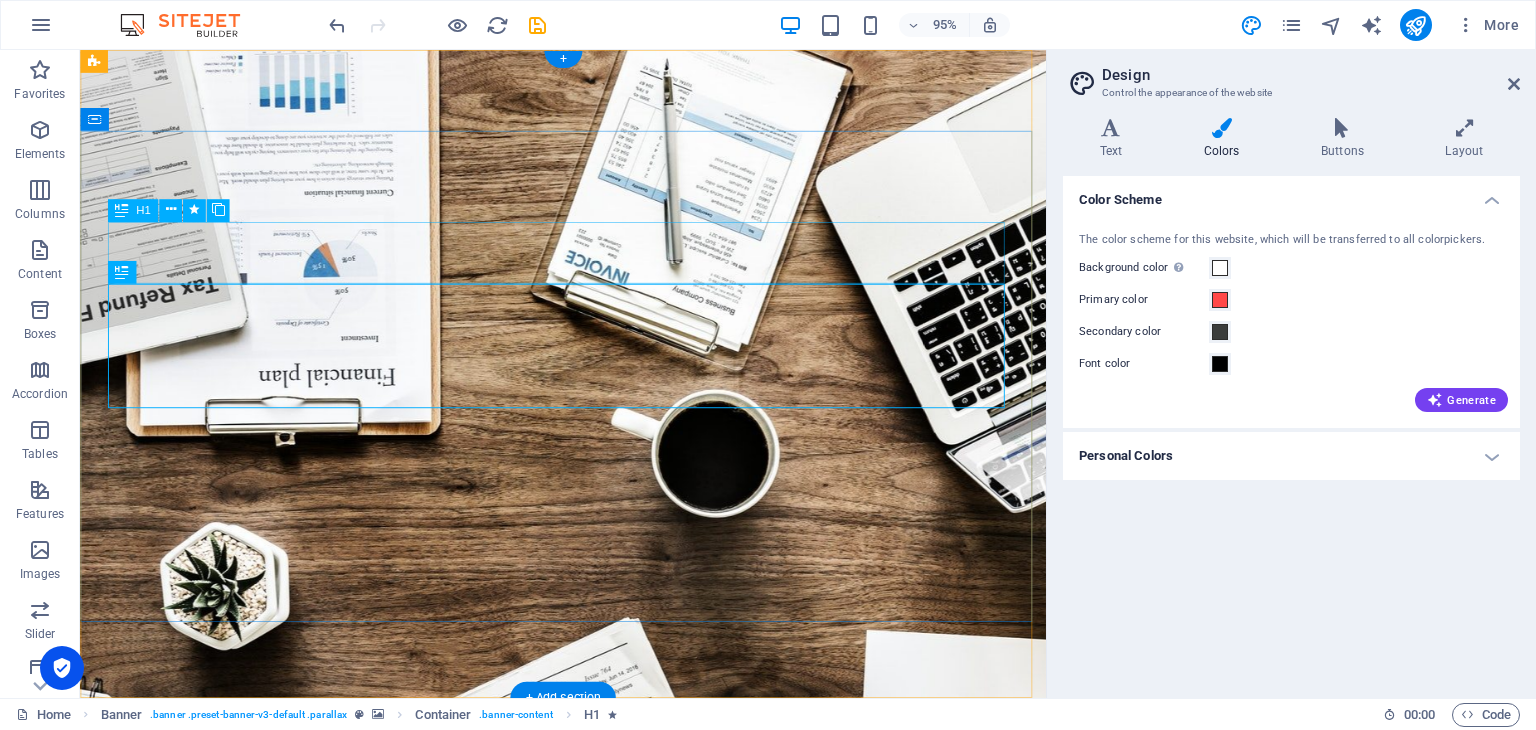 click on "GOLDEN VISA" at bounding box center [589, 1358] 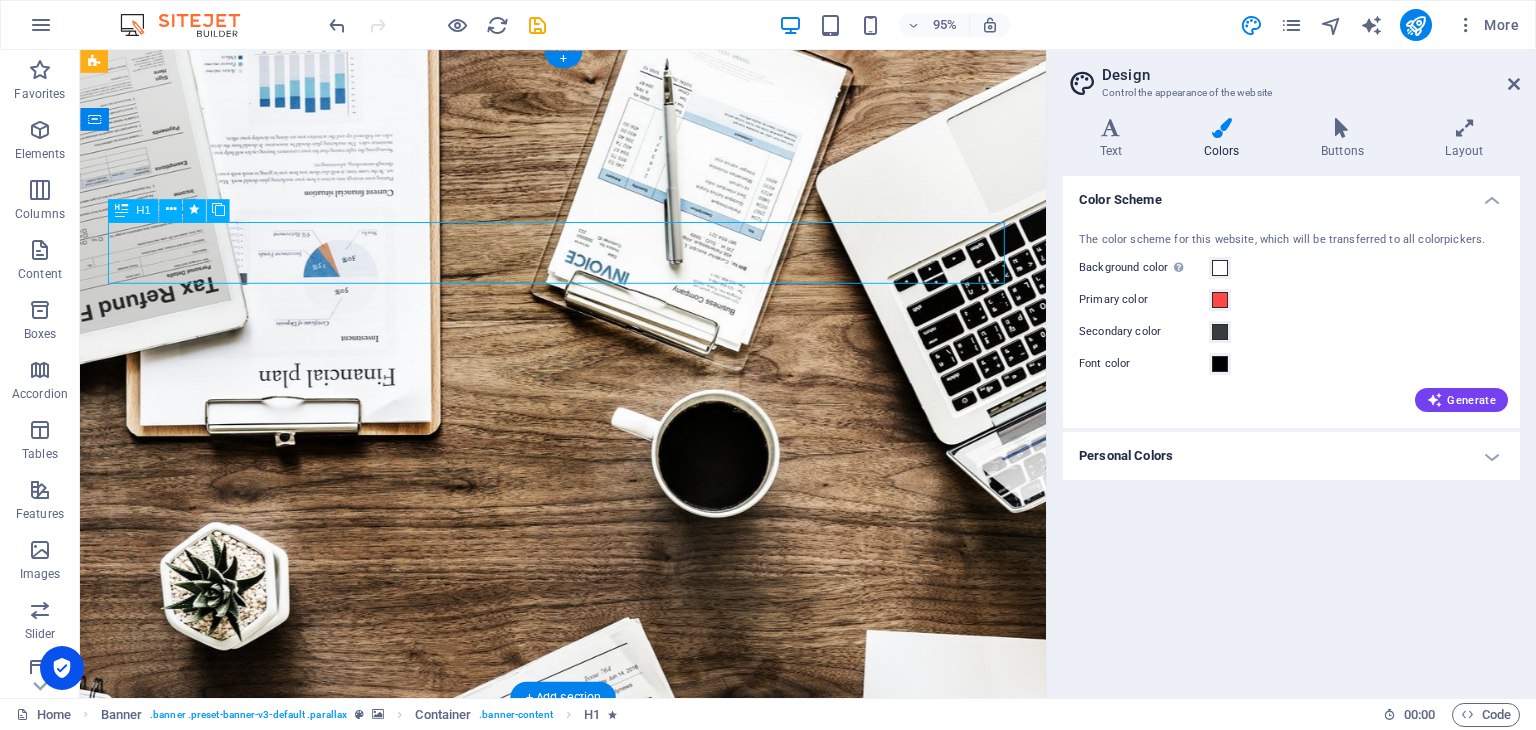 click on "GOLDEN VISA" at bounding box center (589, 1358) 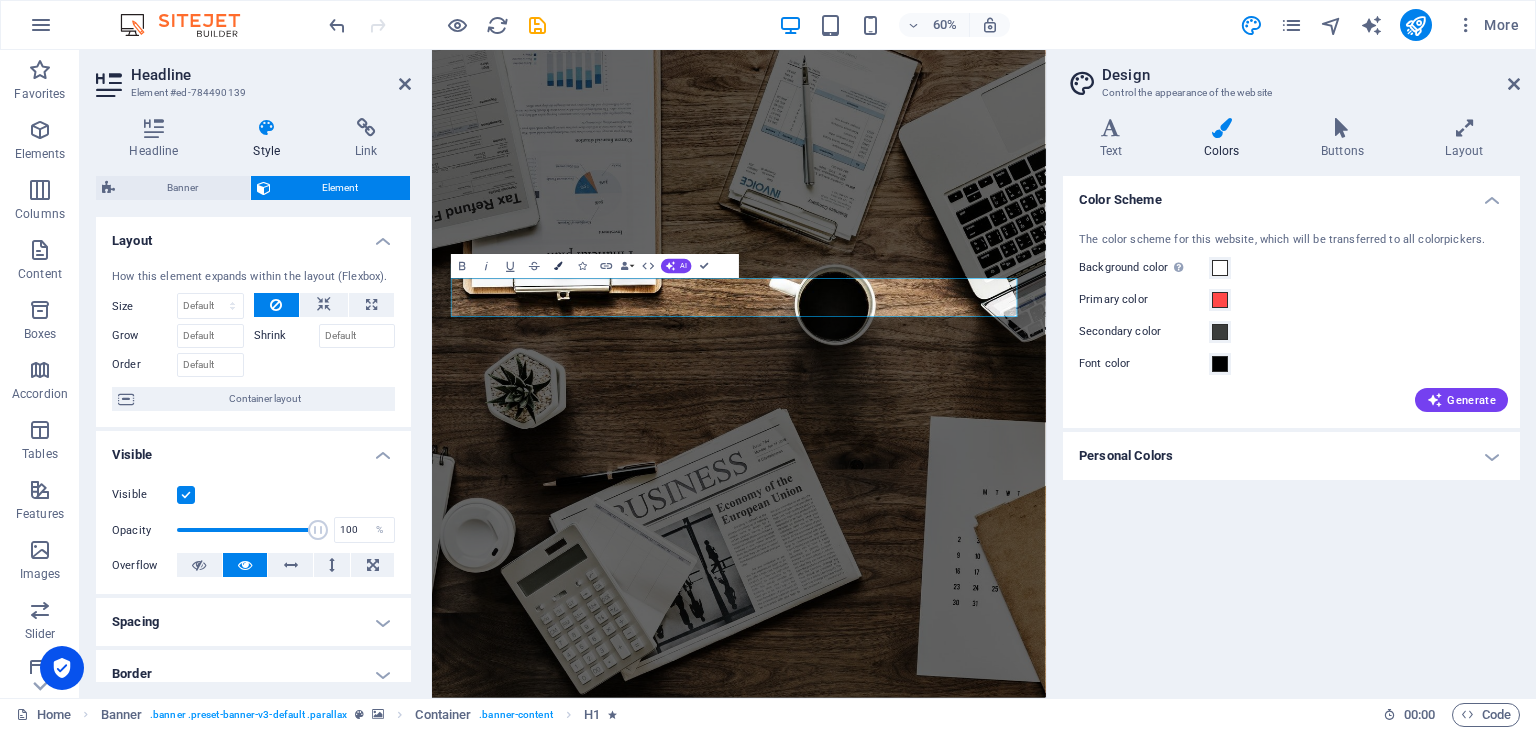click at bounding box center [558, 266] 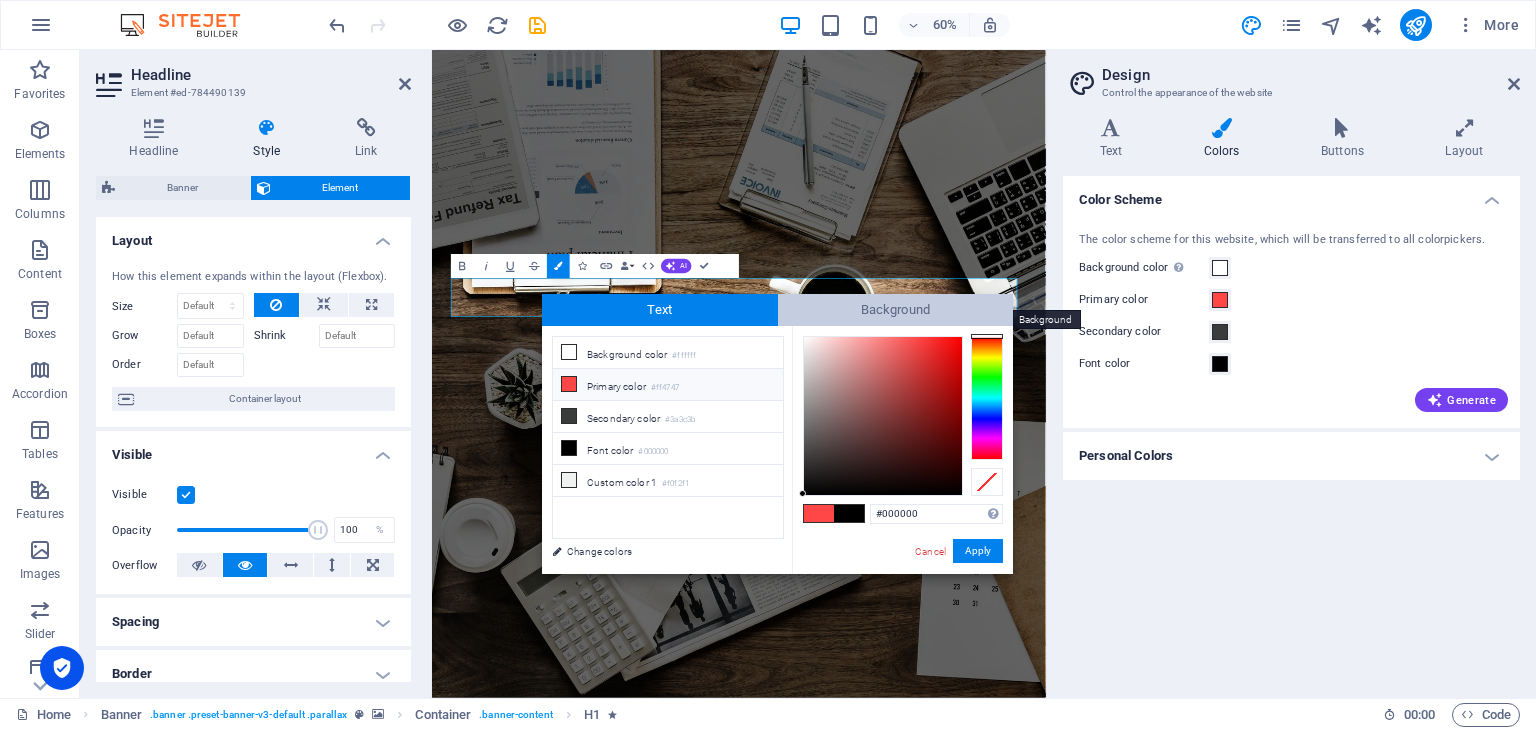 click on "Background" at bounding box center [896, 310] 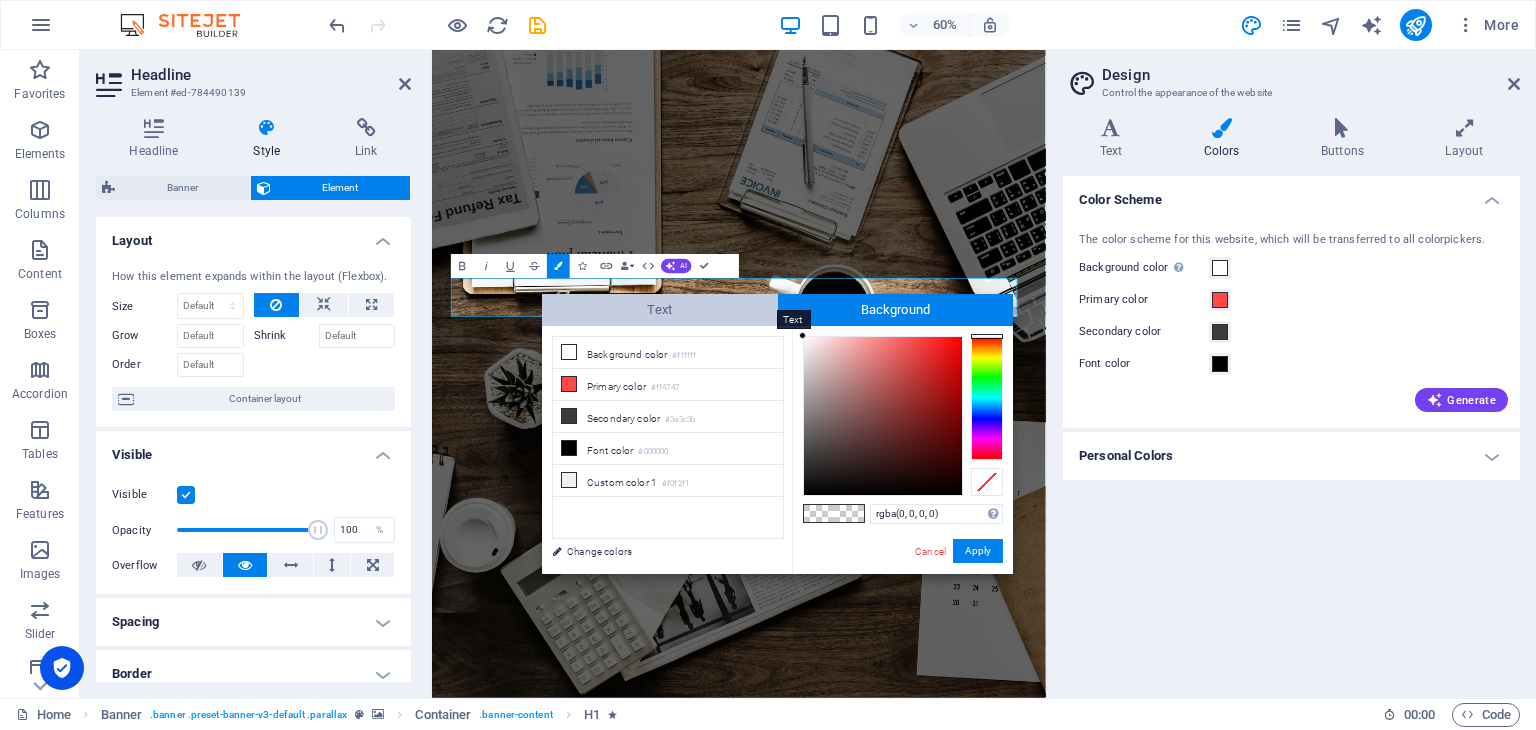 click on "Text" at bounding box center (660, 310) 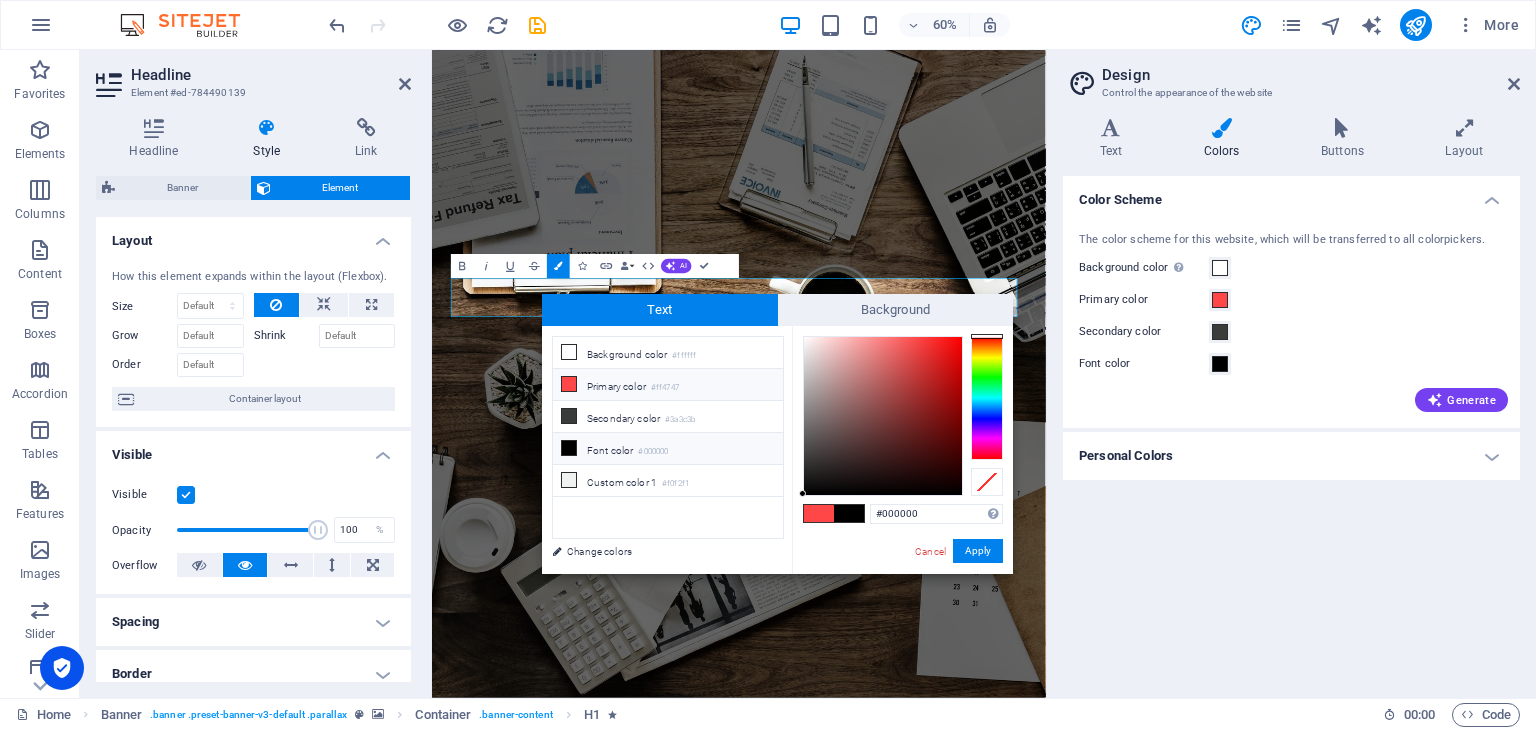 click at bounding box center (569, 448) 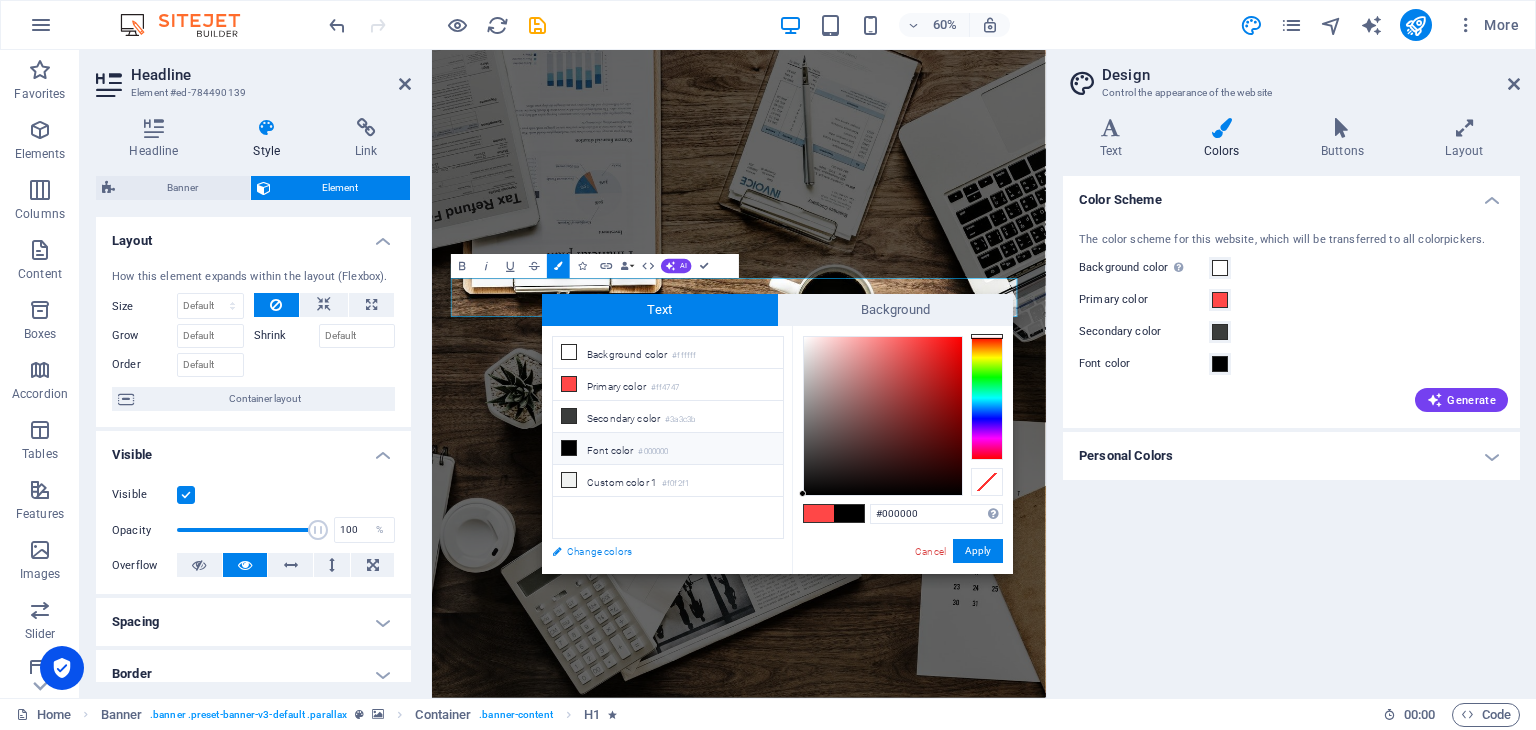 click on "Change colors" at bounding box center [658, 551] 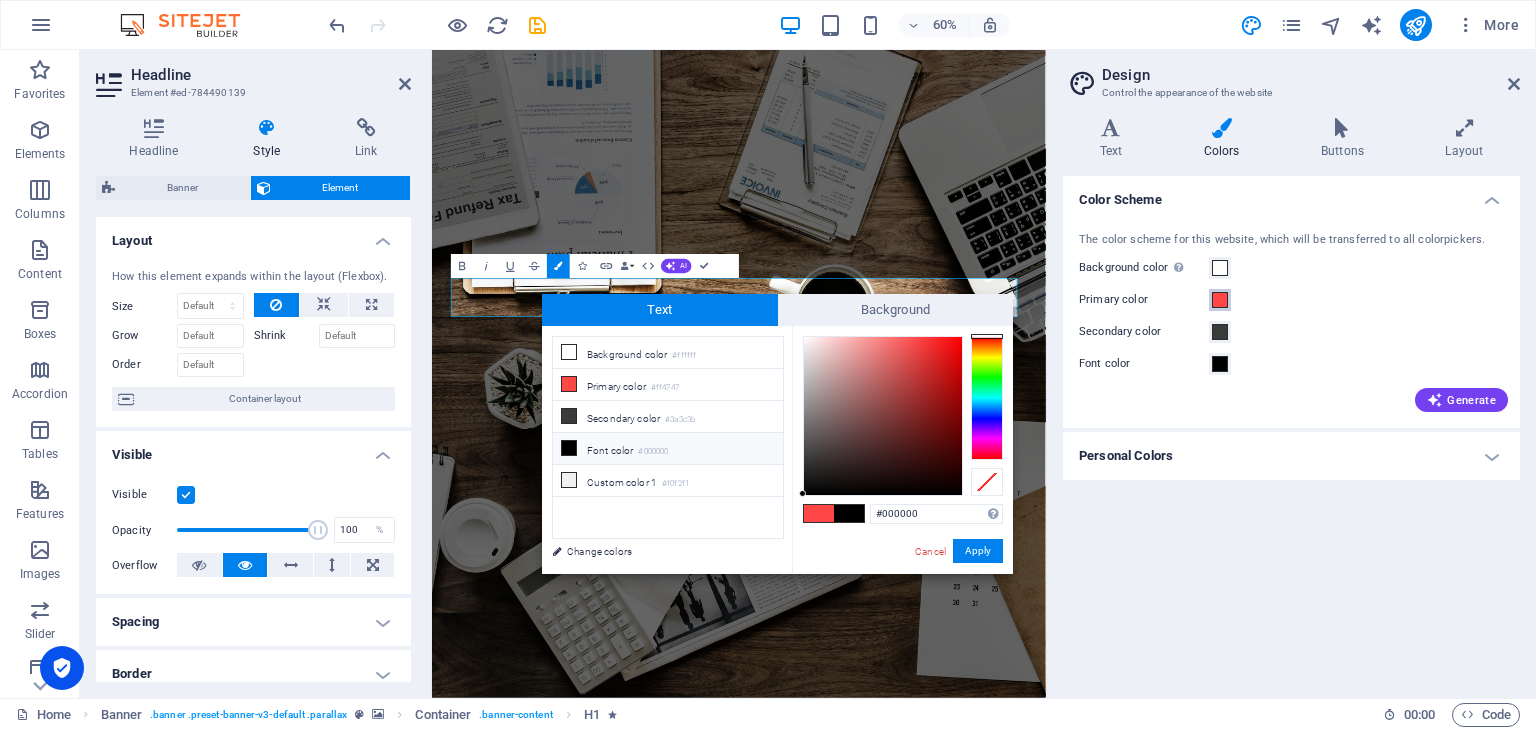 click at bounding box center (1220, 300) 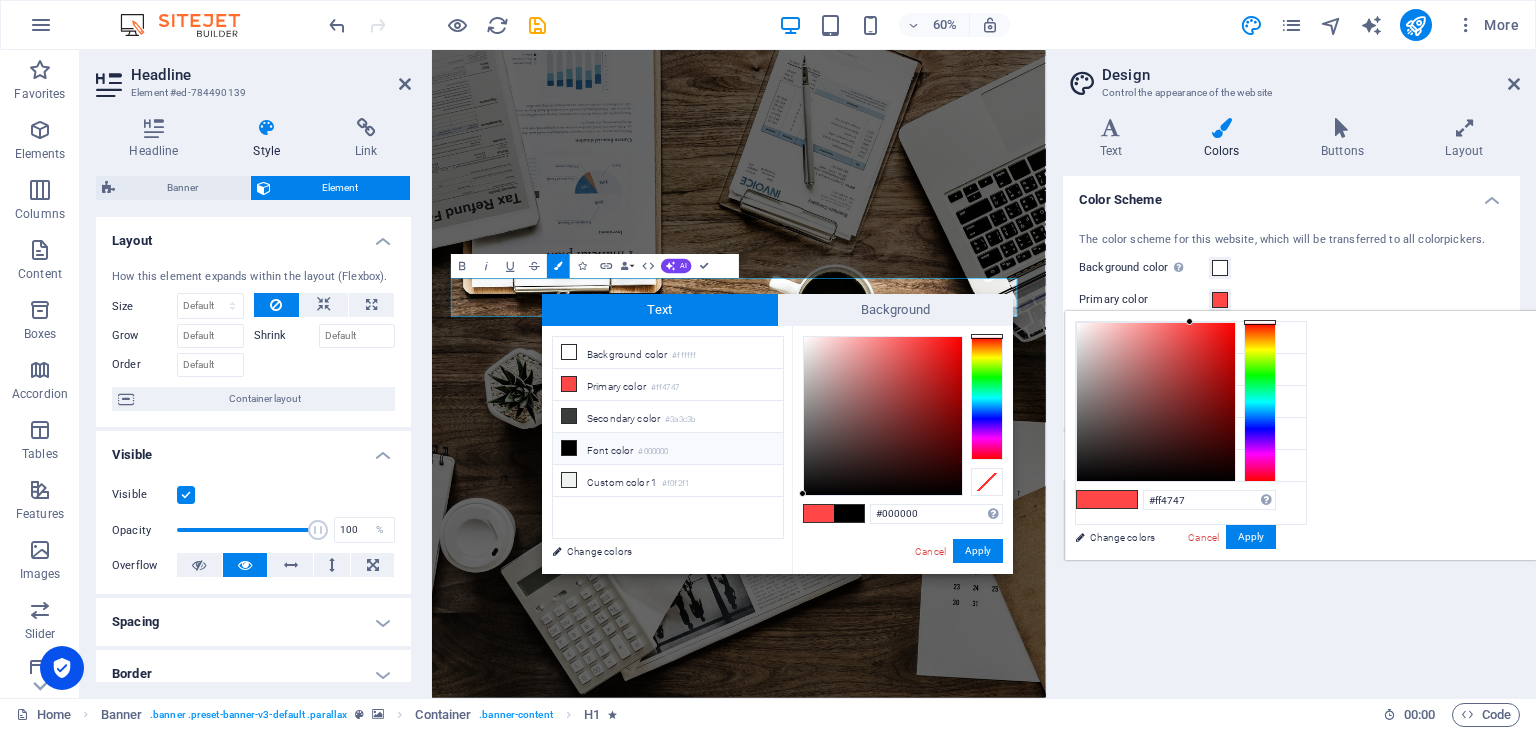 type on "#f5ff47" 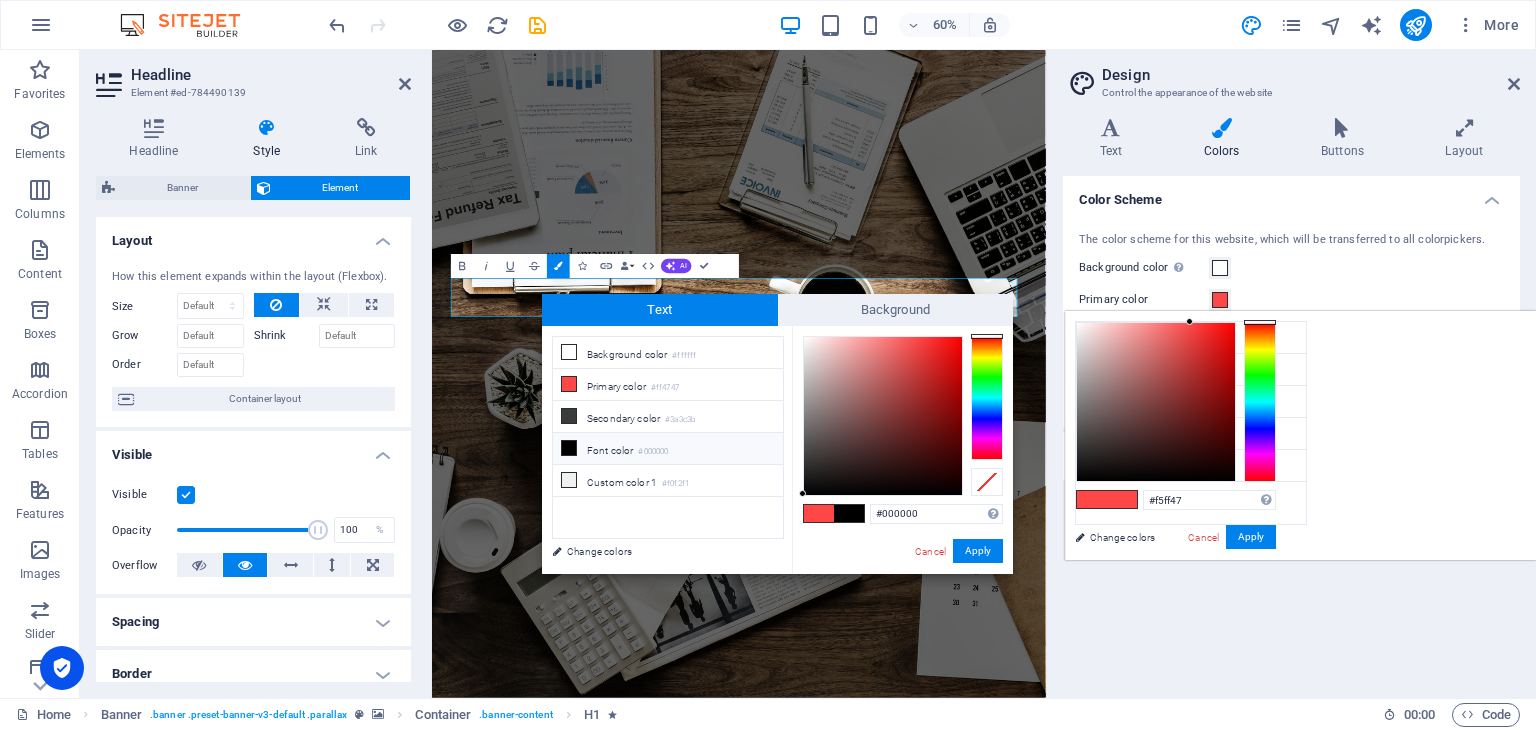 click at bounding box center [1260, 402] 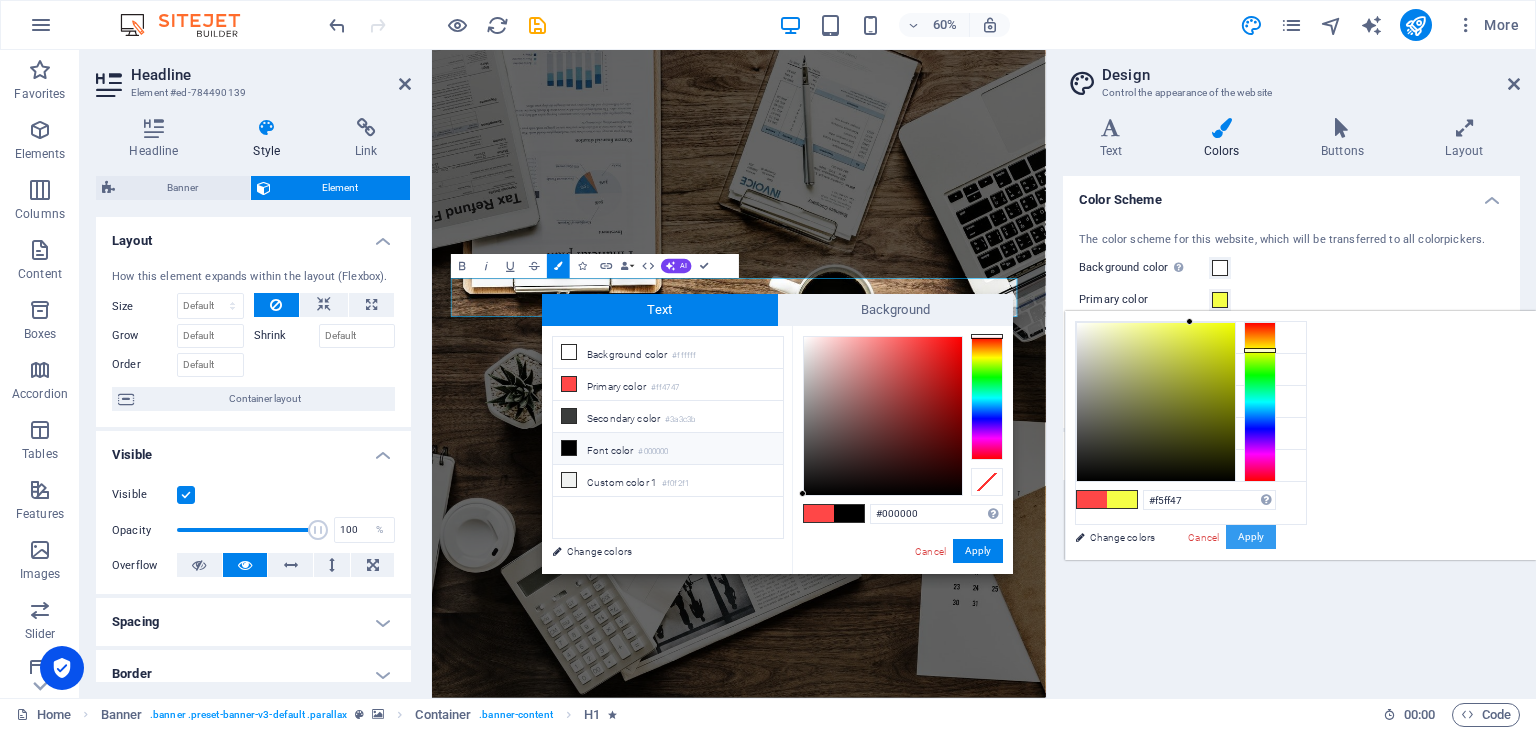 click on "Apply" at bounding box center (1251, 537) 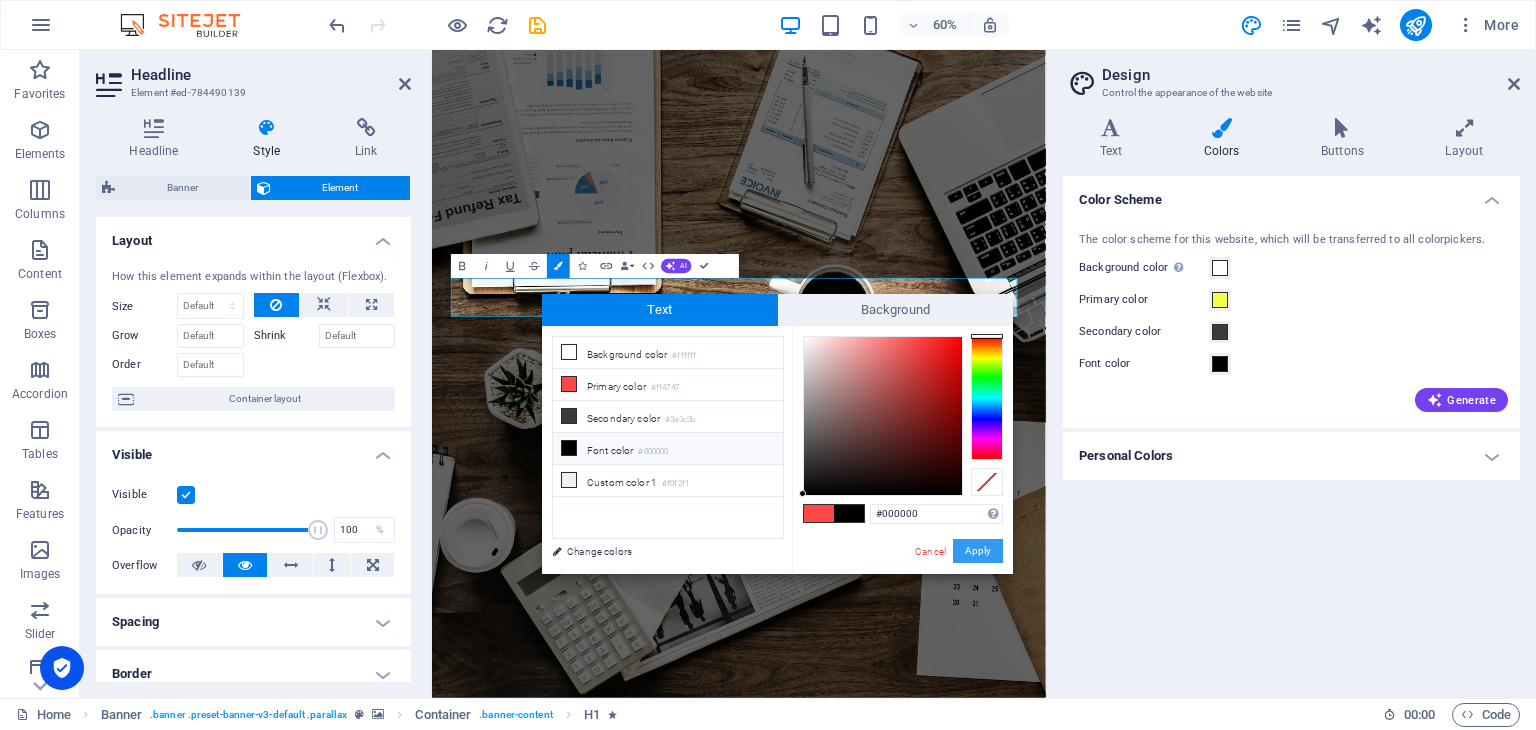 click on "Apply" at bounding box center (978, 551) 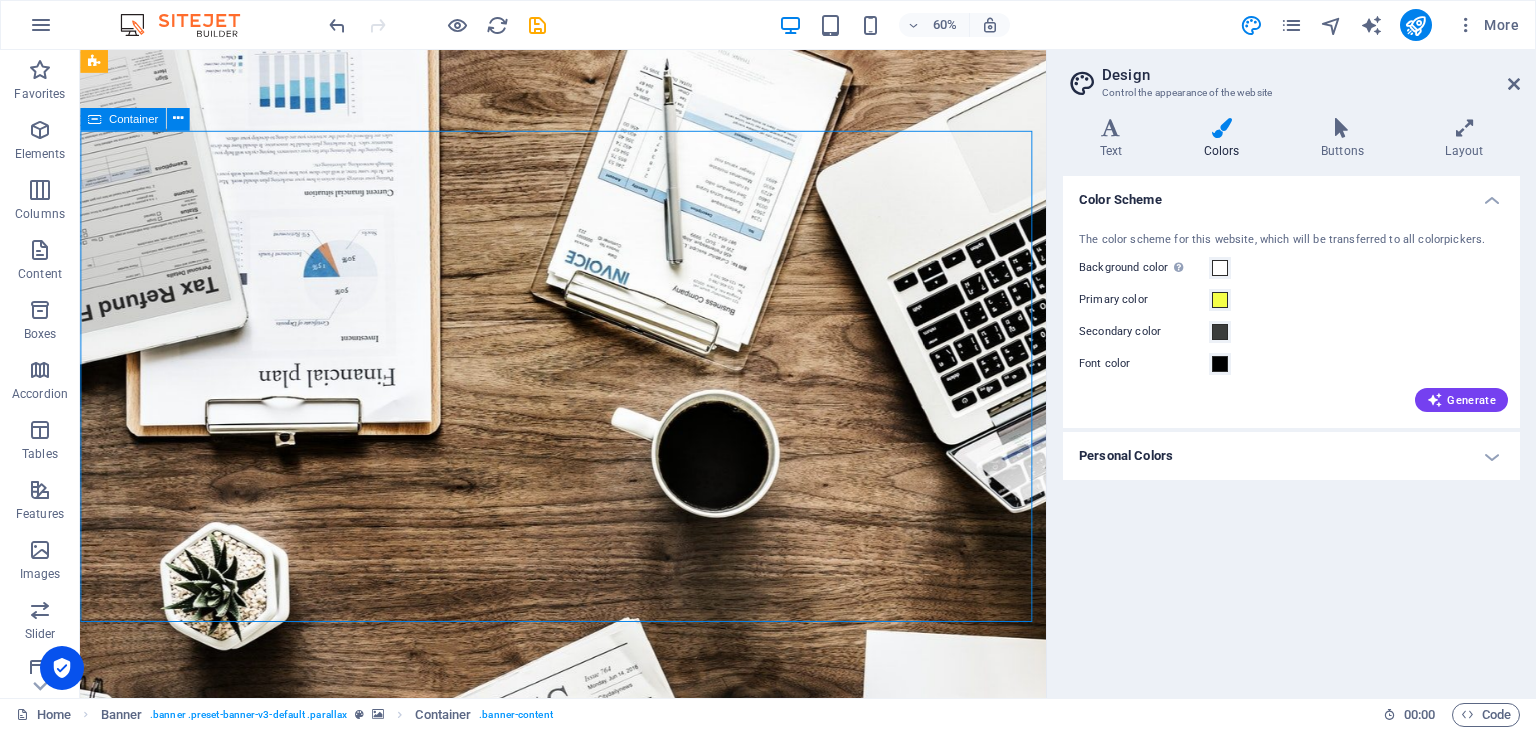 click on "GOLDEN VISA freezone & mainland trade license. Attestation services Learn more" at bounding box center (588, 1488) 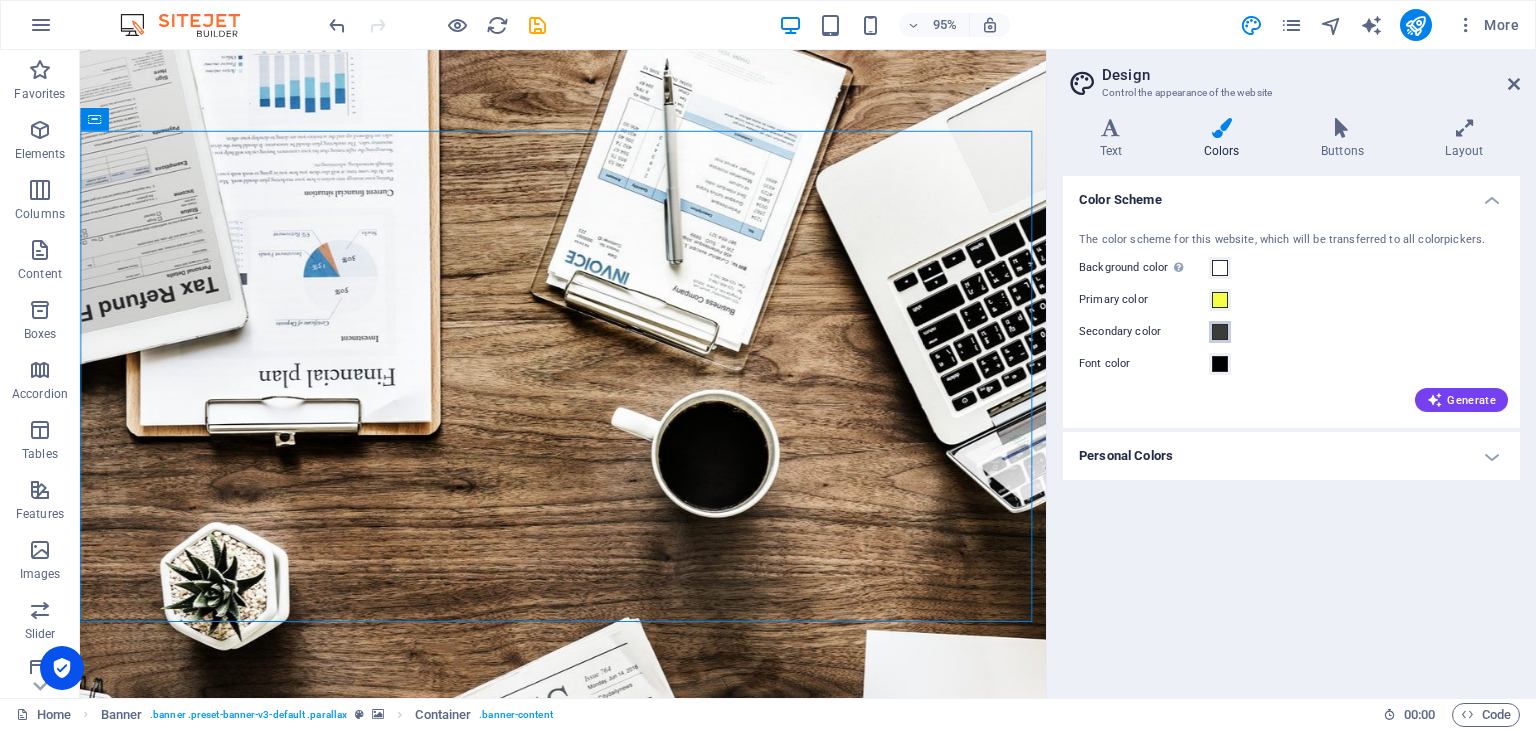 click at bounding box center [1220, 332] 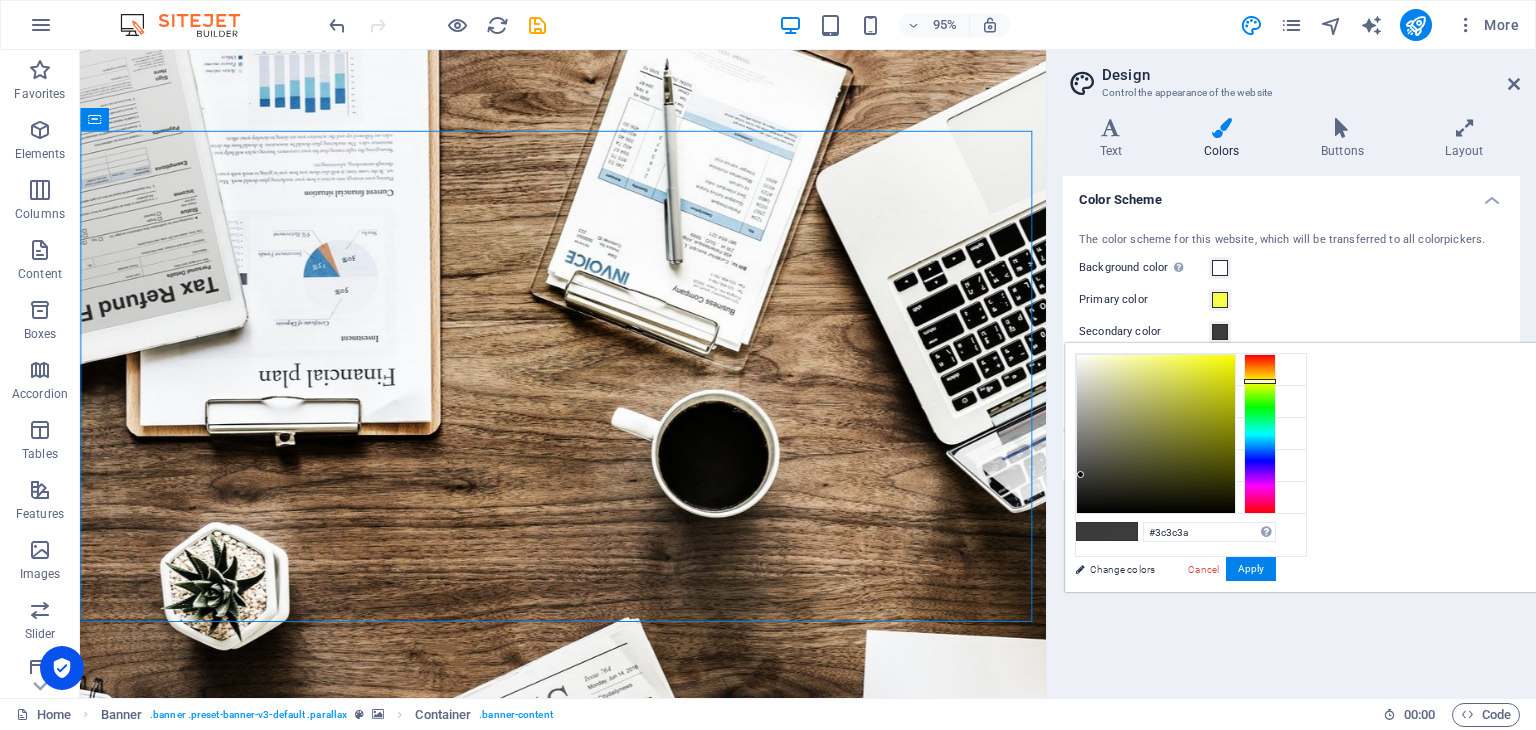 drag, startPoint x: 1512, startPoint y: 417, endPoint x: 1517, endPoint y: 380, distance: 37.336308 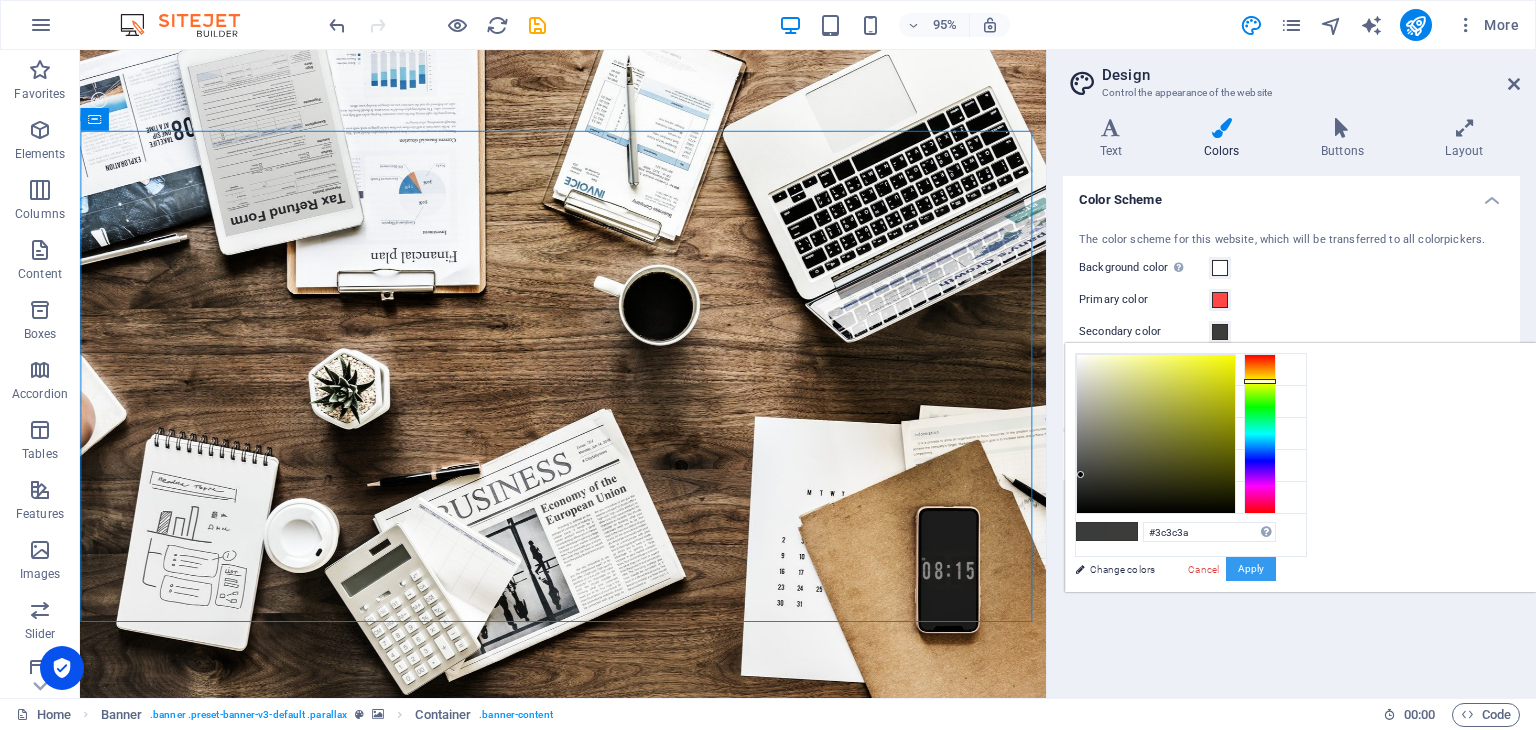 click on "Apply" at bounding box center (1251, 569) 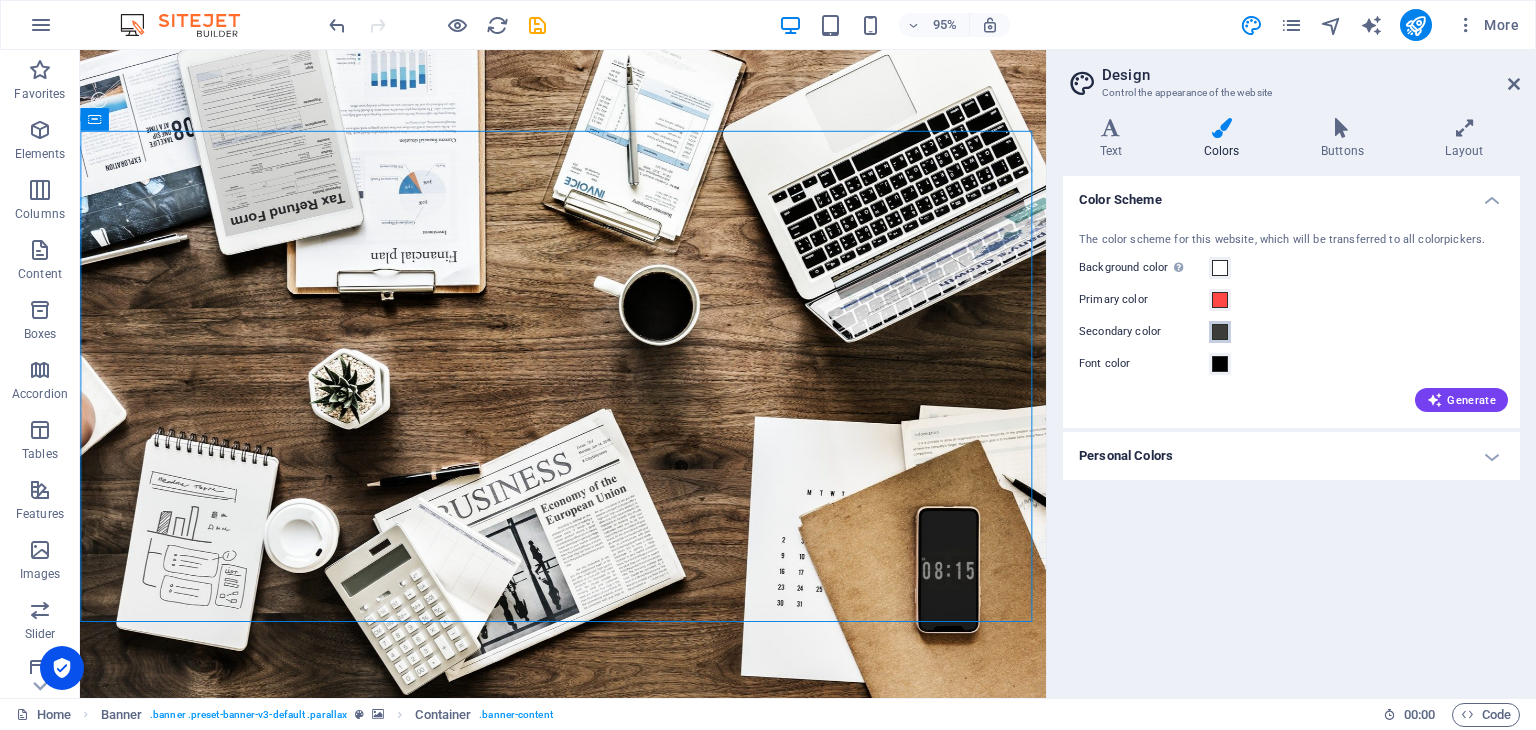 click at bounding box center [1220, 332] 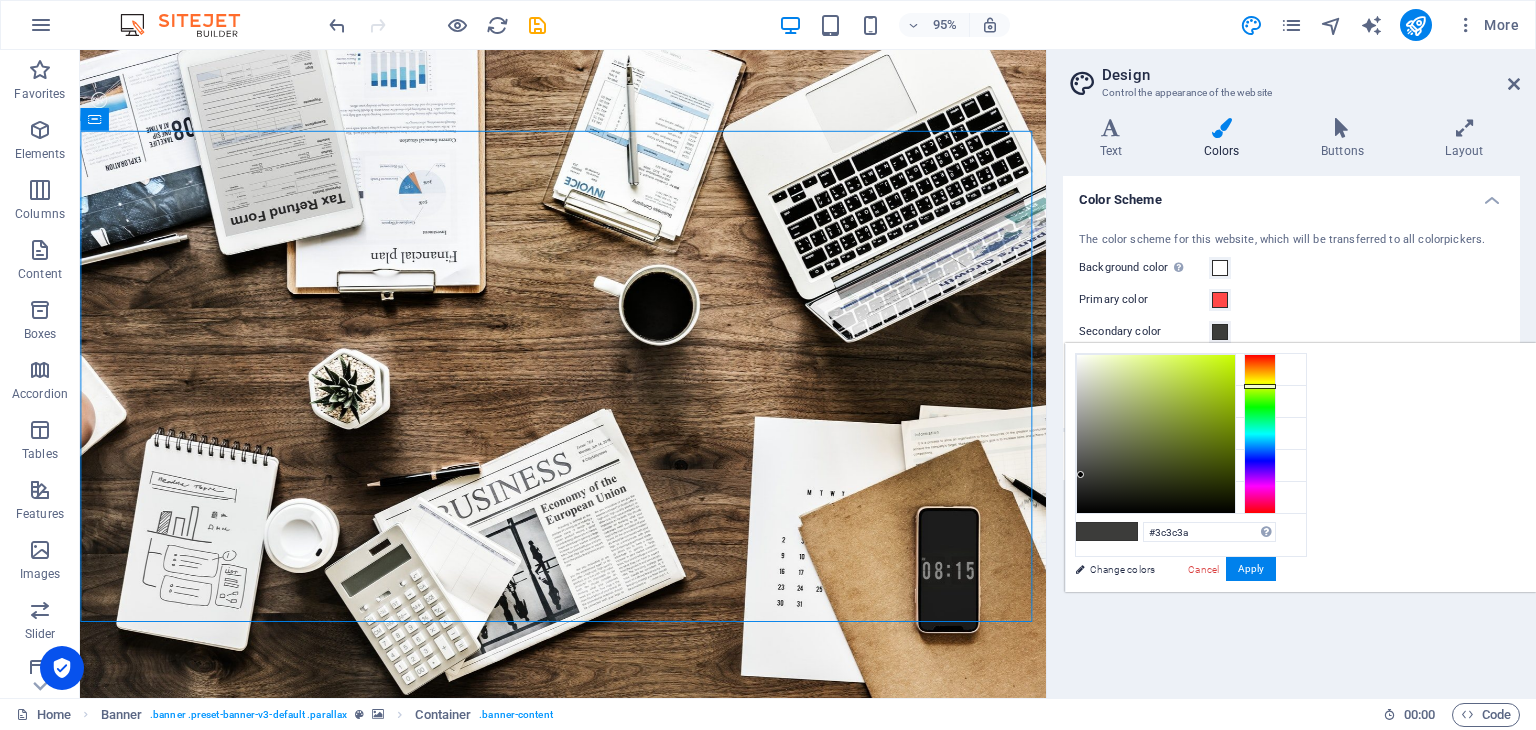 click at bounding box center [1260, 386] 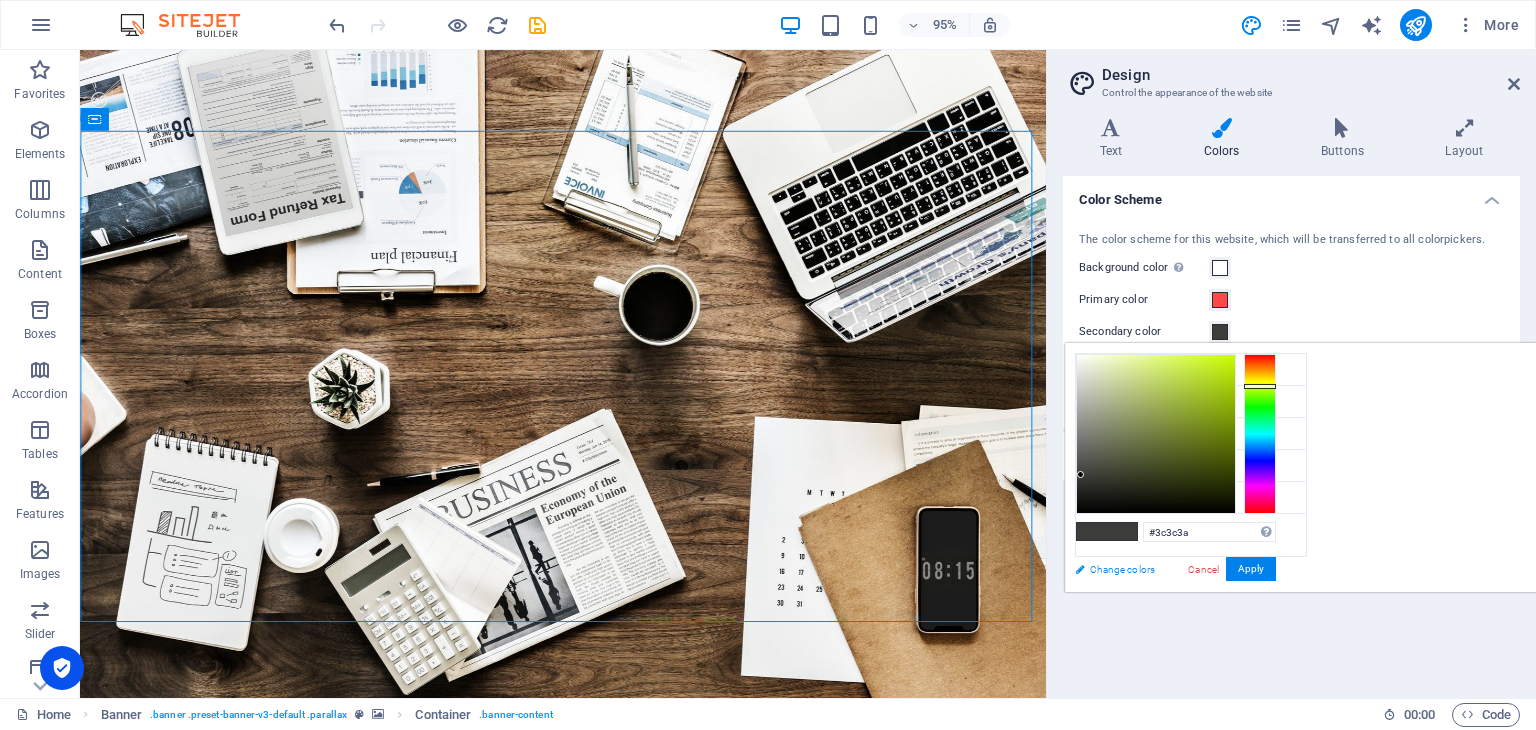 click on "Change colors" at bounding box center [1181, 569] 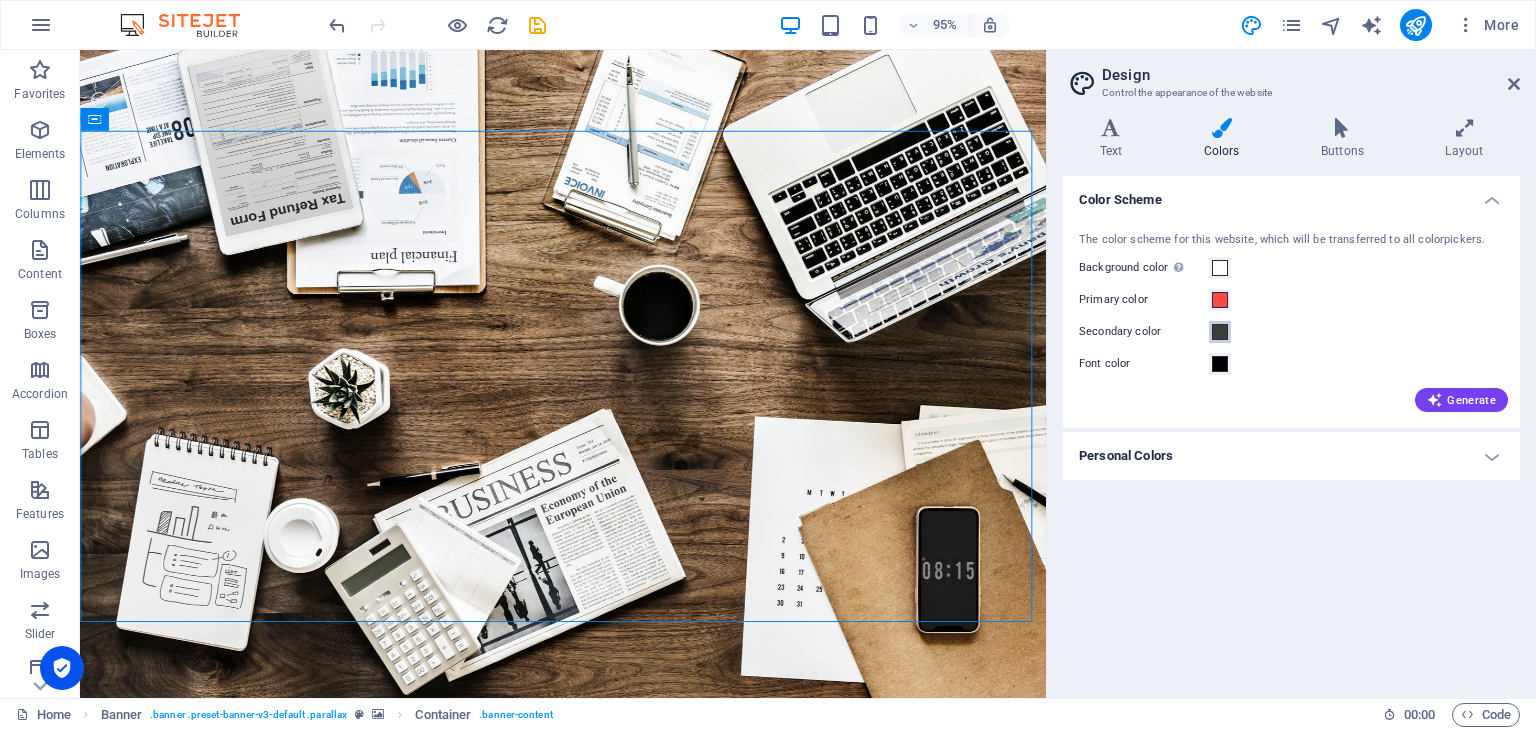 click at bounding box center [1220, 332] 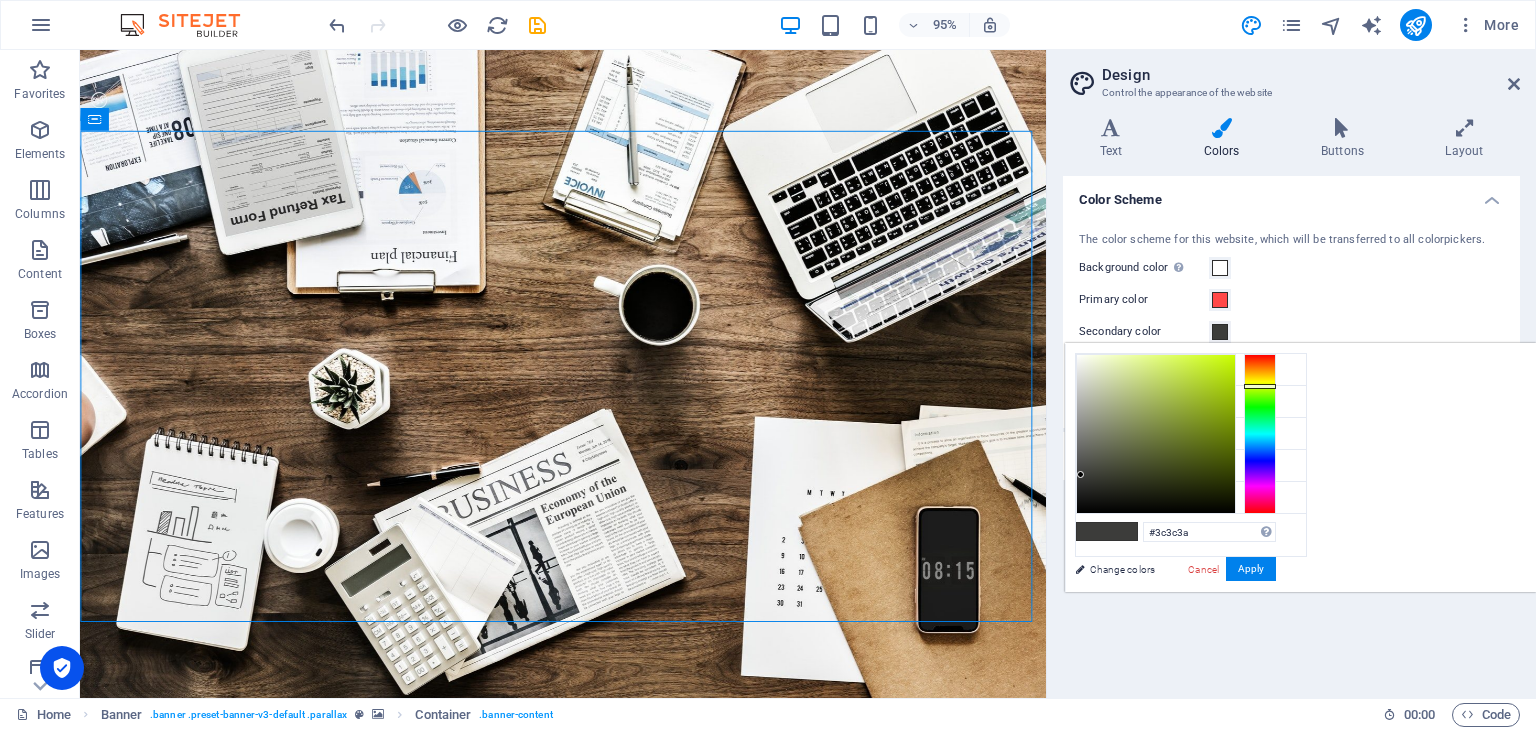 click at bounding box center [1220, 332] 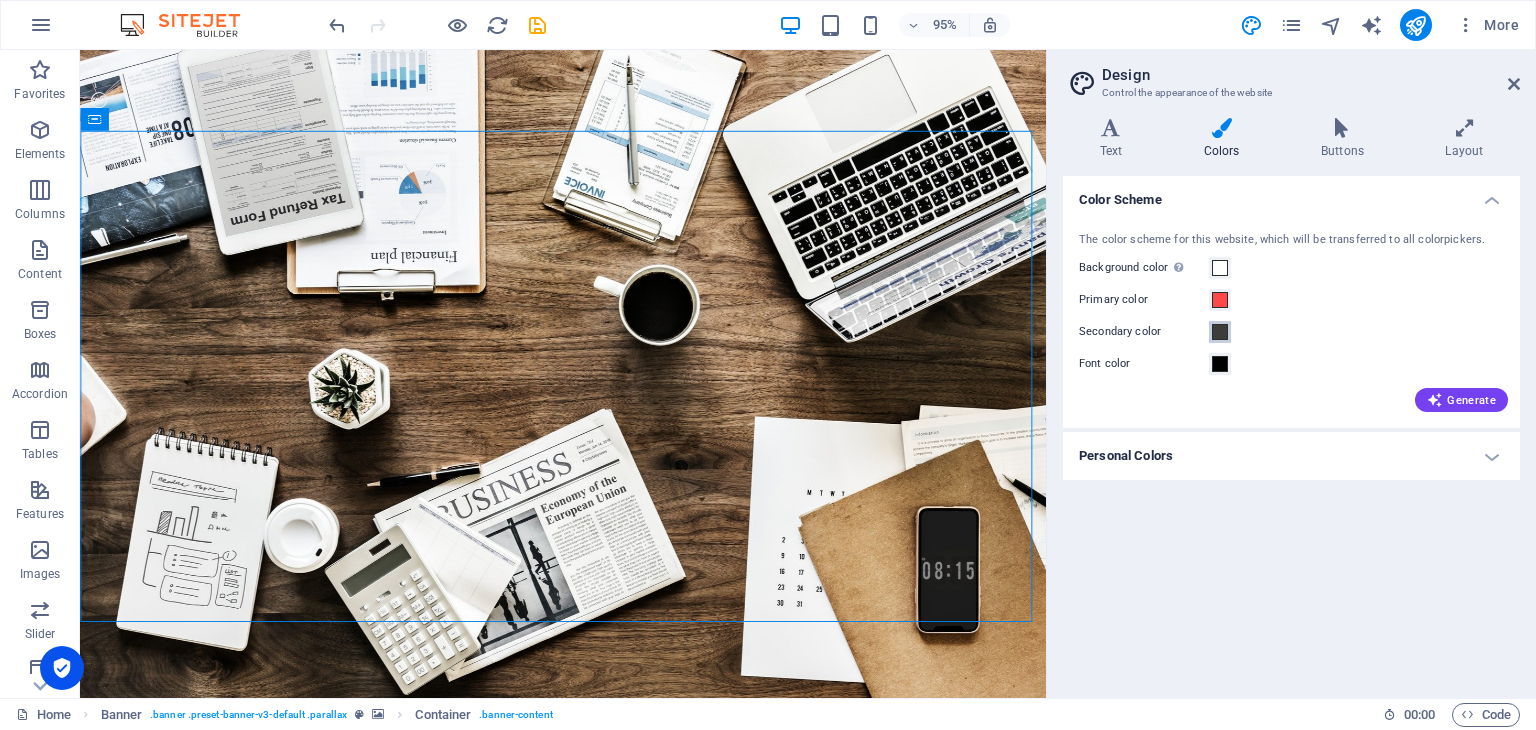click at bounding box center (1220, 332) 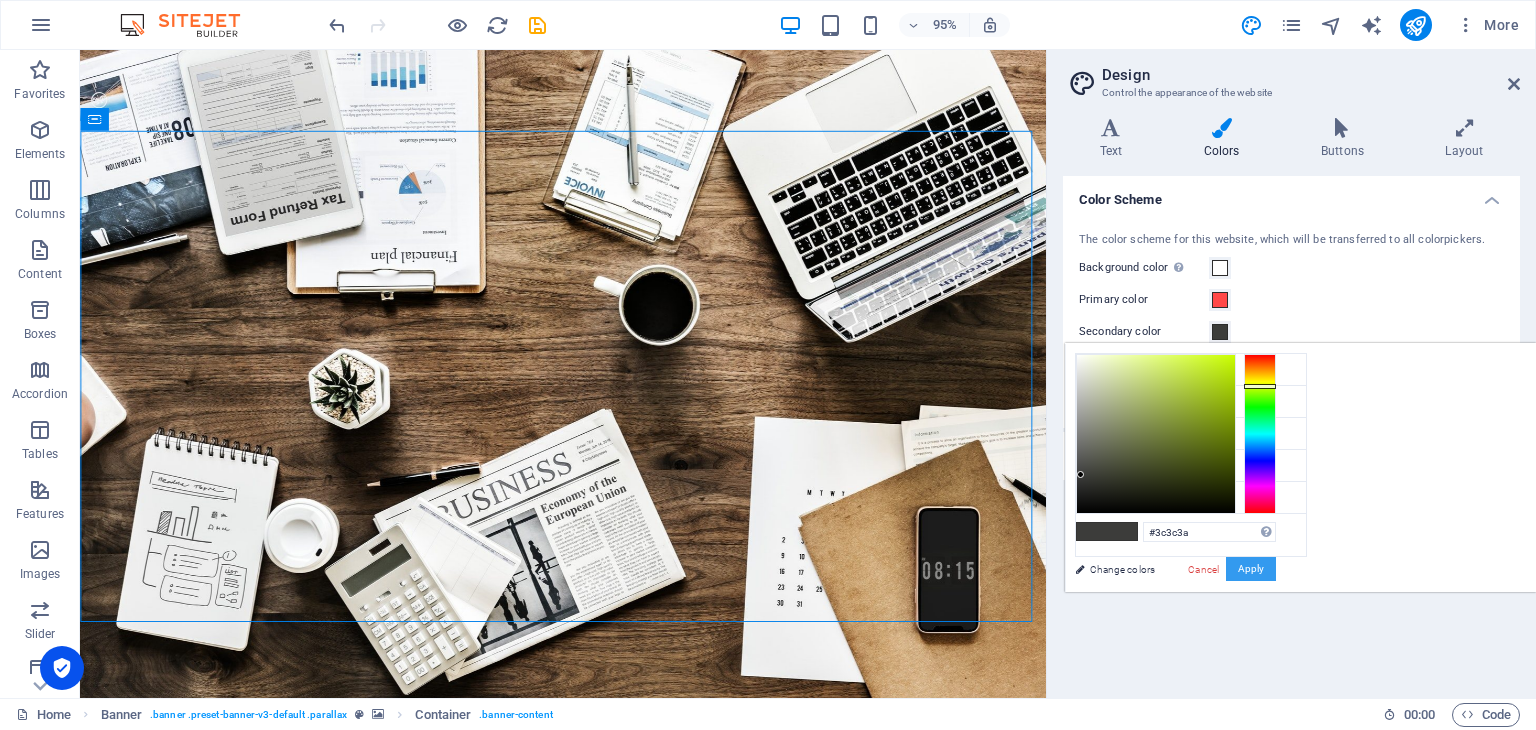 click on "Apply" at bounding box center [1251, 569] 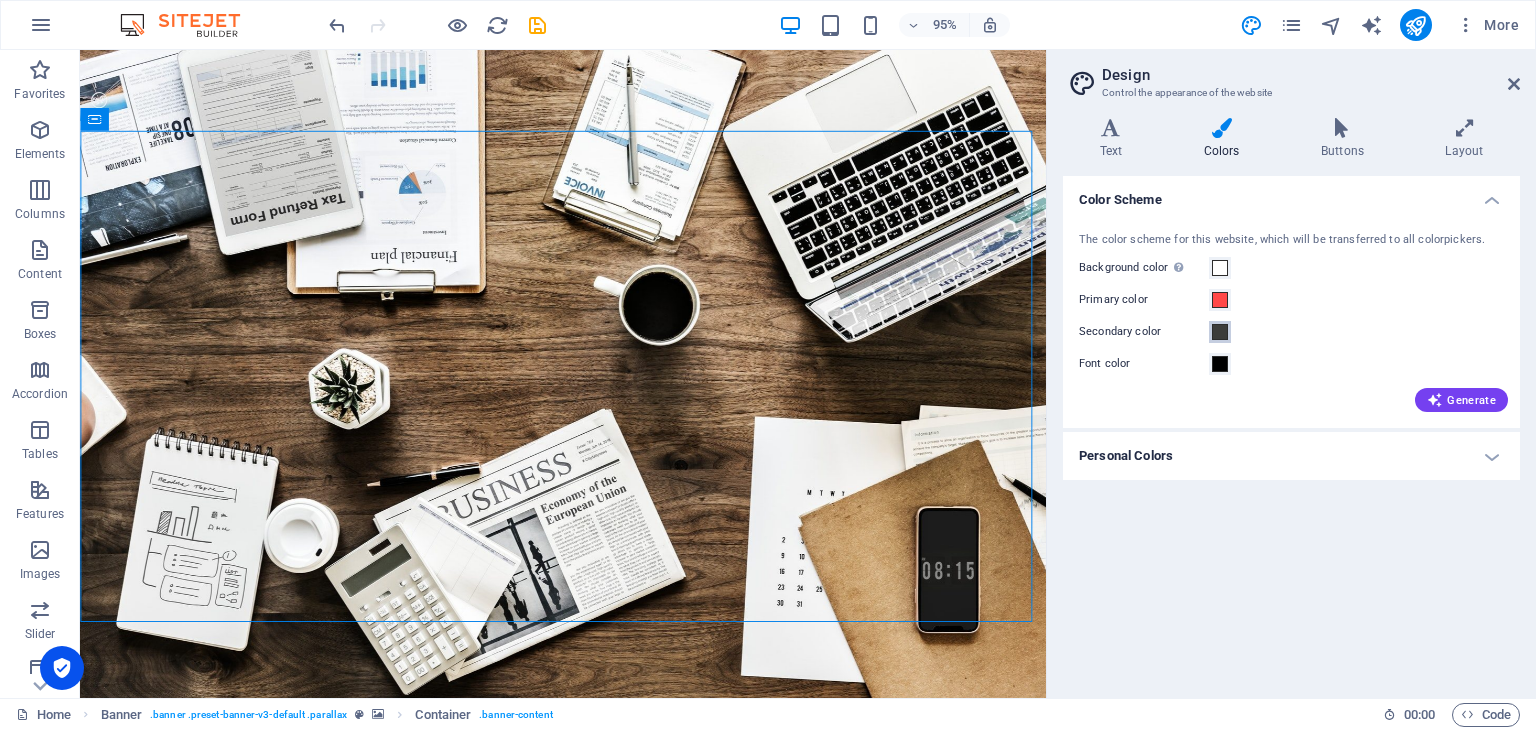 click at bounding box center [1220, 332] 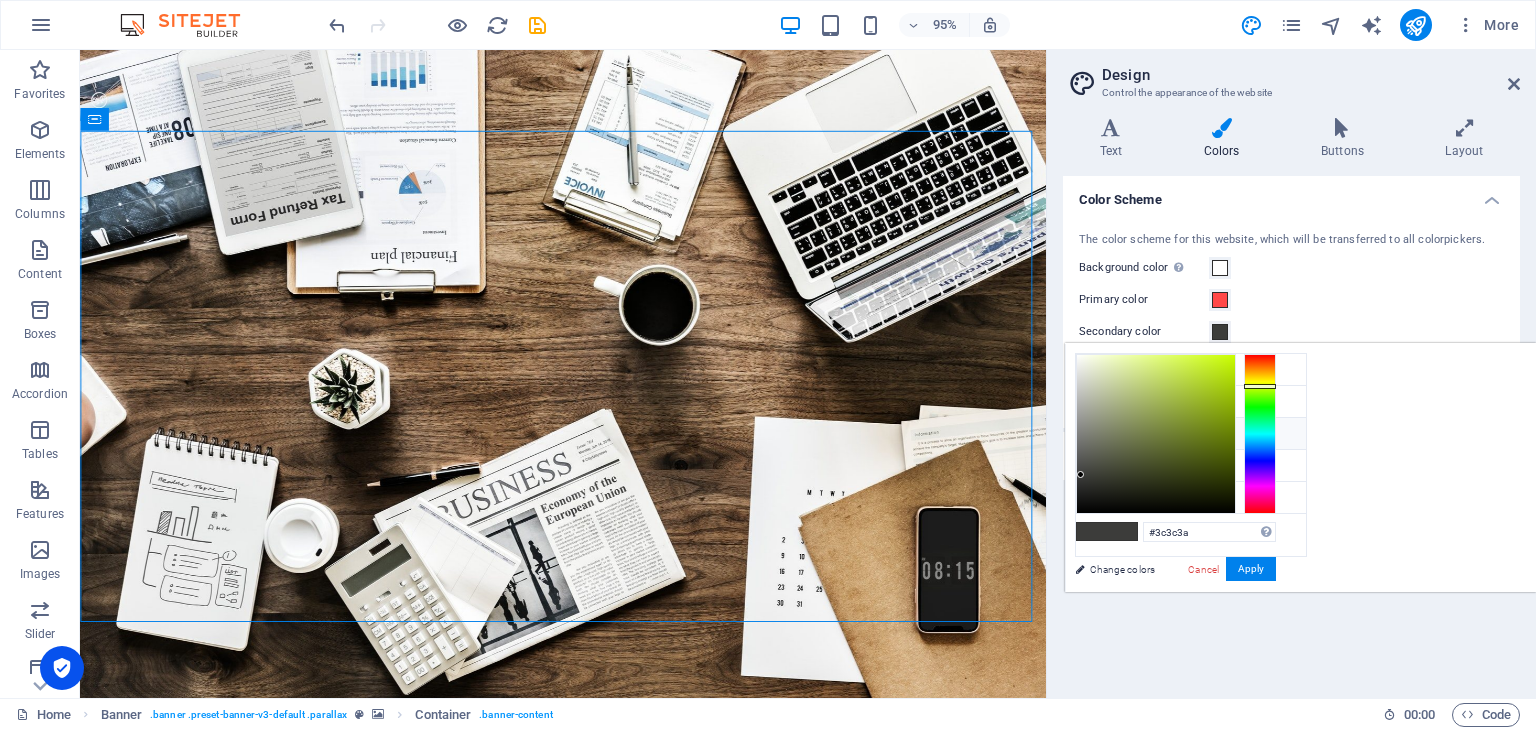 click on "Secondary color
#3c3c3a" at bounding box center (1191, 434) 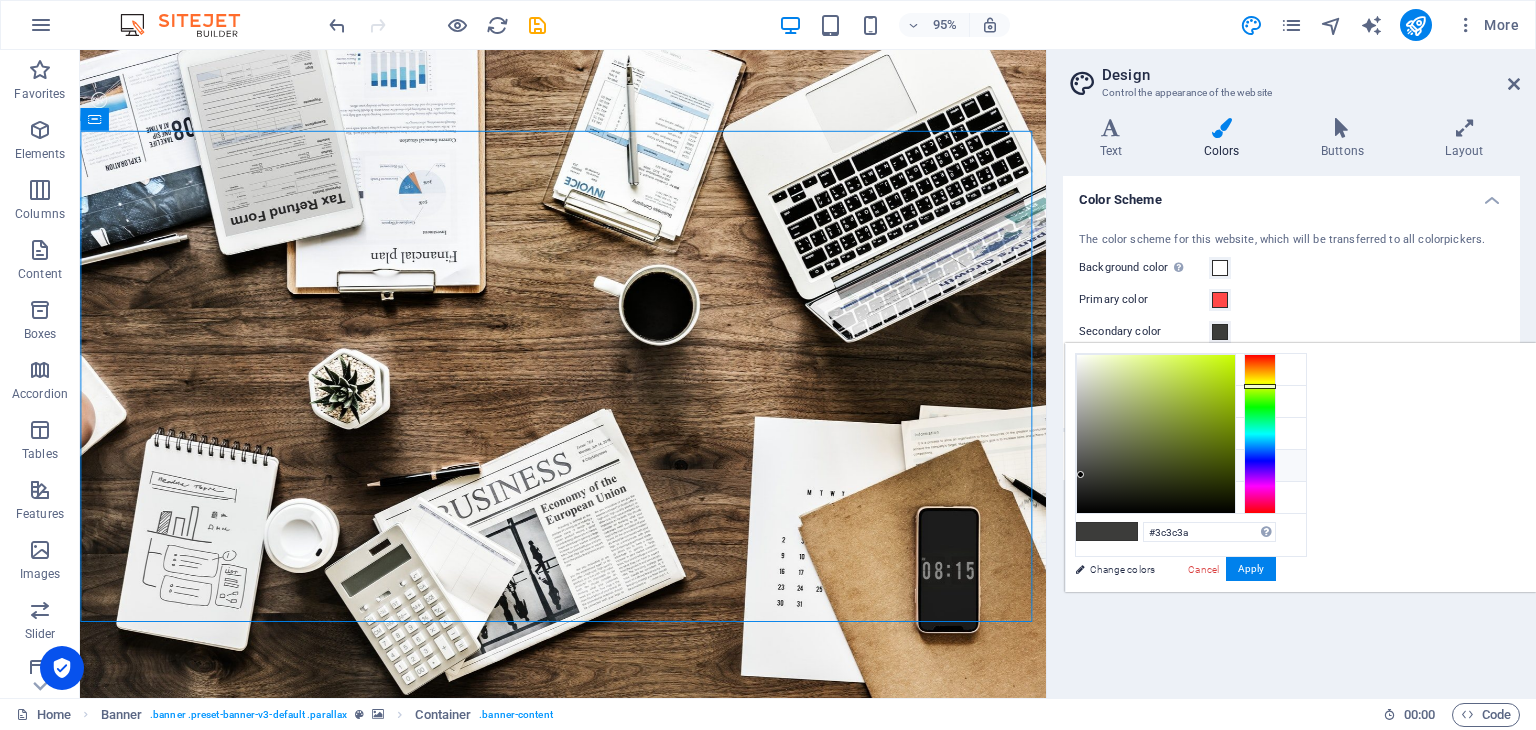 click at bounding box center [1092, 465] 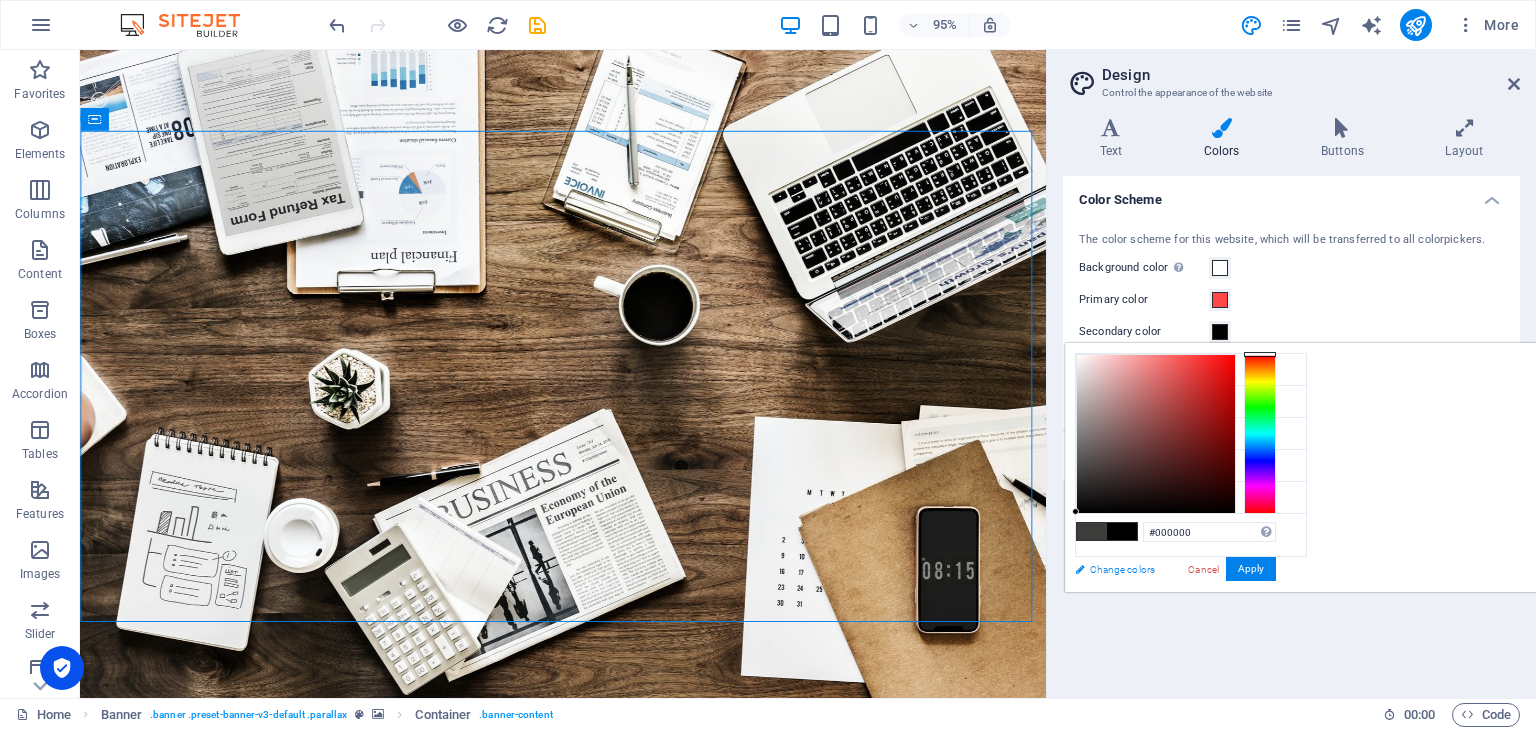 click on "Change colors" at bounding box center (1181, 569) 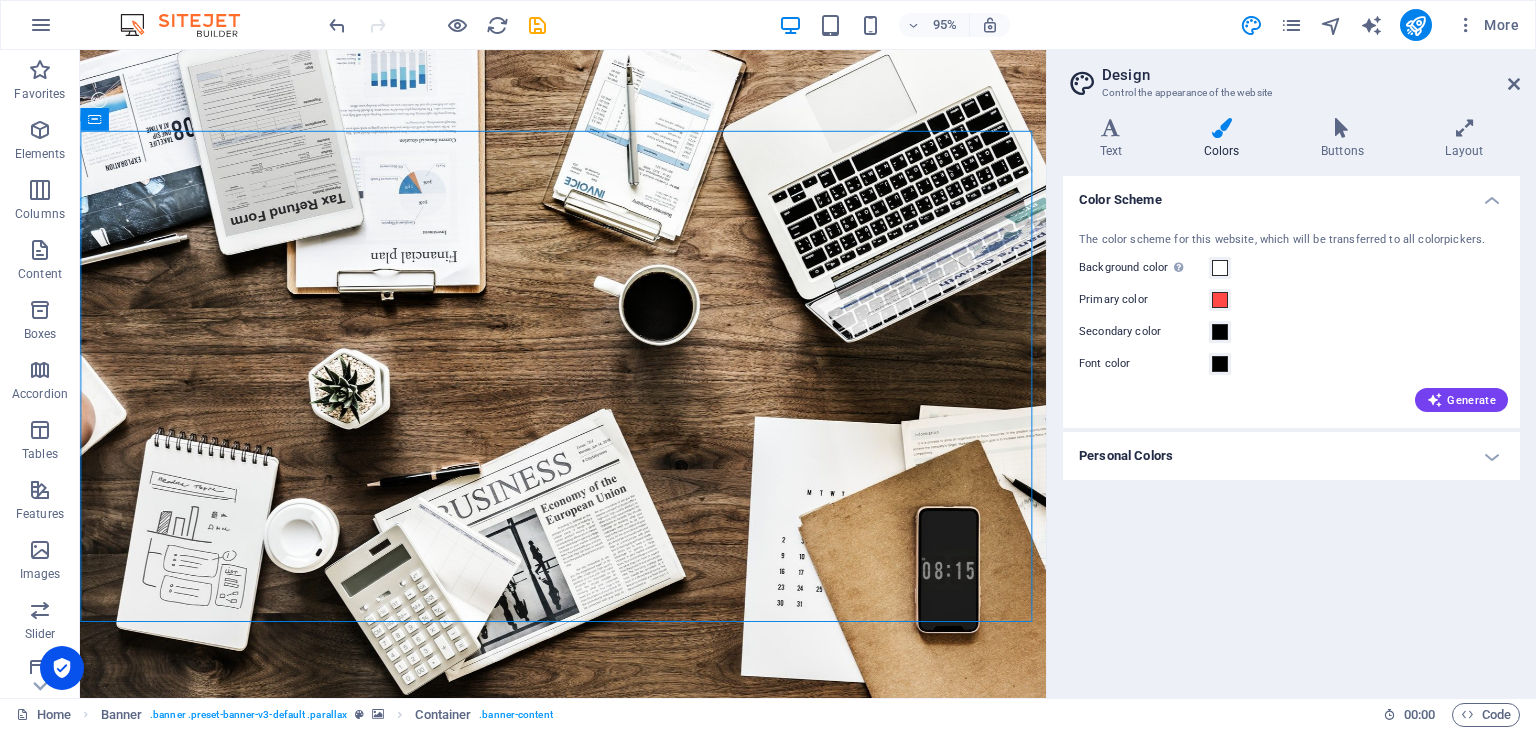 click on "Color Scheme" at bounding box center [1291, 194] 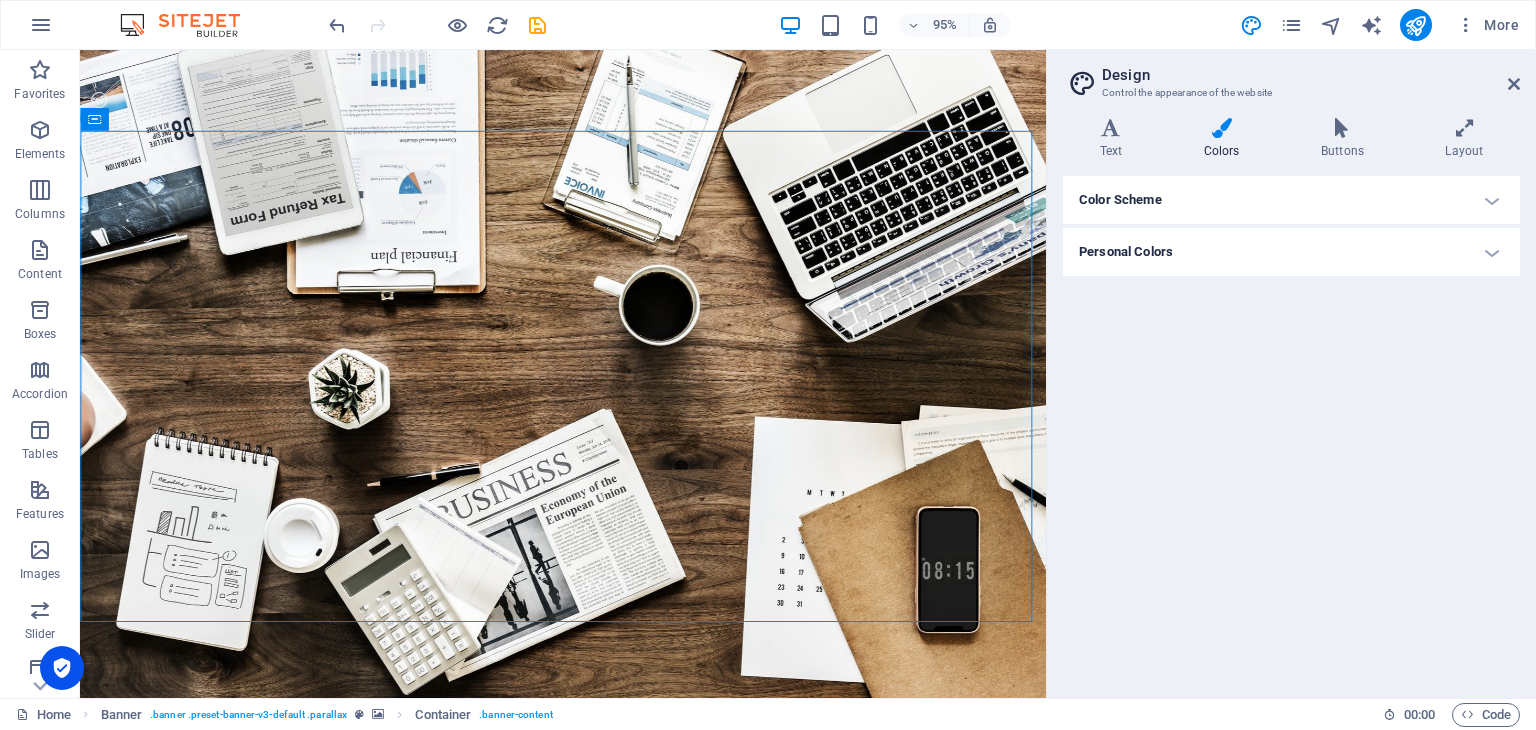 click on "Color Scheme" at bounding box center [1291, 200] 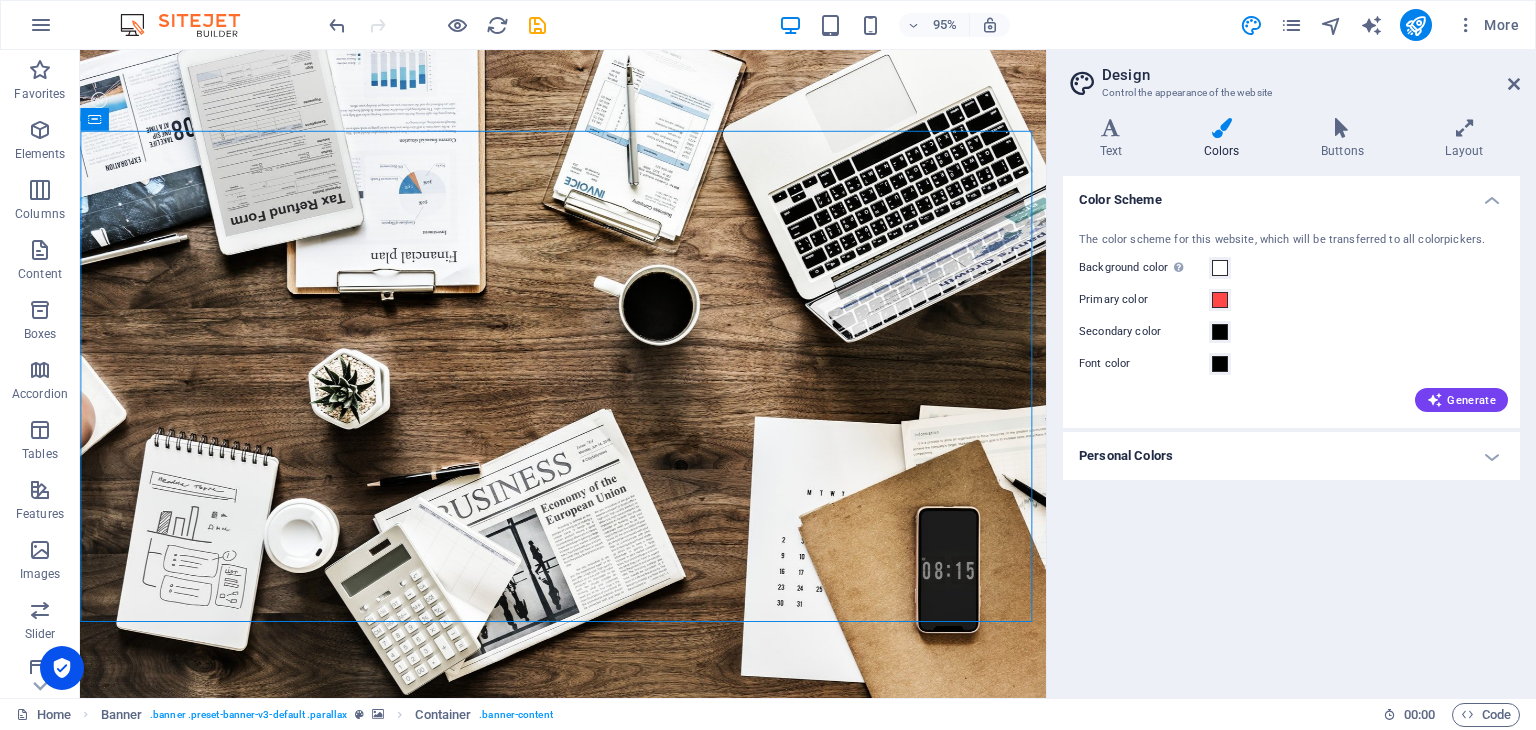 click on "Color Scheme" at bounding box center [1291, 194] 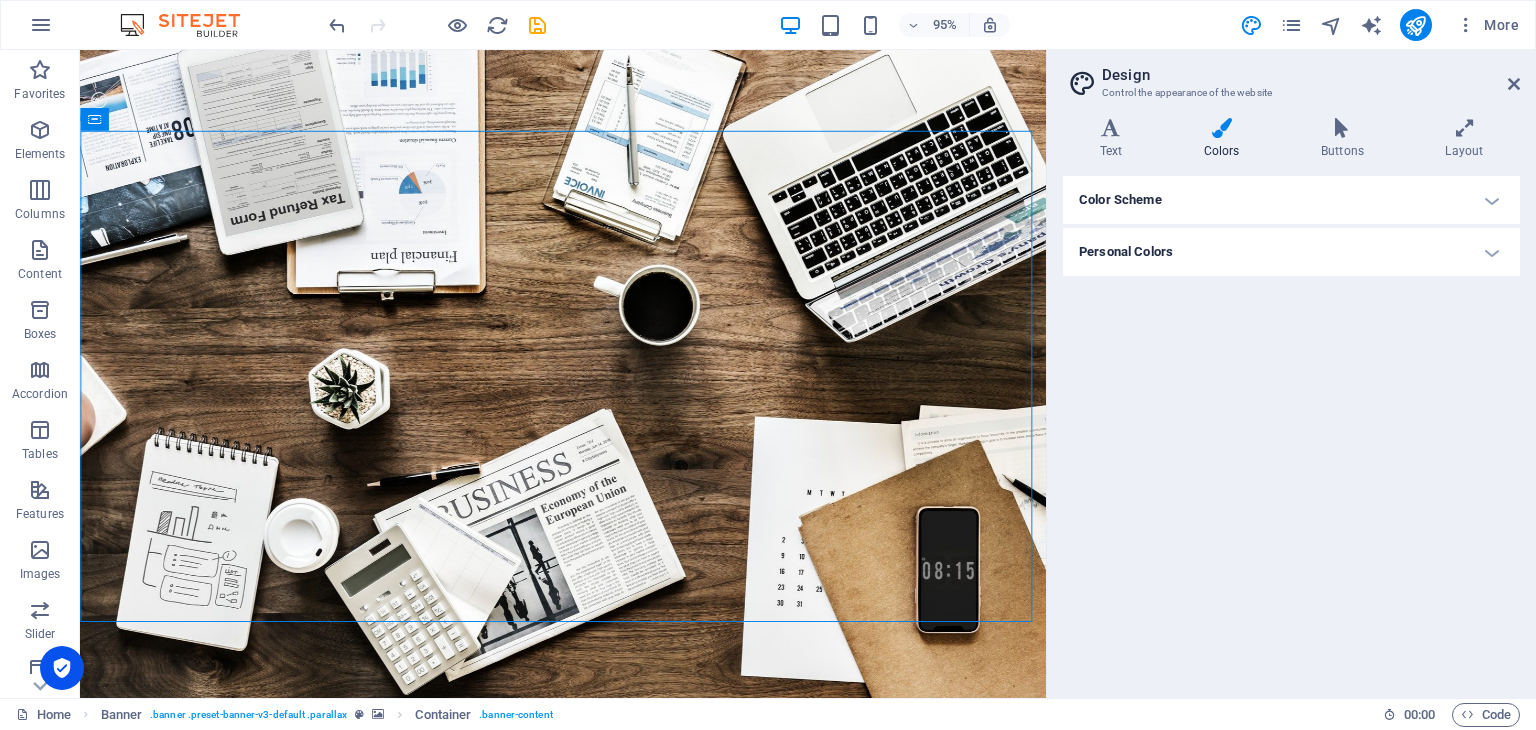 click on "Personal Colors" at bounding box center [1291, 252] 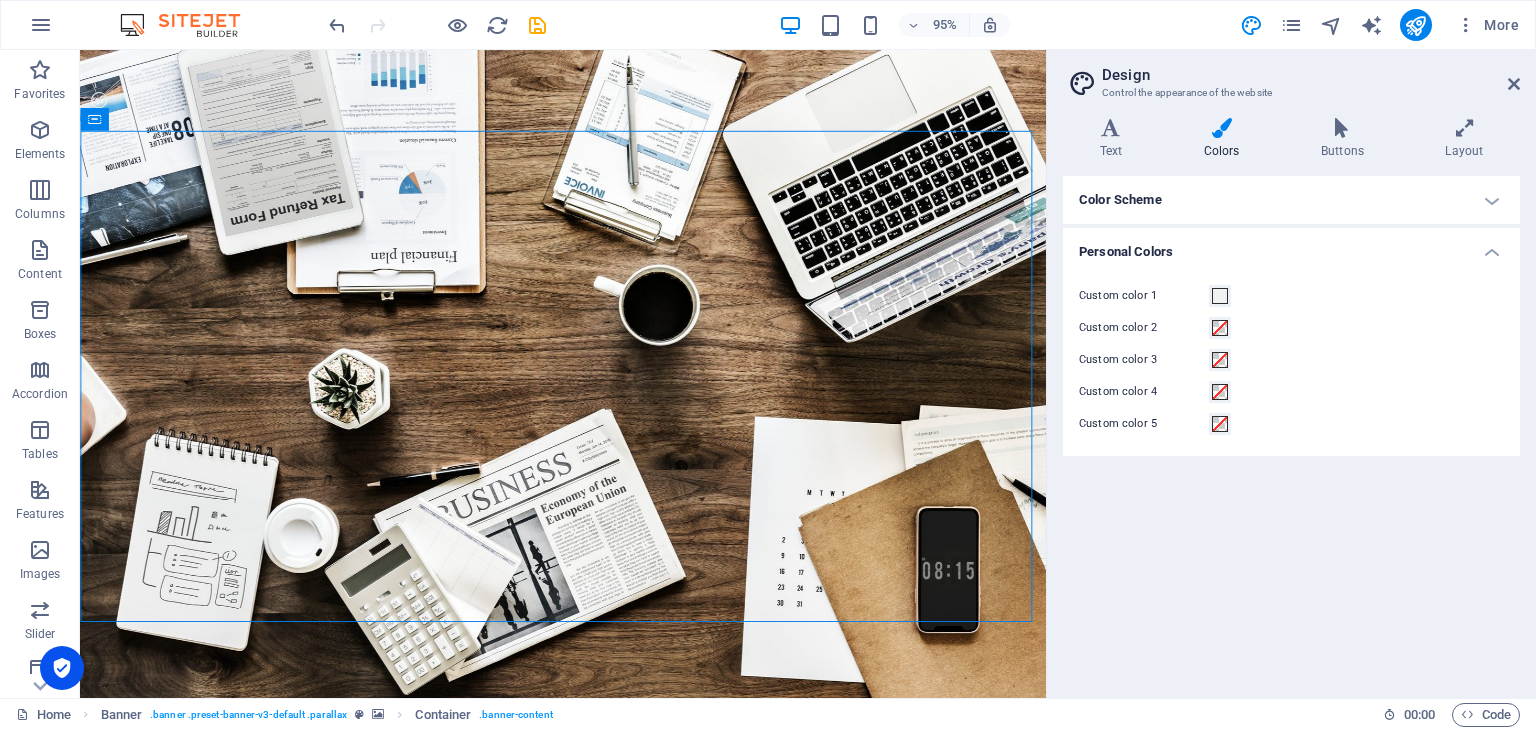 click on "Personal Colors" at bounding box center (1291, 246) 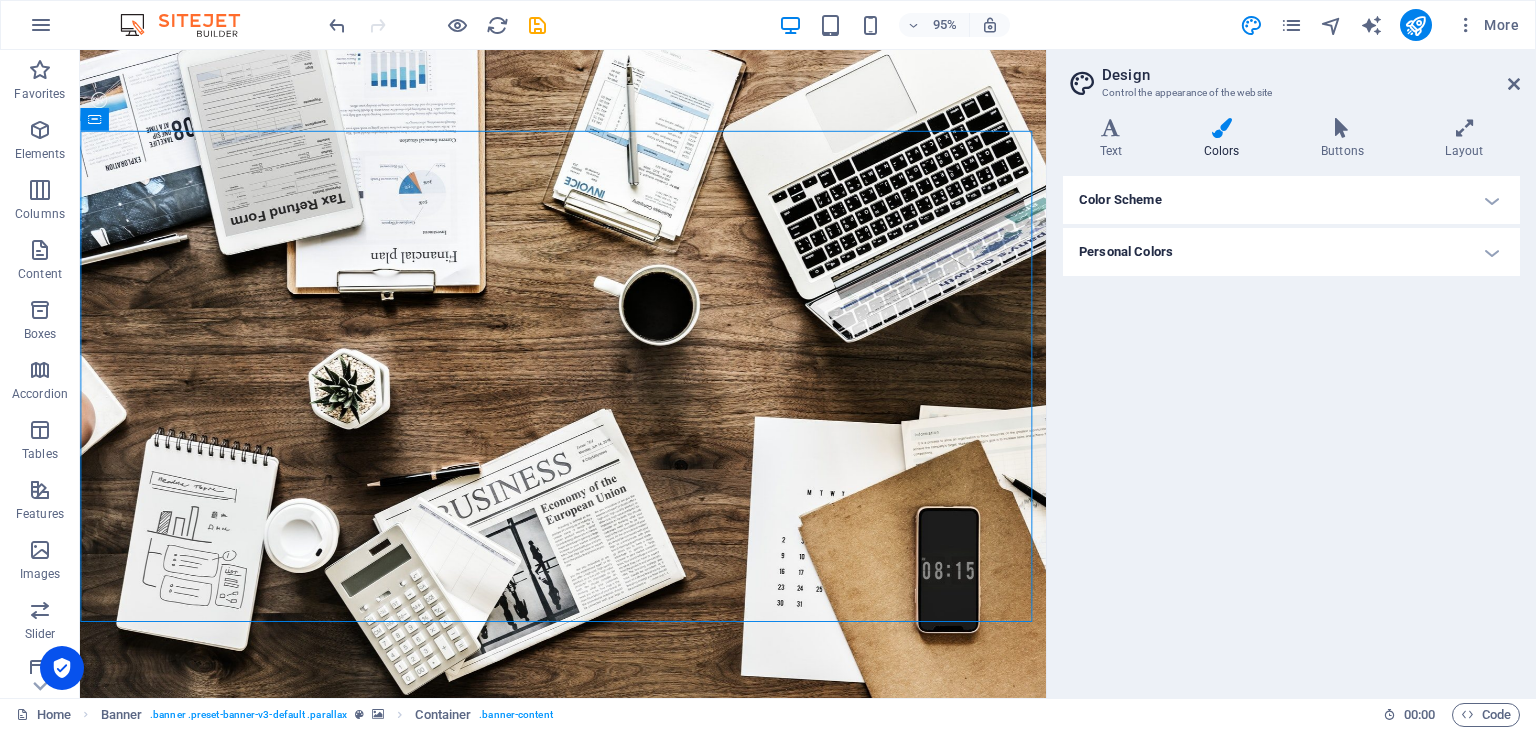 click on "Color Scheme" at bounding box center (1291, 200) 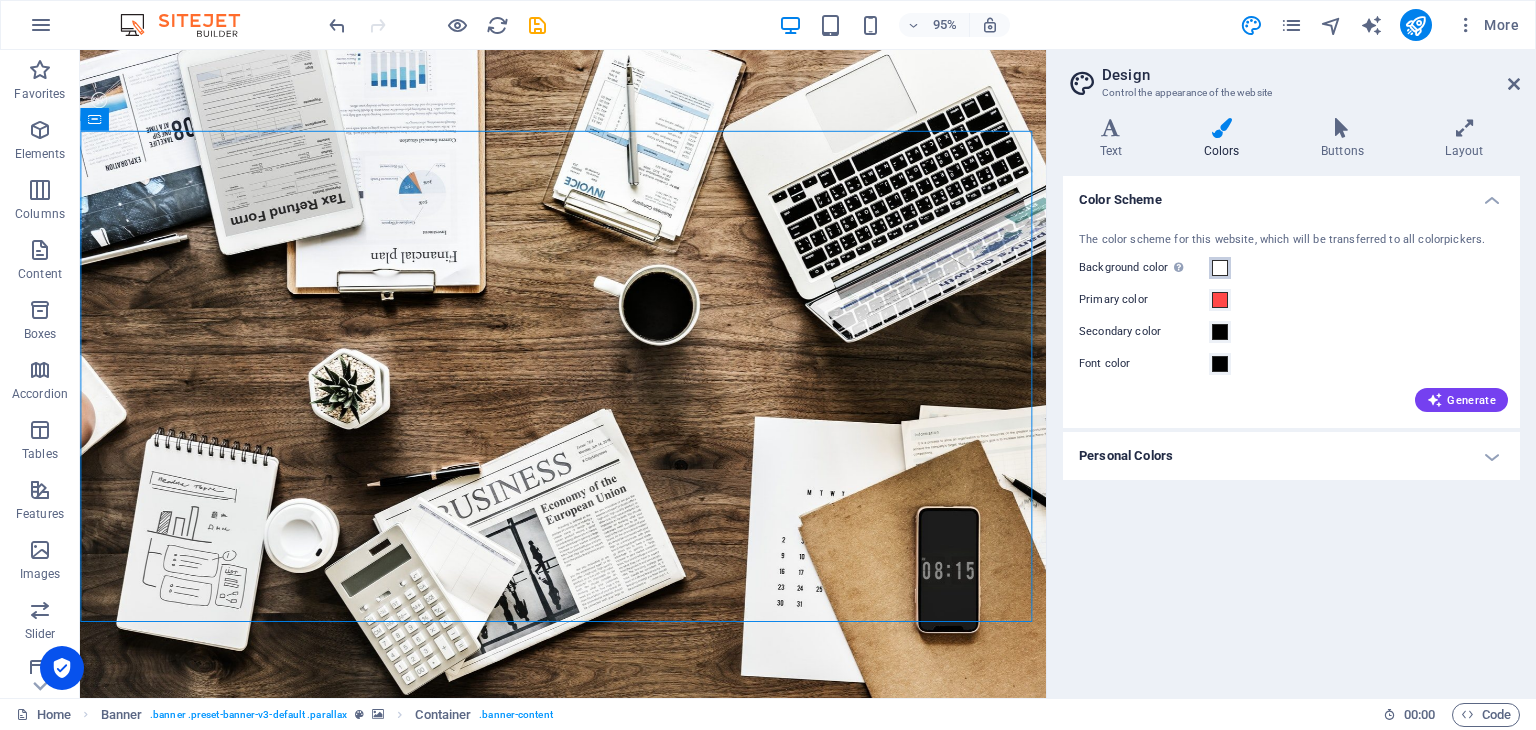 click at bounding box center [1220, 268] 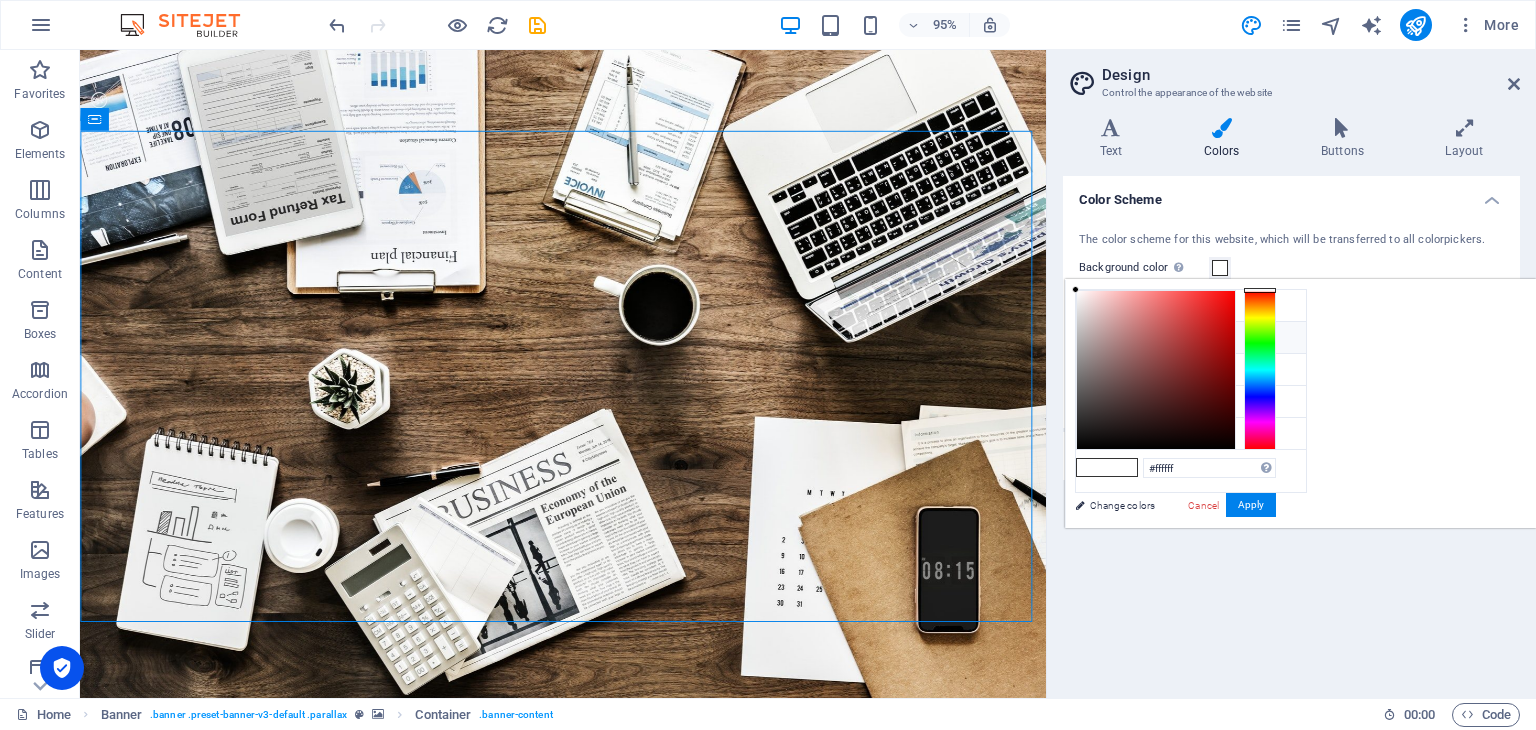 click on "Primary color
#ff4747" at bounding box center (1191, 338) 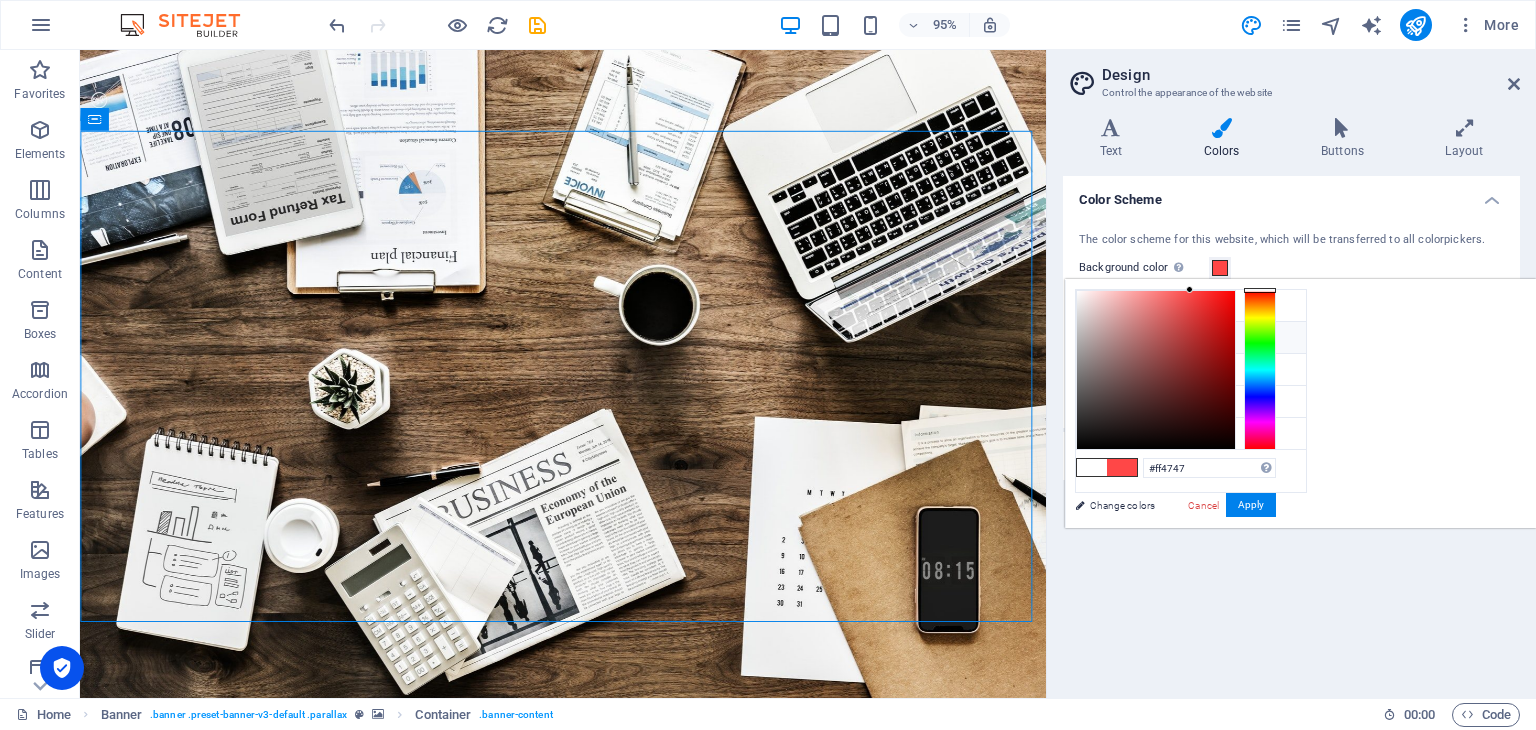 click at bounding box center (1092, 337) 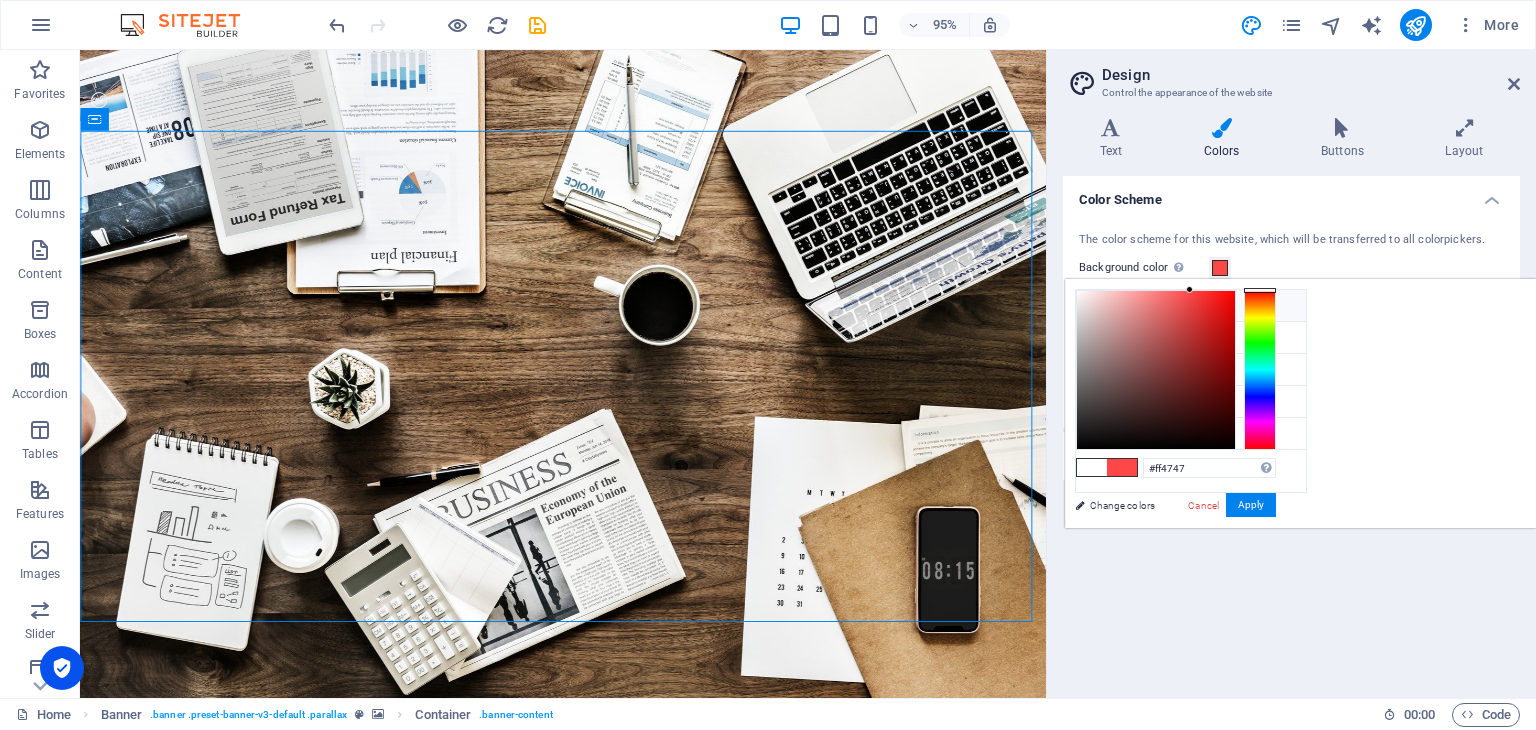 click at bounding box center [1092, 305] 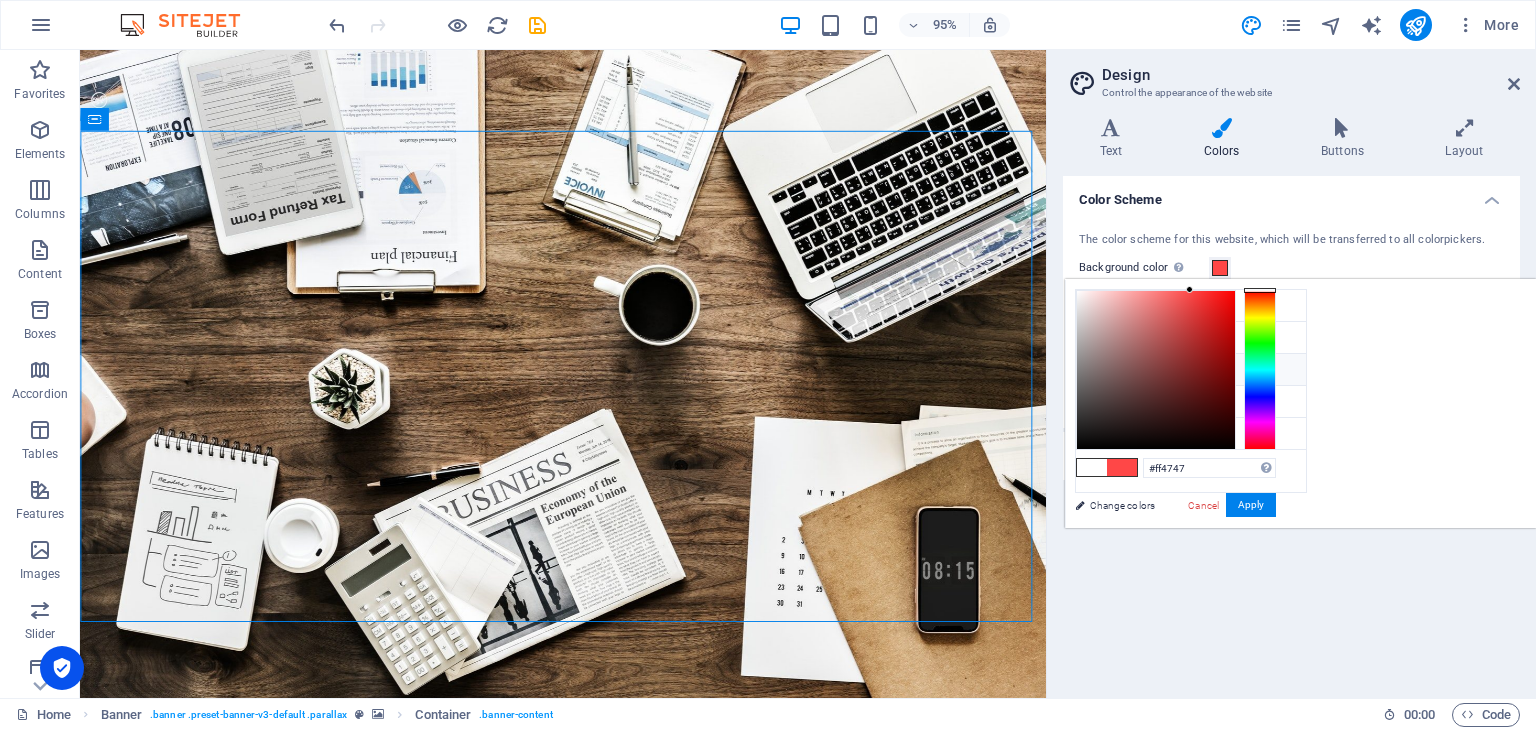 click on "Secondary color
#000000" at bounding box center [1191, 370] 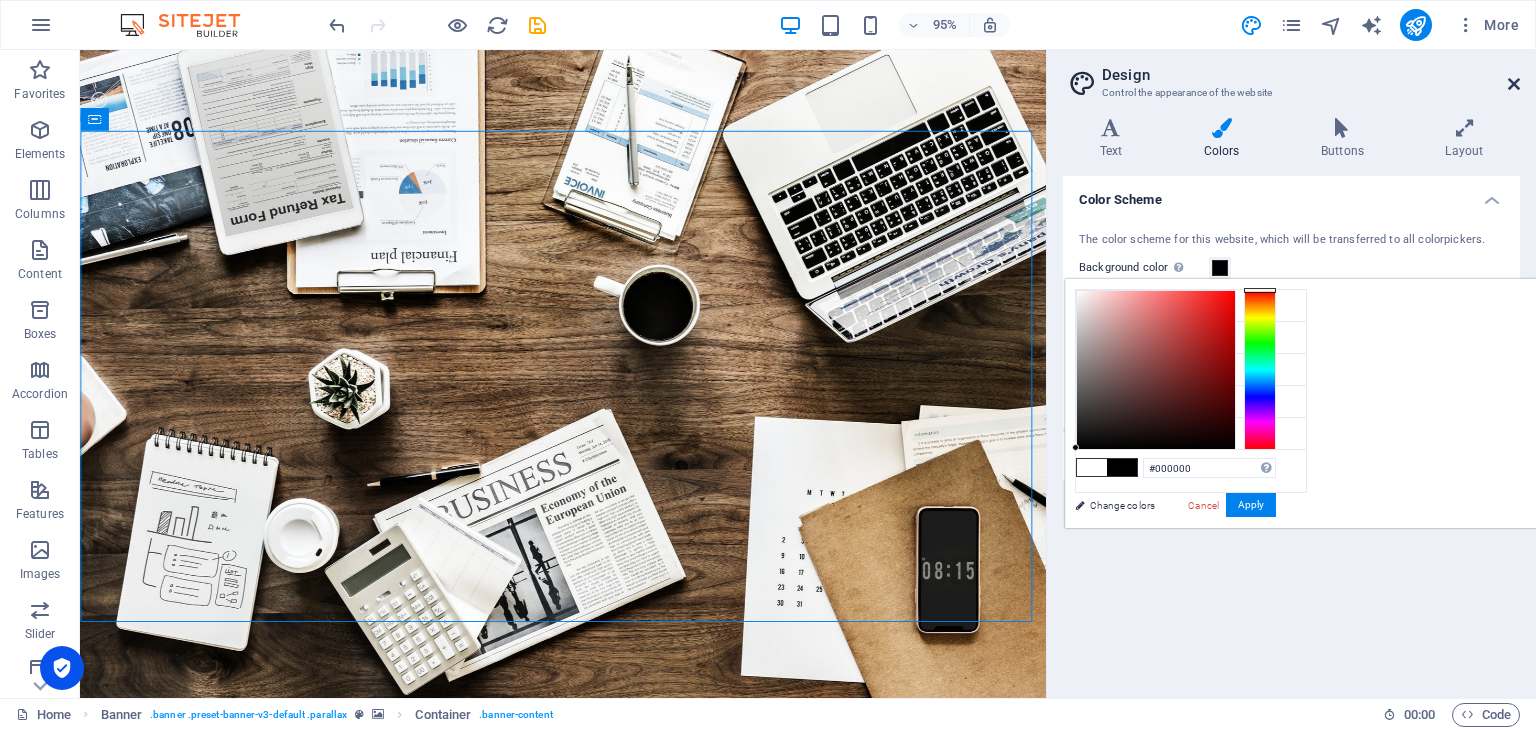 click at bounding box center [1514, 84] 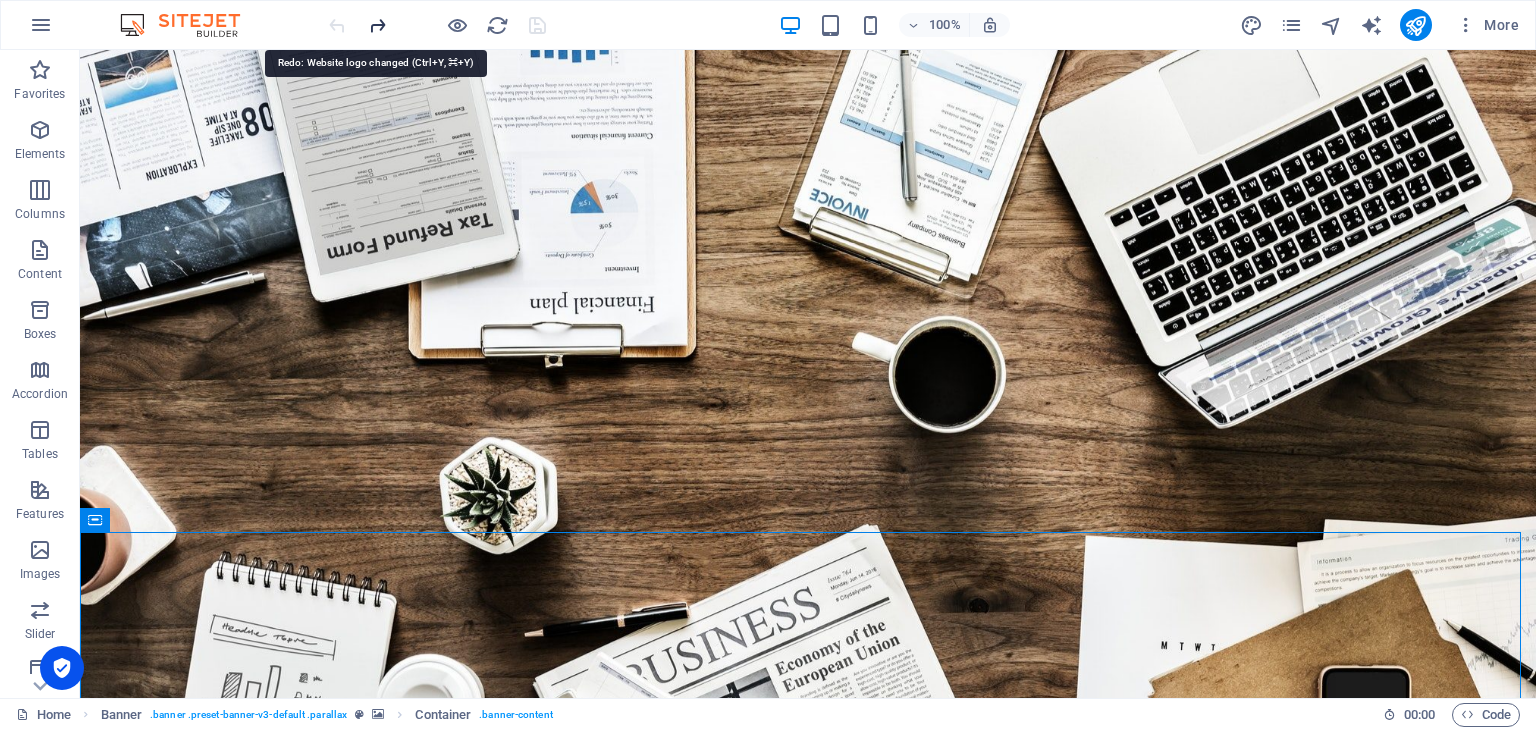 click at bounding box center [377, 25] 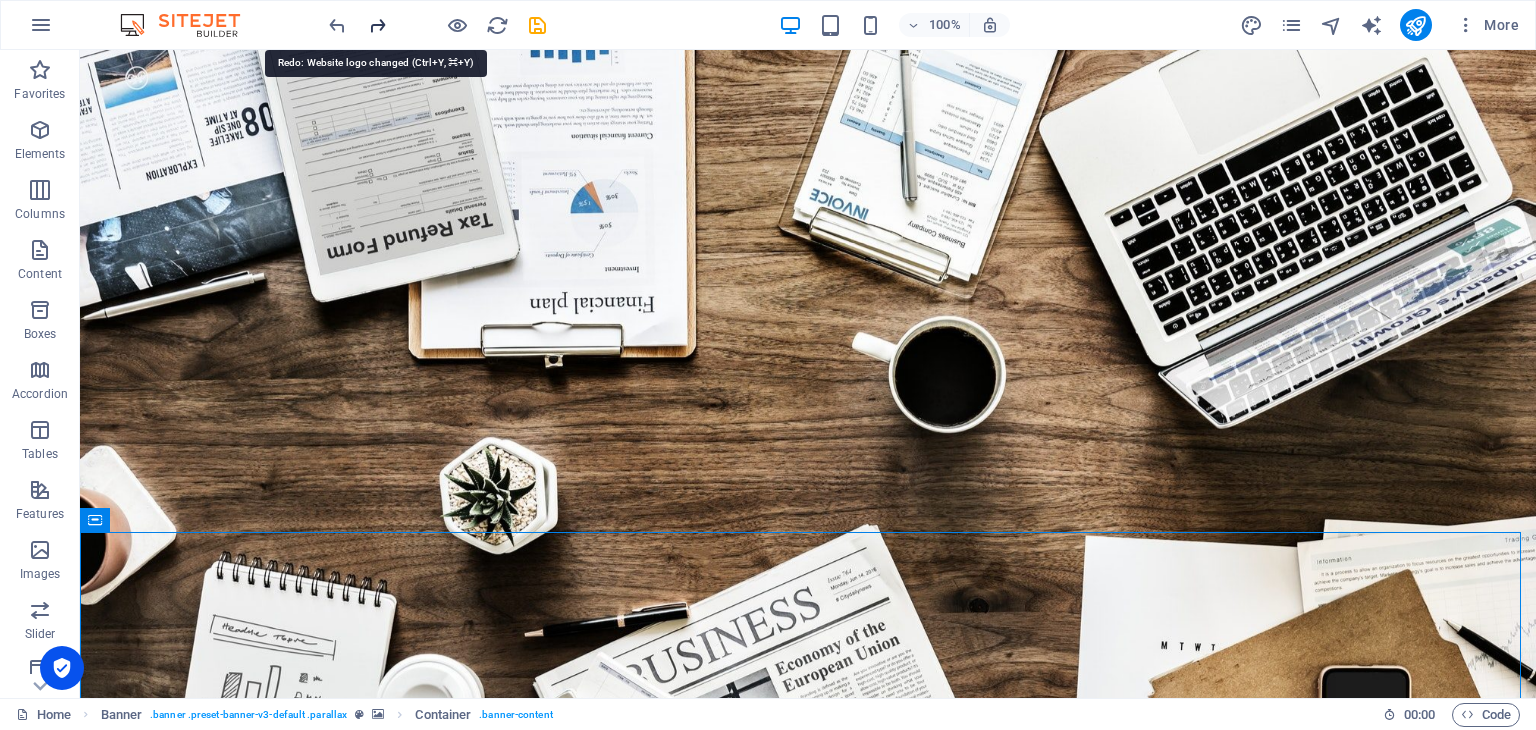 click at bounding box center (377, 25) 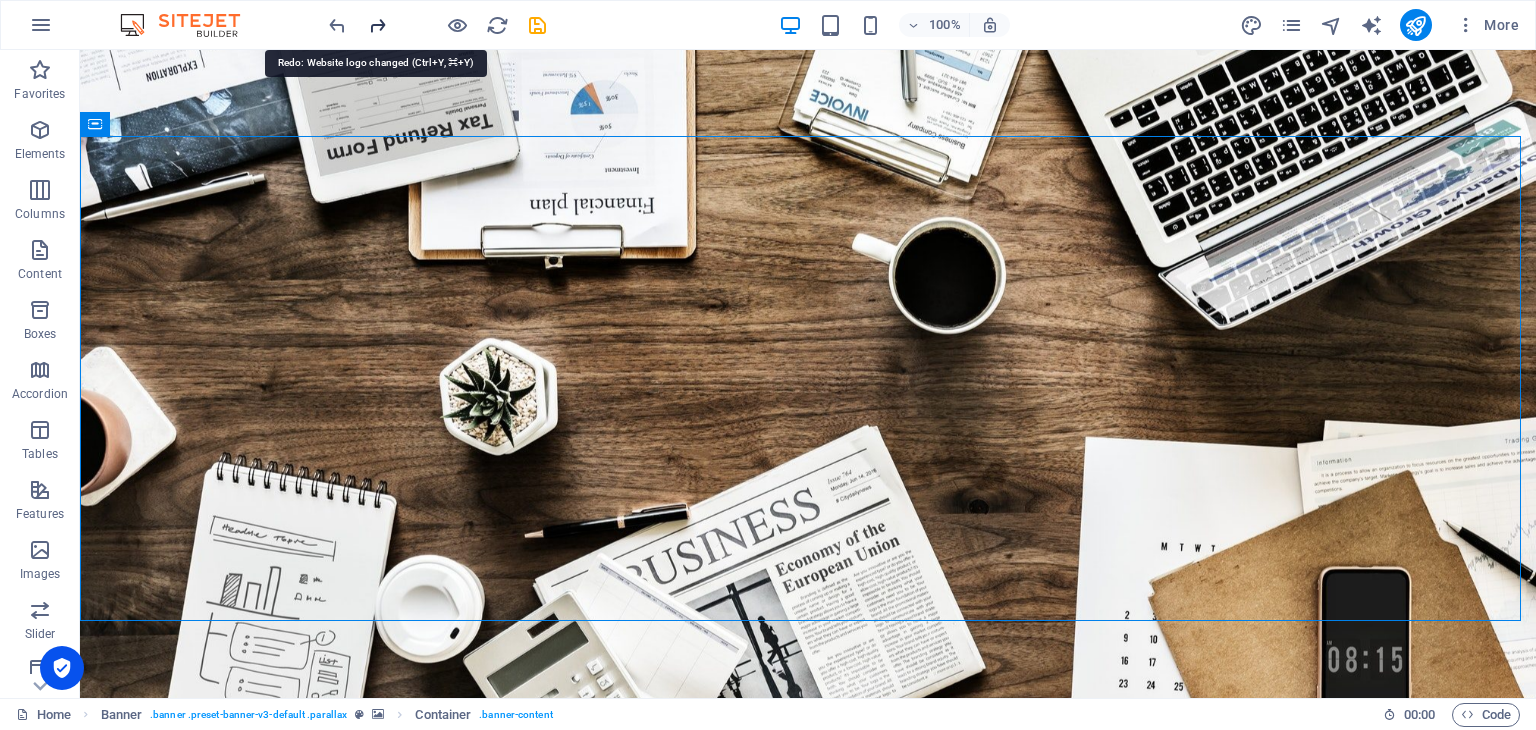 click at bounding box center (377, 25) 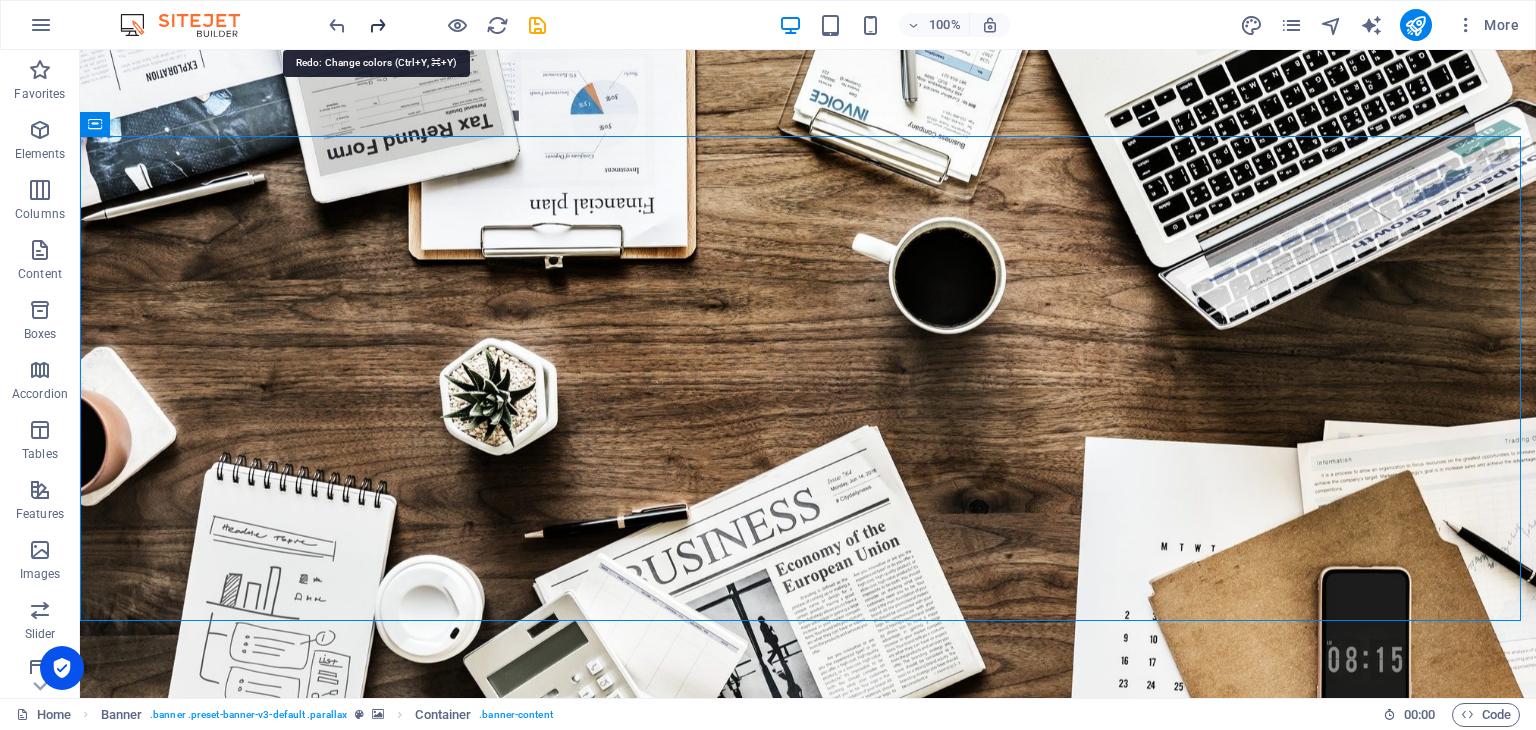 click at bounding box center (377, 25) 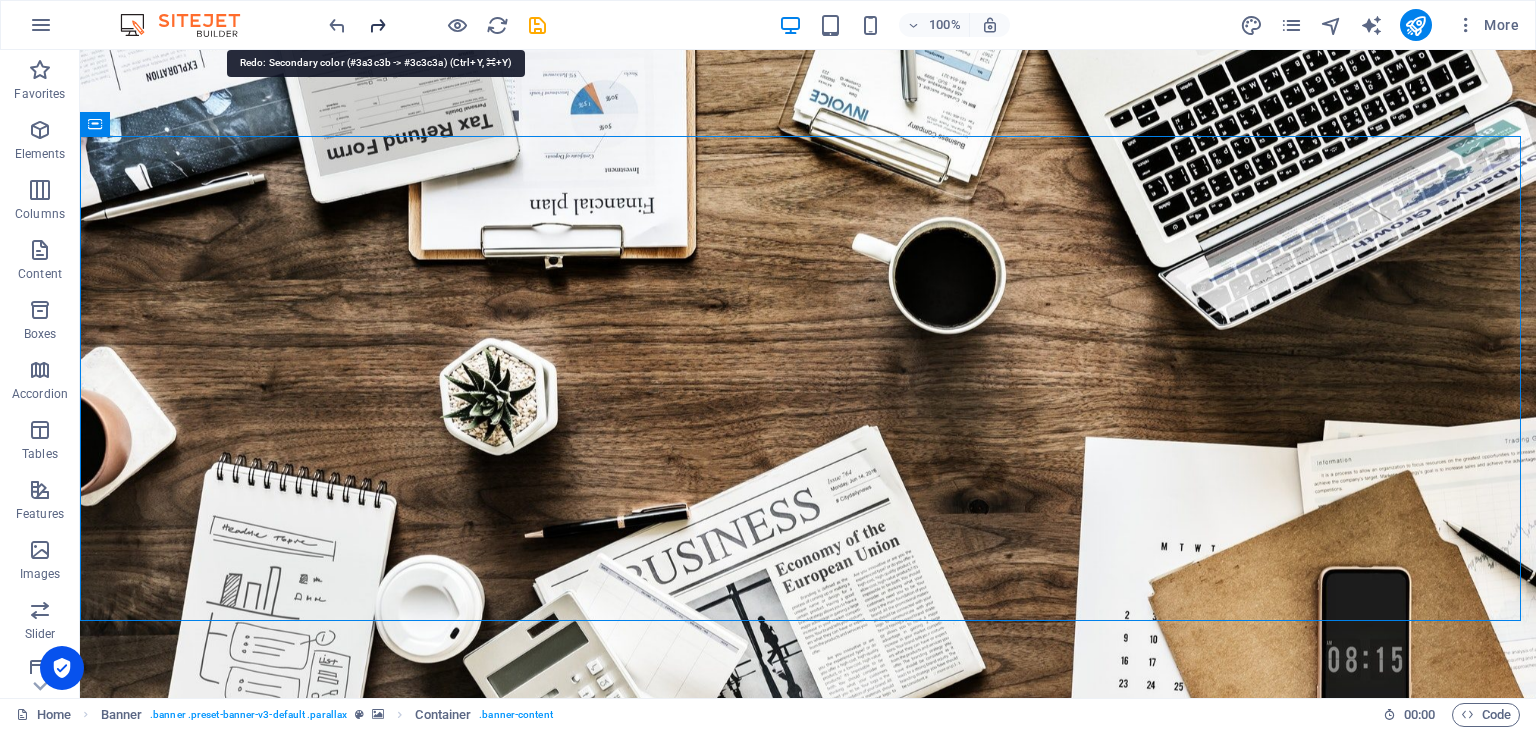 click at bounding box center [377, 25] 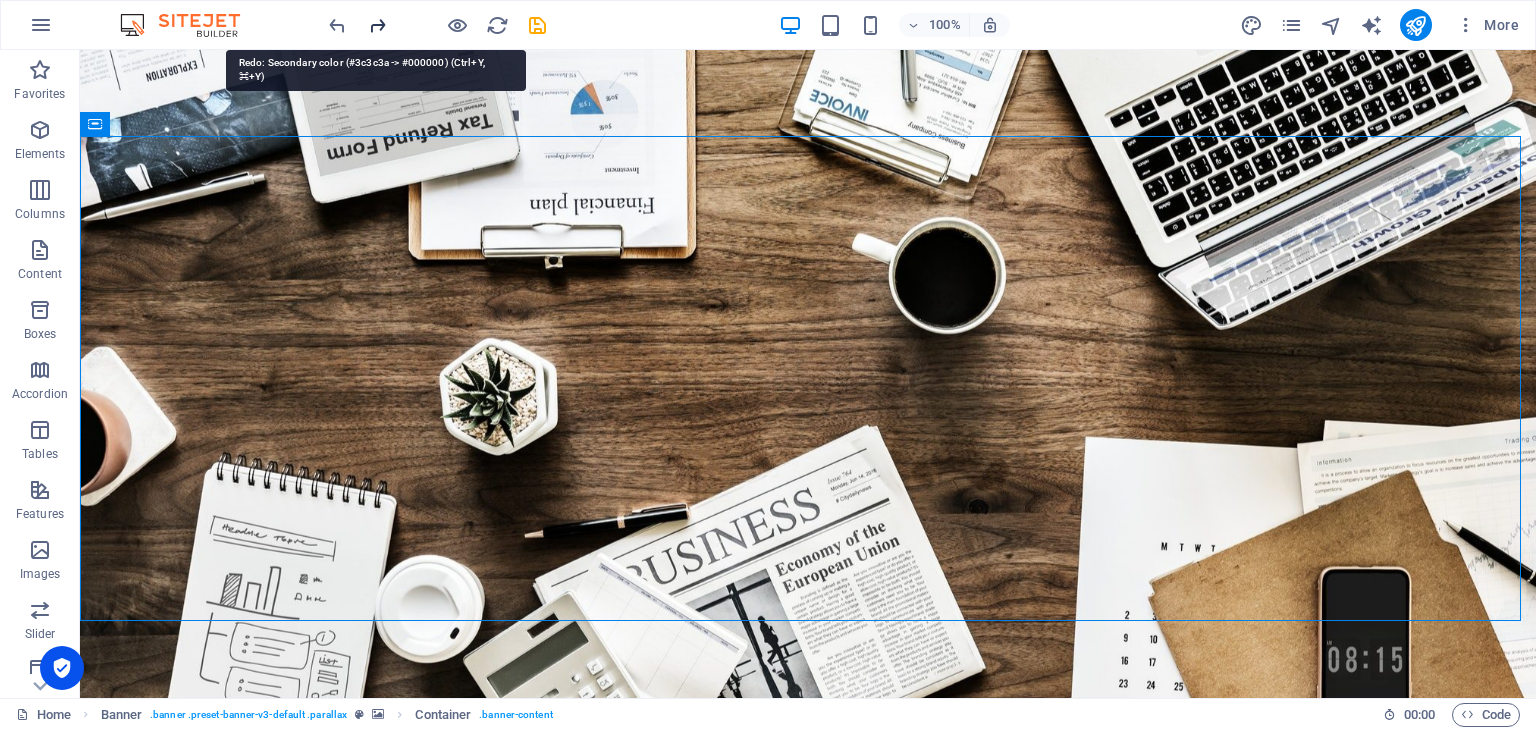 click at bounding box center [377, 25] 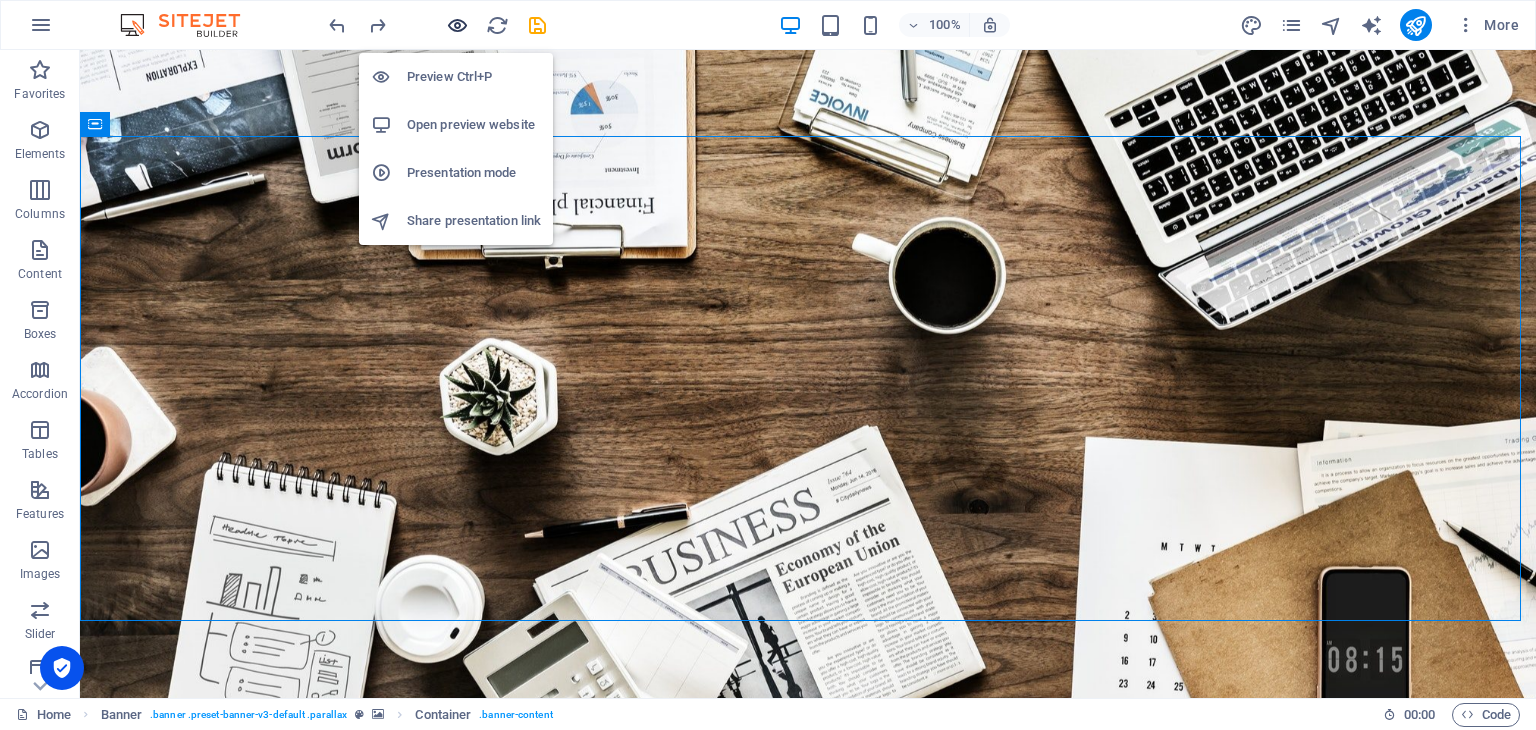 click at bounding box center (457, 25) 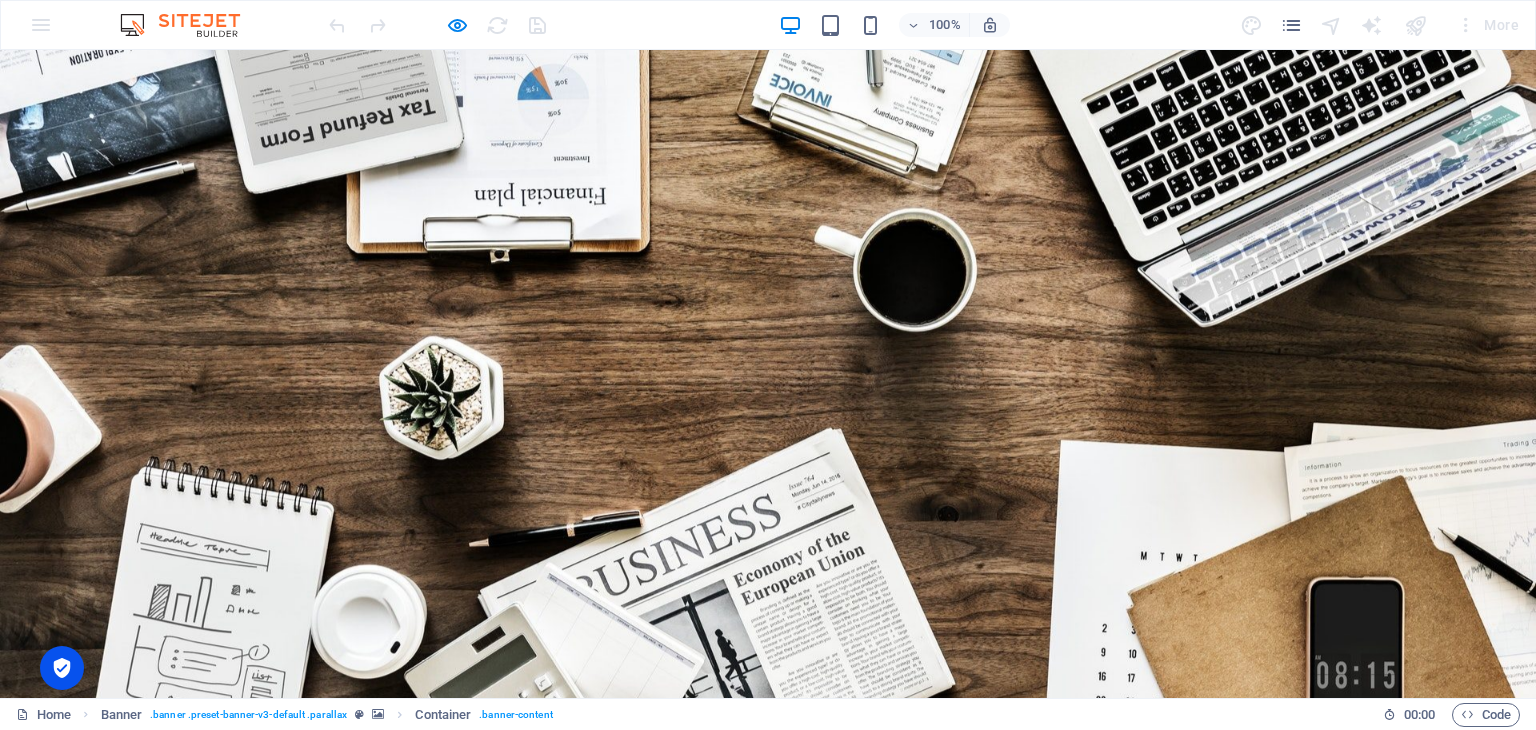 type 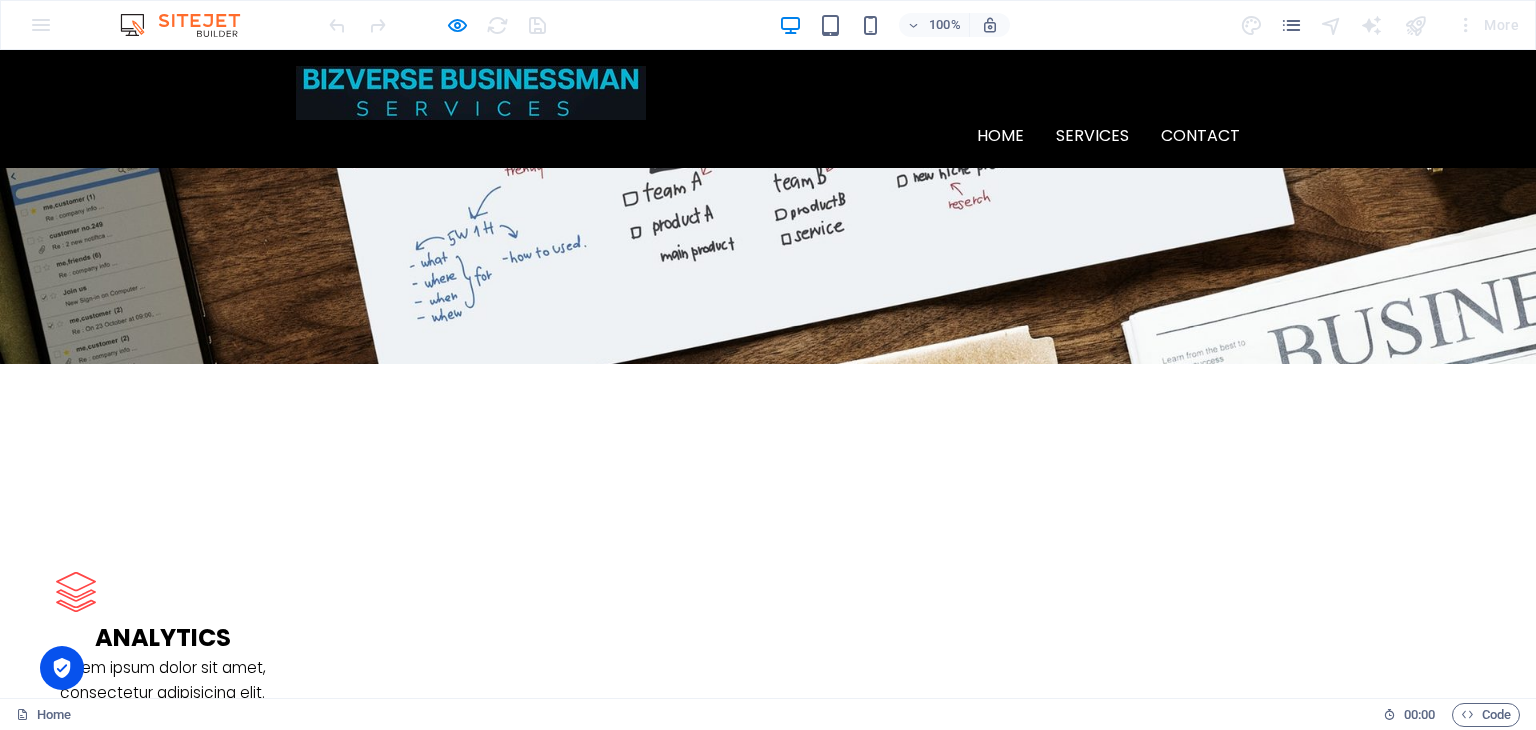 scroll, scrollTop: 0, scrollLeft: 0, axis: both 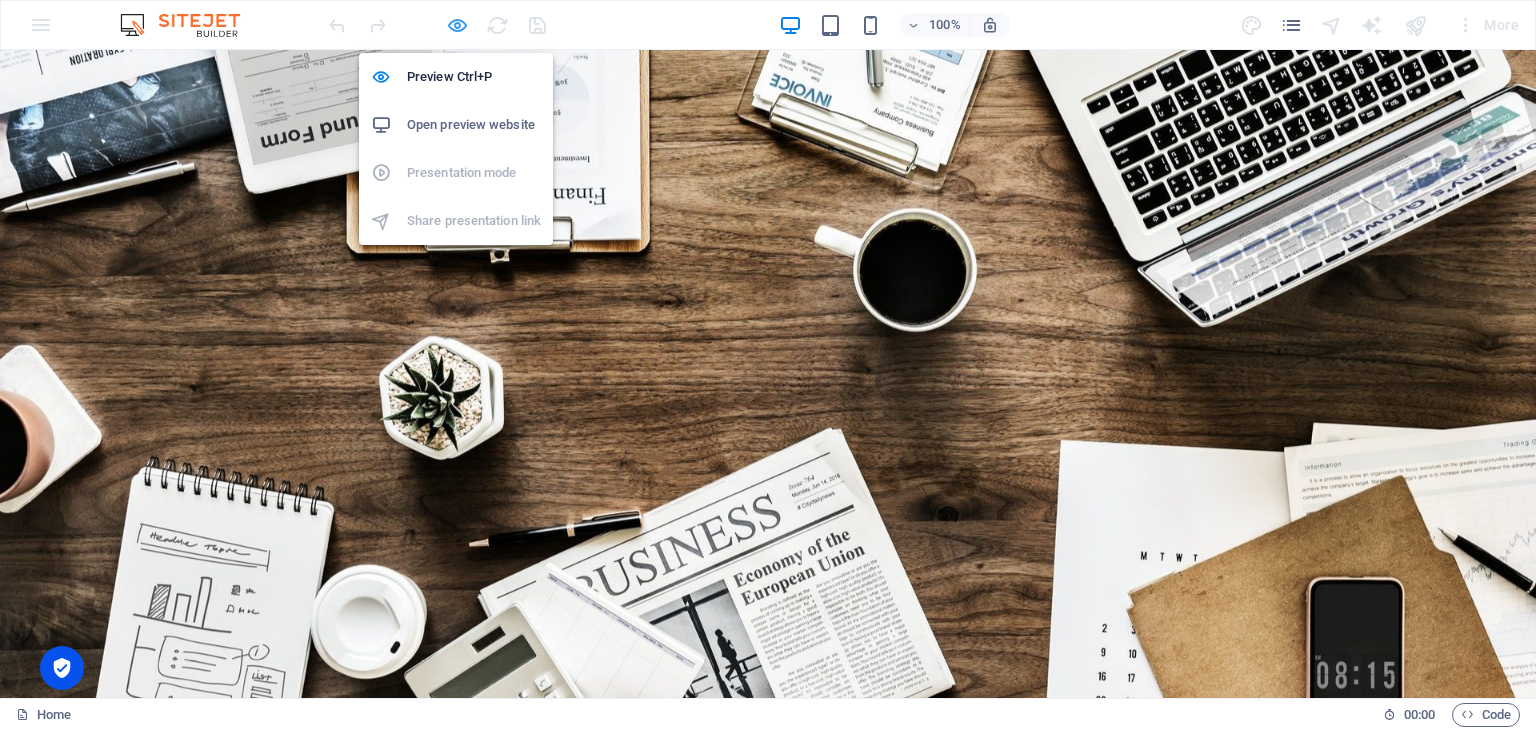drag, startPoint x: 475, startPoint y: 33, endPoint x: 458, endPoint y: 27, distance: 18.027756 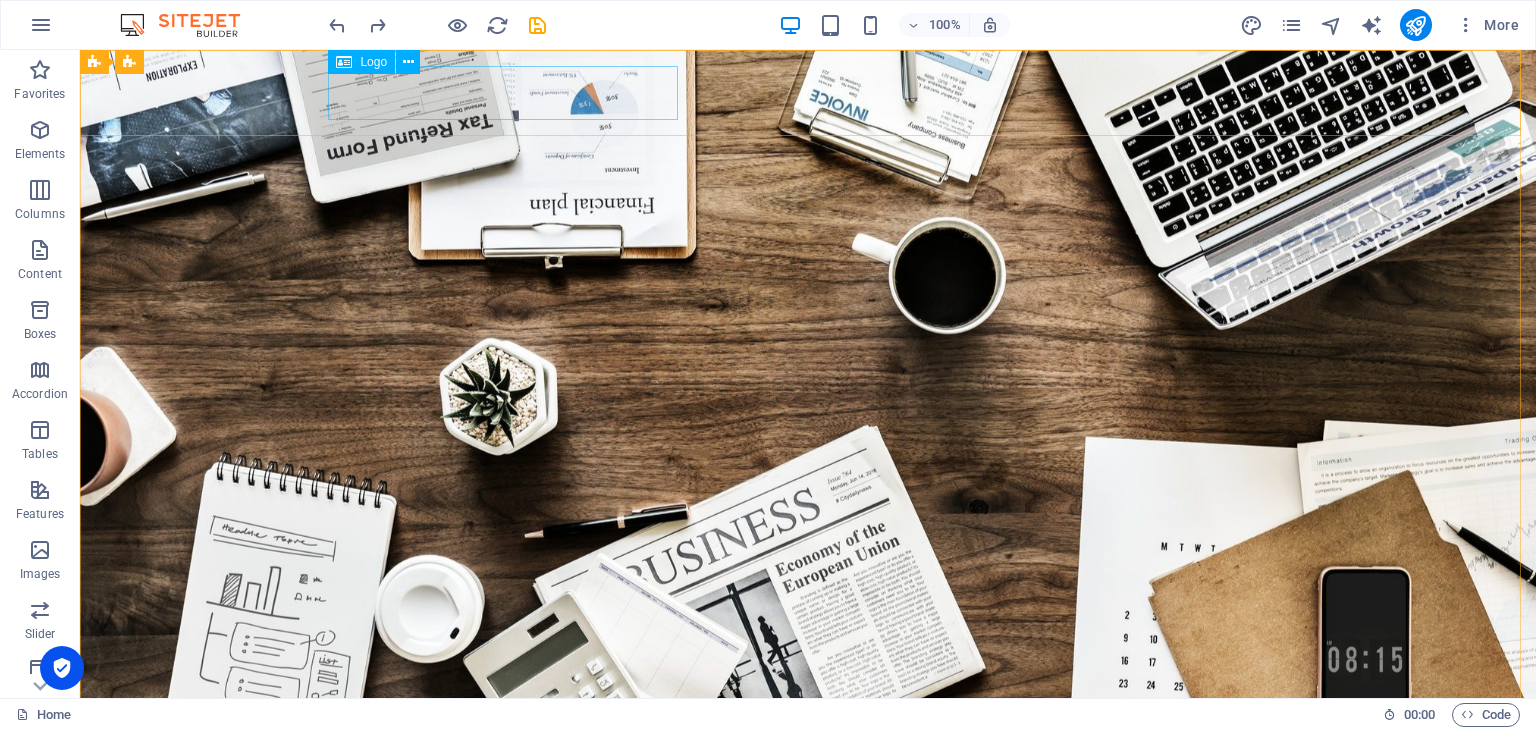 click on "Logo" at bounding box center [373, 62] 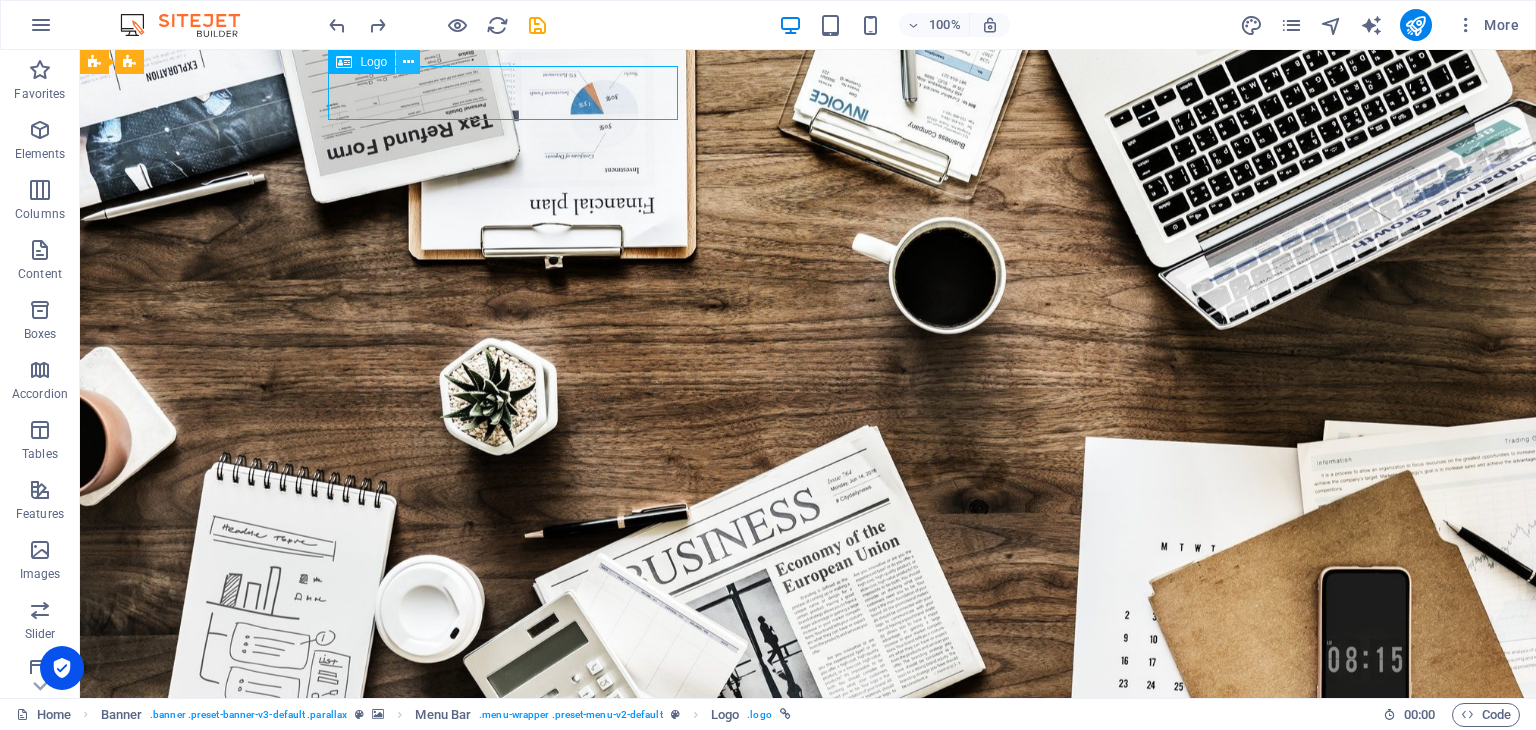 click at bounding box center (408, 62) 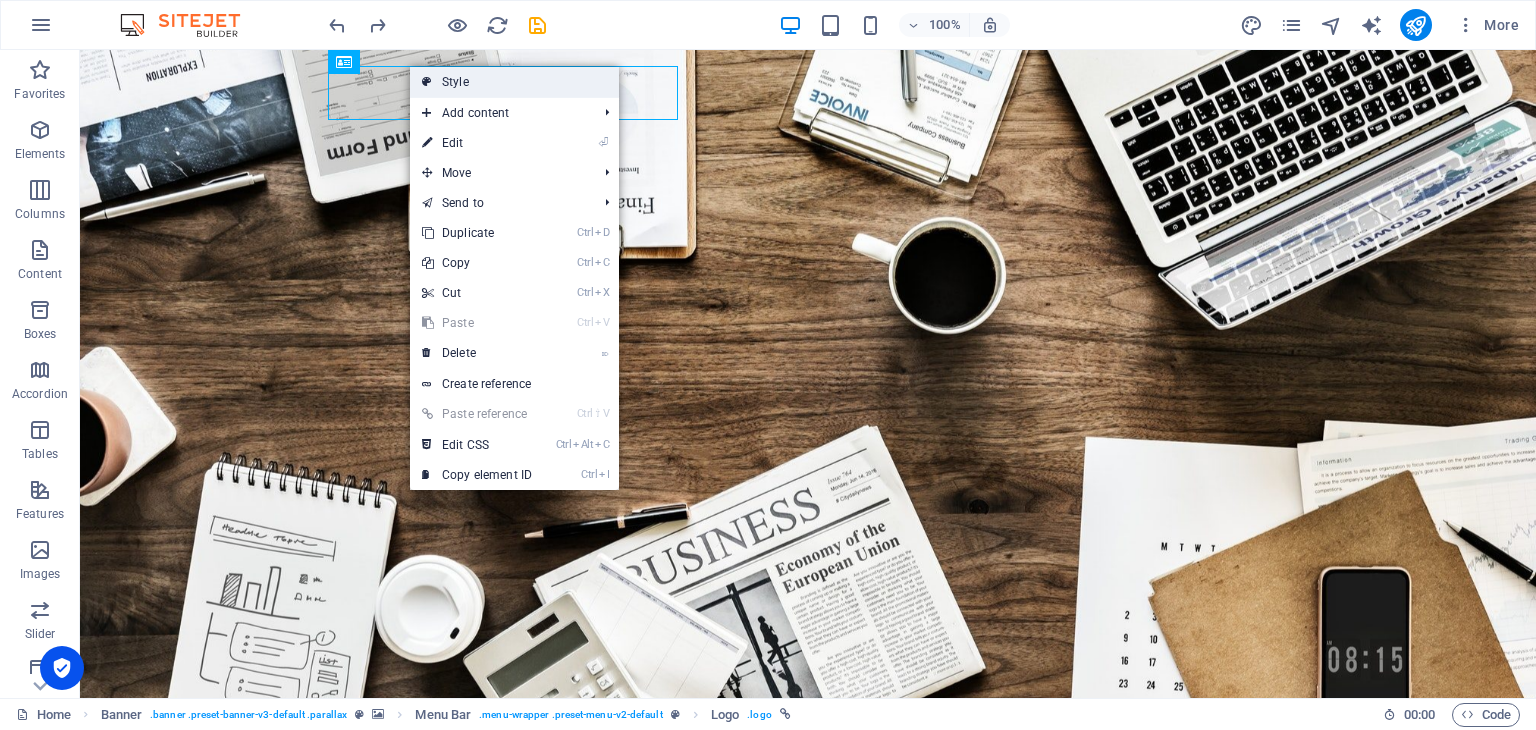 click on "Style" at bounding box center [514, 82] 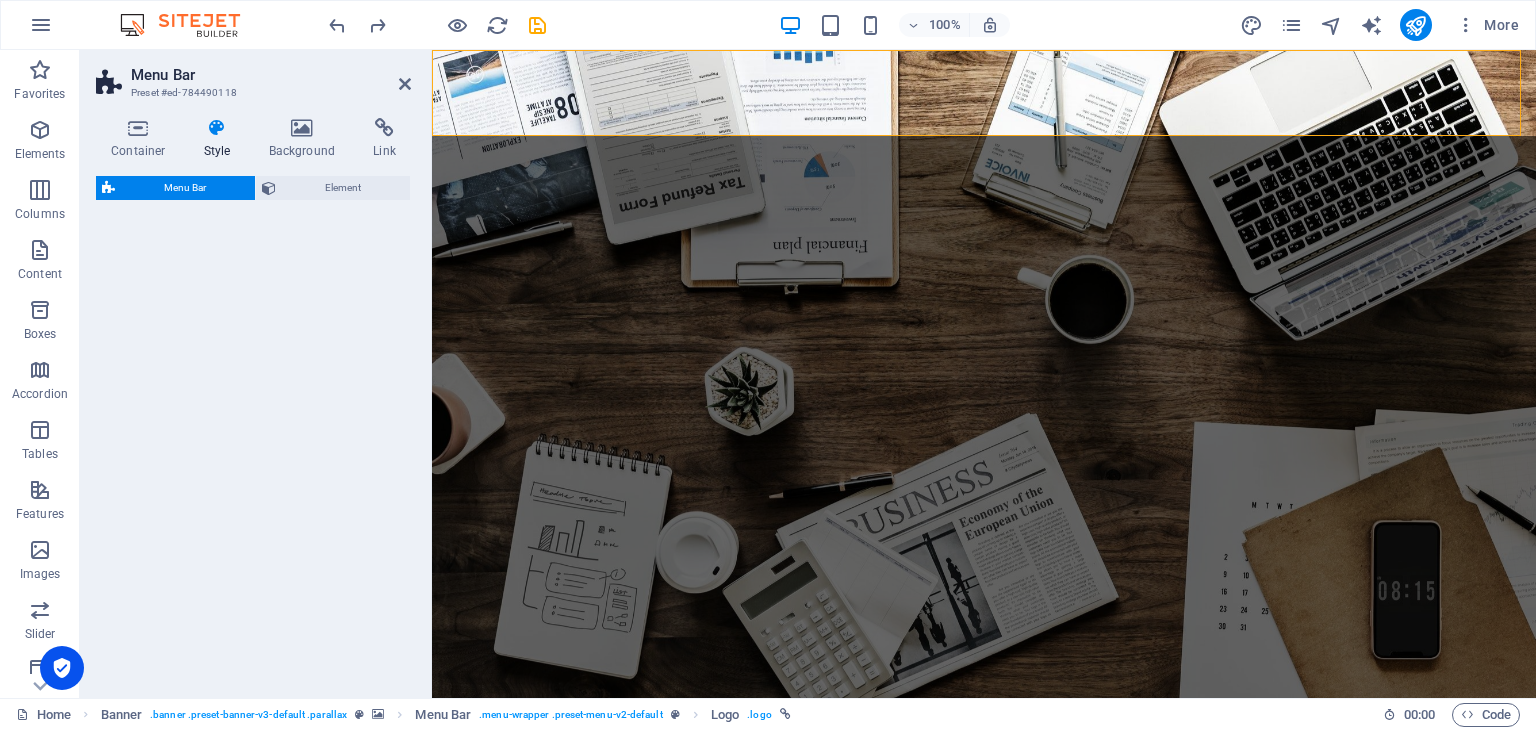 select on "rem" 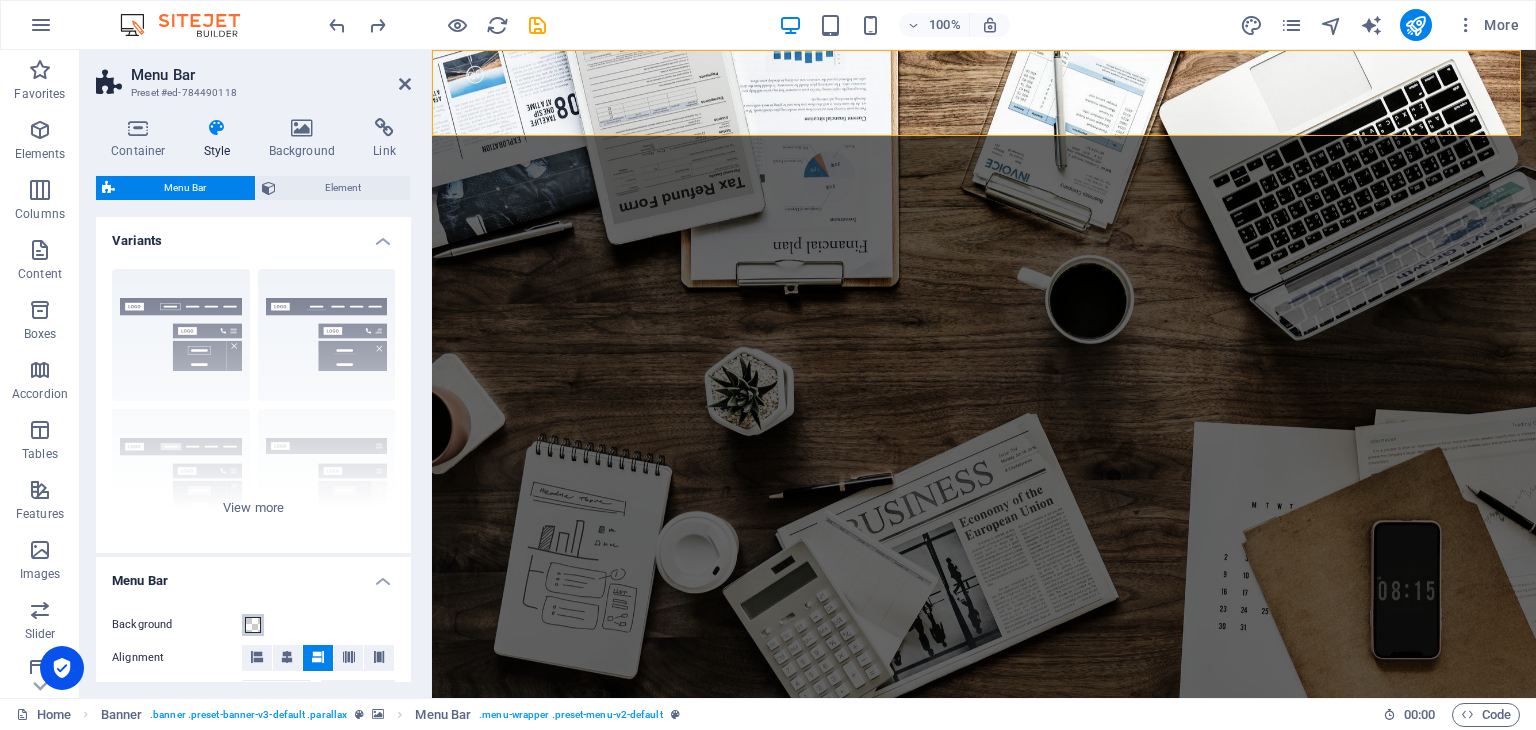 click at bounding box center (253, 625) 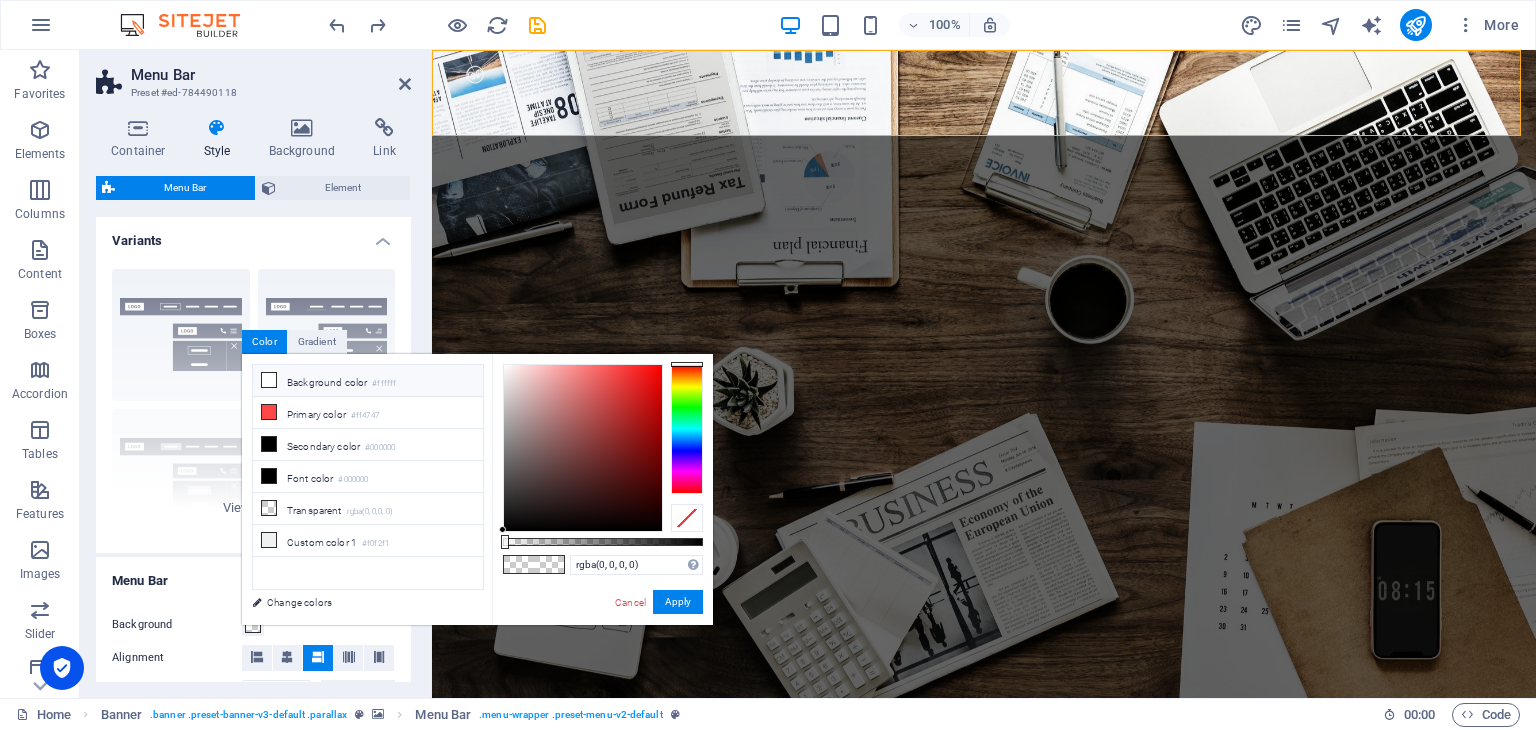 click at bounding box center [269, 380] 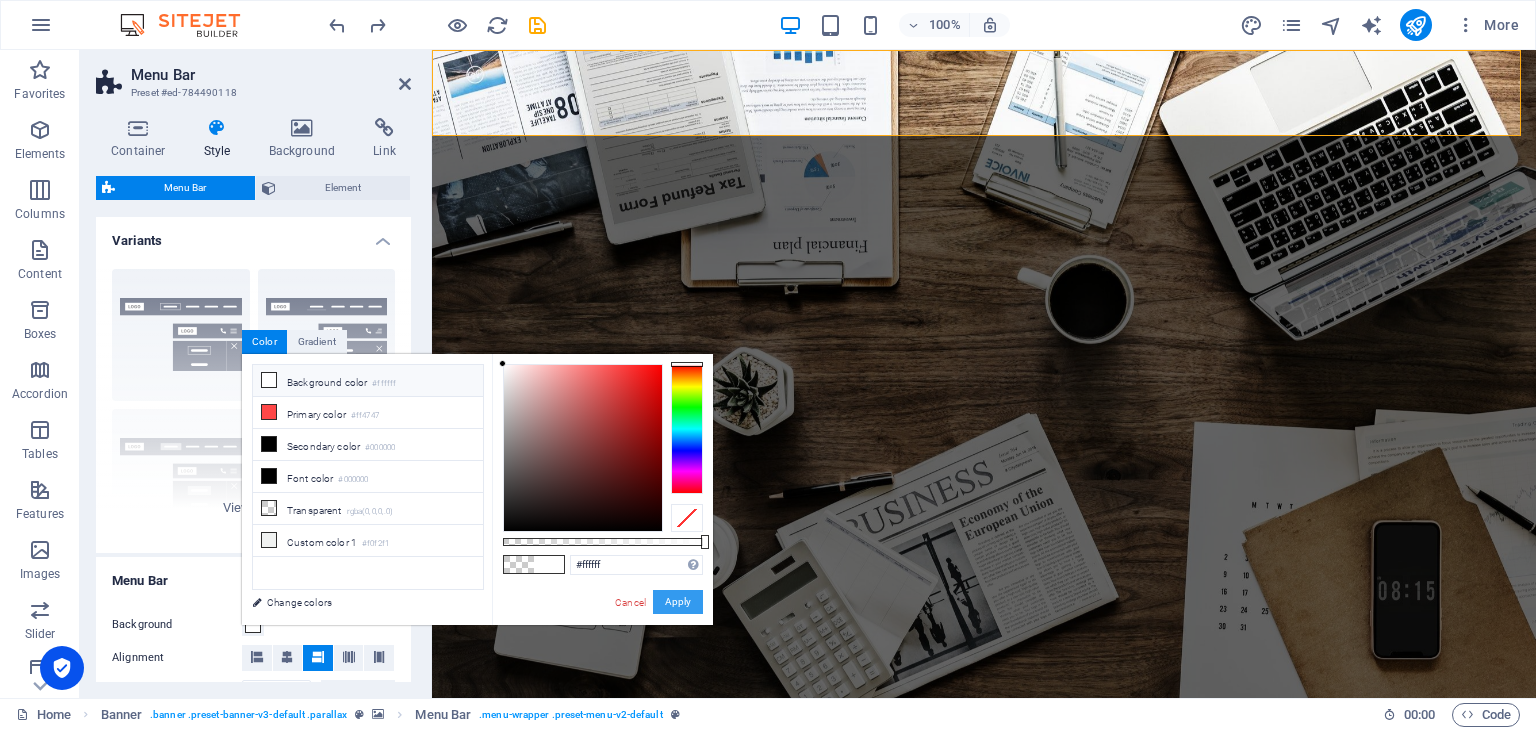 click on "Apply" at bounding box center [678, 602] 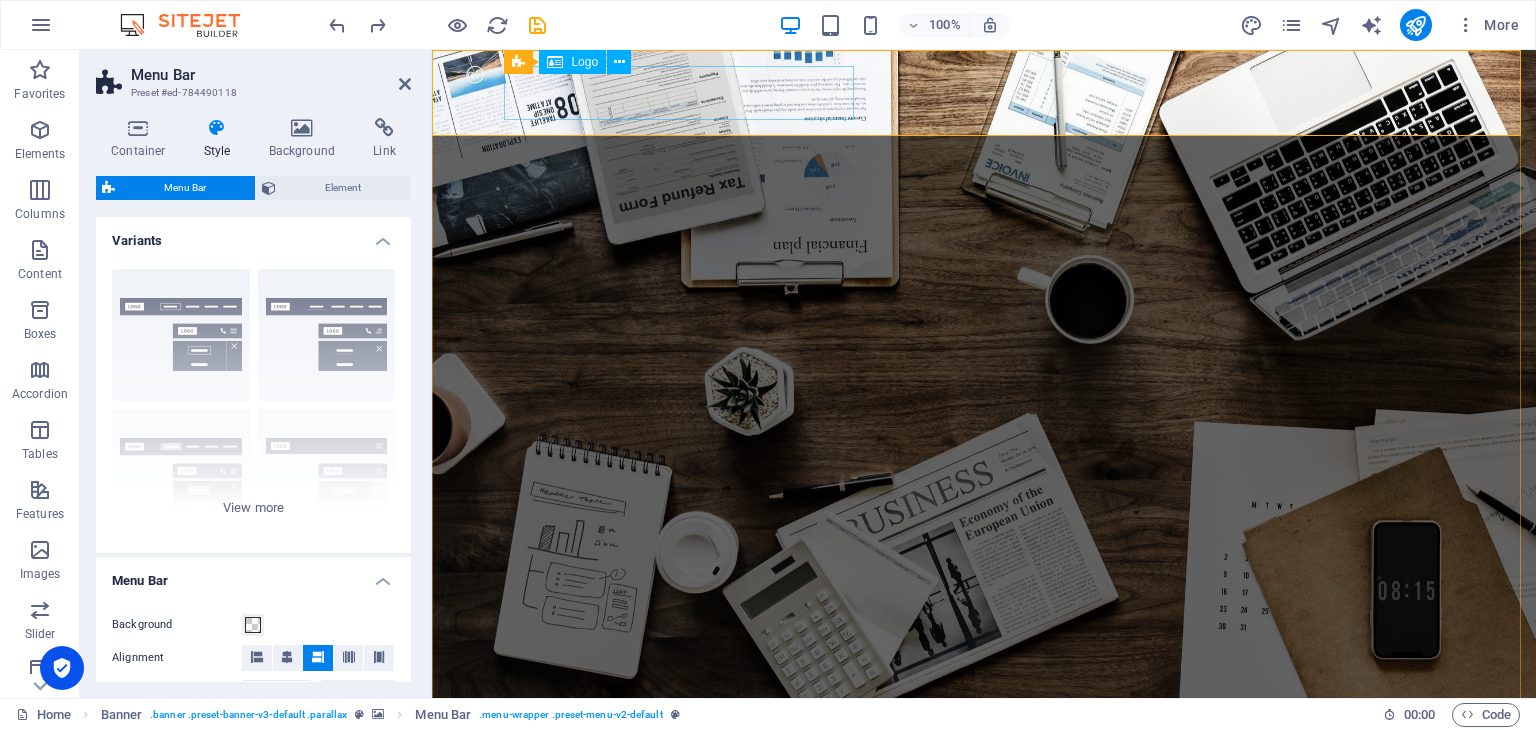 click at bounding box center (984, 743) 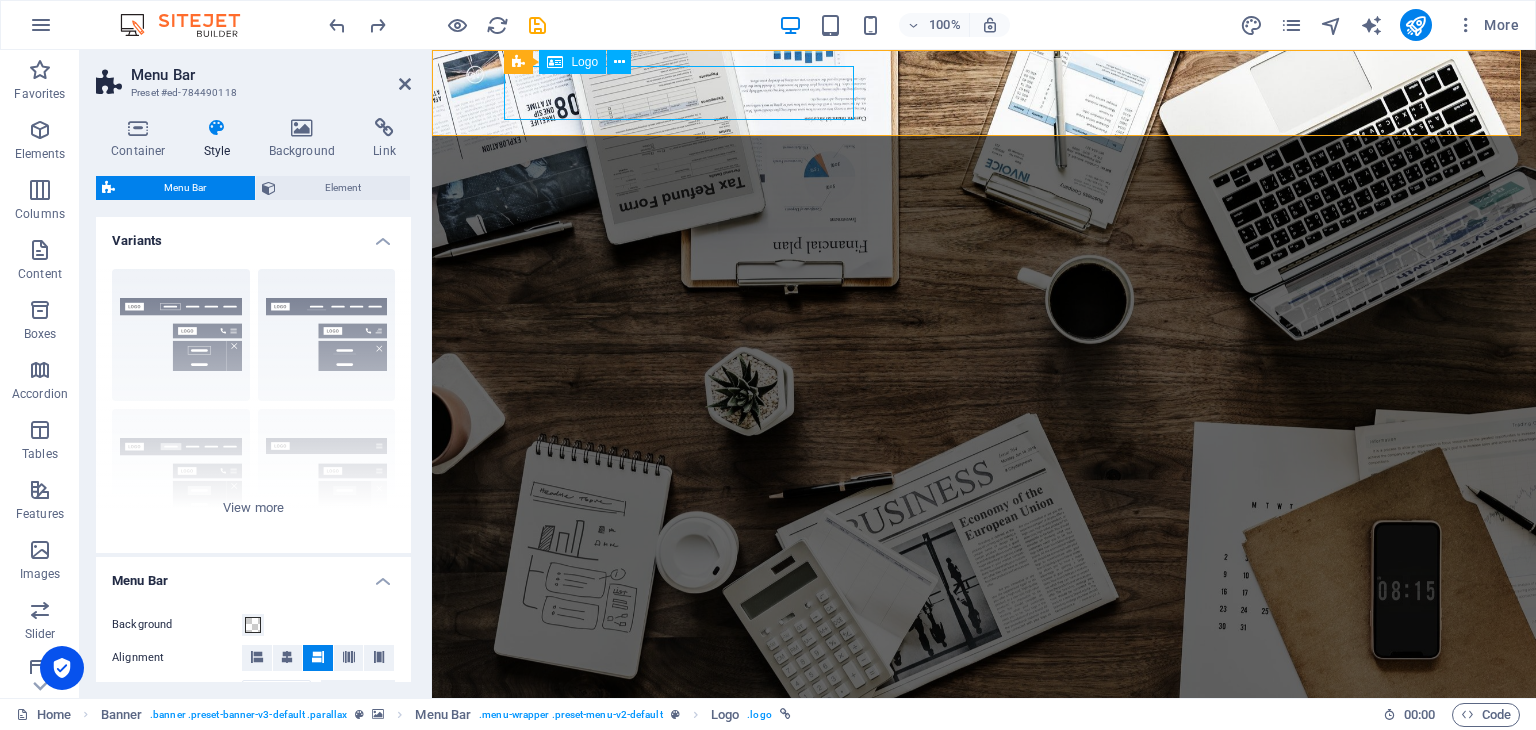 click at bounding box center [984, 743] 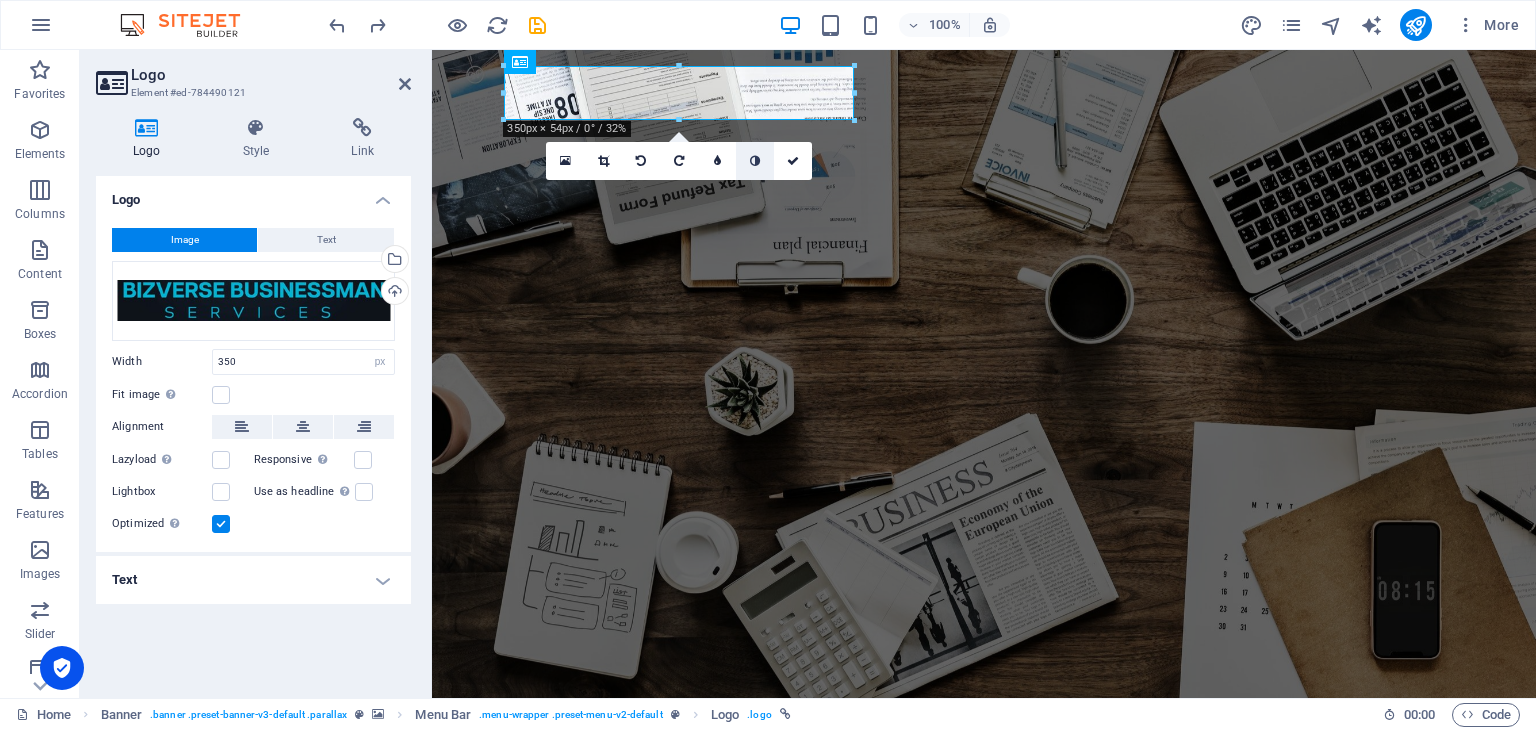 click at bounding box center [755, 161] 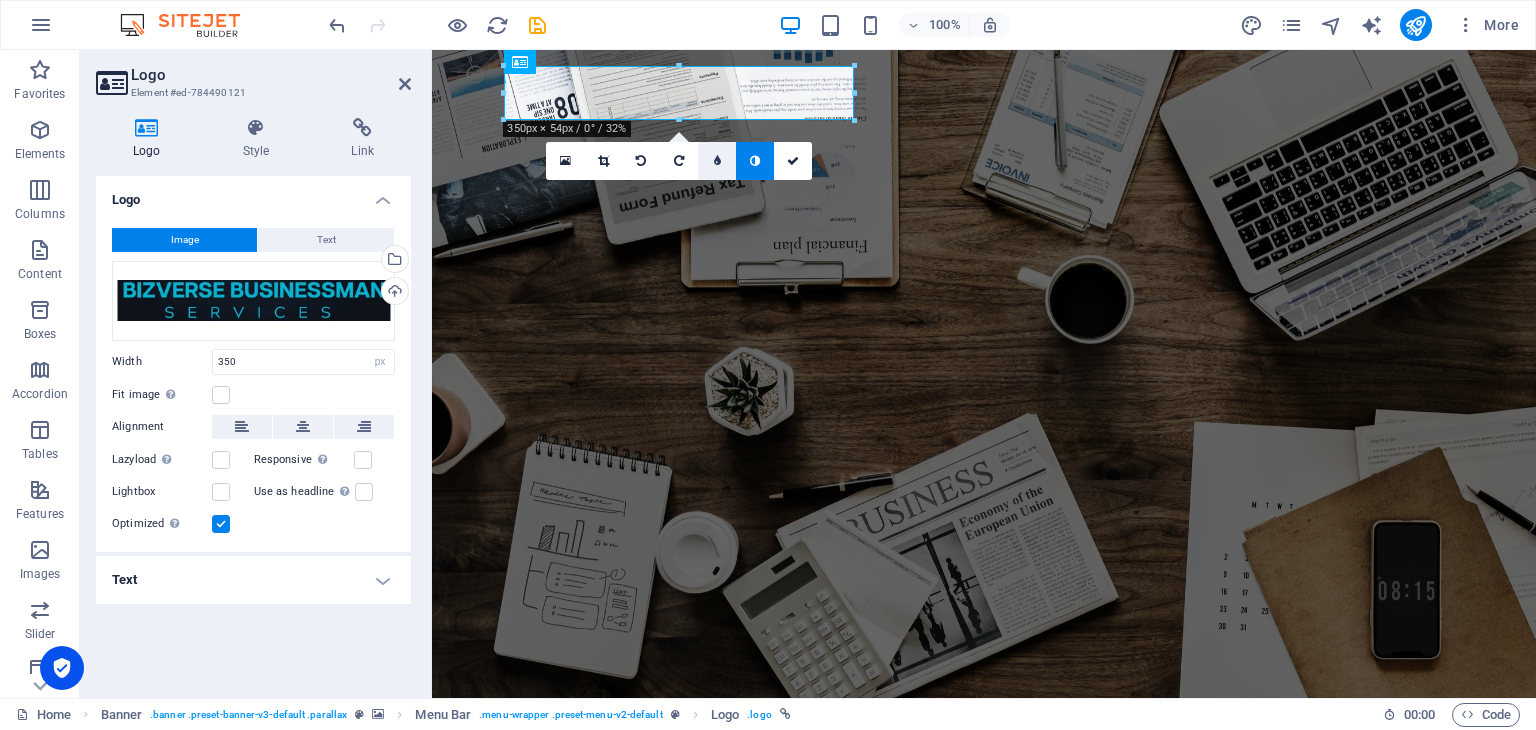 click at bounding box center (717, 161) 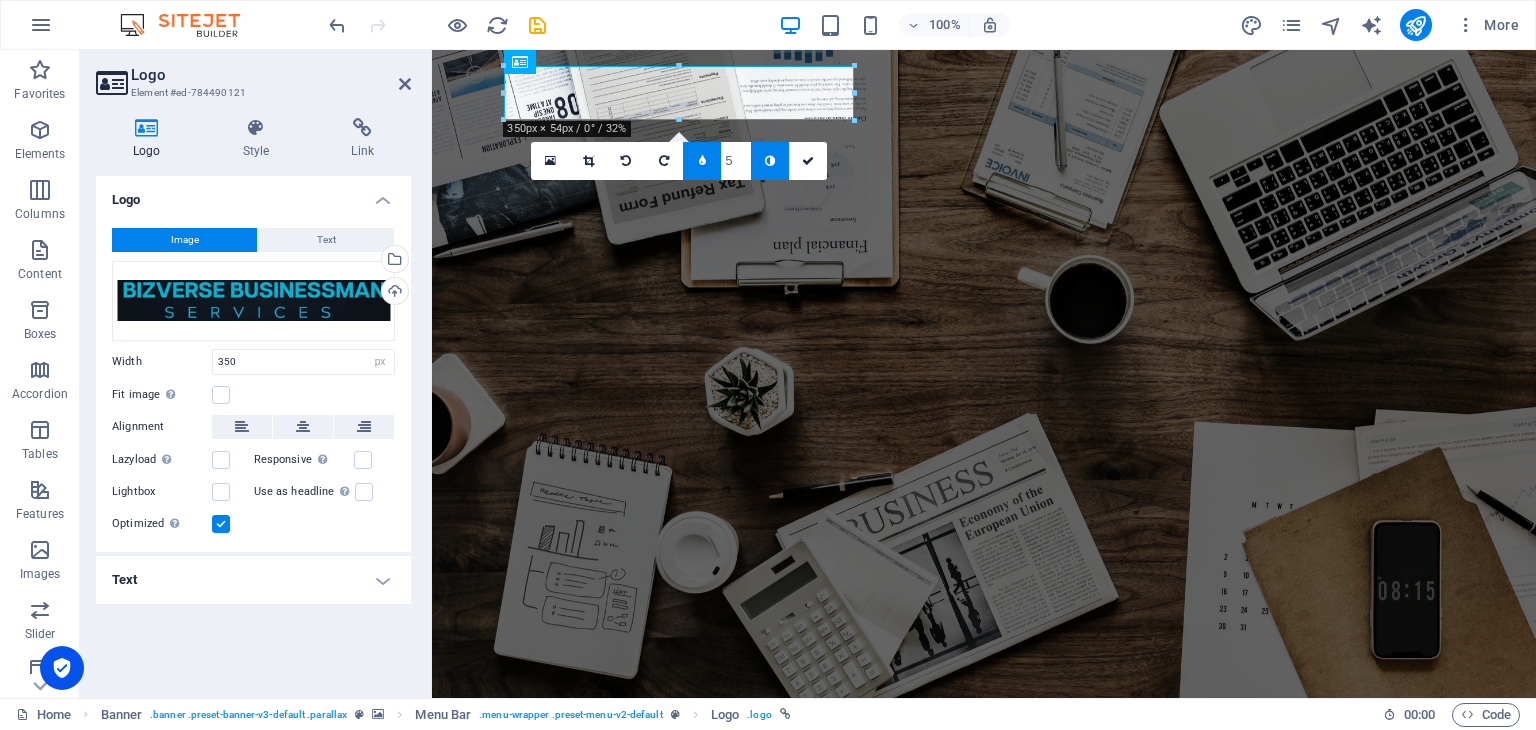 click at bounding box center [770, 161] 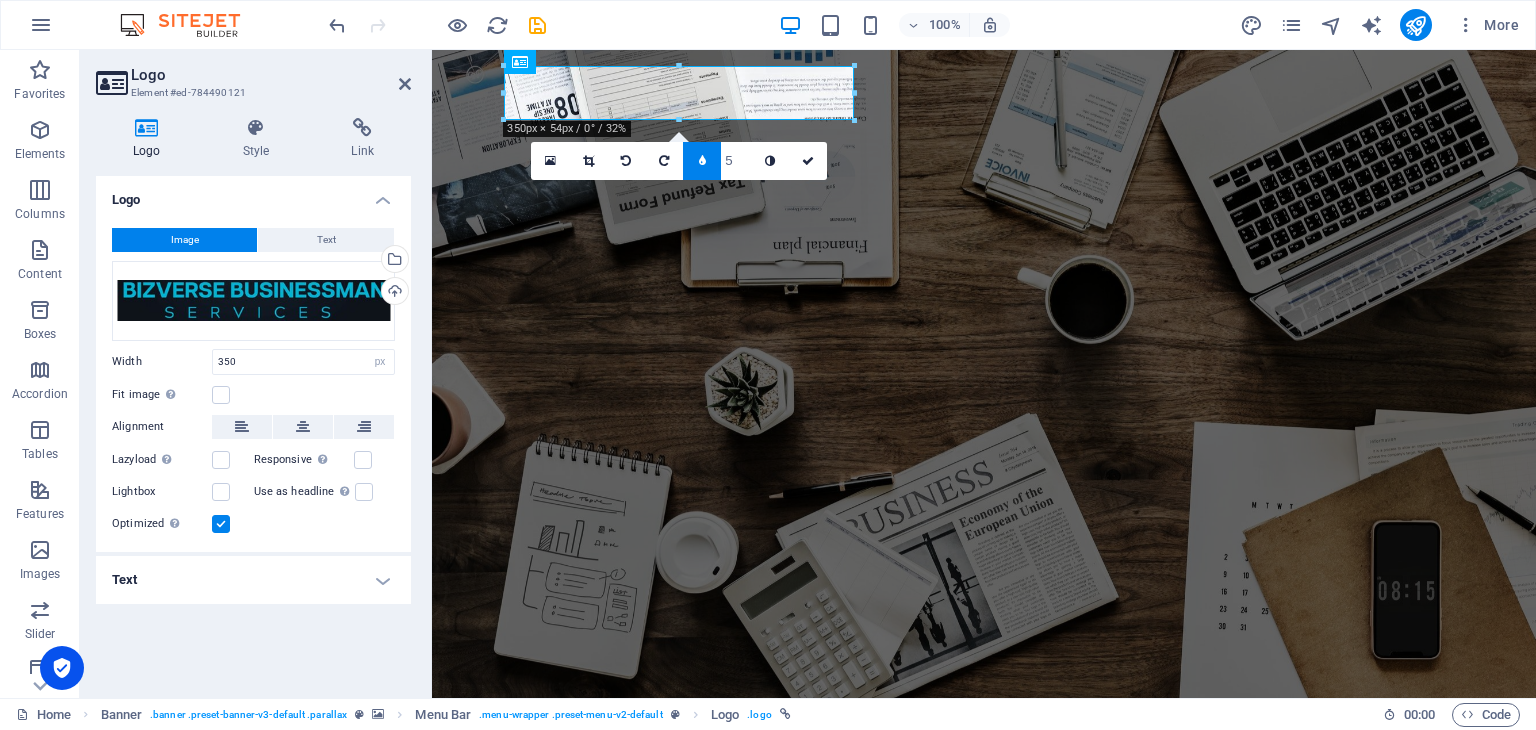 click at bounding box center [702, 161] 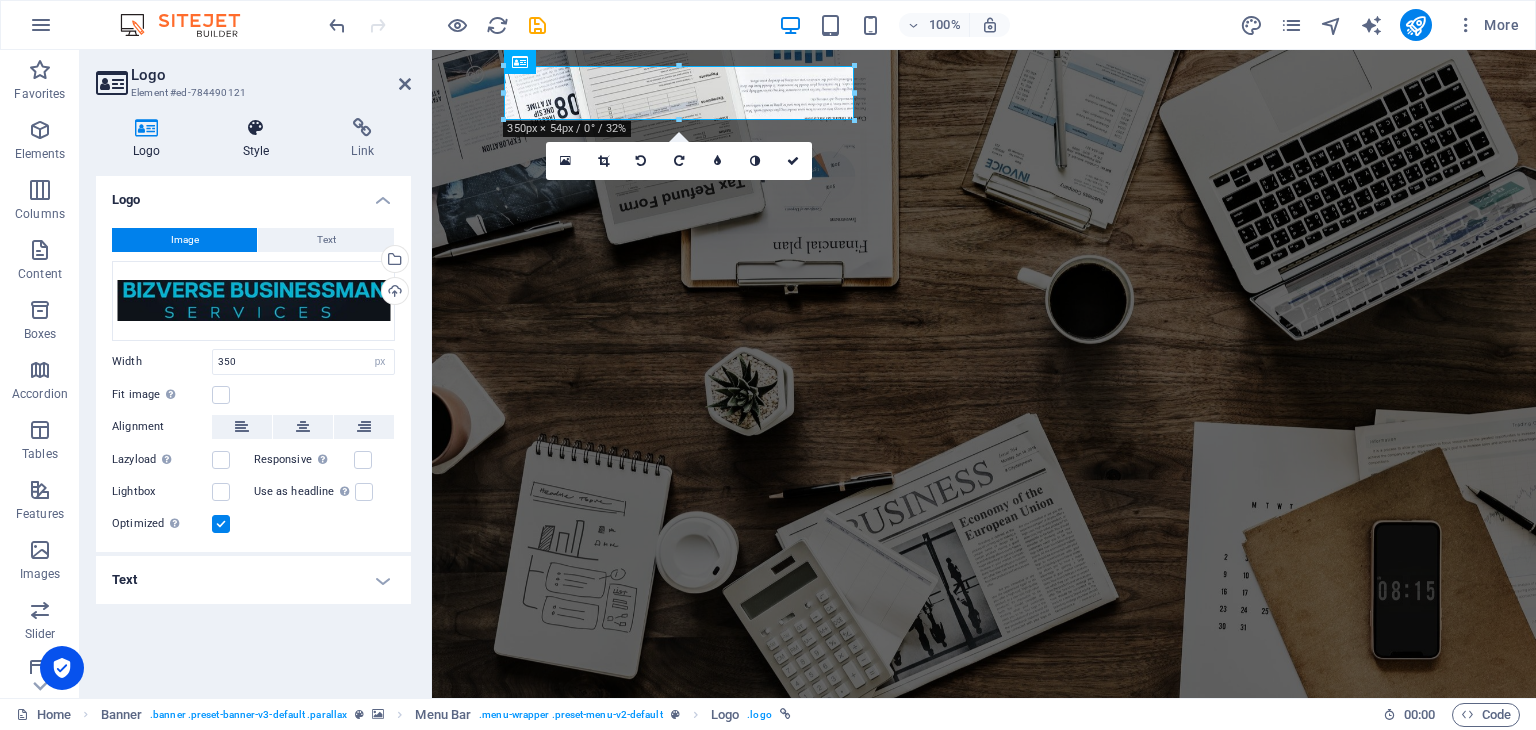 click on "Style" at bounding box center (260, 139) 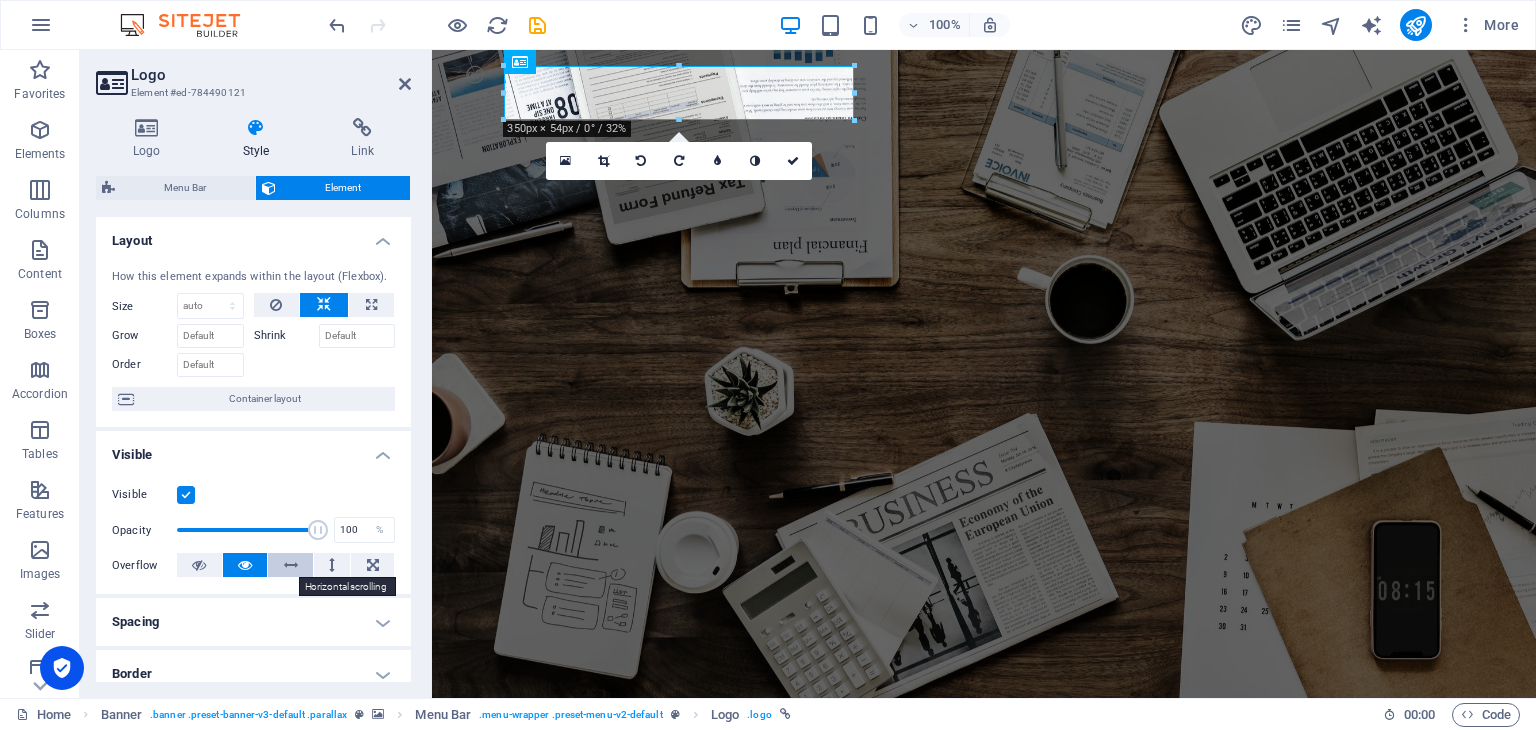 click at bounding box center [291, 565] 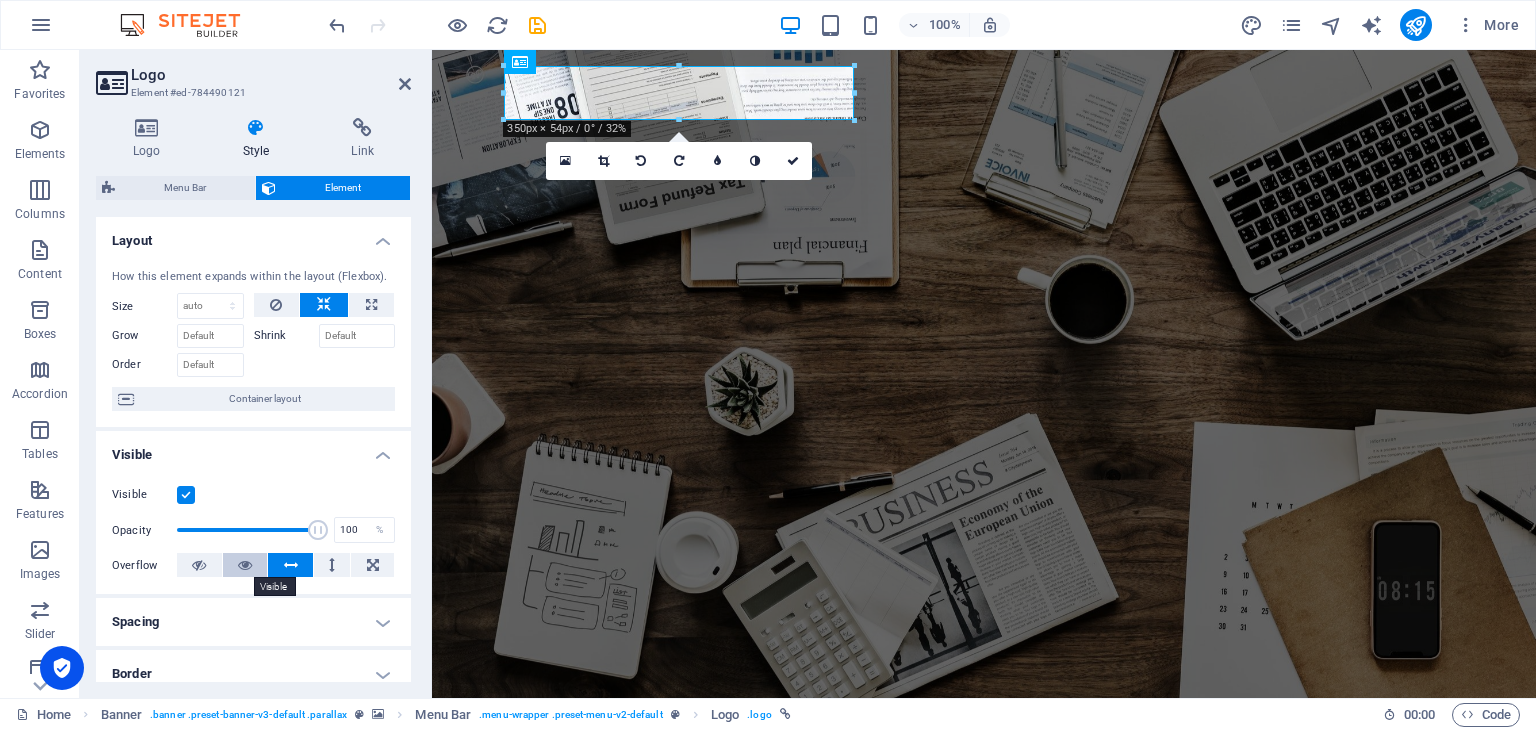 click at bounding box center [245, 565] 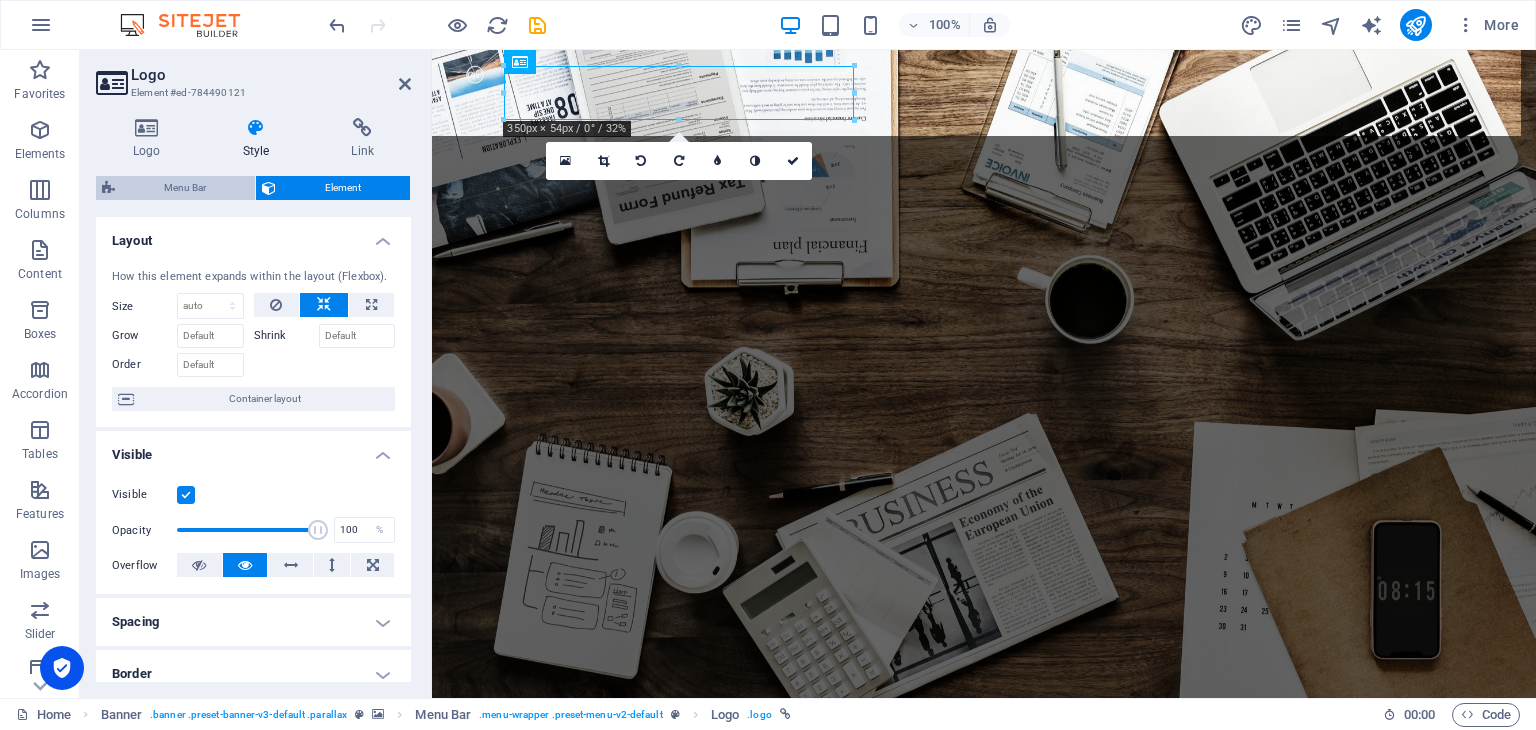 click on "Menu Bar" at bounding box center (185, 188) 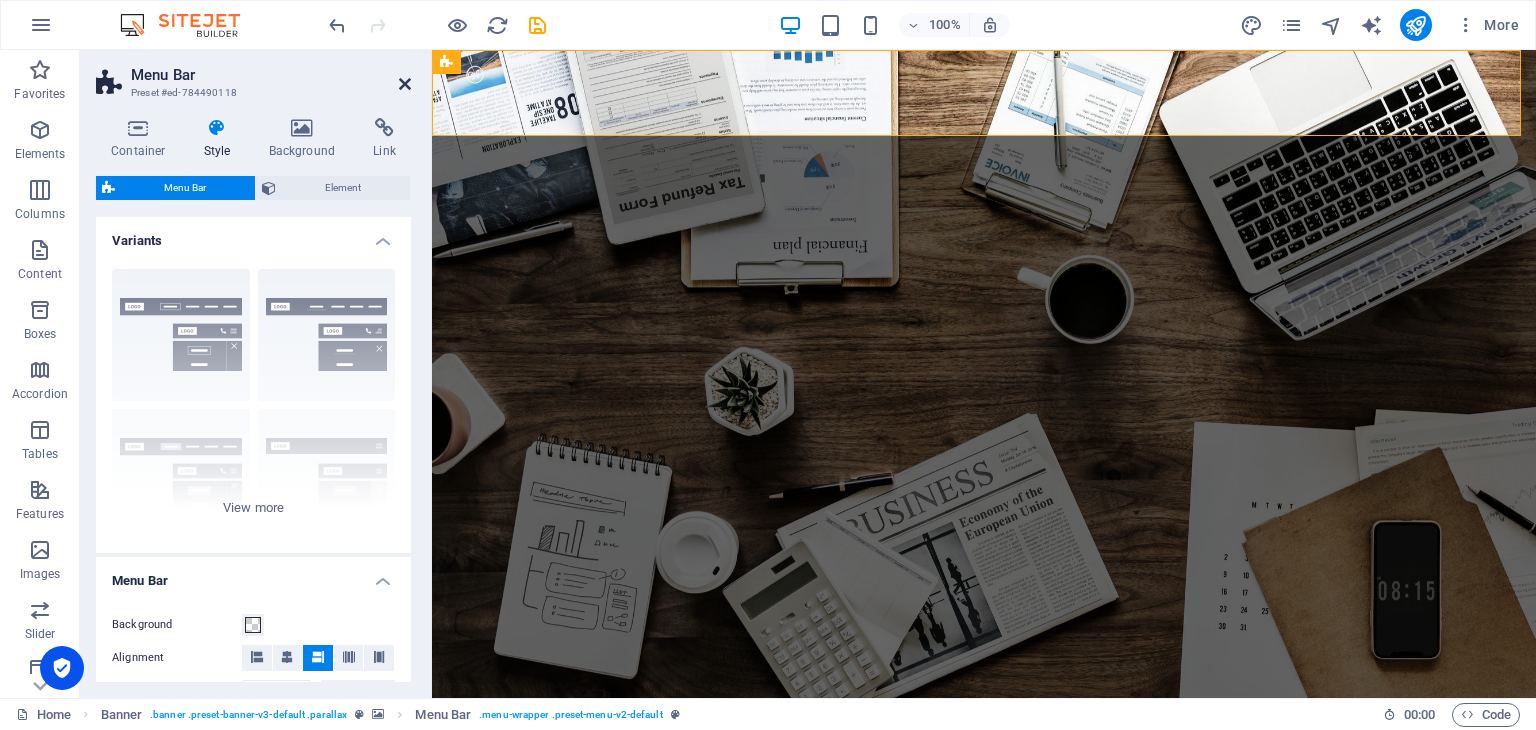 drag, startPoint x: 404, startPoint y: 78, endPoint x: 327, endPoint y: 29, distance: 91.26884 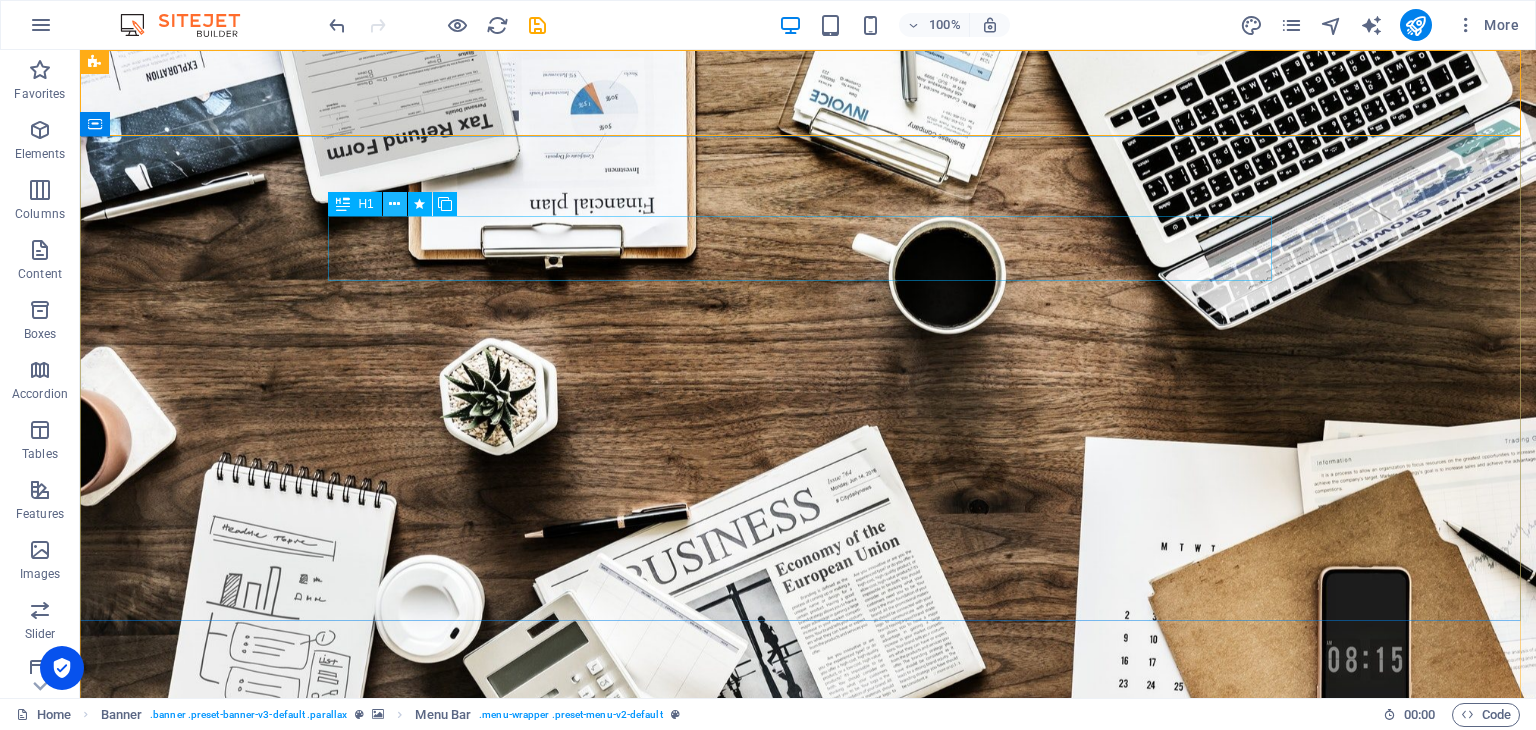 click at bounding box center [394, 204] 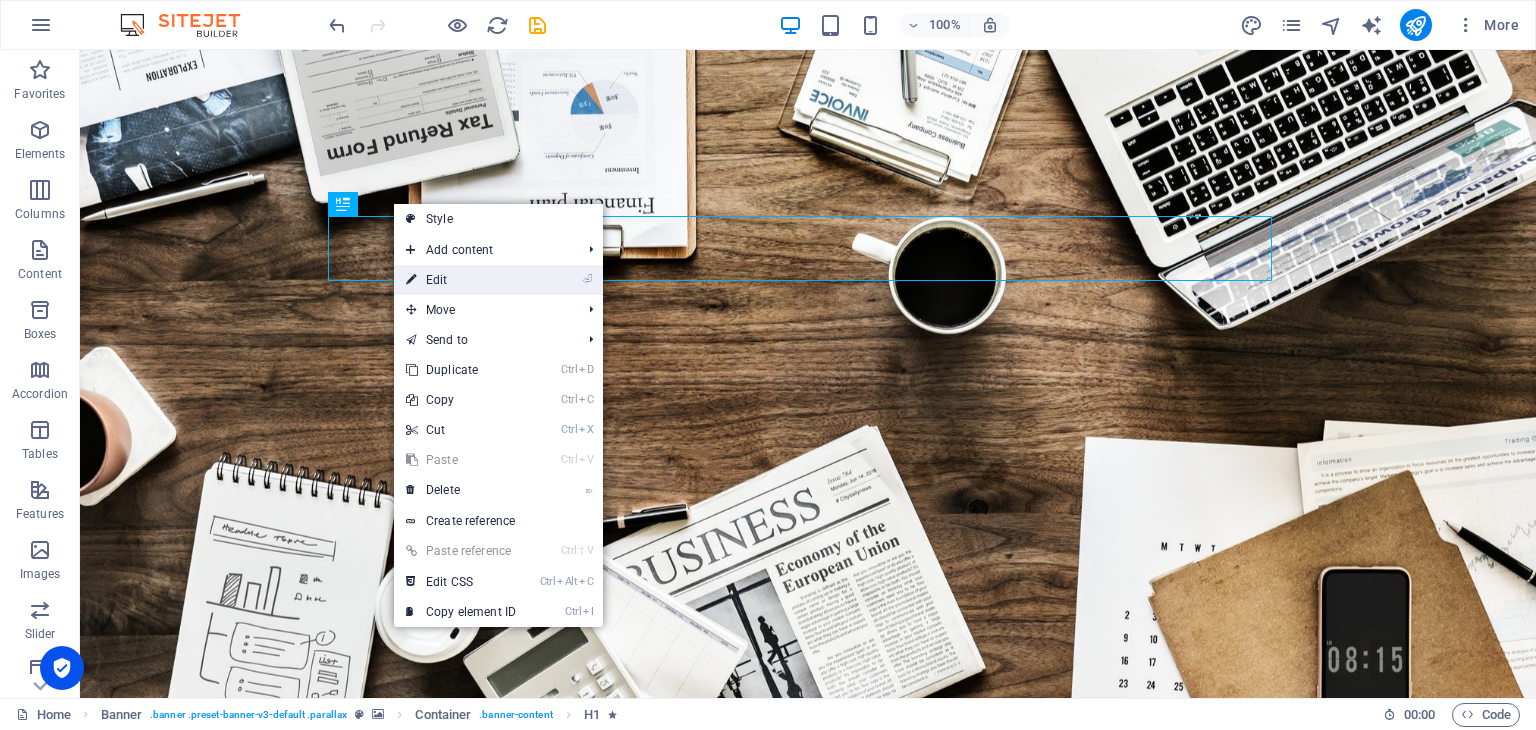 click on "⏎  Edit" at bounding box center (461, 280) 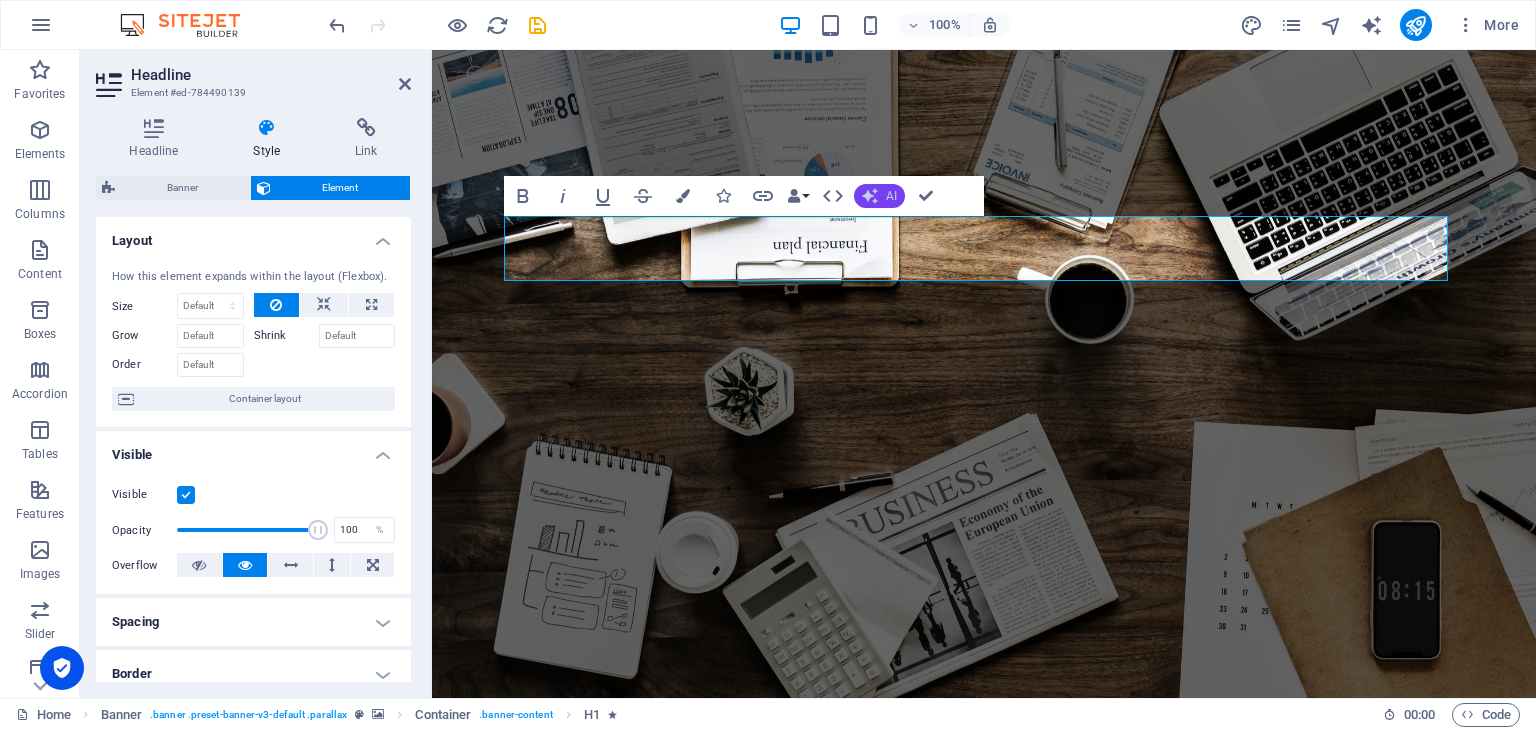 click on "AI" at bounding box center (891, 196) 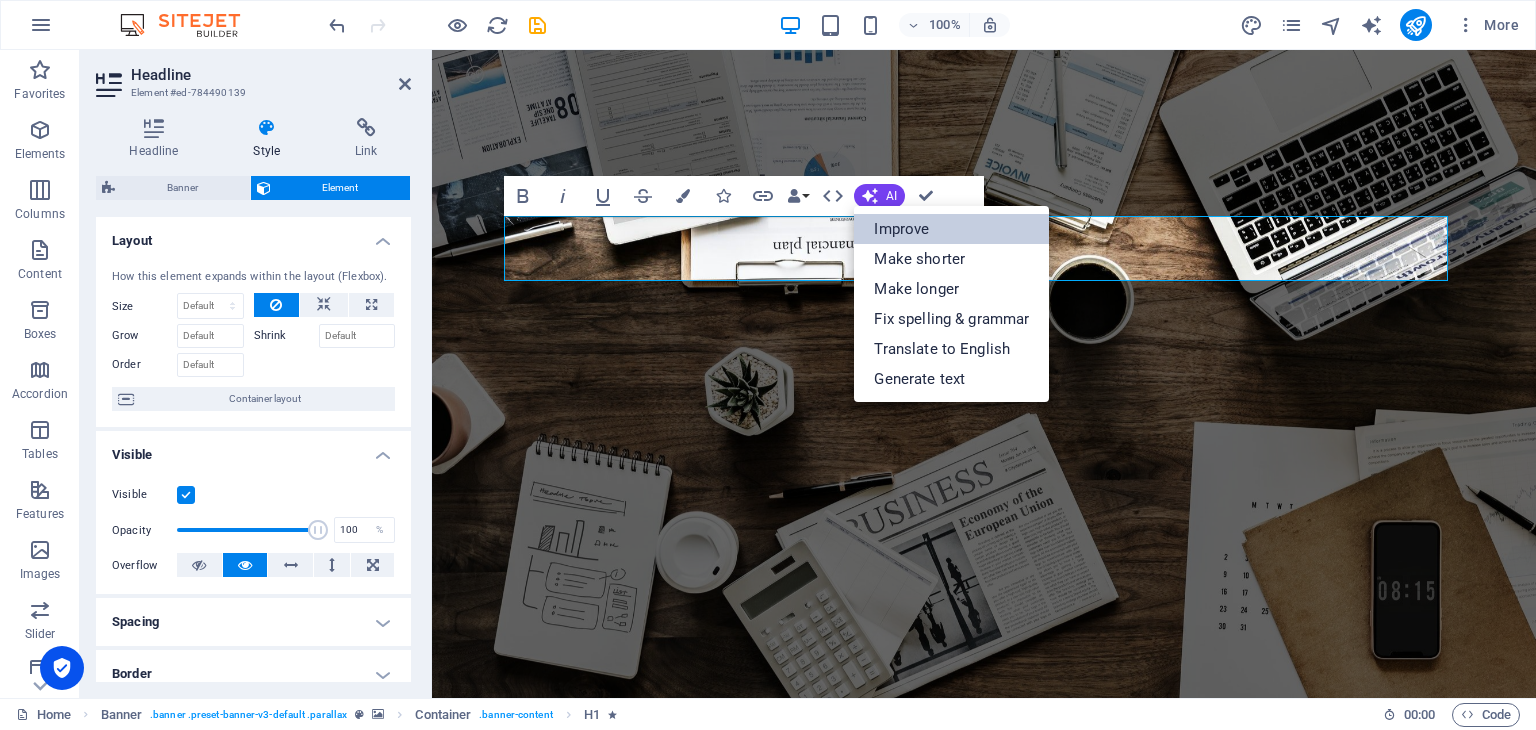 click on "Improve" at bounding box center [951, 229] 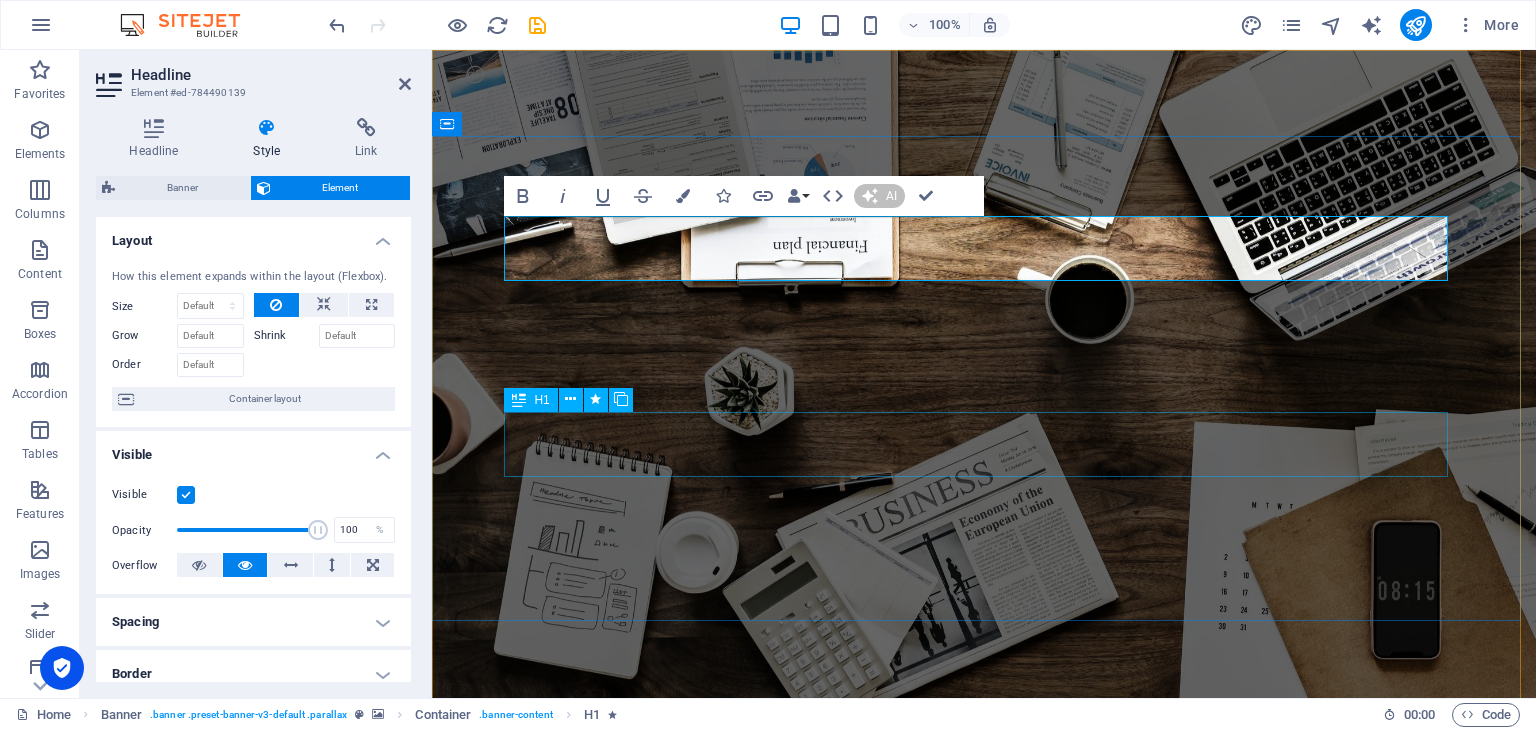 type 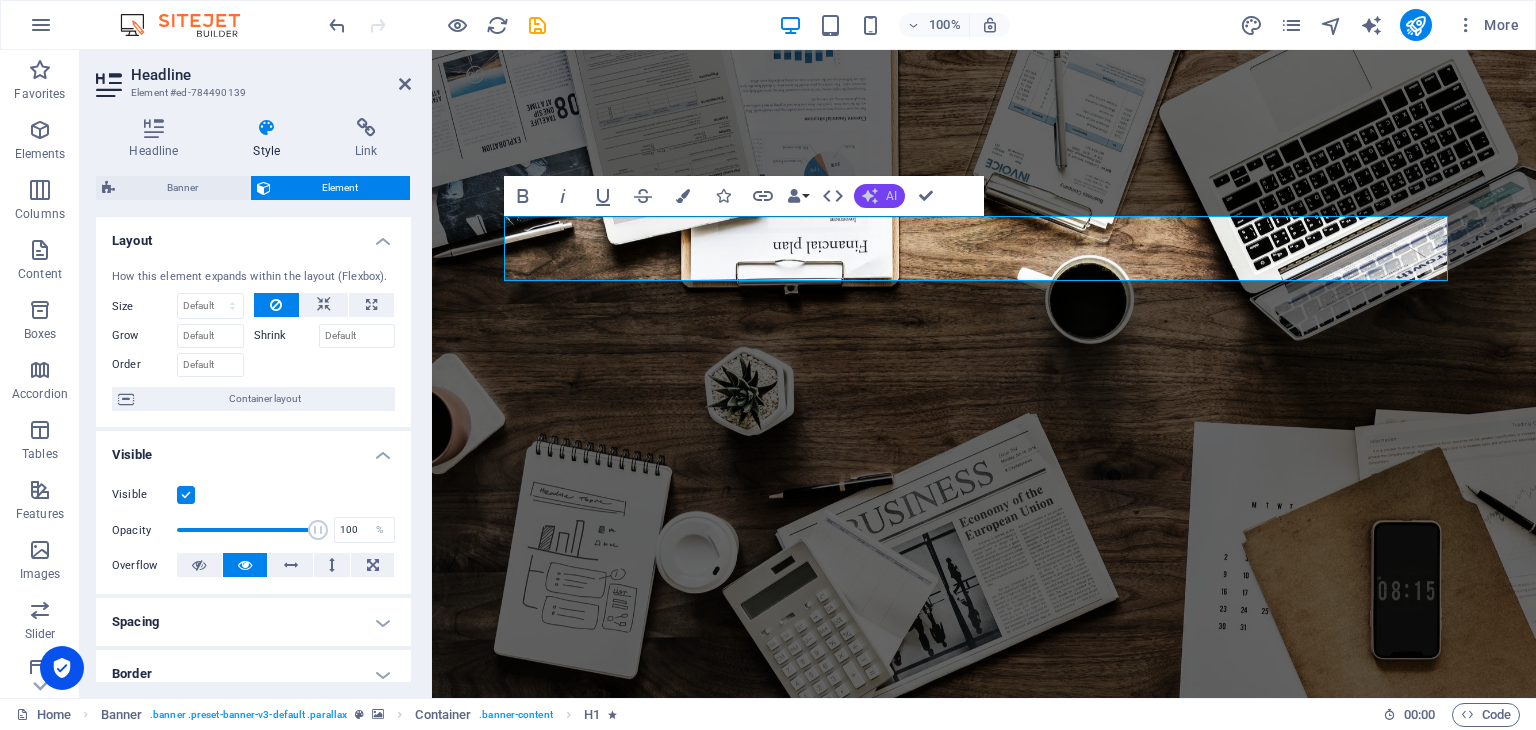 click on "AI" at bounding box center [879, 196] 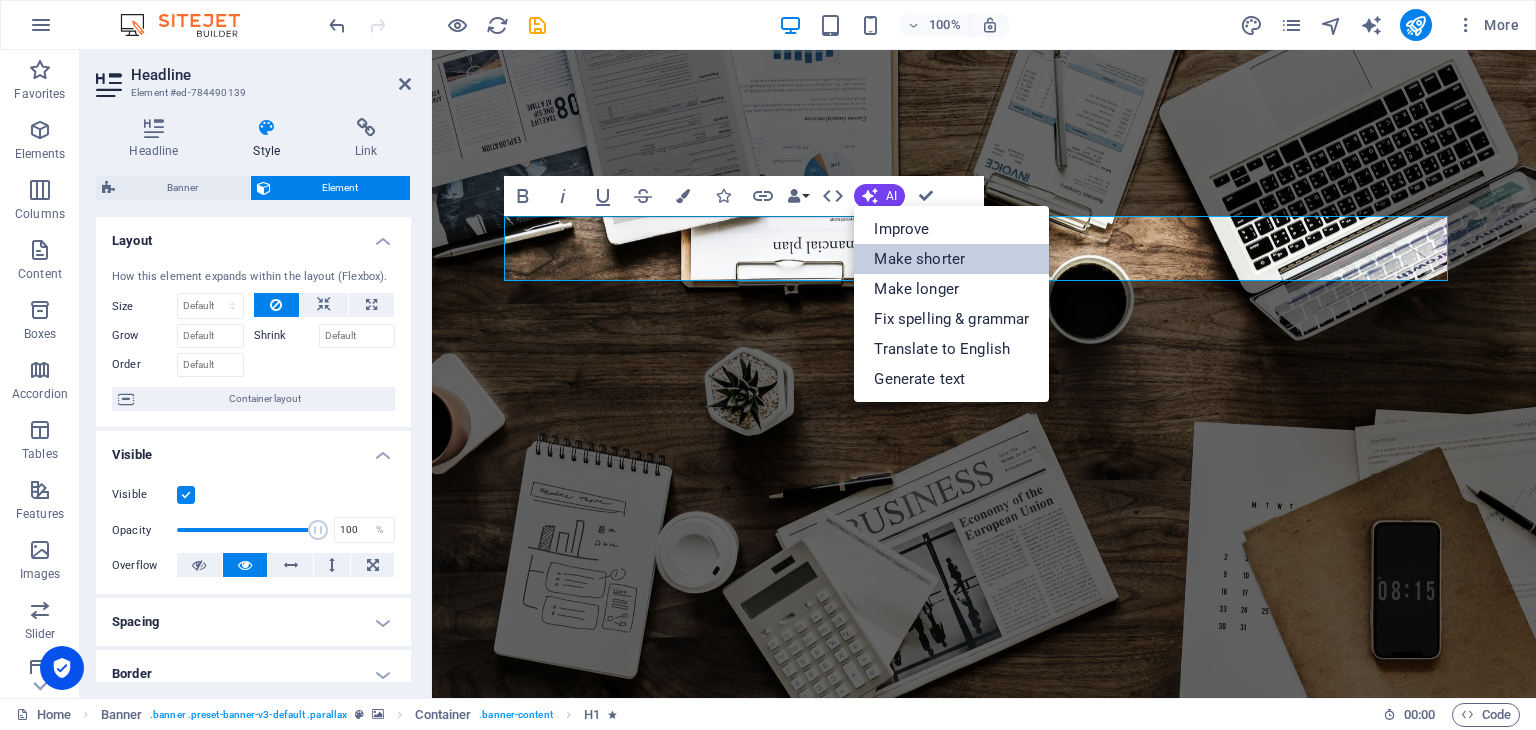 click on "Make shorter" at bounding box center (951, 259) 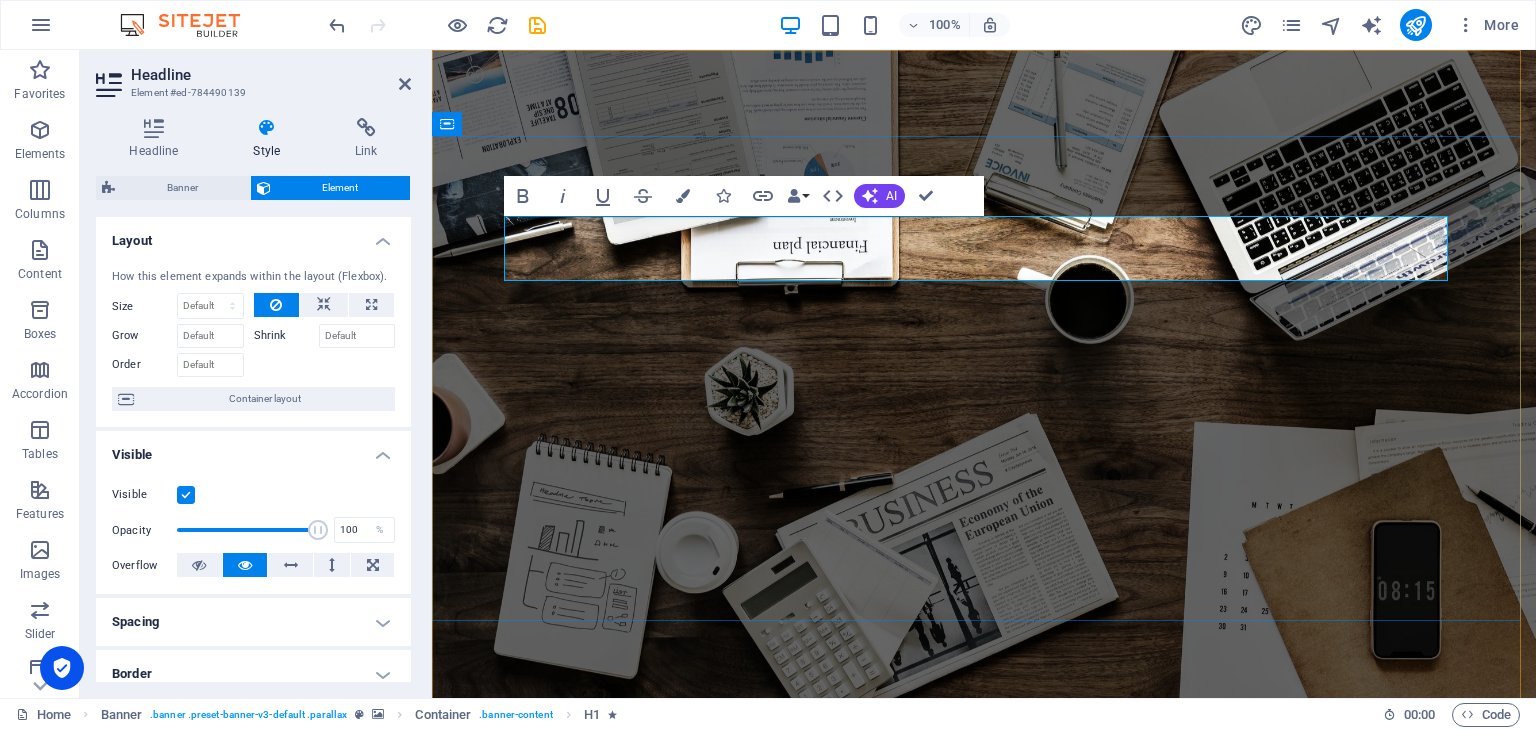 click on "GOLDEN VISA PROGRAM" at bounding box center (837, 930) 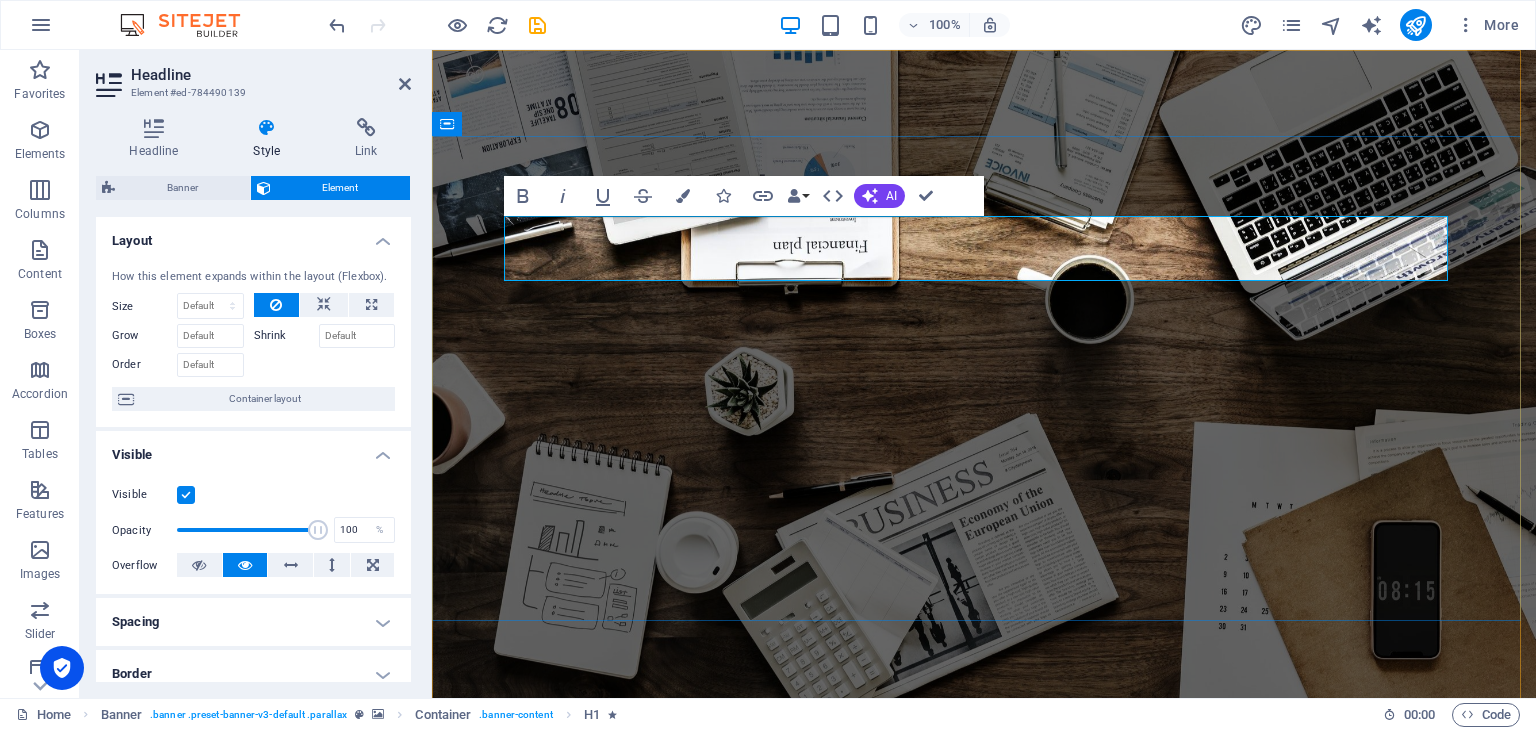 click on "GOLDEN VISA PROGRAM" at bounding box center [837, 930] 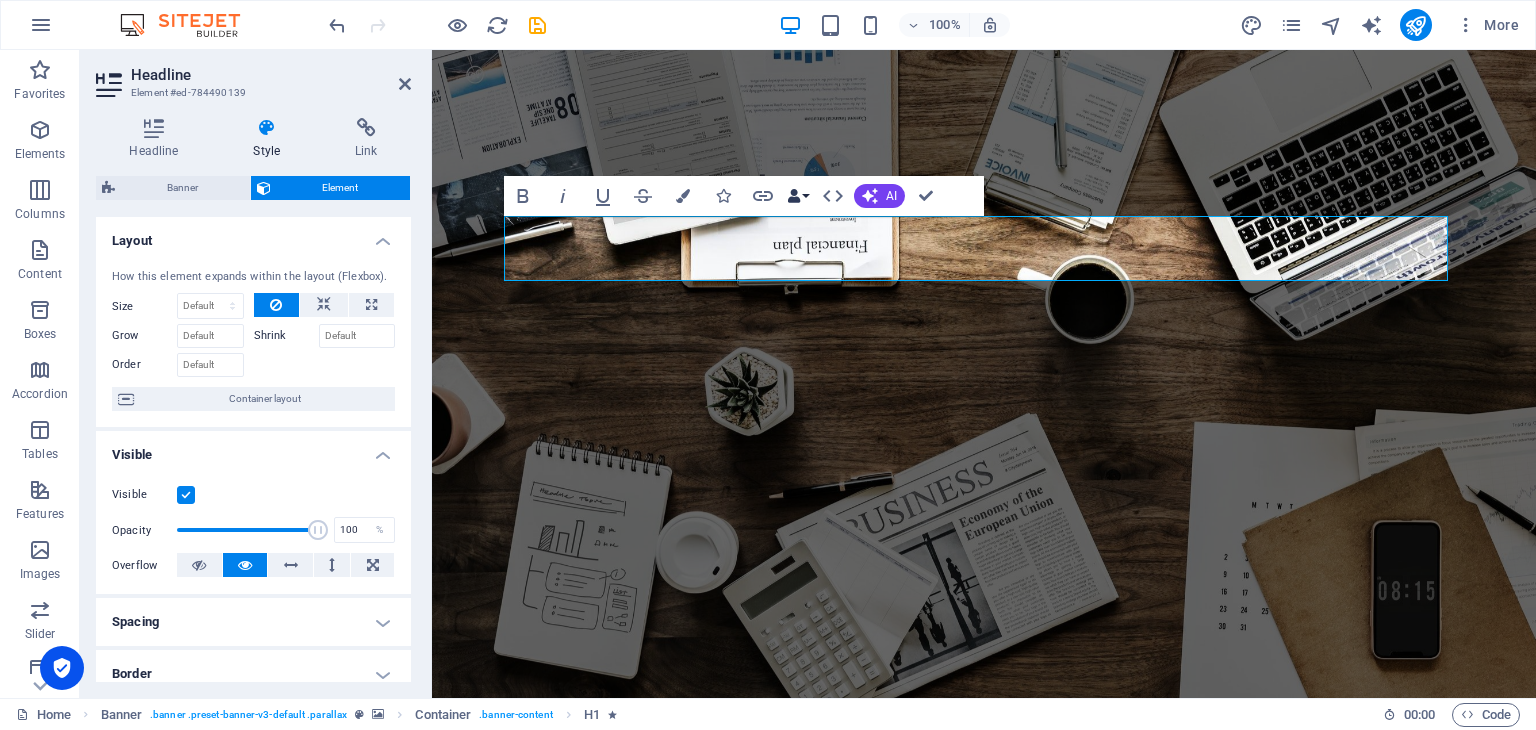 click on "Data Bindings" at bounding box center [798, 196] 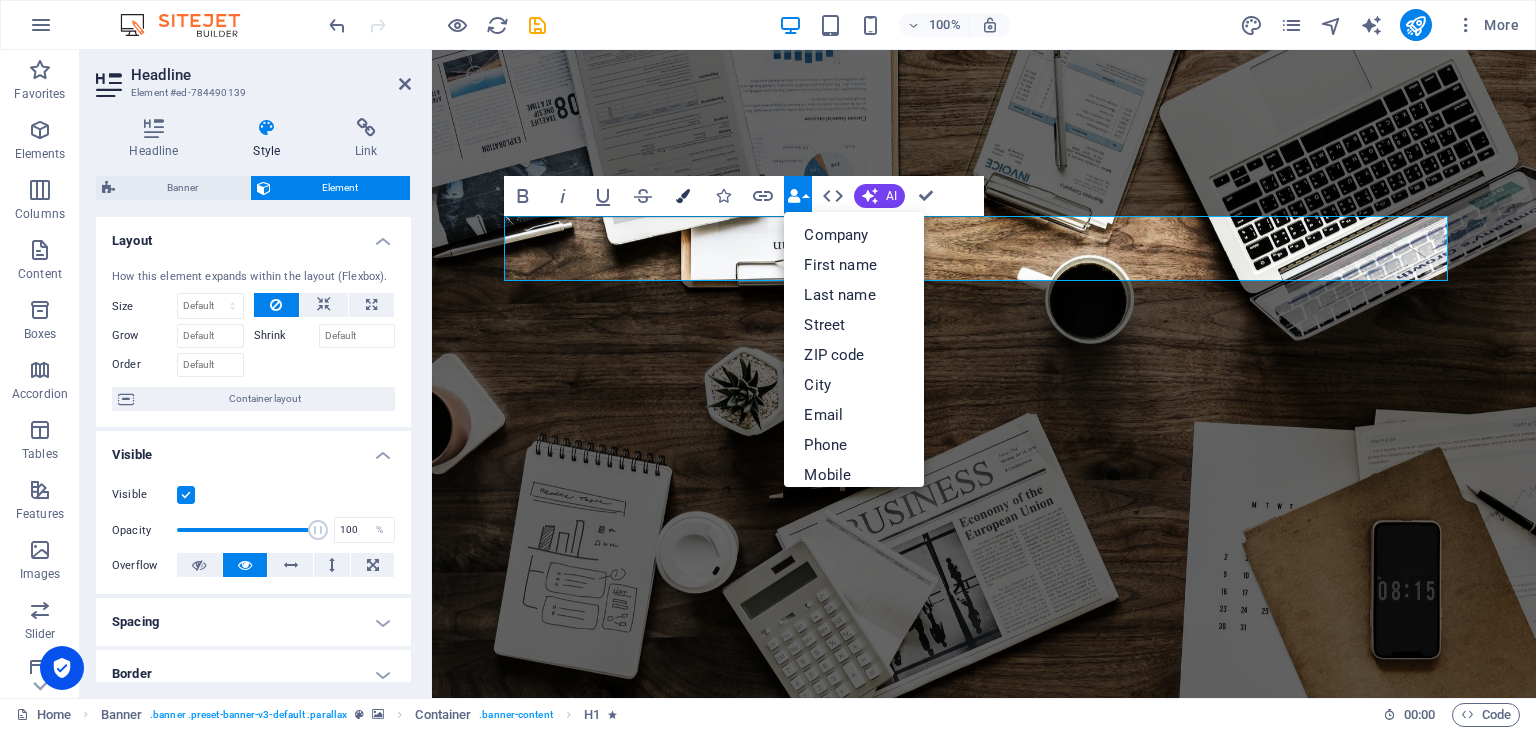 click on "Colors" at bounding box center (683, 196) 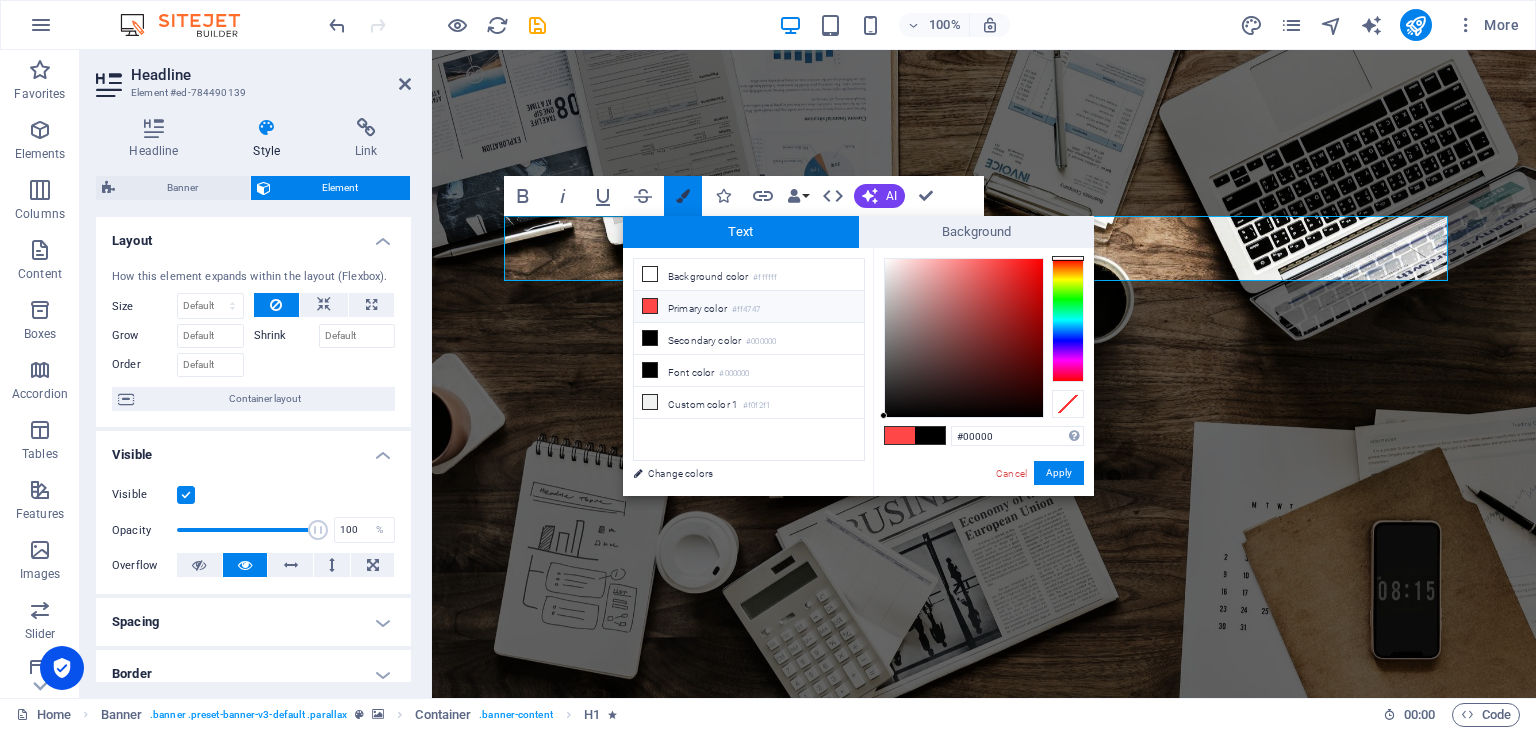 type on "#000005" 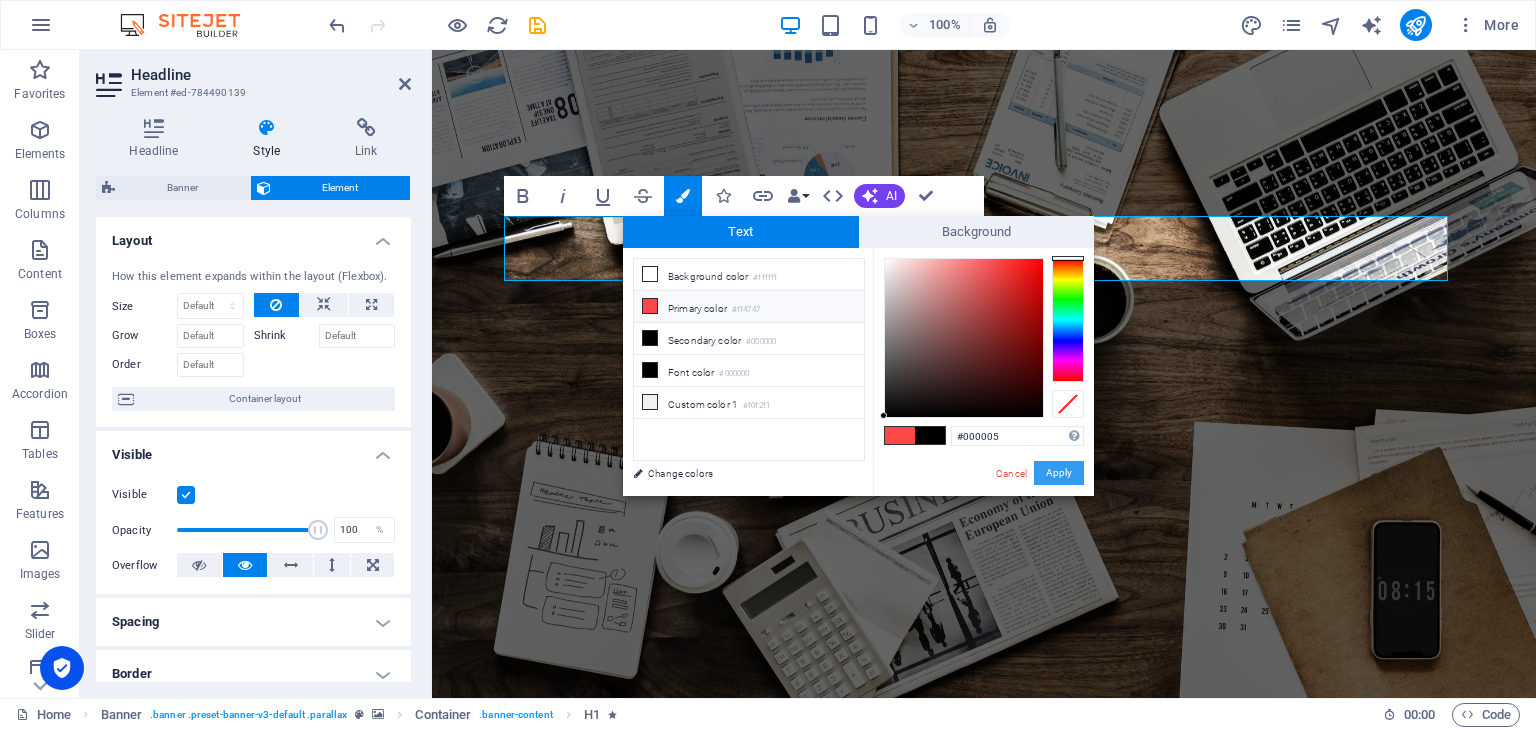 click on "Apply" at bounding box center (1059, 473) 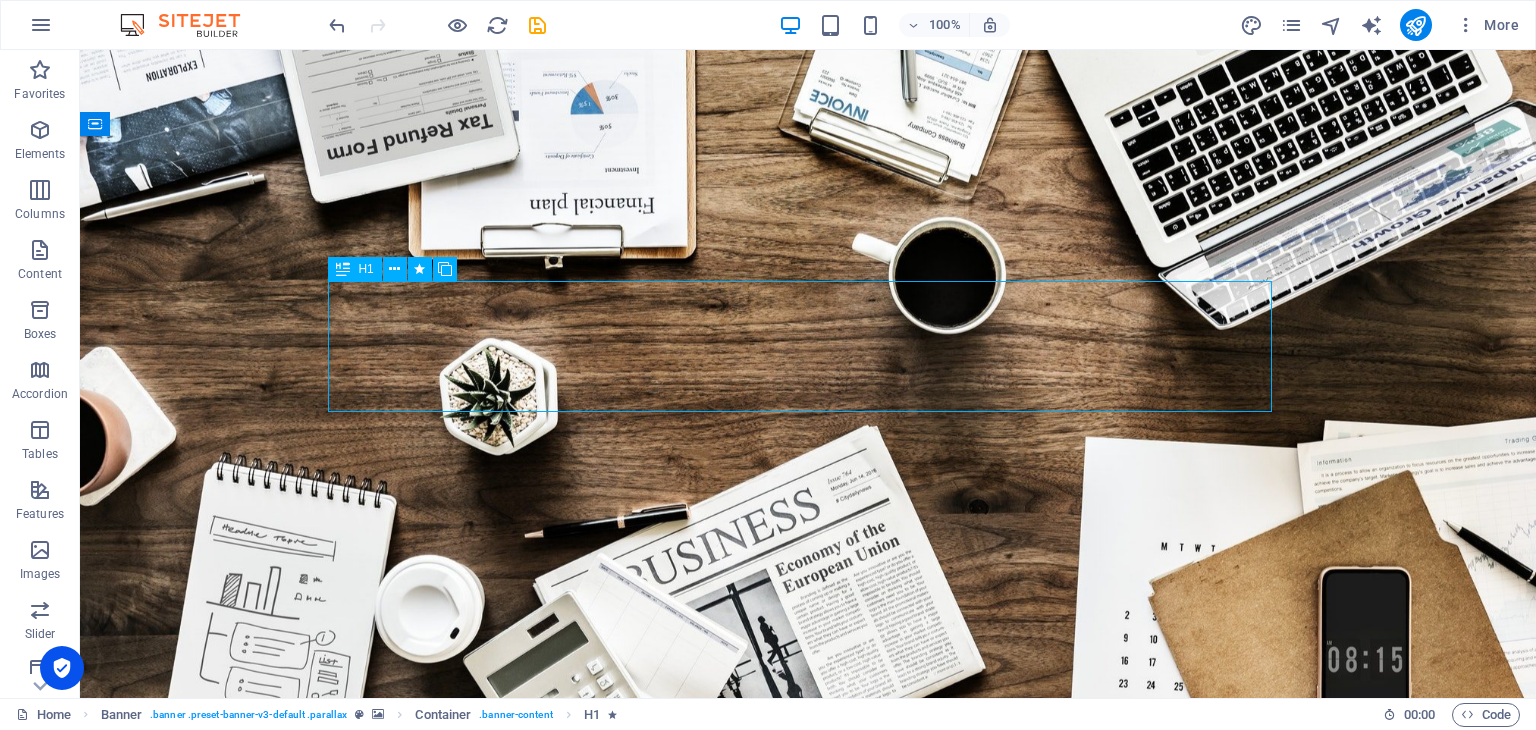 drag, startPoint x: 680, startPoint y: 407, endPoint x: 1032, endPoint y: 404, distance: 352.0128 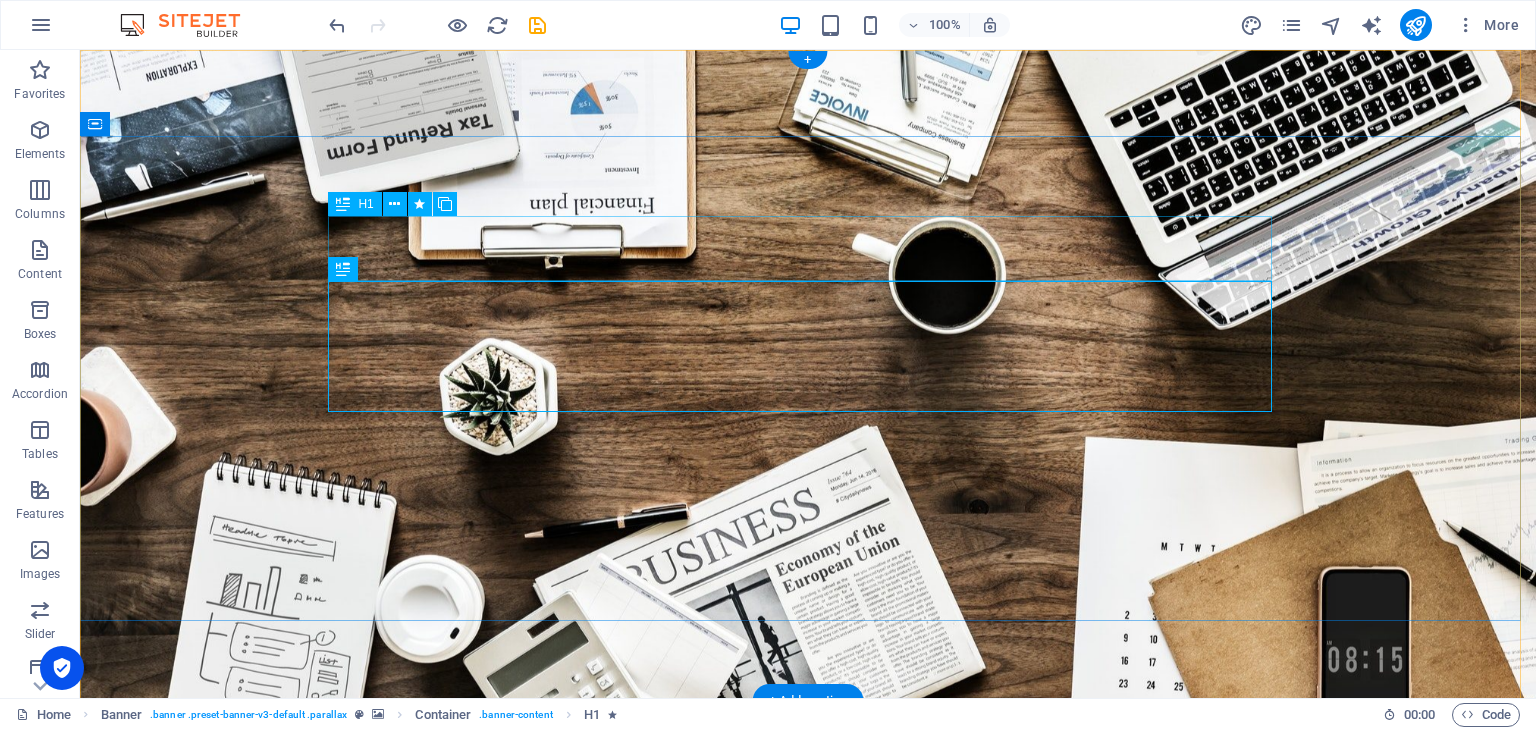 click on "GOLDEN VISA" at bounding box center [808, 930] 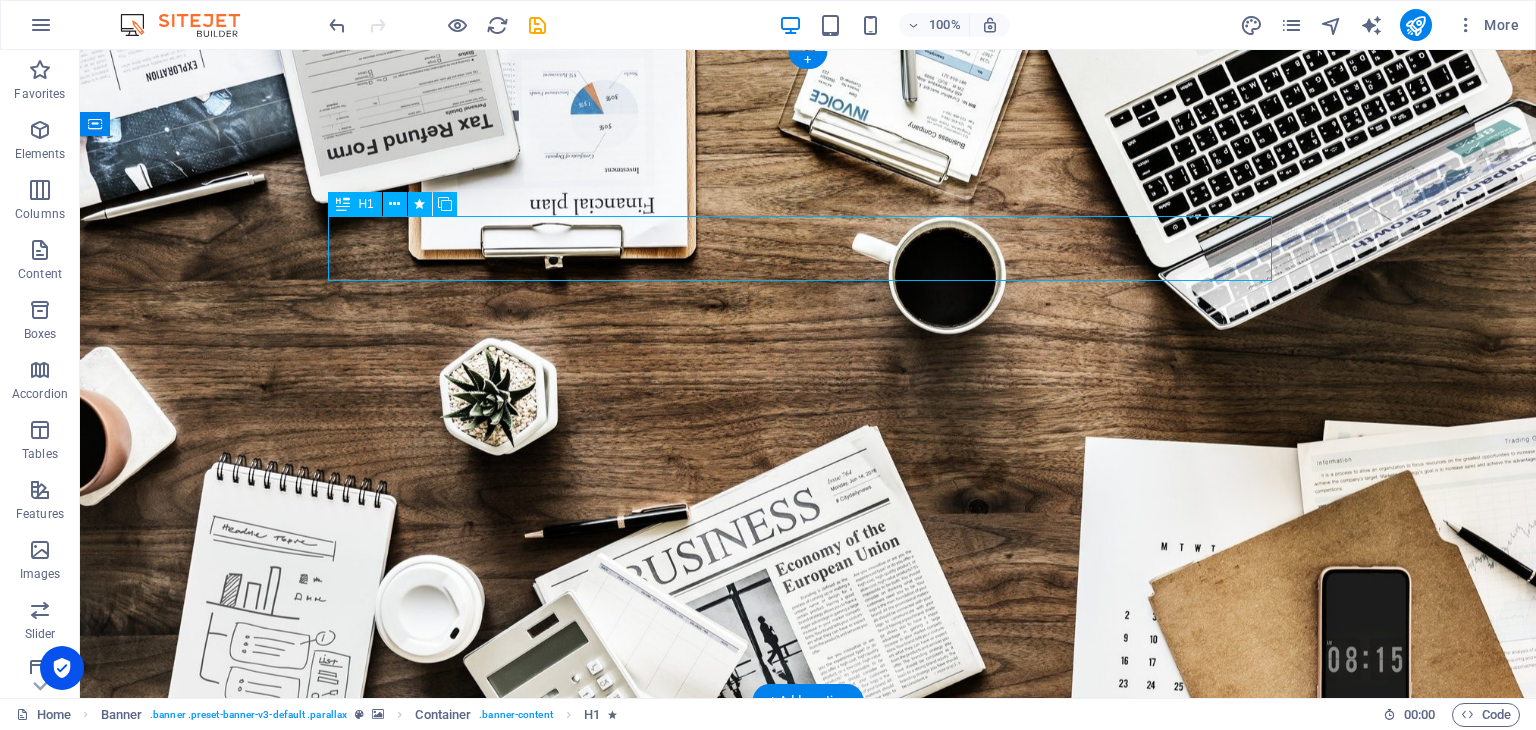 click on "GOLDEN VISA" at bounding box center [808, 930] 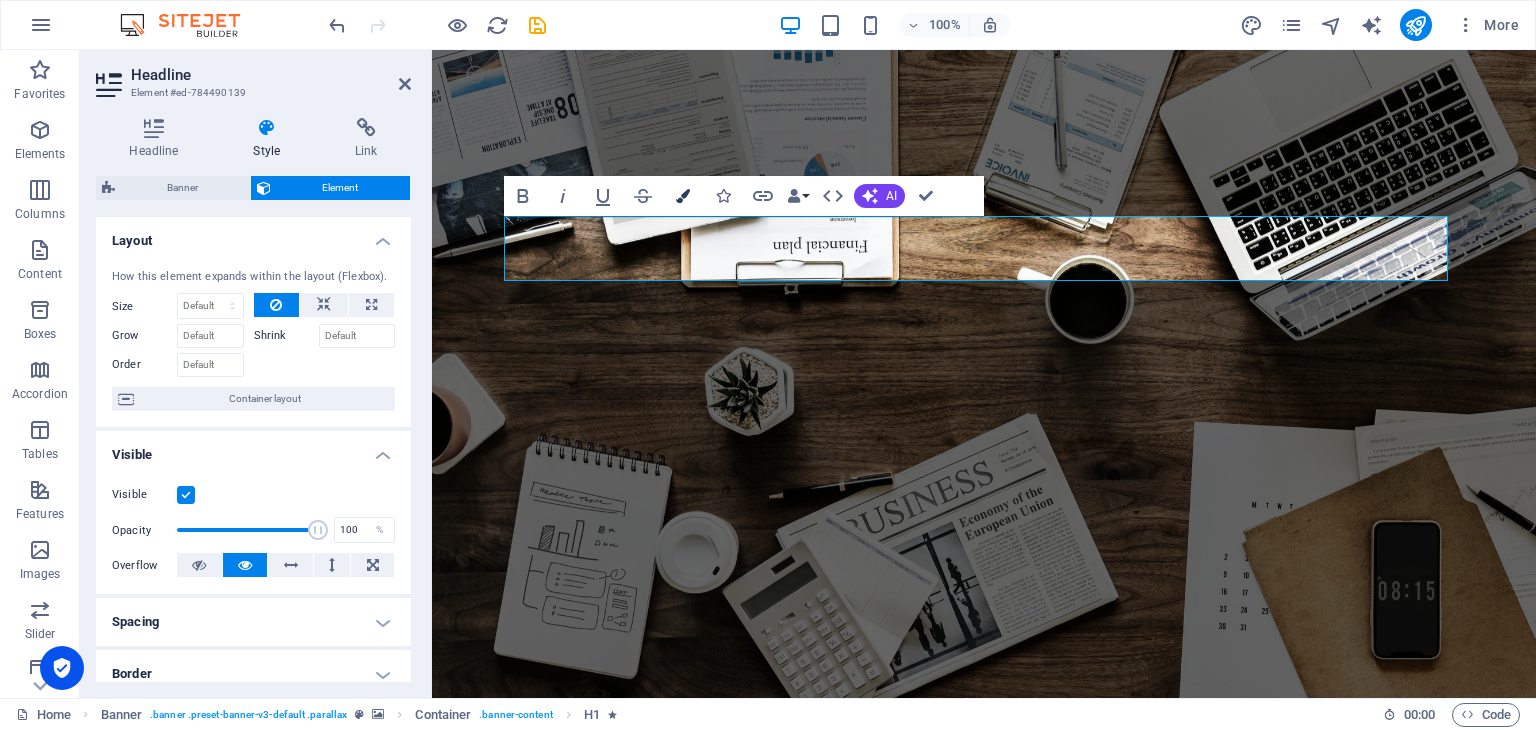 click on "Colors" at bounding box center (683, 196) 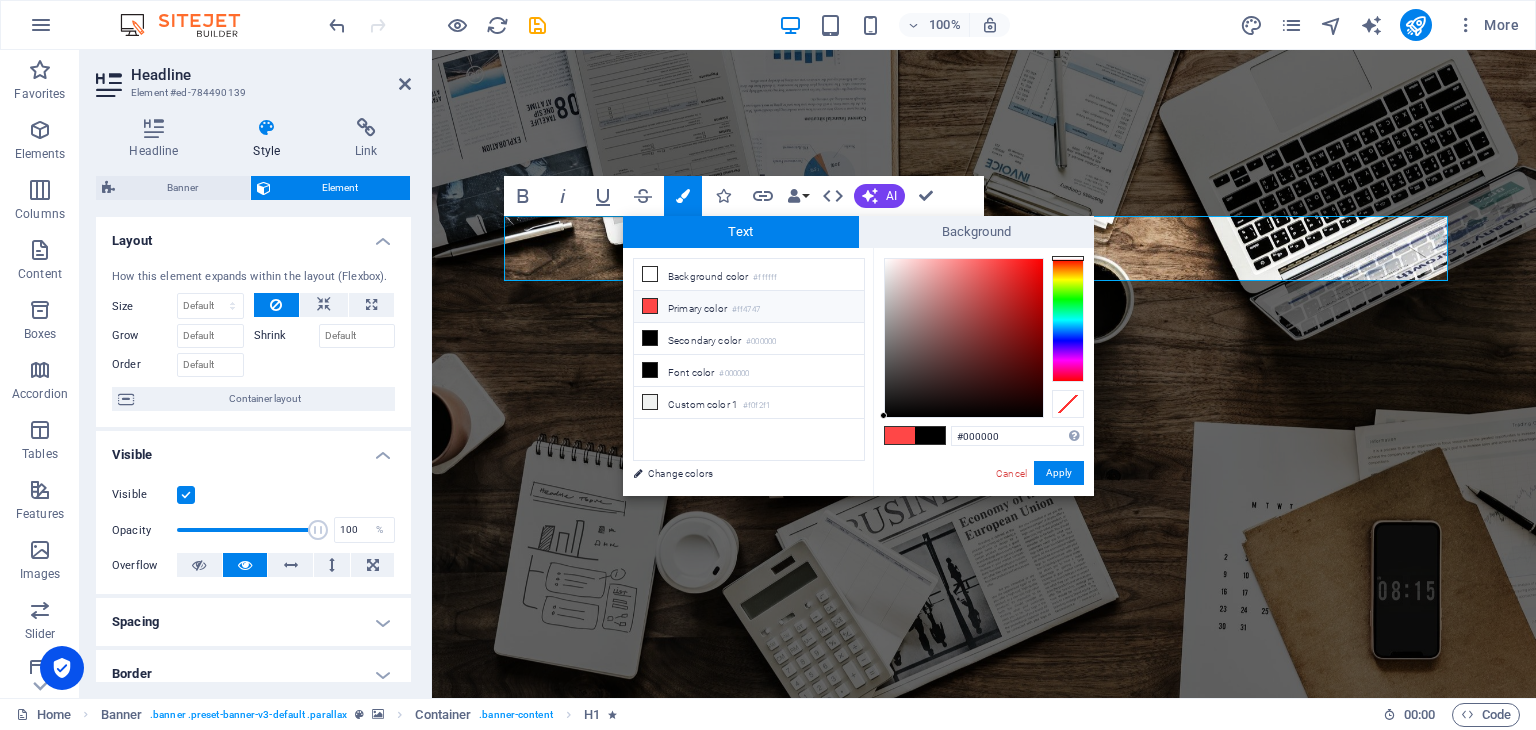 click on "Primary color
#ff4747" at bounding box center (749, 307) 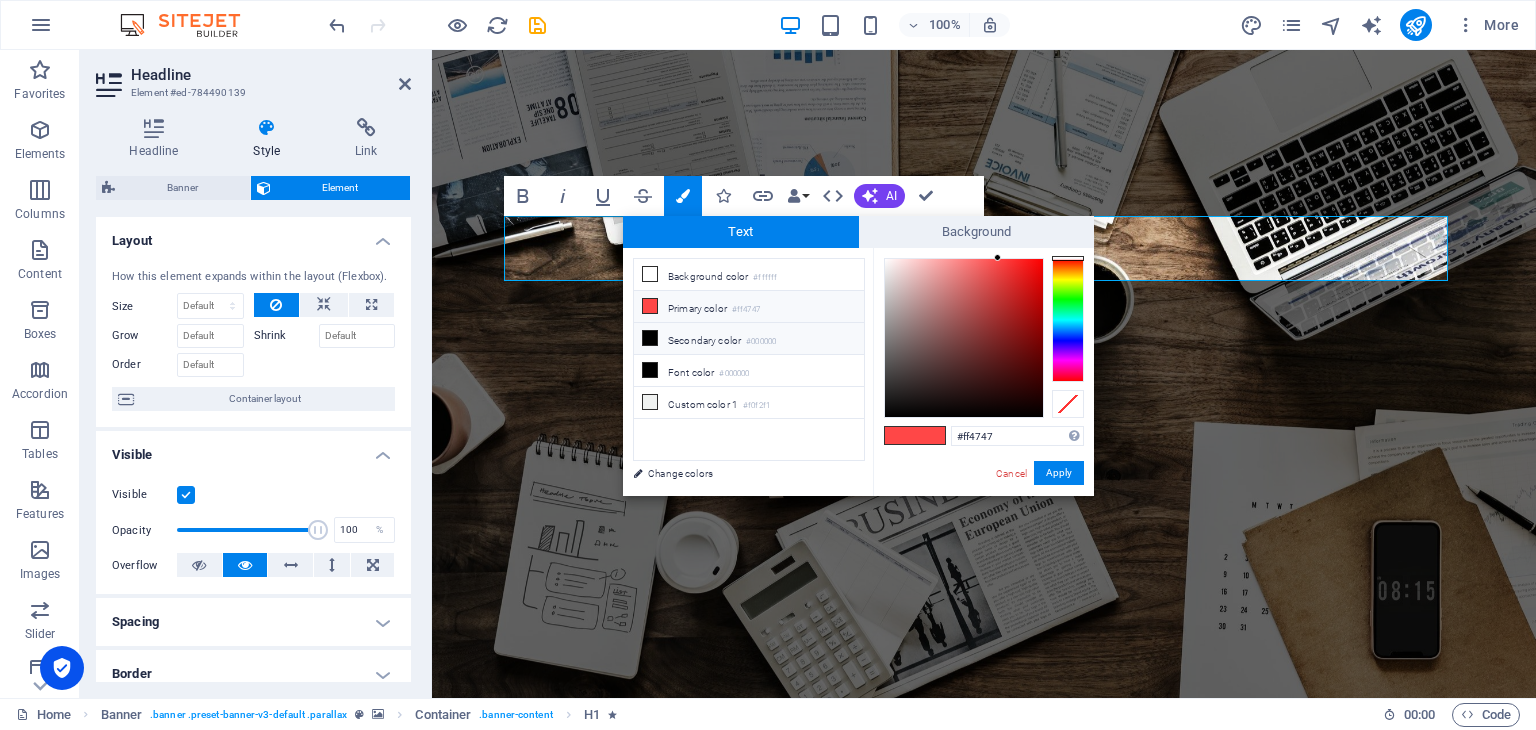 click on "Secondary color
#000000" at bounding box center (749, 339) 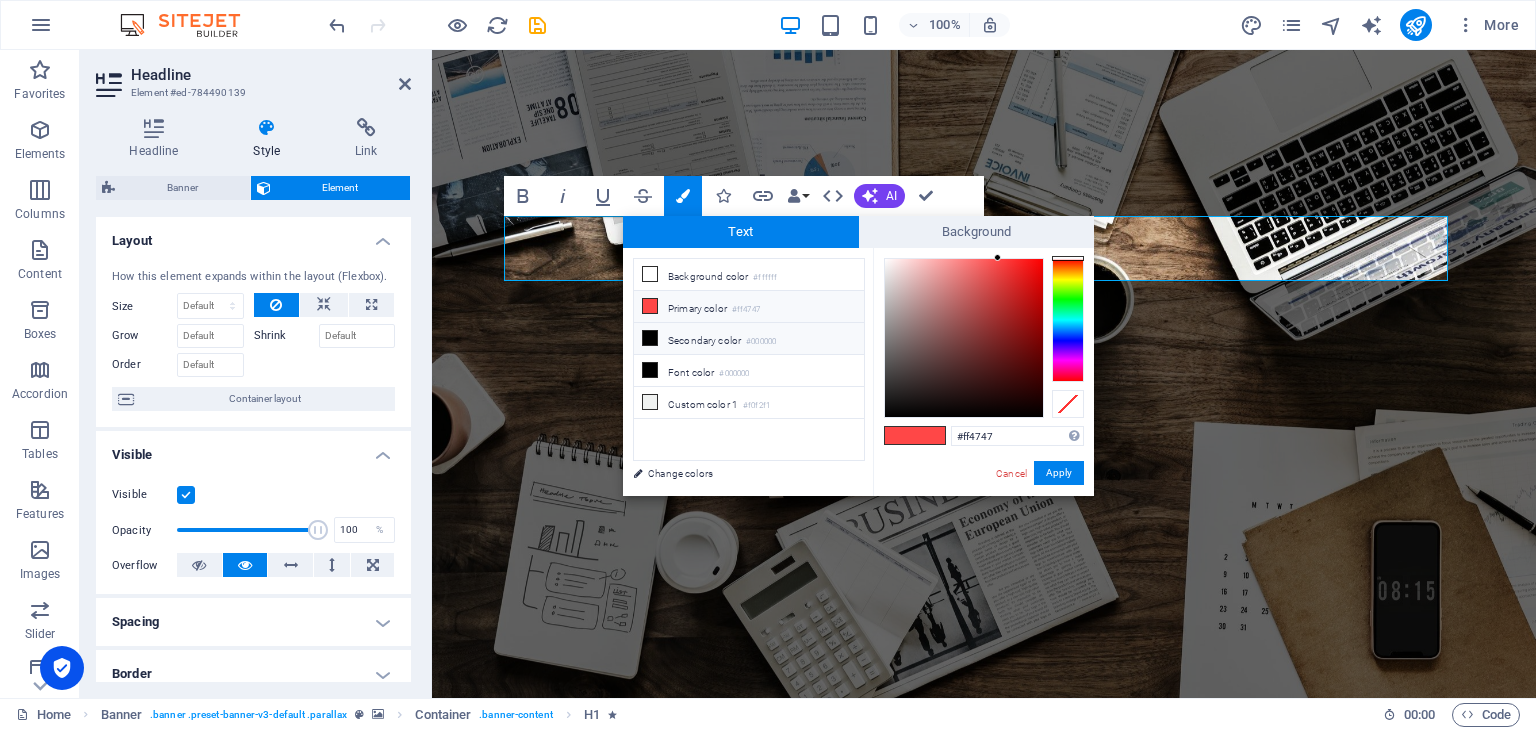 type on "#000000" 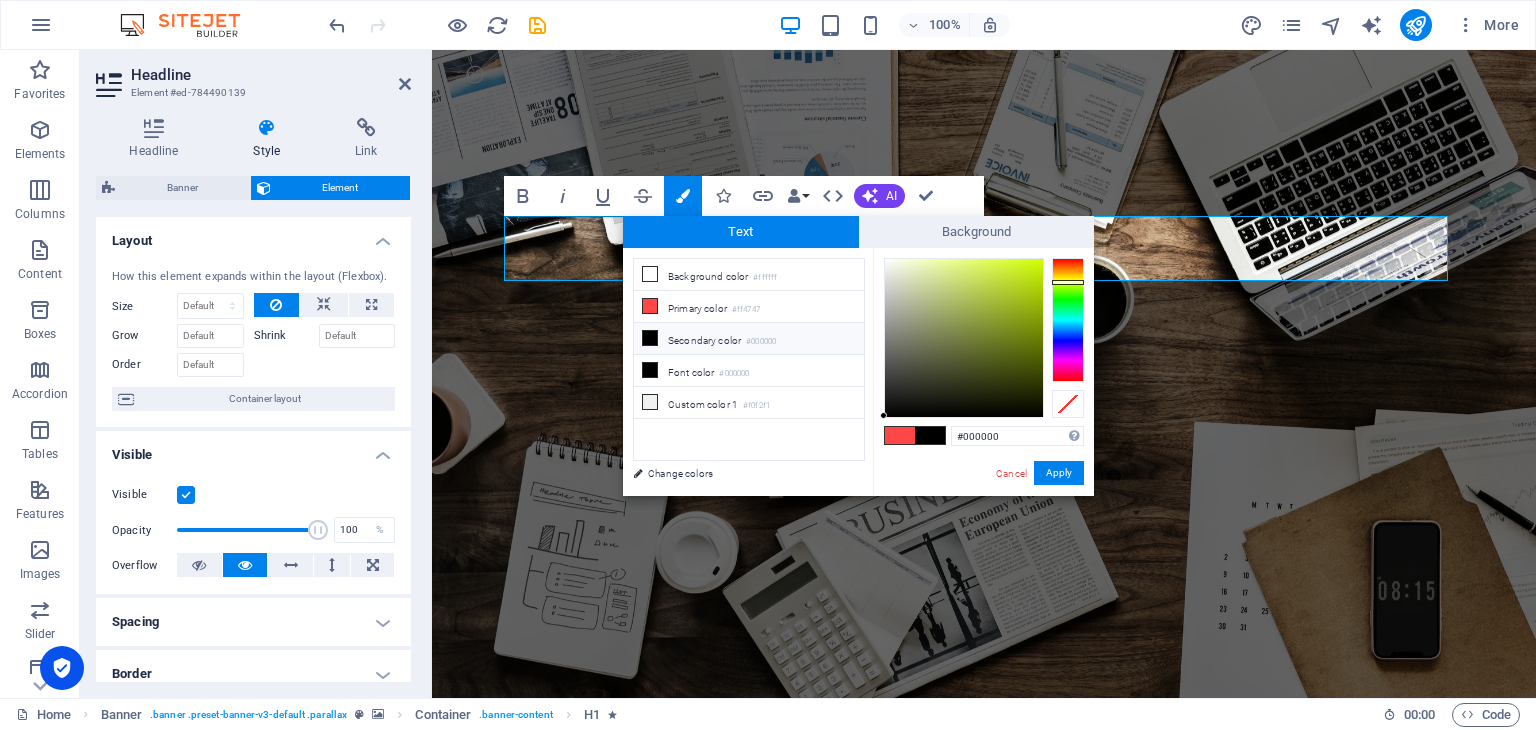 drag, startPoint x: 1062, startPoint y: 327, endPoint x: 1067, endPoint y: 282, distance: 45.276924 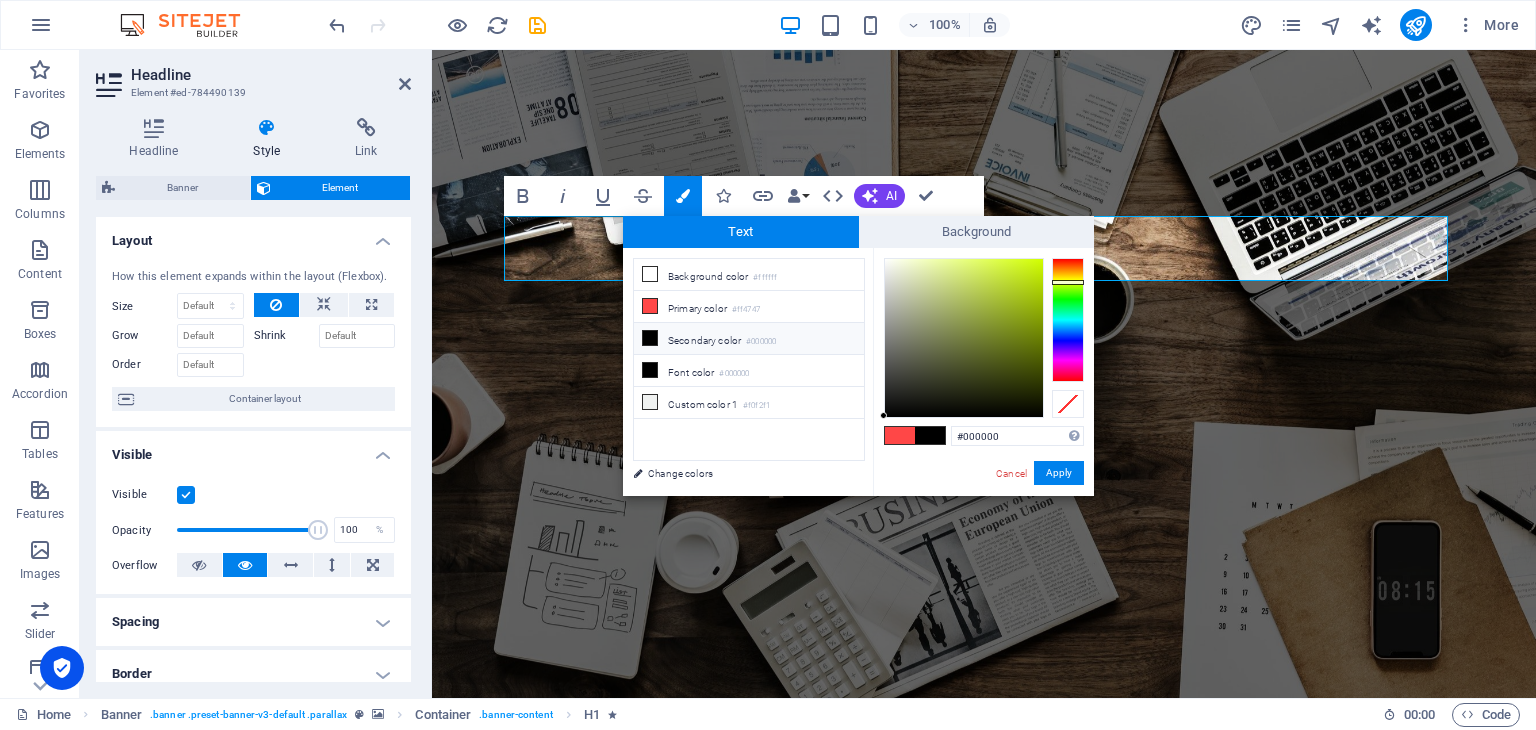 click at bounding box center (1068, 320) 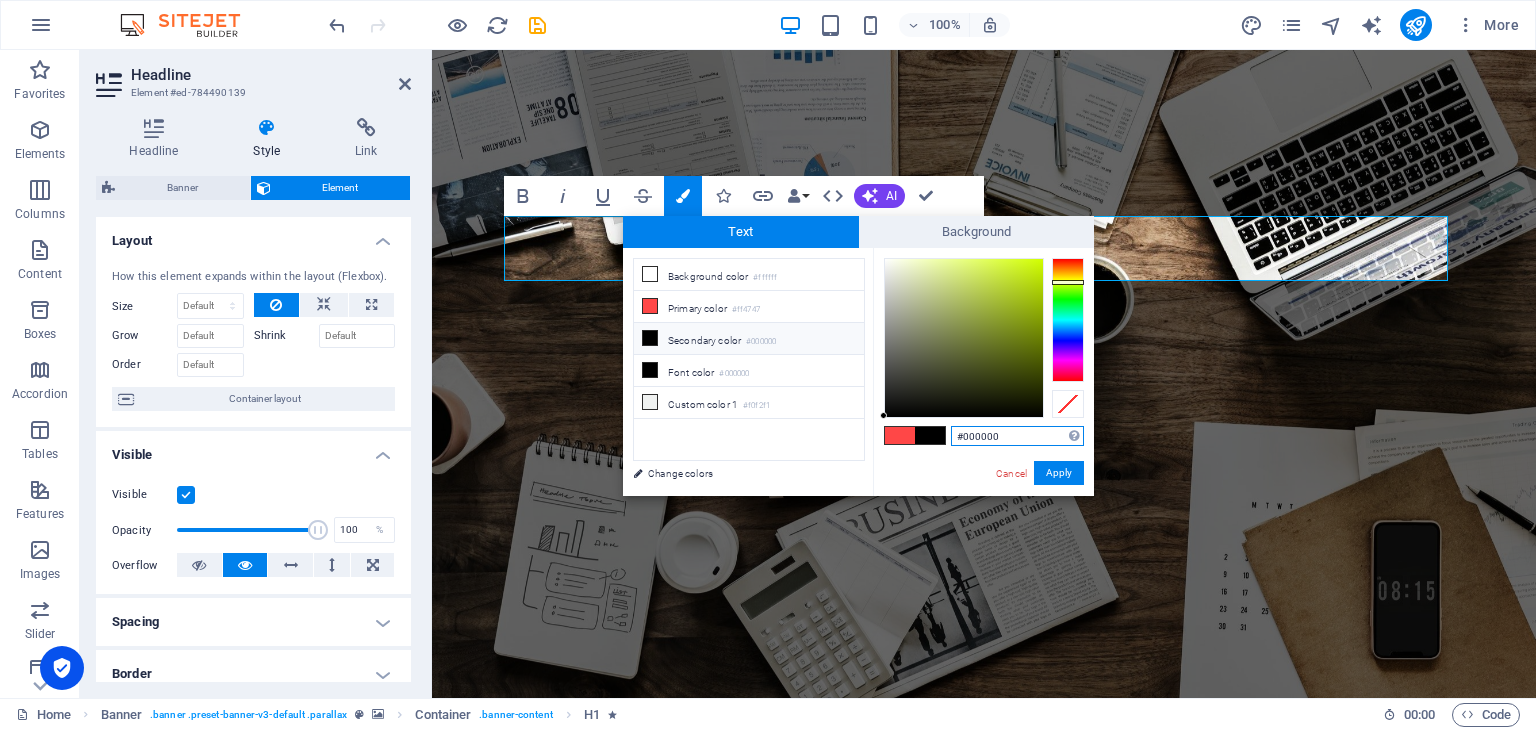 click on "#000000" at bounding box center (1017, 436) 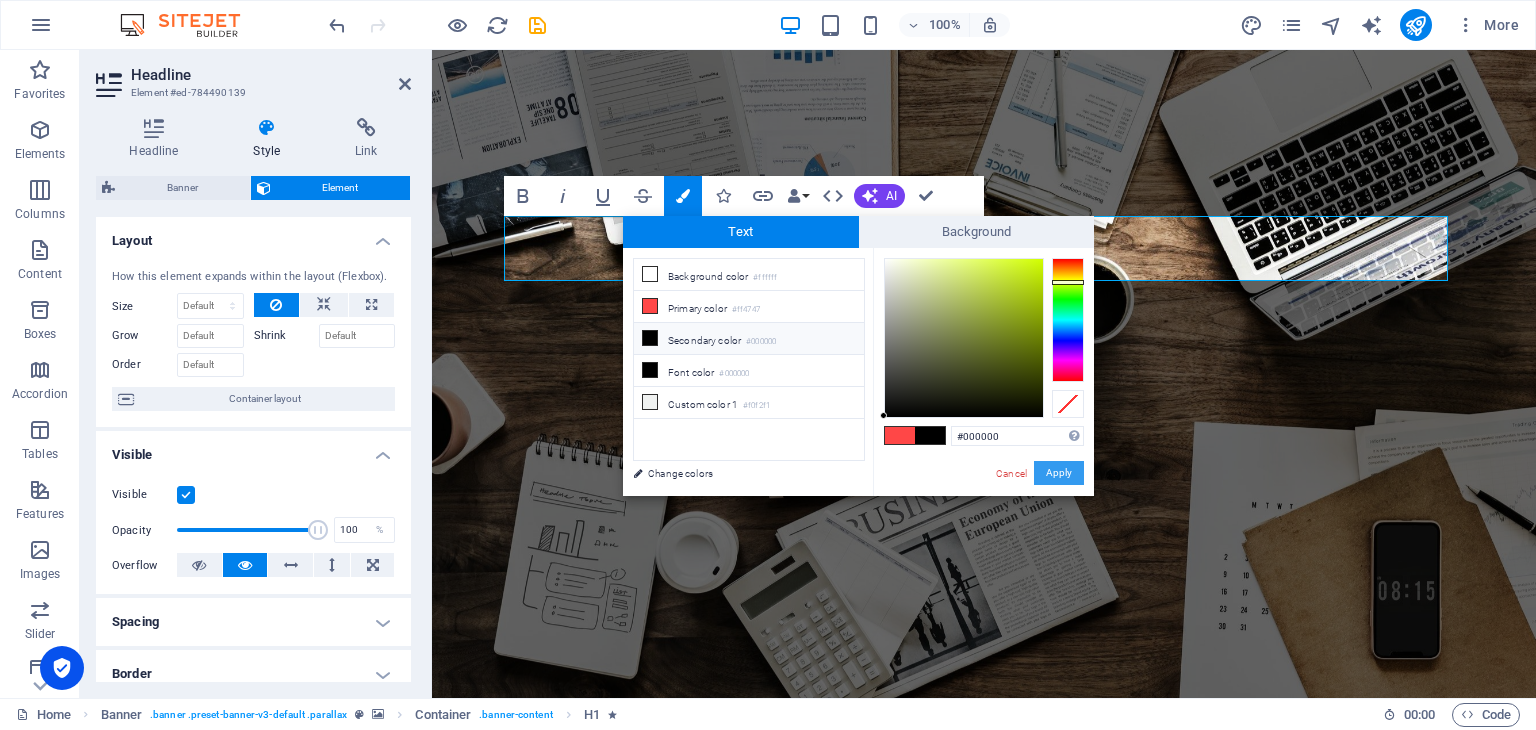 click on "Apply" at bounding box center (1059, 473) 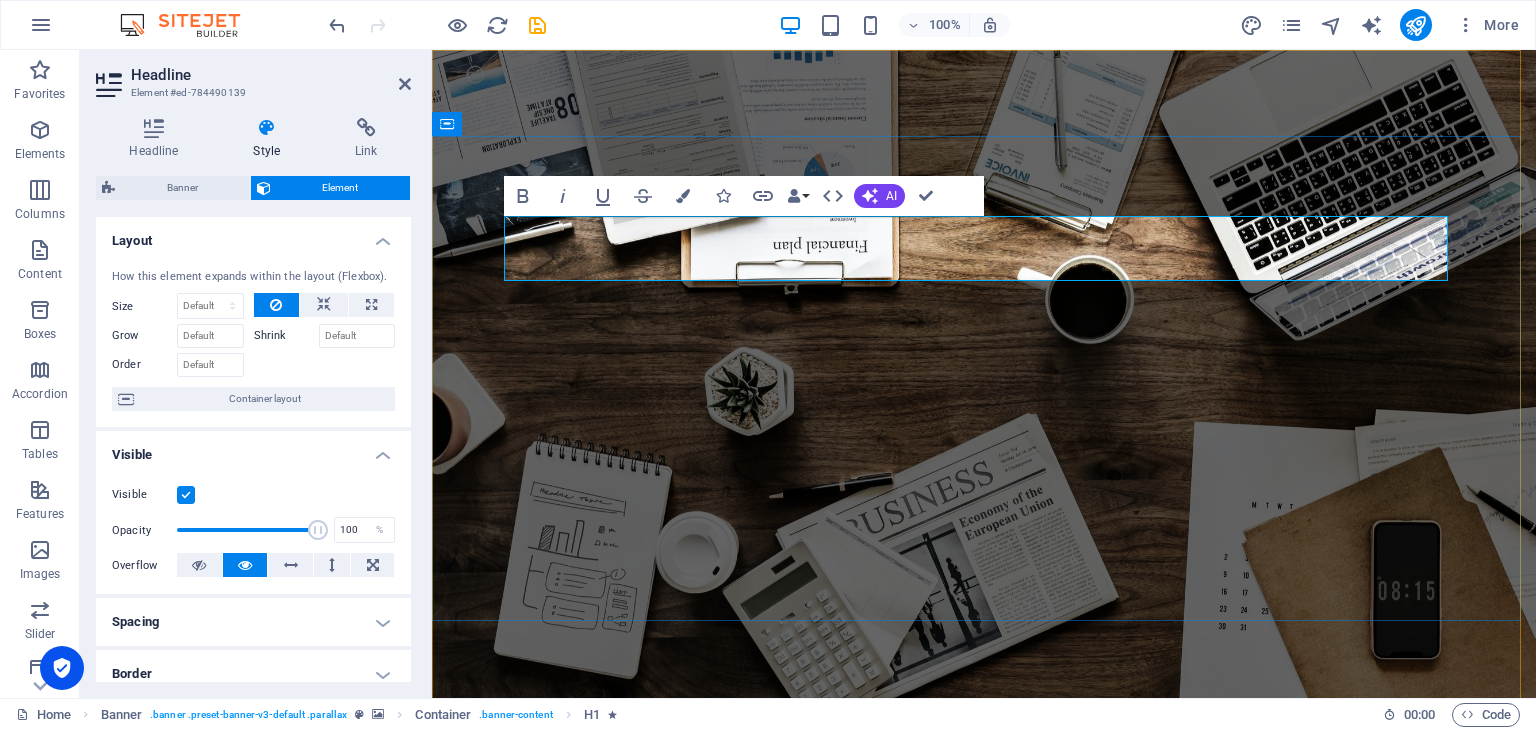 click on "GOLDEN VISA" at bounding box center (984, 930) 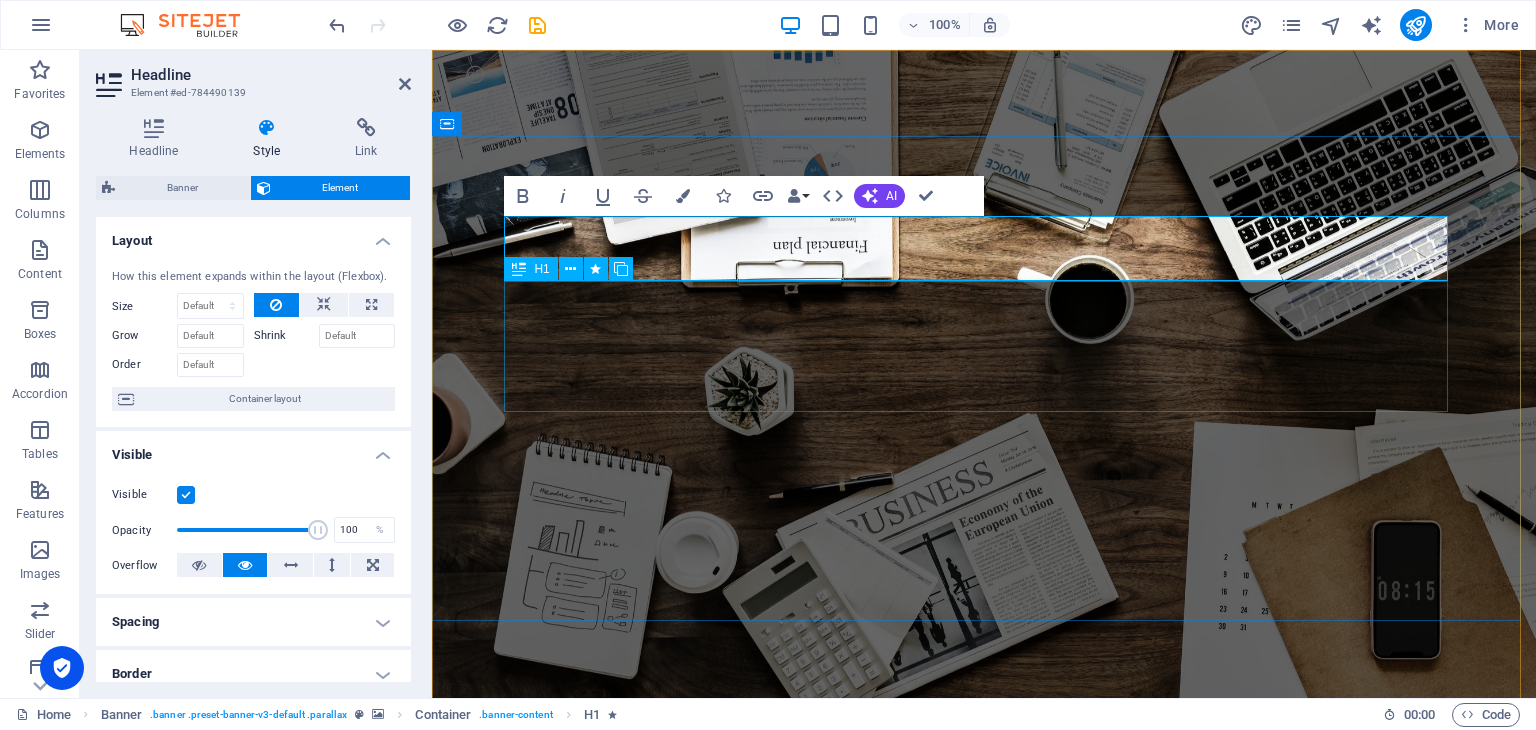 click on "freezone & mainland trade license." at bounding box center (984, 1028) 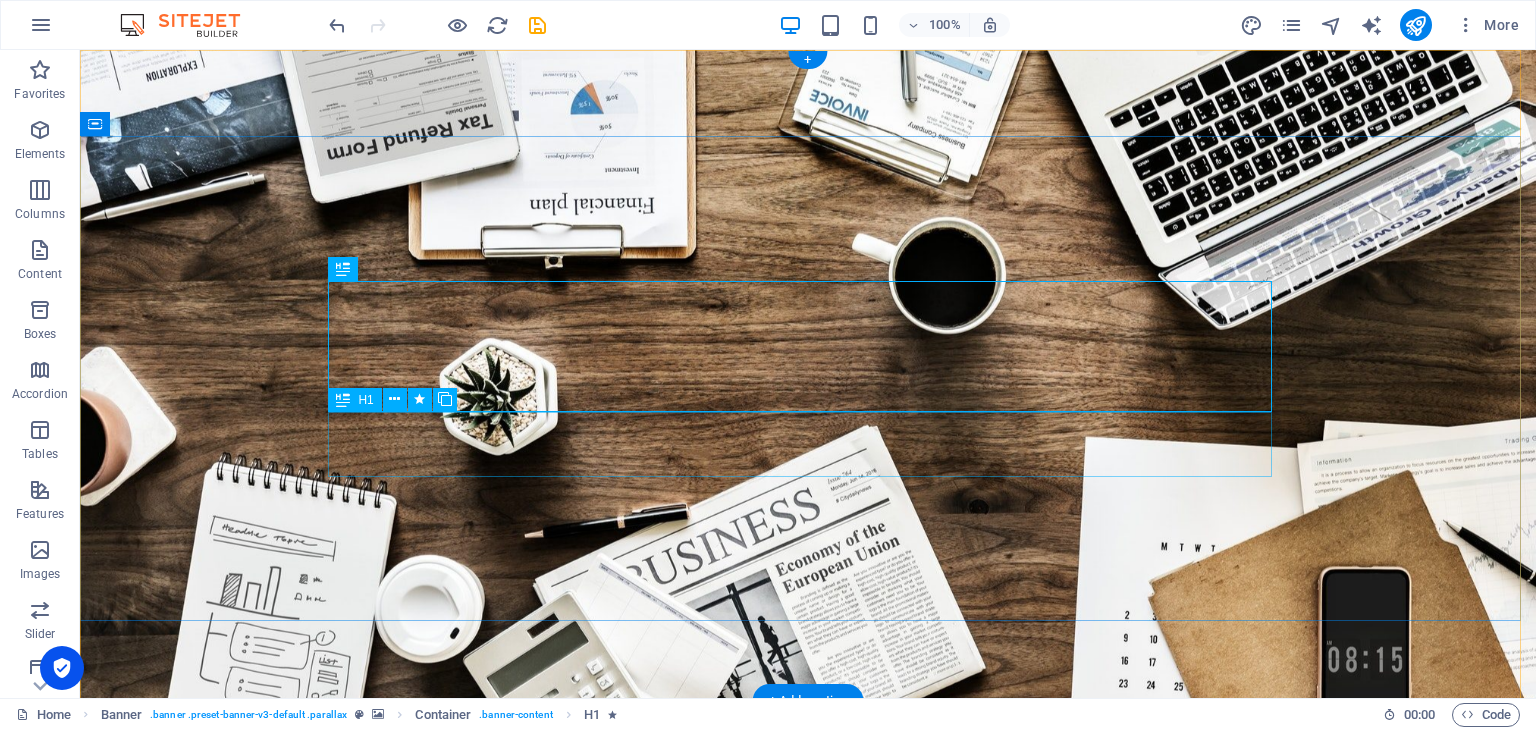 click on "Attestation services" at bounding box center [808, 1126] 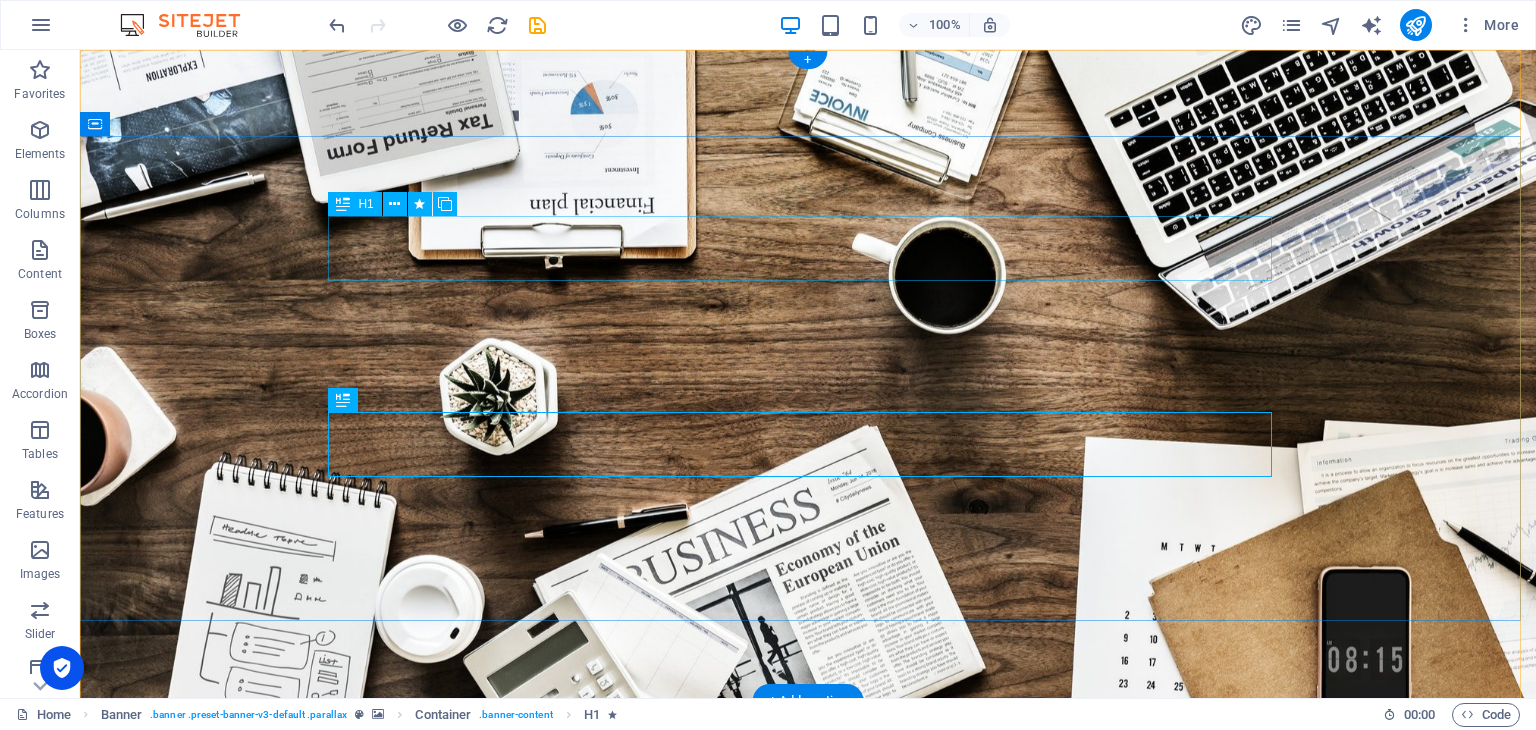 click on "GOLDEN VISA" at bounding box center (808, 930) 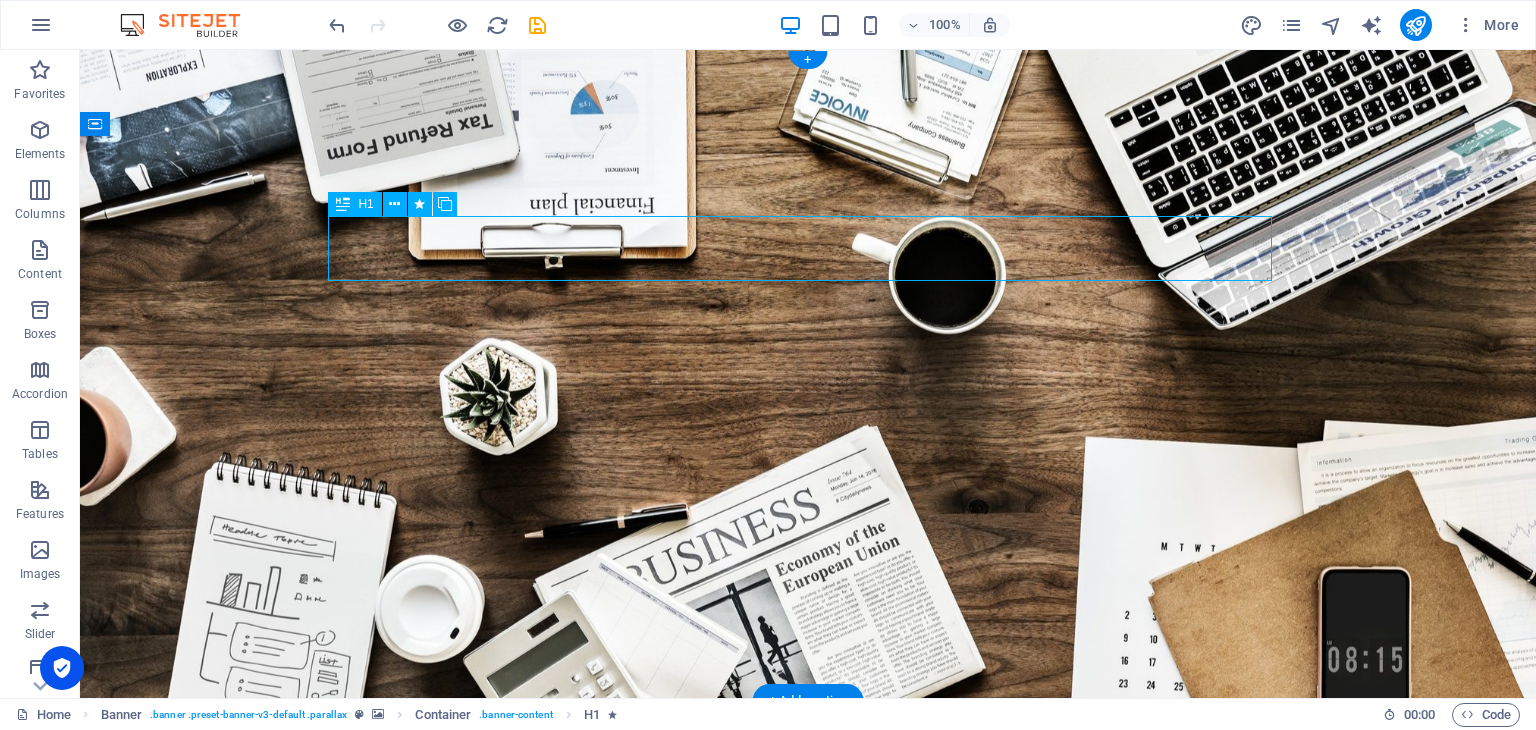 click on "GOLDEN VISA" at bounding box center (808, 930) 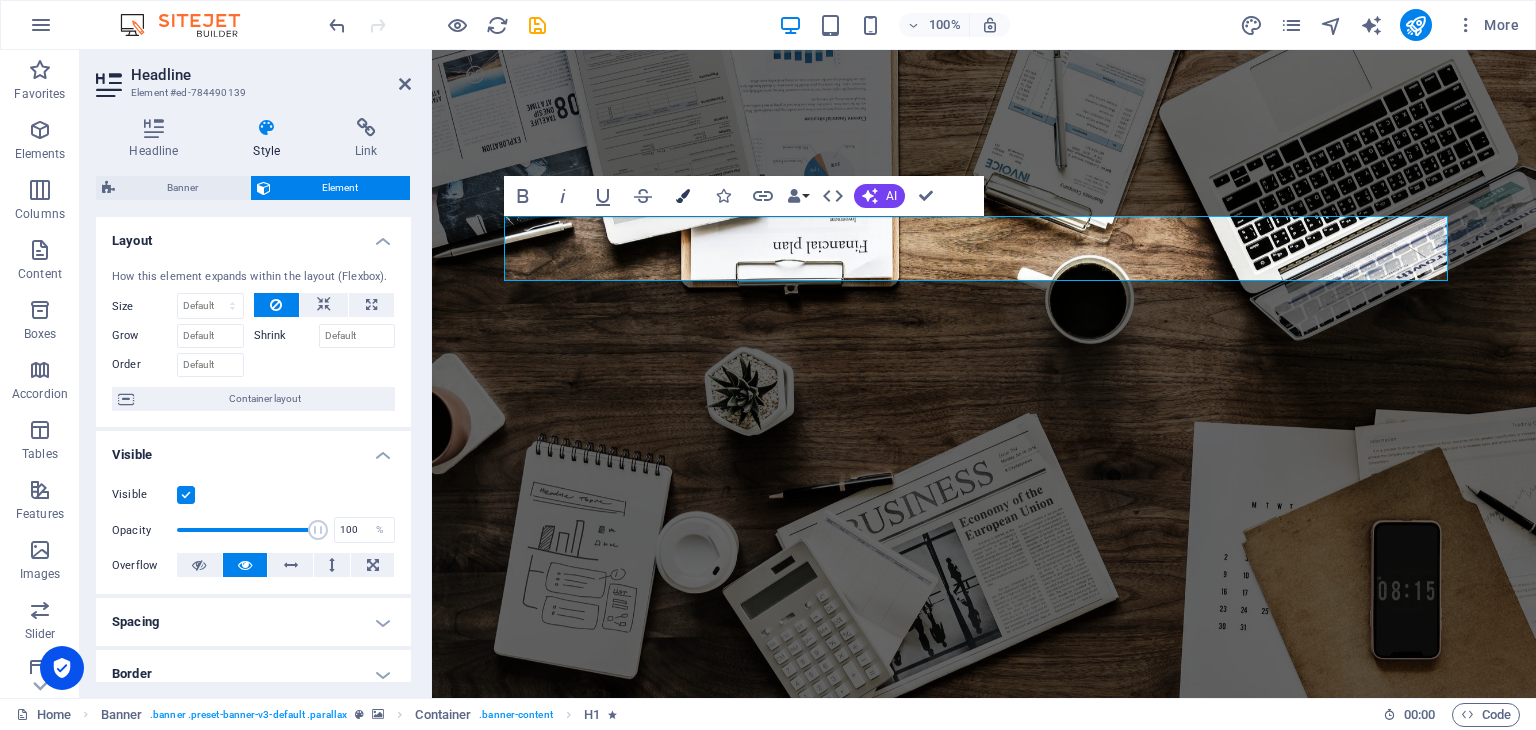 click at bounding box center (683, 196) 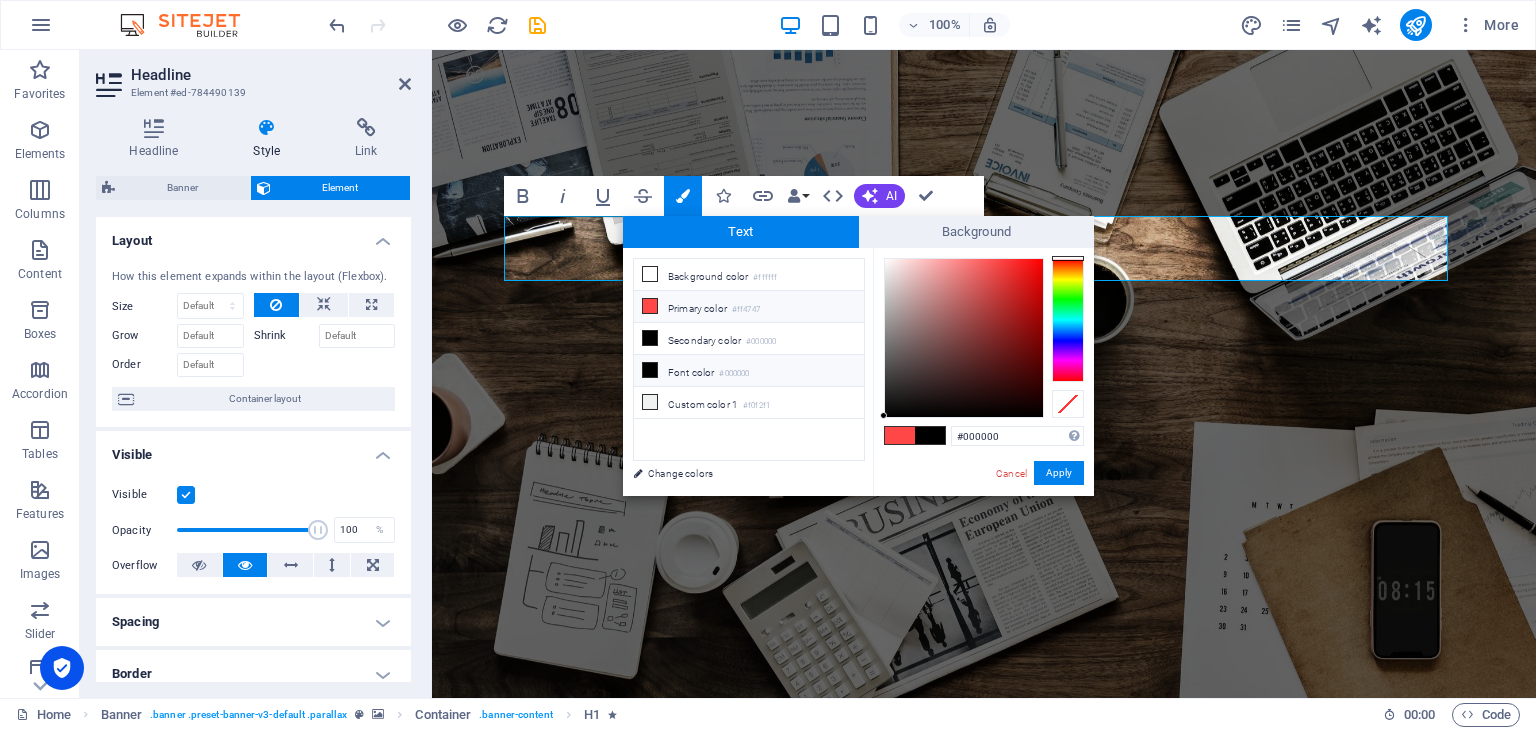 click on "Font color
#000000" at bounding box center [749, 371] 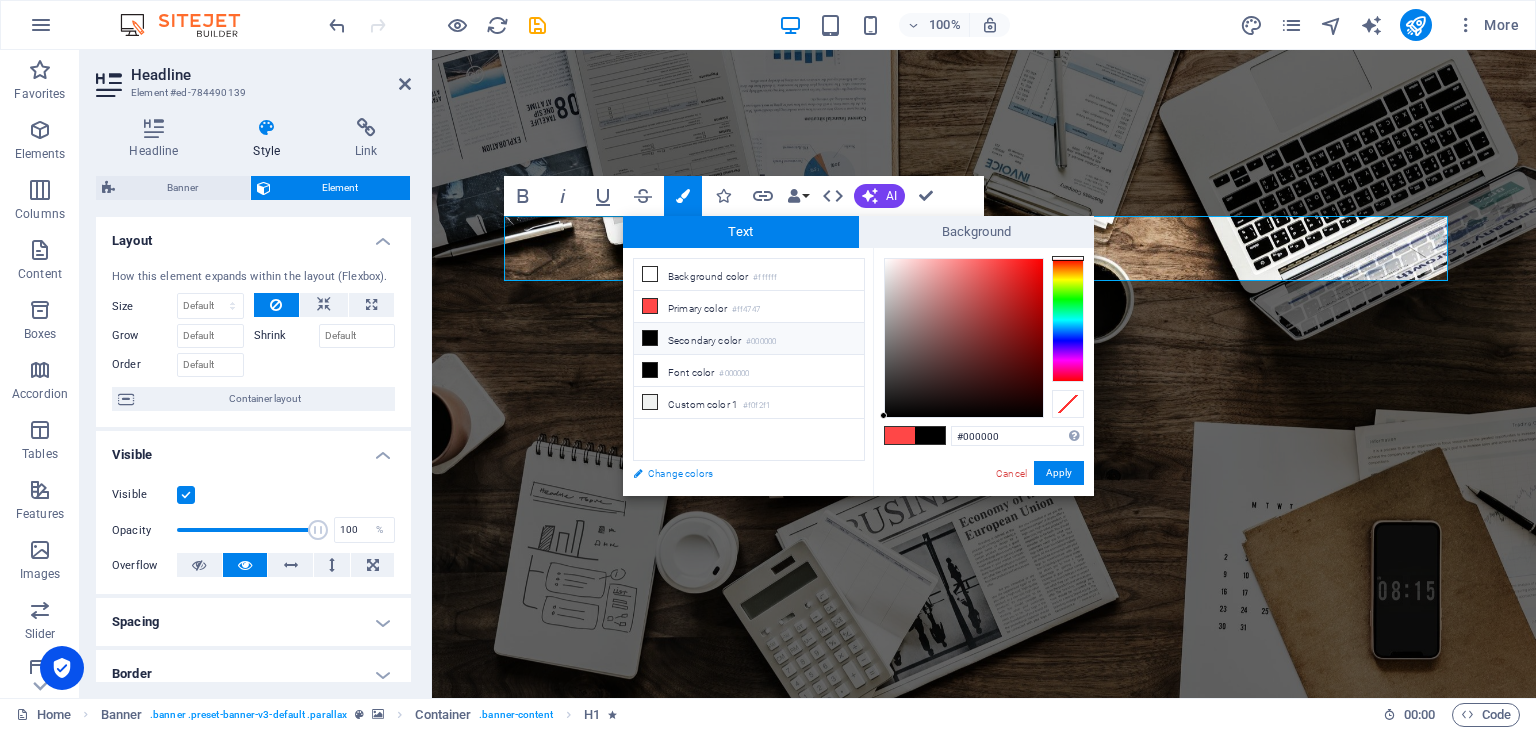 click on "Change colors" at bounding box center [739, 473] 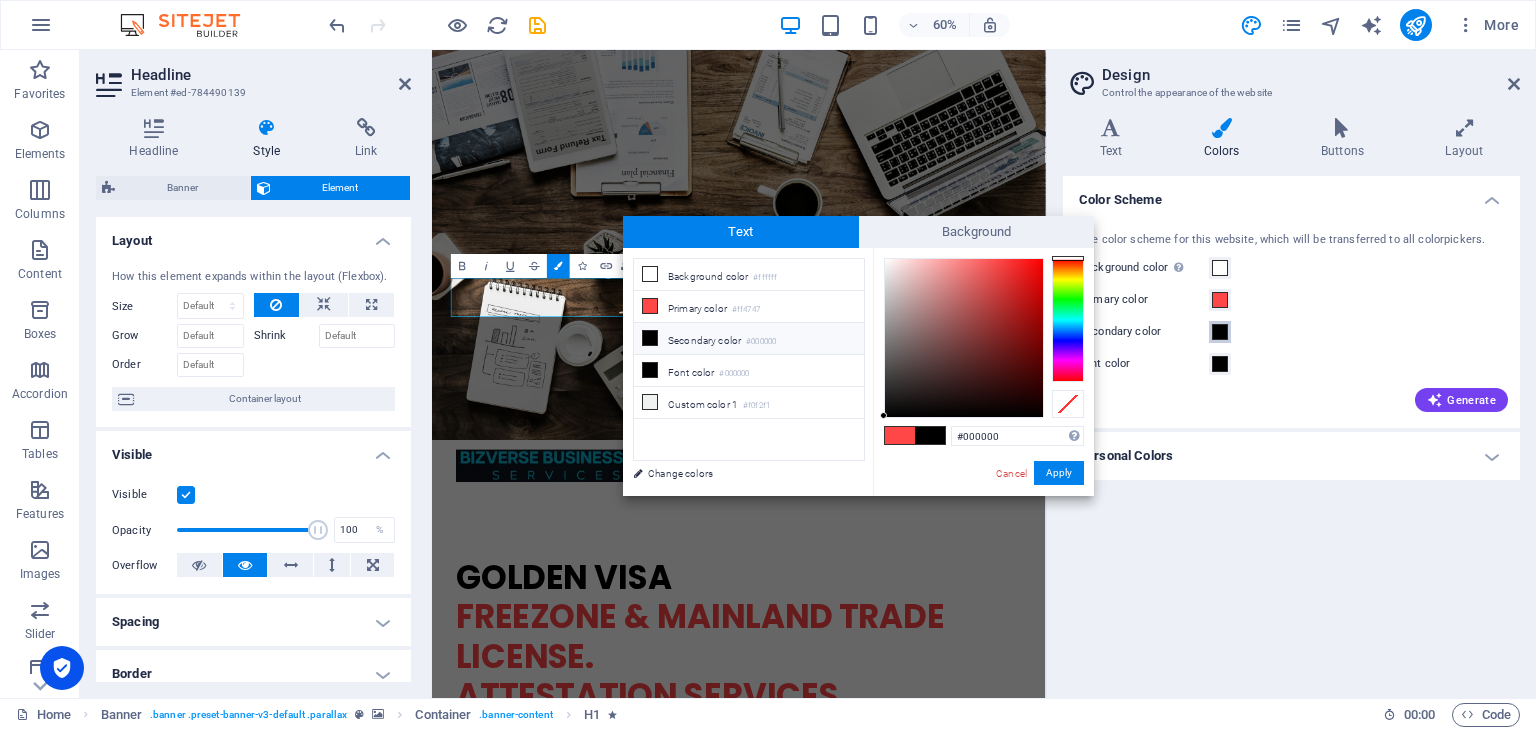click at bounding box center [1220, 332] 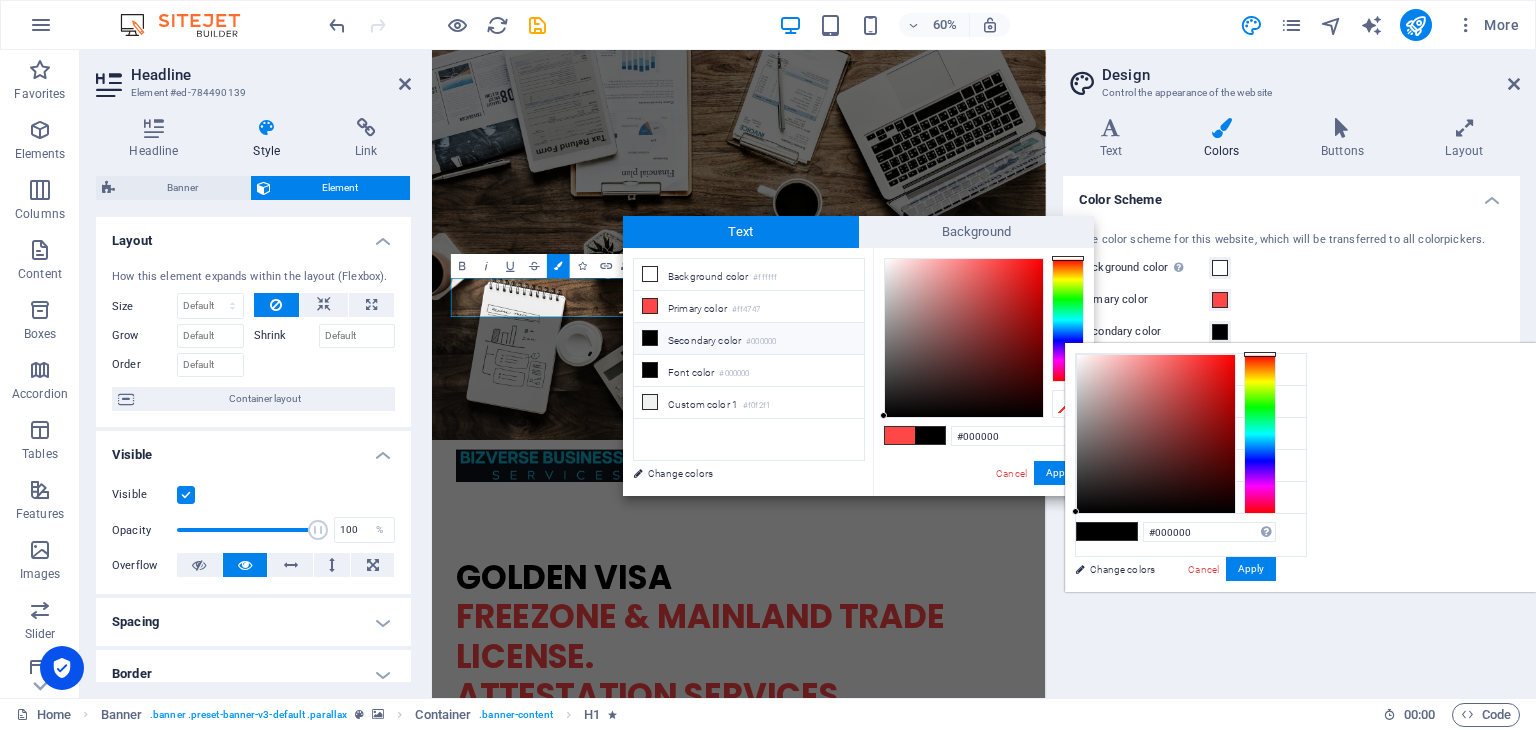 click at bounding box center (1260, 434) 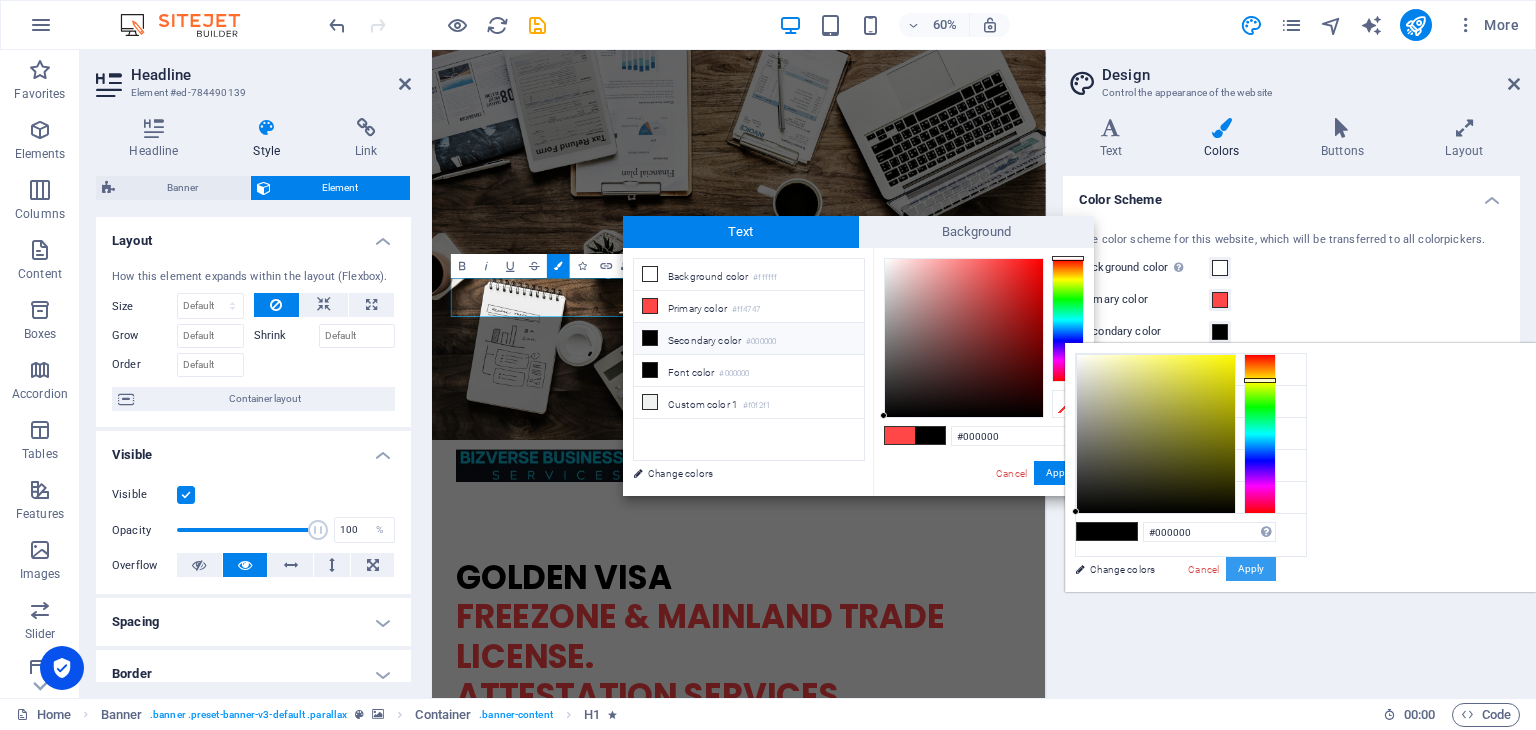 click on "Apply" at bounding box center [1251, 569] 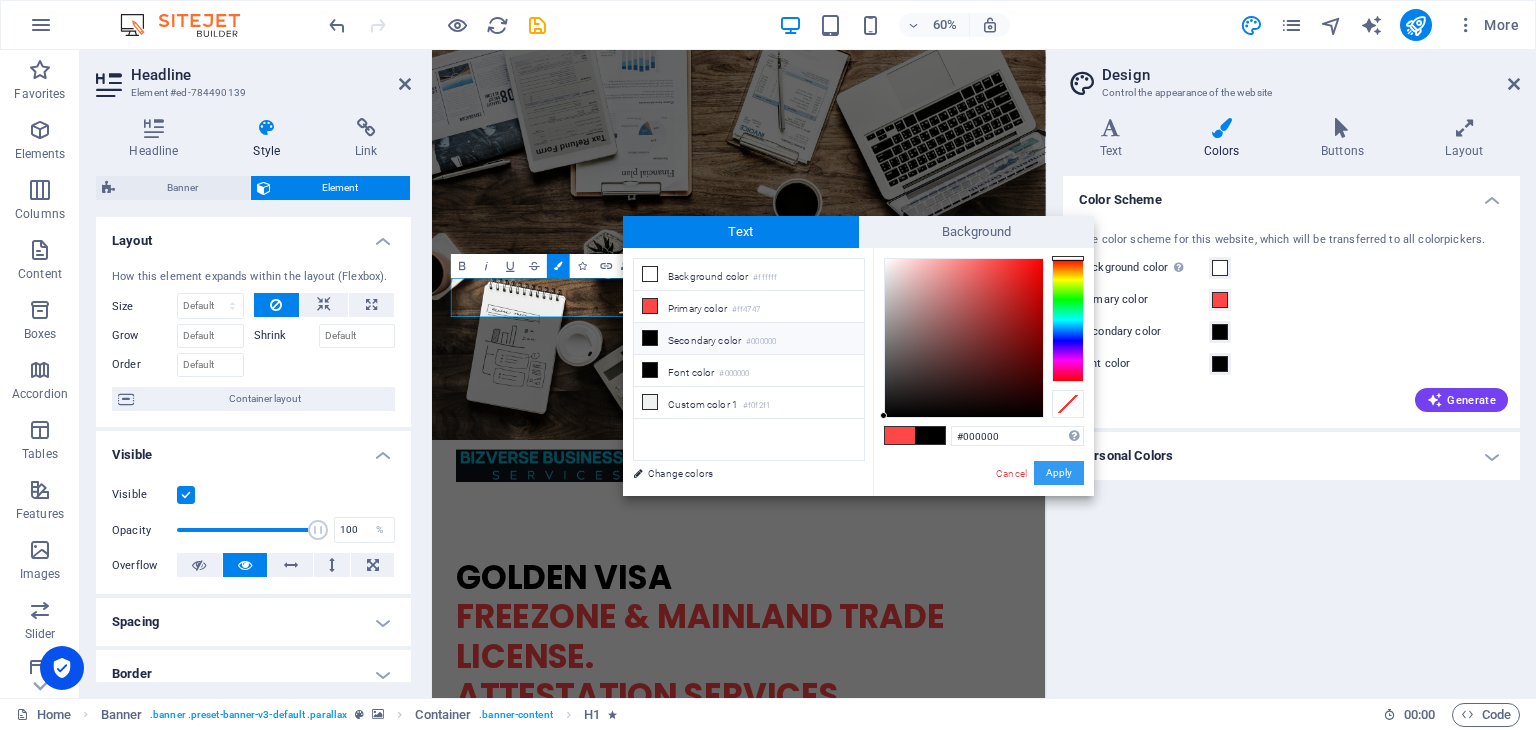 click on "Apply" at bounding box center (1059, 473) 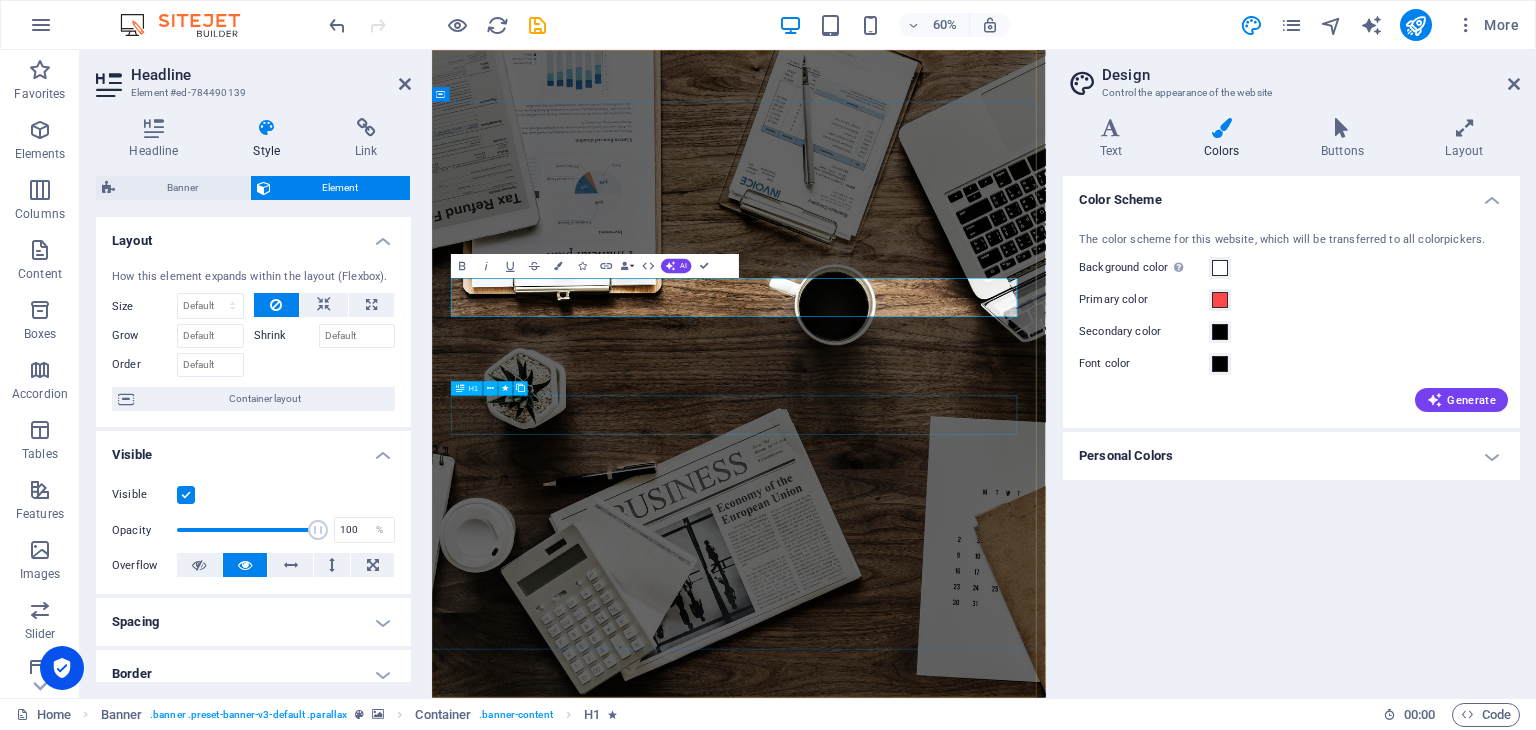 click on "Attestation services" at bounding box center (944, 1555) 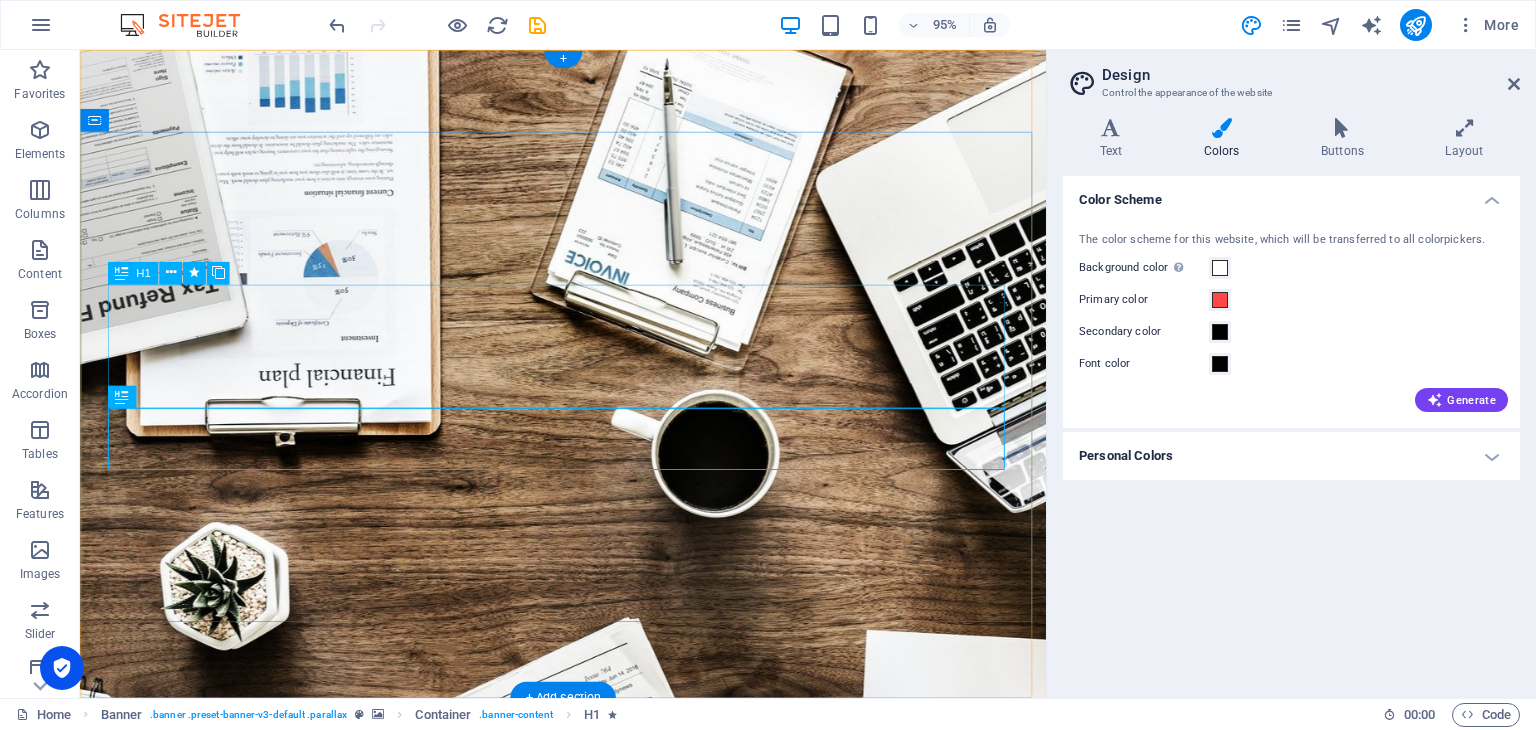 click on "freezone & mainland trade license." at bounding box center (589, 1457) 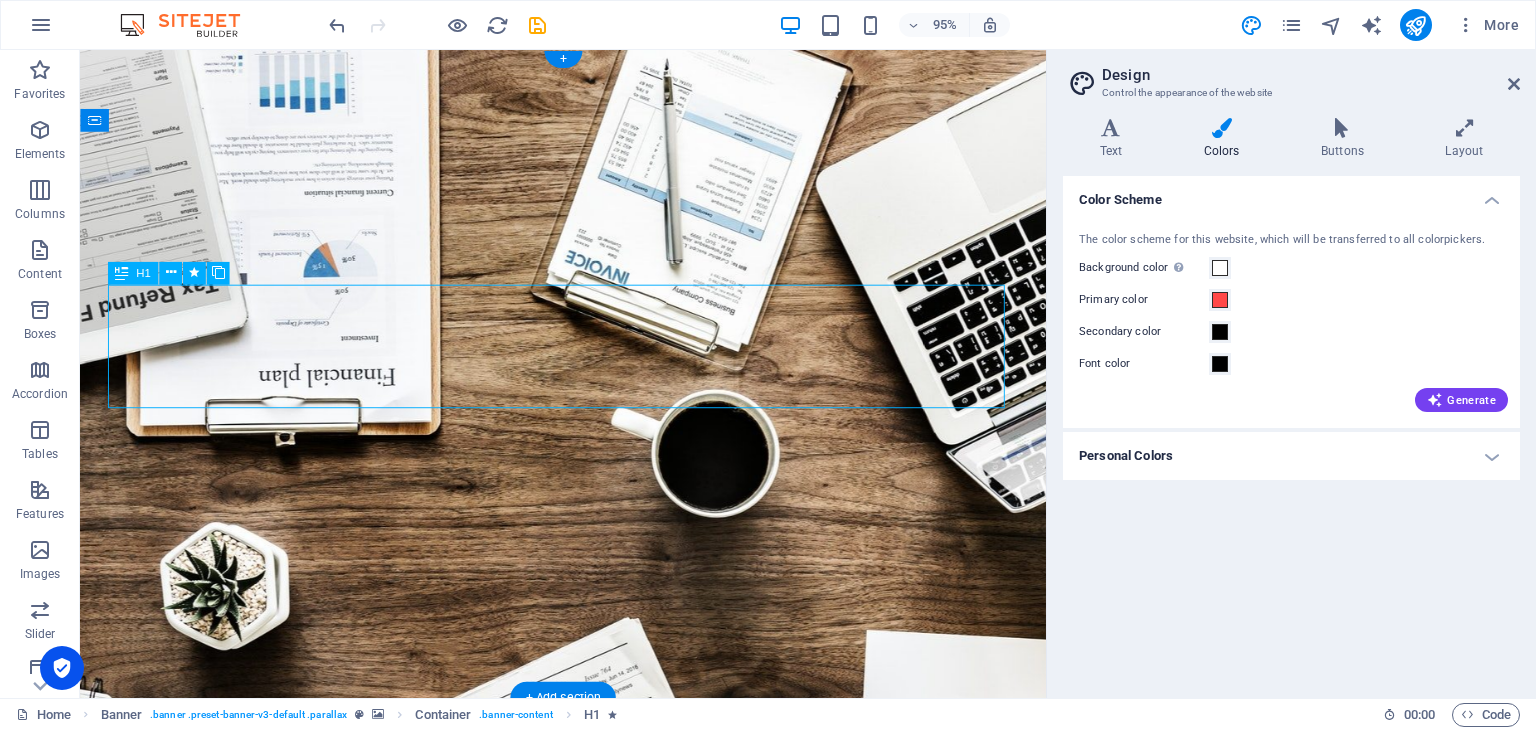 click on "freezone & mainland trade license." at bounding box center [589, 1457] 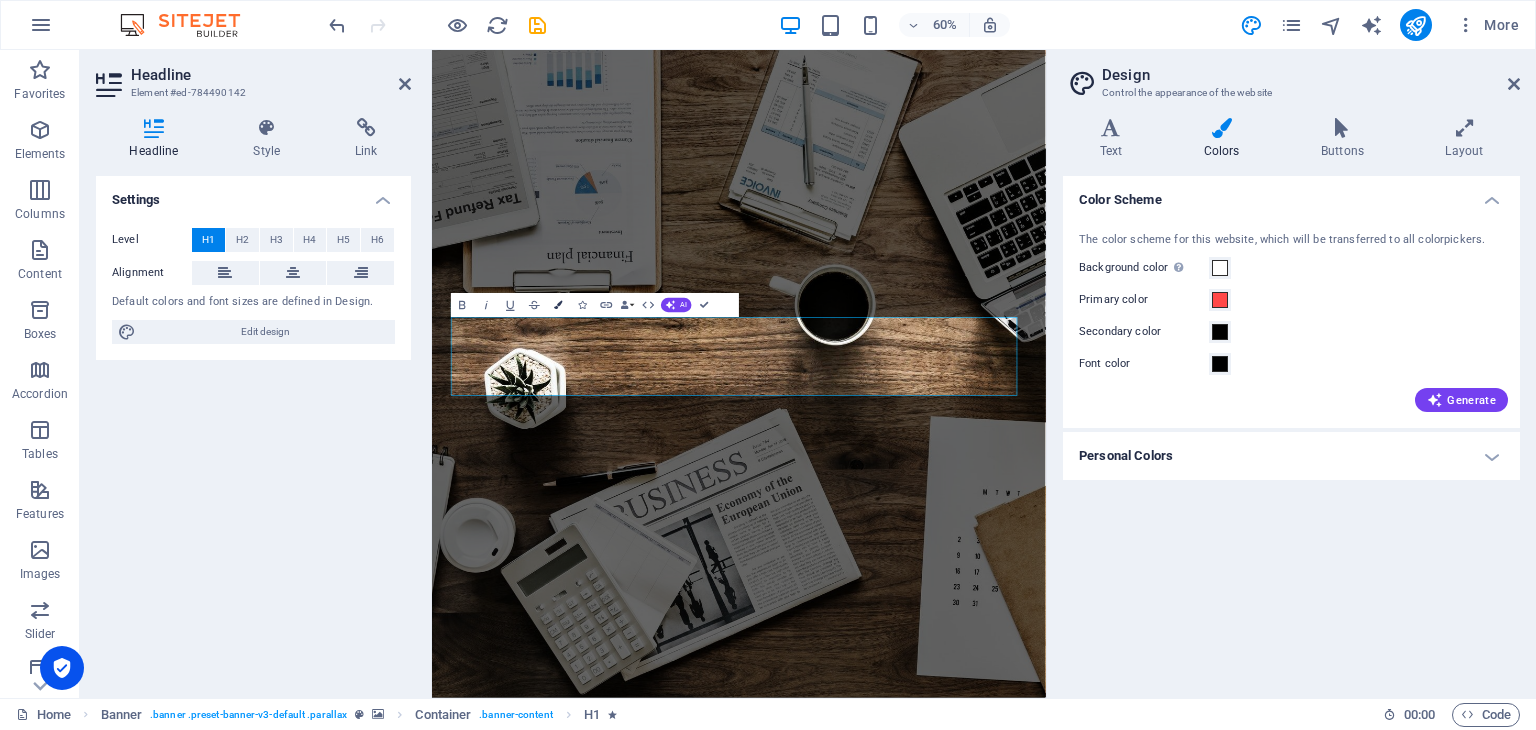 click on "Colors" at bounding box center [558, 305] 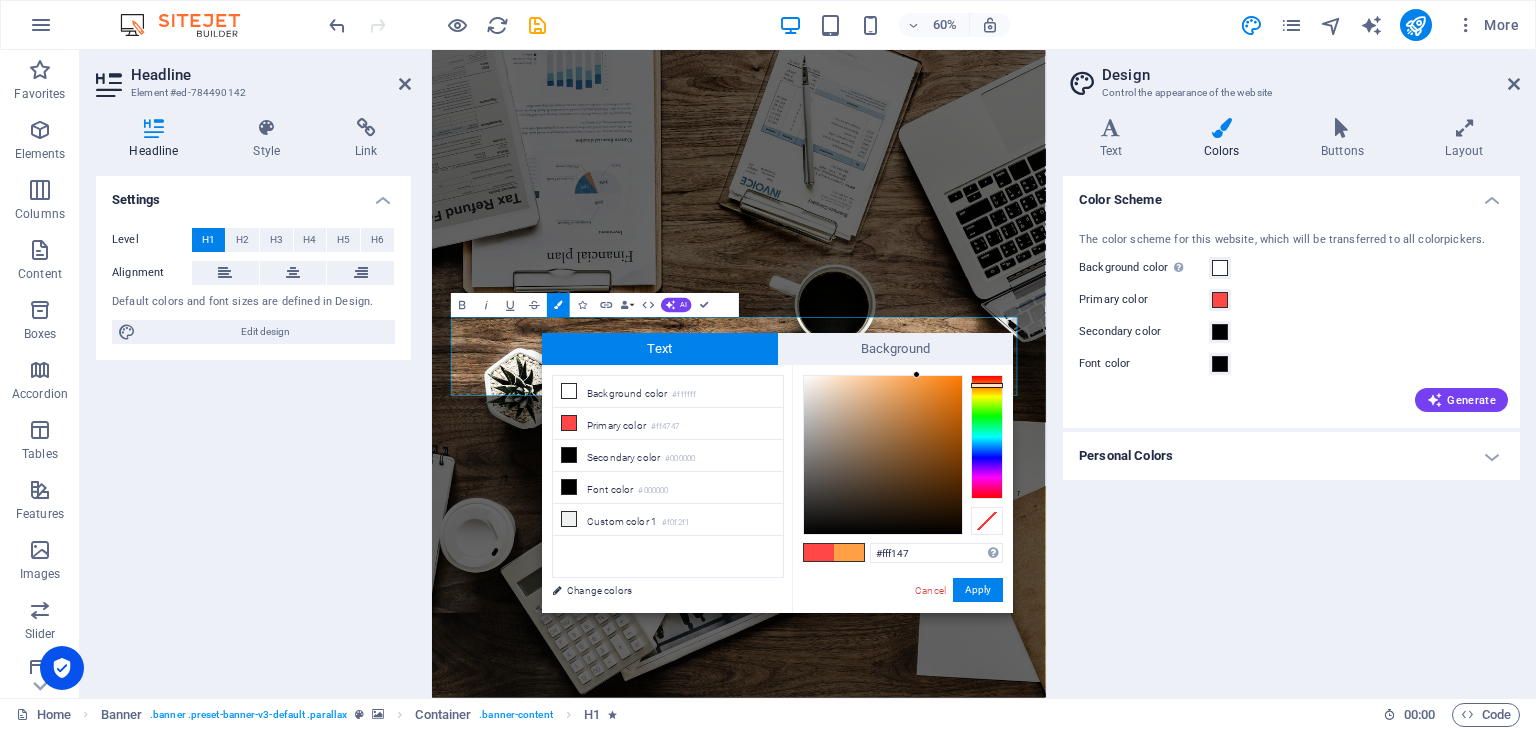 type on "#fffa47" 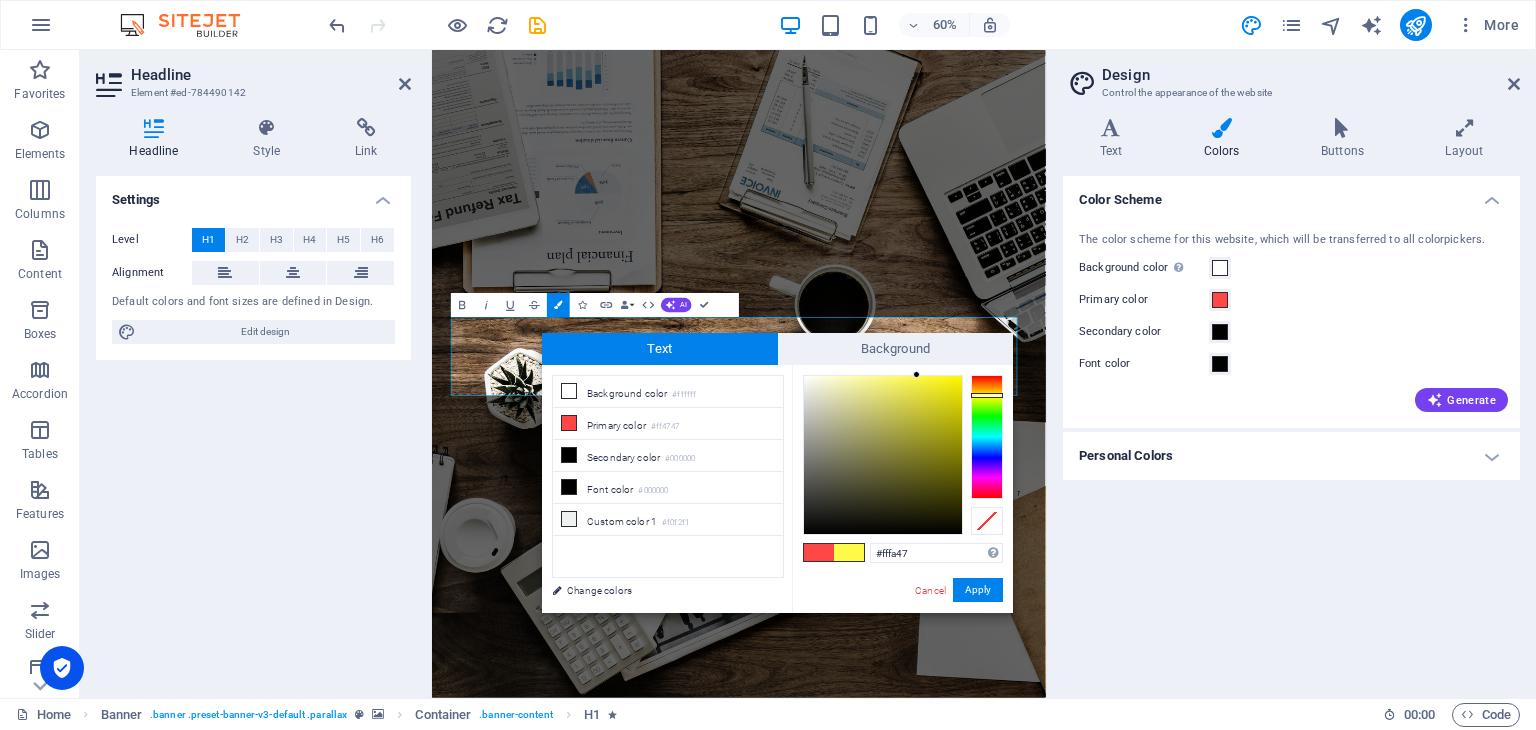 drag, startPoint x: 993, startPoint y: 374, endPoint x: 991, endPoint y: 395, distance: 21.095022 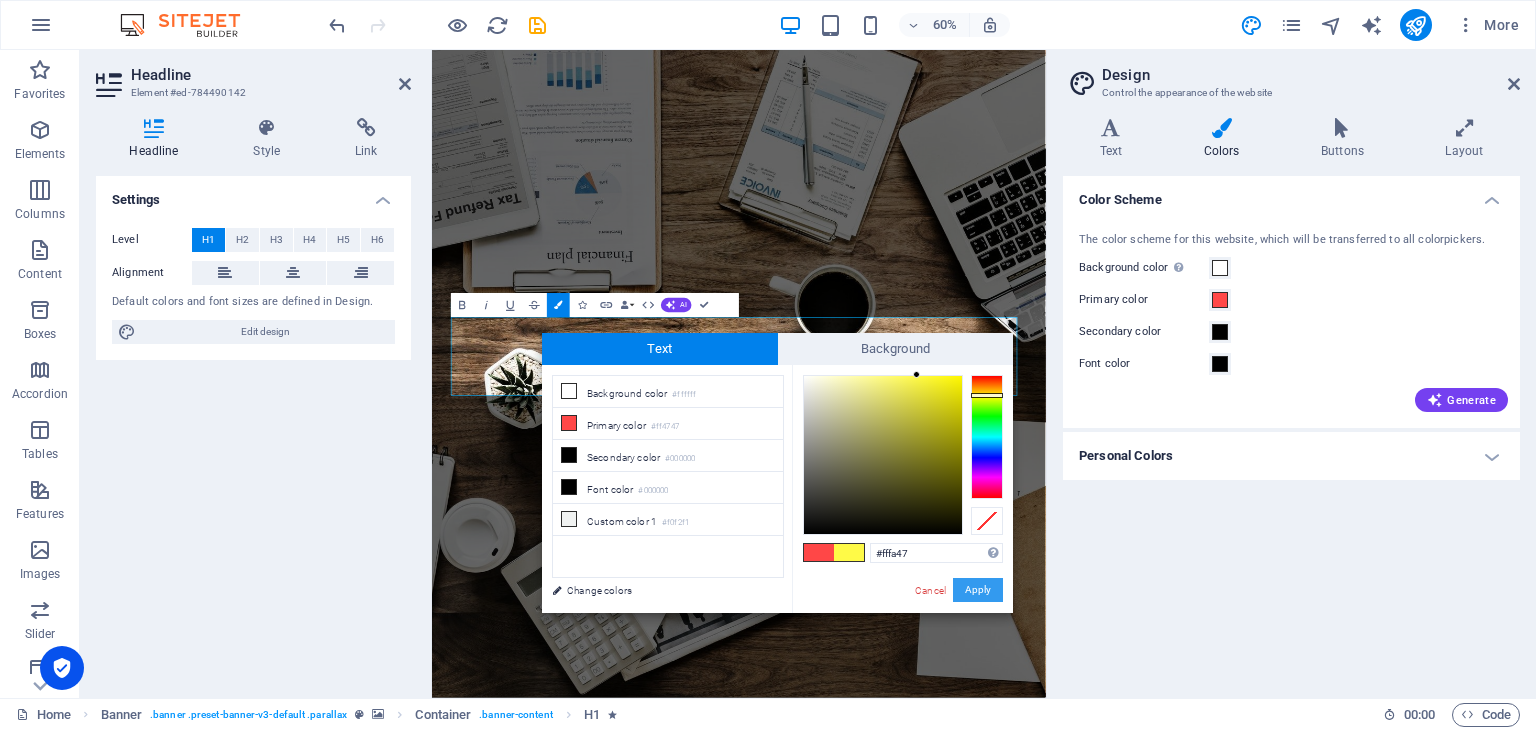 click on "Apply" at bounding box center [978, 590] 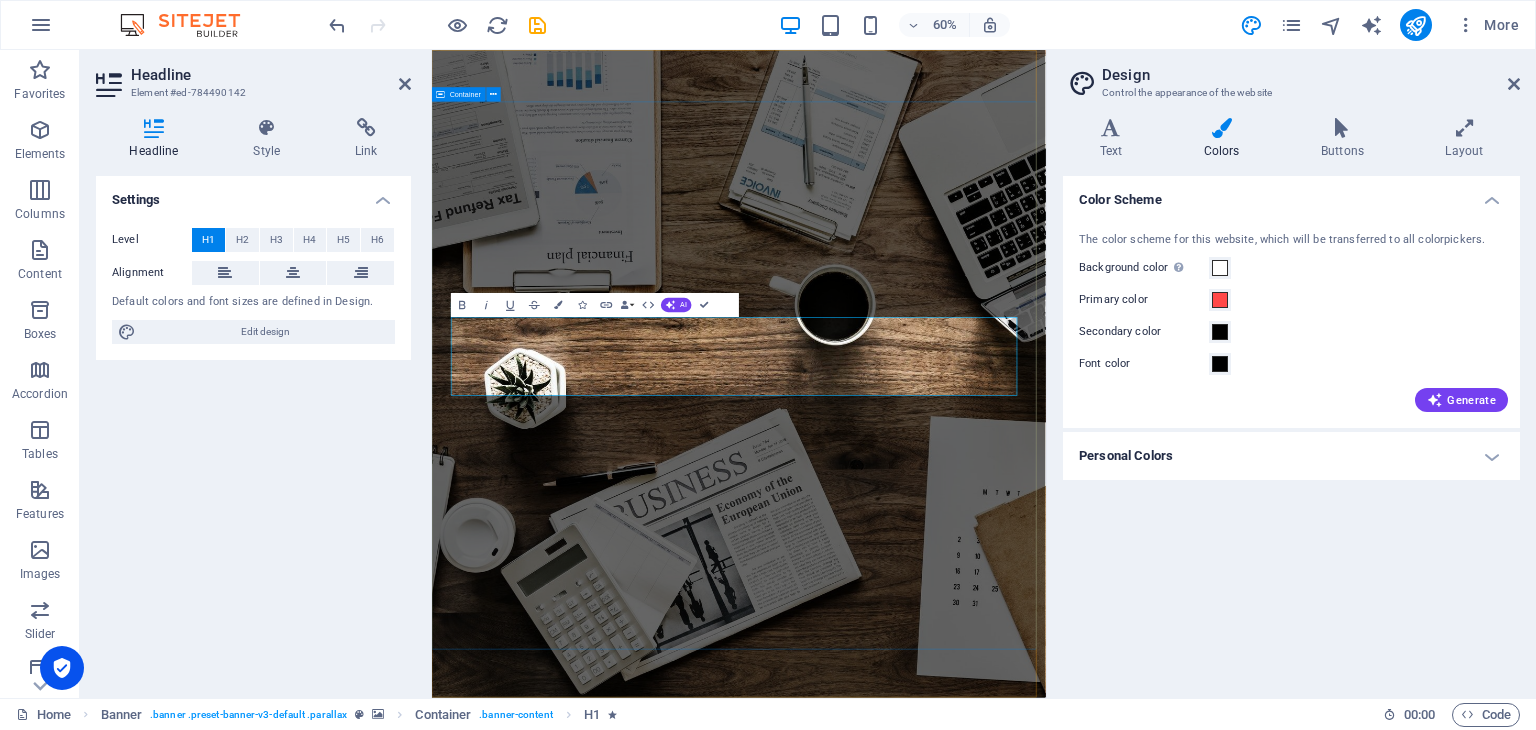 click on "GOLDEN VISA  freezone & mainland trade license. Attestation services Learn more" at bounding box center [943, 1489] 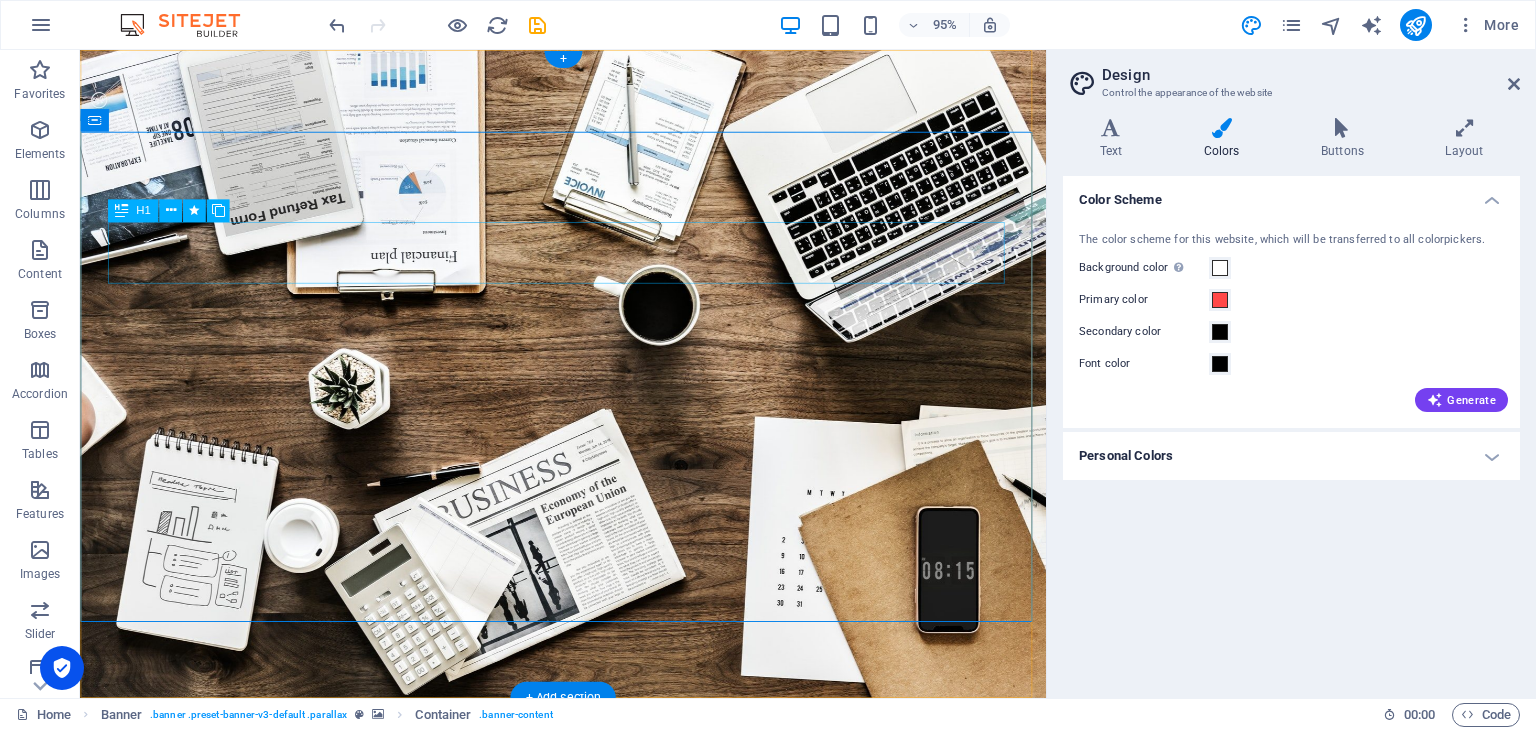 click on "GOLDEN VISA" at bounding box center (589, 962) 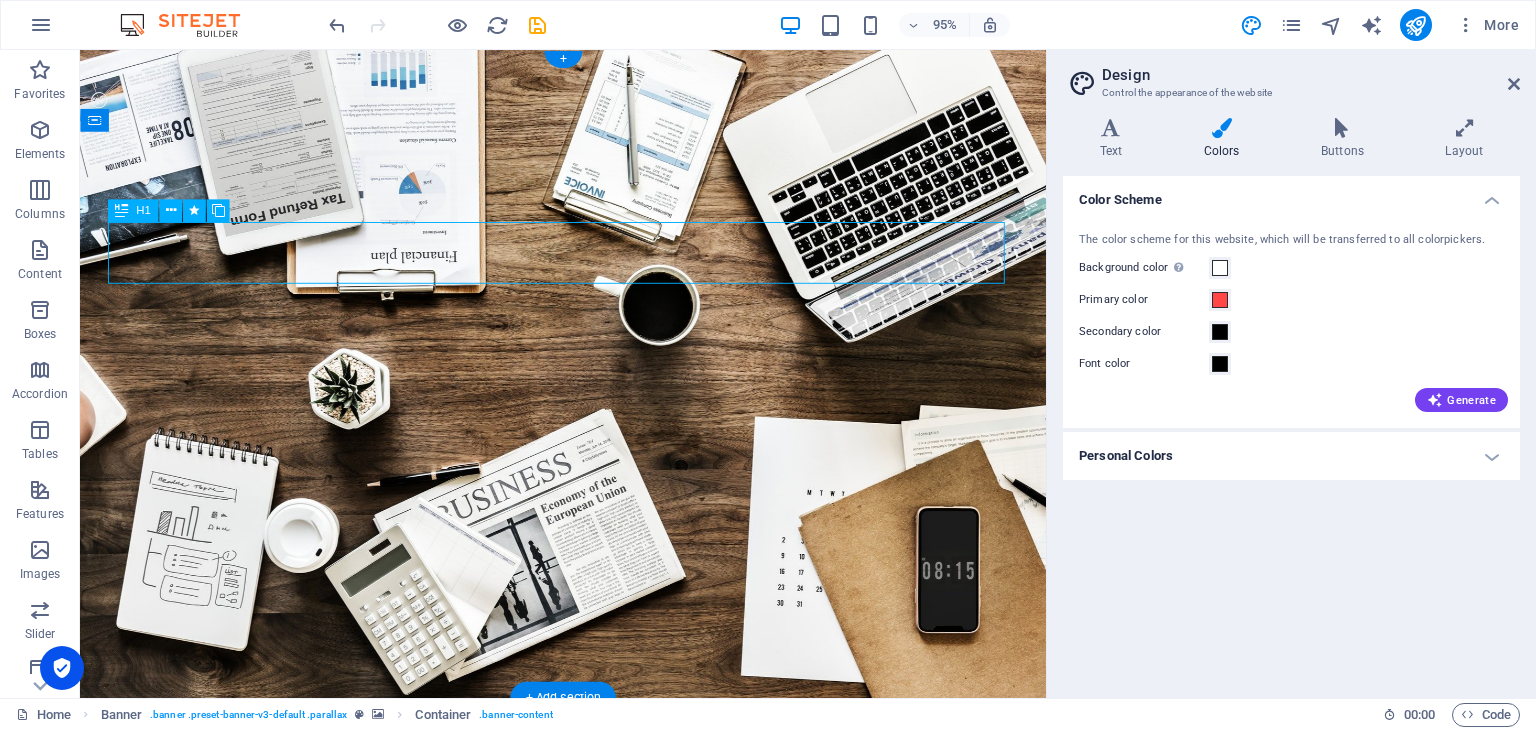 click on "GOLDEN VISA" at bounding box center (589, 962) 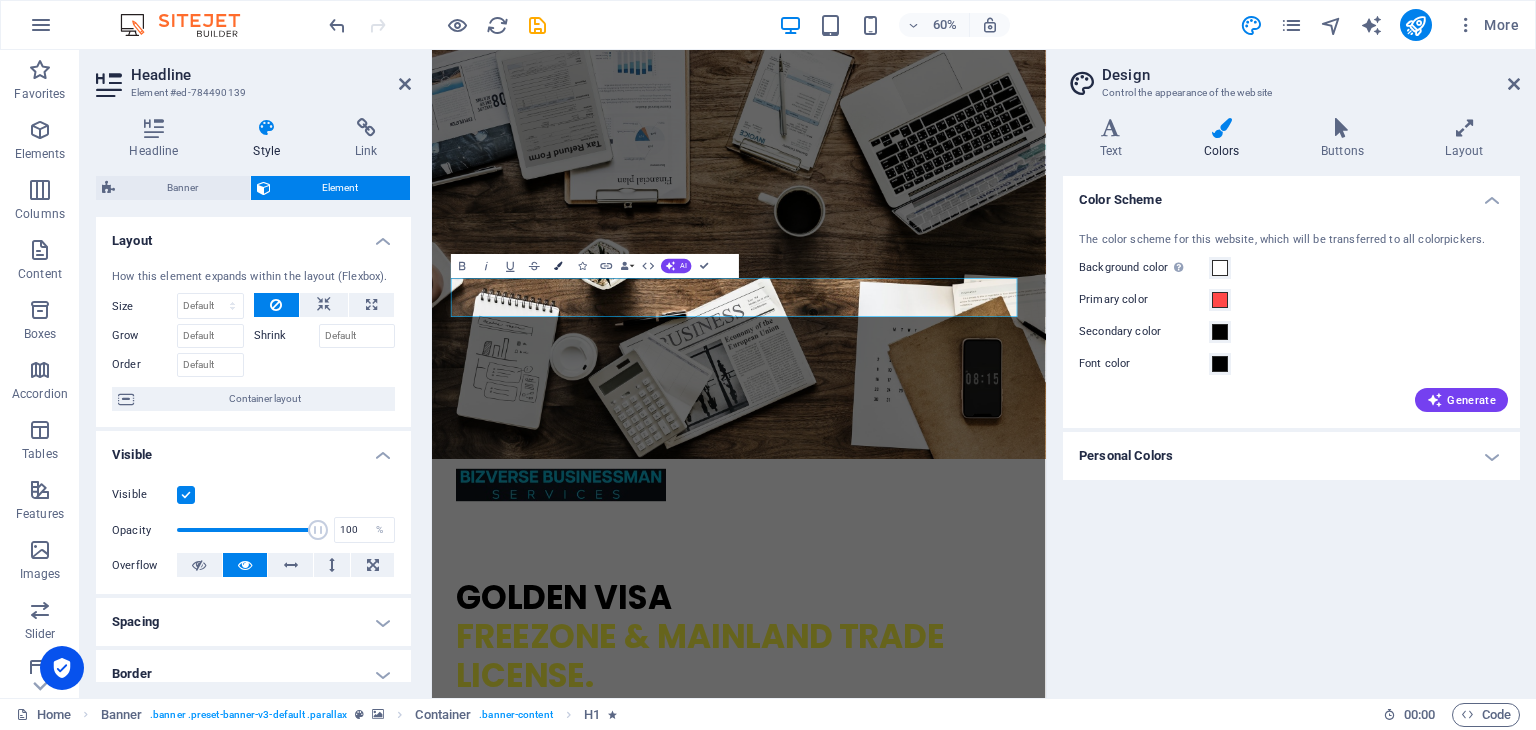 click at bounding box center (558, 266) 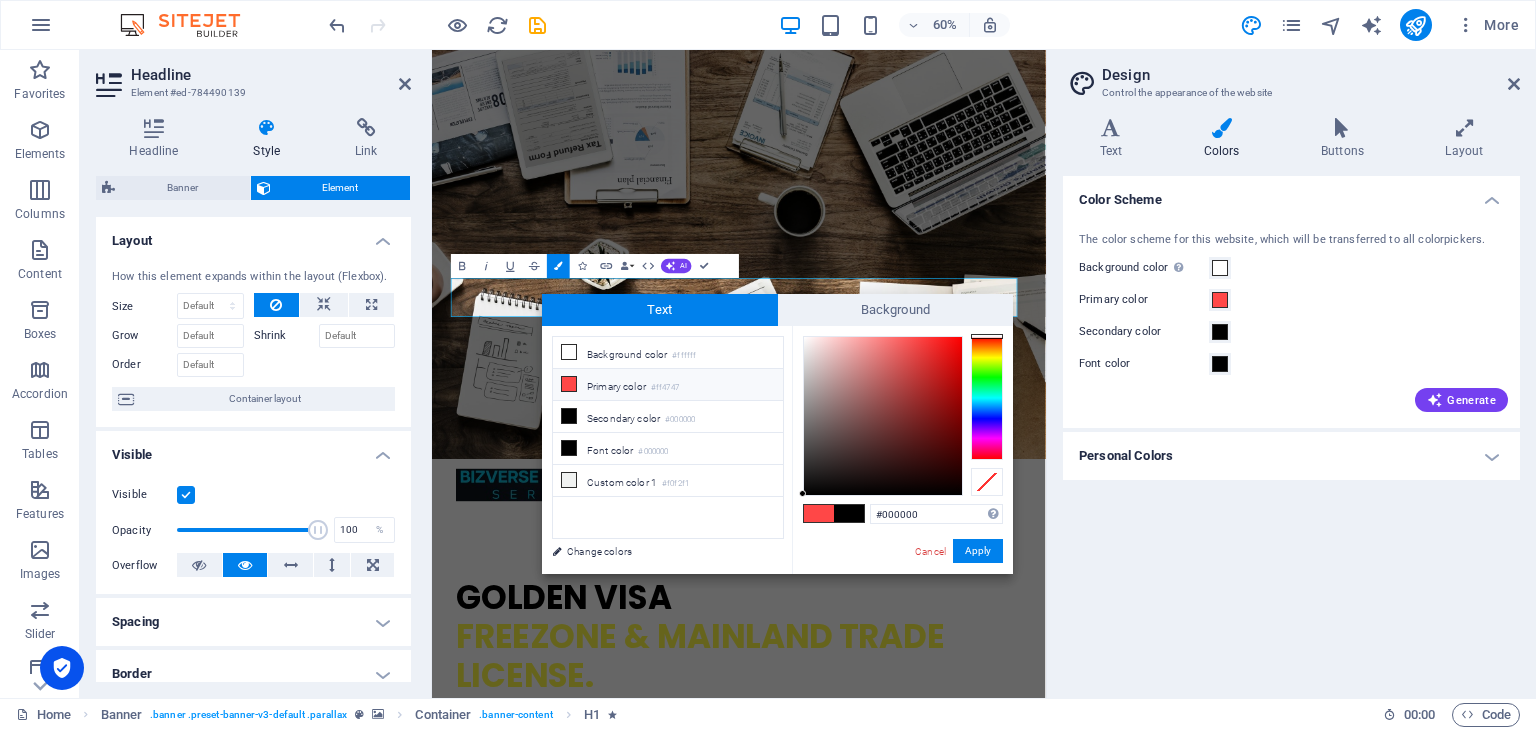 click on "Primary color
#ff4747" at bounding box center [668, 385] 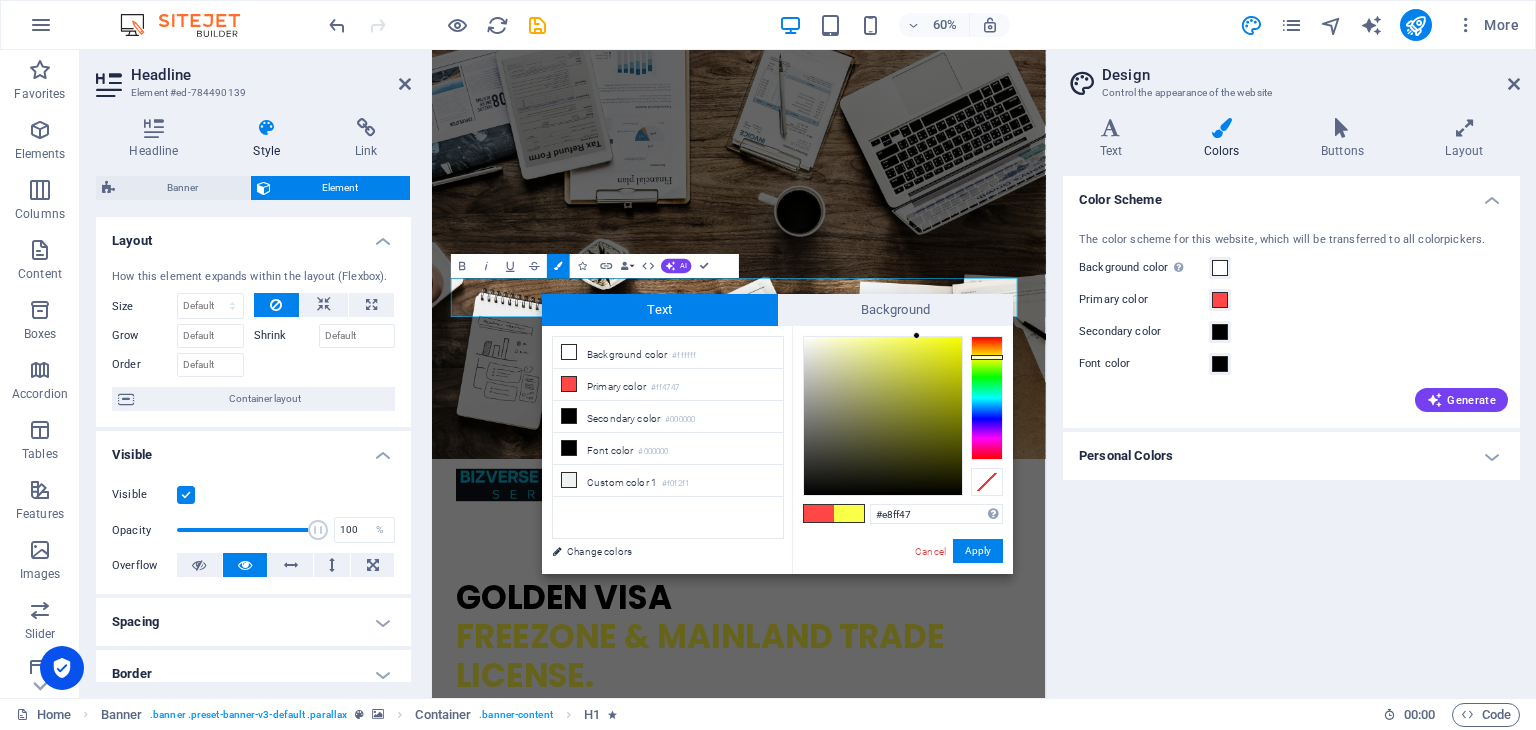 type on "#dfff47" 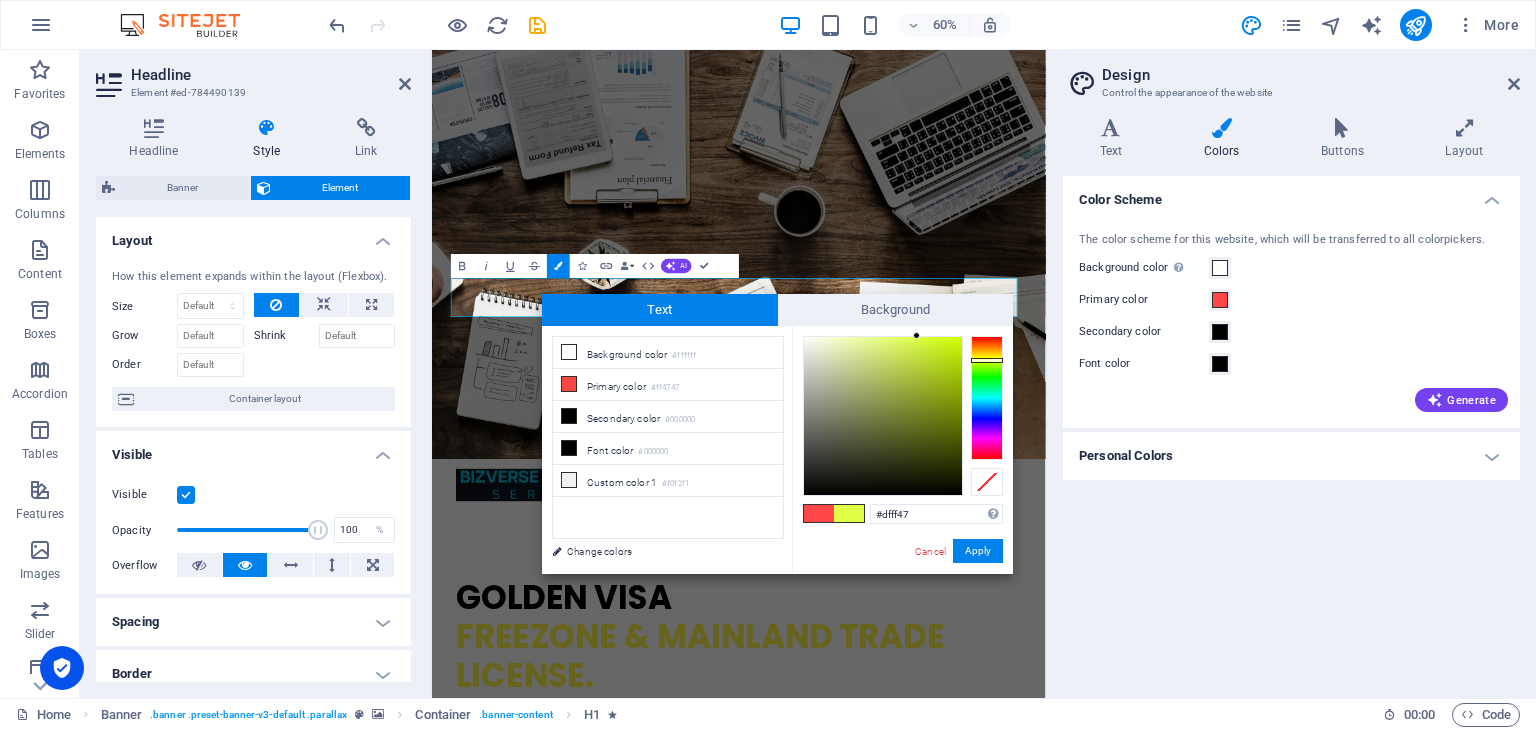 drag, startPoint x: 984, startPoint y: 335, endPoint x: 986, endPoint y: 360, distance: 25.079872 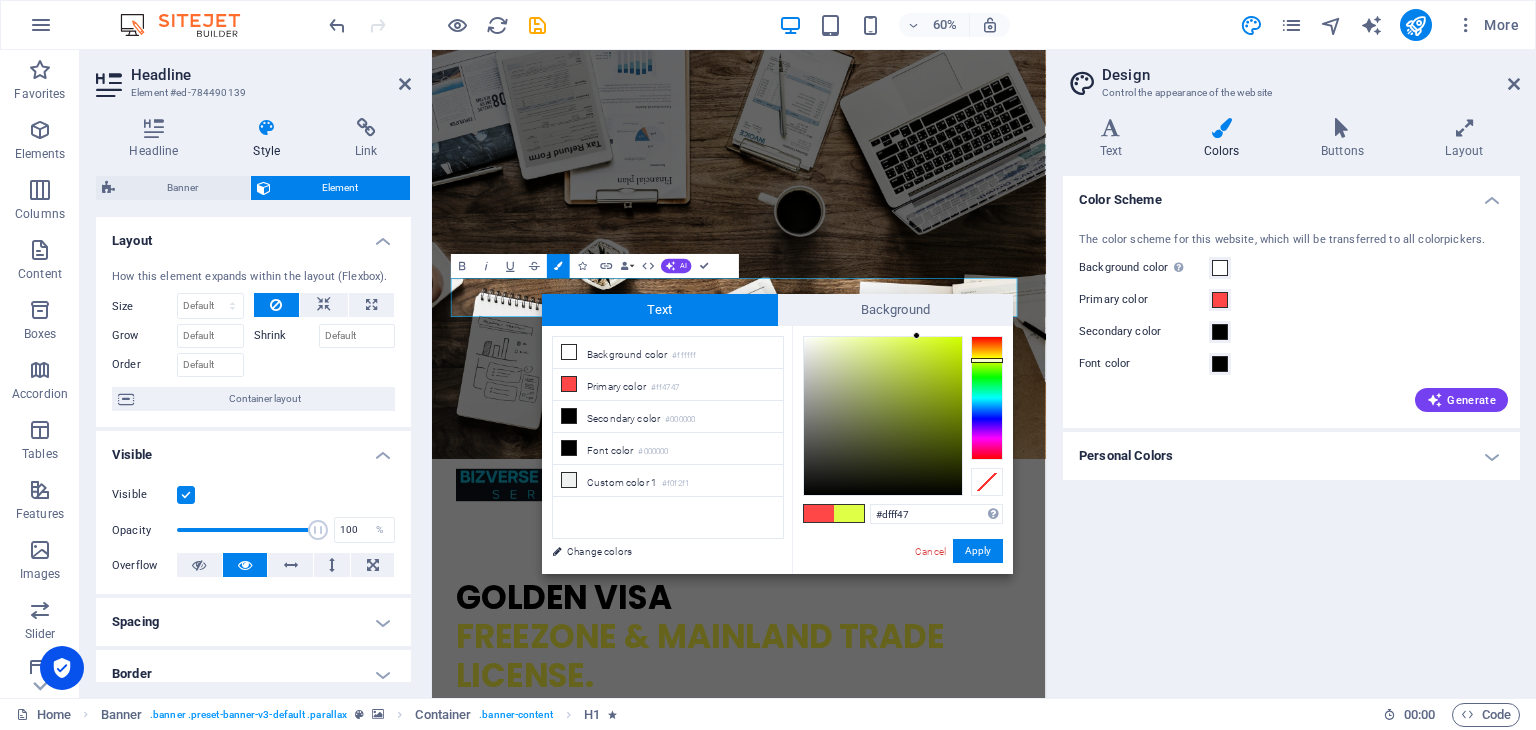 click at bounding box center [987, 360] 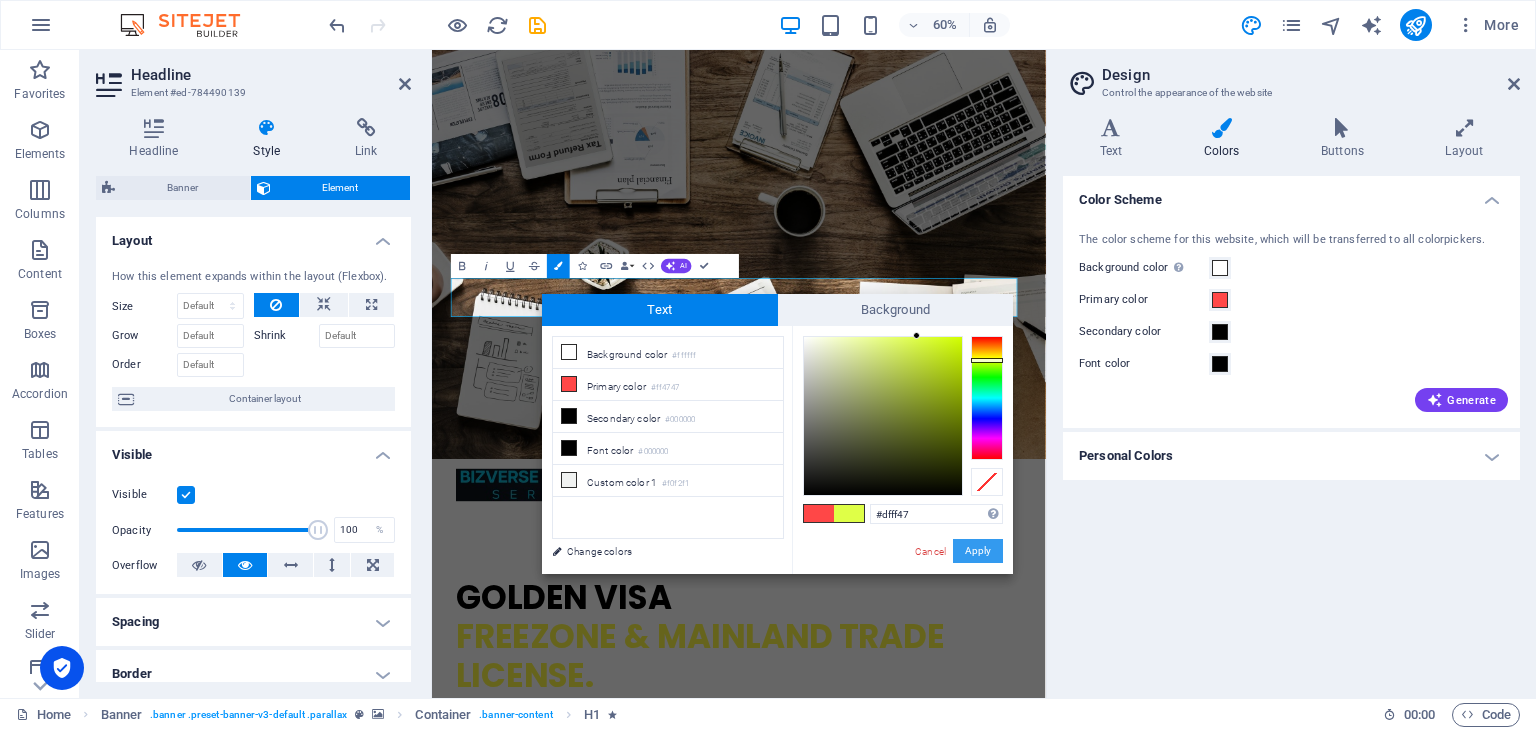 drag, startPoint x: 992, startPoint y: 551, endPoint x: 907, endPoint y: 835, distance: 296.4473 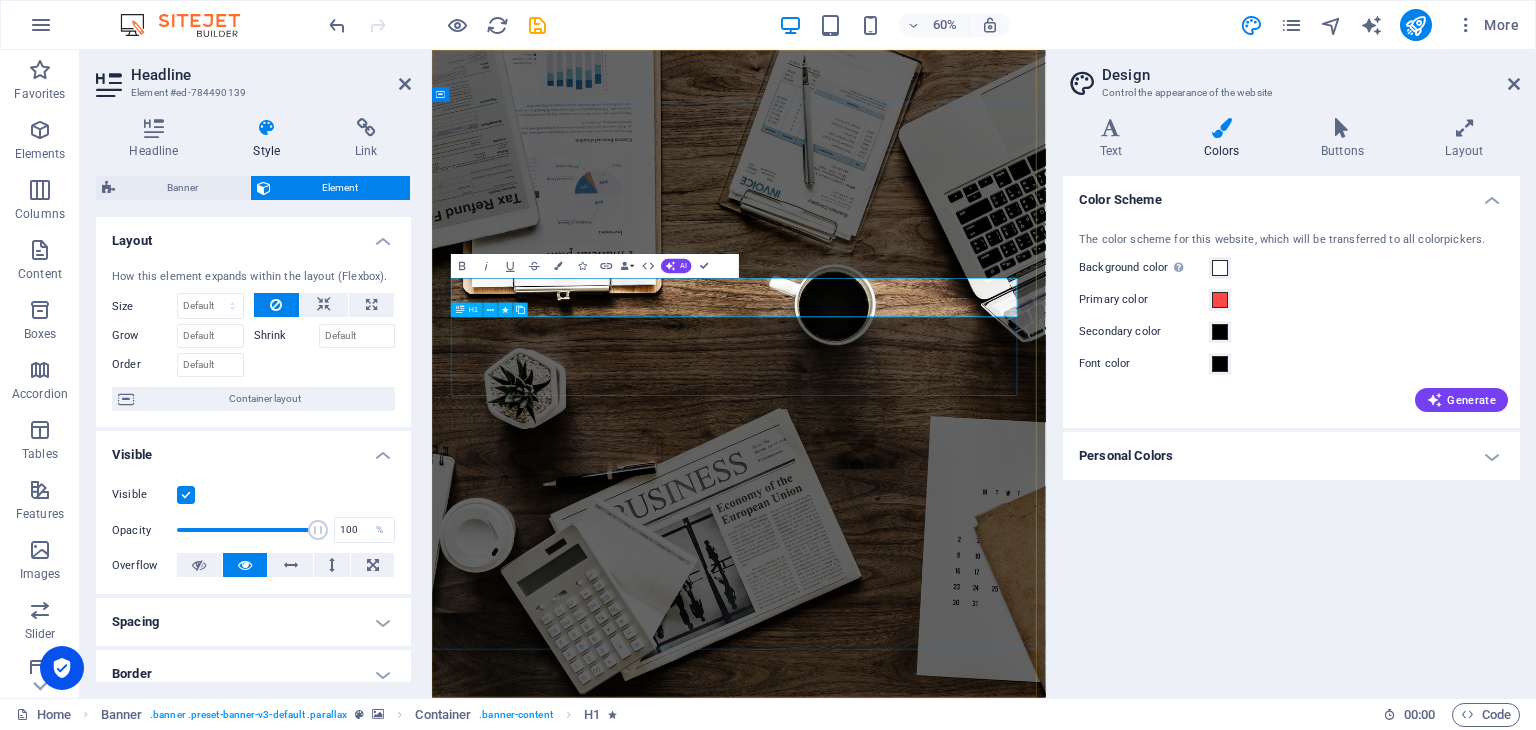 click on "freezone & mainland trade license." at bounding box center (944, 1457) 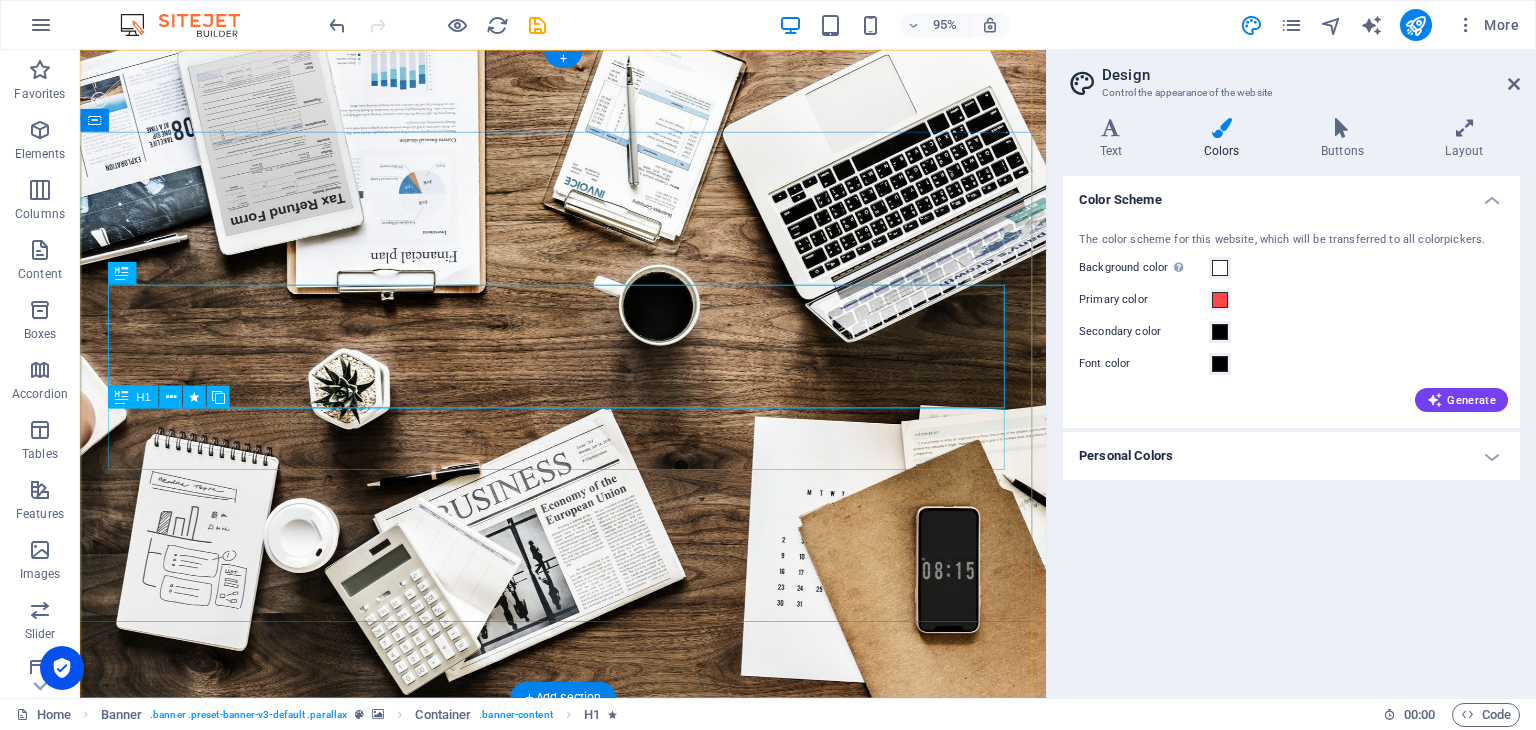 click on "Attestation services" at bounding box center (589, 1158) 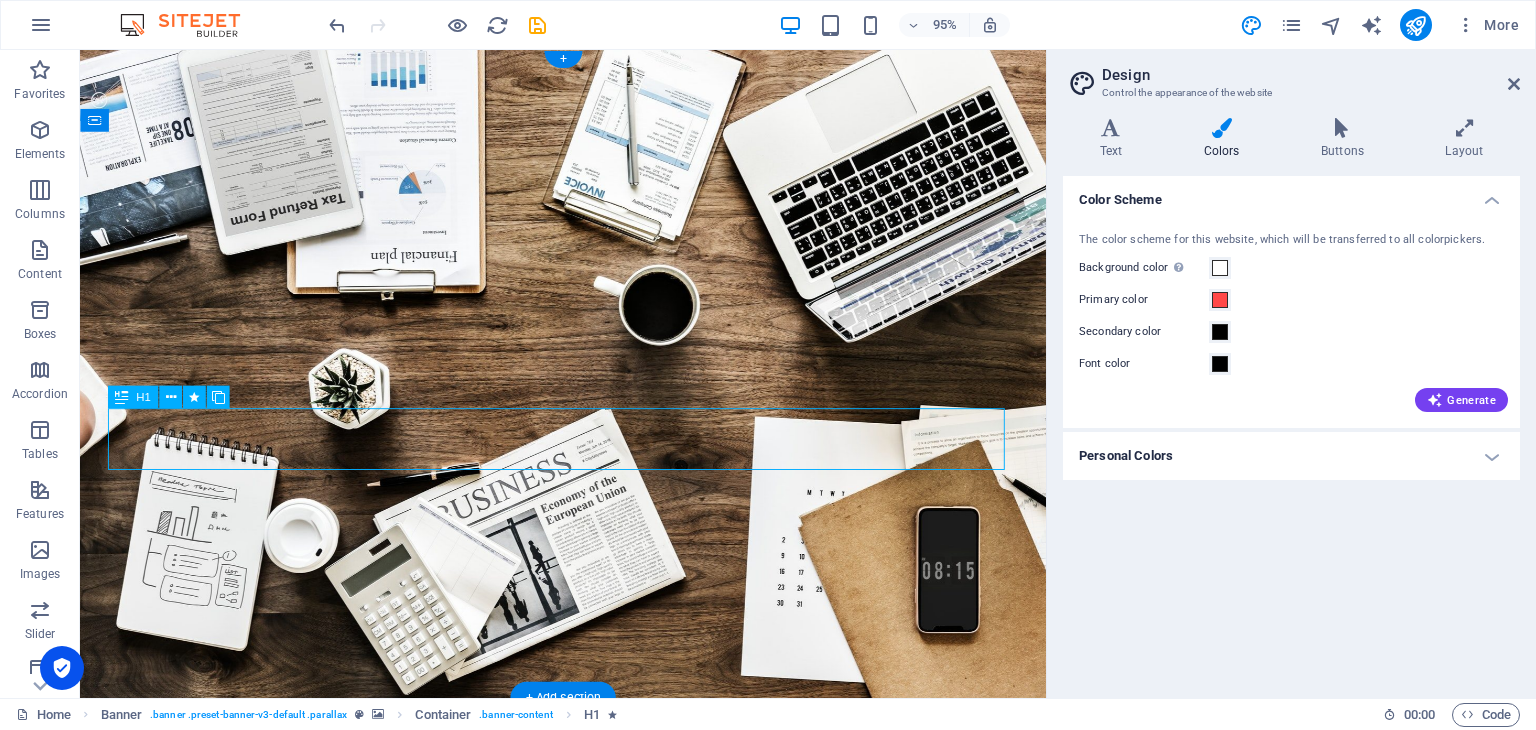 click on "Attestation services" at bounding box center [589, 1158] 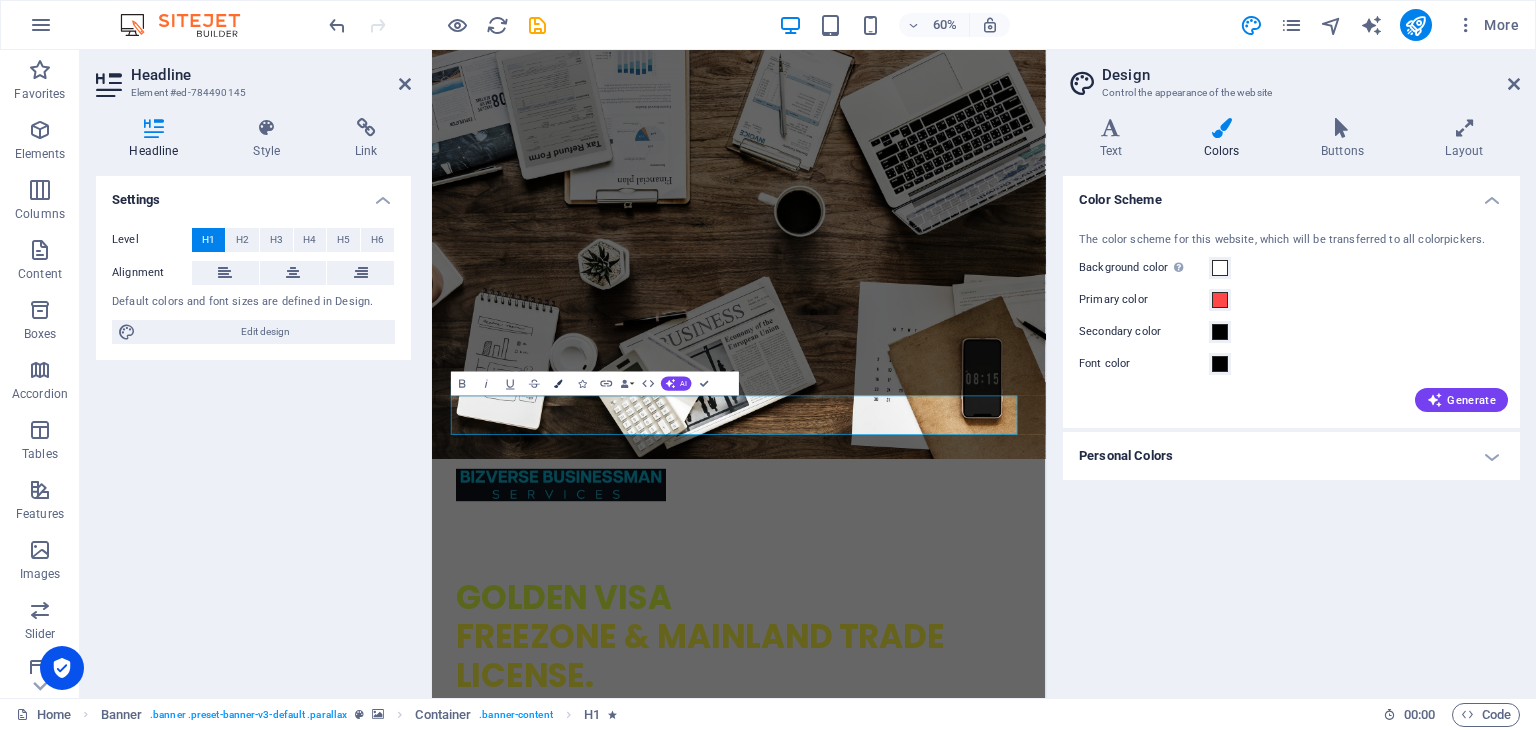 click at bounding box center [558, 383] 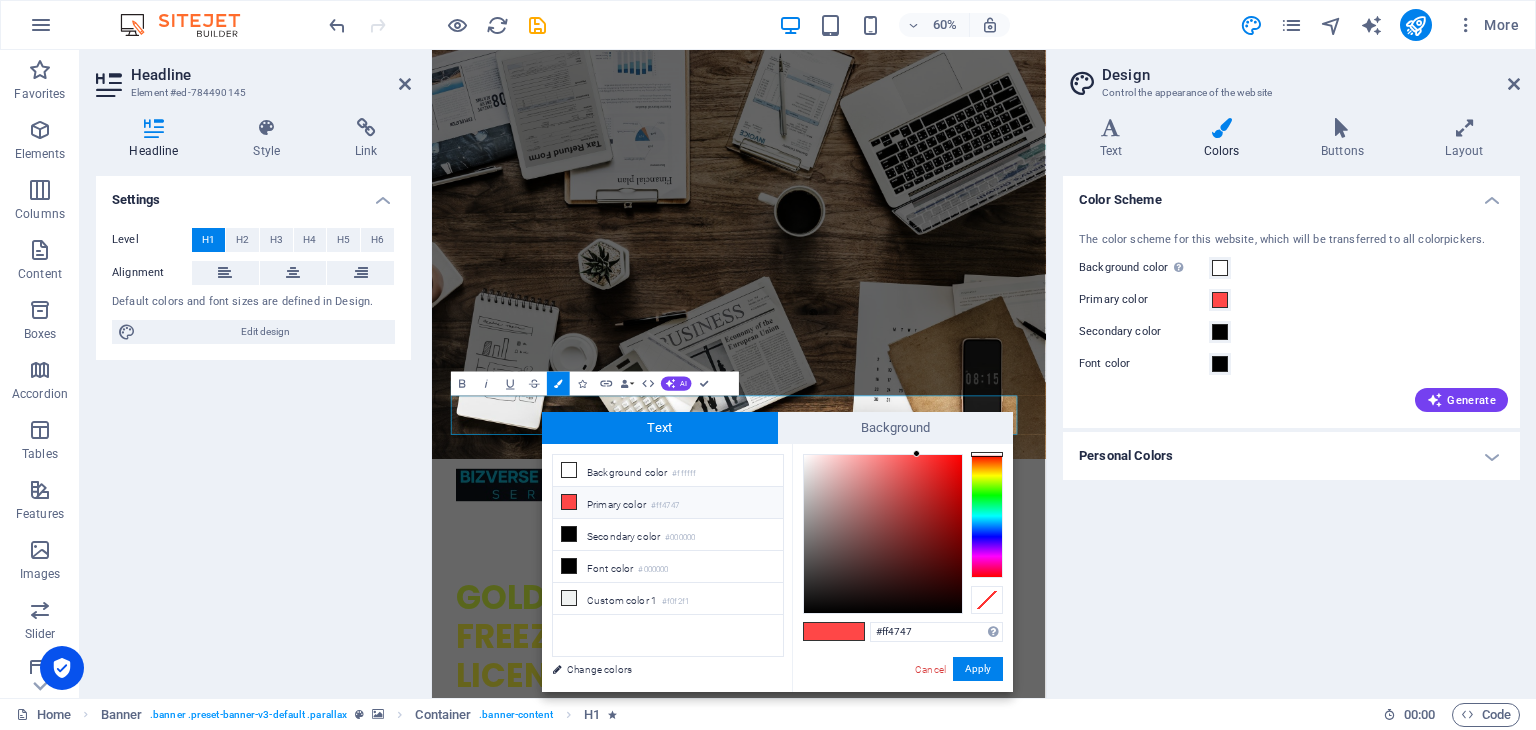 click on "Primary color
#ff4747" at bounding box center [668, 503] 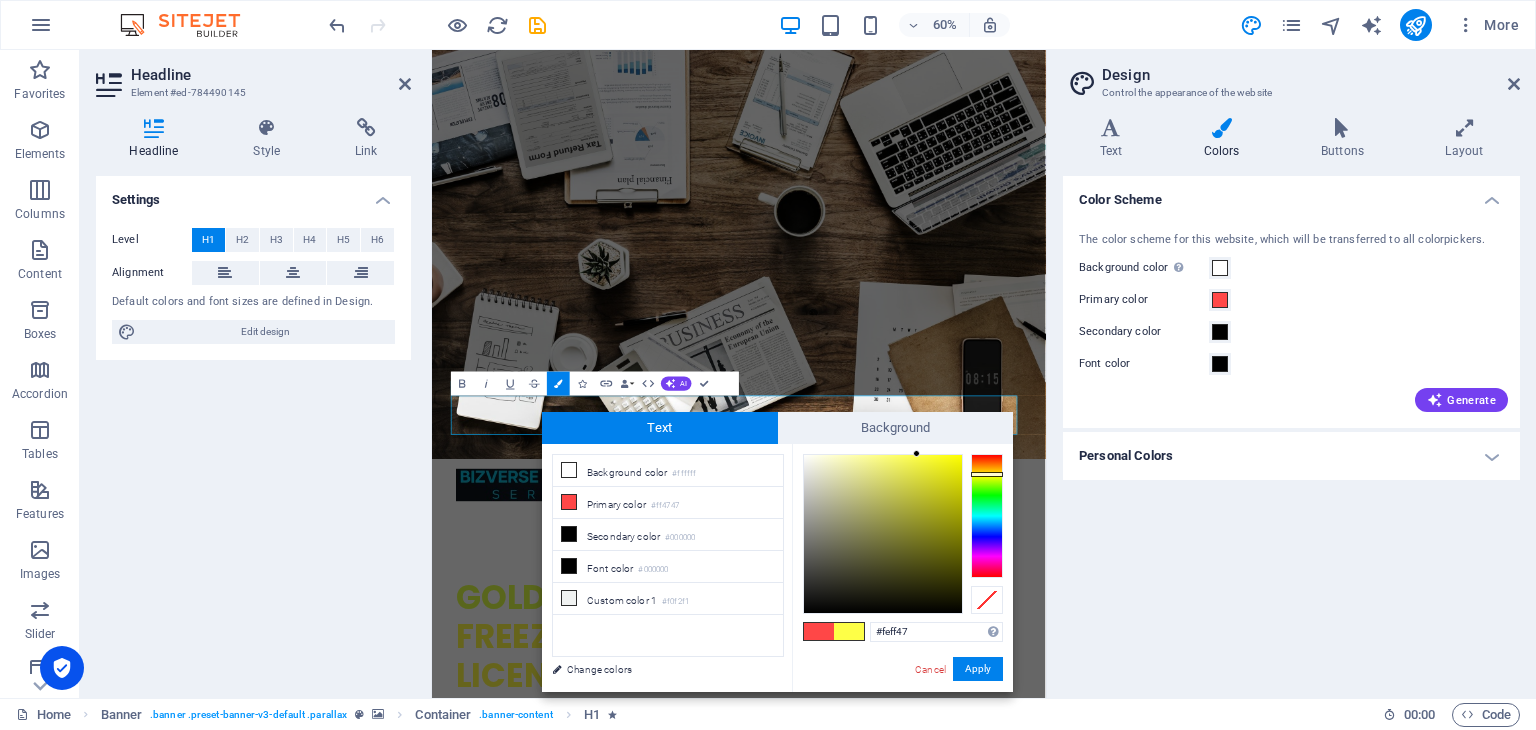 type on "#f5ff47" 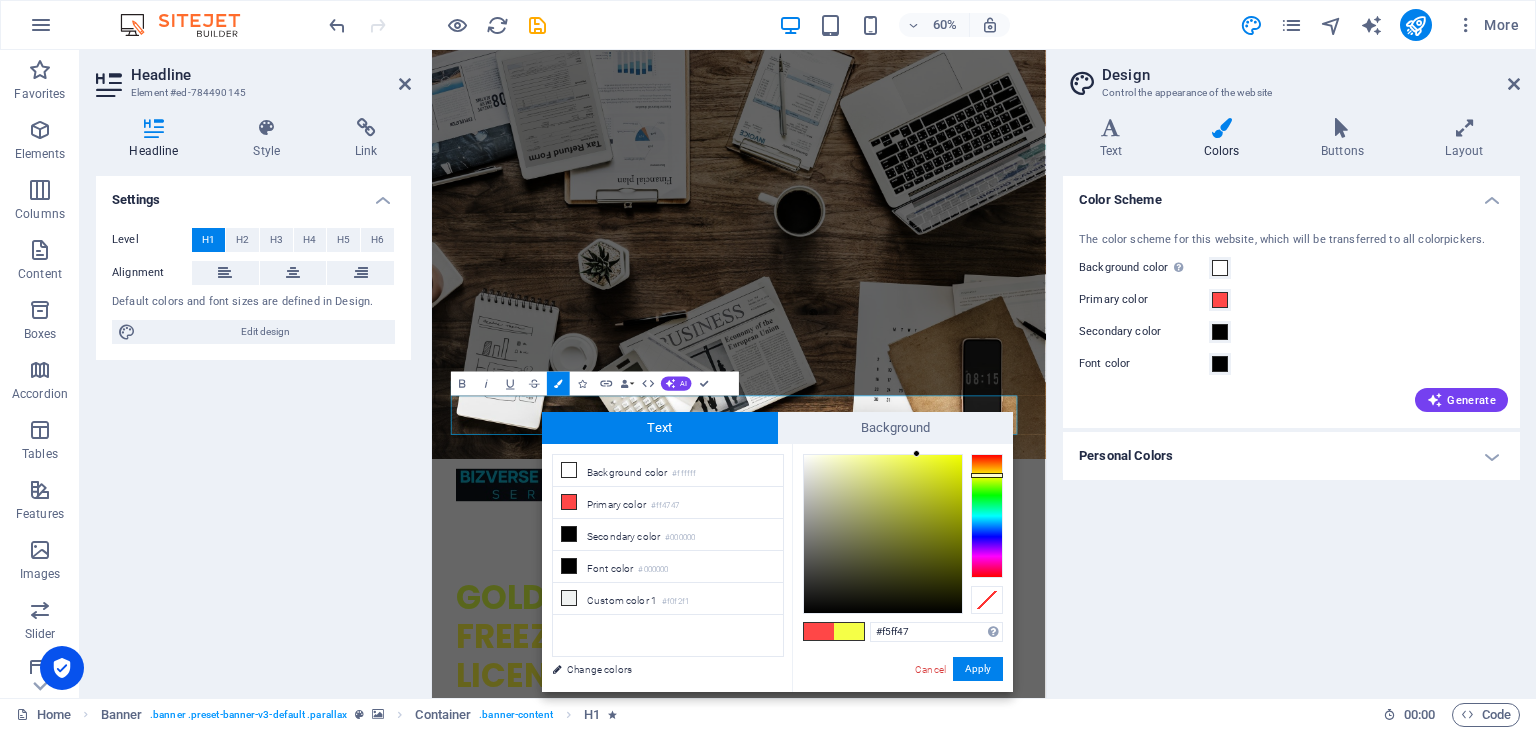 drag, startPoint x: 983, startPoint y: 451, endPoint x: 982, endPoint y: 475, distance: 24.020824 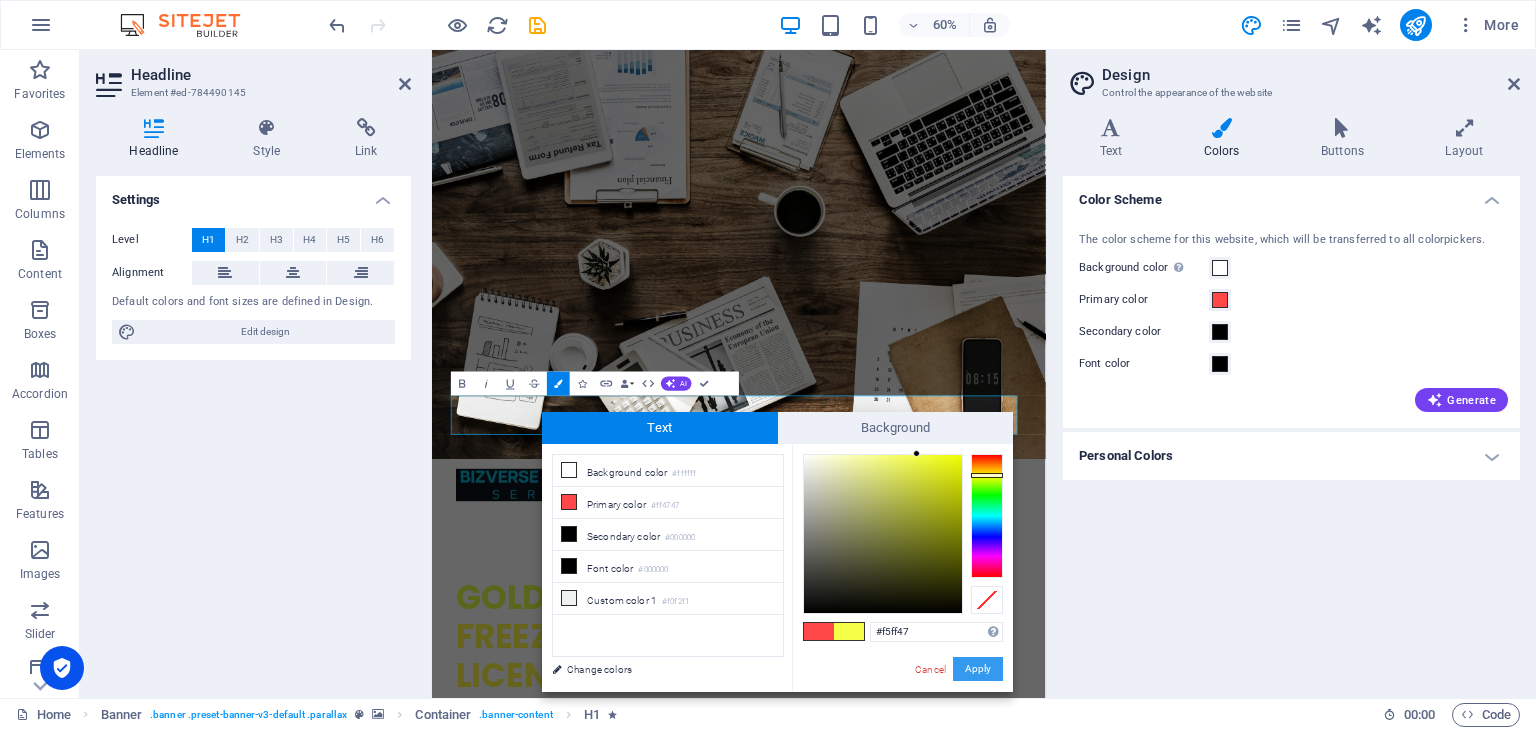 drag, startPoint x: 983, startPoint y: 680, endPoint x: 919, endPoint y: 1050, distance: 375.49435 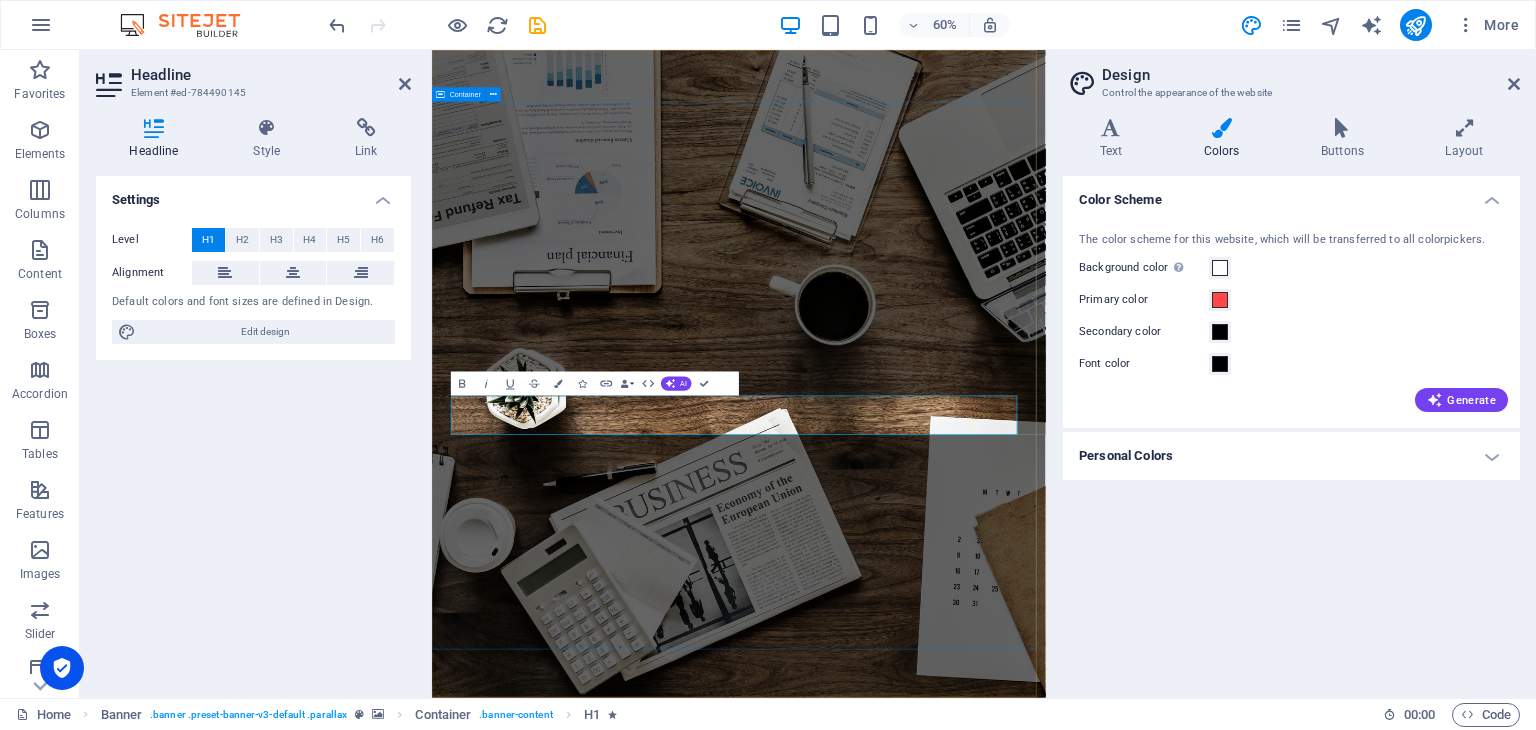 click on "GOLDEN VISA  freezone & mainland trade license. Attestation services Learn more" at bounding box center [943, 1489] 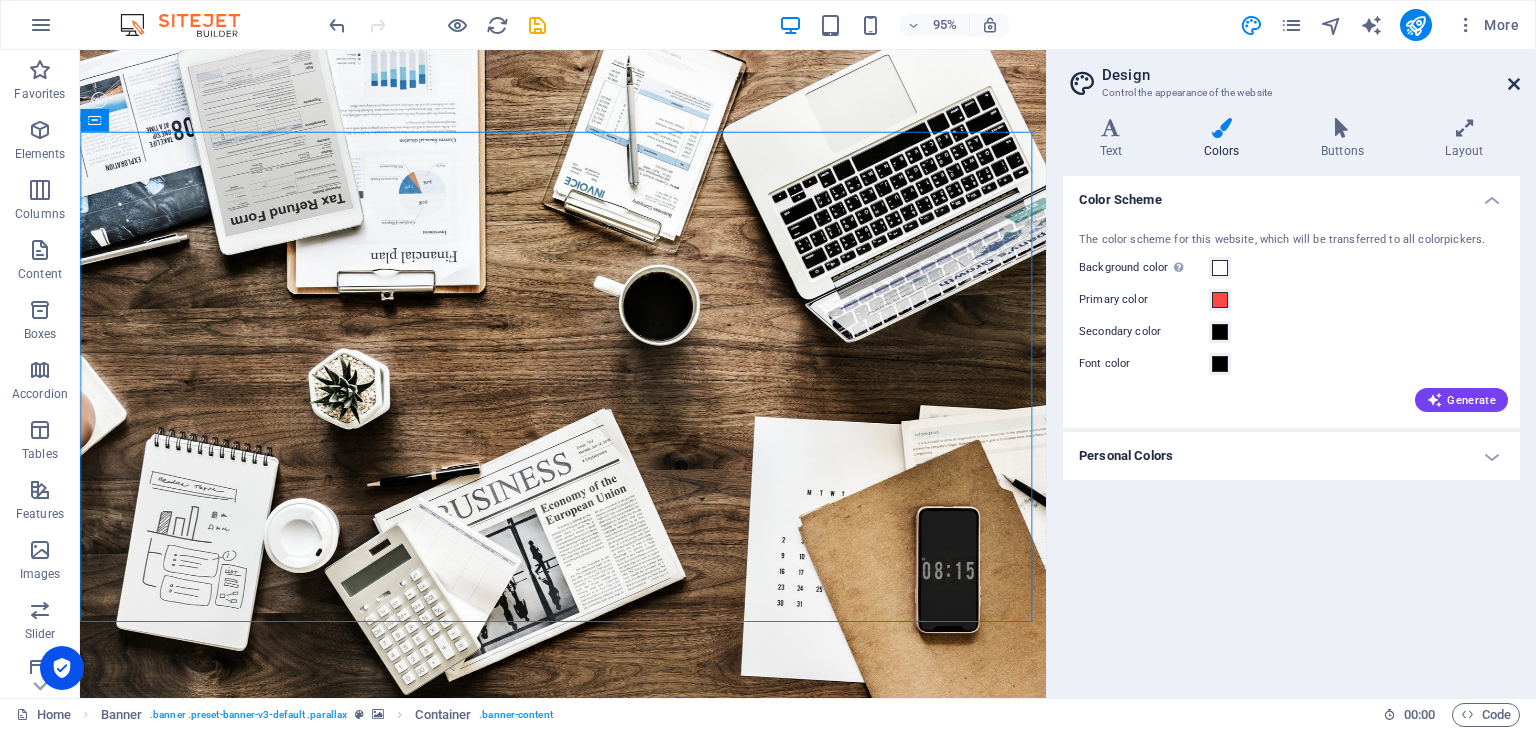 click at bounding box center (1514, 84) 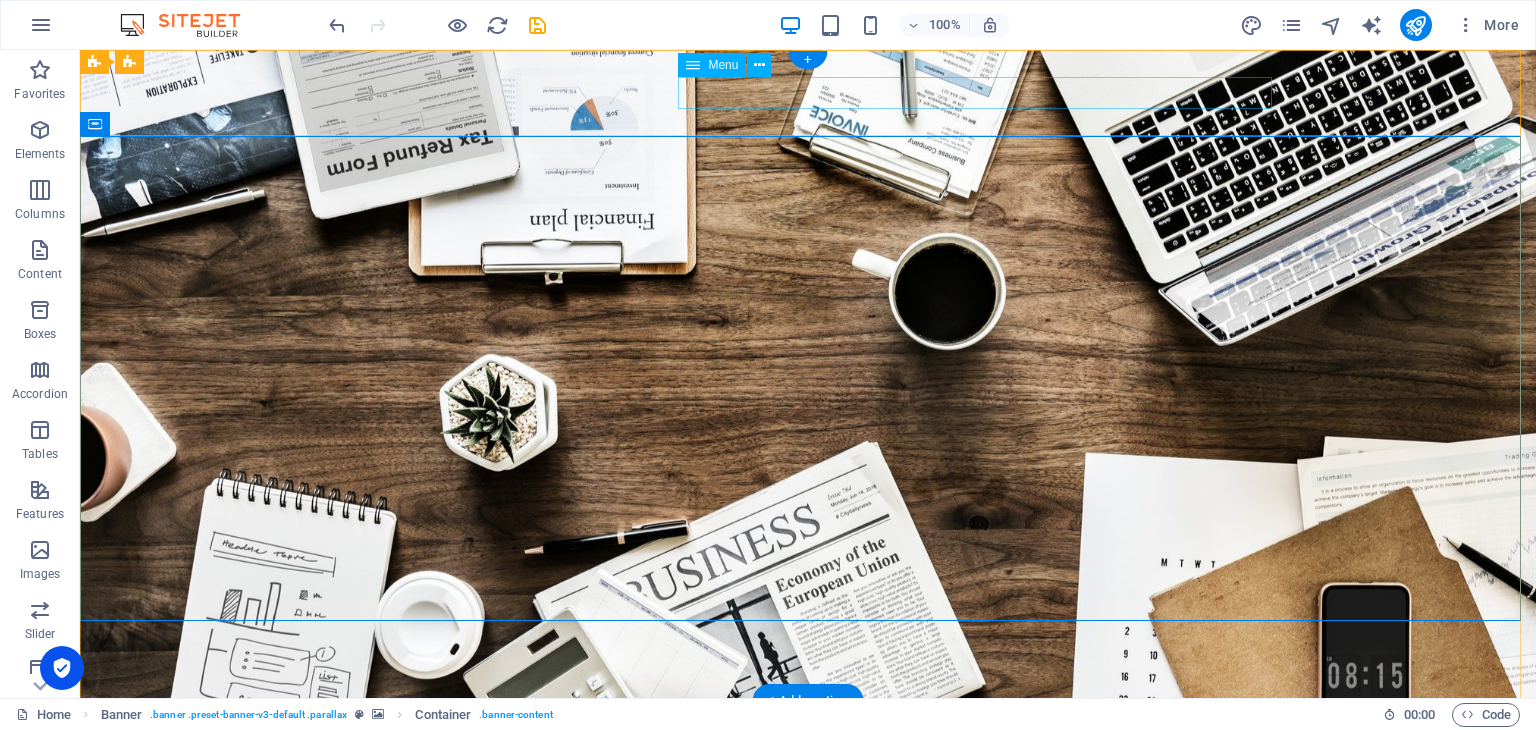 click on "Home Services Contact" at bounding box center (808, 818) 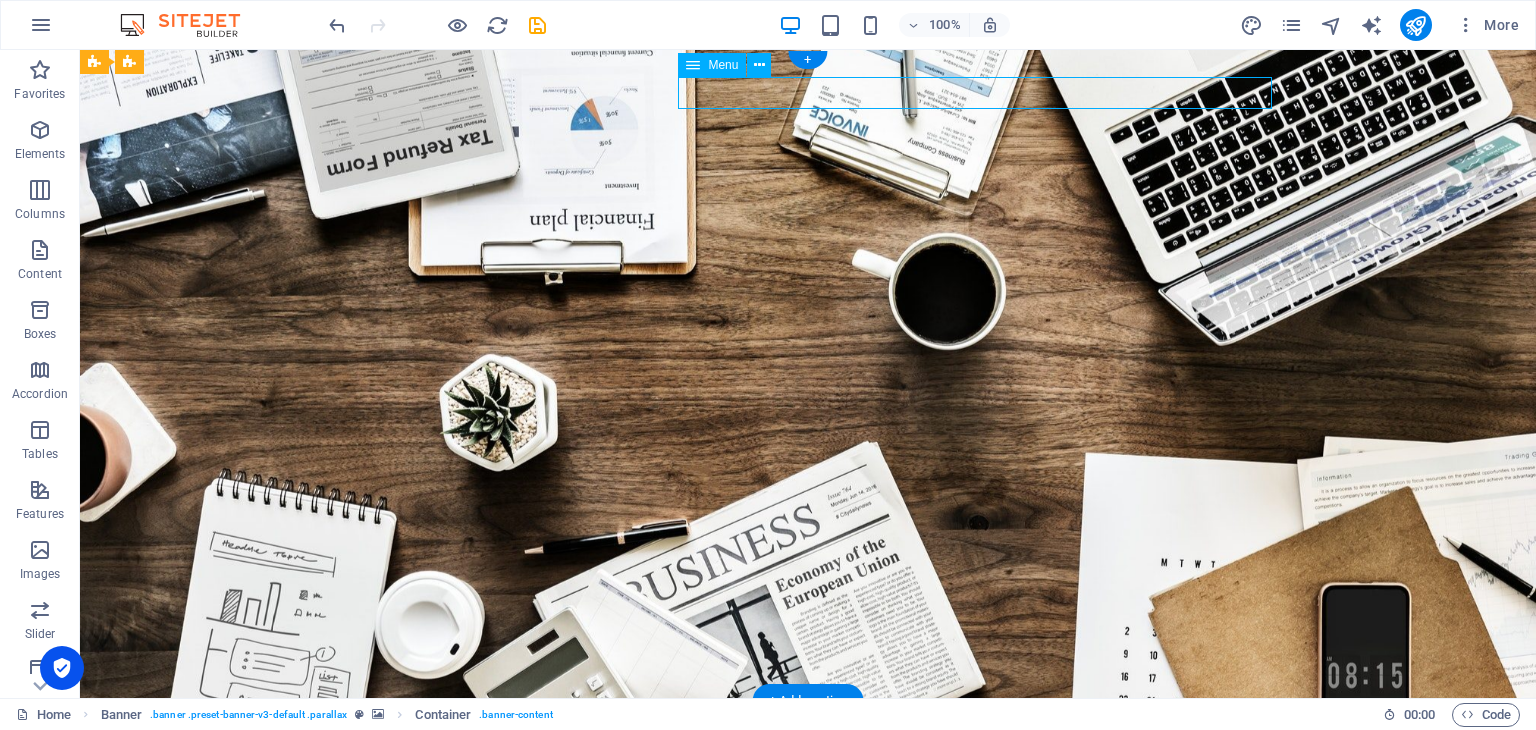 click on "Home Services Contact" at bounding box center (808, 818) 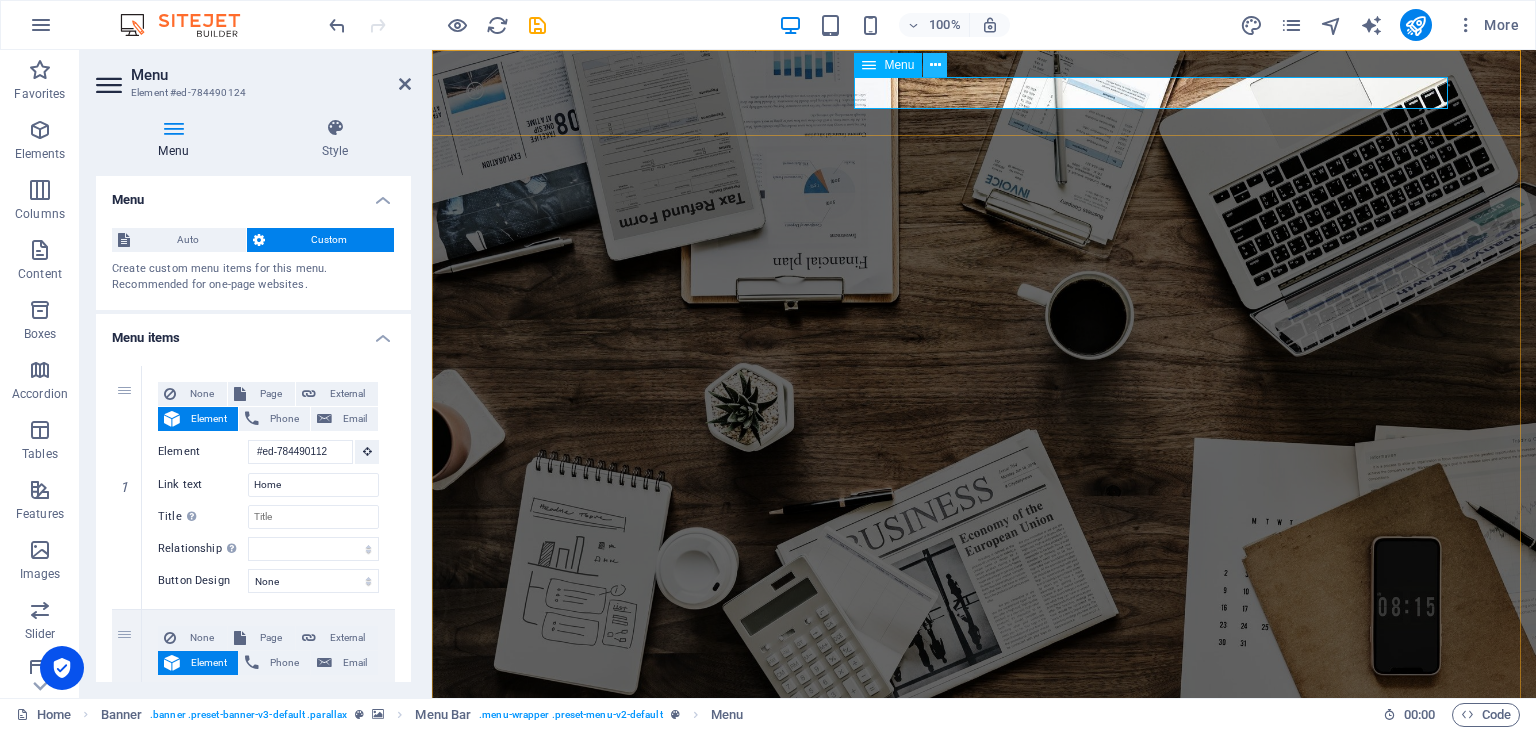 click at bounding box center (935, 65) 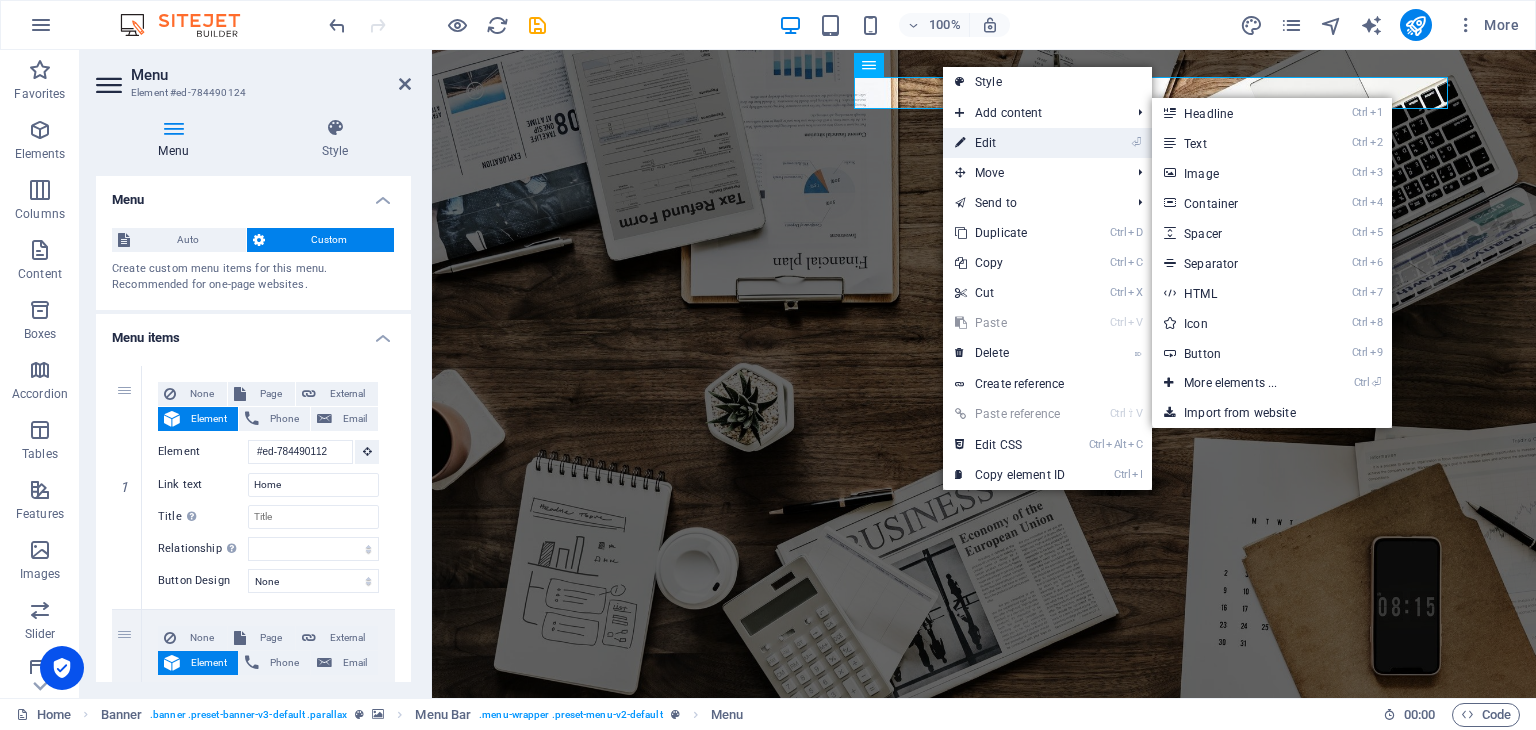 click on "⏎  Edit" at bounding box center (1010, 143) 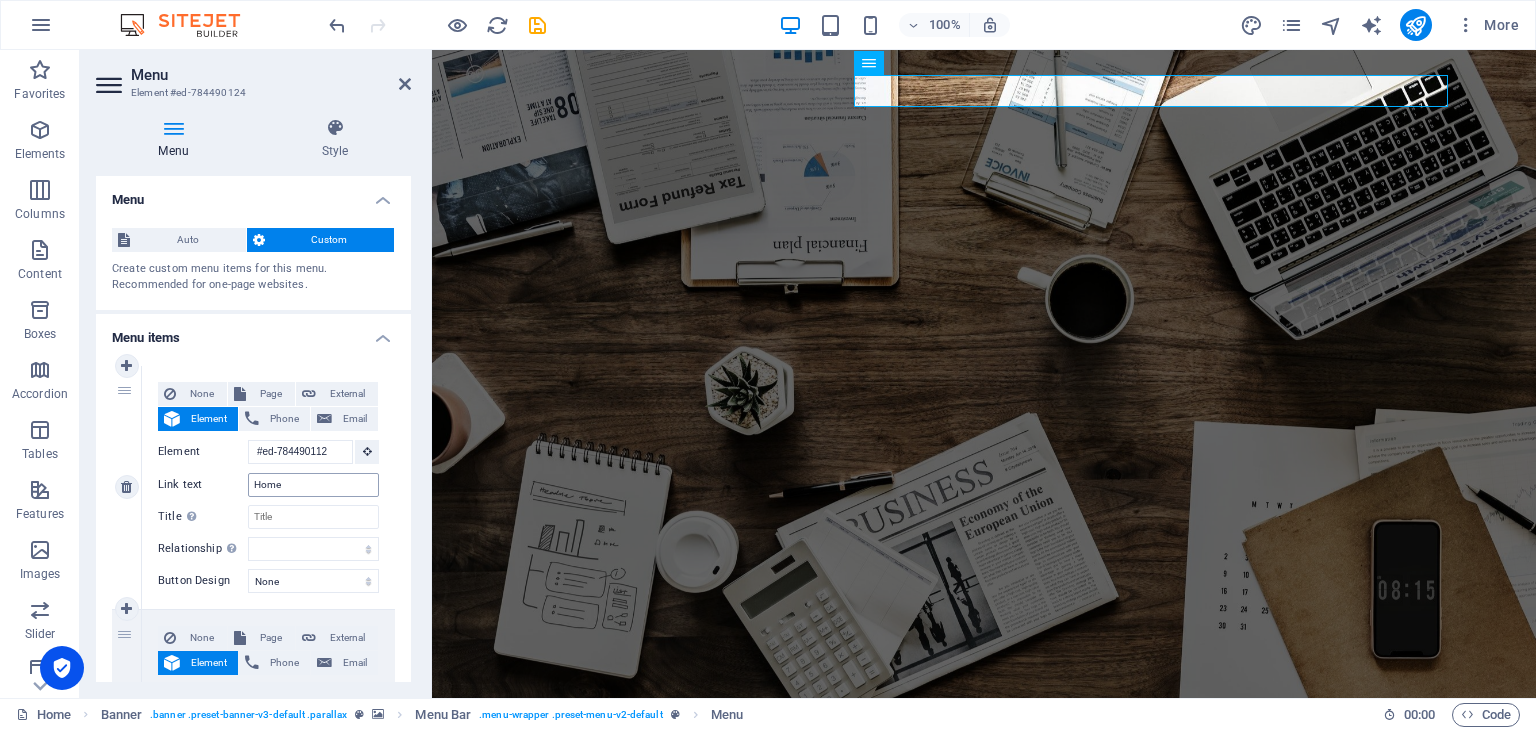 scroll, scrollTop: 0, scrollLeft: 0, axis: both 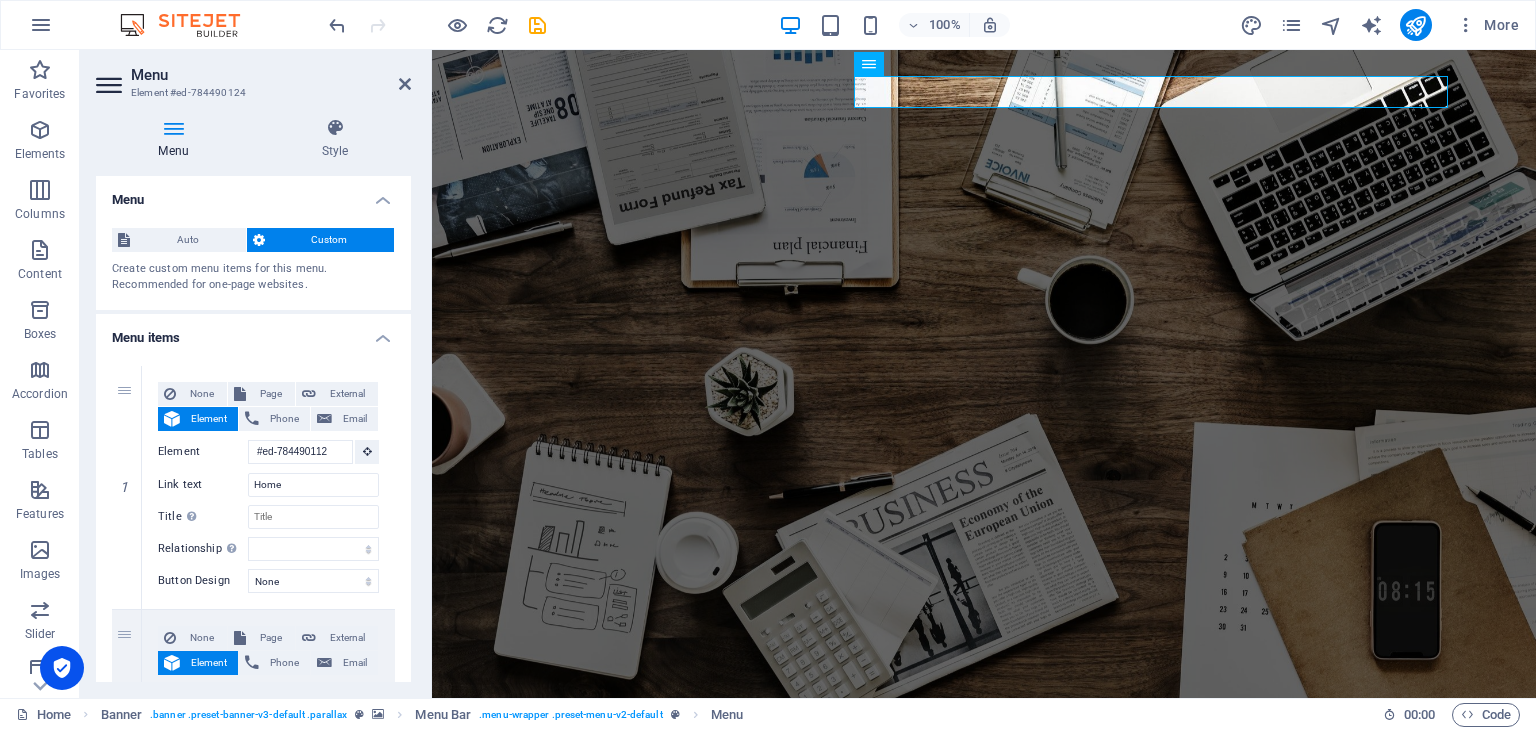 click on "Menu" at bounding box center (271, 75) 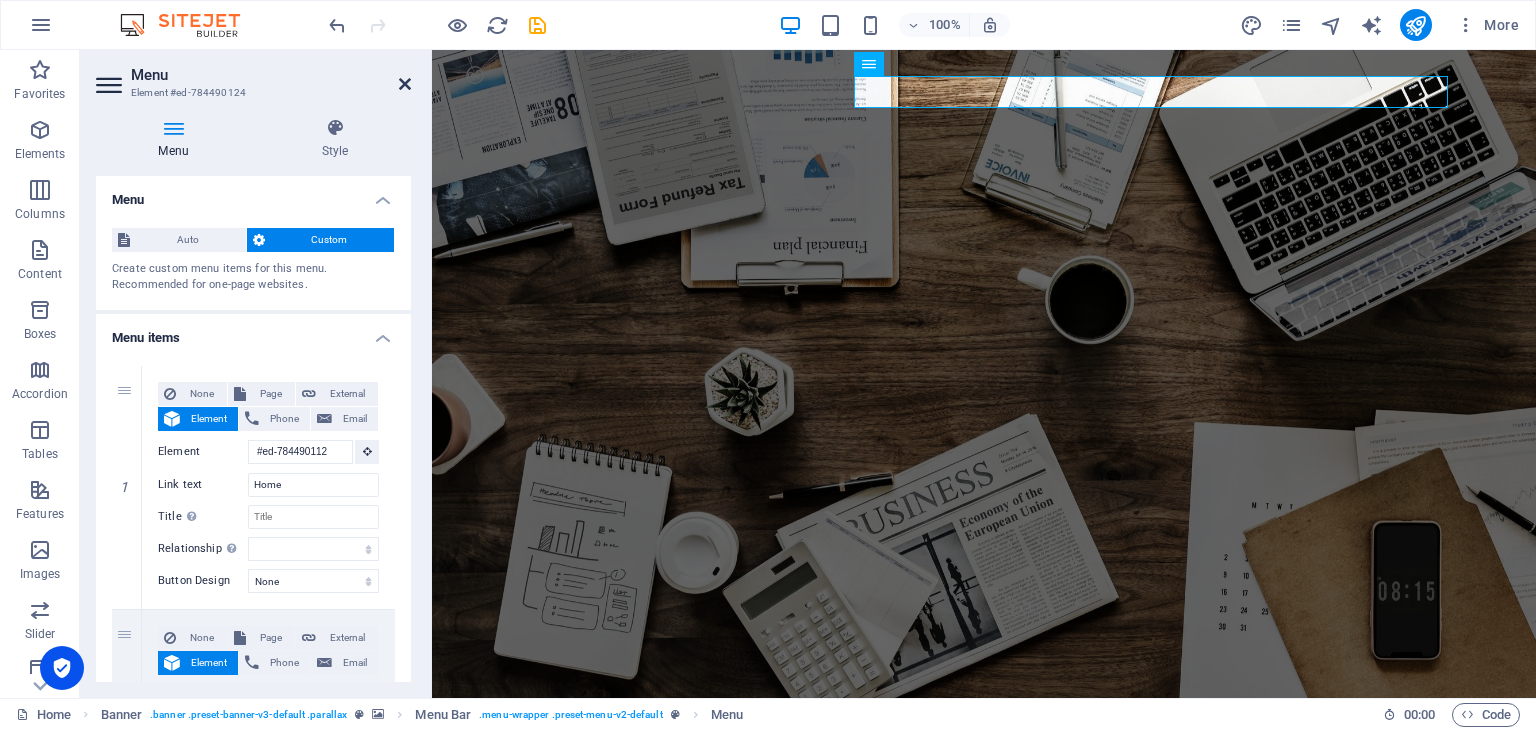 click at bounding box center (405, 84) 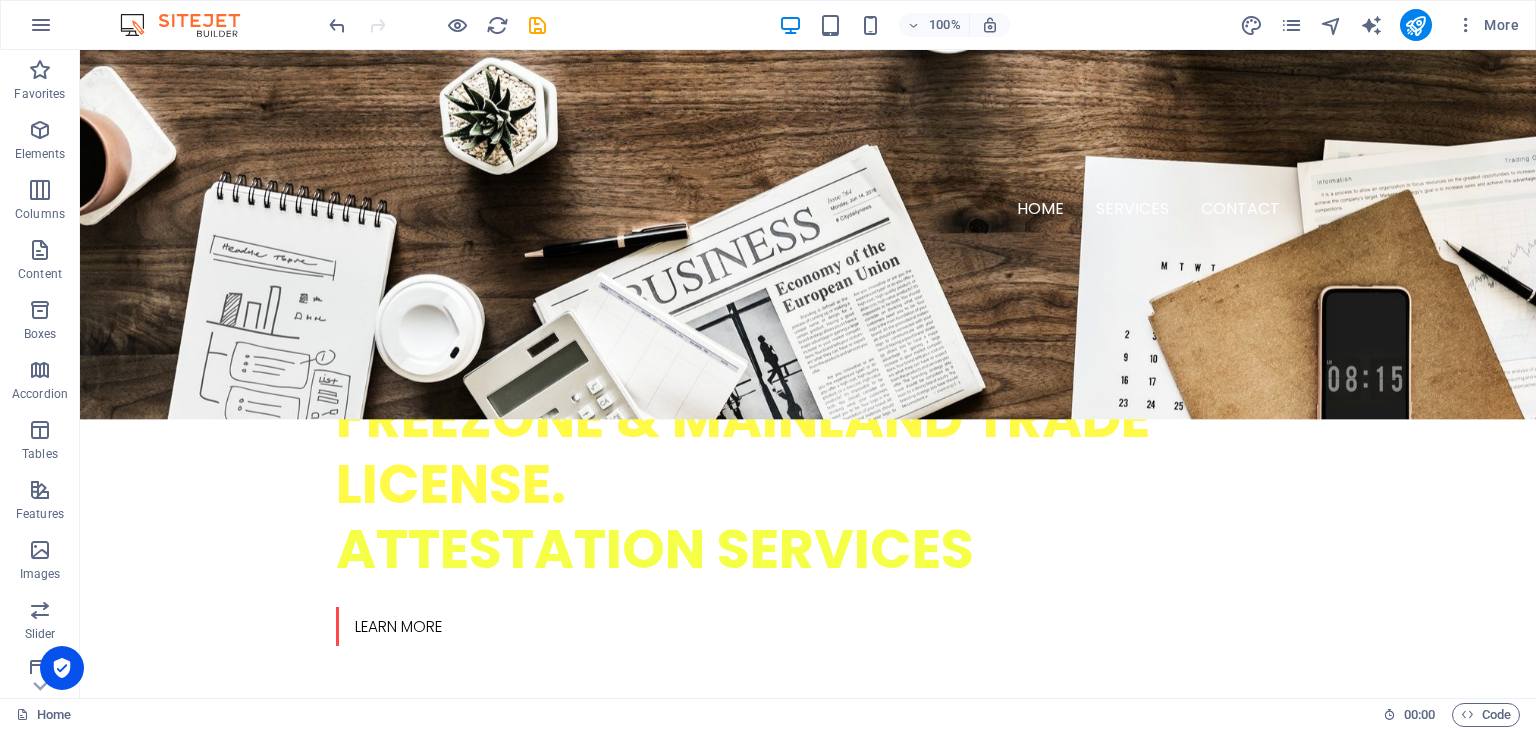 scroll, scrollTop: 592, scrollLeft: 0, axis: vertical 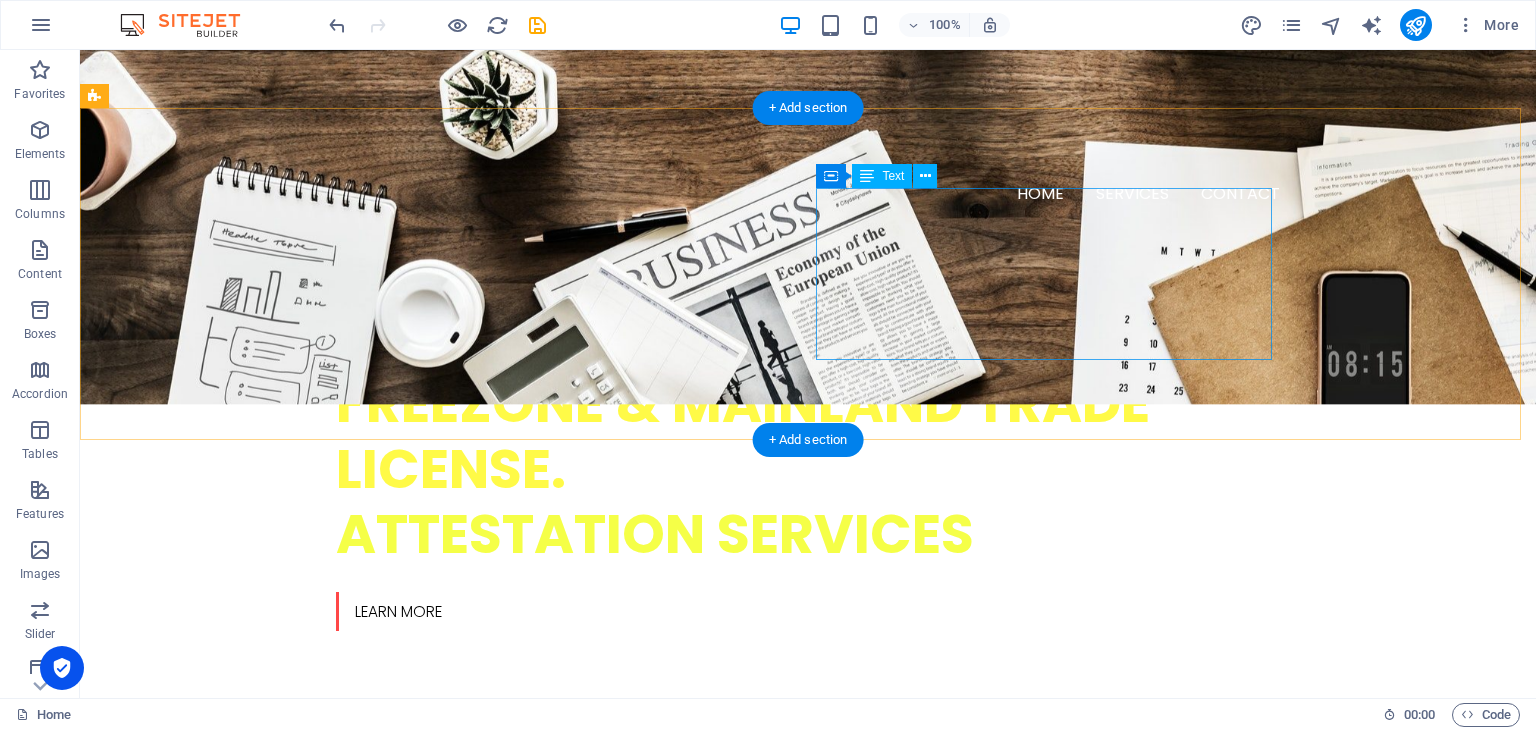 click on "Lorem ipsum dolor sit amet, consetetur sadipscing elitr, sed diam nonumy eirmod tempor invidunt ut labore et dolore magna aliquyam erat, sed diam voluptua.  At vero eos et accusam et [PERSON_NAME] duo [PERSON_NAME]. Et otea rebum stet clita kasd gubergren, no sea takimata sanctus est Lorem ipsum dolor sit amet." at bounding box center [324, 1081] 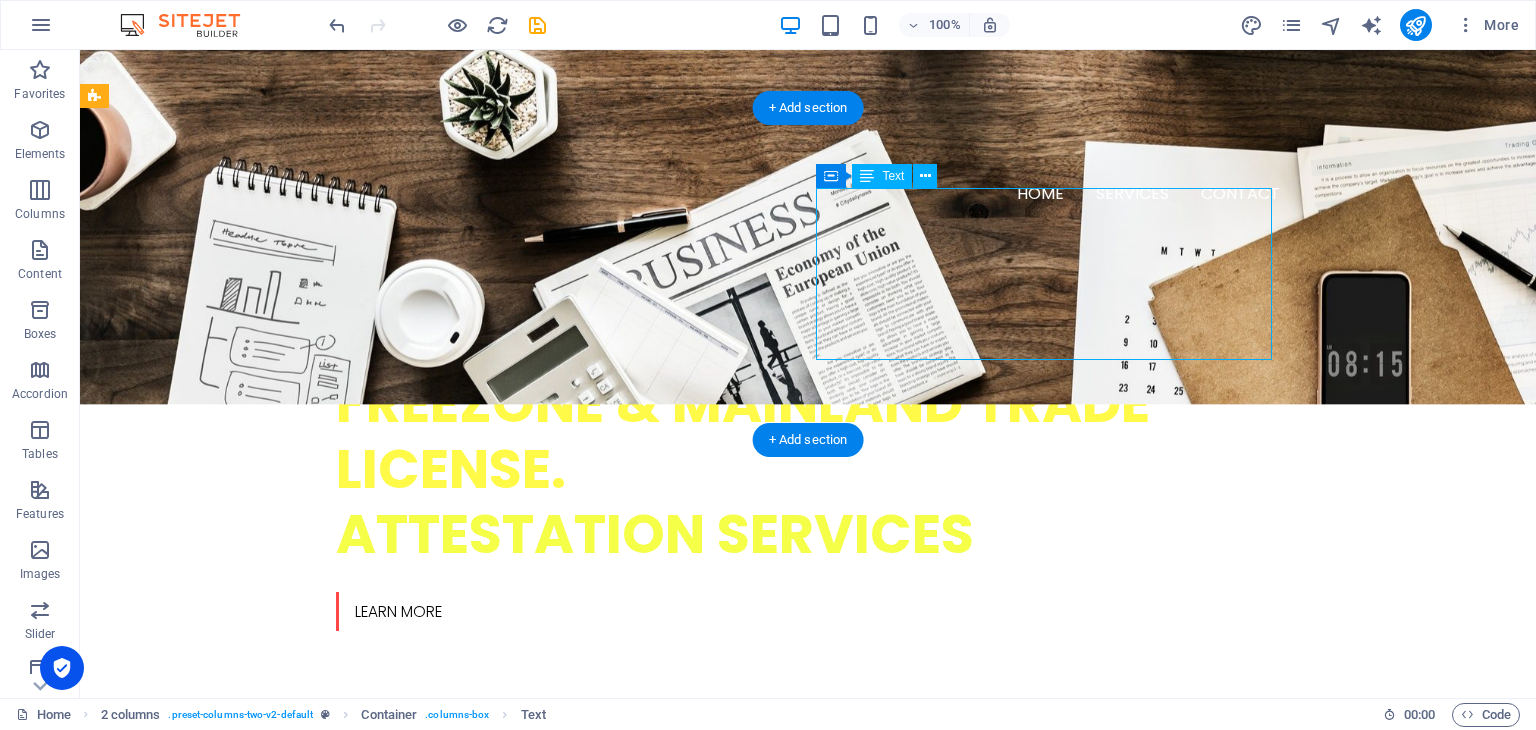 click on "Lorem ipsum dolor sit amet, consetetur sadipscing elitr, sed diam nonumy eirmod tempor invidunt ut labore et dolore magna aliquyam erat, sed diam voluptua.  At vero eos et accusam et [PERSON_NAME] duo [PERSON_NAME]. Et otea rebum stet clita kasd gubergren, no sea takimata sanctus est Lorem ipsum dolor sit amet." at bounding box center [324, 1081] 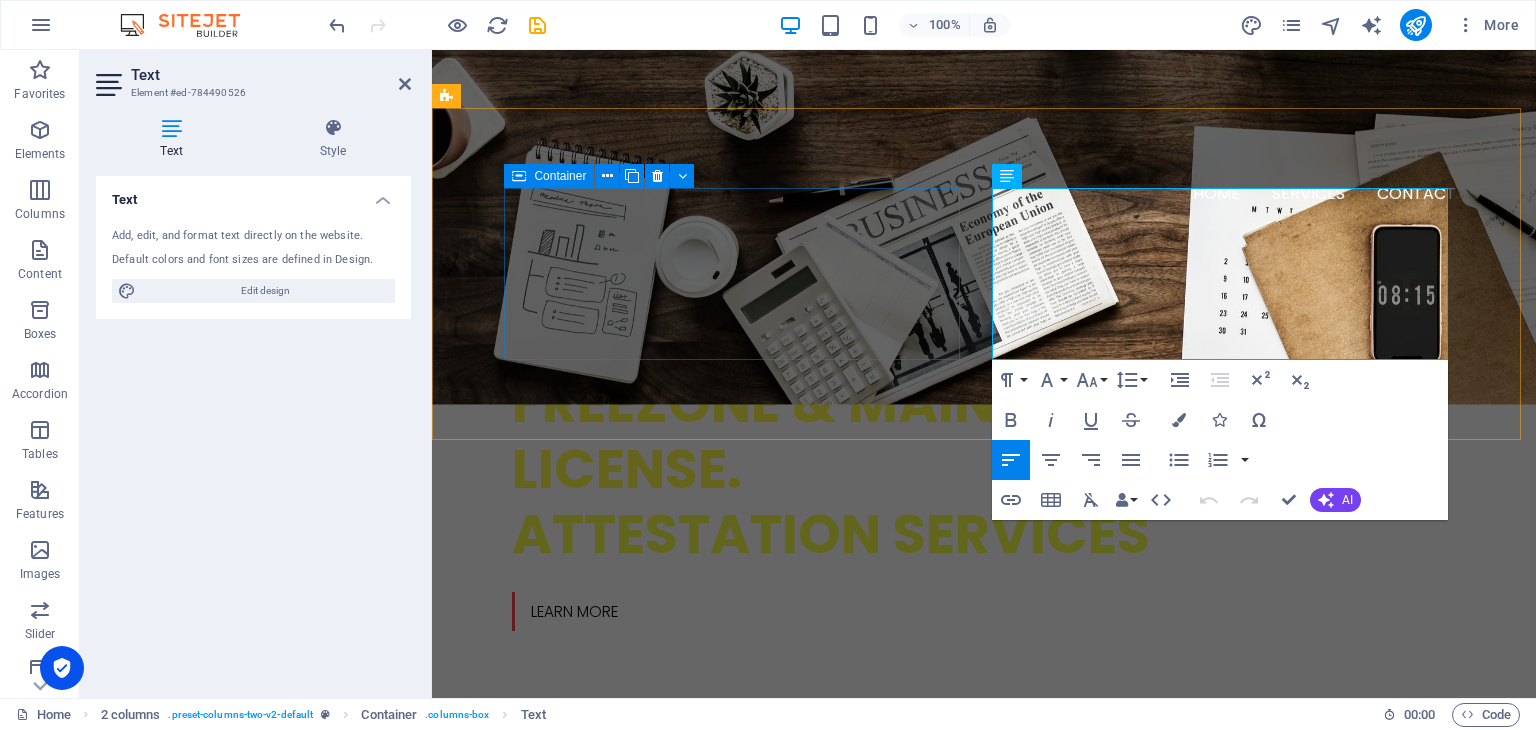click on "W e are a dynamic team of creative people and Marketing Experts." at bounding box center [676, 925] 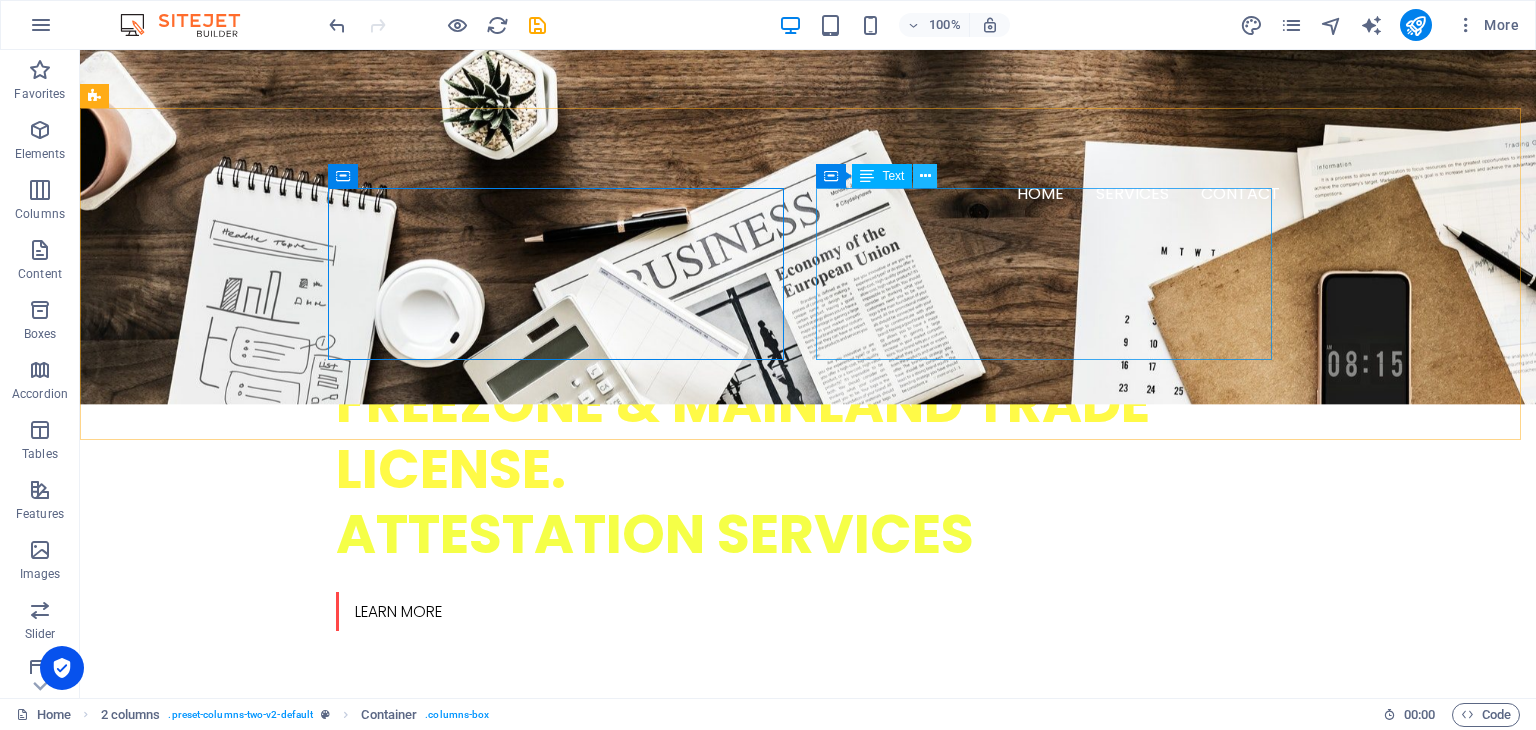 click at bounding box center [925, 176] 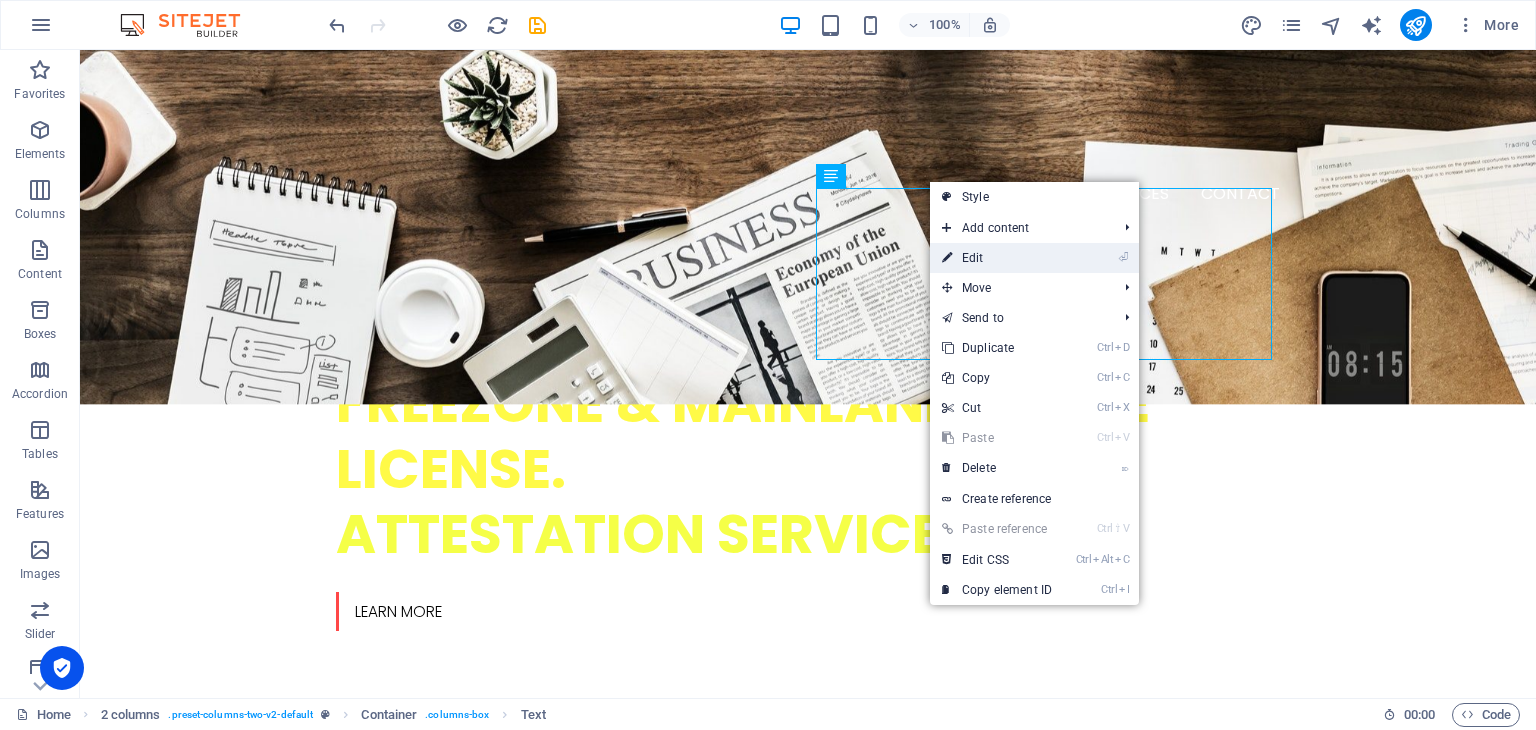 click on "⏎  Edit" at bounding box center [997, 258] 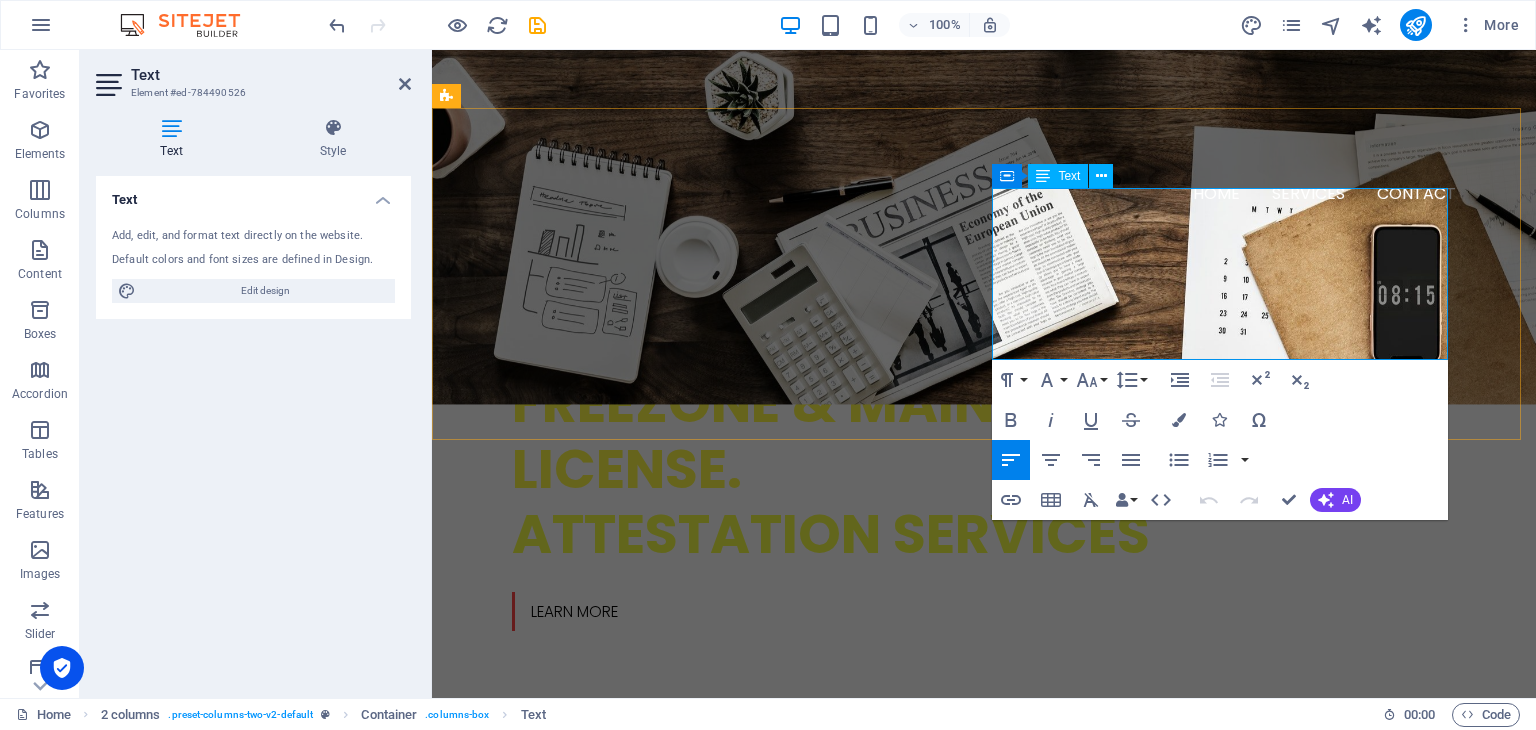 click on "Et otea rebum stet clita kasd gubergren, no sea takimata sanctus est Lorem ipsum dolor sit amet." at bounding box center (676, 1142) 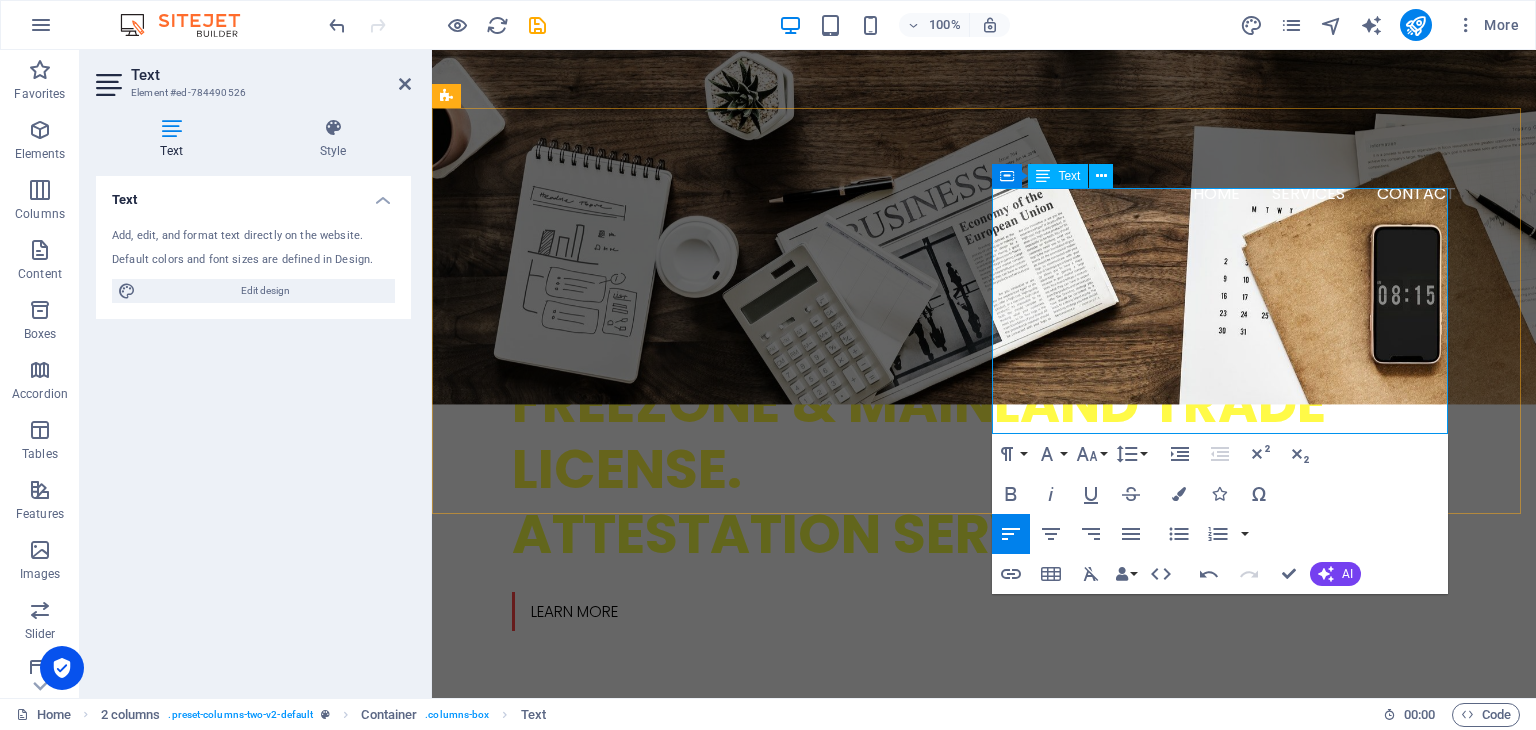 type 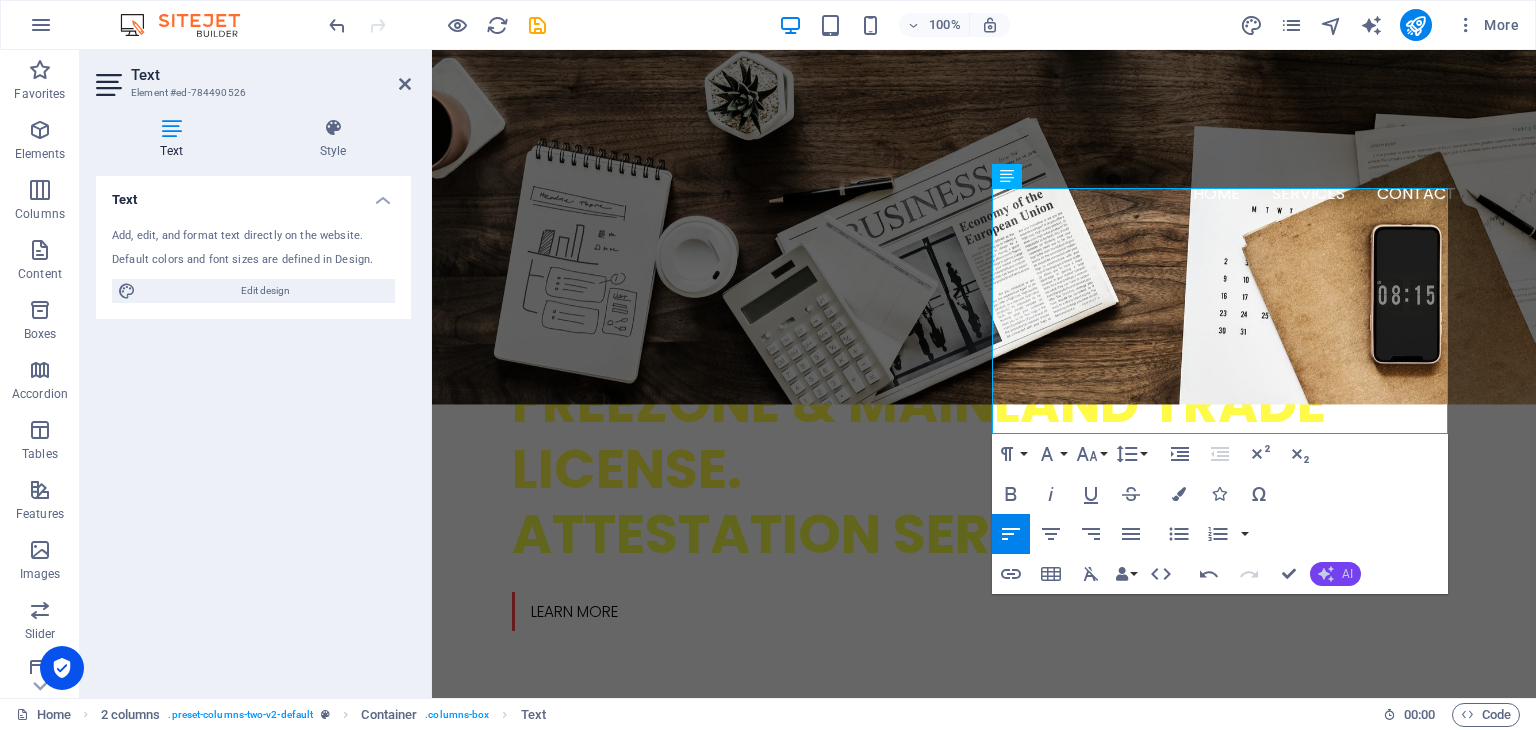 click on "AI" at bounding box center (1335, 574) 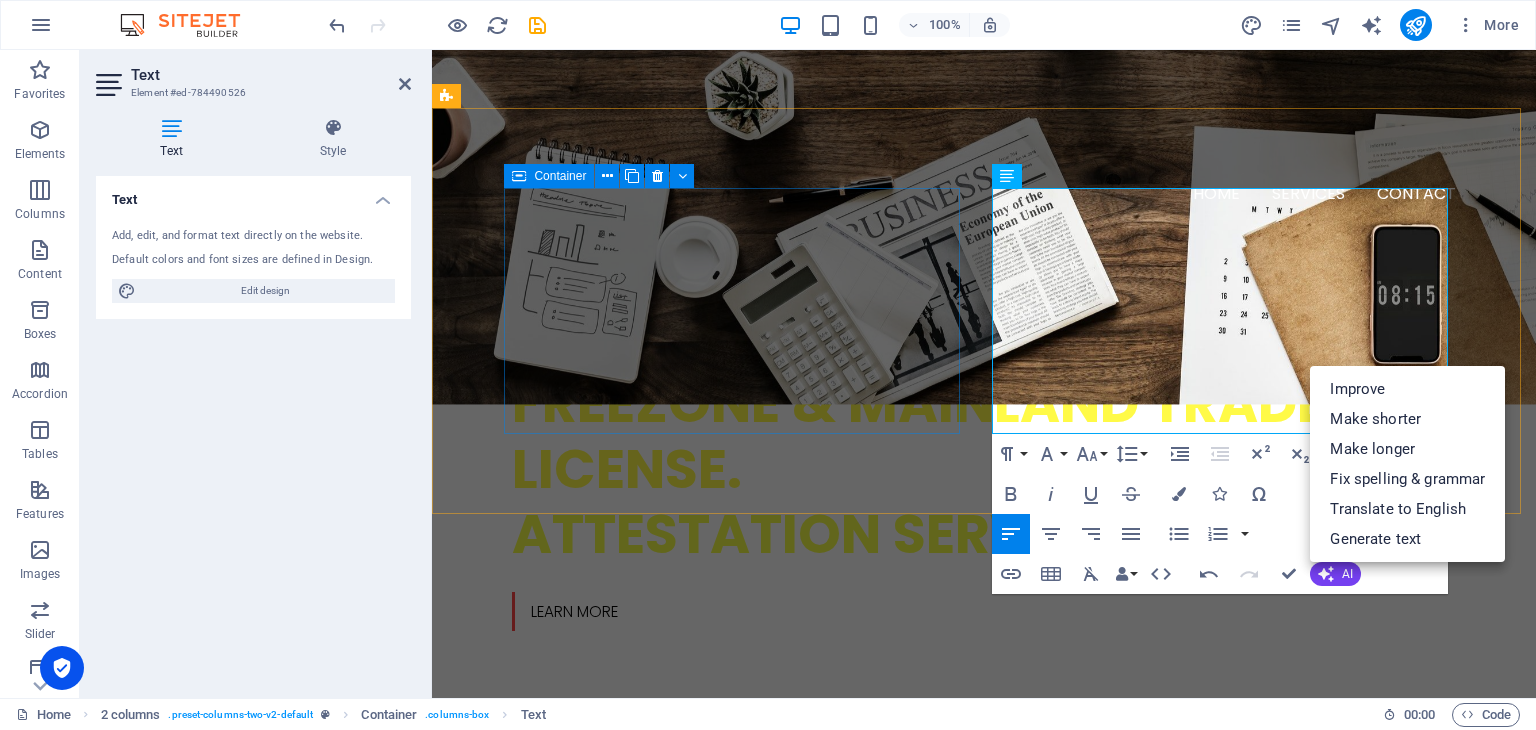 click on "W e are a dynamic team of creative people and Marketing Experts." at bounding box center [676, 925] 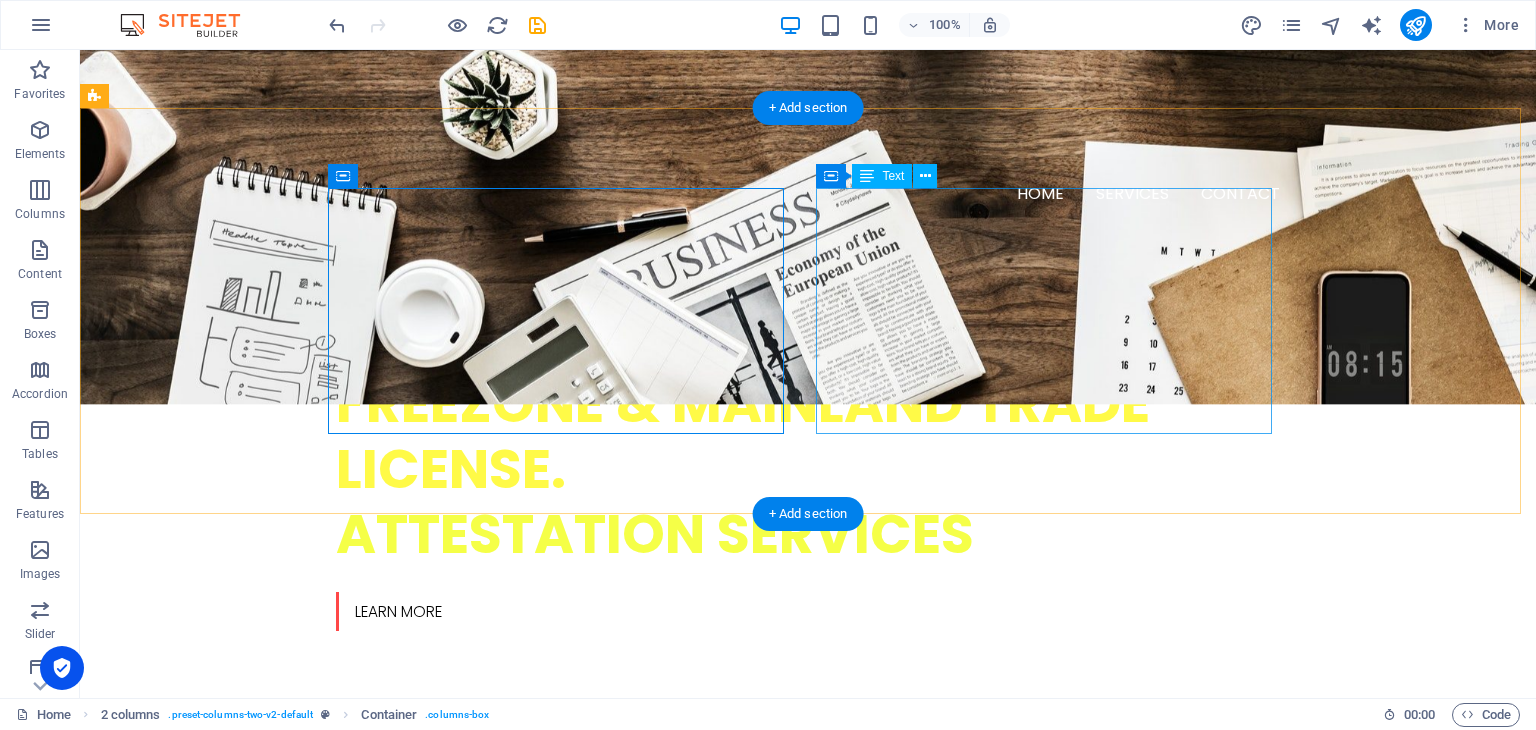 click on "At BIZVERSE, we specialize in providing end-to-end business support services tailored for entrepreneurs, investors, and companies across the [GEOGRAPHIC_DATA]. With a focus on efficiency, compliance, and trust, we help simplify complex government processes—ranging from company formation and PRO services to visa assistance, document attestation, and corporate renewals. Our experienced team ensures your business runs smoothly while you focus on growth. We are not just service providers—we are your business partners in success." at bounding box center [324, 1118] 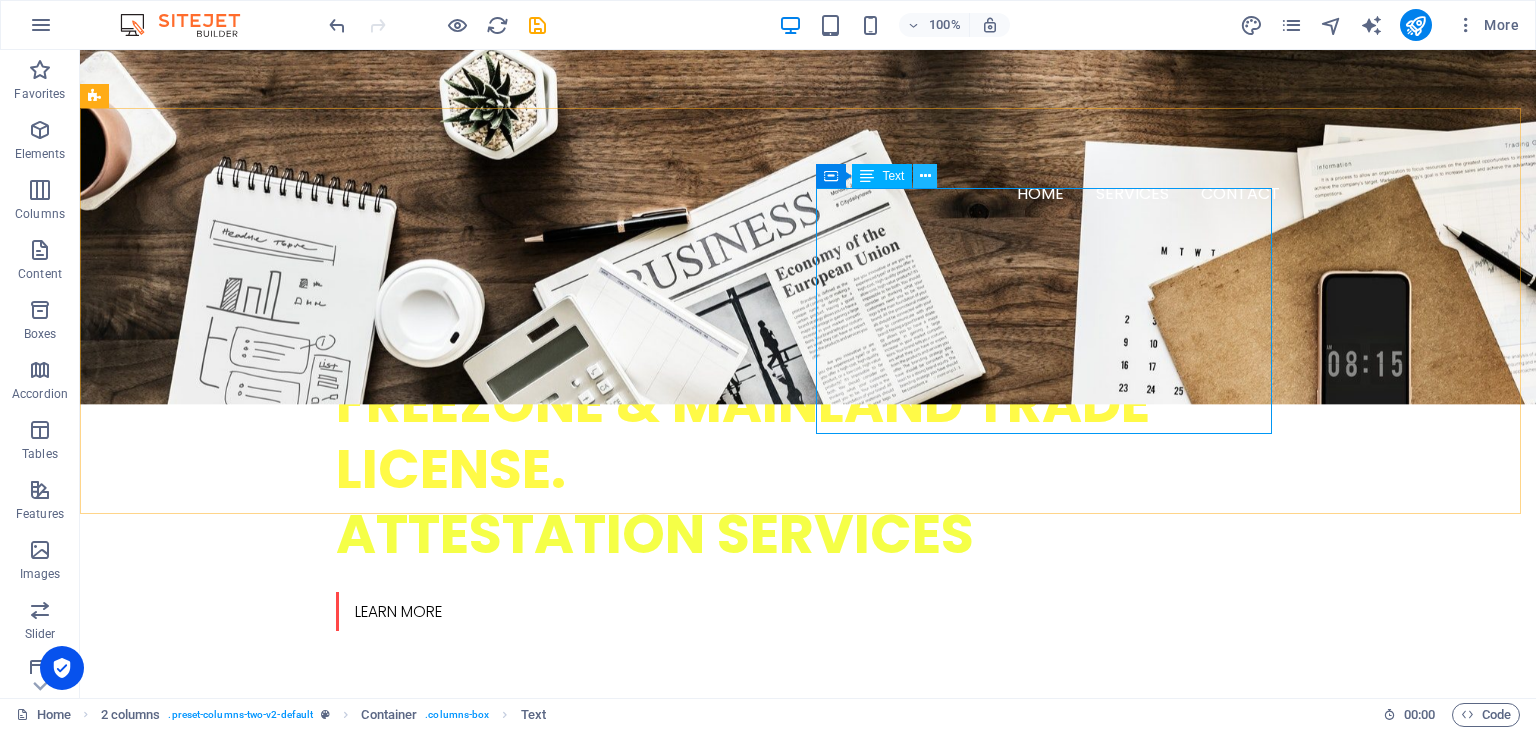 click at bounding box center [925, 176] 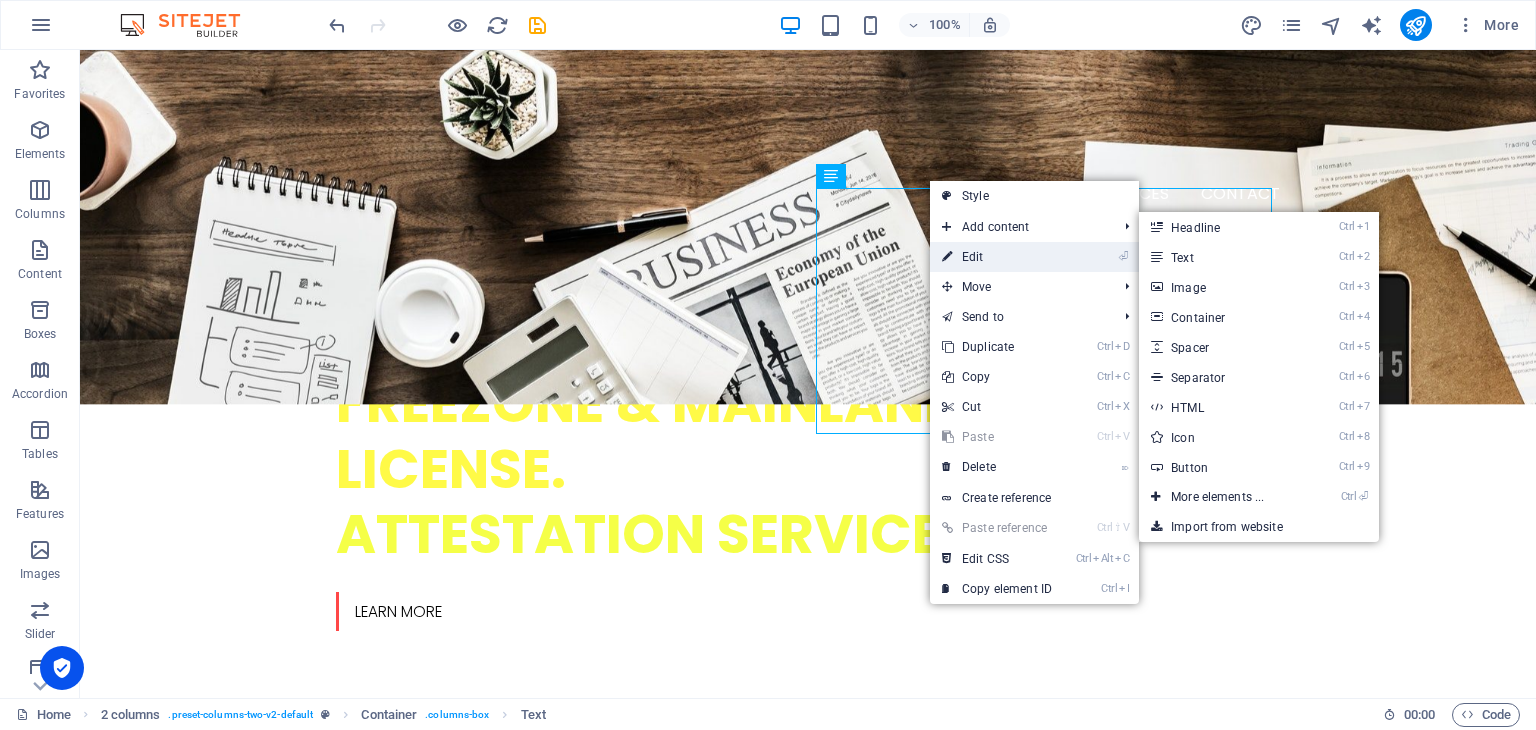 click on "⏎  Edit" at bounding box center [997, 257] 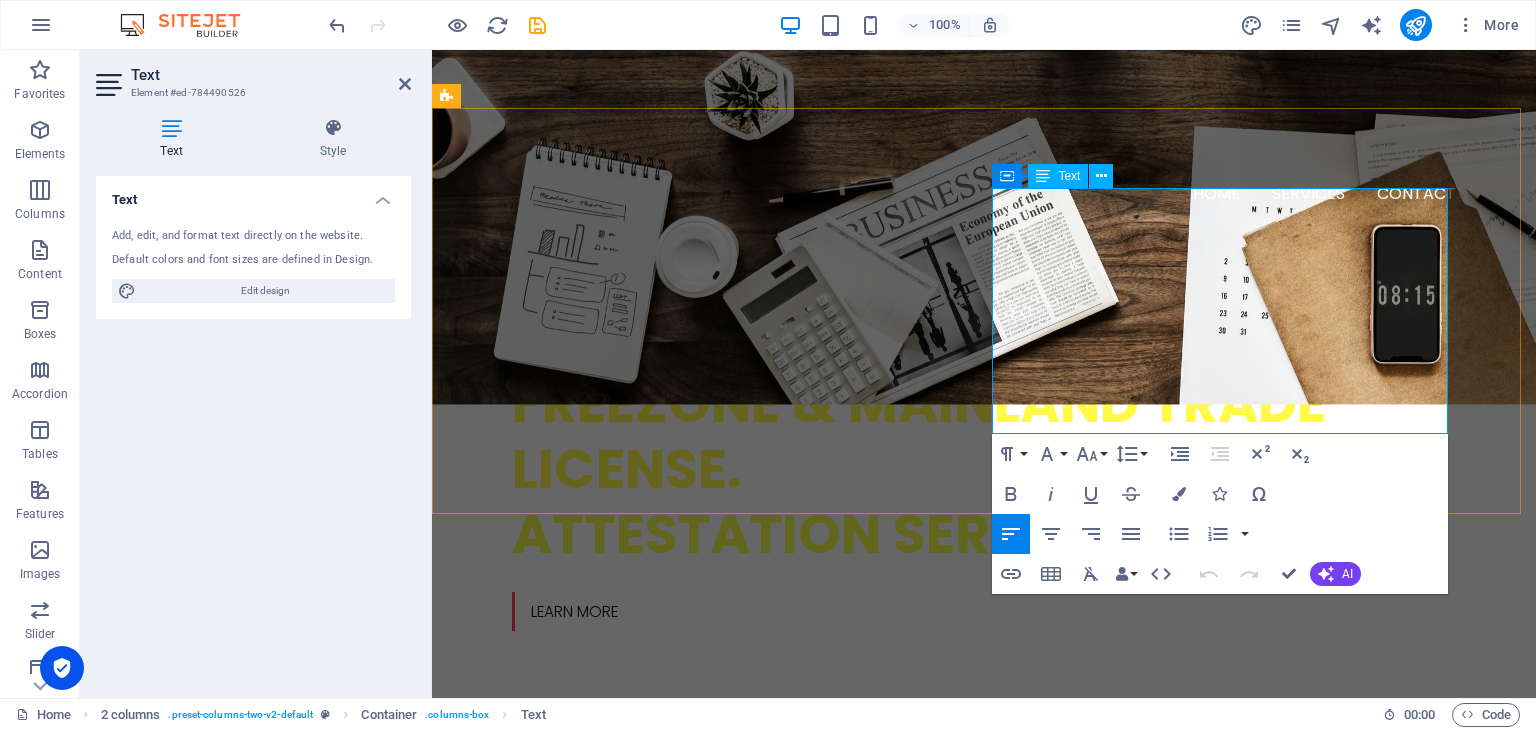drag, startPoint x: 1012, startPoint y: 201, endPoint x: 1074, endPoint y: 201, distance: 62 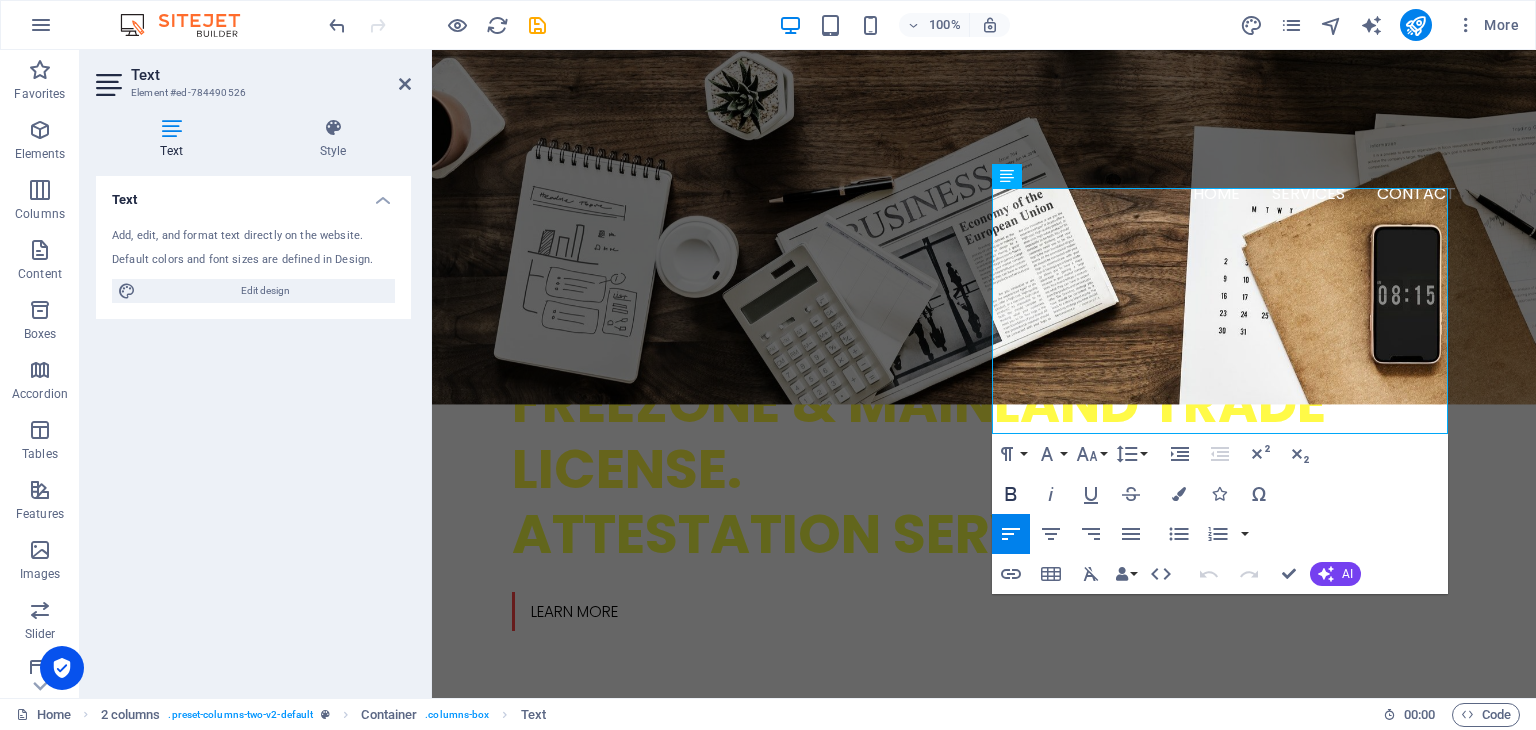 click 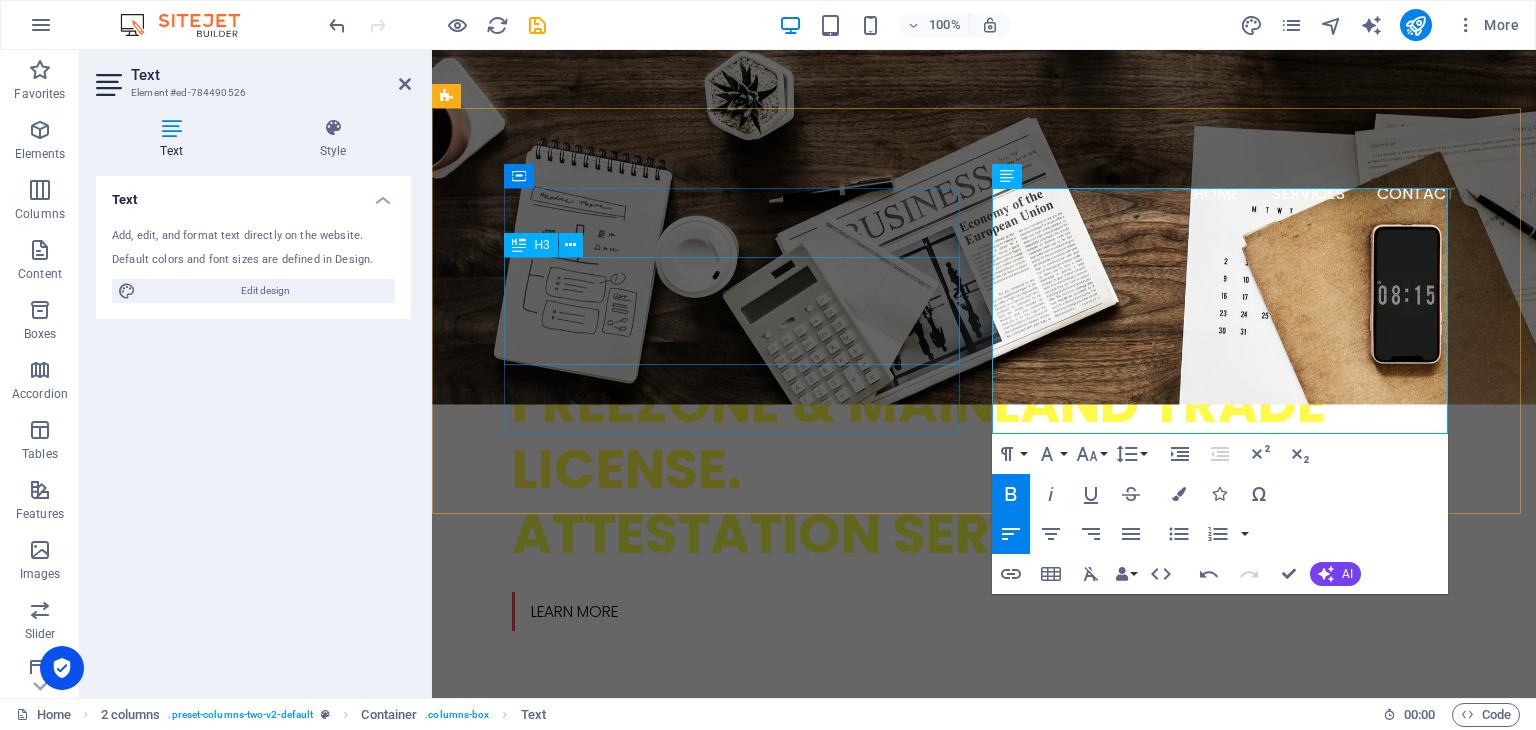 click on "W e are a dynamic team of creative people and Marketing Experts." at bounding box center [676, 925] 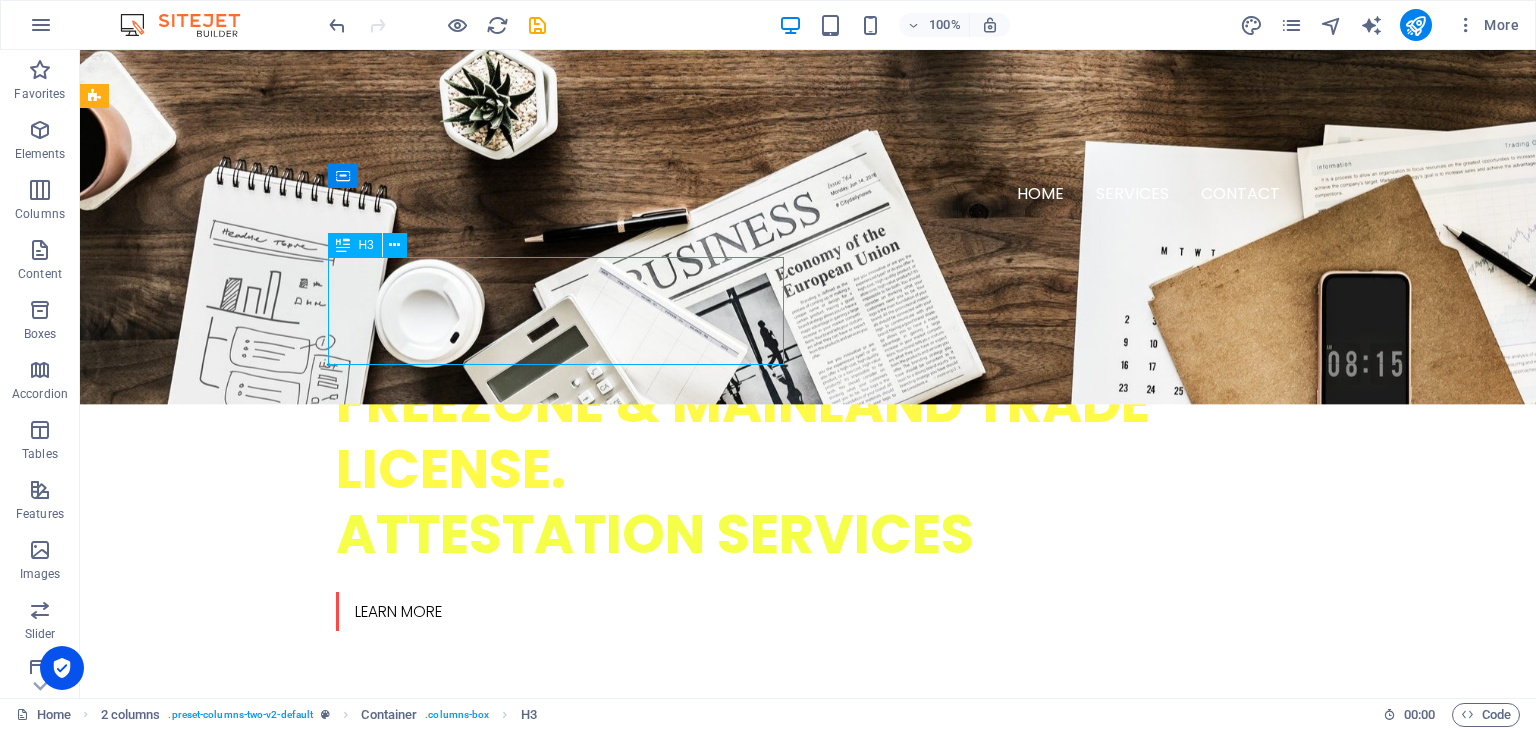click on "W e are a dynamic team of creative people and Marketing Experts." at bounding box center [324, 925] 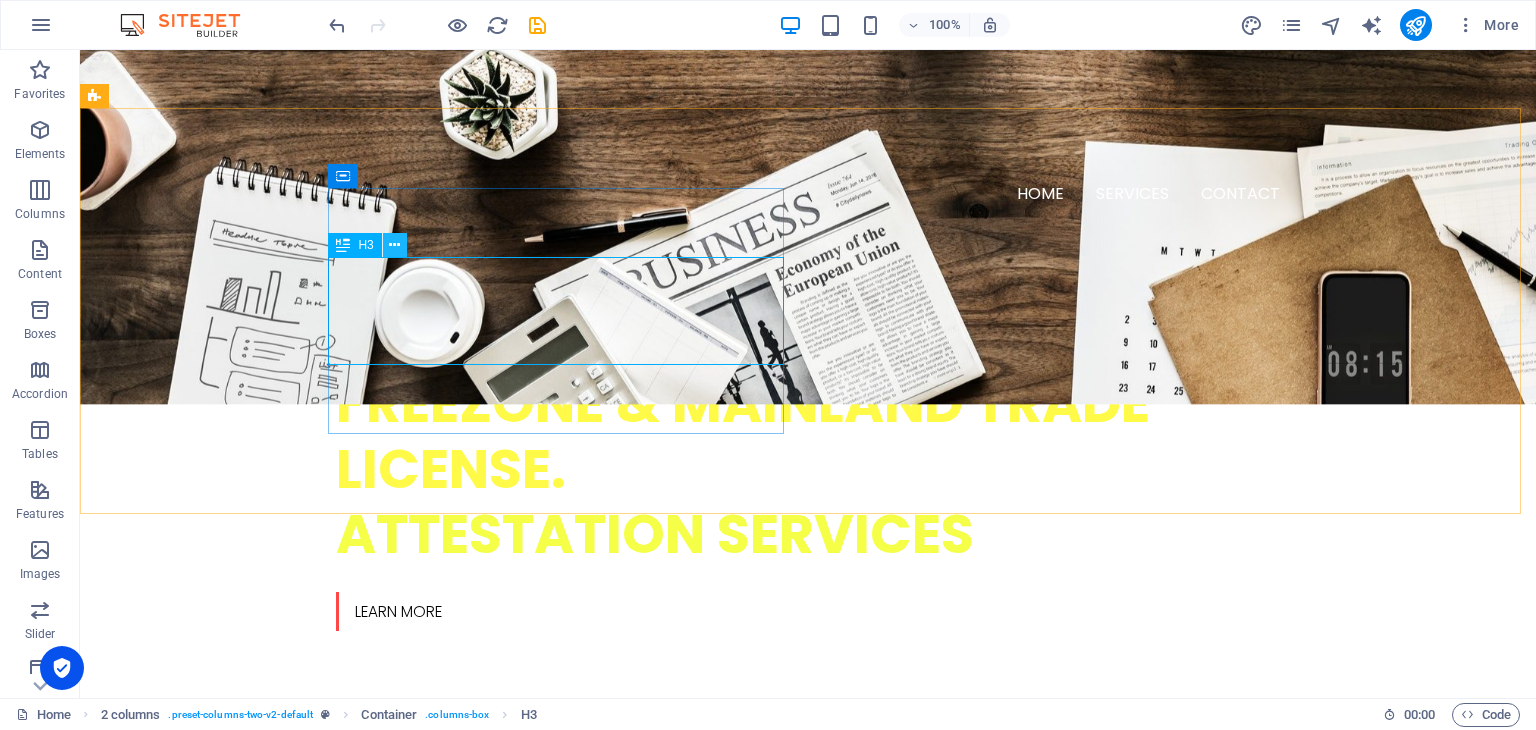 click at bounding box center [394, 245] 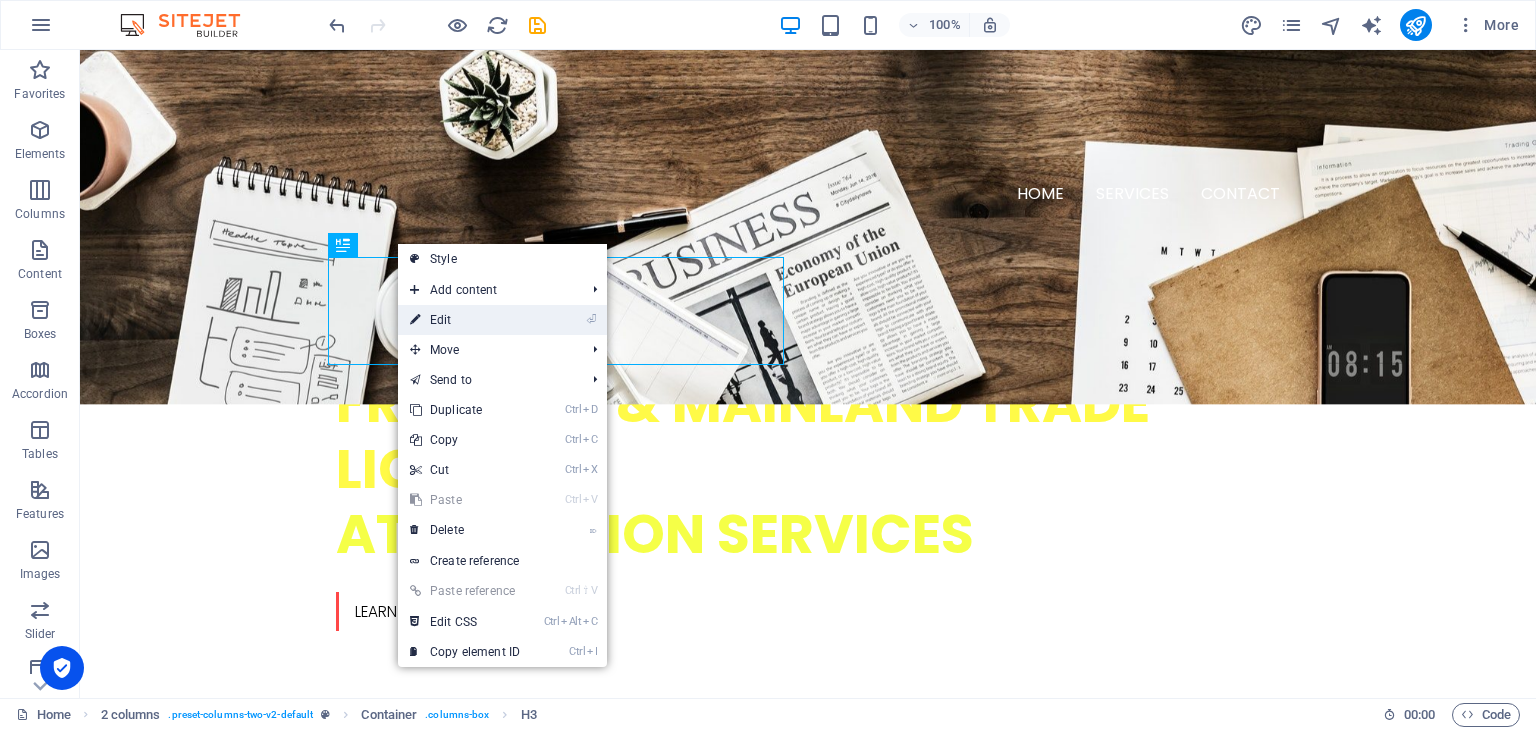 click on "⏎  Edit" at bounding box center [465, 320] 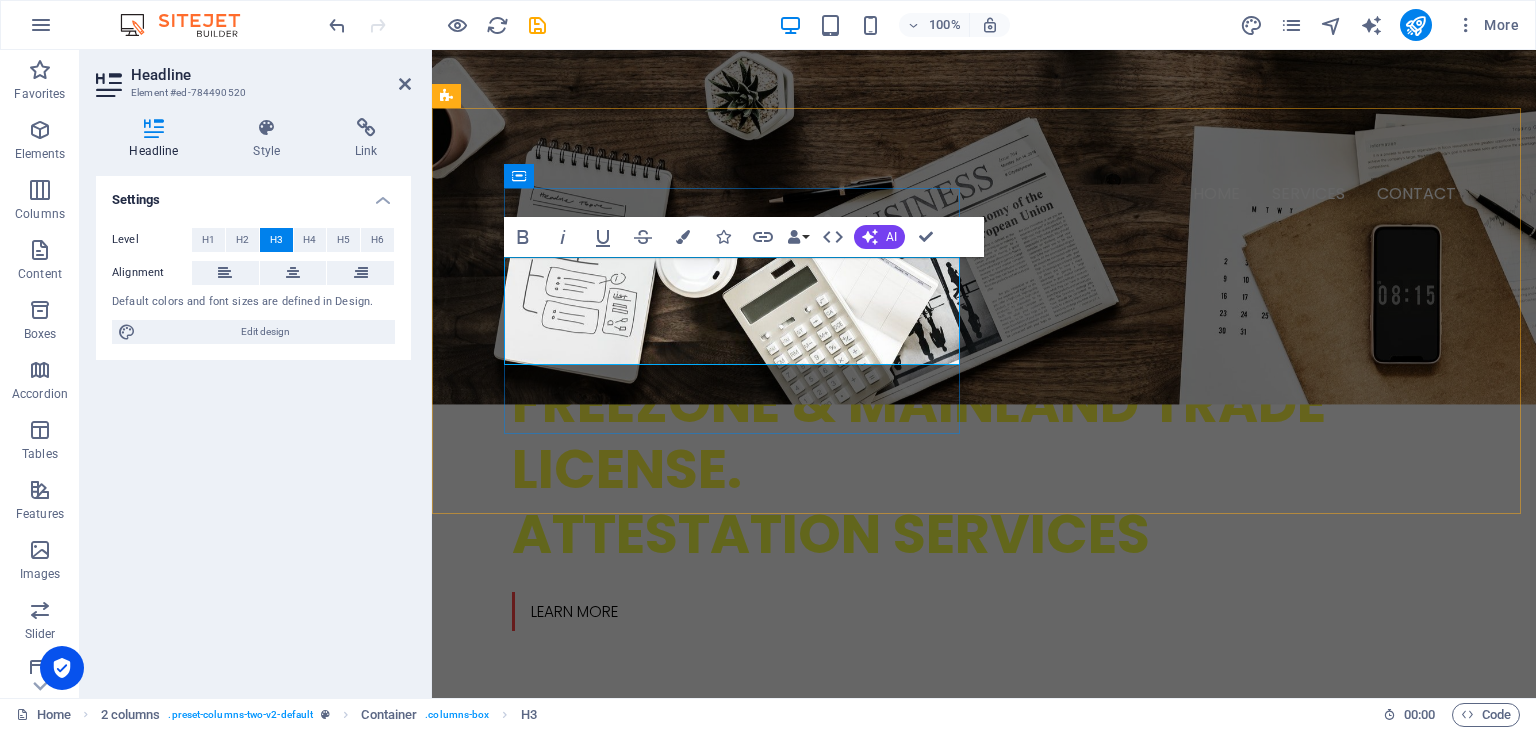 click on "W e are a dynamic team of creative people and Marketing Experts." at bounding box center (676, 925) 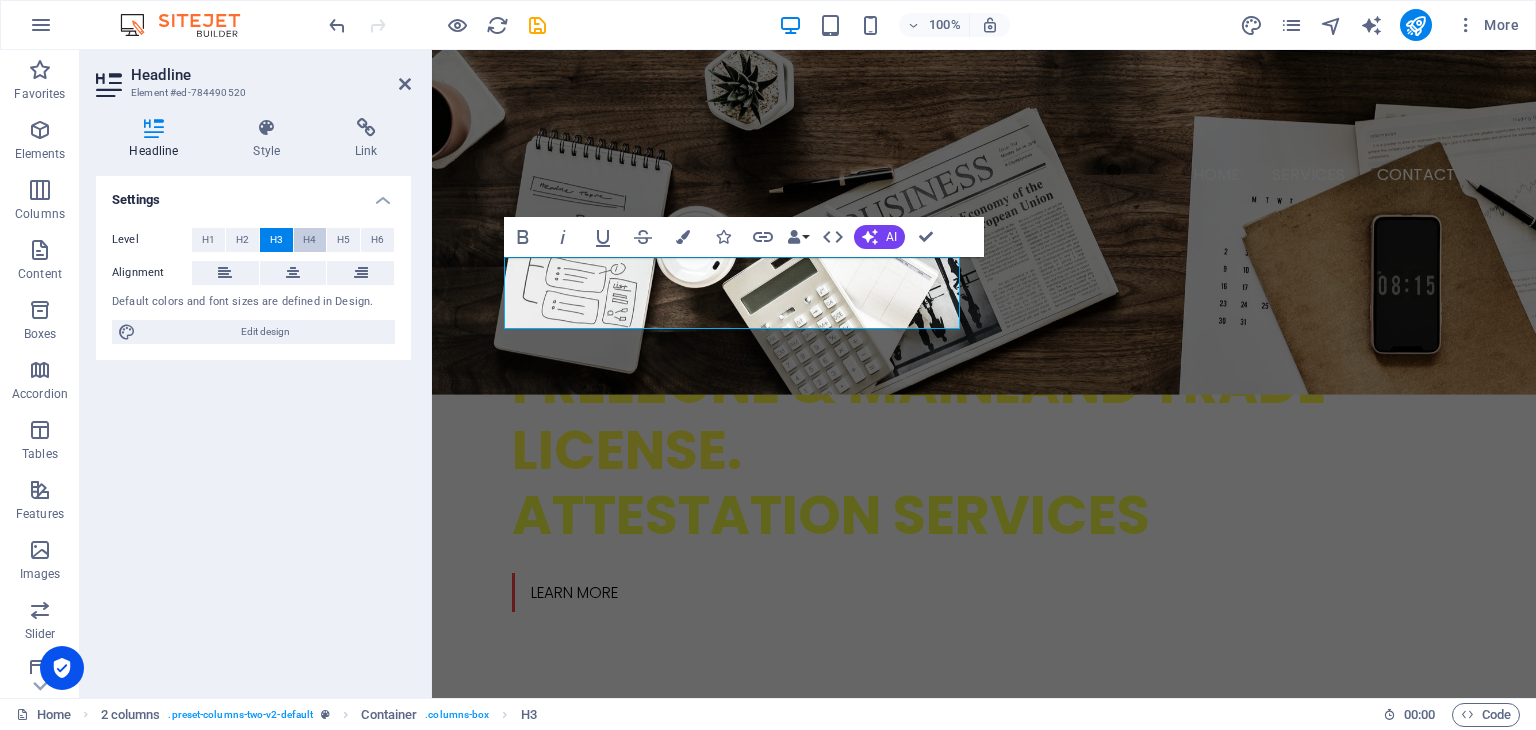 click on "H4" at bounding box center [309, 240] 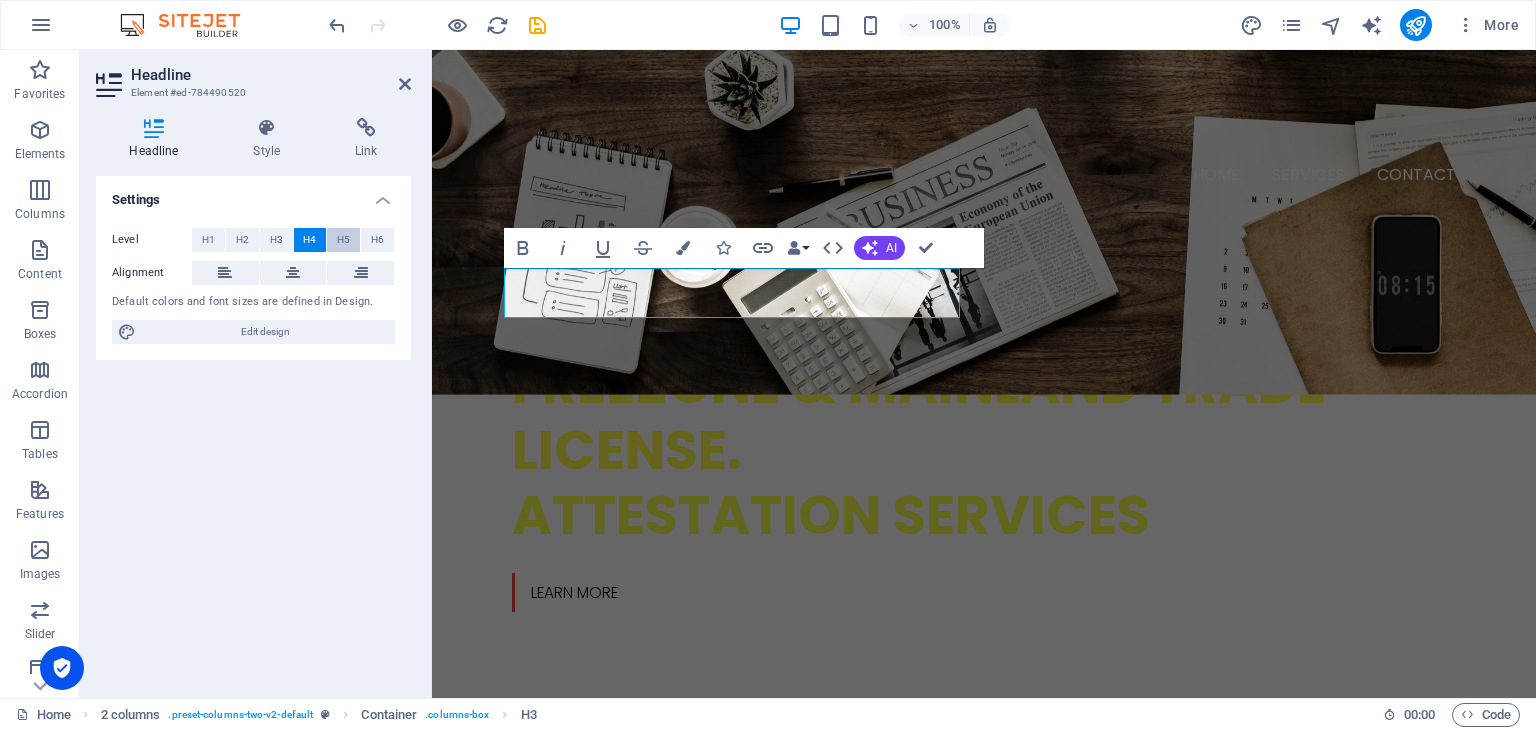 click on "H5" at bounding box center [343, 240] 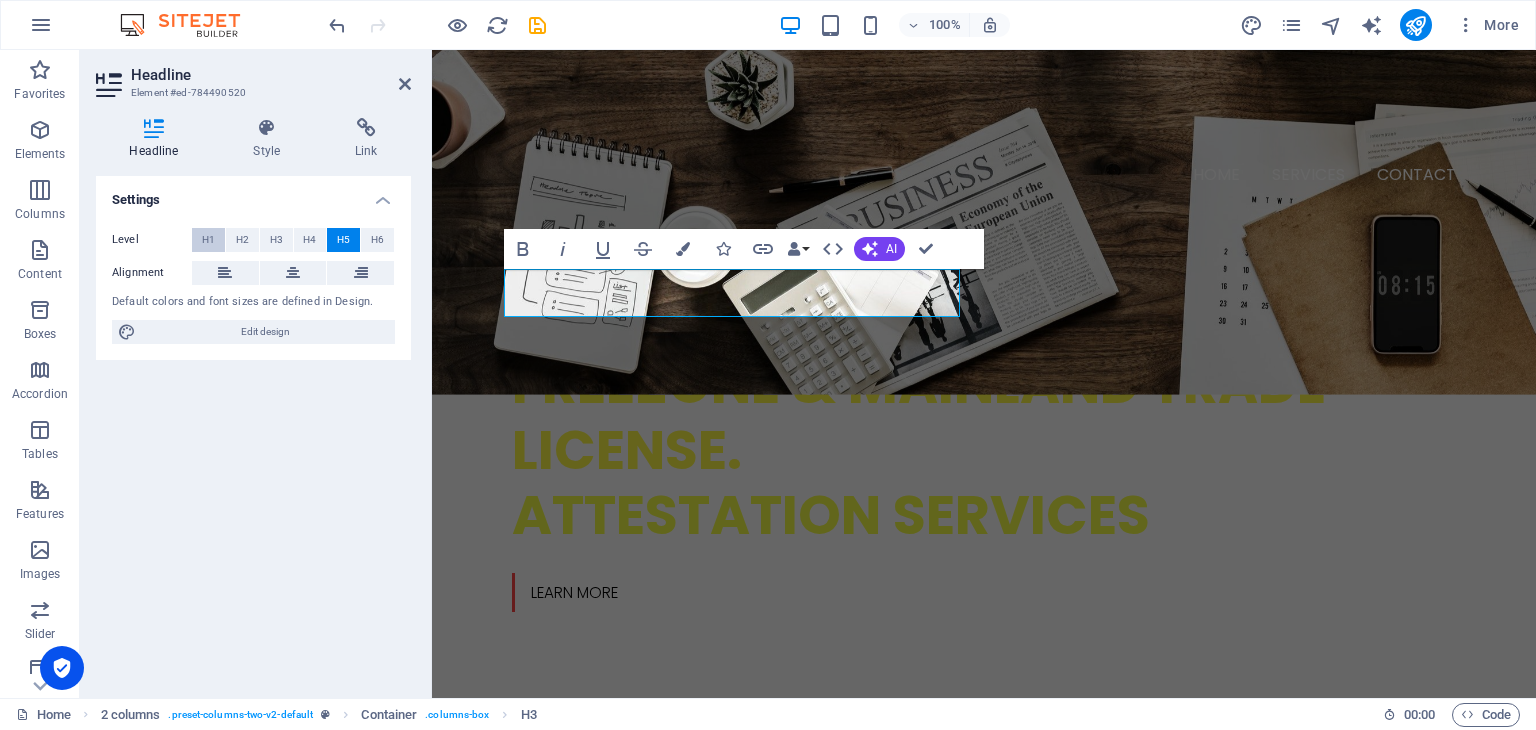 click on "H1" at bounding box center [208, 240] 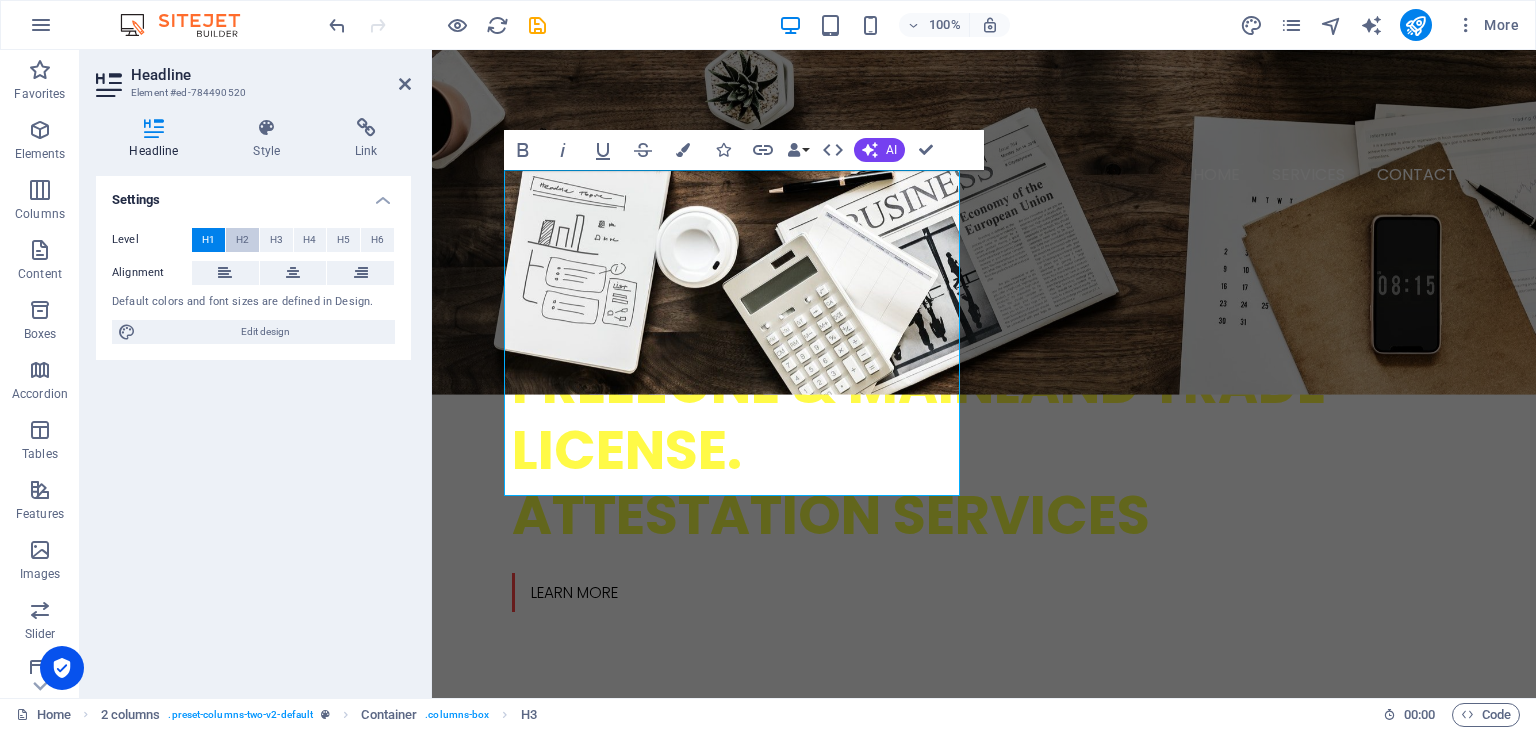 click on "H2" at bounding box center [242, 240] 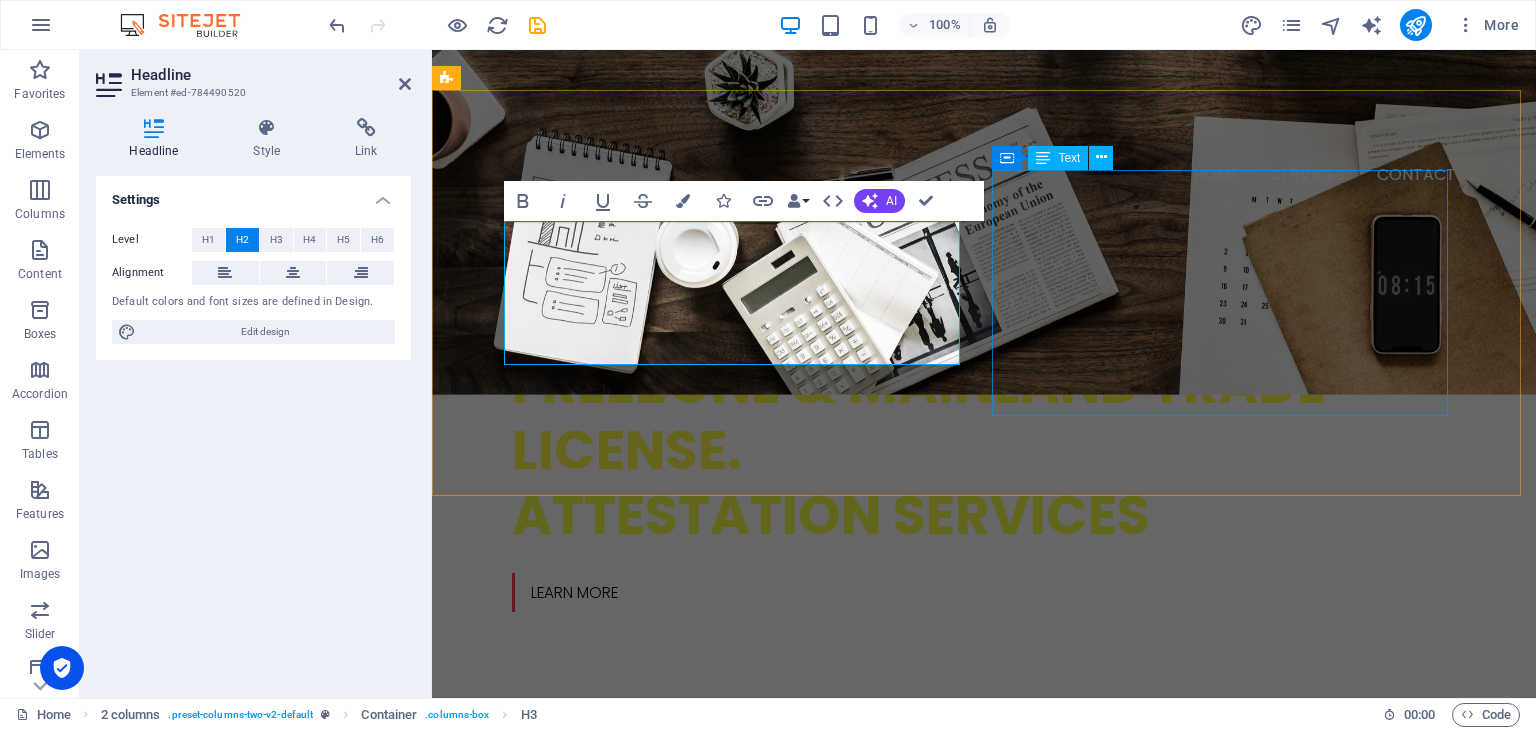 click on "At  BIZVERSE , we specialize in providing end-to-end business support services tailored for entrepreneurs, investors, and companies across the [GEOGRAPHIC_DATA]. With a focus on efficiency, compliance, and trust, we help simplify complex government processes—ranging from company formation and PRO services to visa assistance, document attestation, and corporate renewals. Our experienced team ensures your business runs smoothly while you focus on growth. We are not just service providers—we are your business partners in success." at bounding box center (676, 1135) 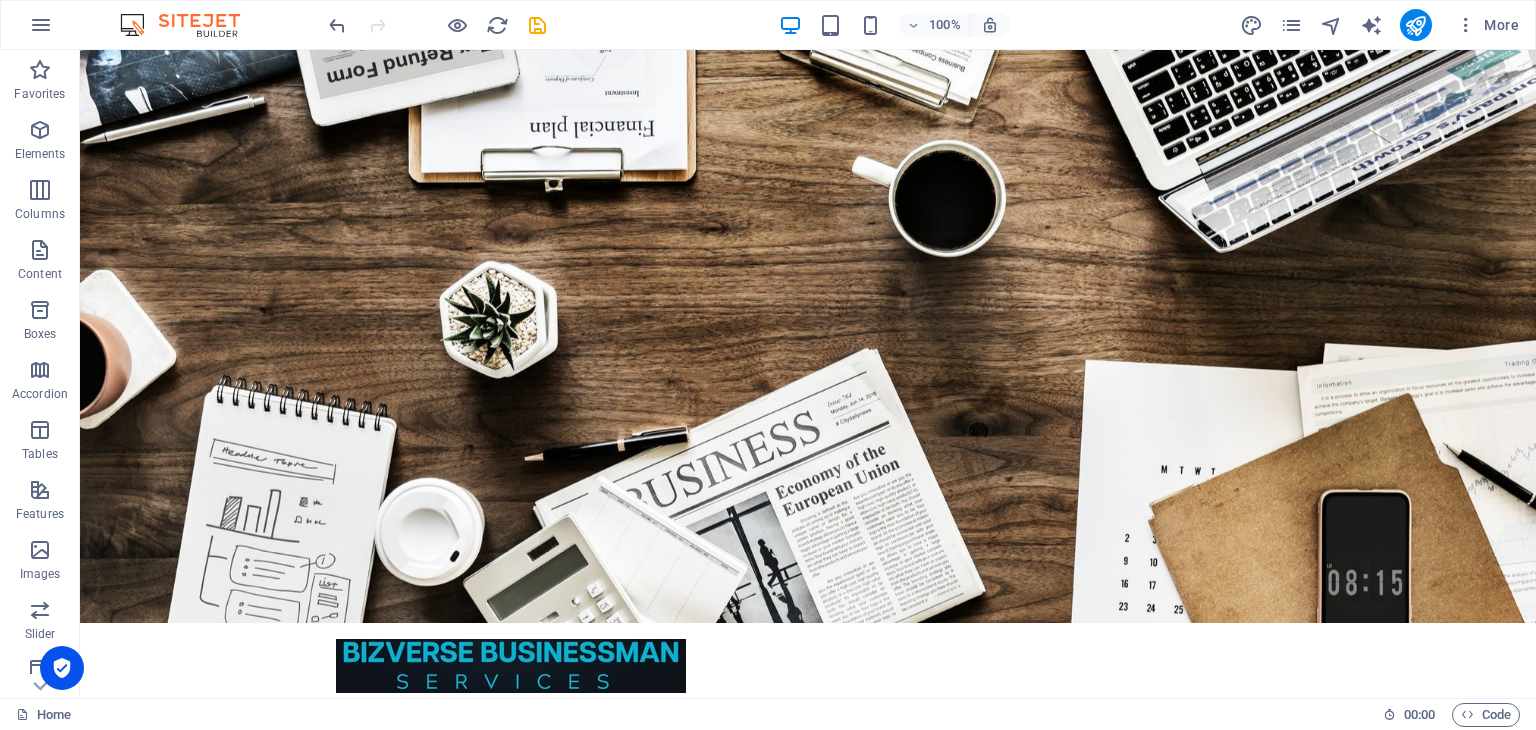 scroll, scrollTop: 0, scrollLeft: 0, axis: both 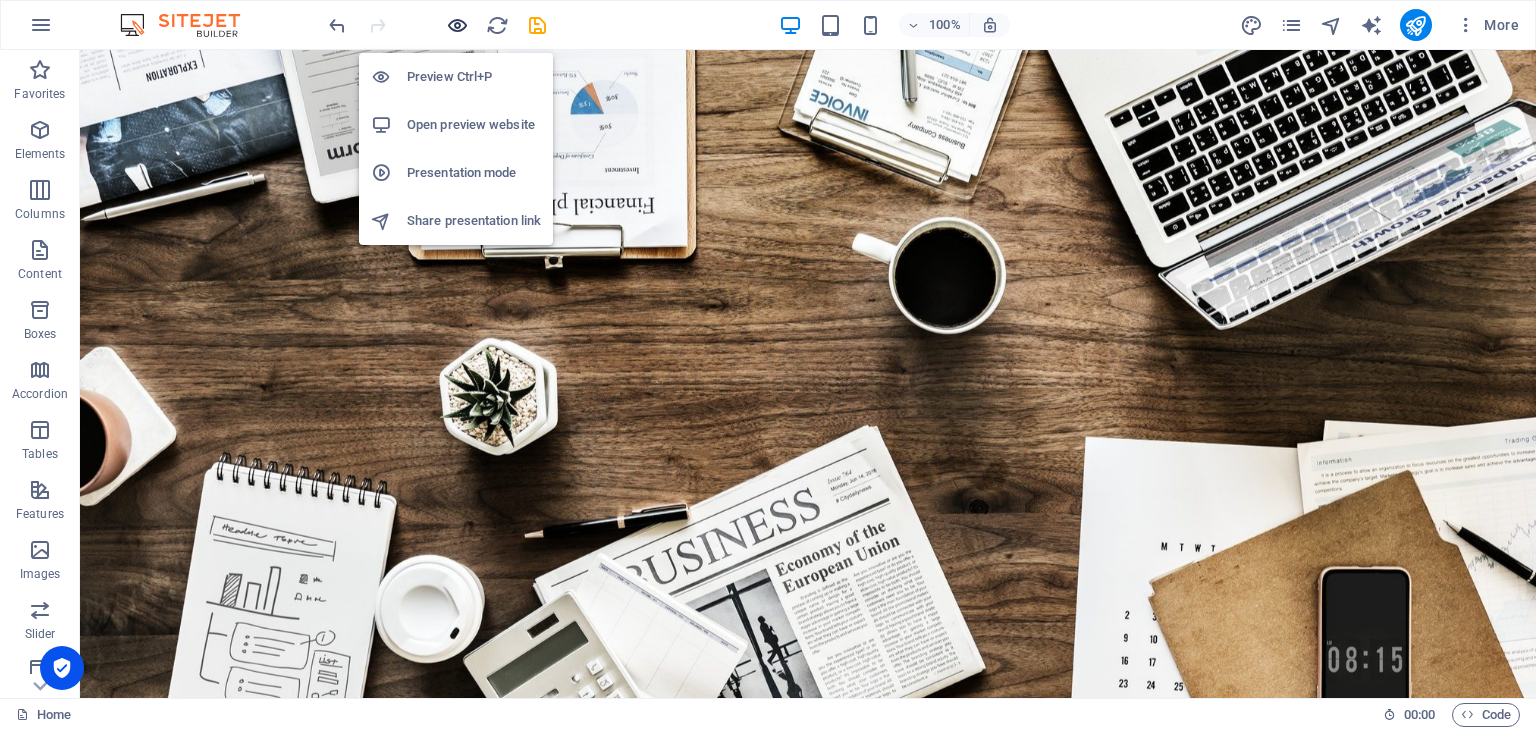 click at bounding box center [457, 25] 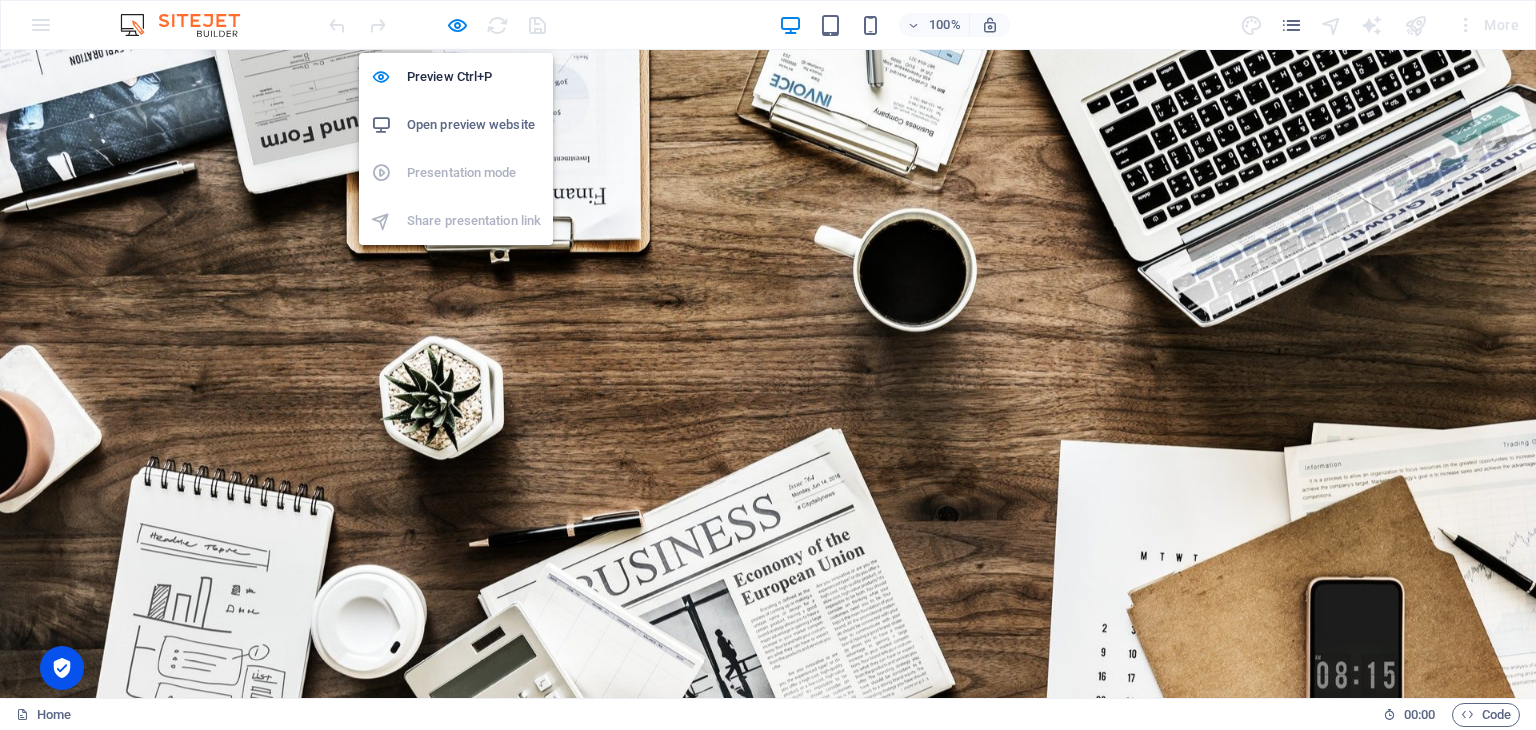 click on "Open preview website" at bounding box center [474, 125] 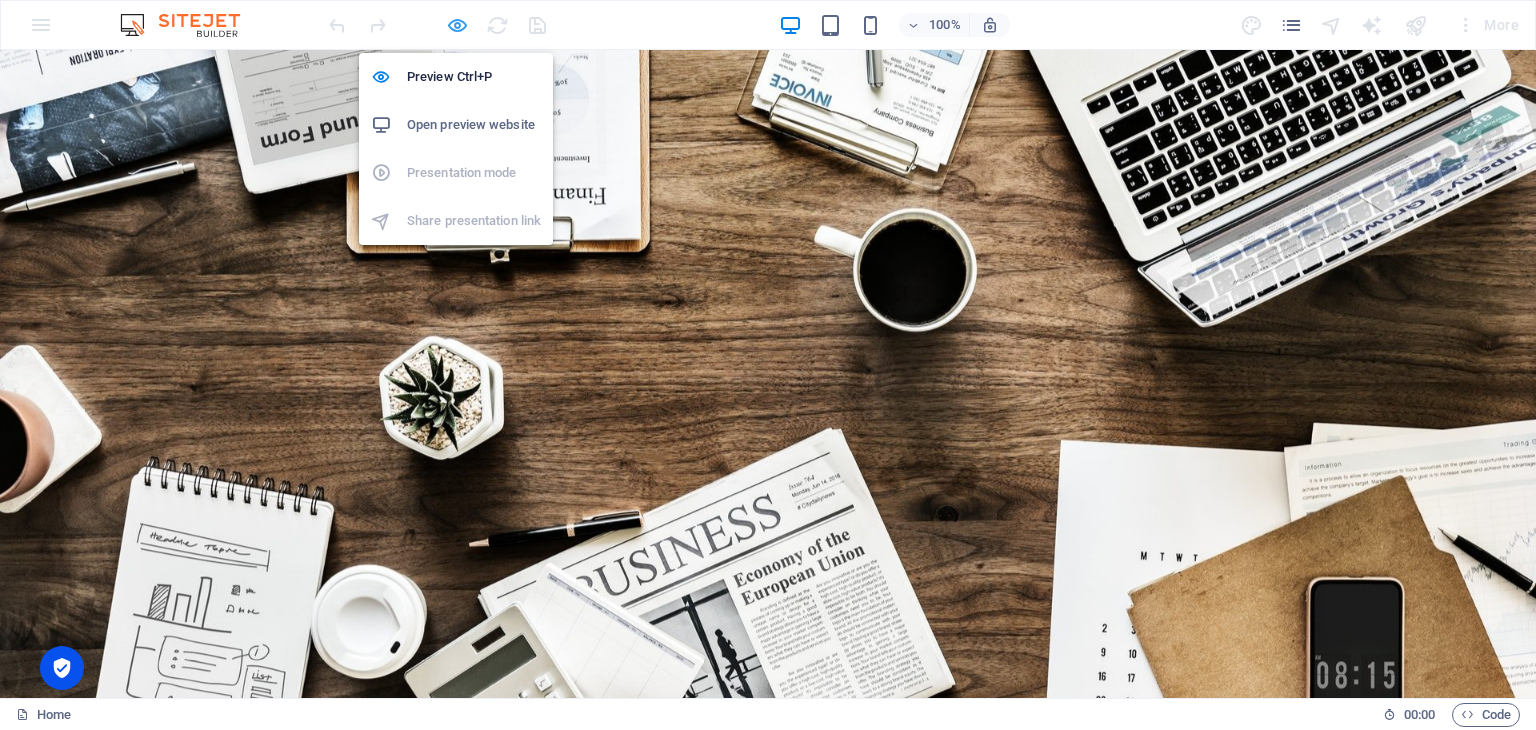 click at bounding box center [457, 25] 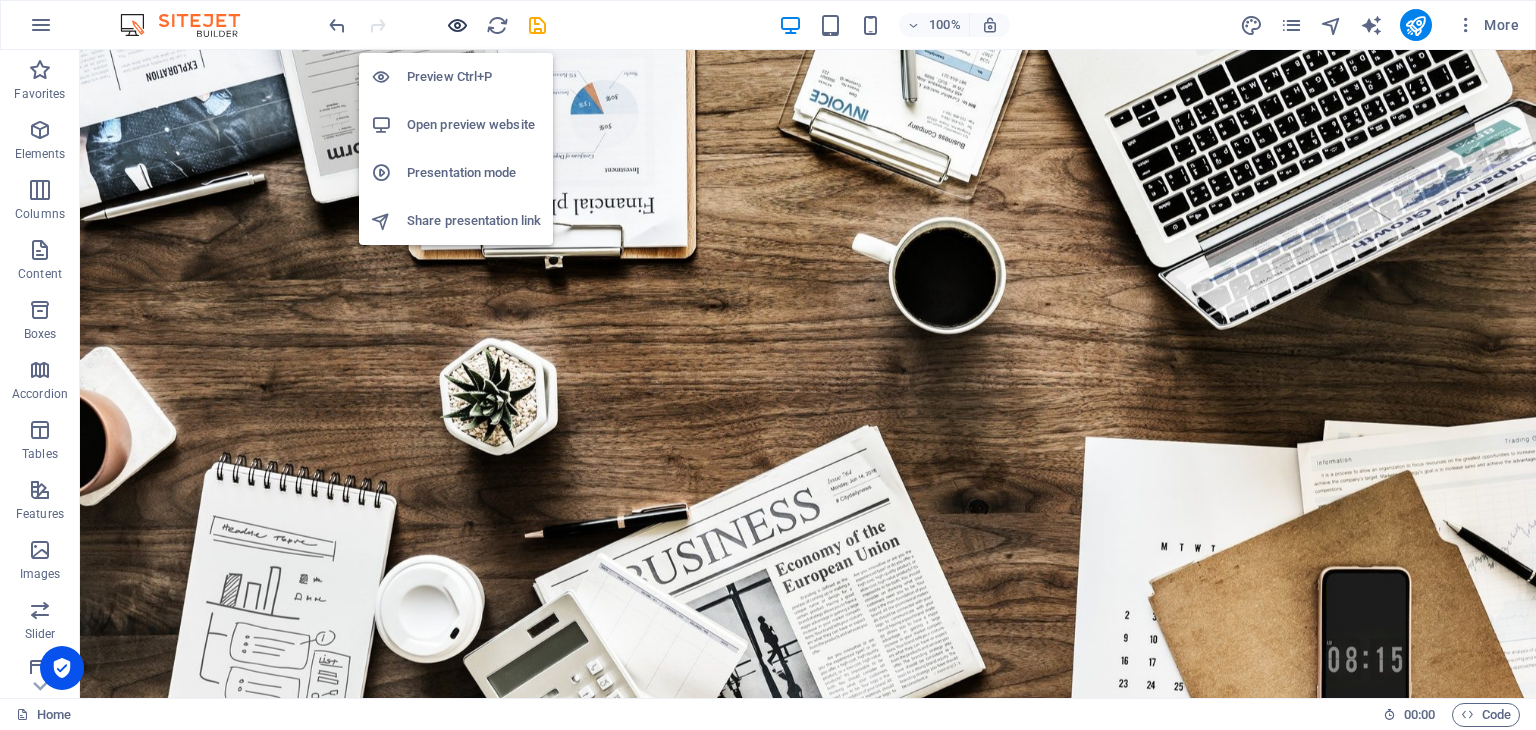 click at bounding box center (457, 25) 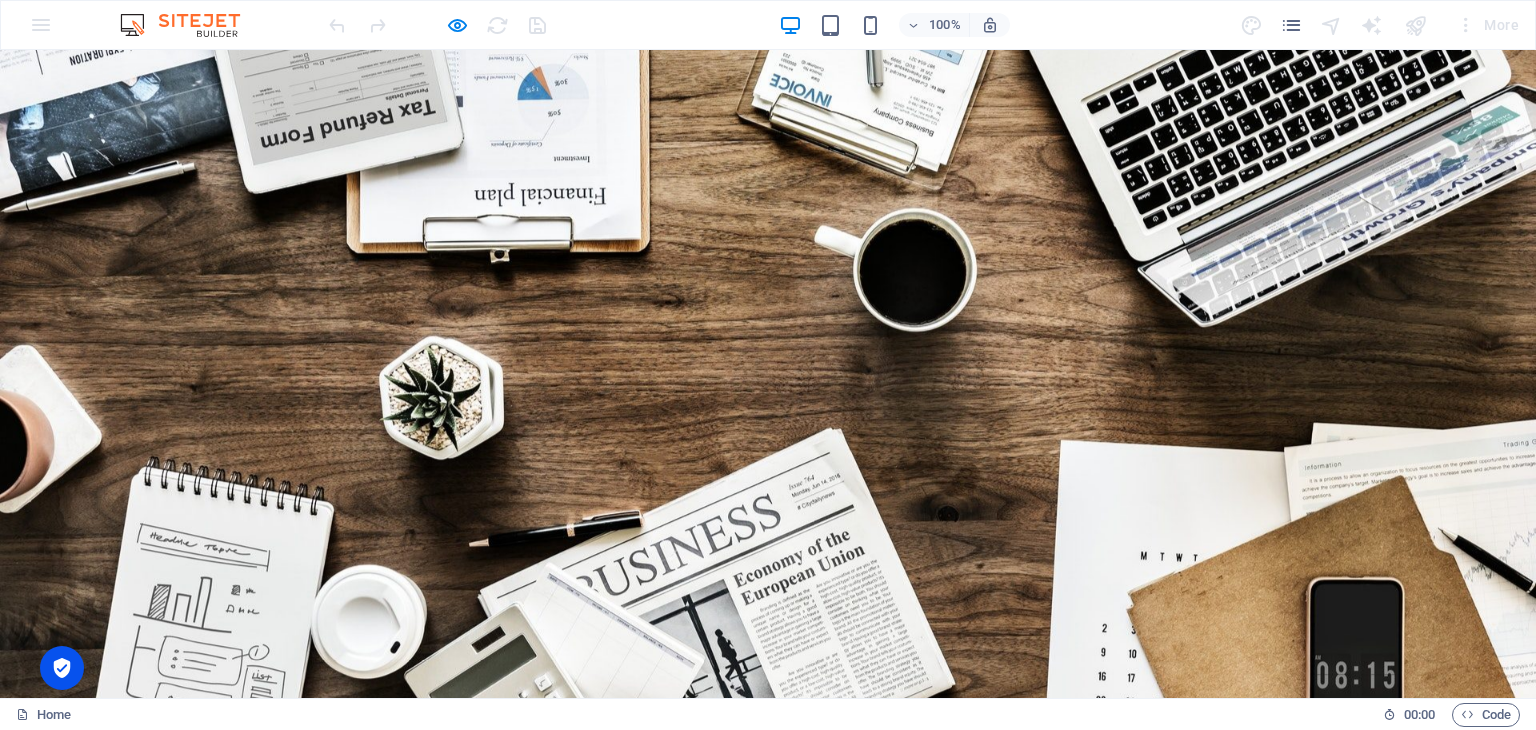 click on "GOLDEN VISA  freezone & mainland trade license. Attestation services Learn more" at bounding box center [768, 1060] 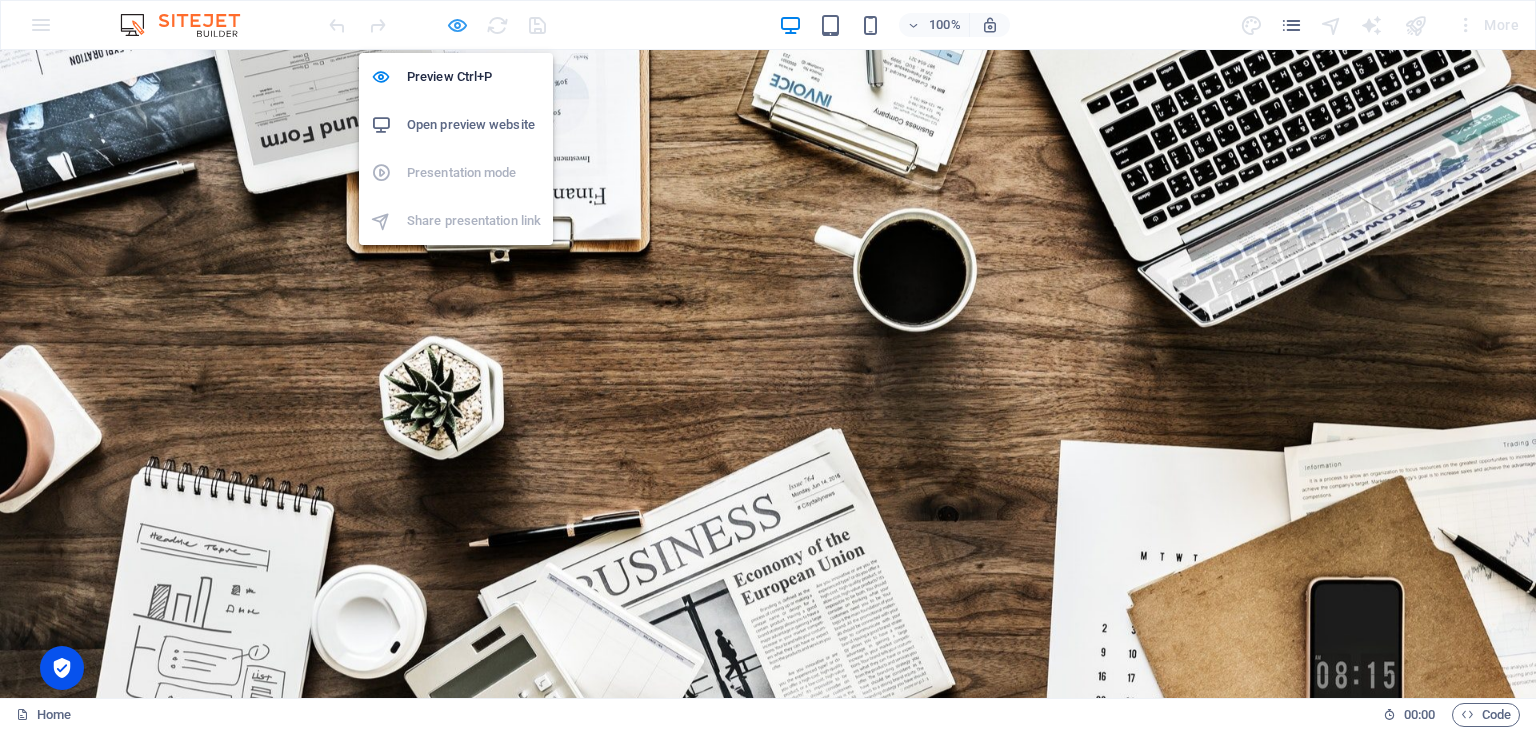 click at bounding box center (457, 25) 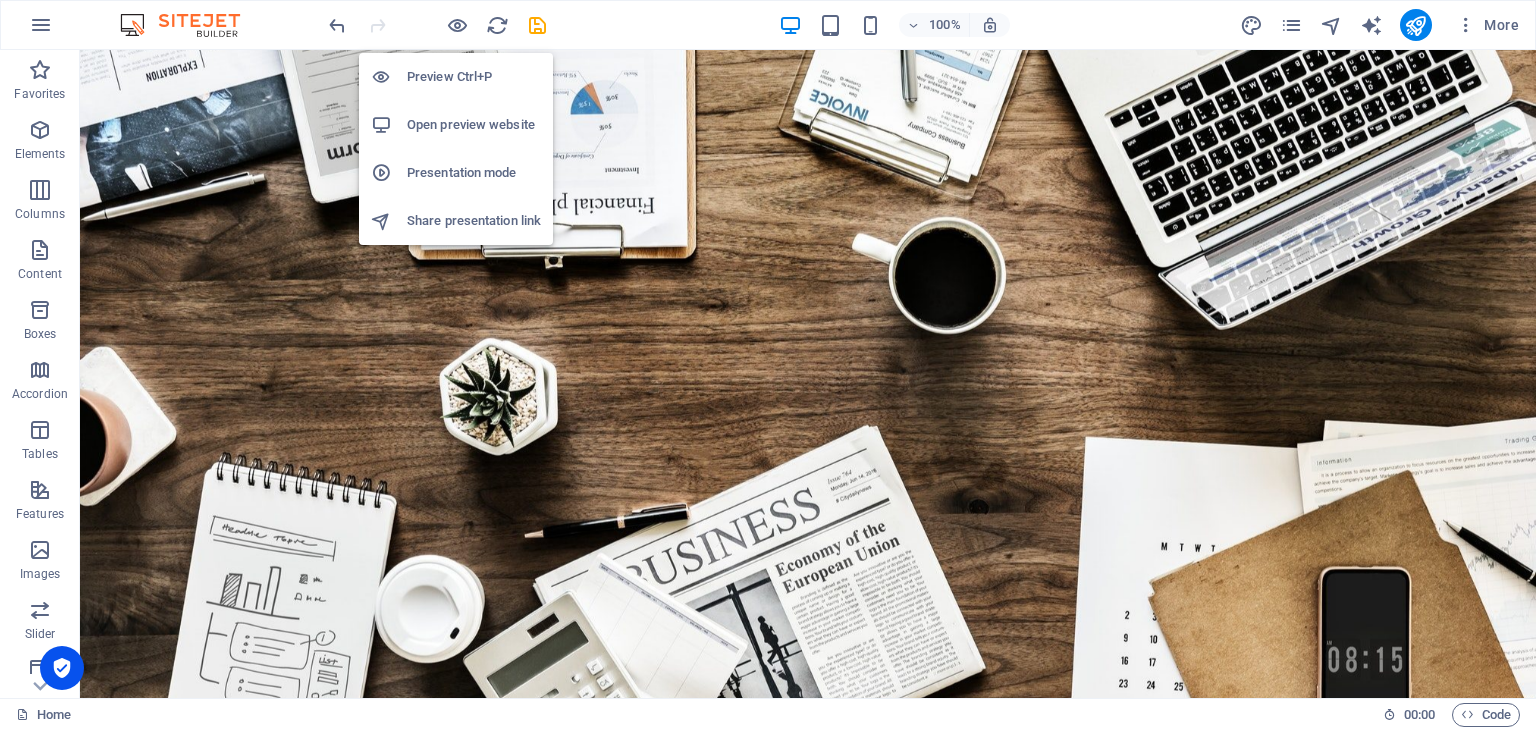 click on "Preview Ctrl+P" at bounding box center [474, 77] 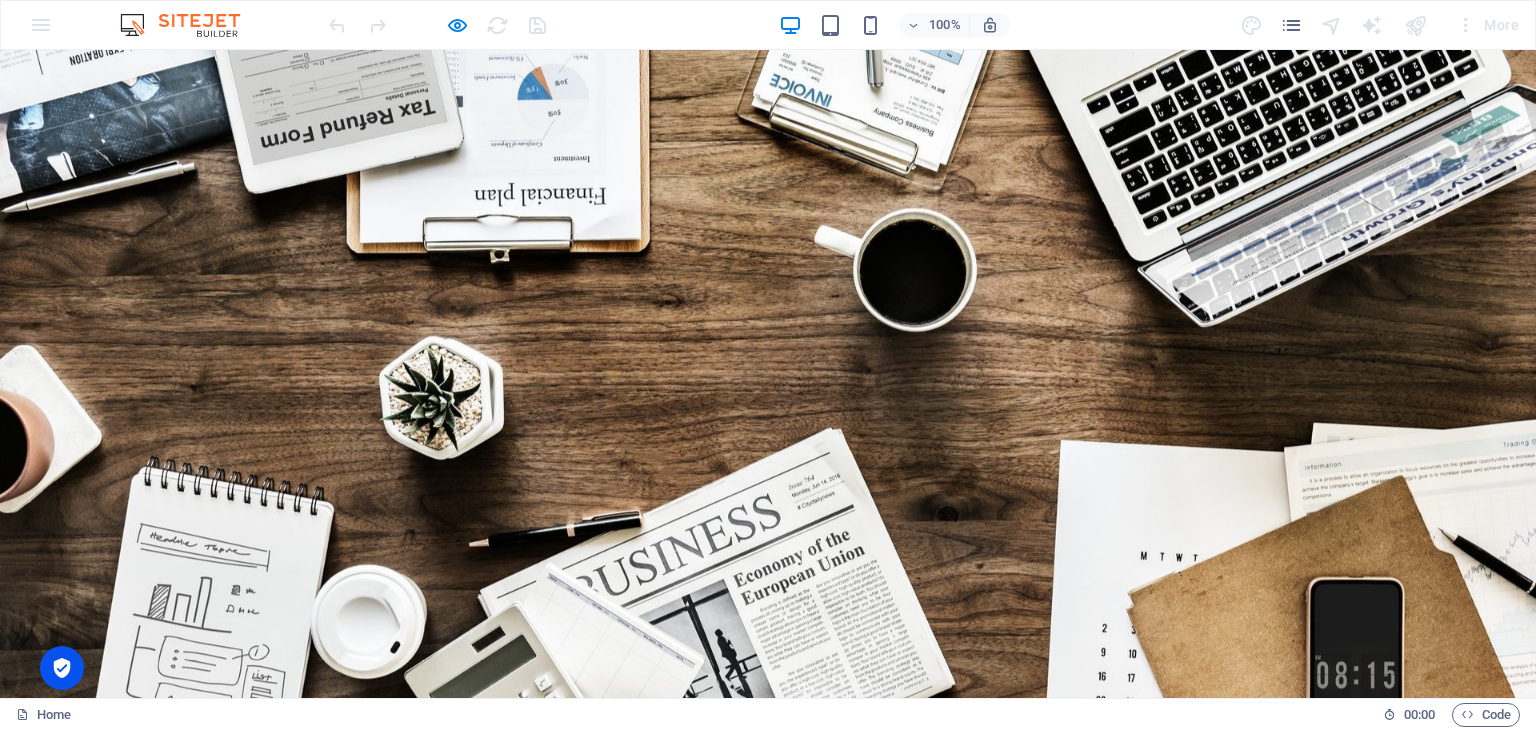 click on "GOLDEN VISA  freezone & mainland trade license. Attestation services Learn more" at bounding box center [768, 1060] 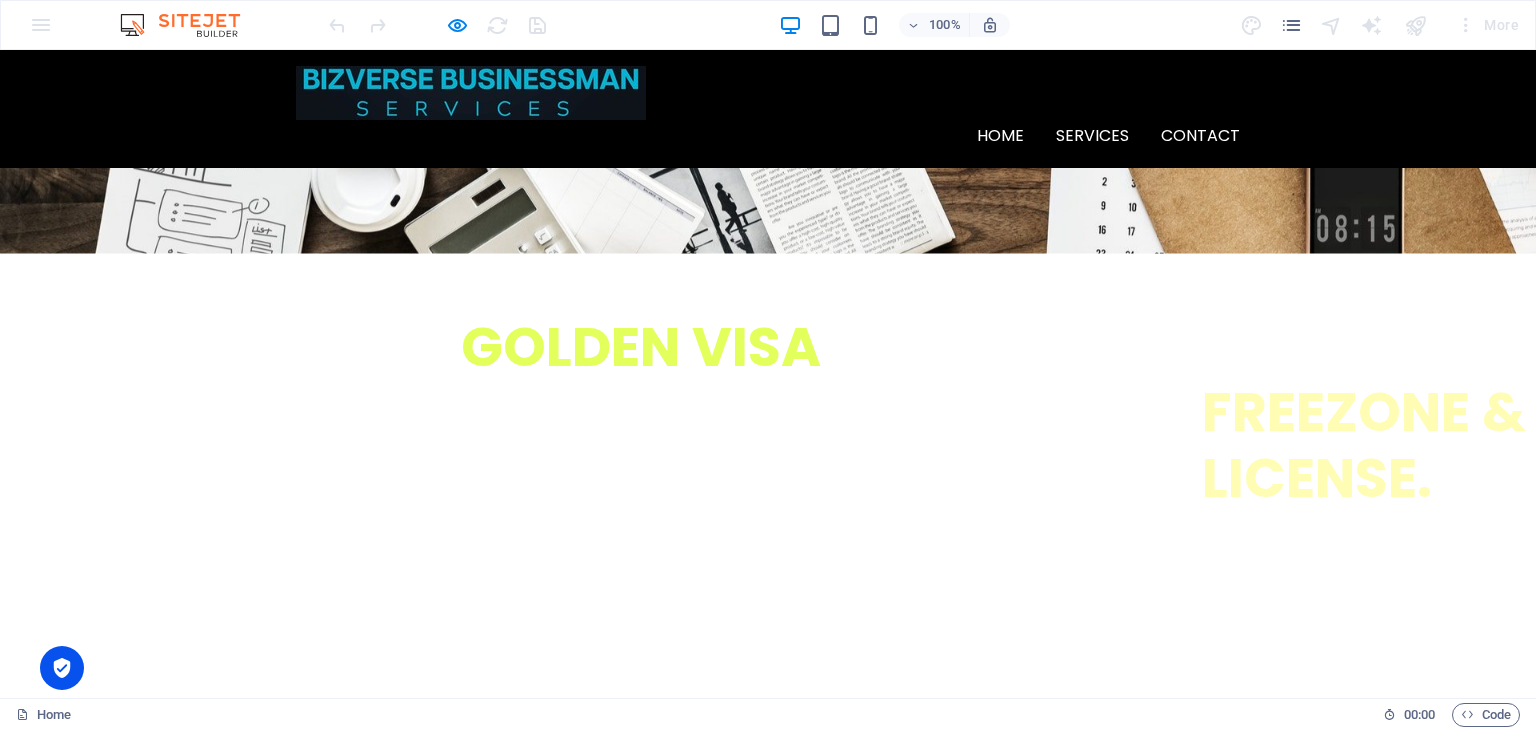 scroll, scrollTop: 0, scrollLeft: 0, axis: both 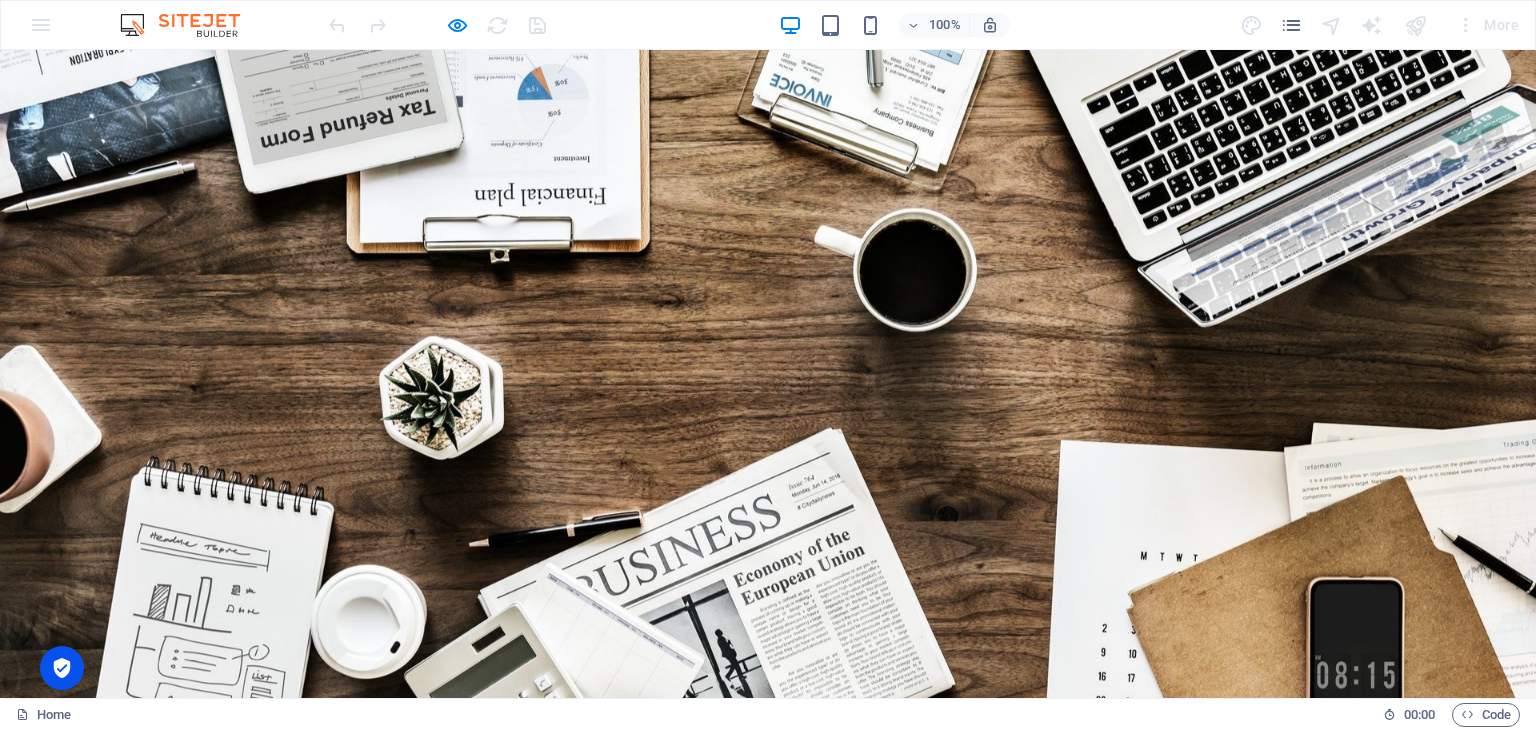 drag, startPoint x: 1522, startPoint y: 139, endPoint x: 1535, endPoint y: 258, distance: 119.70798 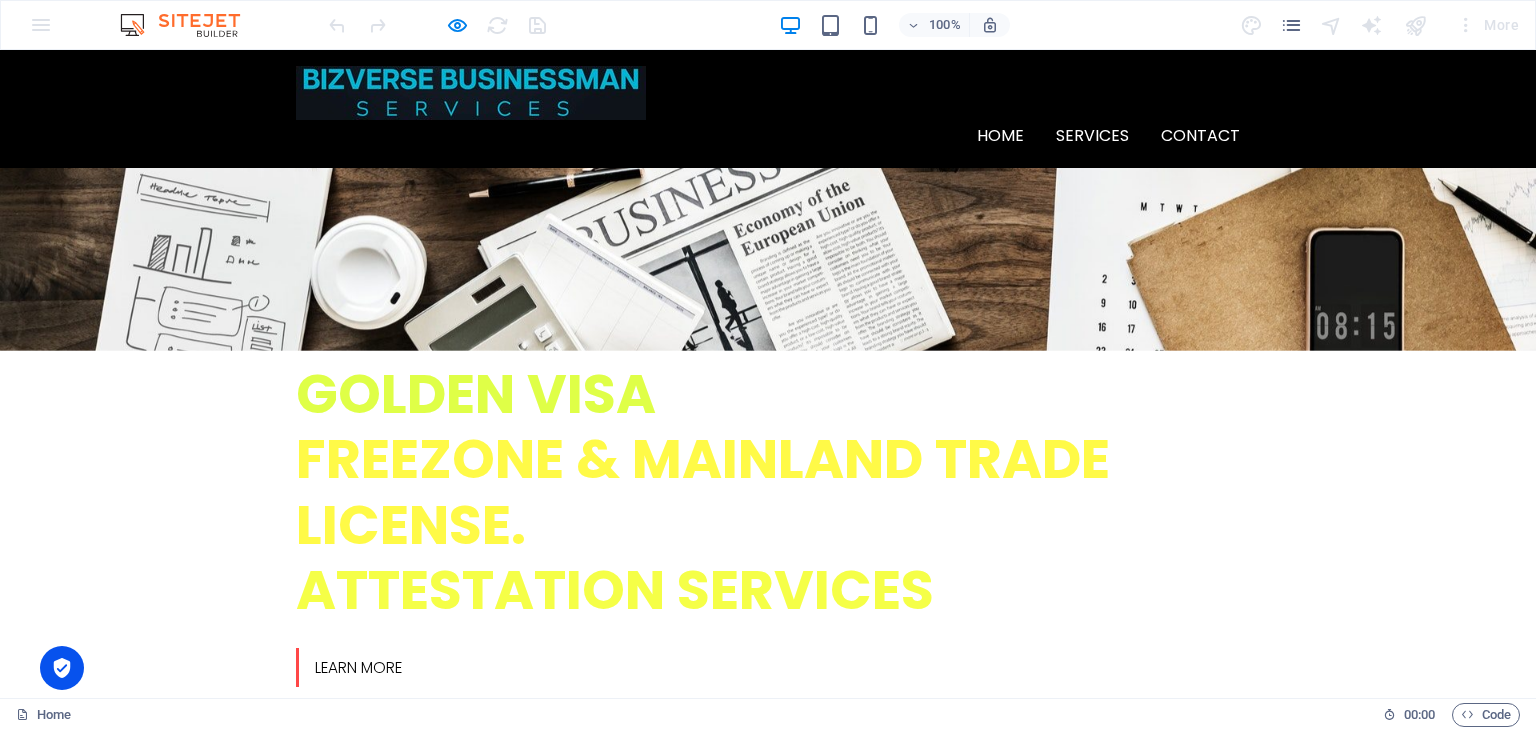 scroll, scrollTop: 0, scrollLeft: 0, axis: both 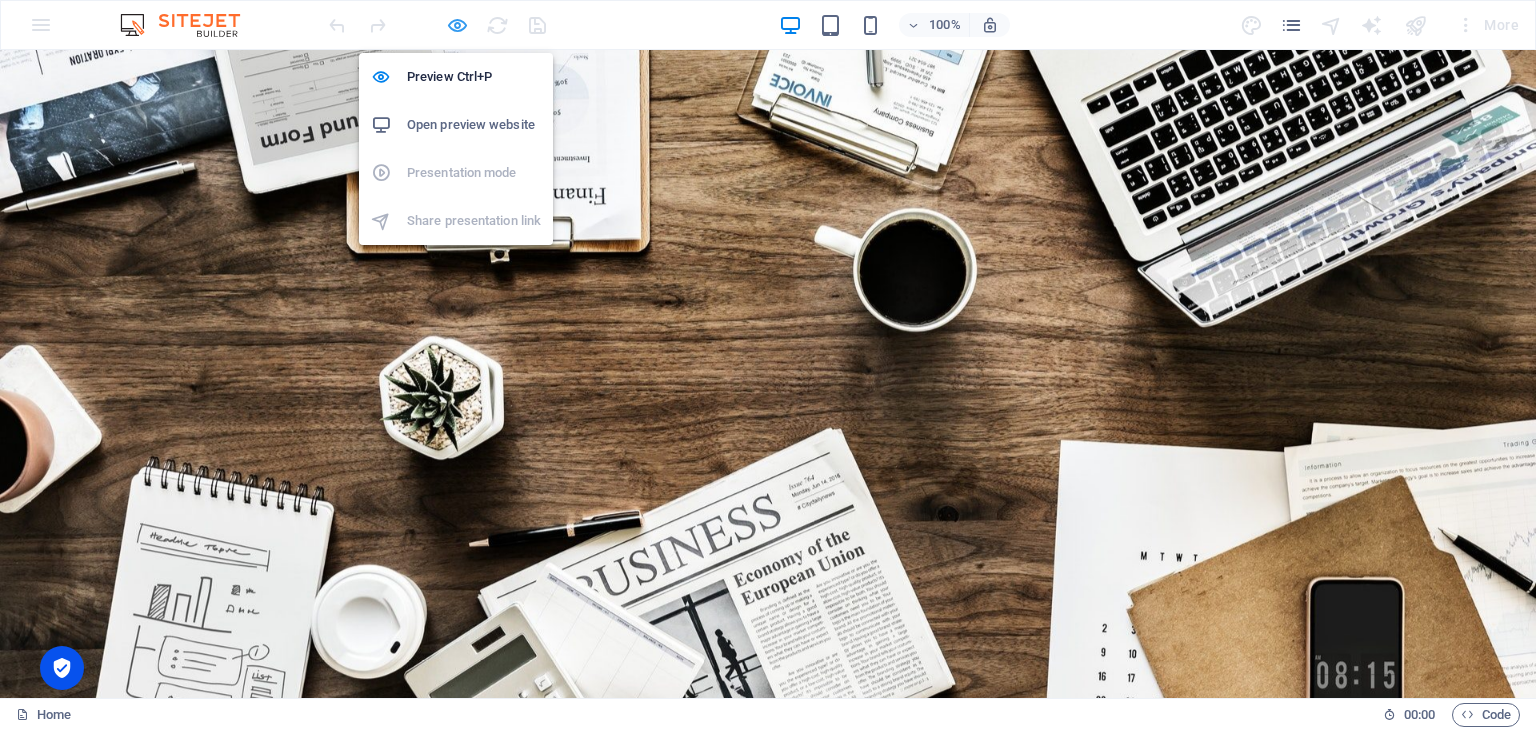 click at bounding box center (457, 25) 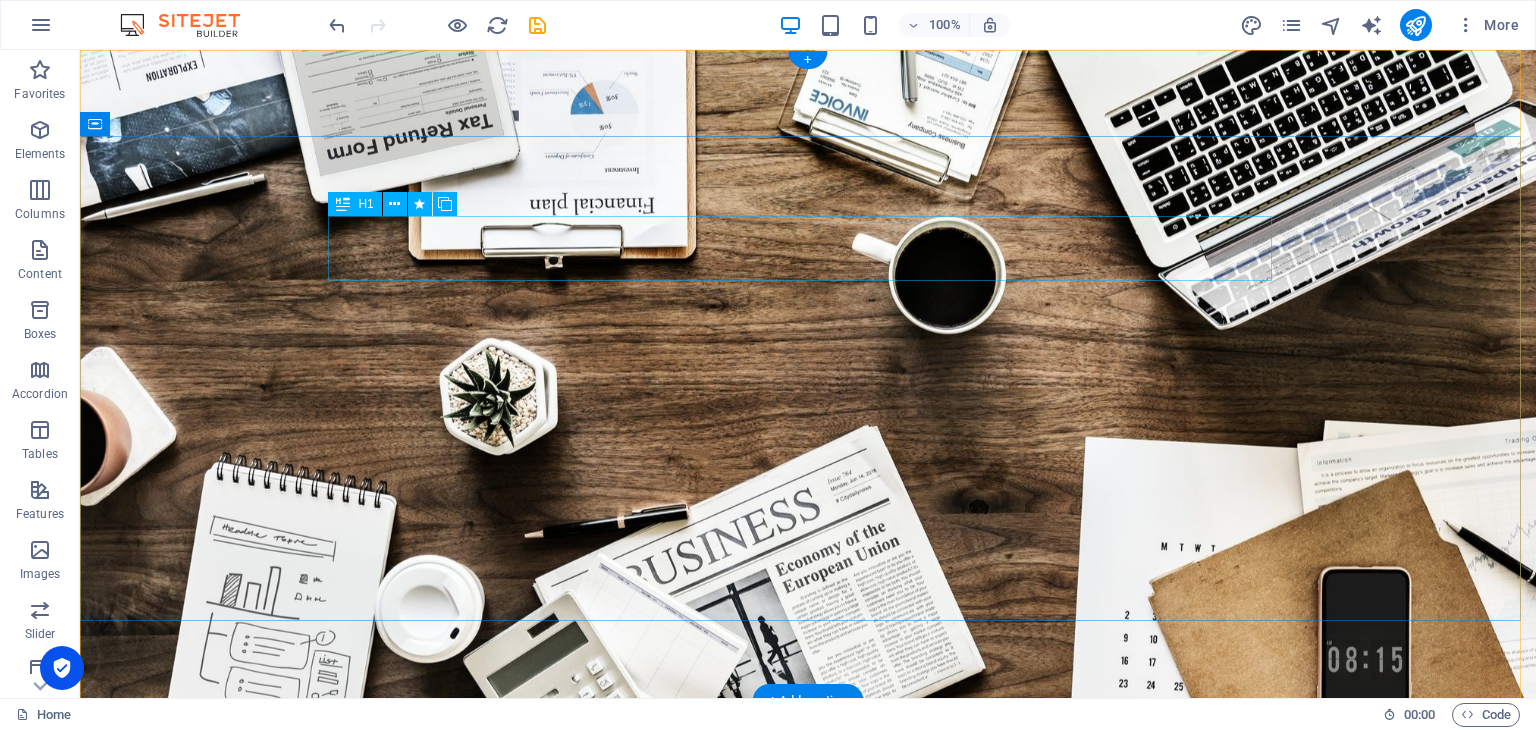 click on "GOLDEN VISA" at bounding box center (808, 930) 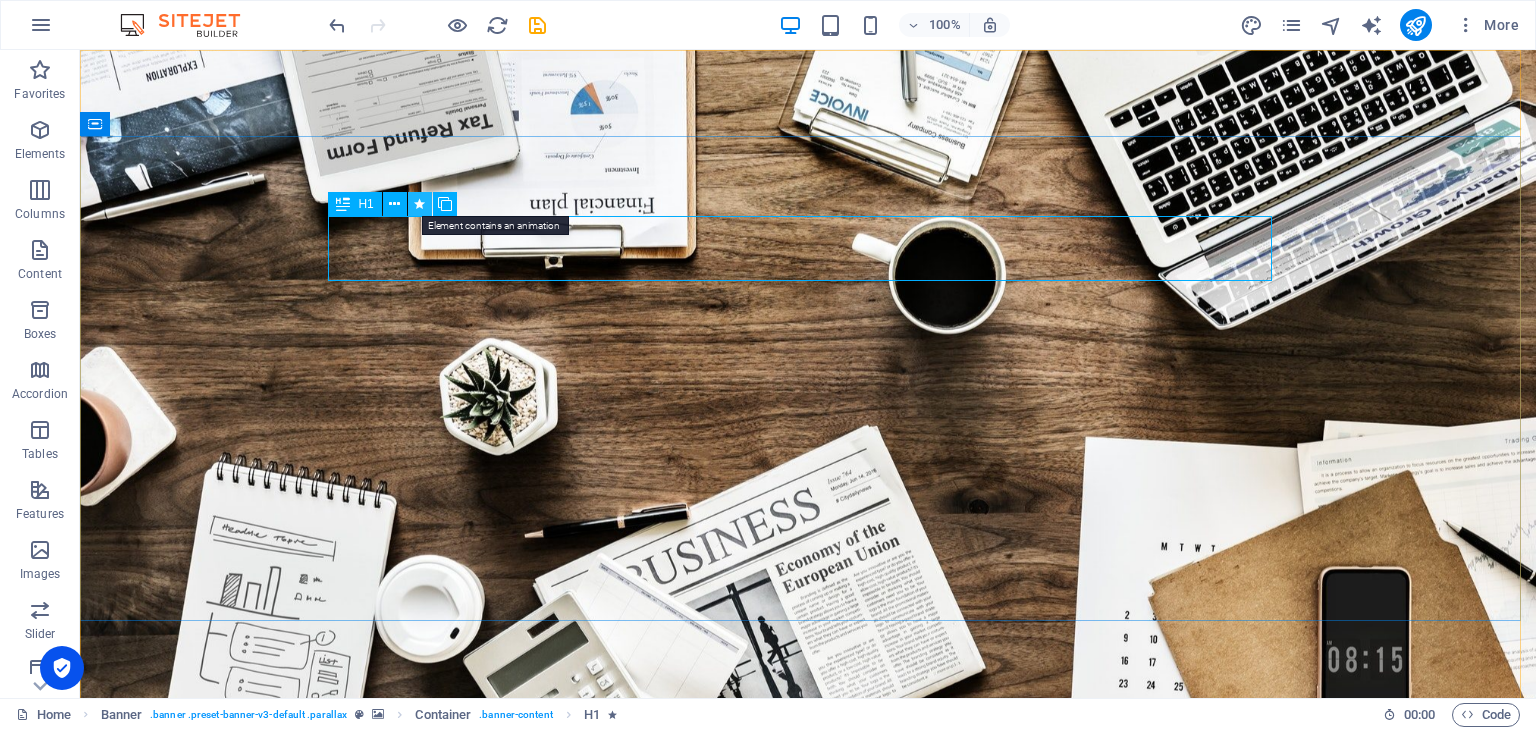 click at bounding box center [419, 204] 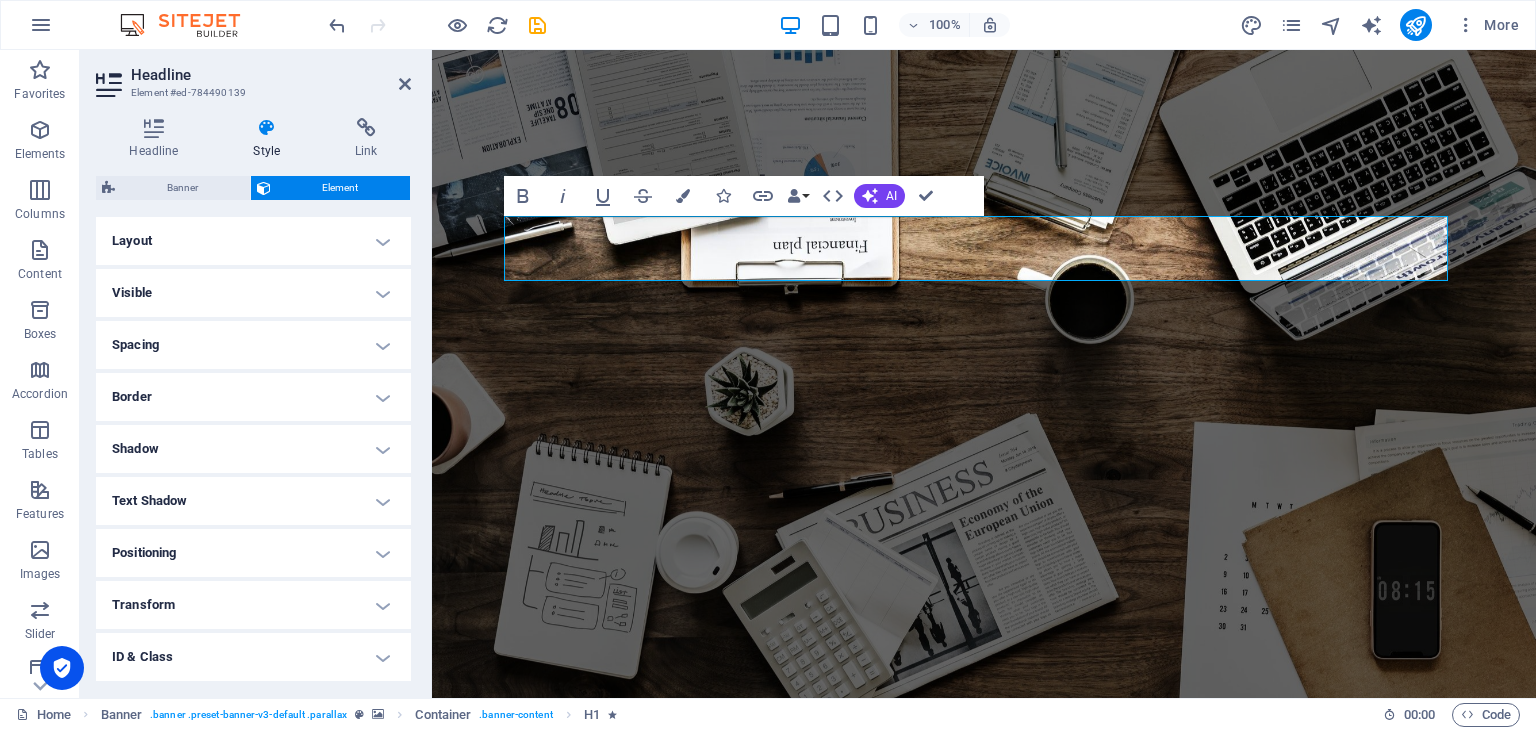 click on "Layout" at bounding box center [253, 241] 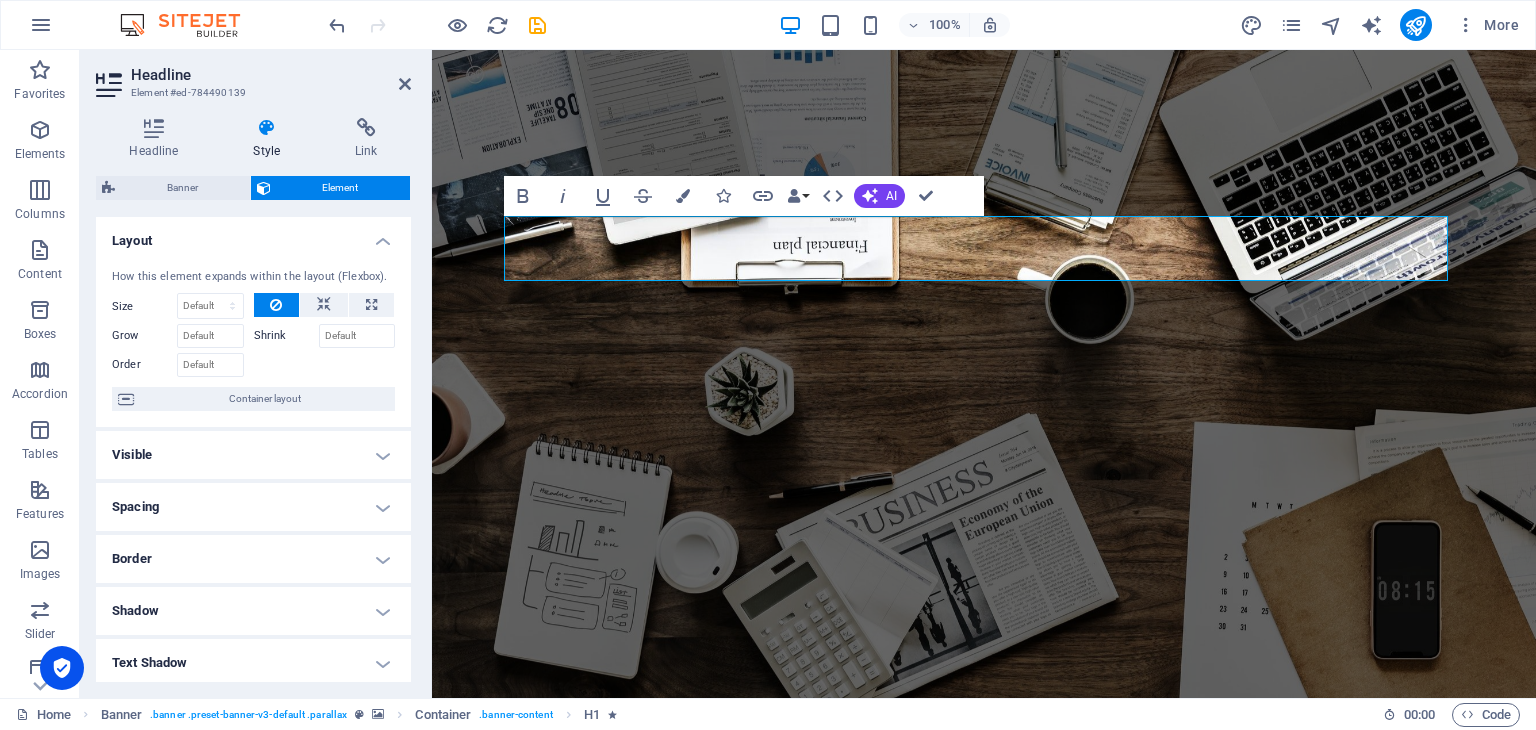 click on "Layout" at bounding box center [253, 235] 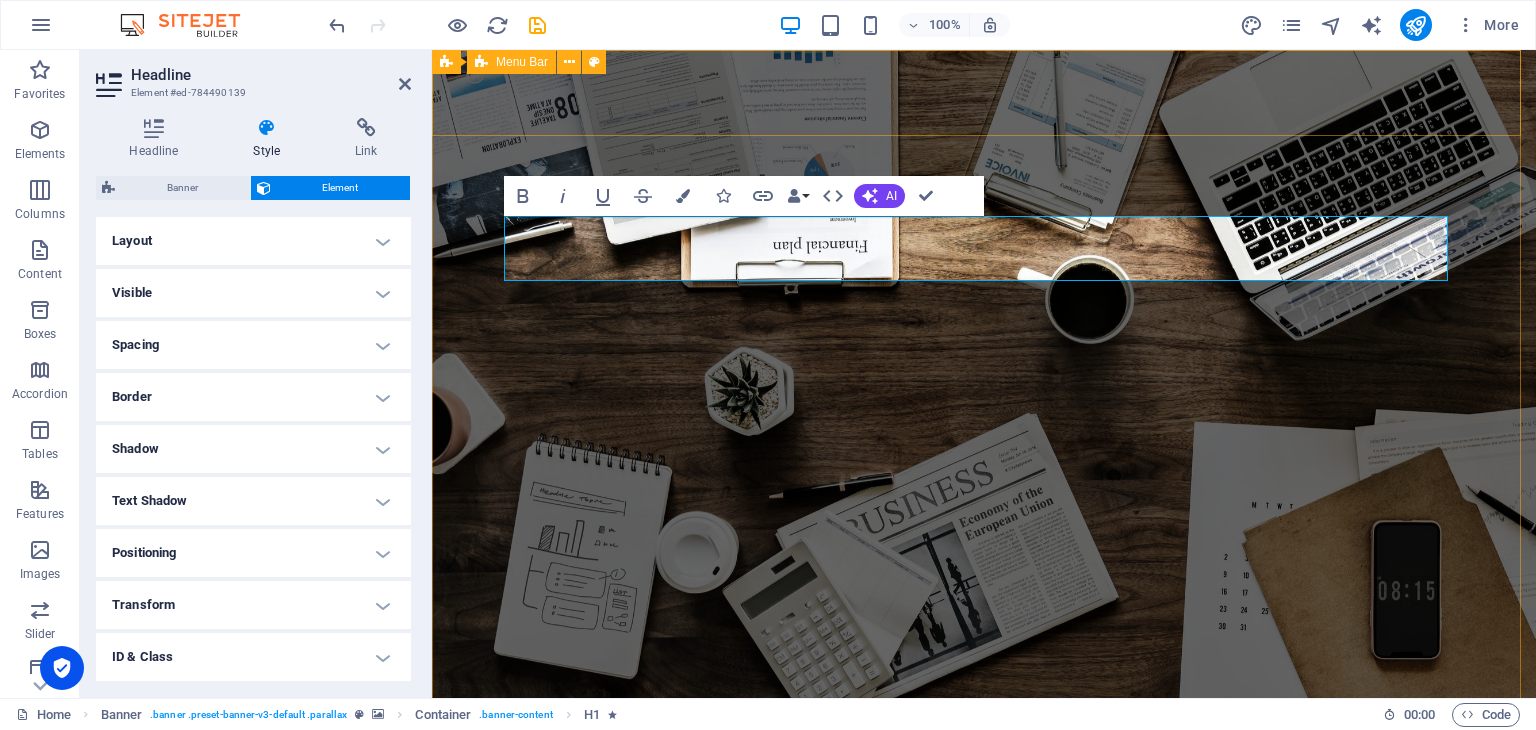 click on "Home Services Contact" at bounding box center (984, 759) 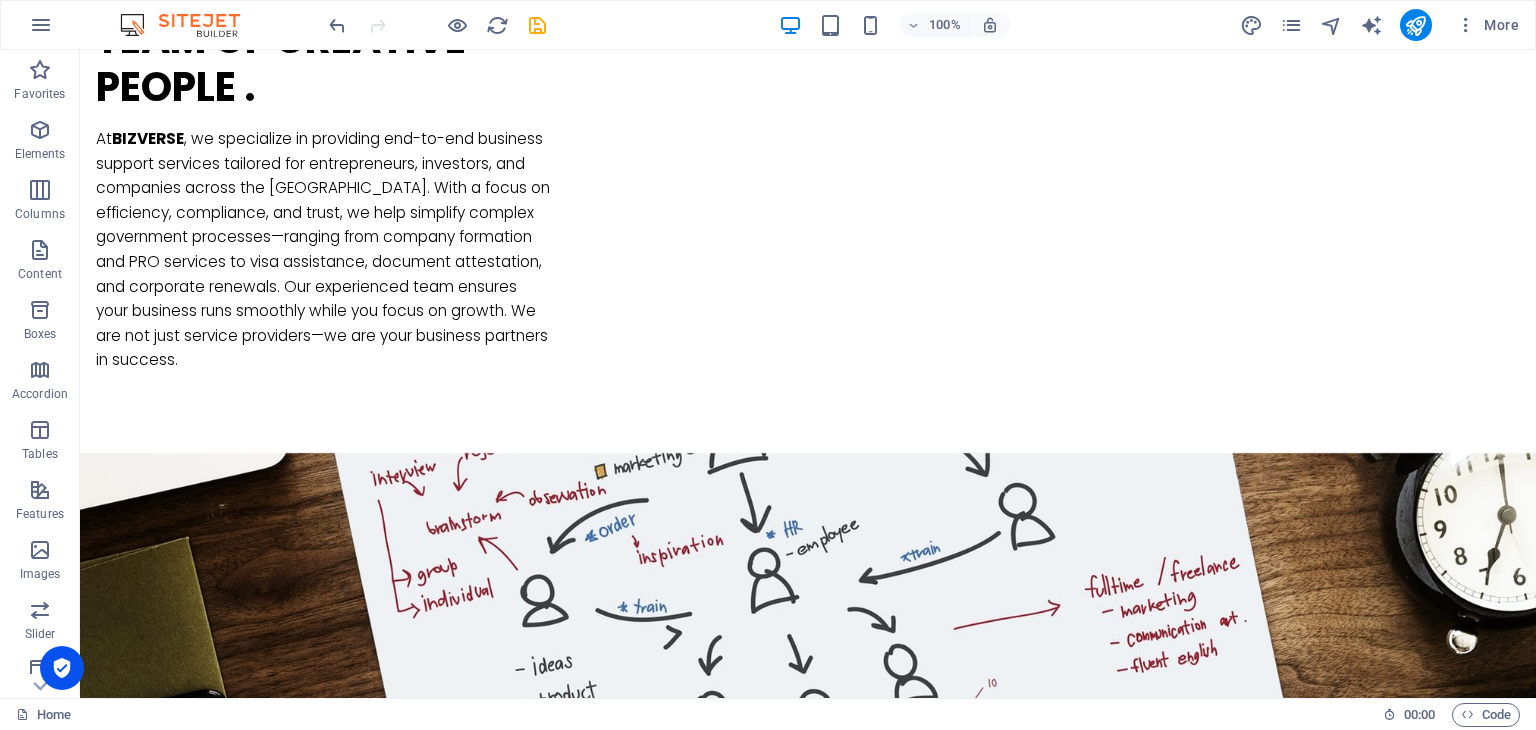 scroll, scrollTop: 1558, scrollLeft: 0, axis: vertical 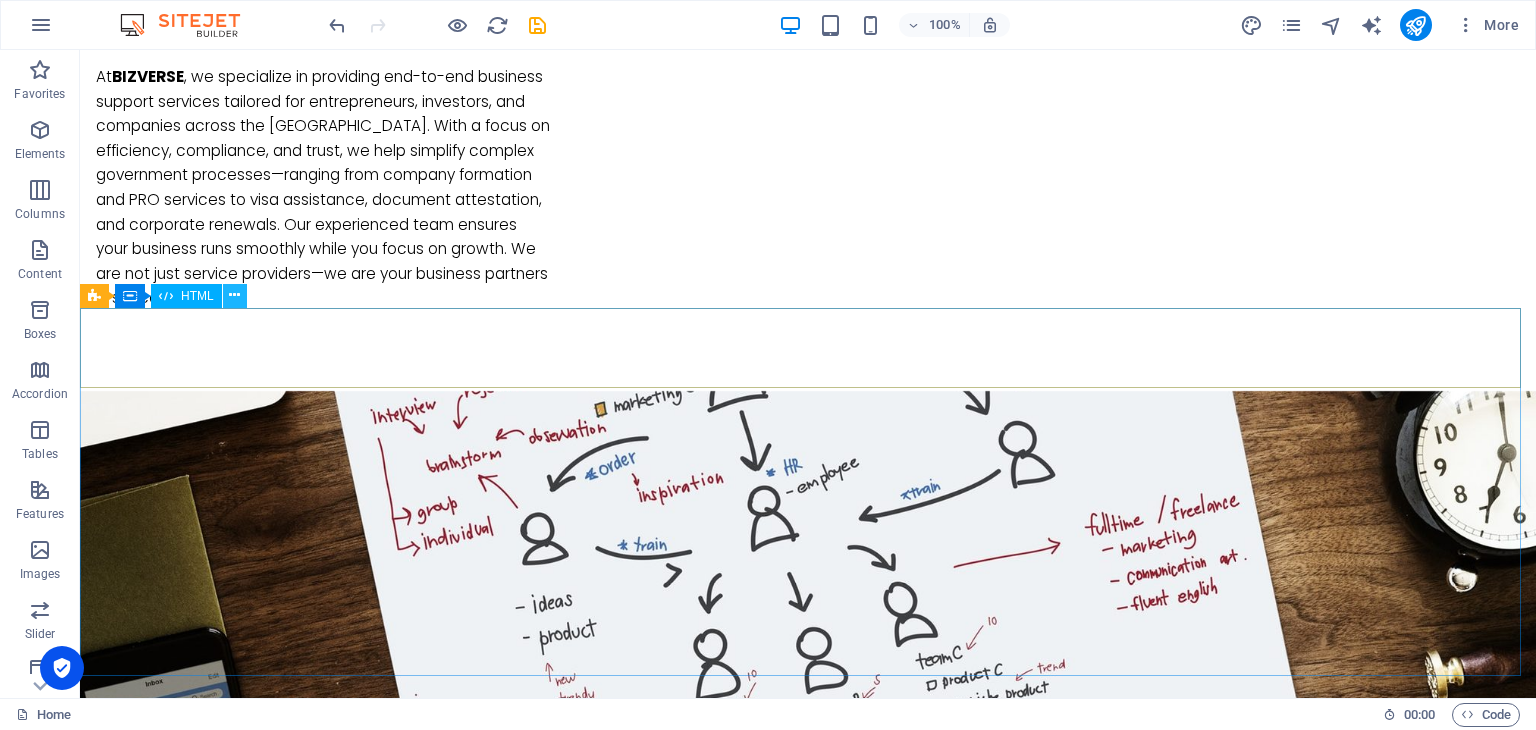 click at bounding box center (234, 295) 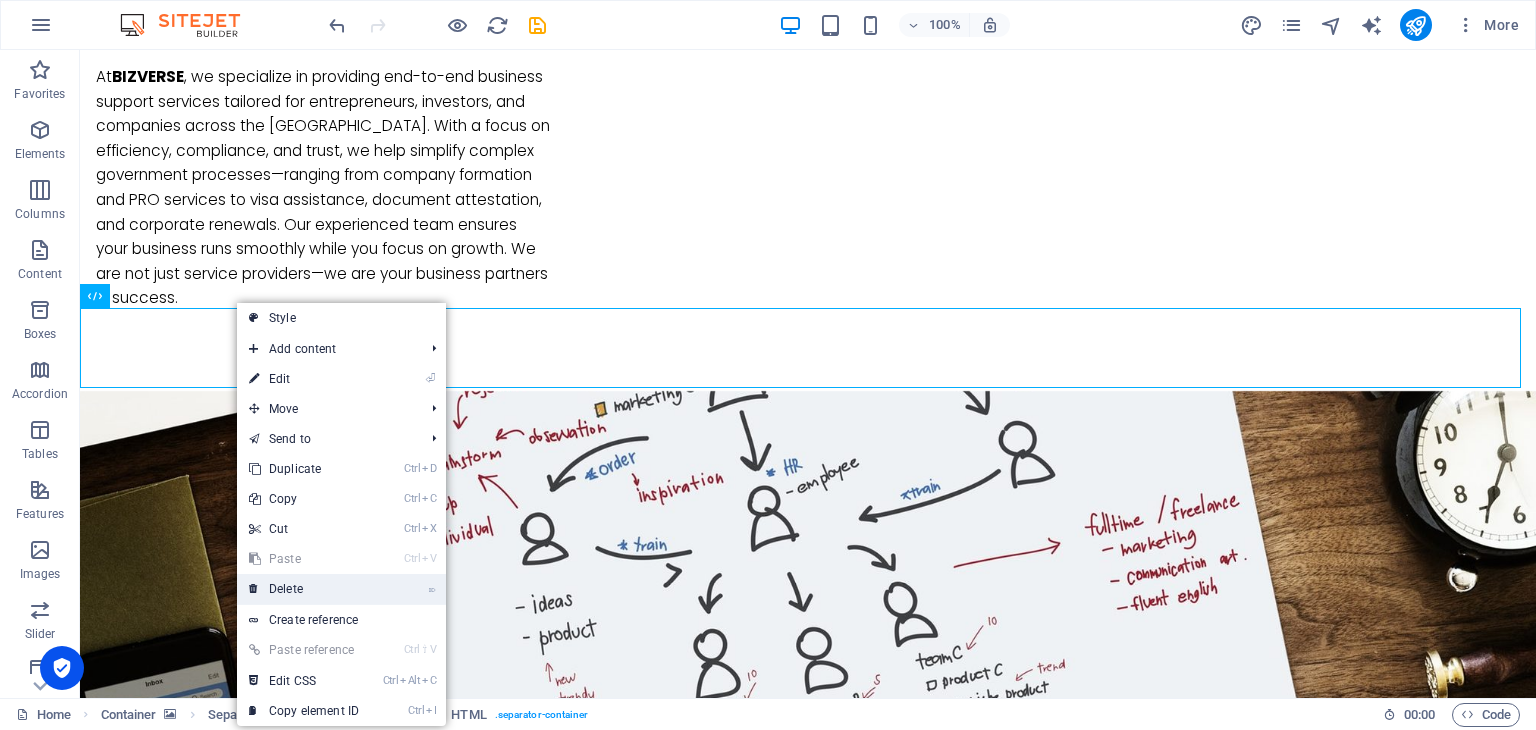click on "⌦  Delete" at bounding box center [304, 589] 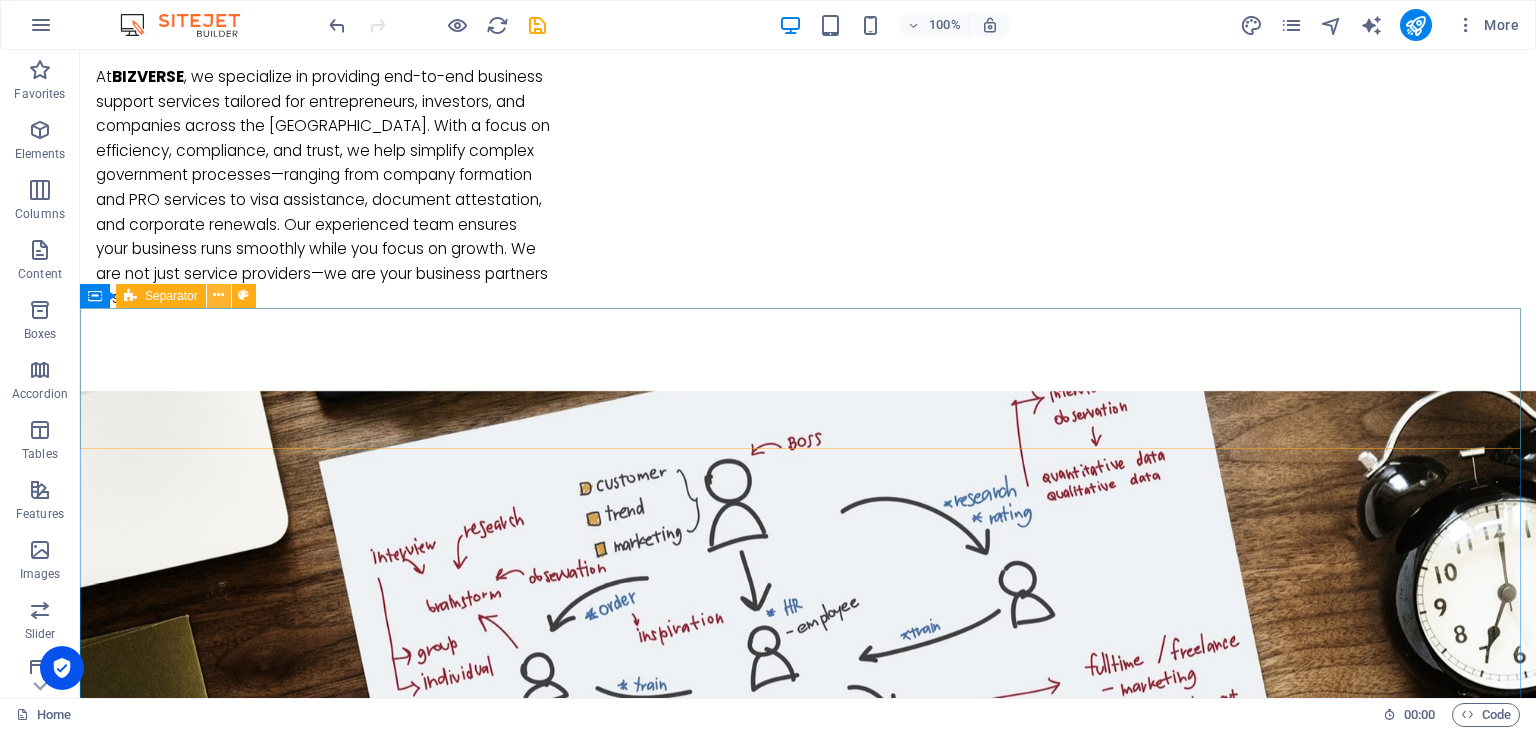 click at bounding box center [218, 295] 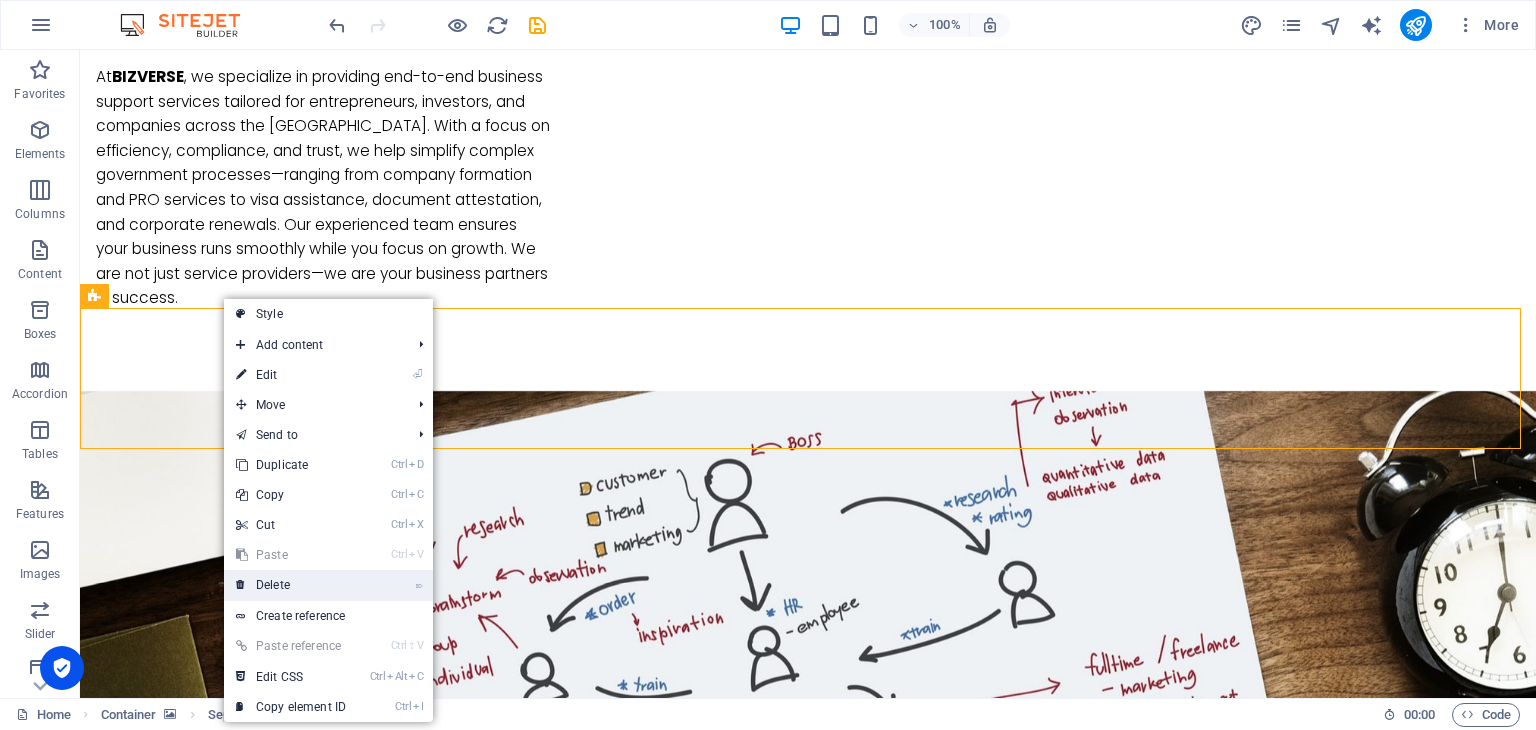 click on "⌦  Delete" at bounding box center [291, 585] 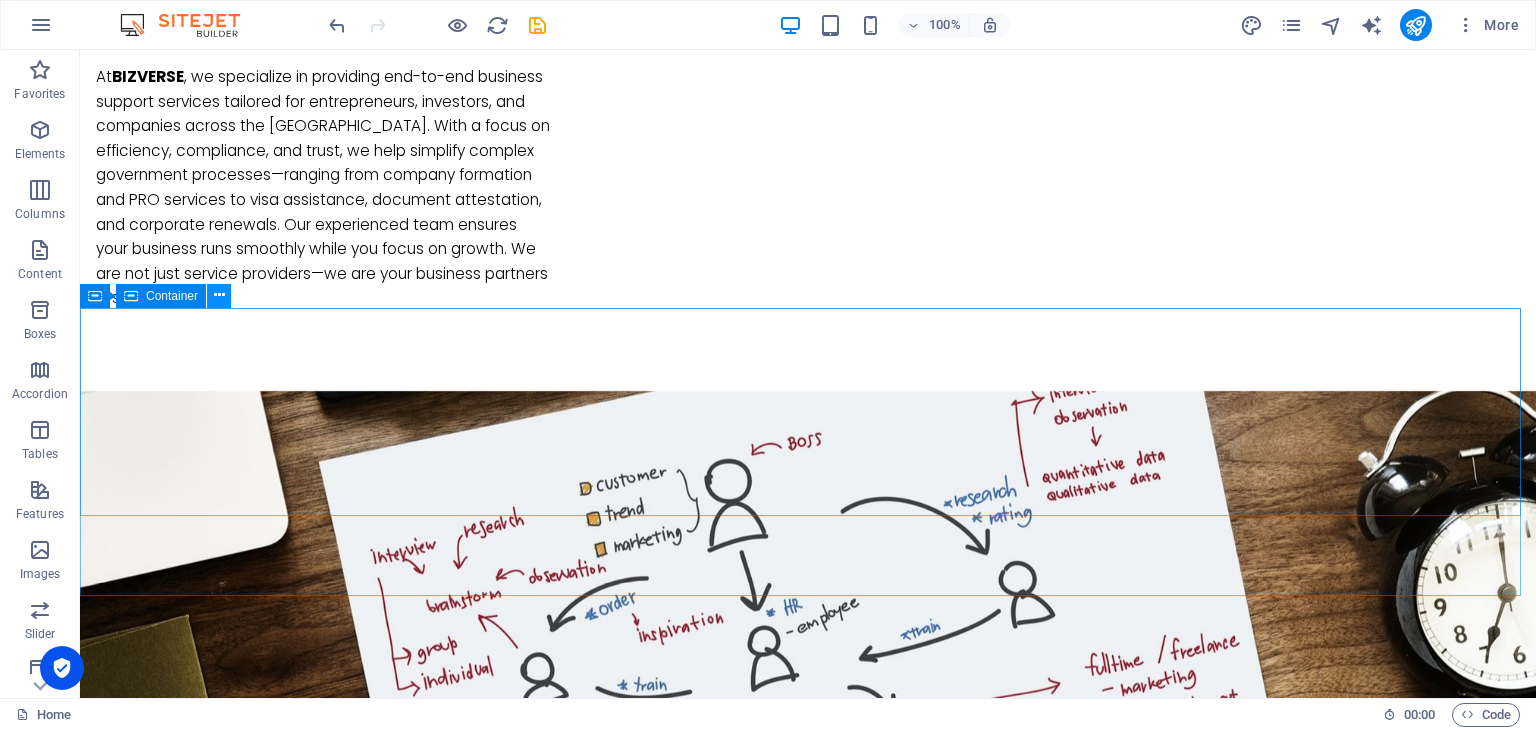 click at bounding box center [219, 295] 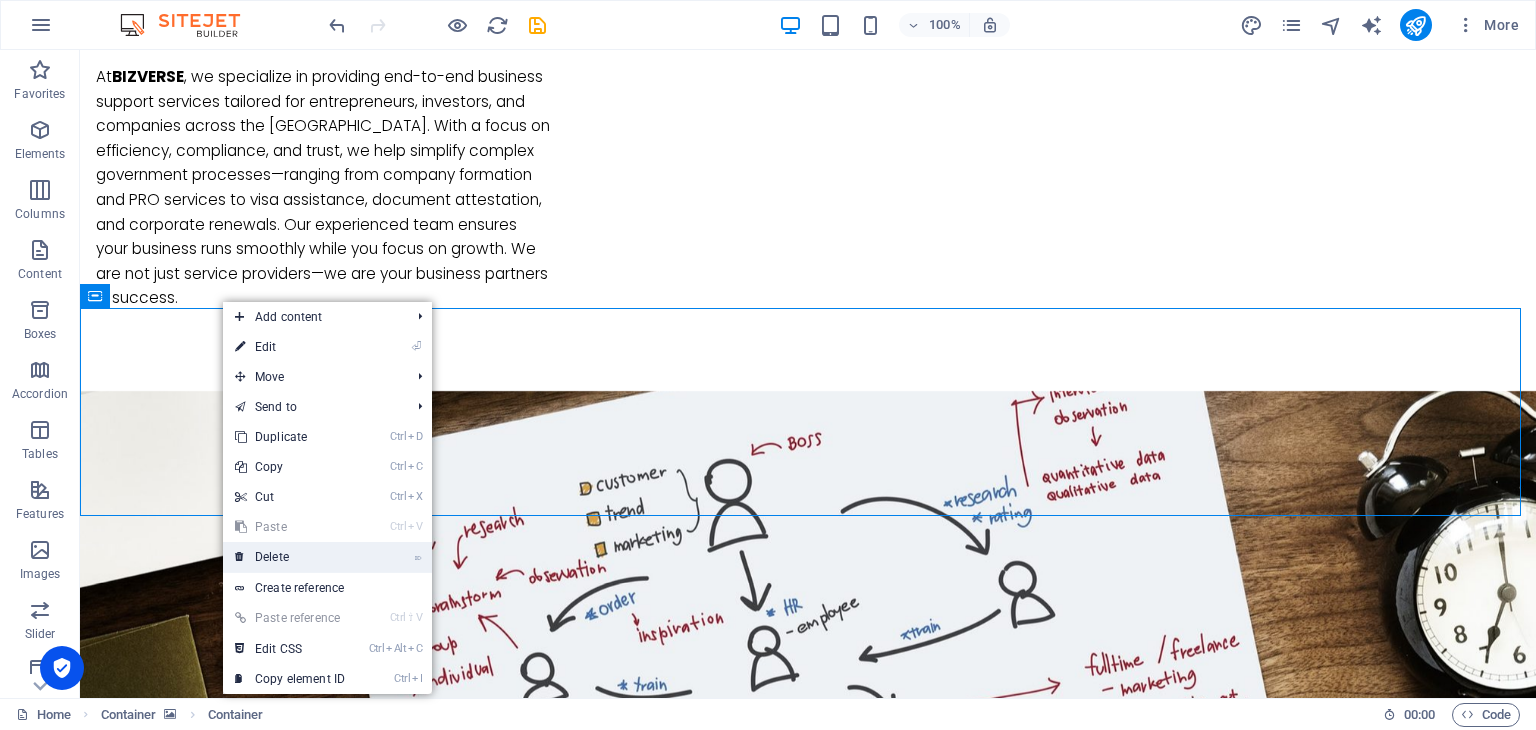 click on "⌦  Delete" at bounding box center (290, 557) 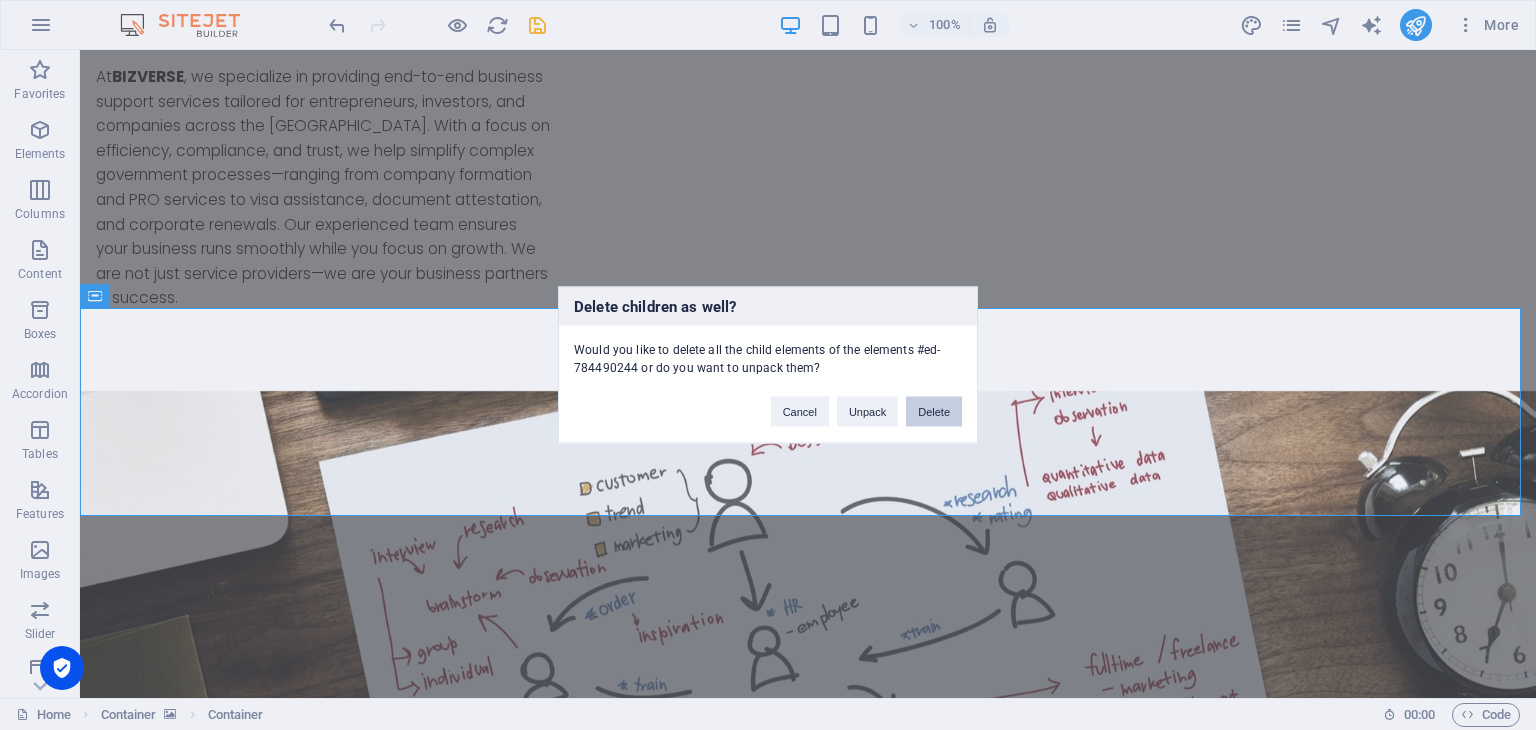 click on "Delete" at bounding box center [934, 412] 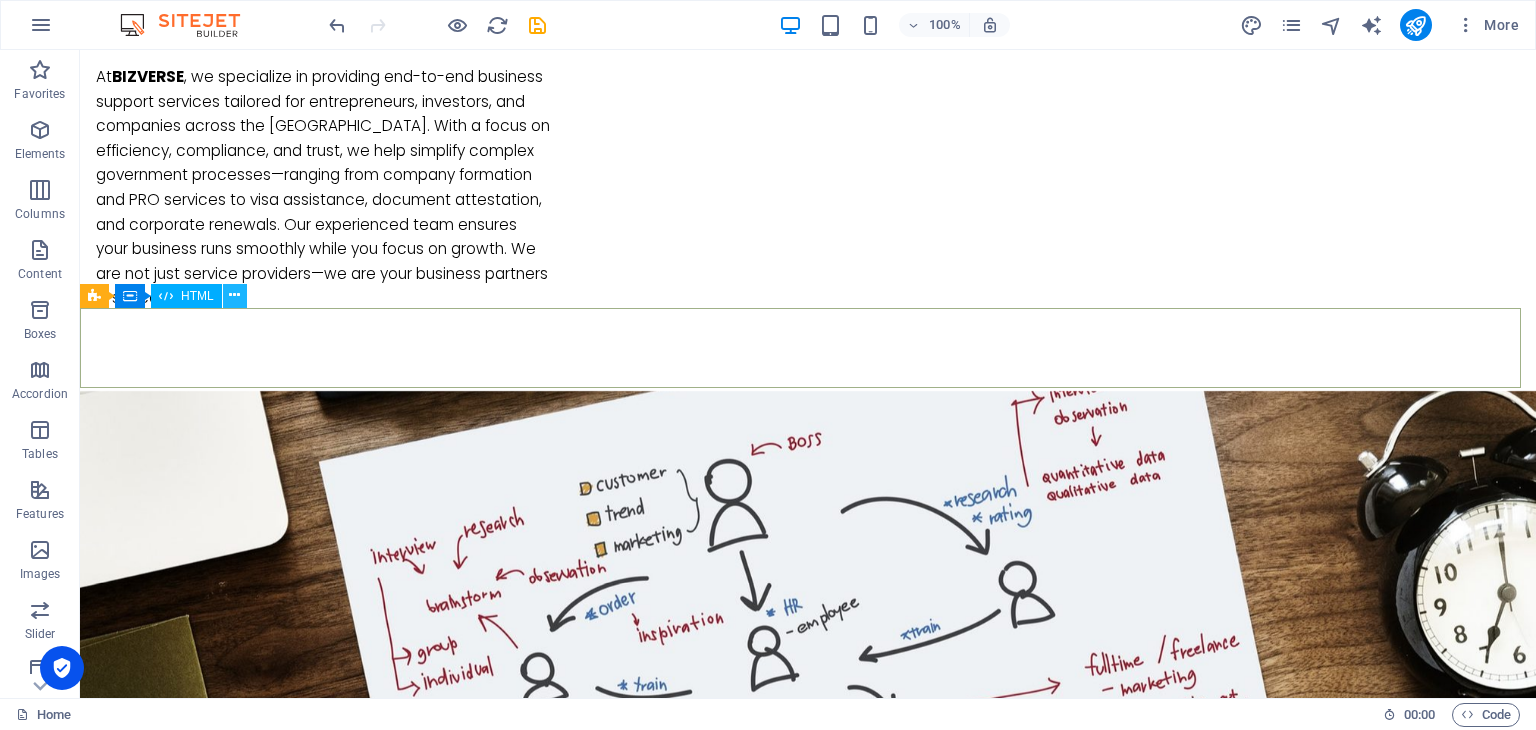 click at bounding box center [234, 295] 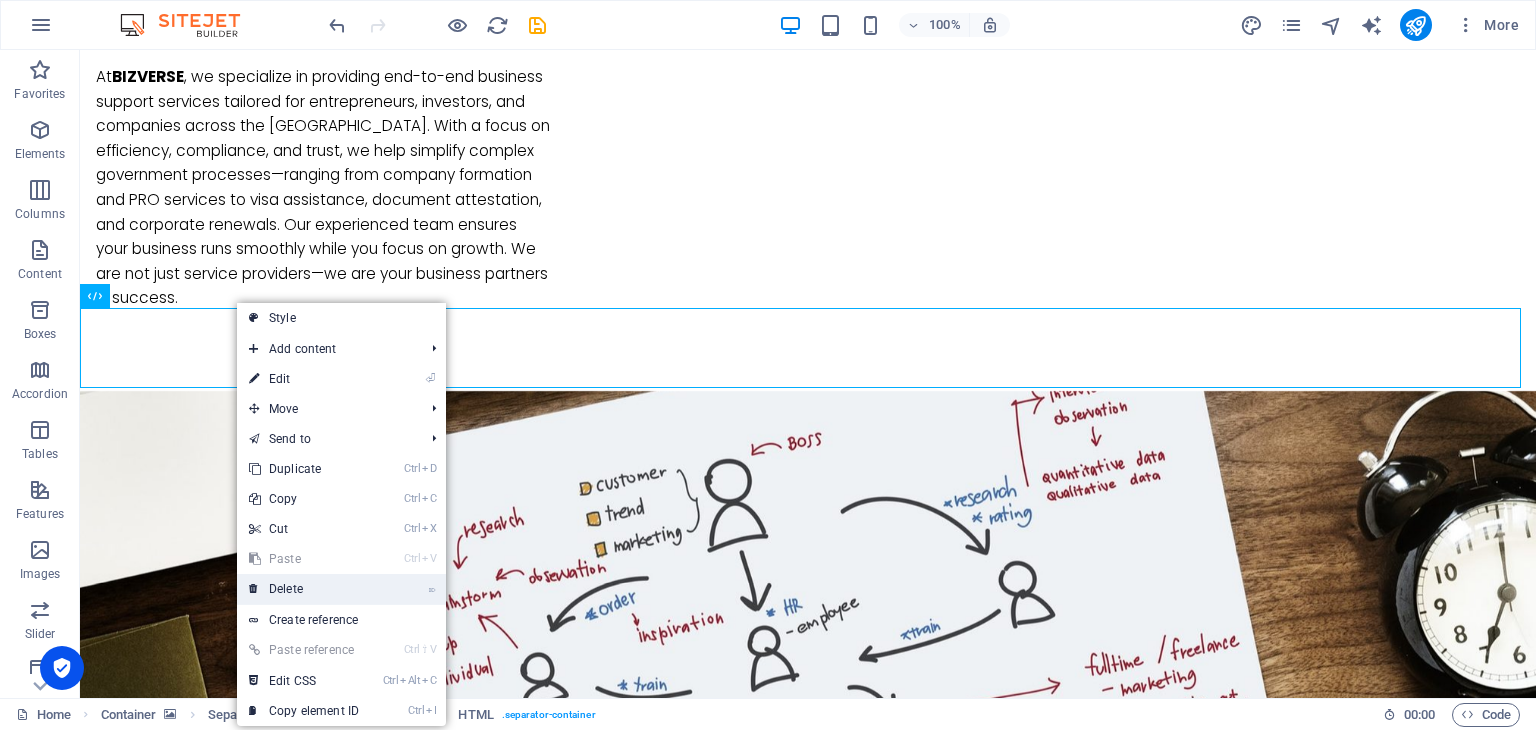 click on "⌦  Delete" at bounding box center [304, 589] 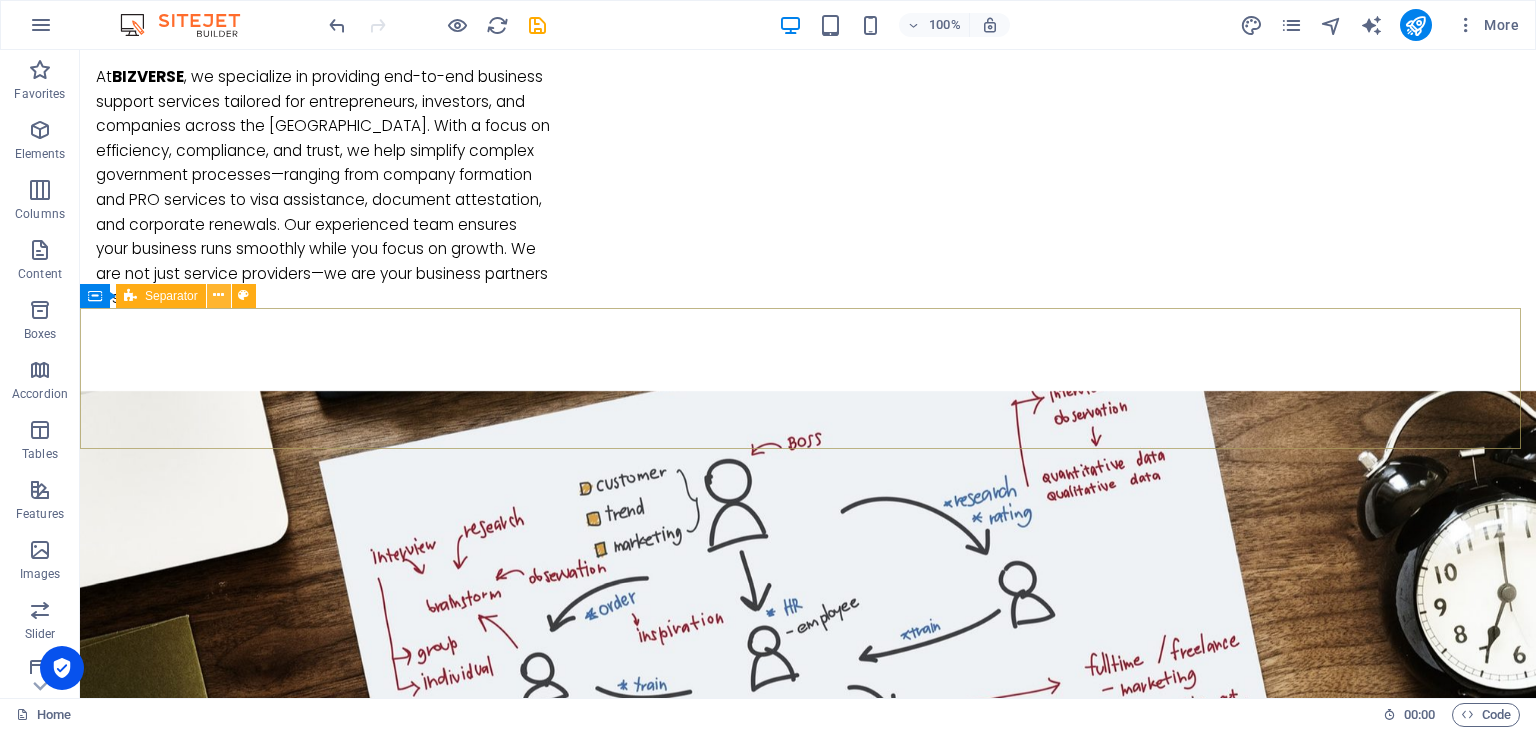 click at bounding box center [218, 295] 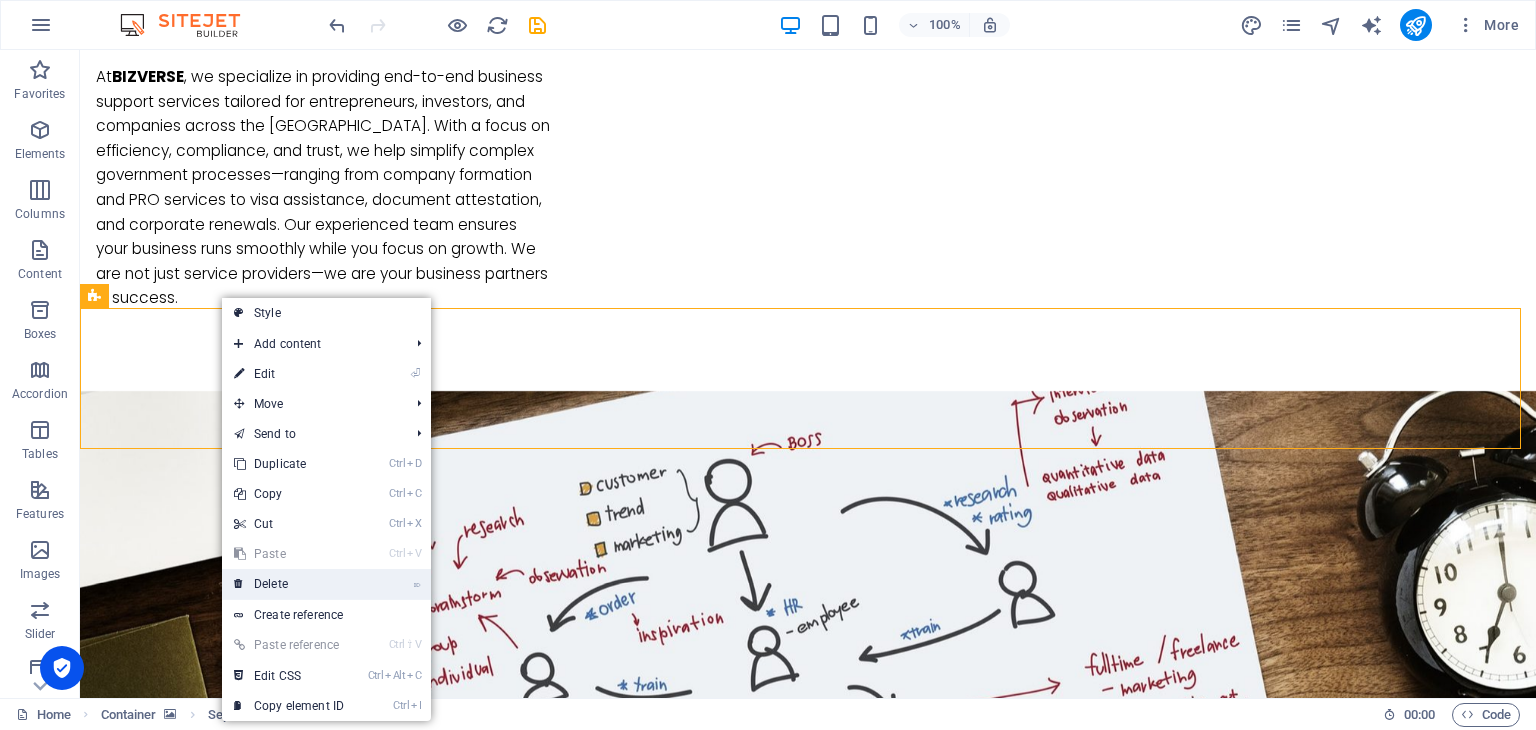 click on "⌦  Delete" at bounding box center (289, 584) 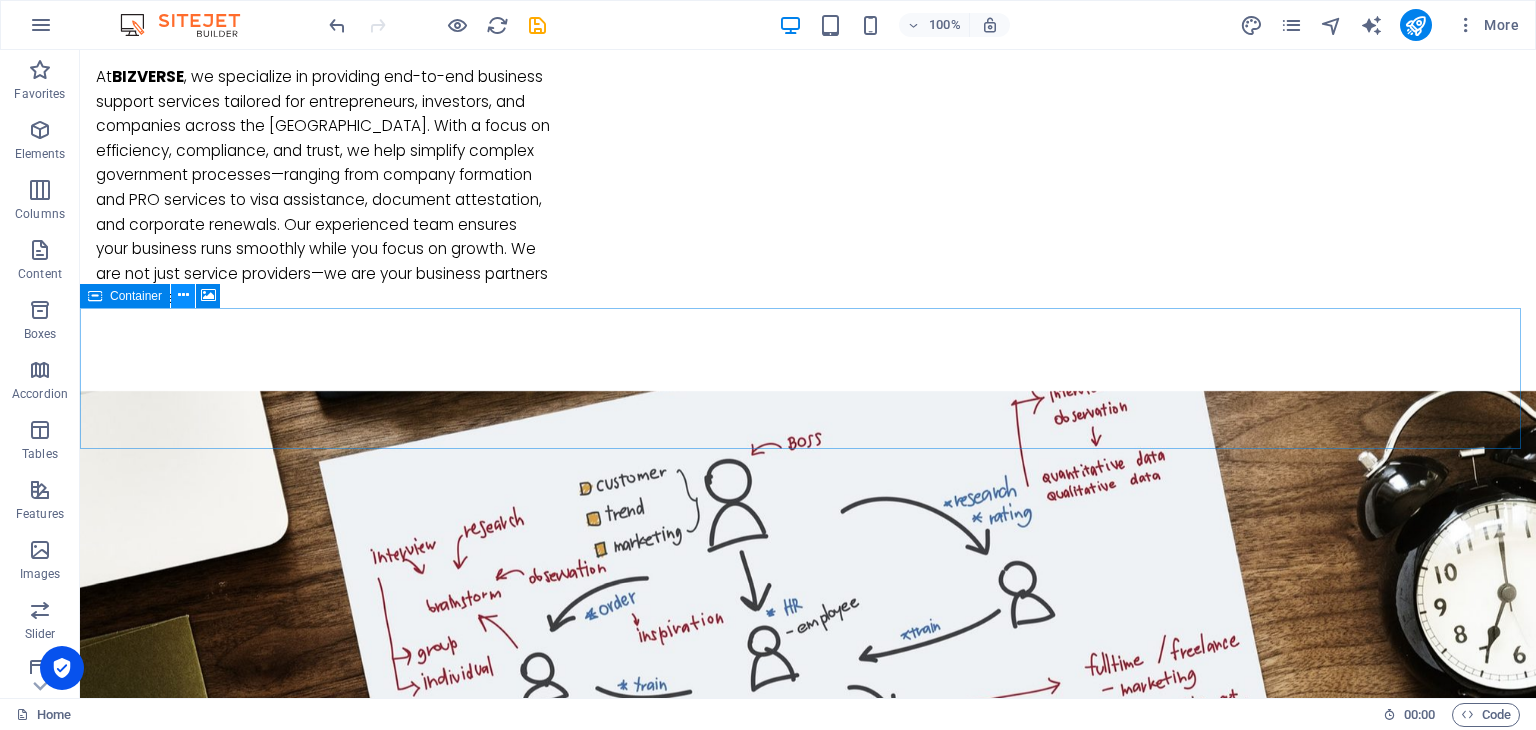 click at bounding box center (183, 295) 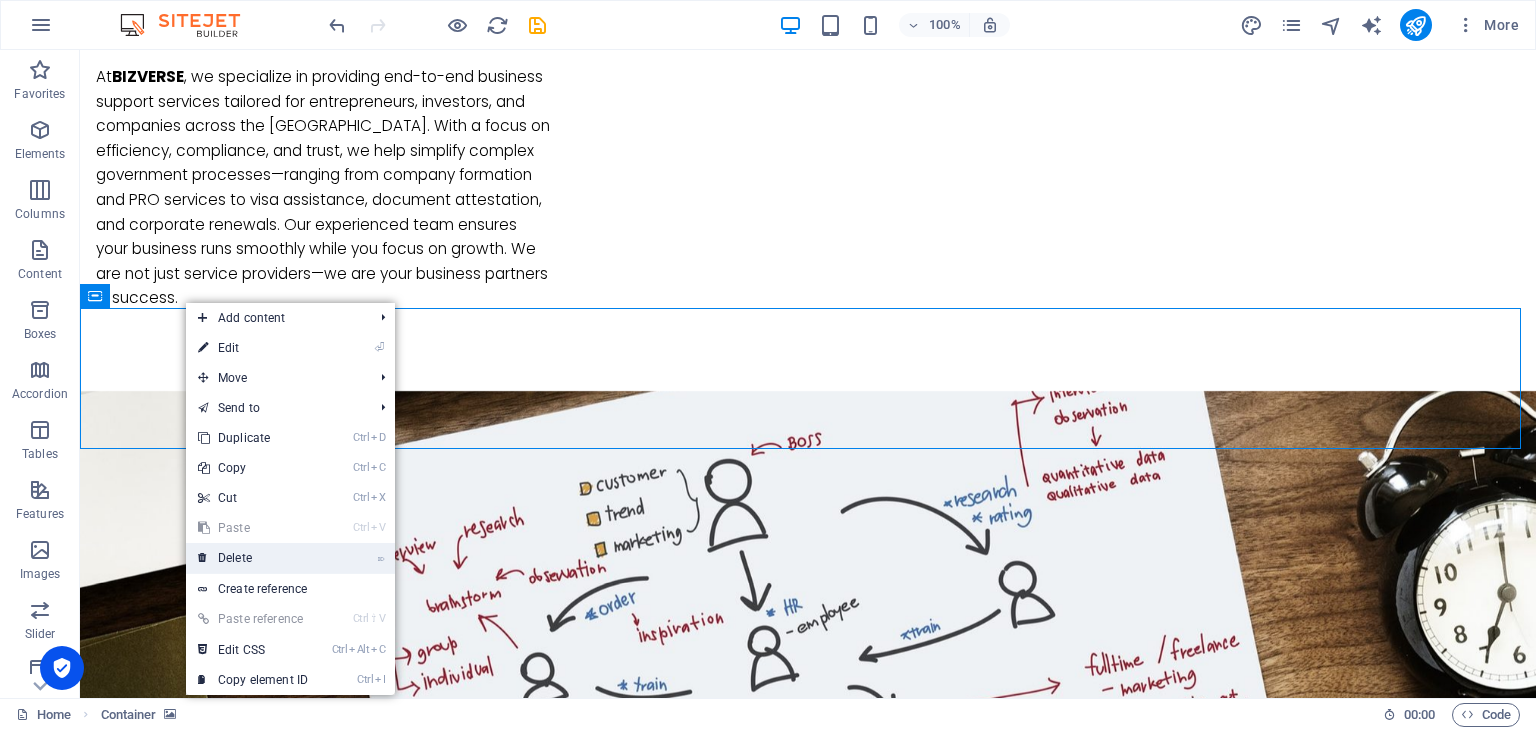 drag, startPoint x: 292, startPoint y: 560, endPoint x: 213, endPoint y: 510, distance: 93.49332 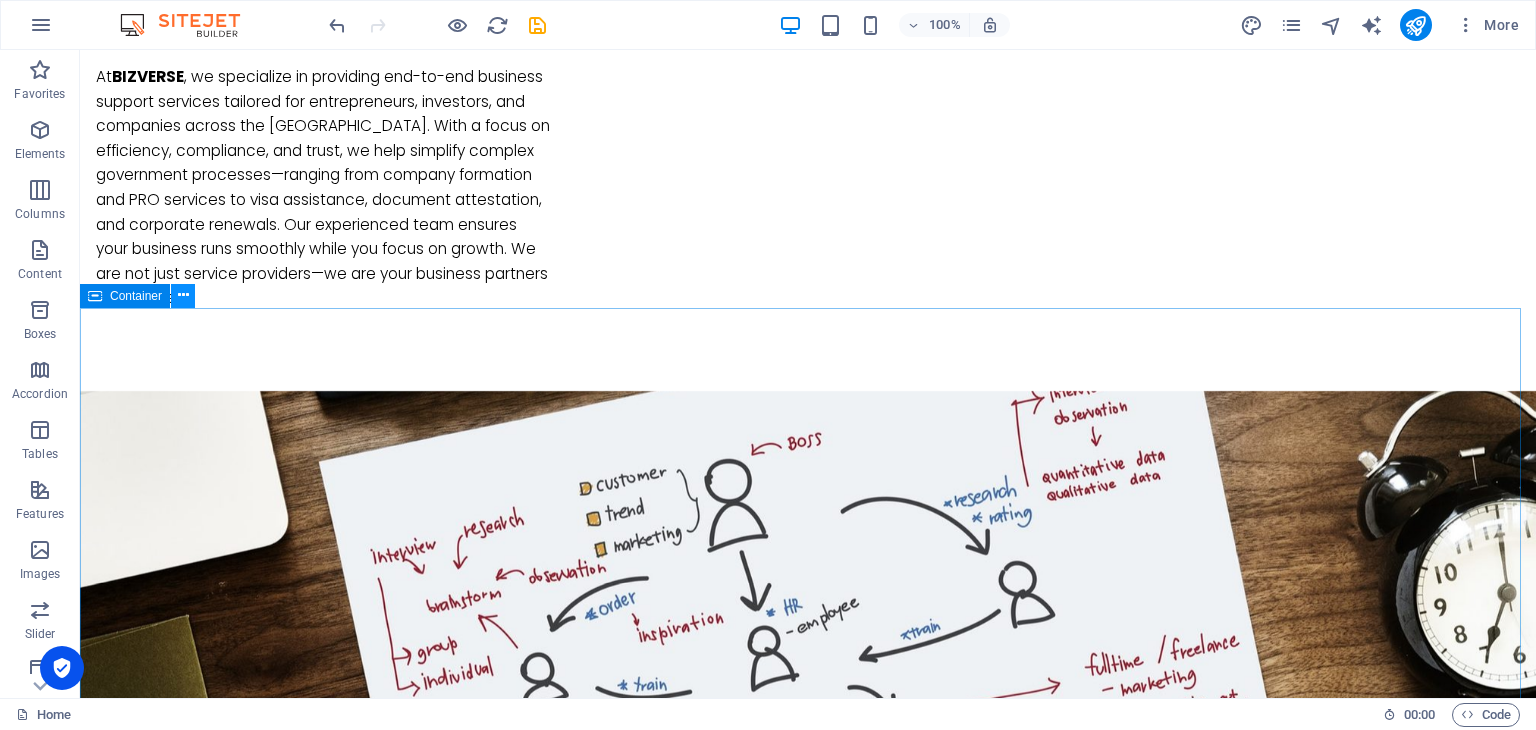 click at bounding box center [183, 296] 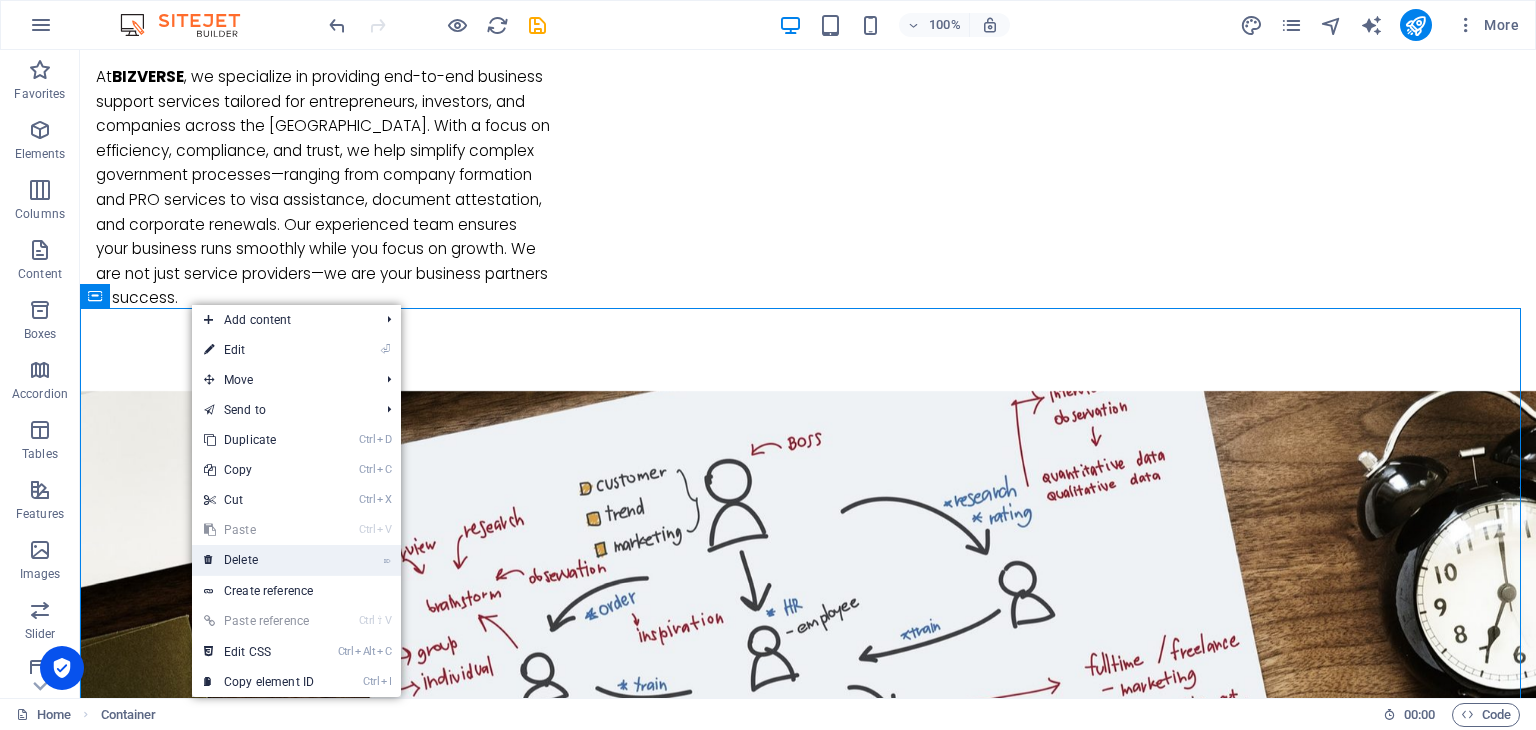 click on "⌦  Delete" at bounding box center (259, 560) 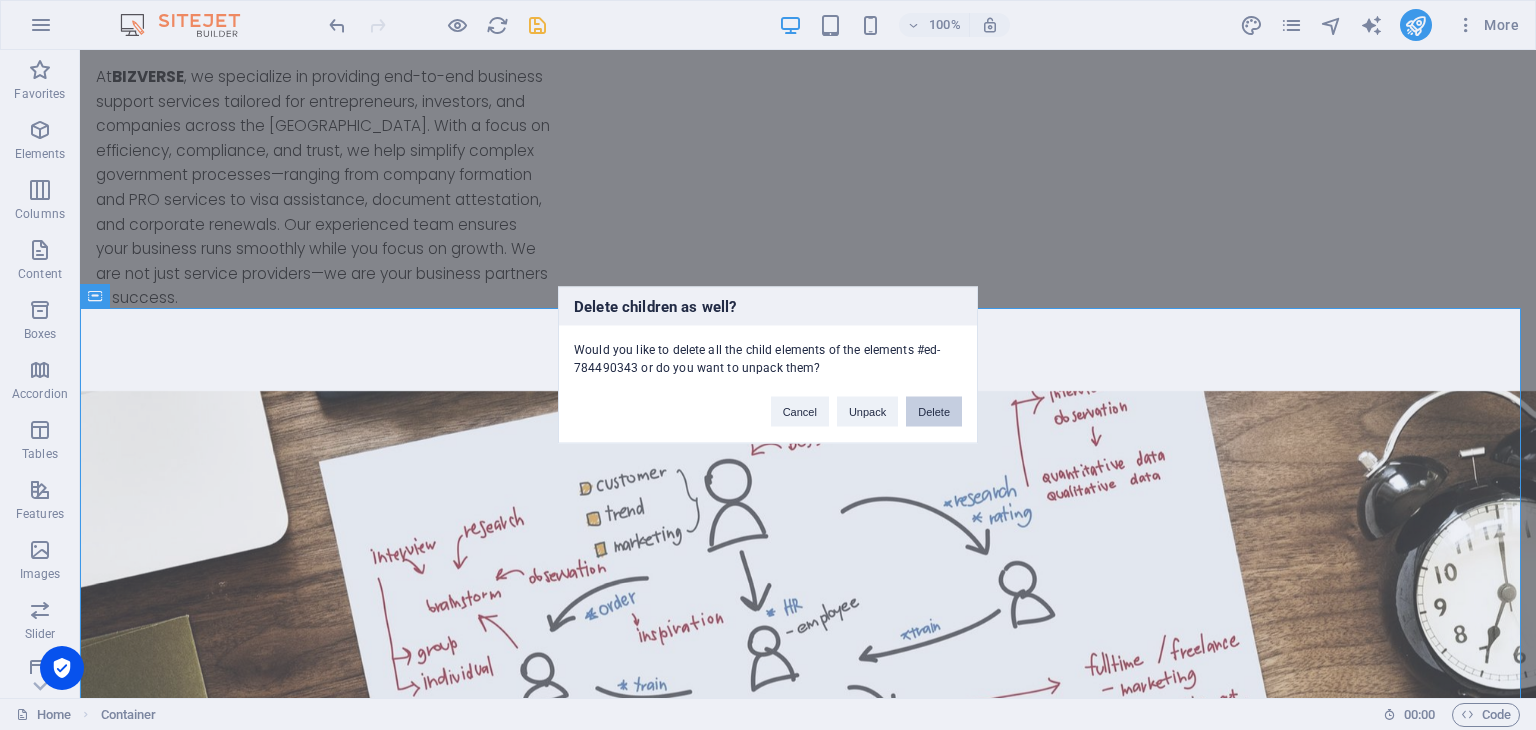 click on "Delete" at bounding box center (934, 412) 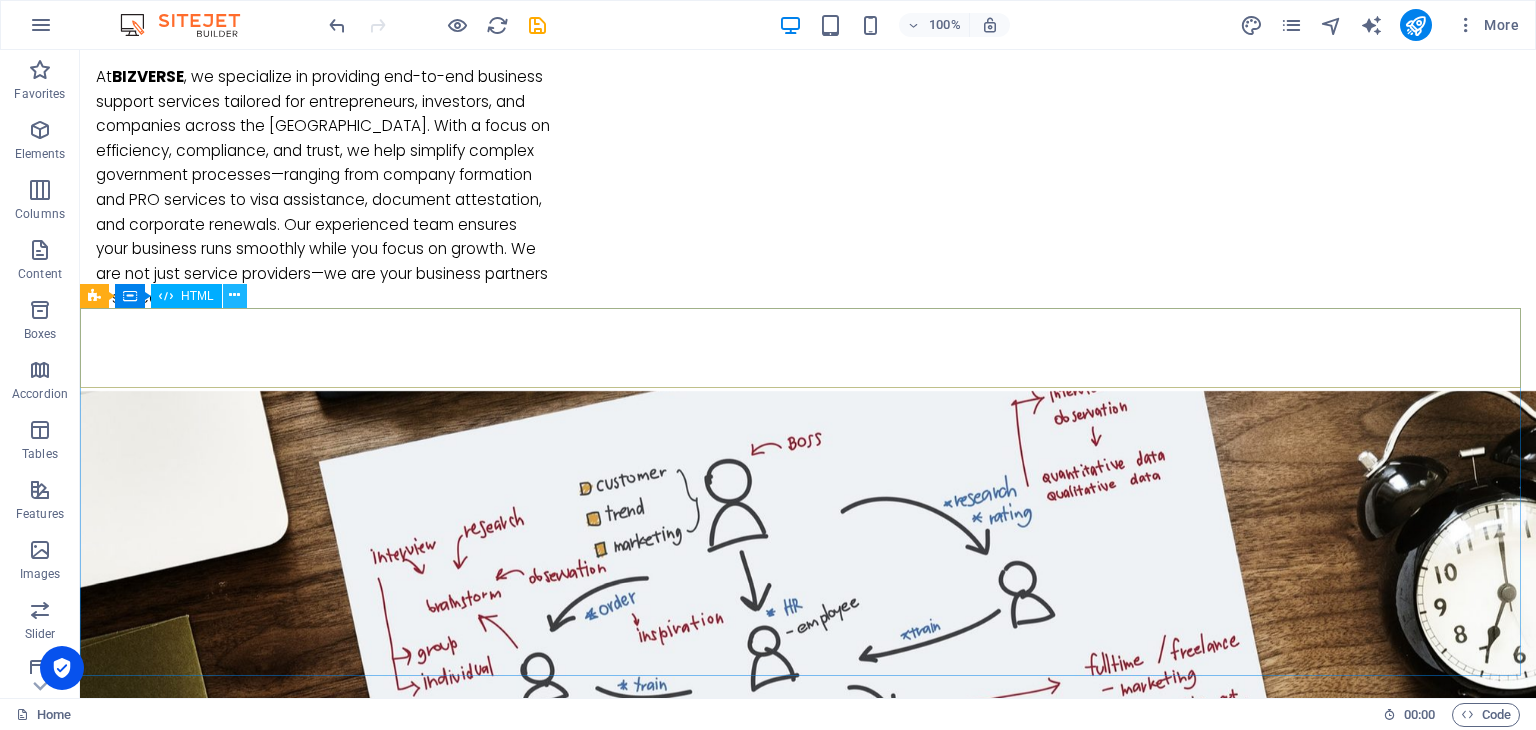 click at bounding box center [234, 295] 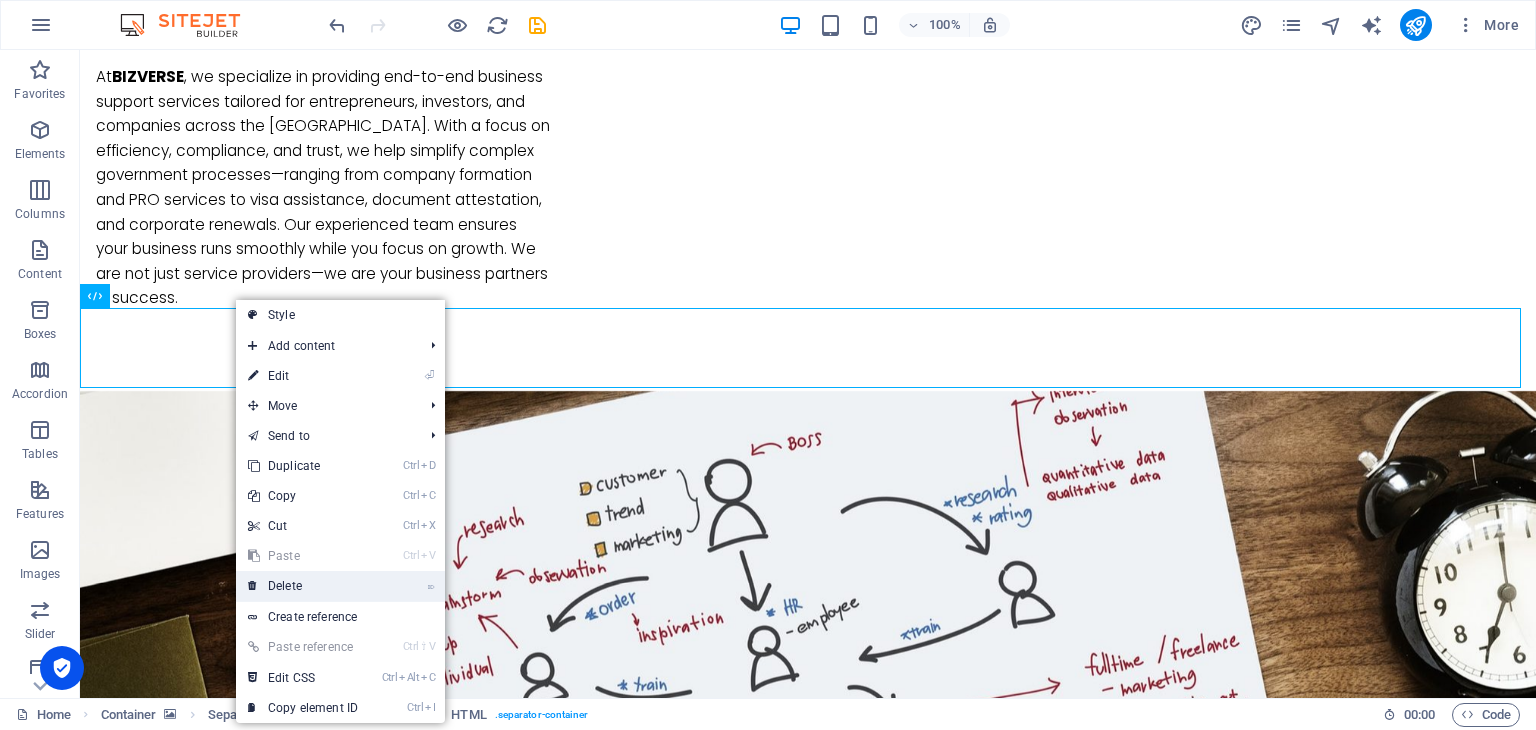 click on "⌦  Delete" at bounding box center (303, 586) 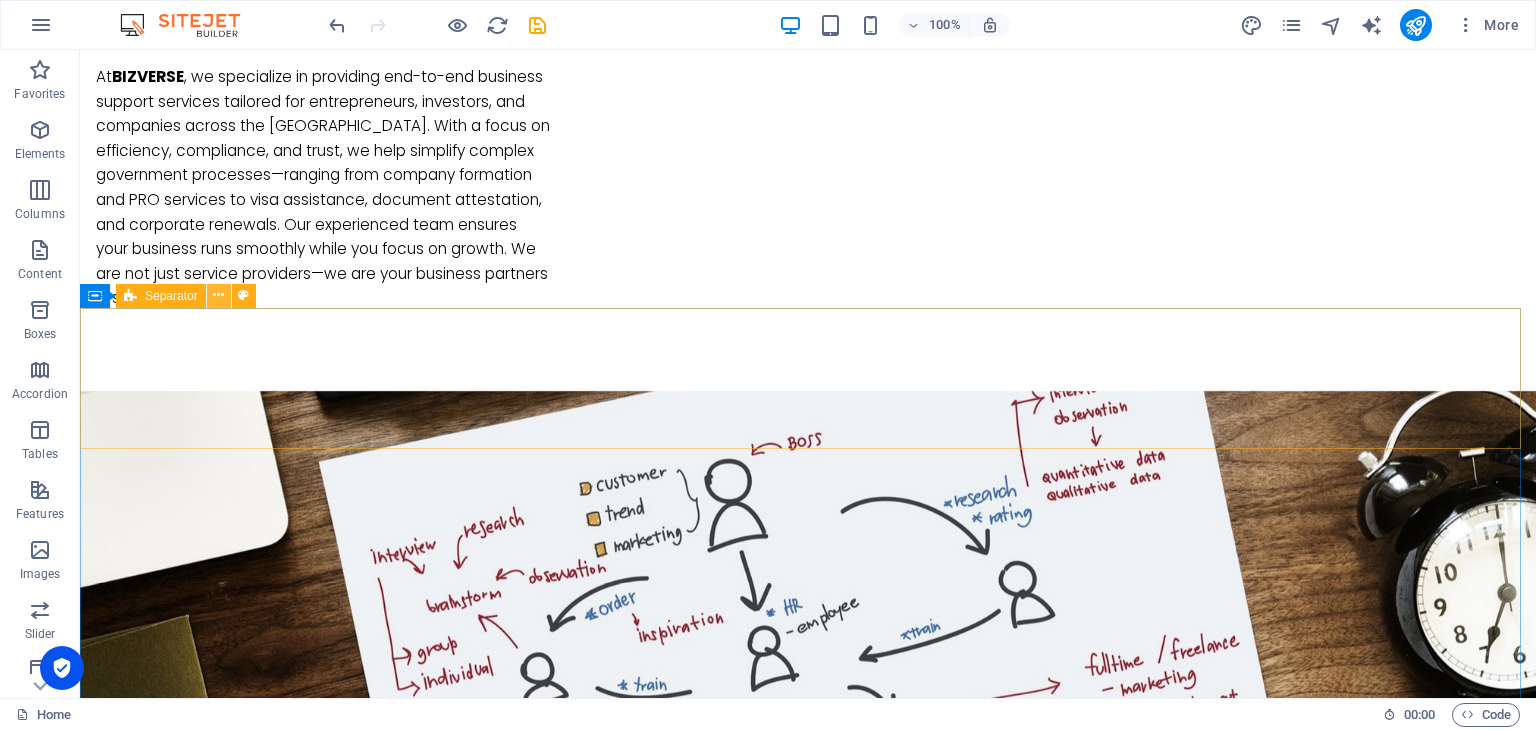 click at bounding box center [218, 295] 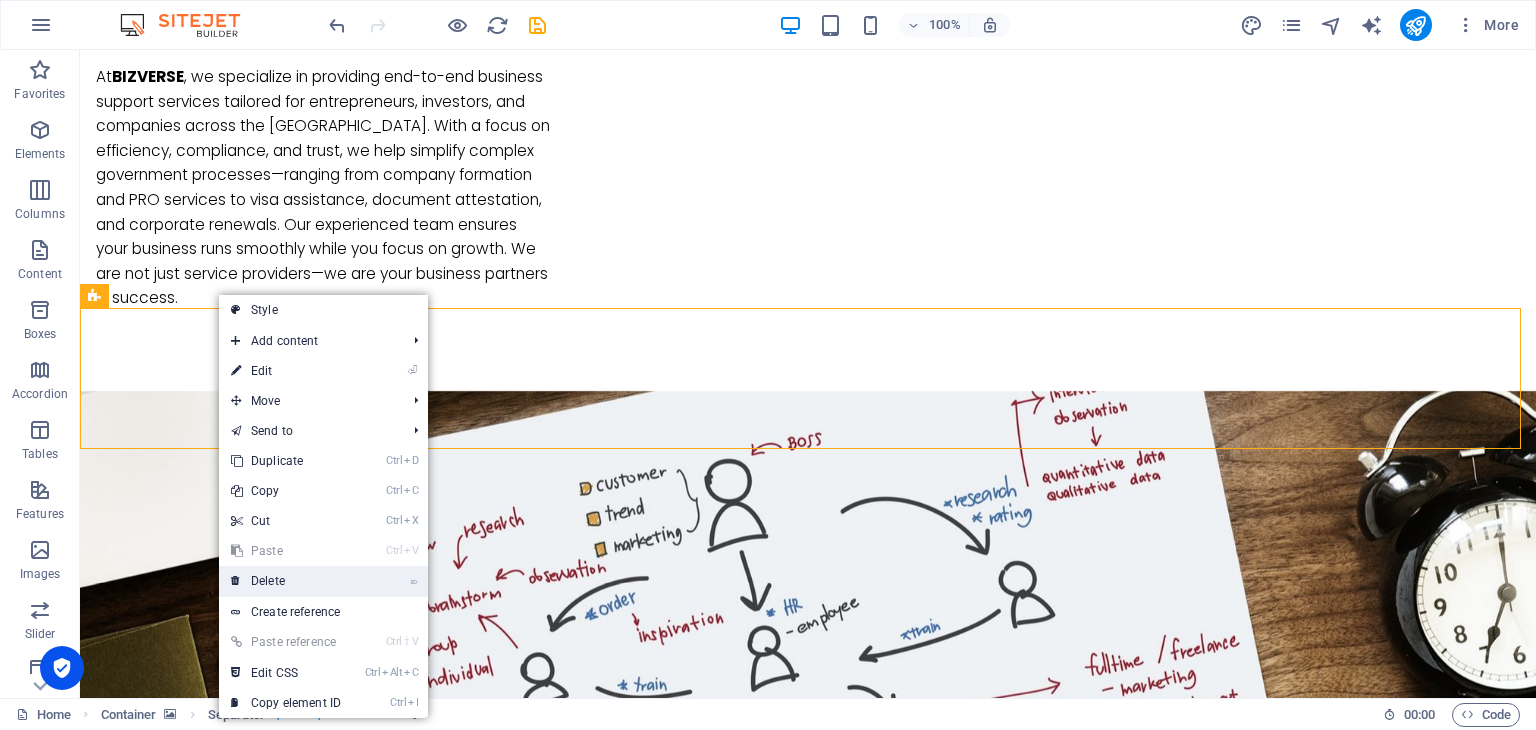 click on "⌦  Delete" at bounding box center [286, 581] 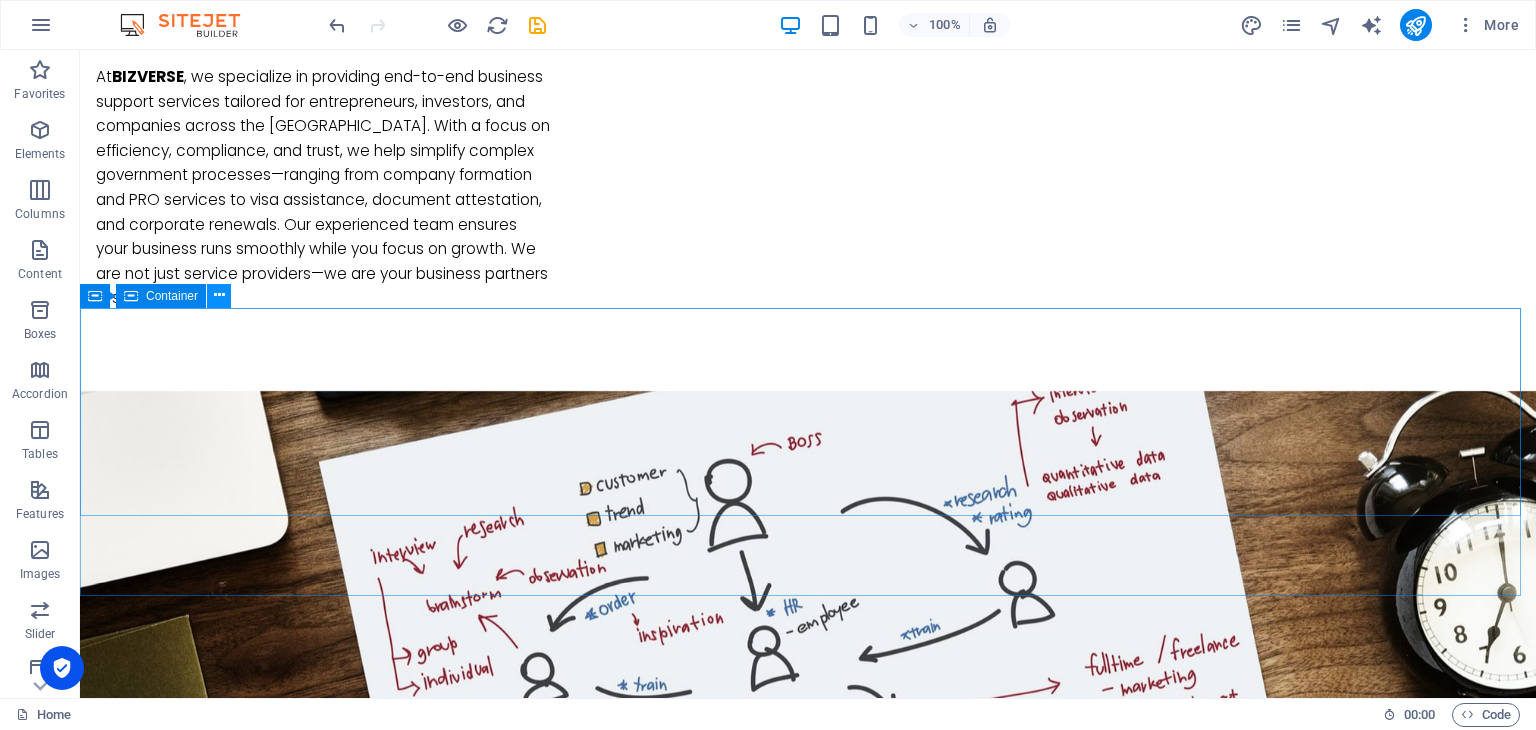 click at bounding box center [219, 295] 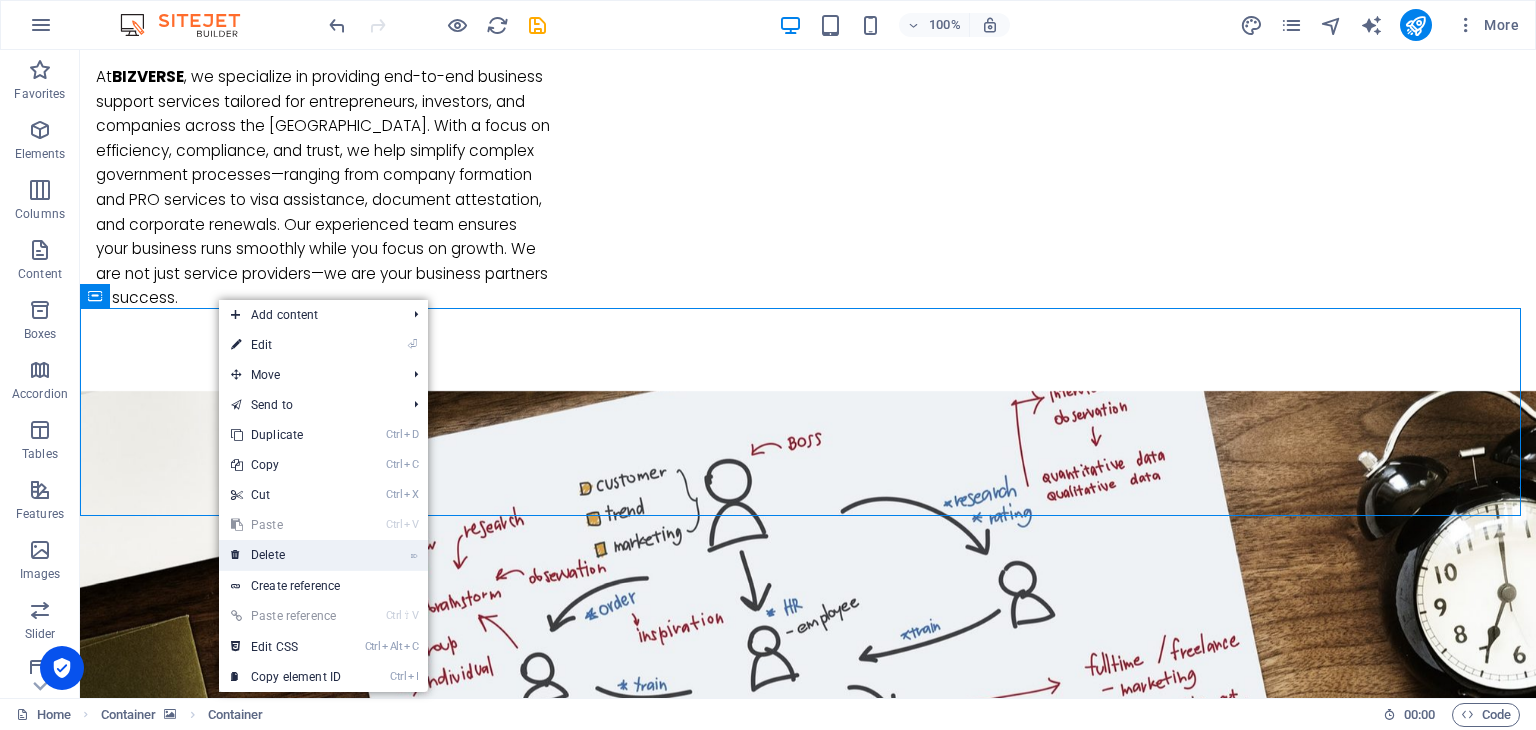 click on "⌦  Delete" at bounding box center [286, 555] 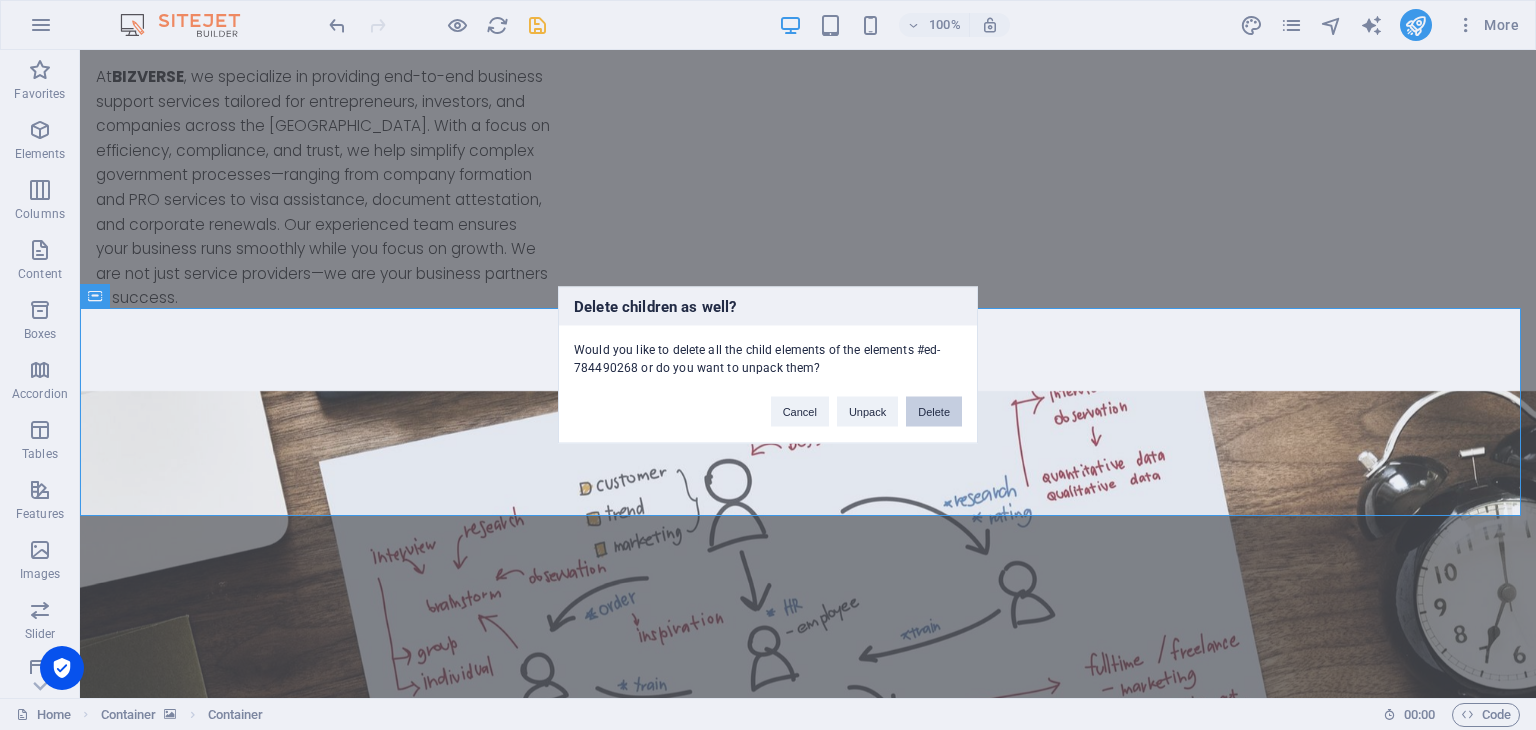 click on "Delete" at bounding box center (934, 412) 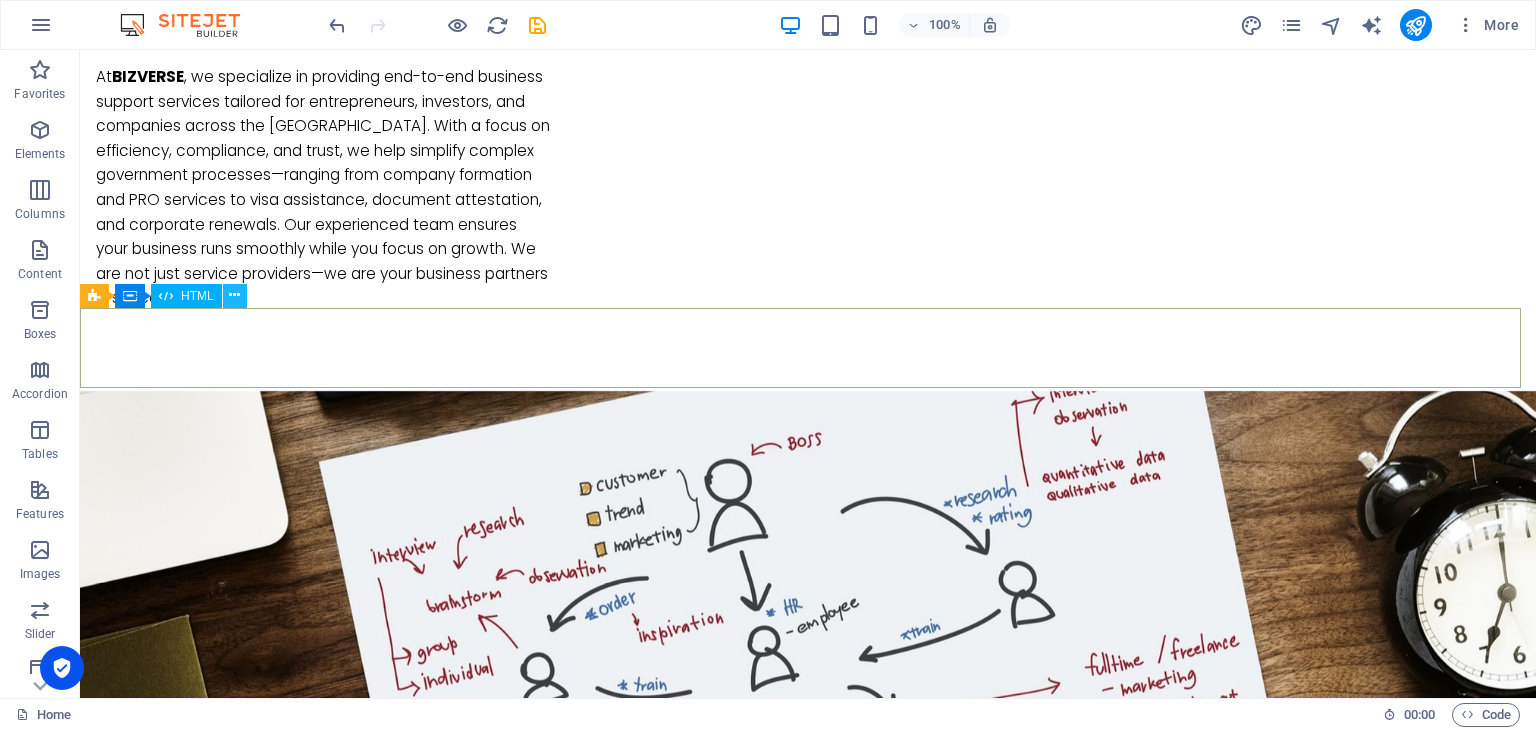 click at bounding box center [234, 295] 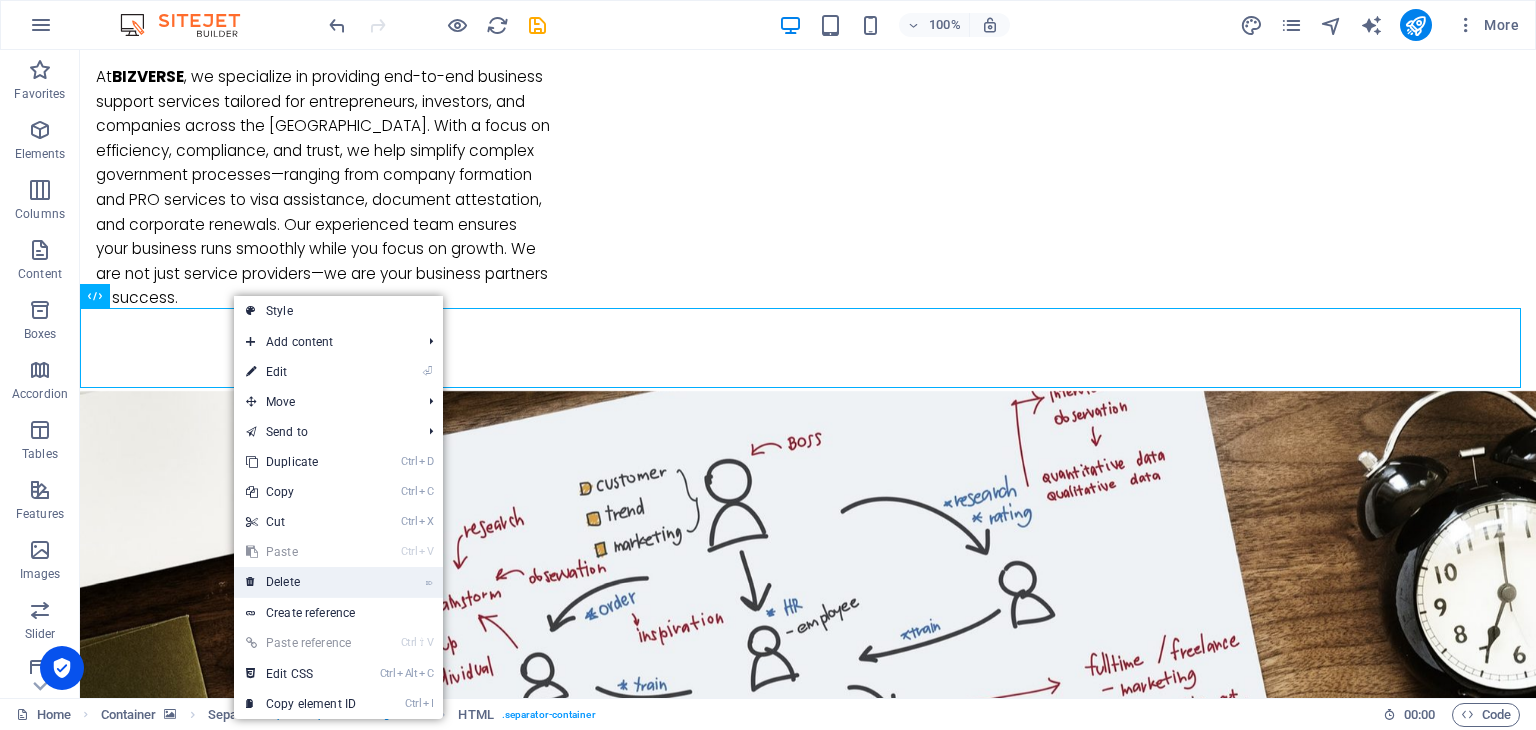 click on "⌦  Delete" at bounding box center (301, 582) 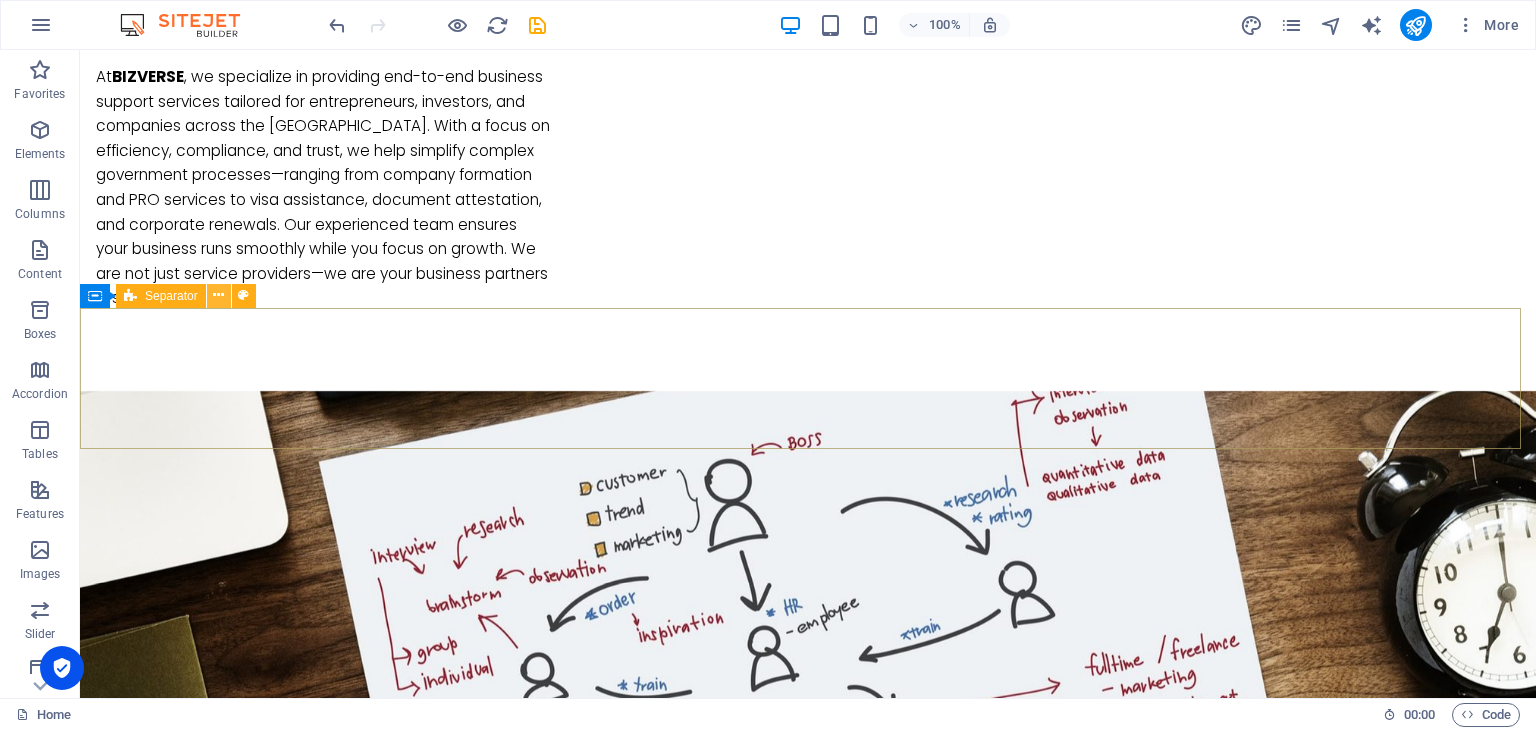 click at bounding box center [218, 295] 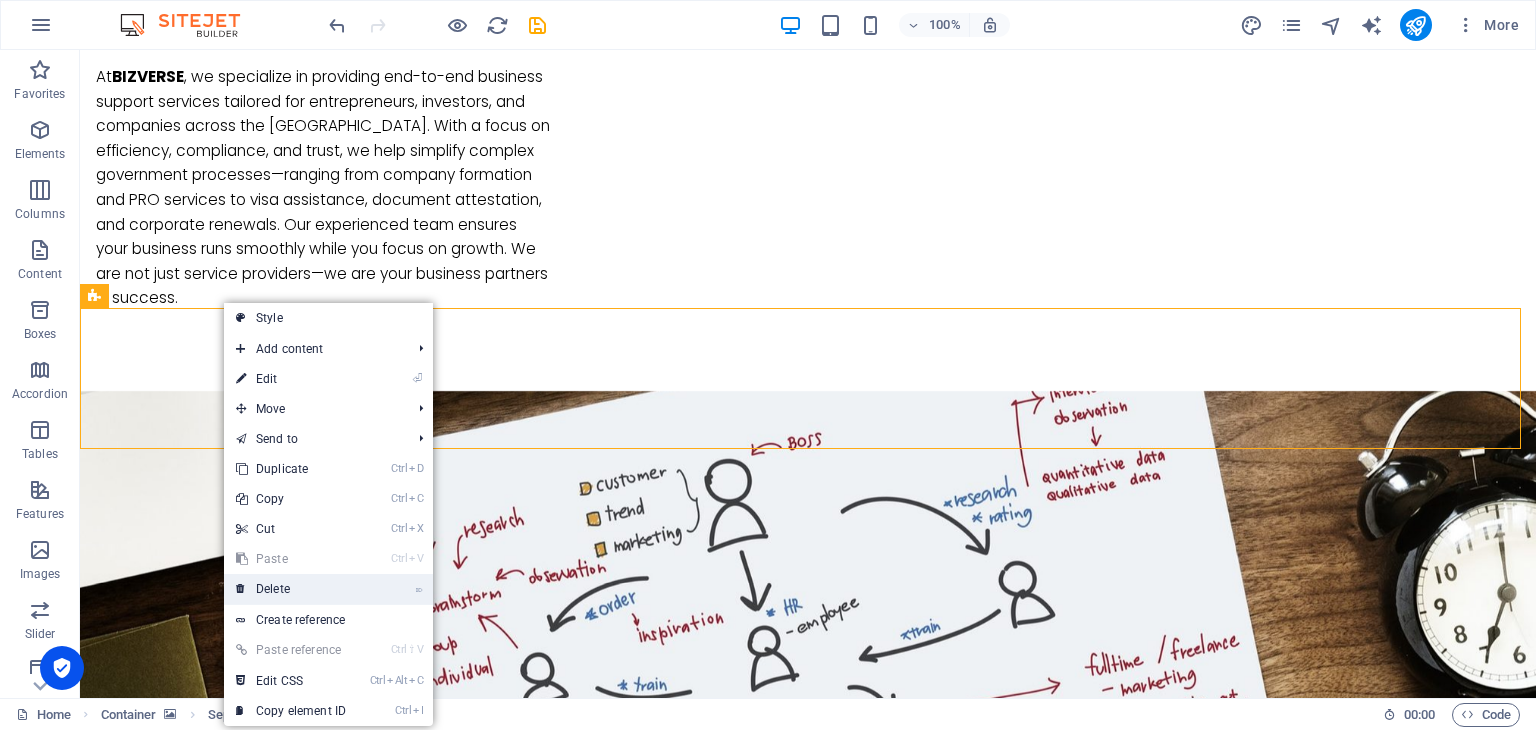 click on "⌦  Delete" at bounding box center [291, 589] 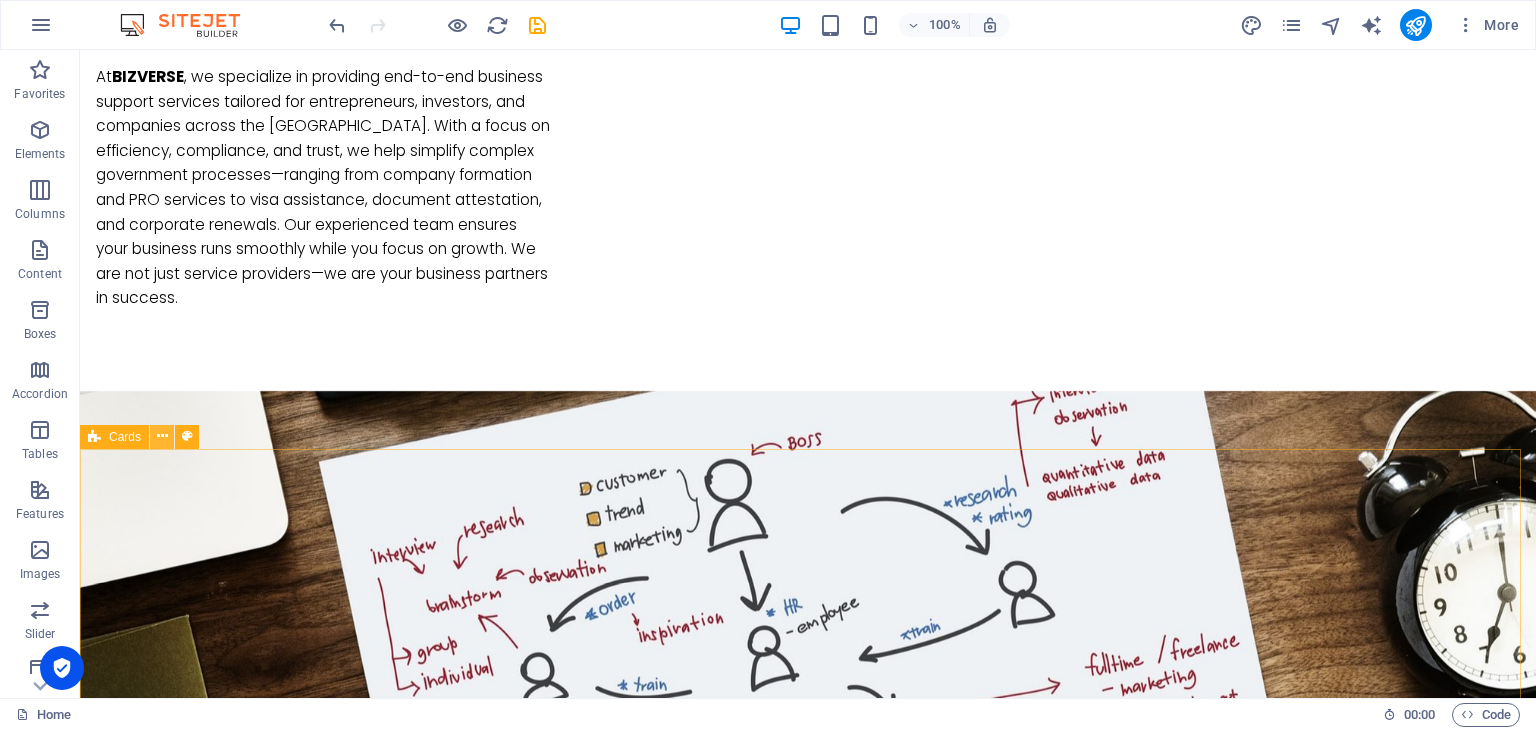 click at bounding box center [162, 437] 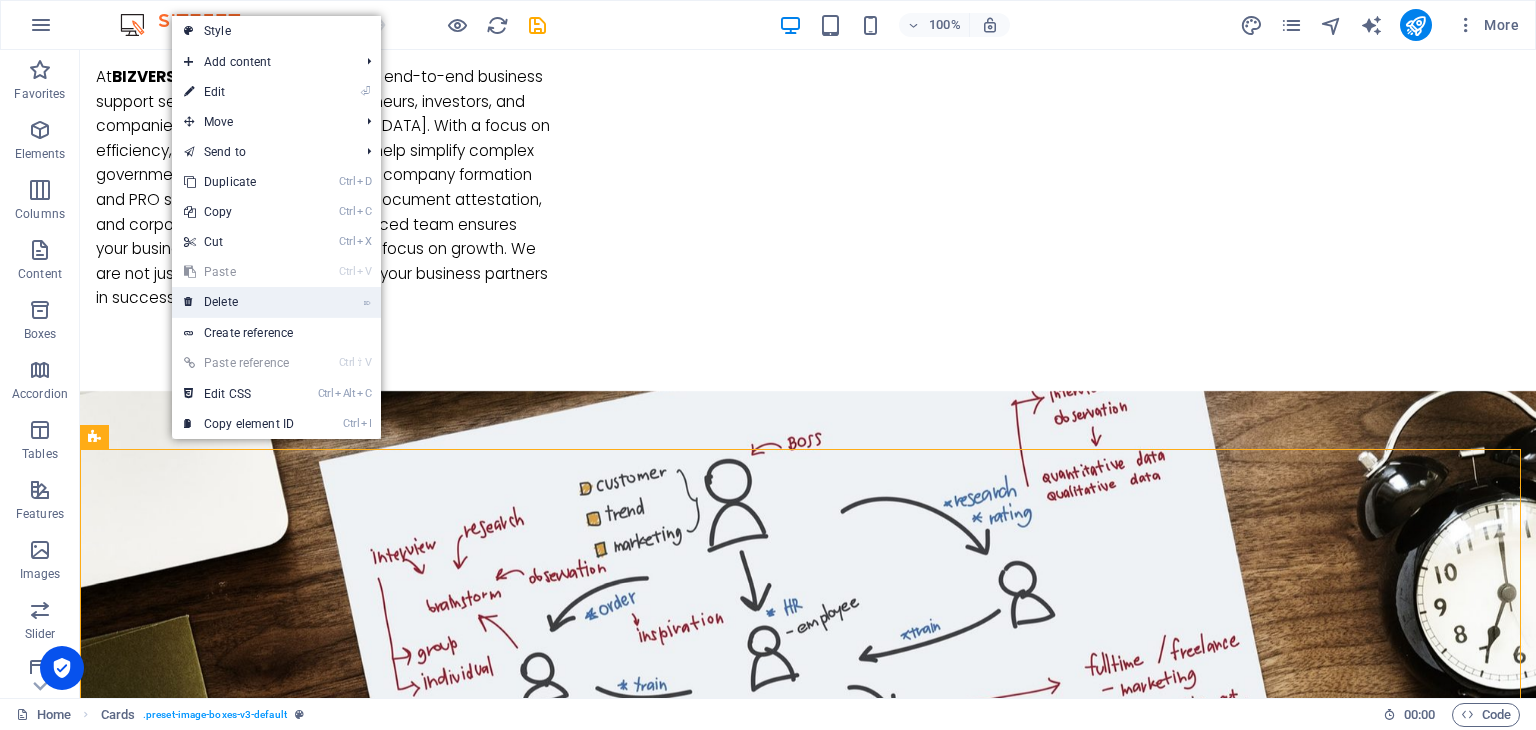 click on "⌦  Delete" at bounding box center [239, 302] 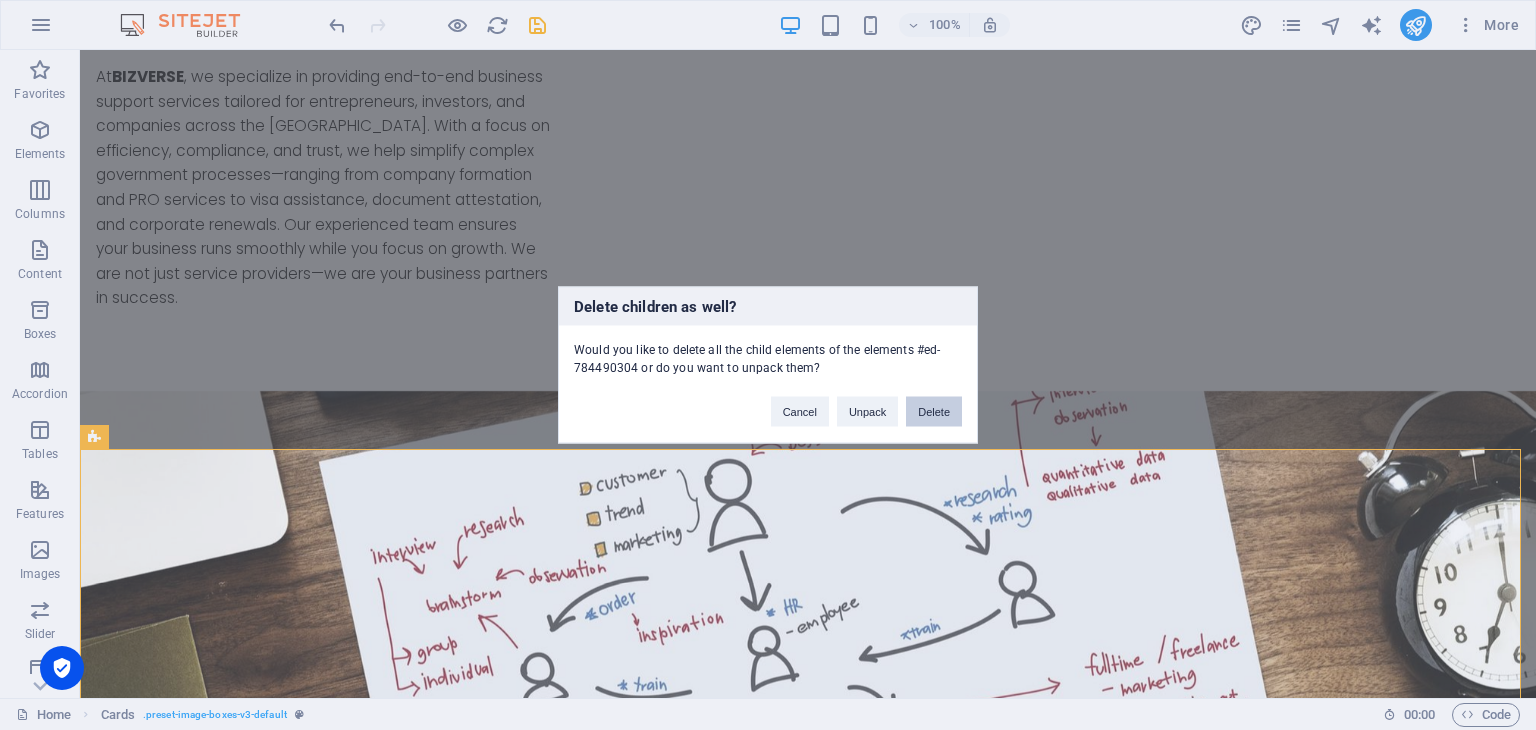 click on "Delete" at bounding box center (934, 412) 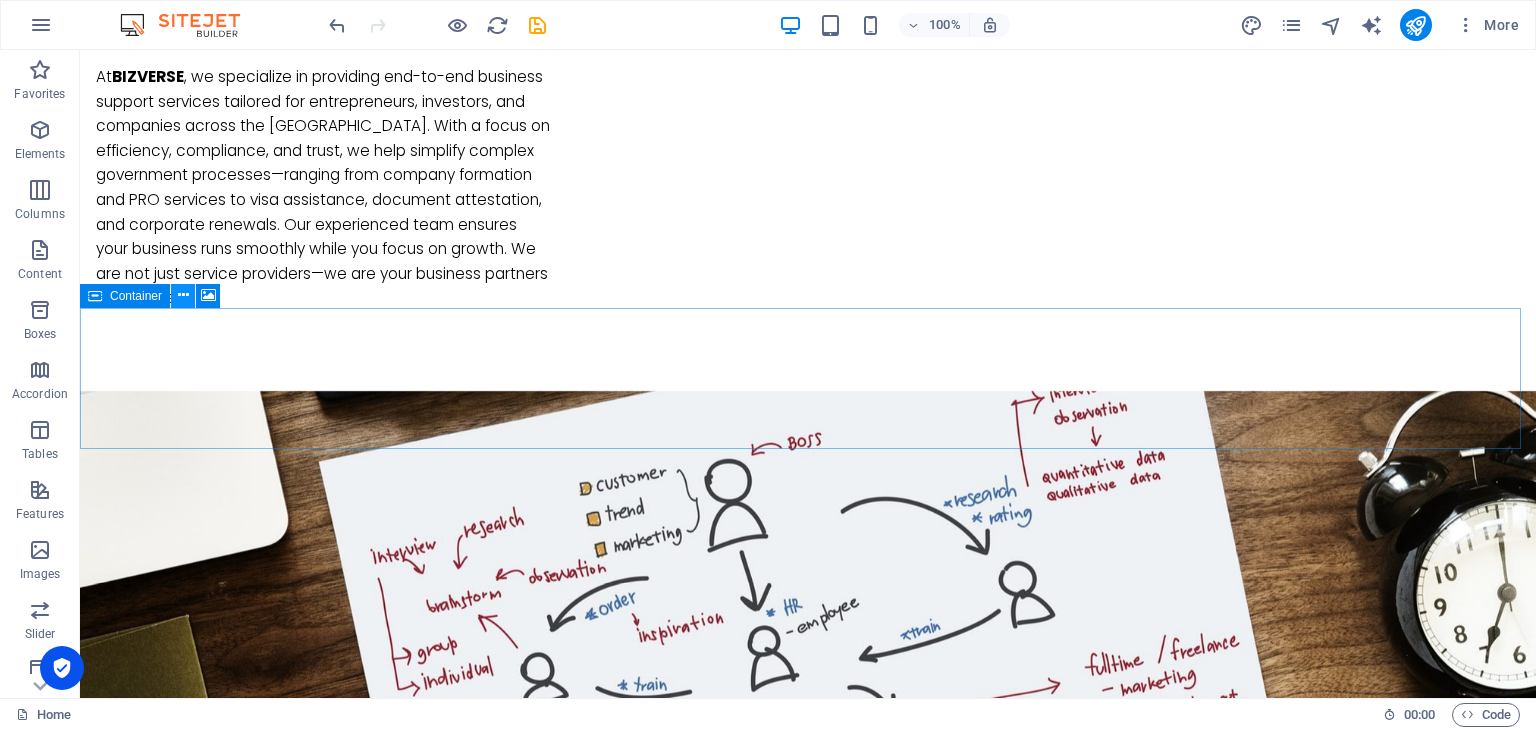 click at bounding box center [183, 295] 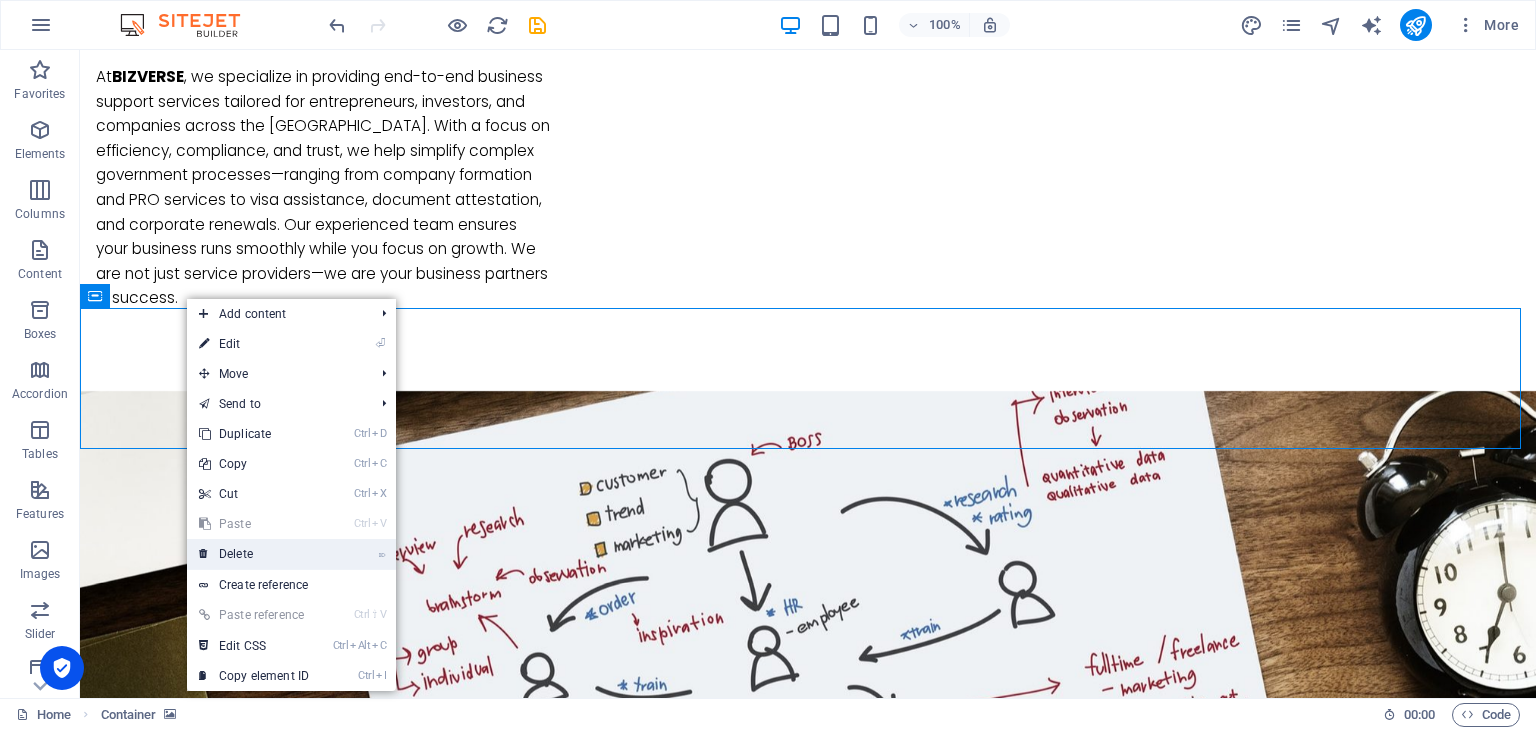 click on "⌦  Delete" at bounding box center [254, 554] 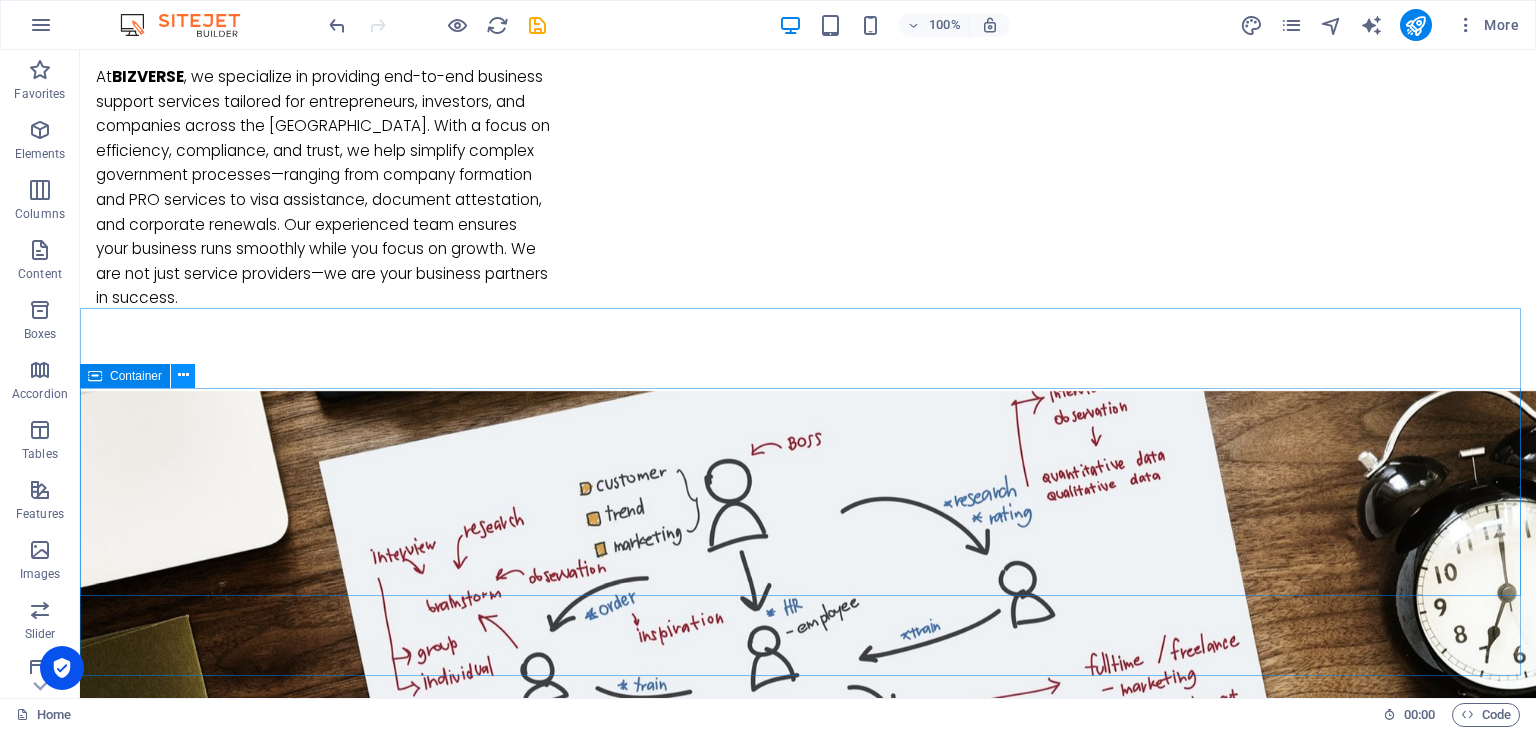 click at bounding box center [183, 375] 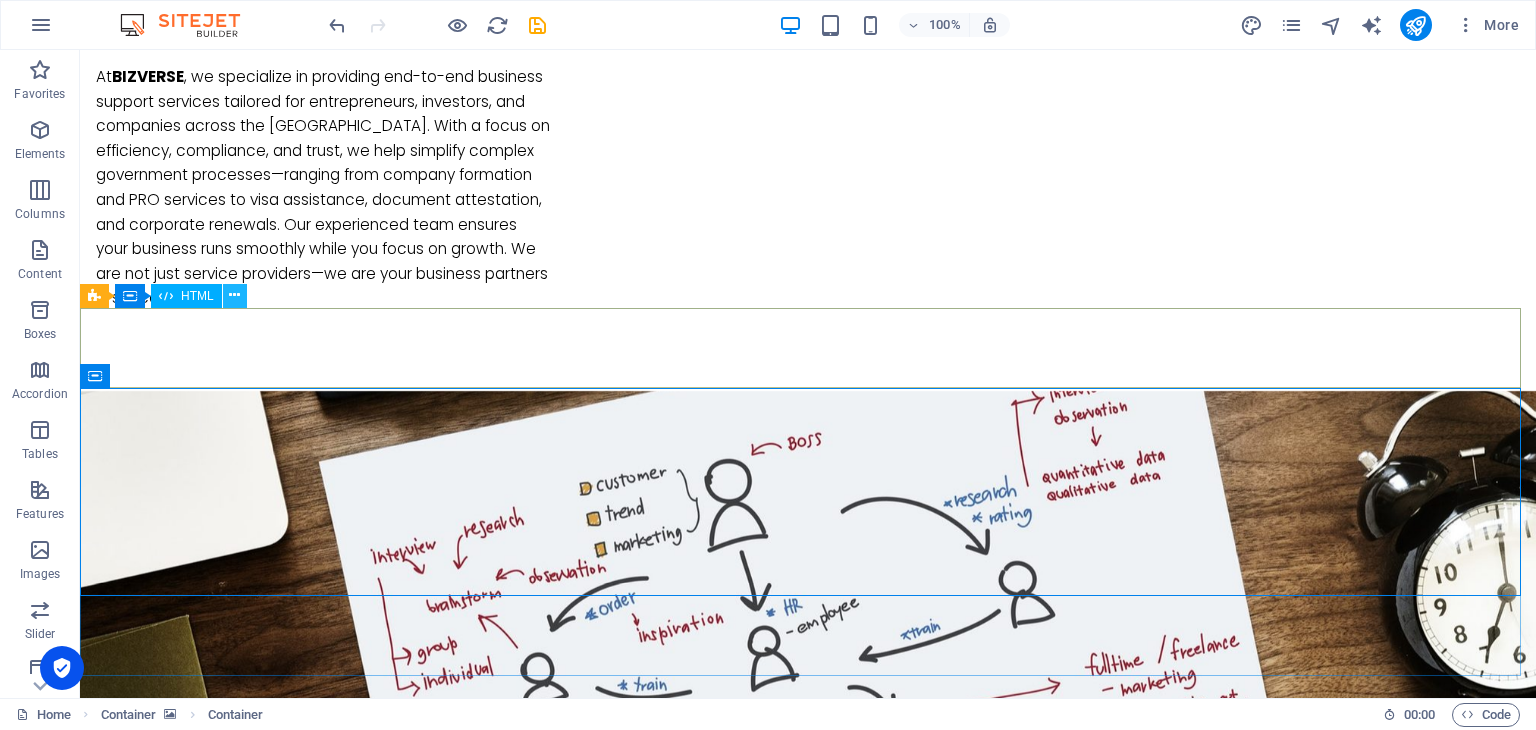 click at bounding box center [235, 296] 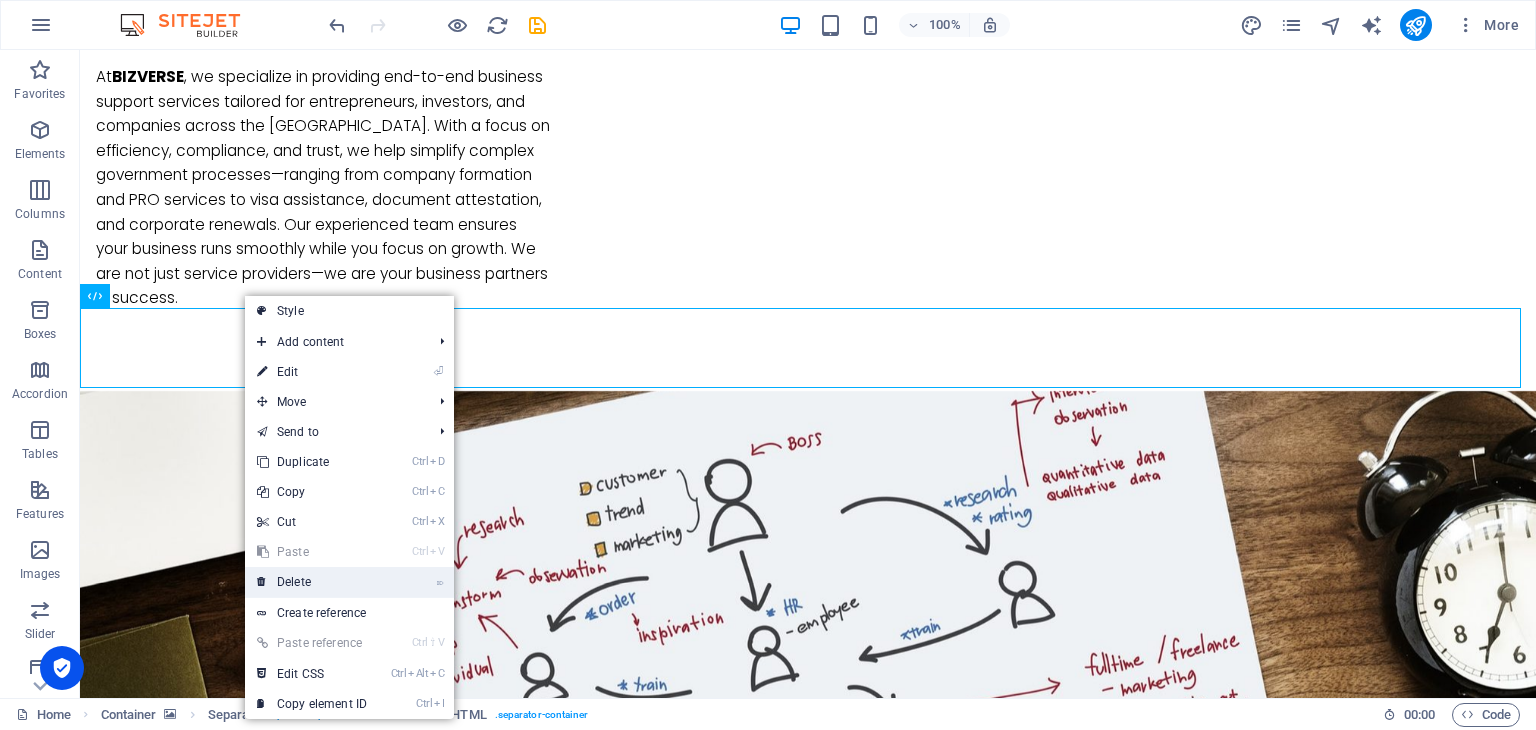 click on "⌦  Delete" at bounding box center [312, 582] 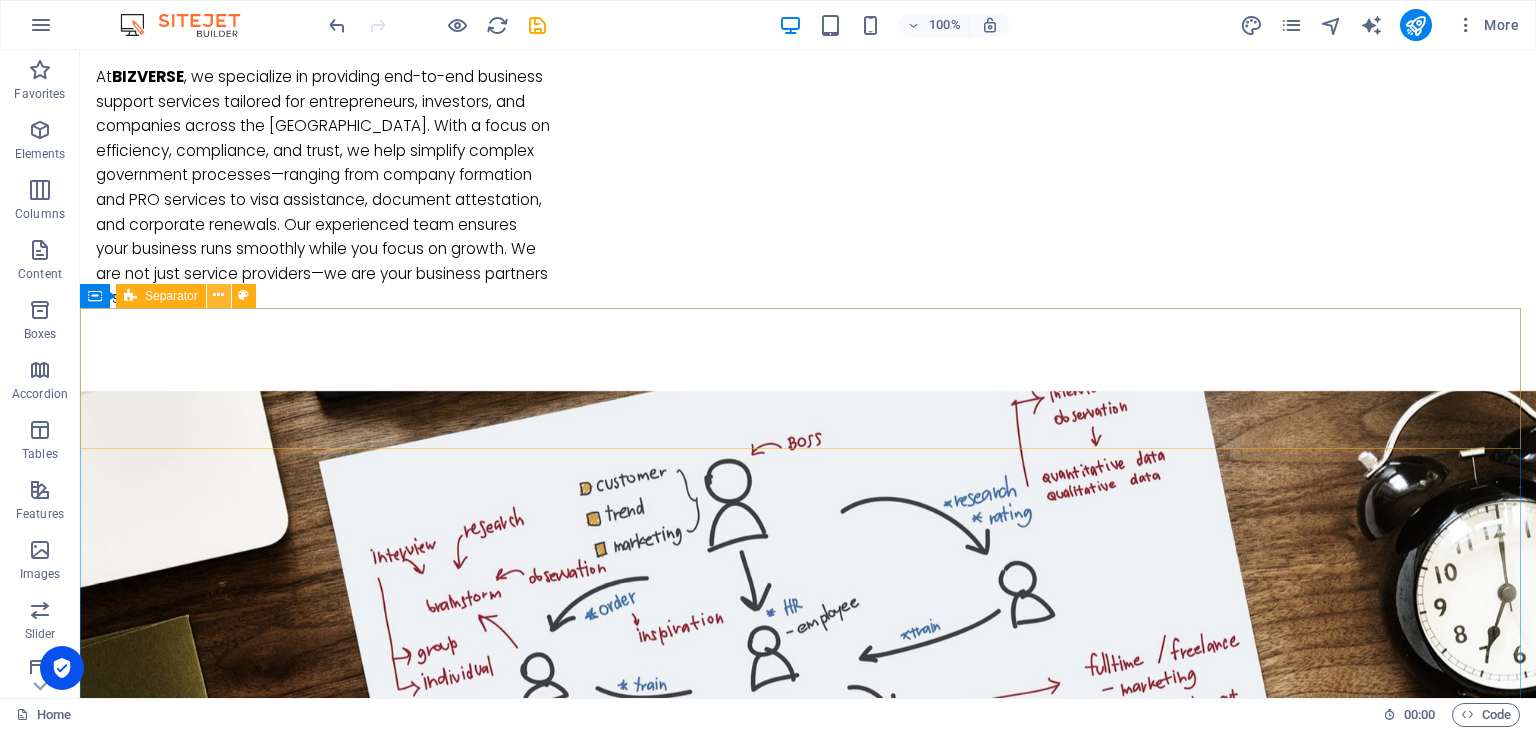 click at bounding box center (218, 295) 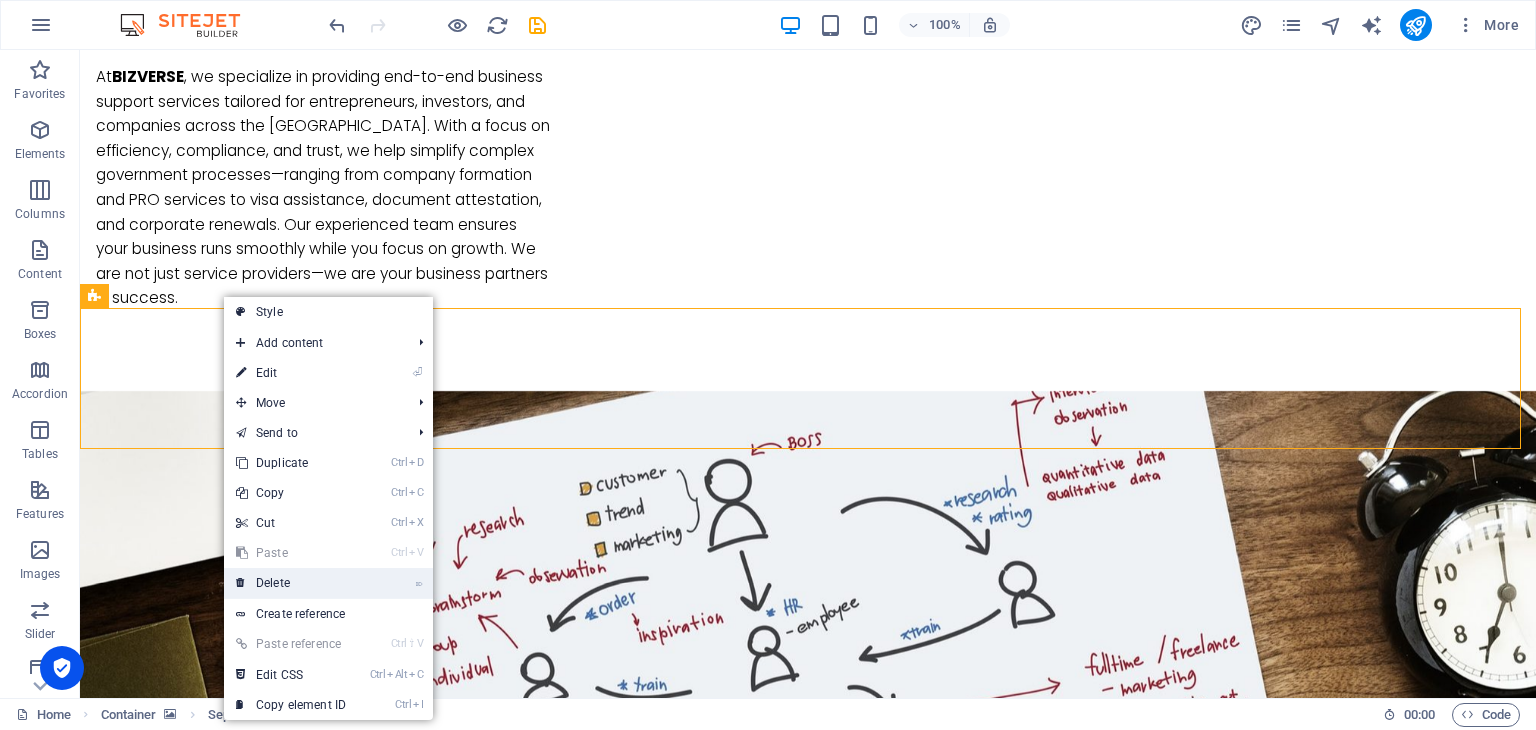 click on "⌦  Delete" at bounding box center [291, 583] 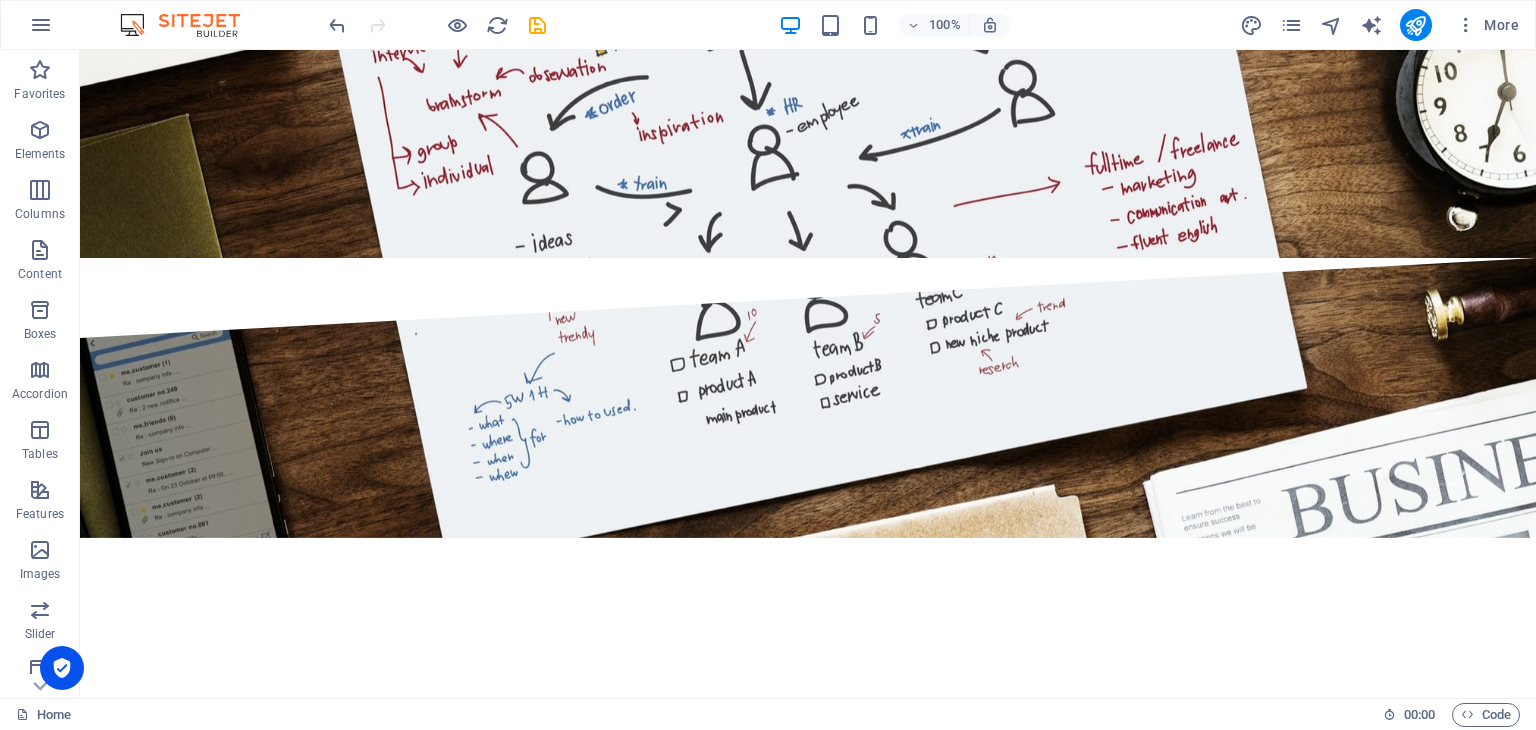scroll, scrollTop: 2092, scrollLeft: 0, axis: vertical 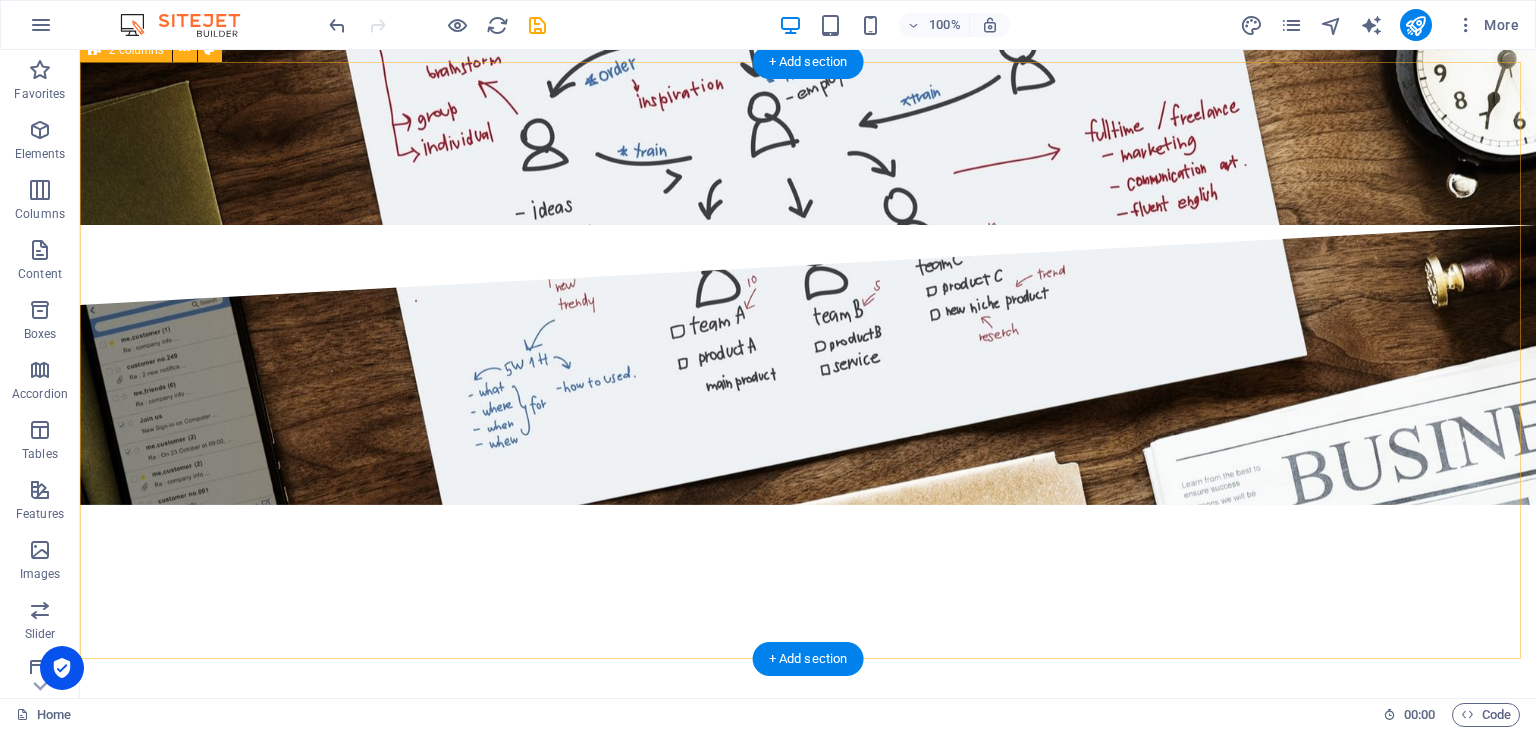 click at bounding box center (324, 2813) 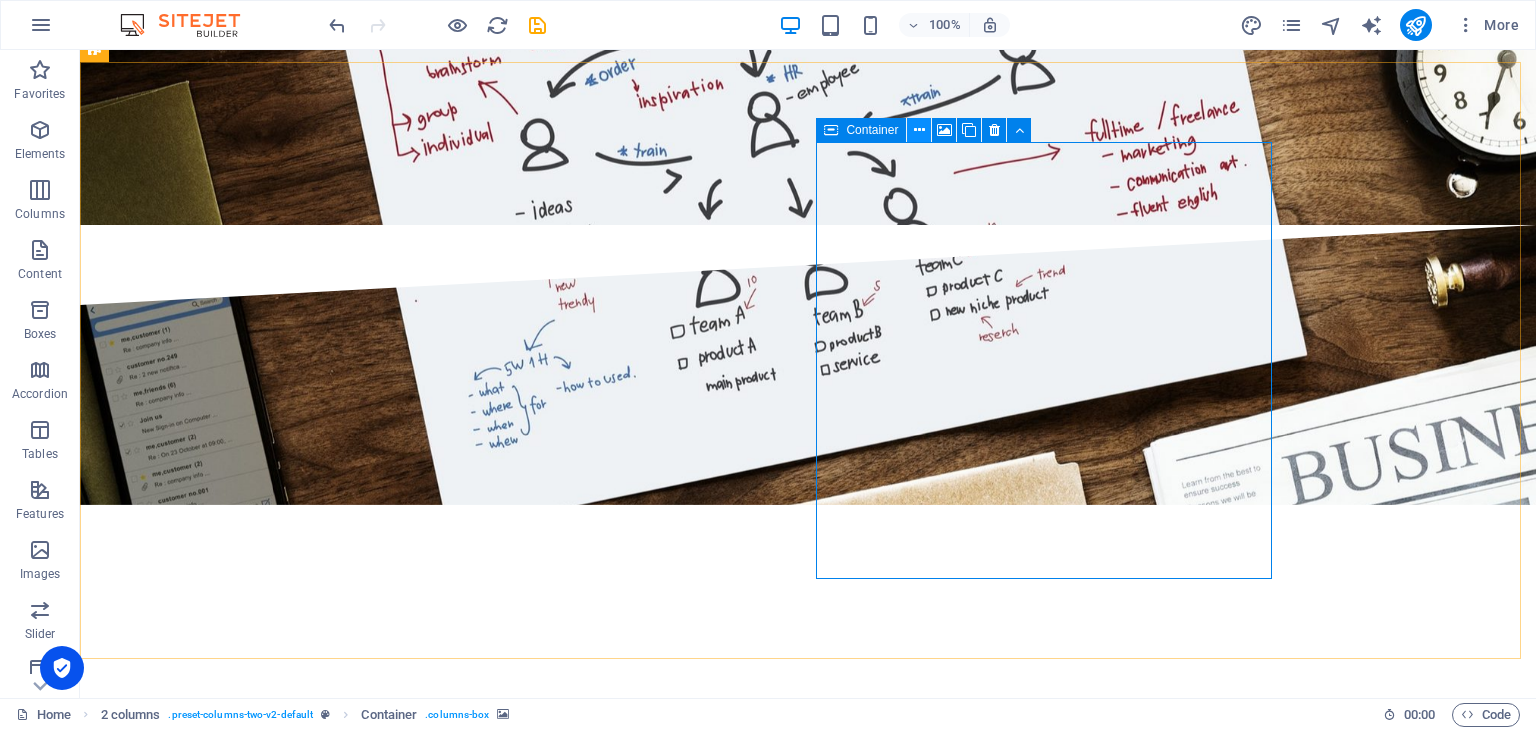 click at bounding box center (919, 130) 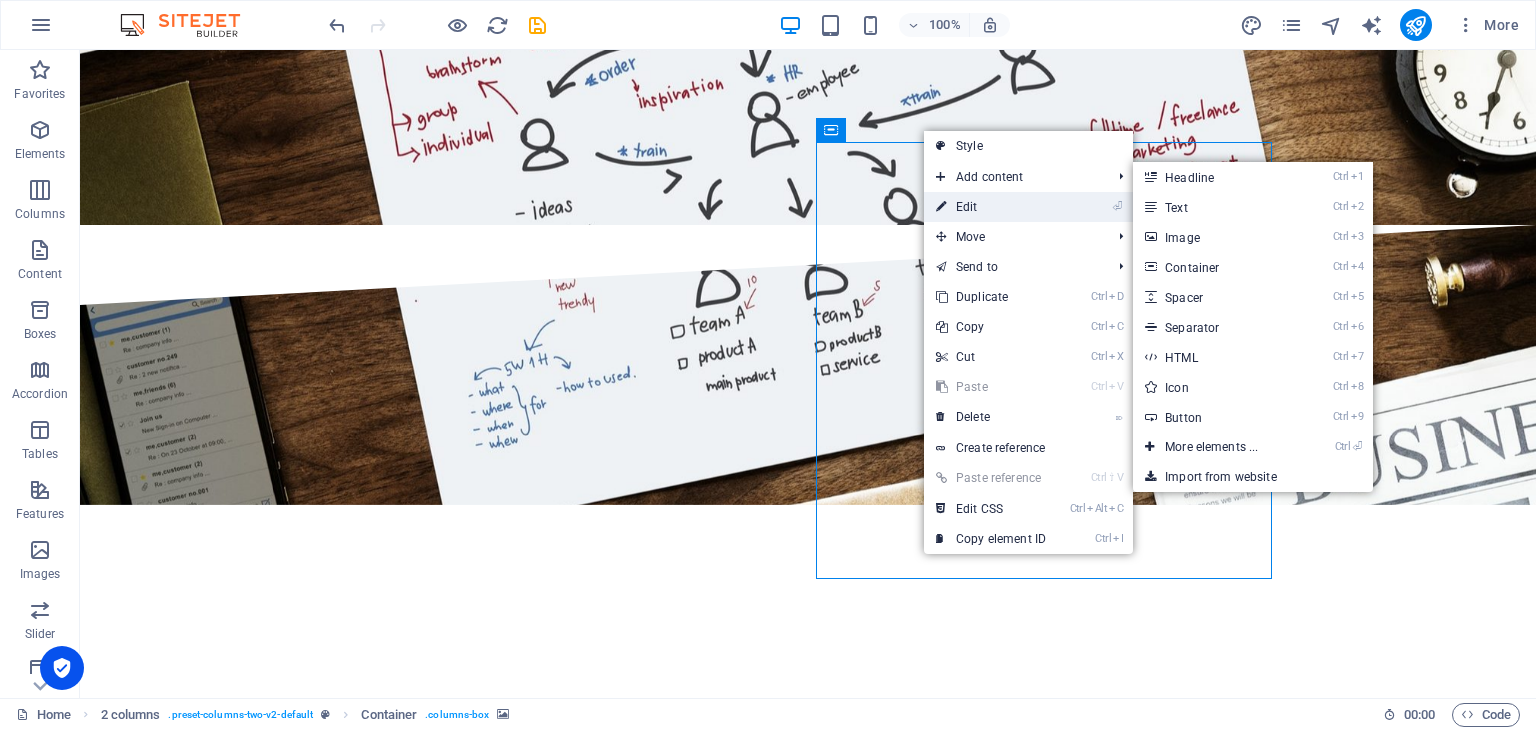 click on "⏎  Edit" at bounding box center [991, 207] 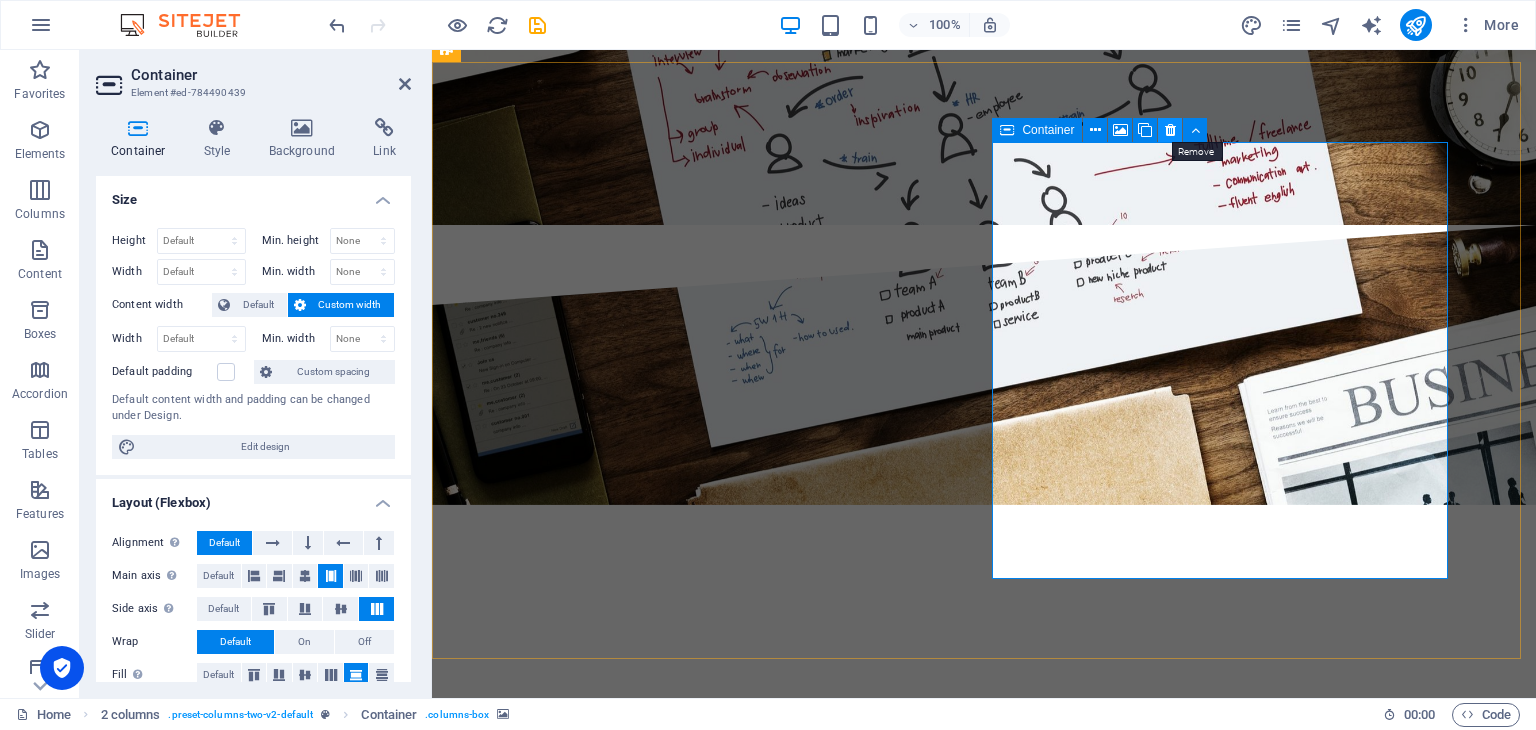 click at bounding box center [1170, 130] 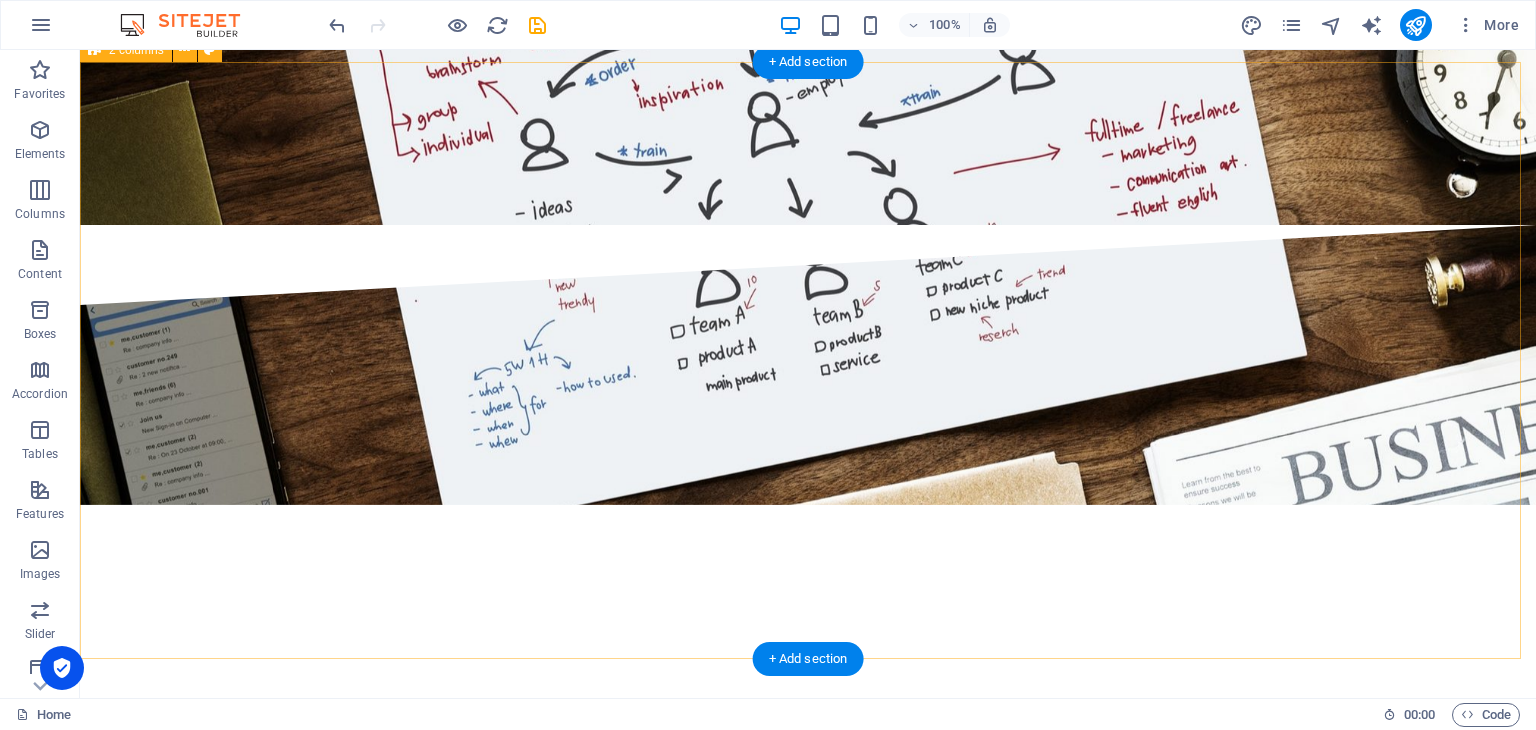 click on "I have read and understand the privacy policy. Nicht lesbar? Neu generieren Submit" at bounding box center [808, 2355] 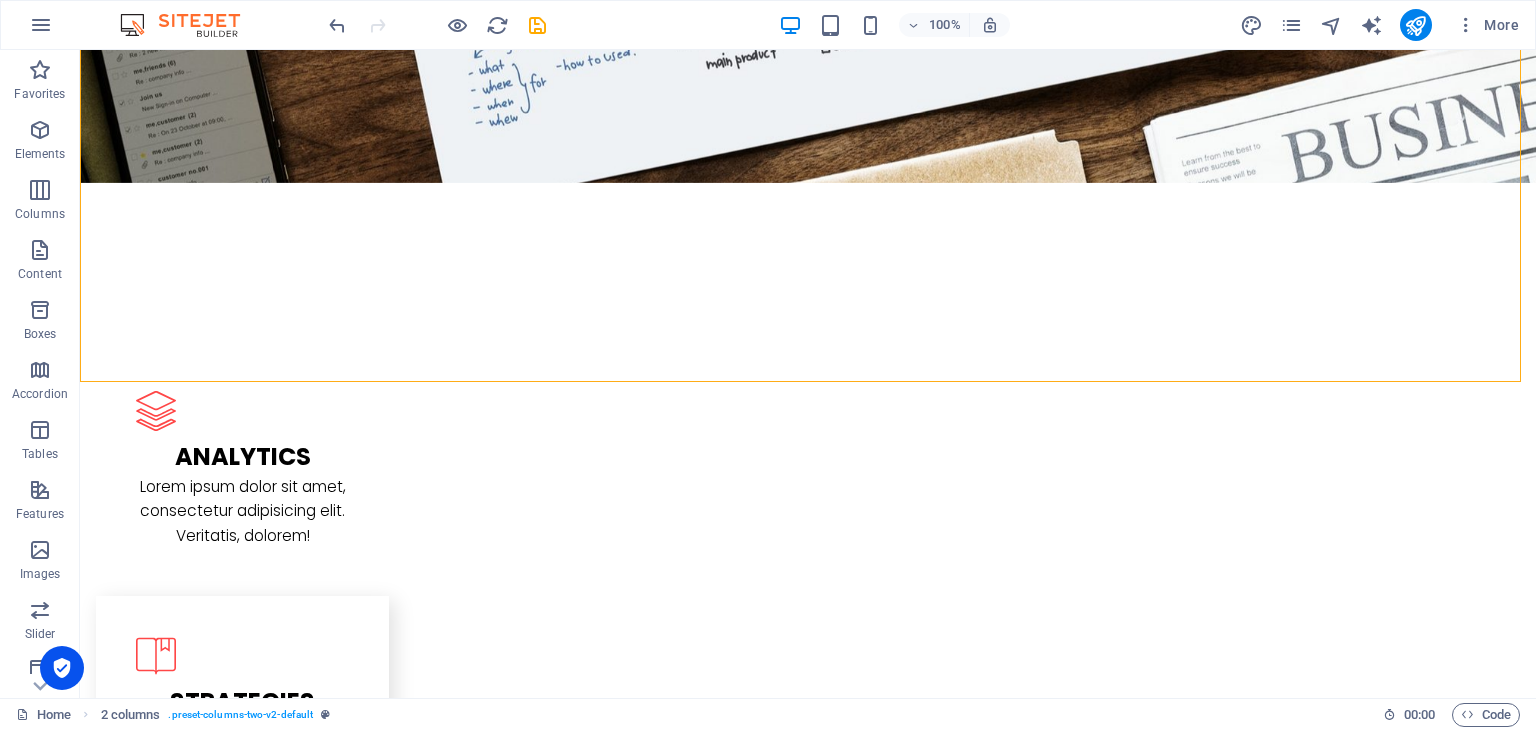 scroll, scrollTop: 2492, scrollLeft: 0, axis: vertical 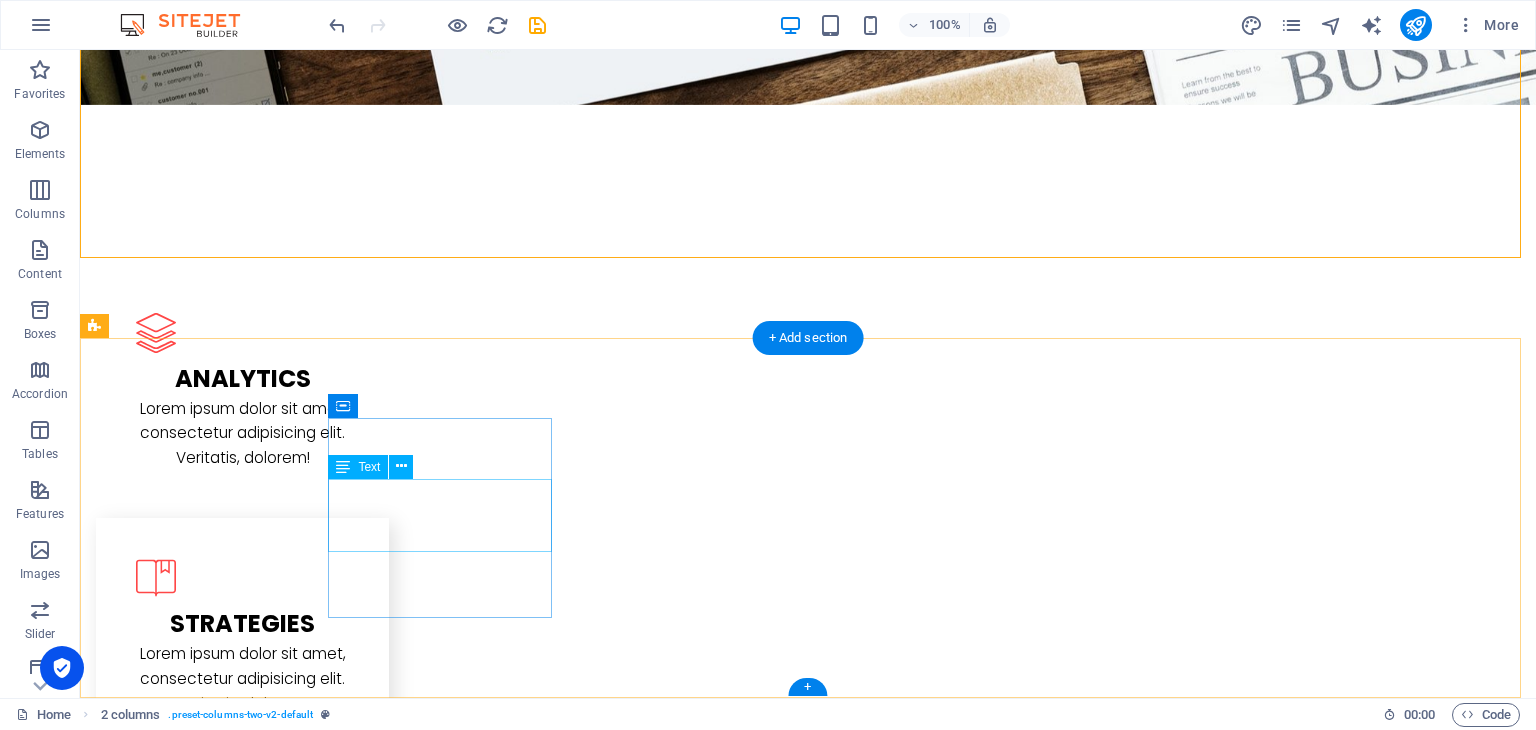 click on "[US_STATE], [GEOGRAPHIC_DATA]" at bounding box center [175, 2663] 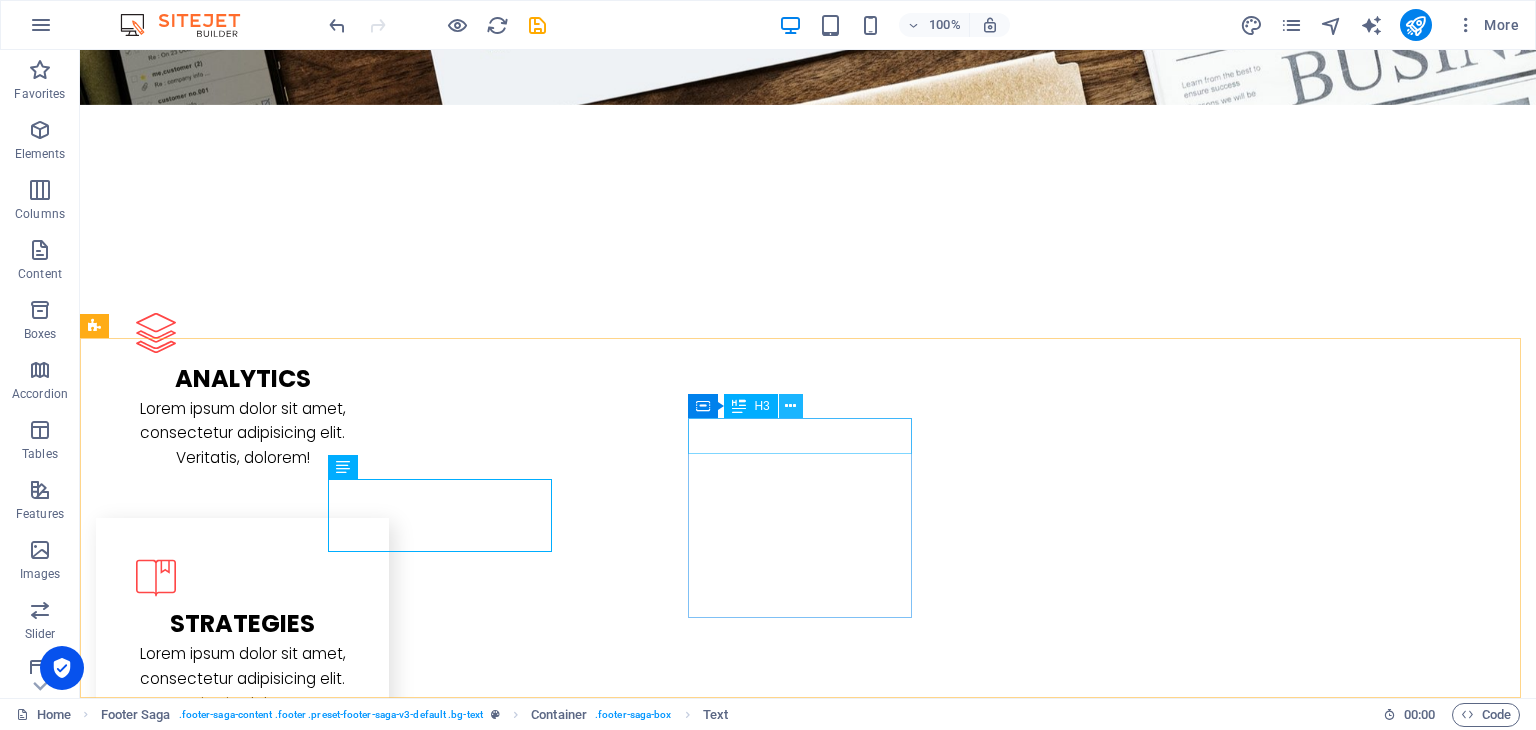click at bounding box center [790, 406] 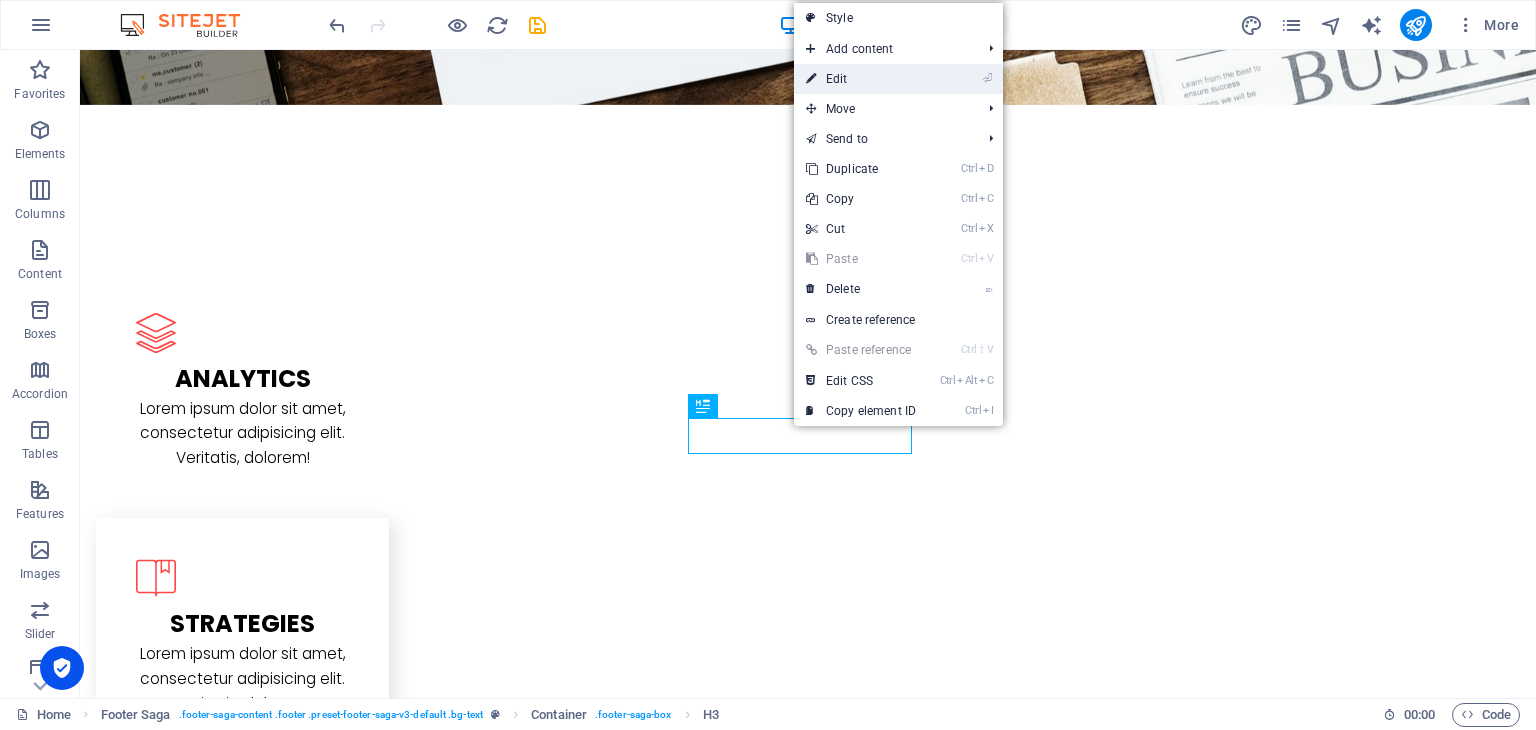 click on "⏎  Edit" at bounding box center [861, 79] 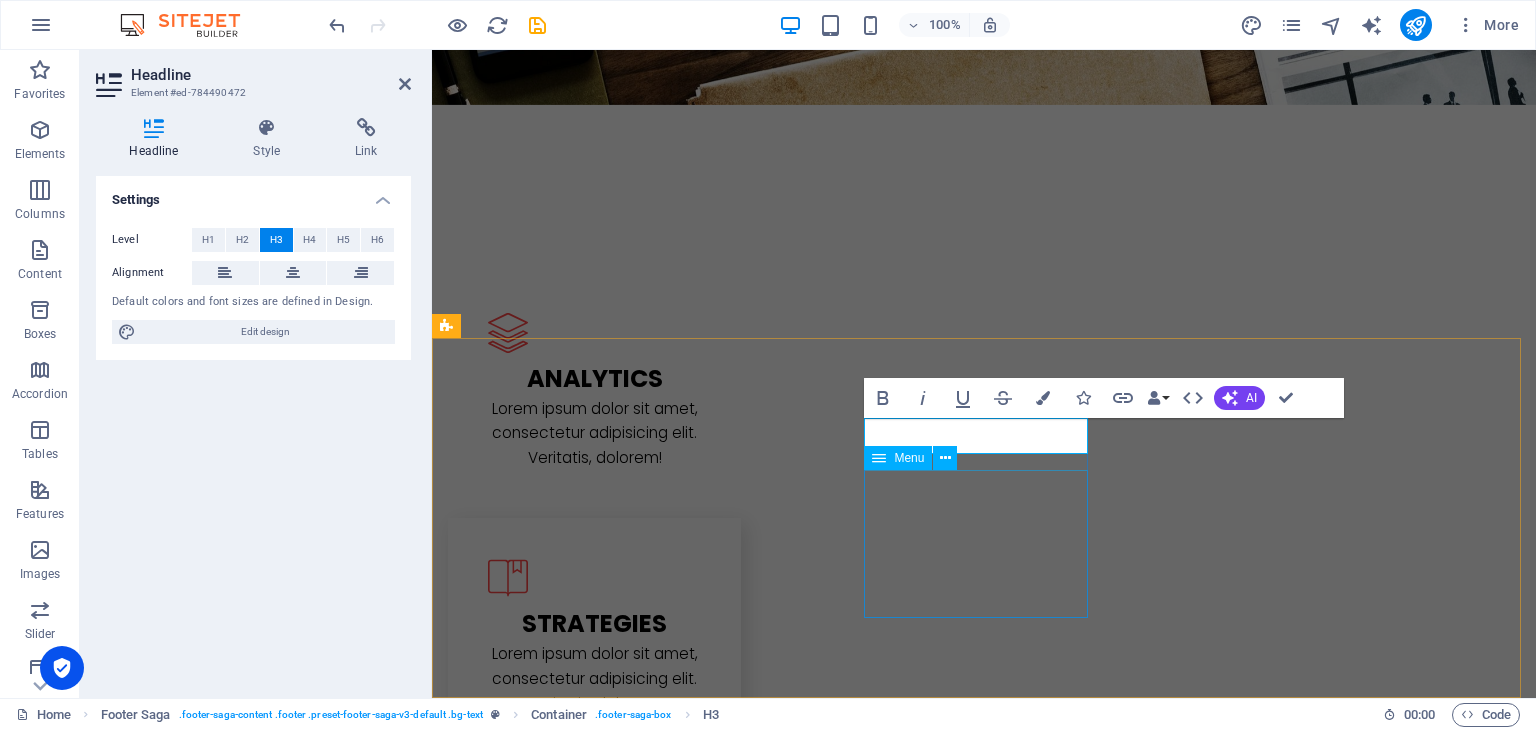 click on "Home About us Services Projects Team Contact" at bounding box center (560, 2911) 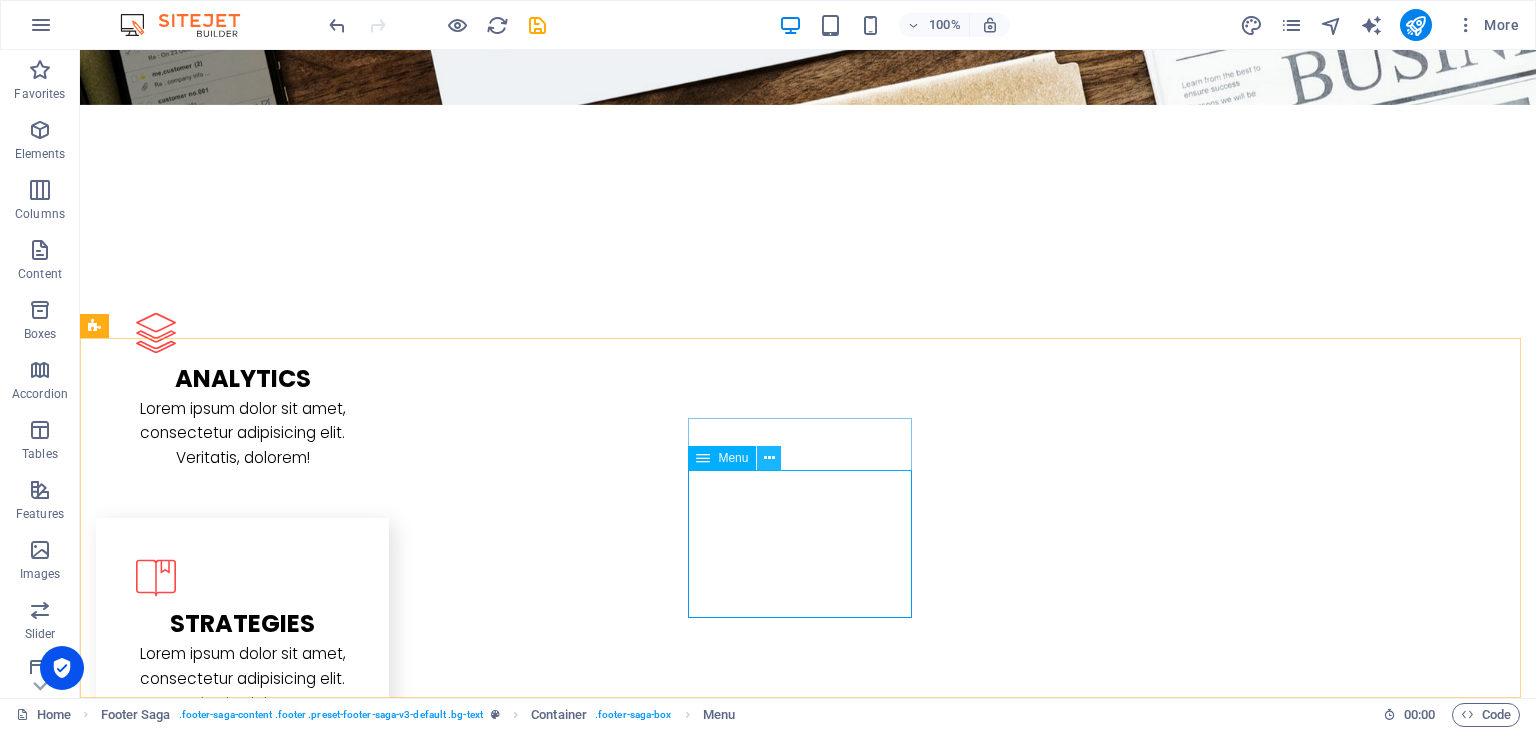 click at bounding box center [769, 458] 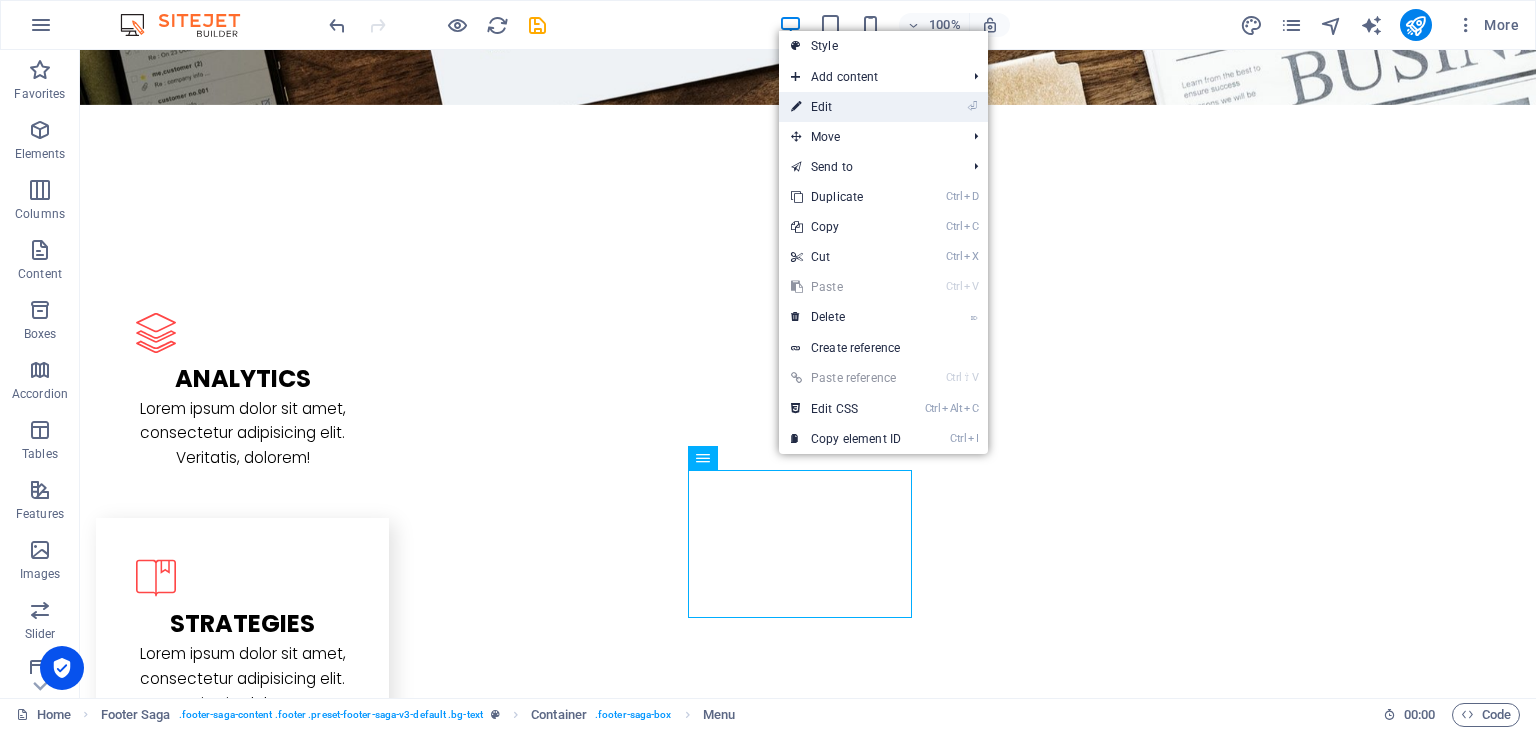 click on "⏎  Edit" at bounding box center [846, 107] 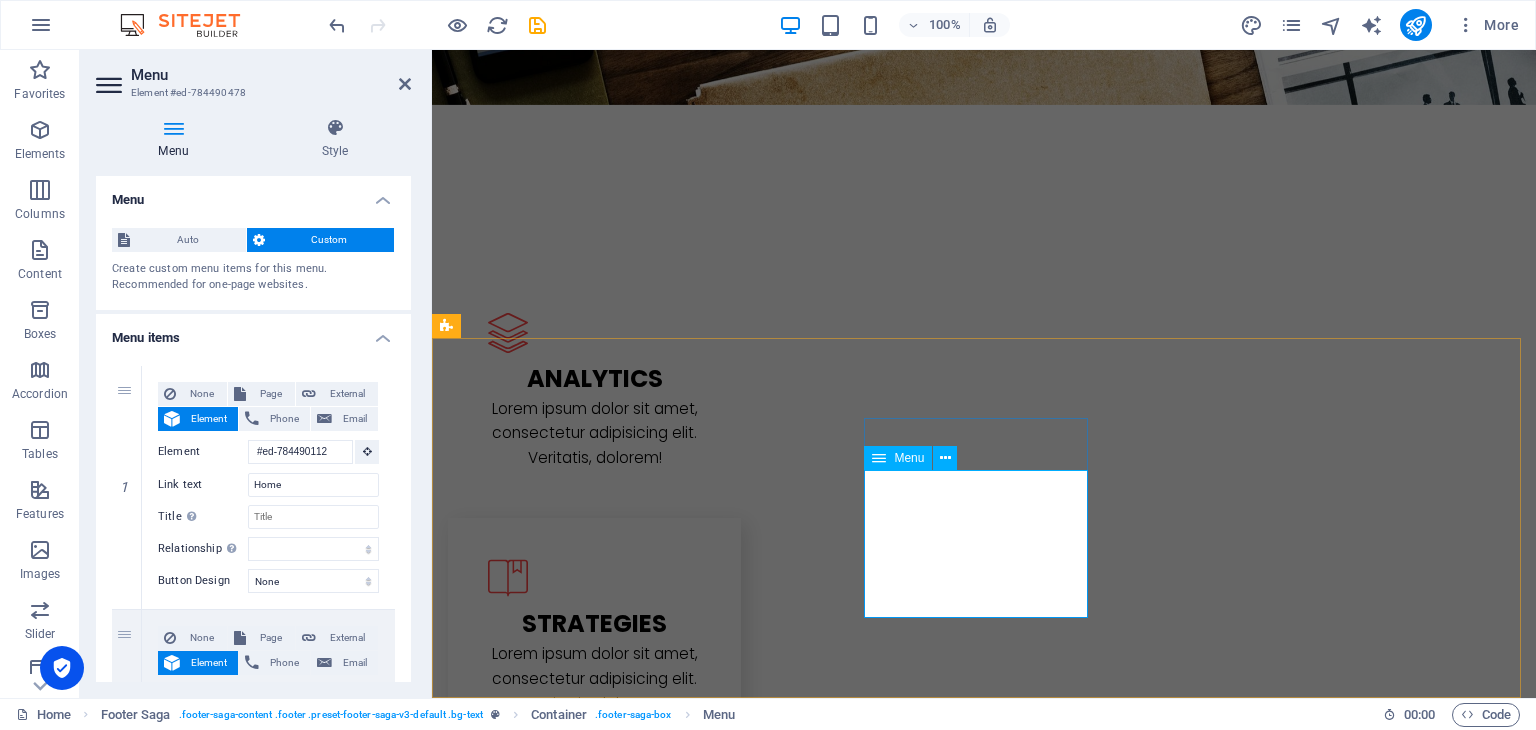 click on "Home About us Services Projects Team Contact" at bounding box center [560, 2911] 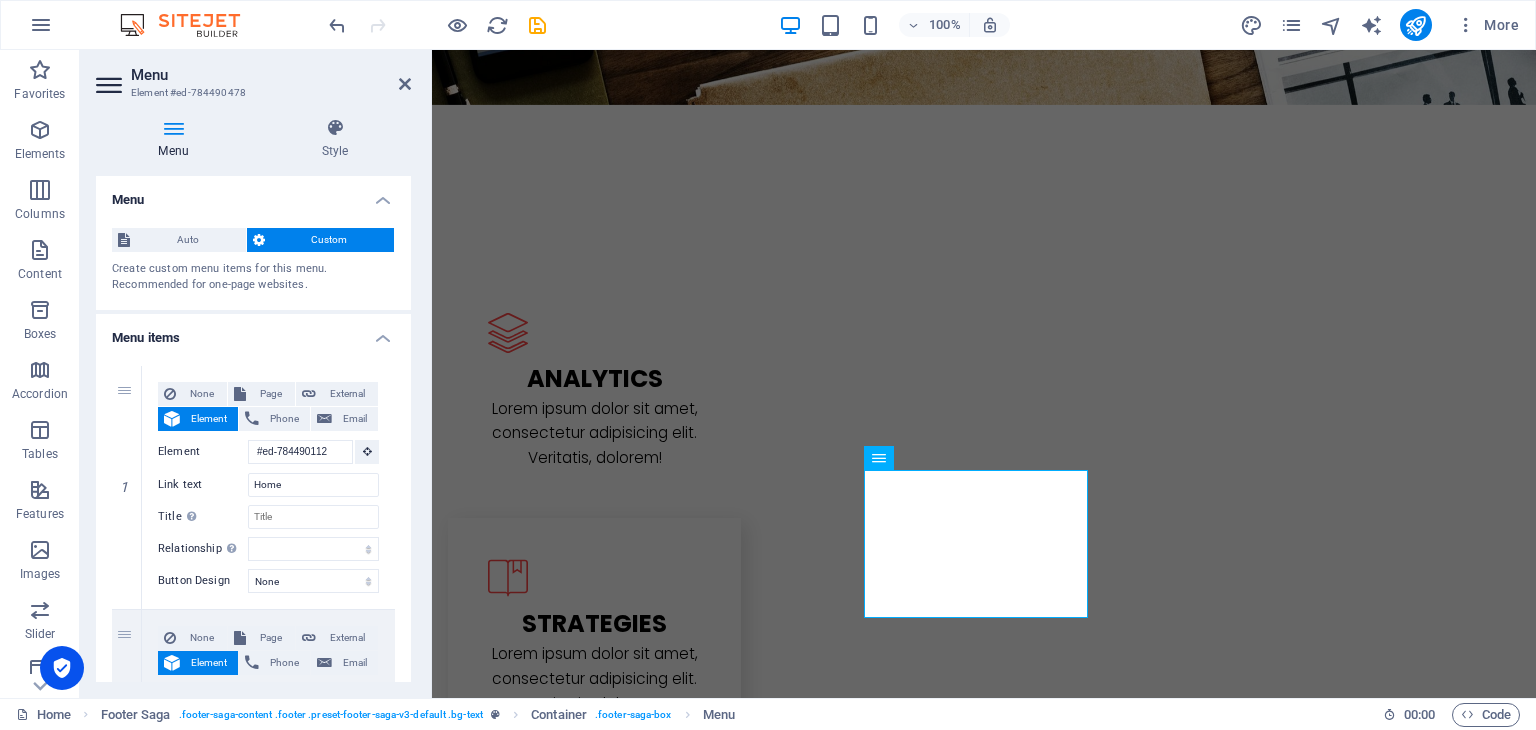 drag, startPoint x: 406, startPoint y: 310, endPoint x: 413, endPoint y: 344, distance: 34.713108 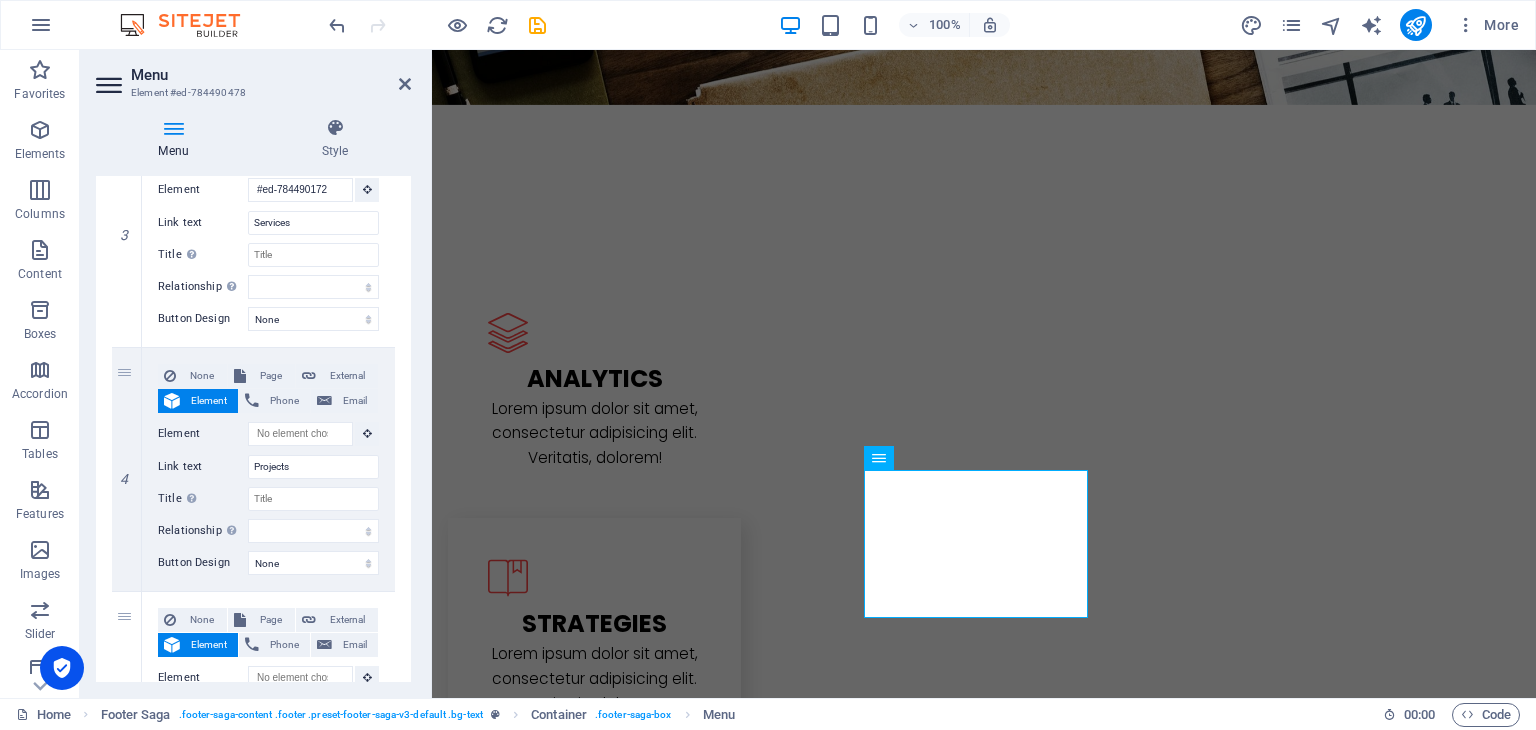 scroll, scrollTop: 759, scrollLeft: 0, axis: vertical 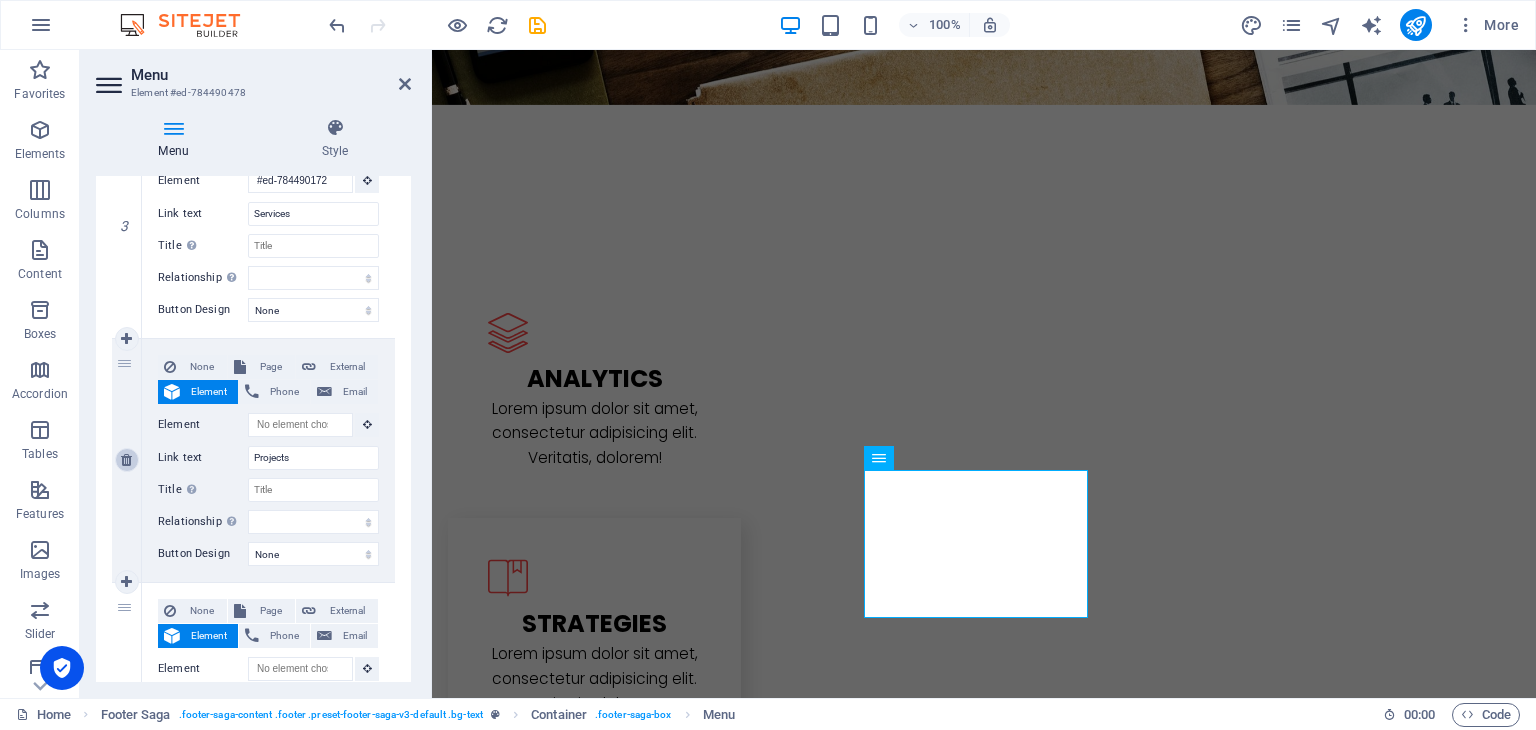 click at bounding box center [126, 460] 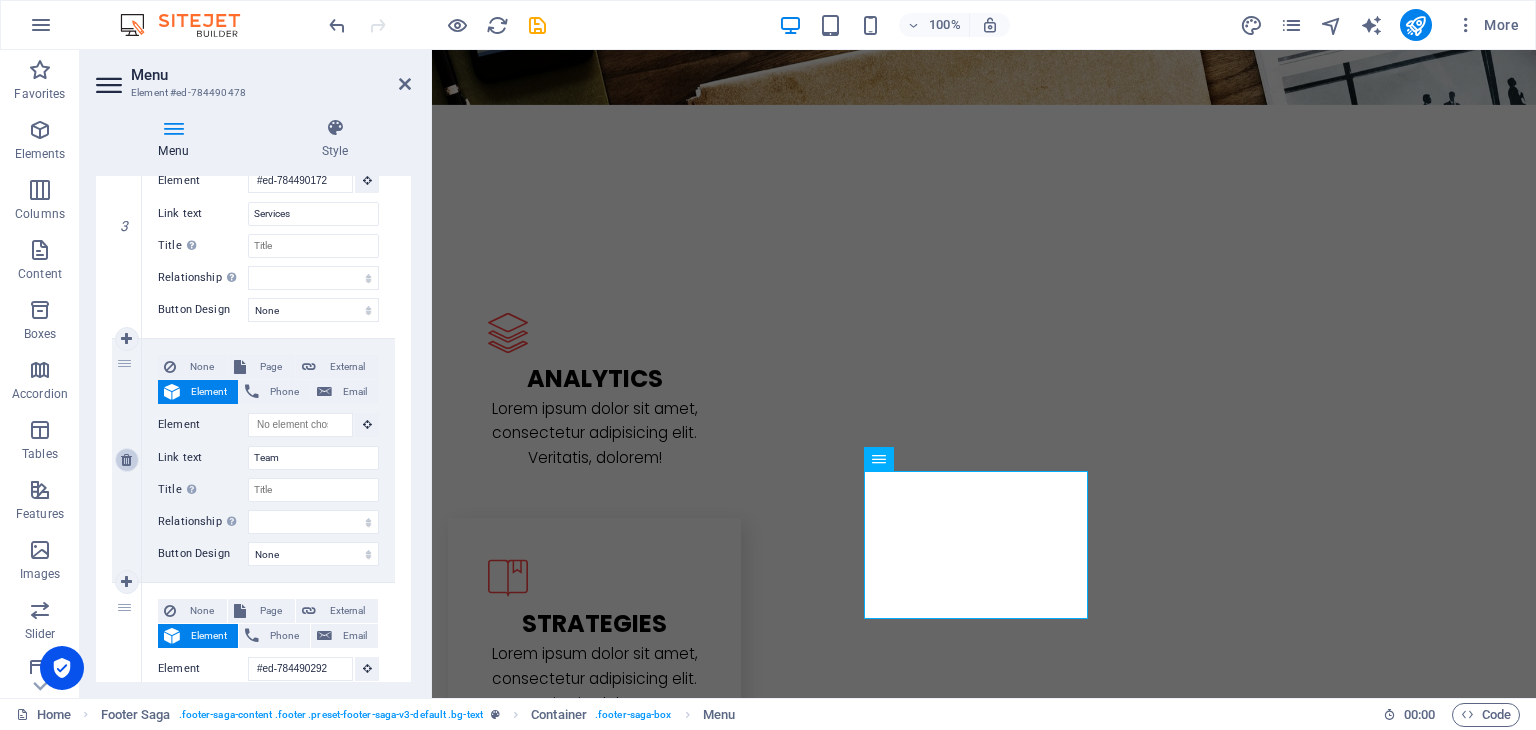 scroll, scrollTop: 2492, scrollLeft: 0, axis: vertical 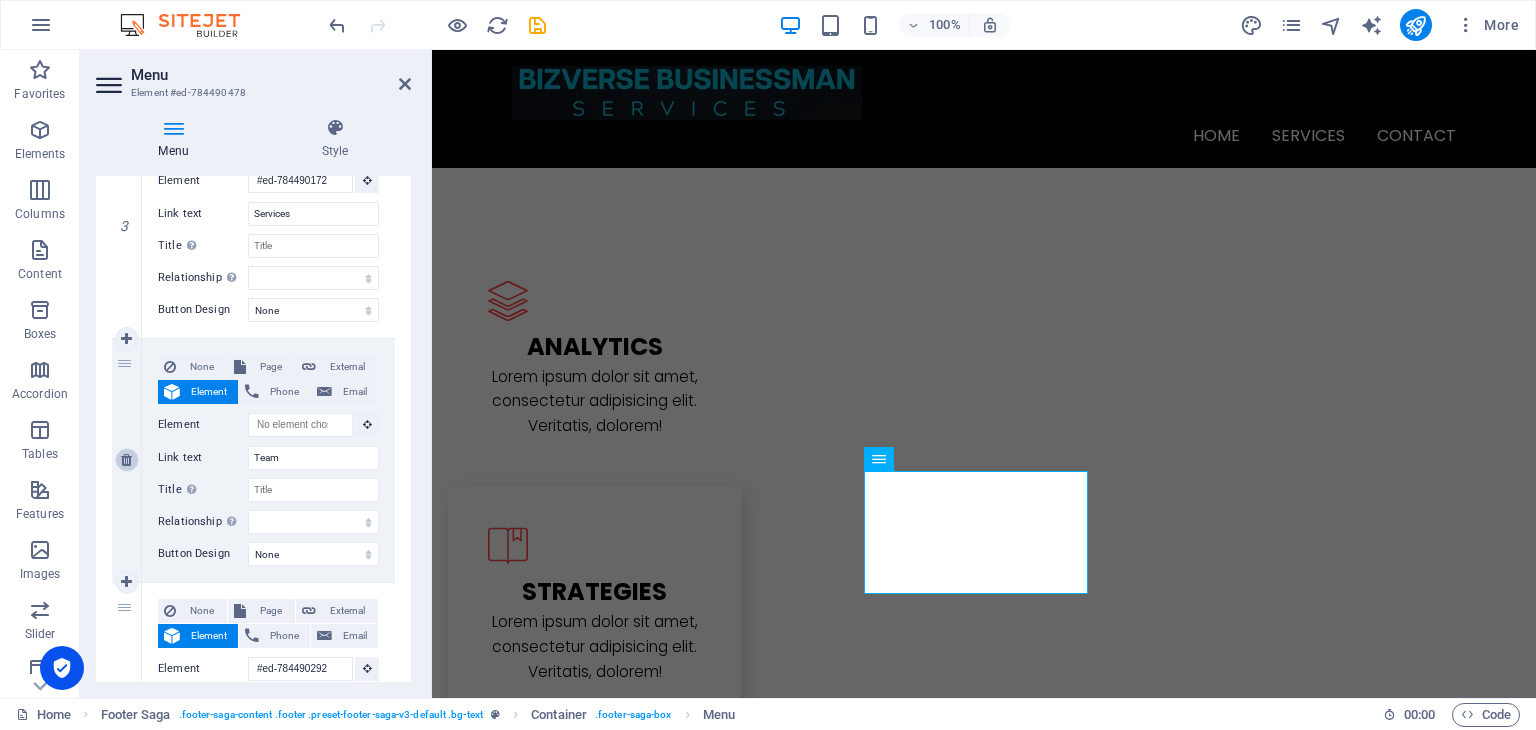 click at bounding box center [126, 460] 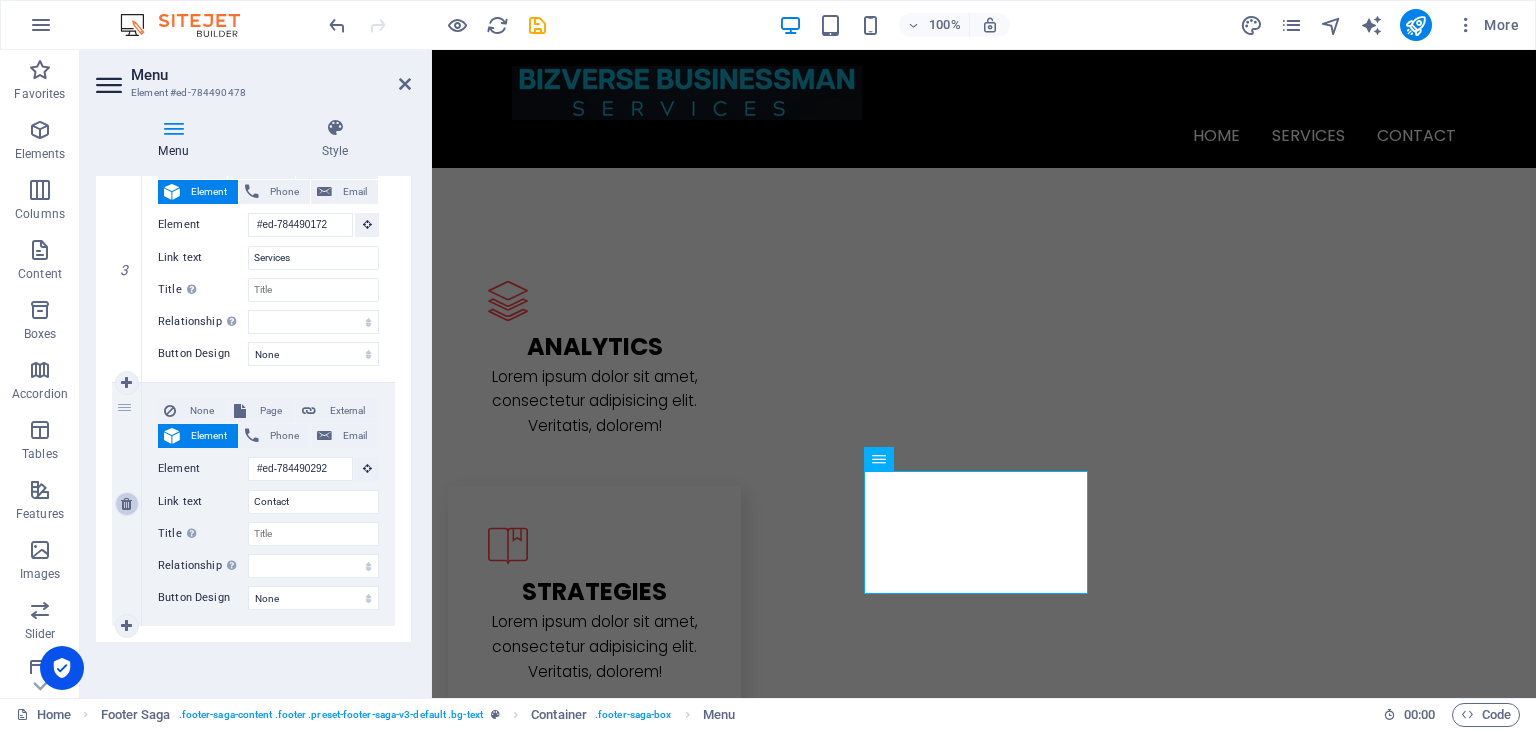 scroll, scrollTop: 714, scrollLeft: 0, axis: vertical 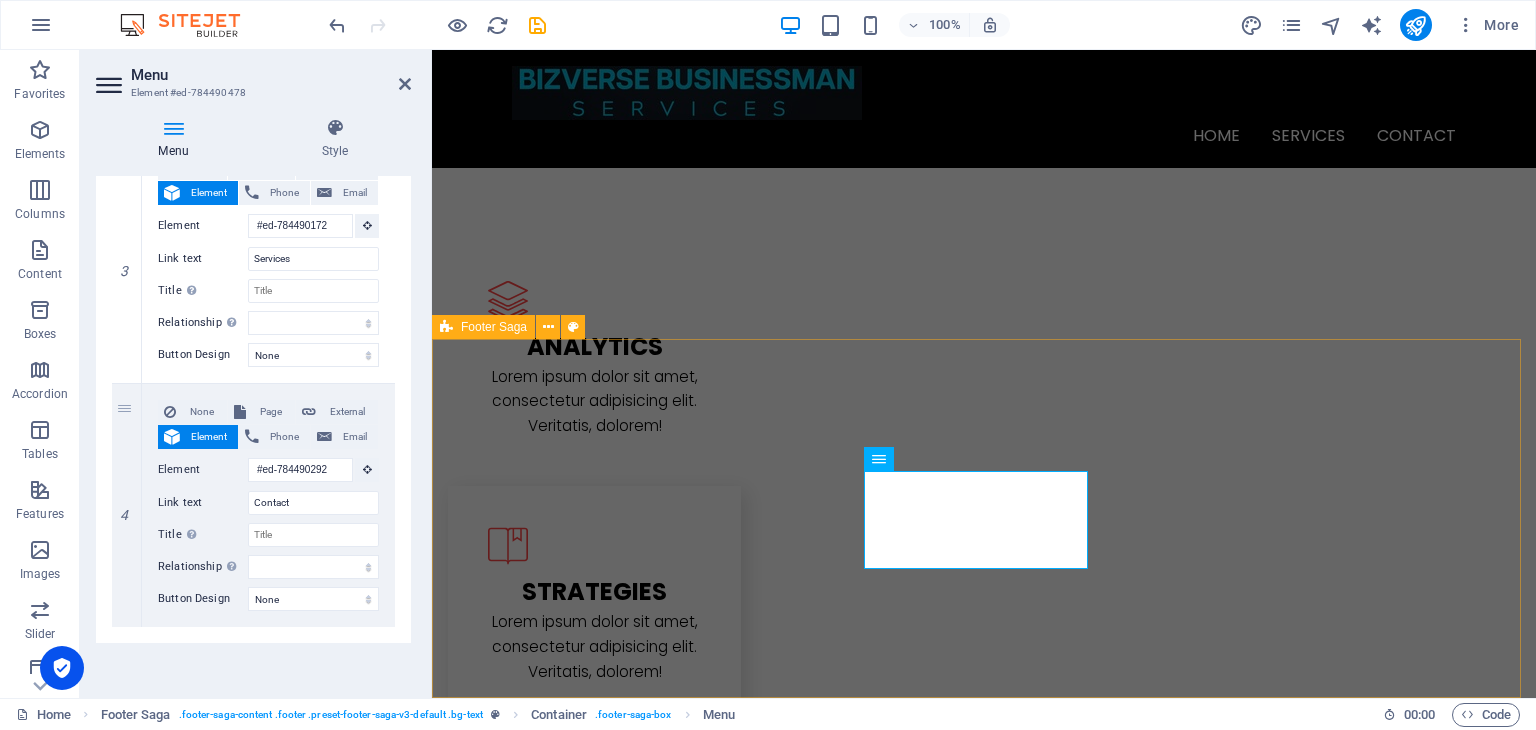 click on "[STREET_ADDRESS][US_STATE][US_STATE] Legal Notice Privacy Policy Navigation Home About us Services Contact Social Media Facebook Twitter Instagram" at bounding box center [984, 2749] 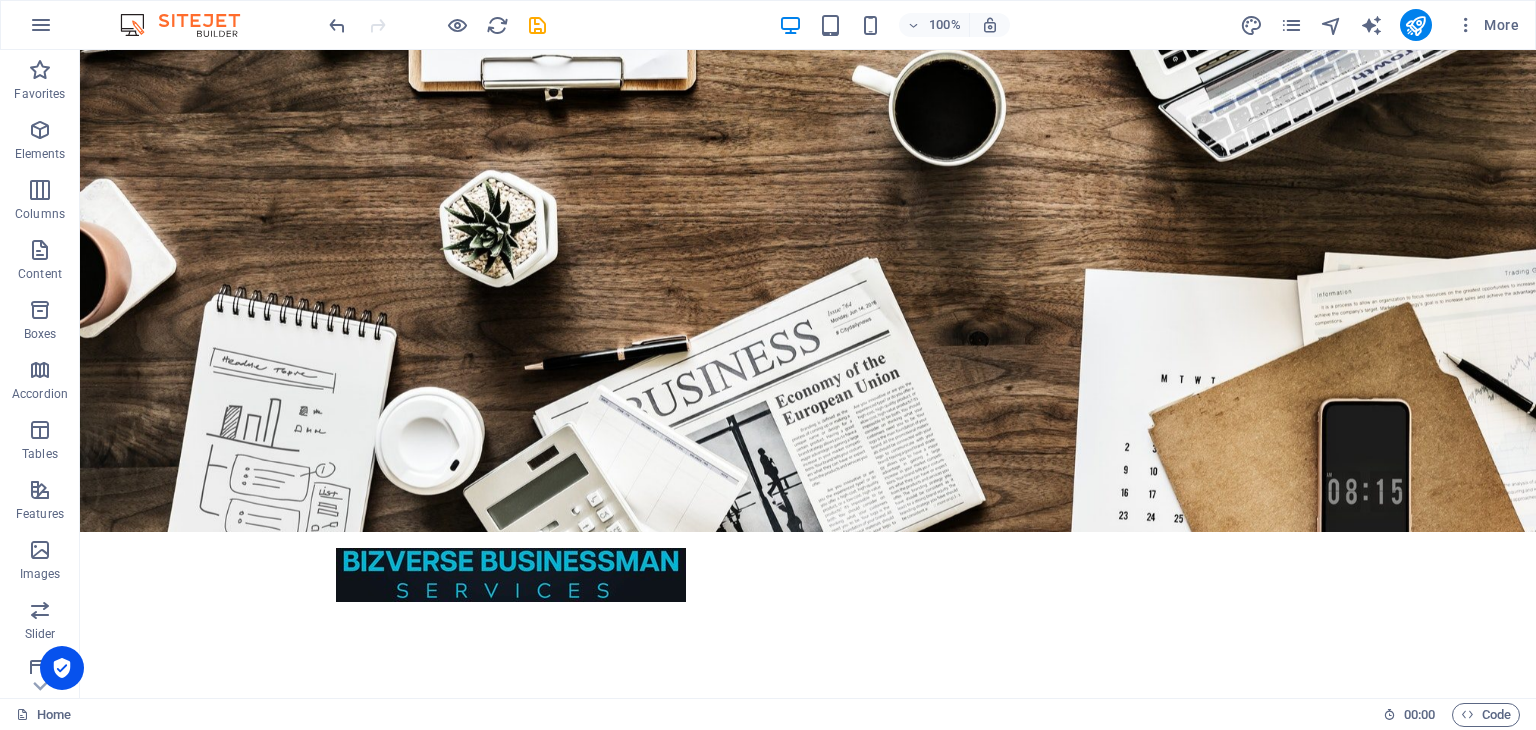 scroll, scrollTop: 0, scrollLeft: 0, axis: both 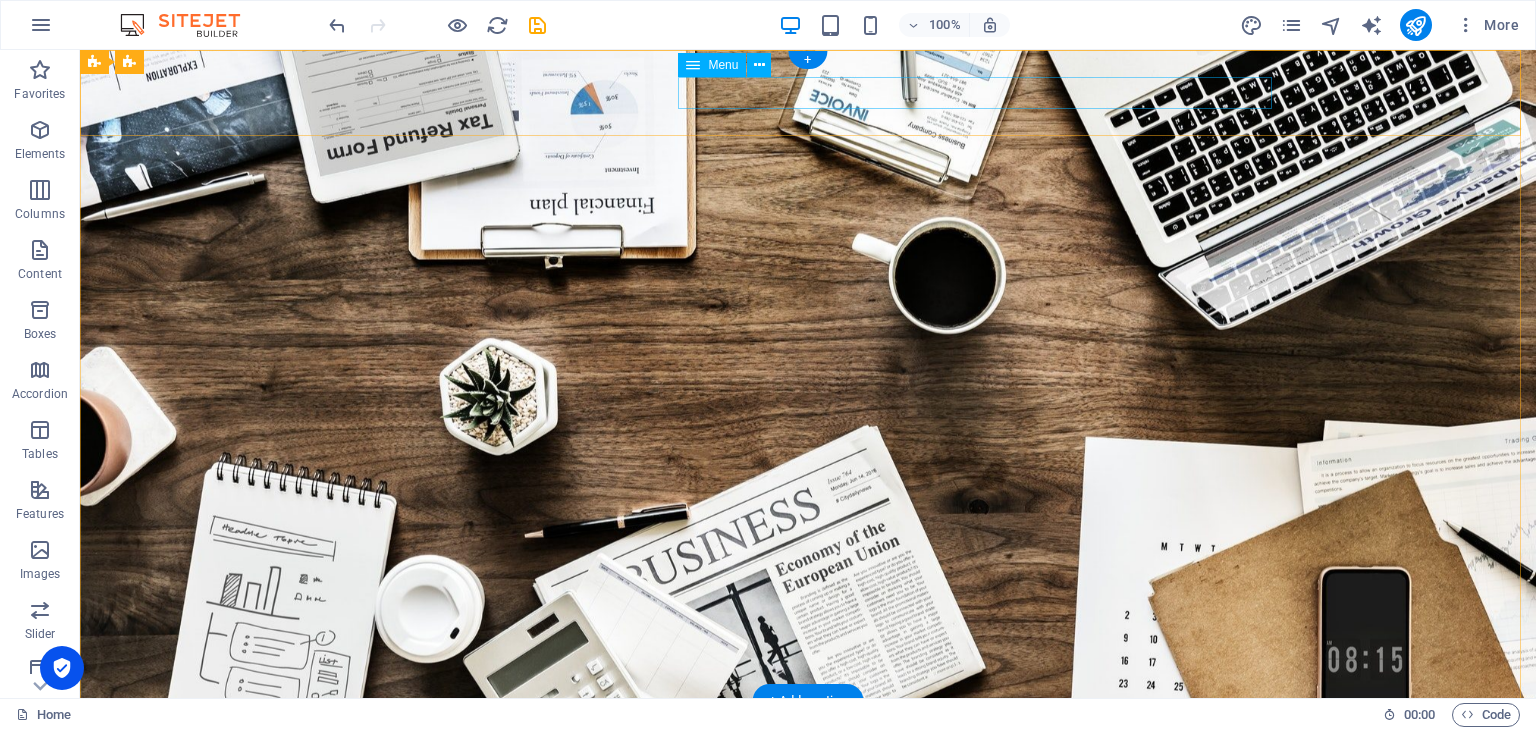 click on "Home Services Contact" at bounding box center (808, 786) 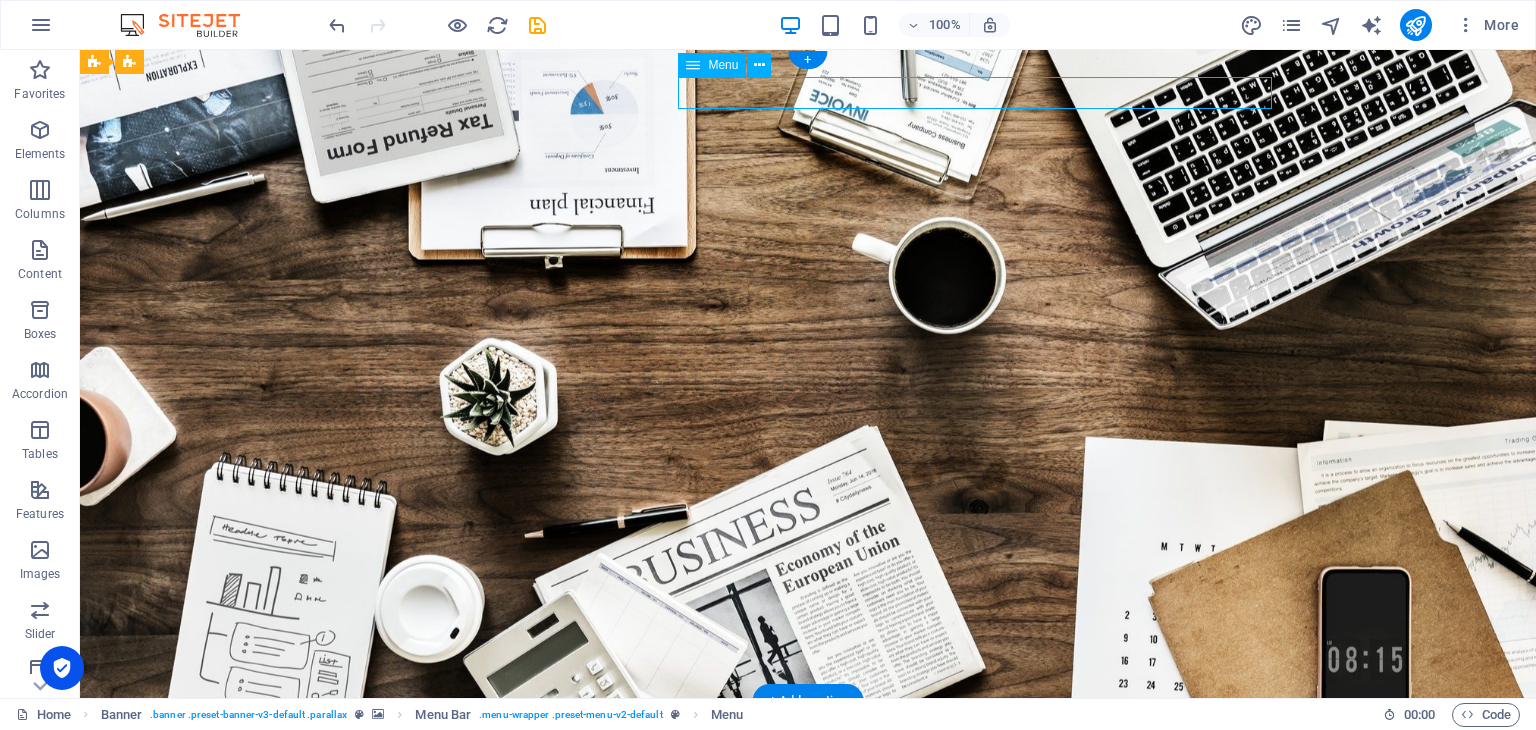 click on "Home Services Contact" at bounding box center (808, 786) 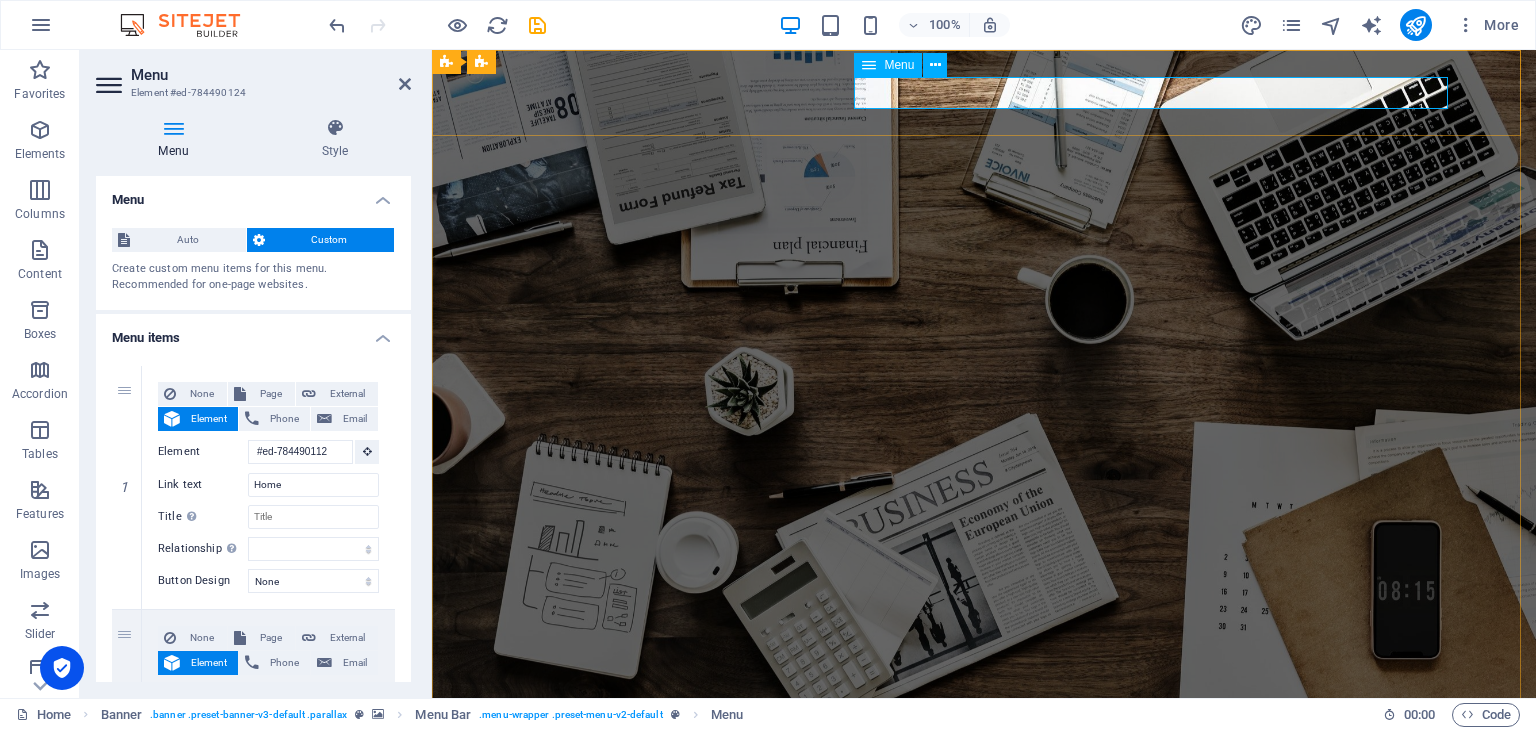 click at bounding box center (869, 65) 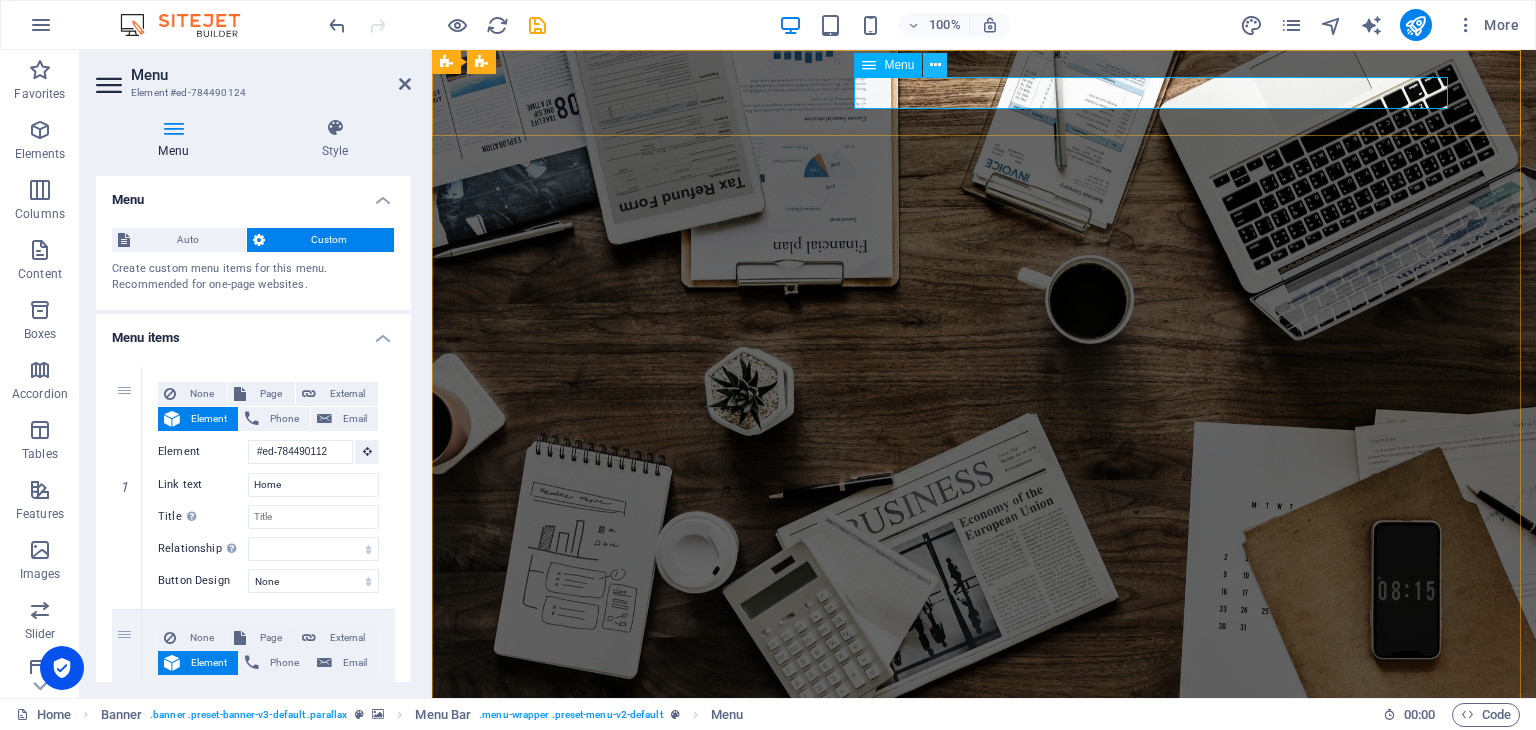 click at bounding box center [935, 65] 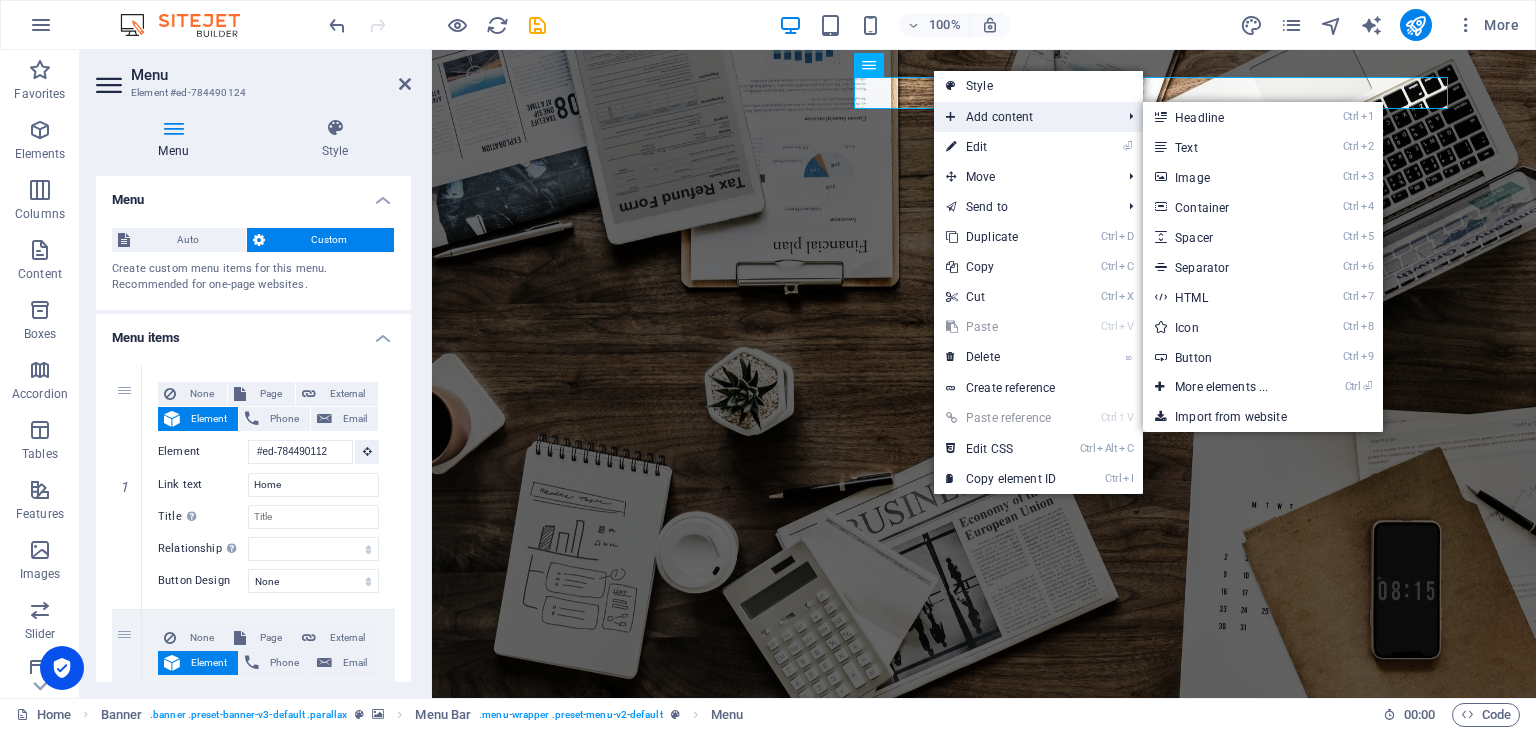 click on "Add content" at bounding box center (1023, 117) 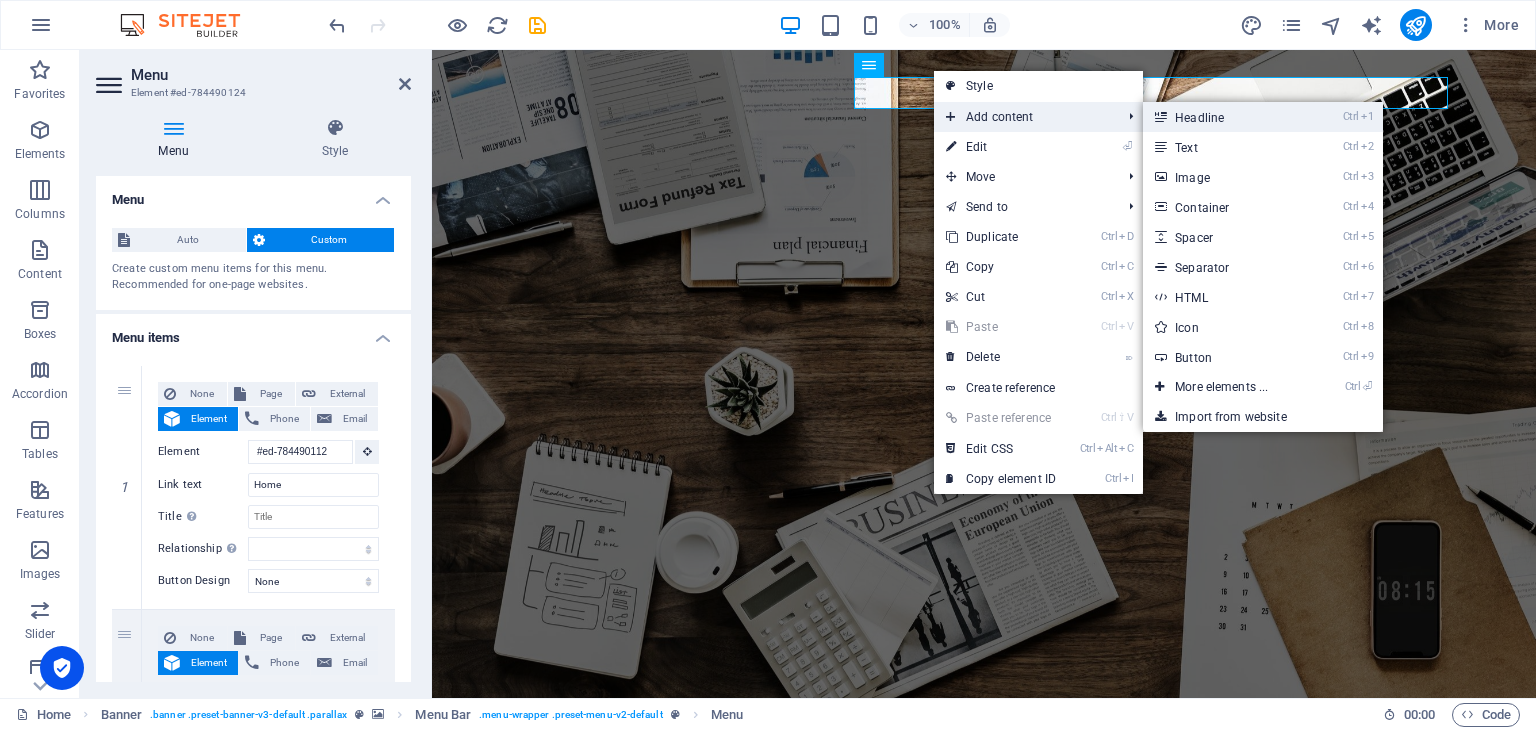 click on "Ctrl 1  Headline" at bounding box center [1225, 117] 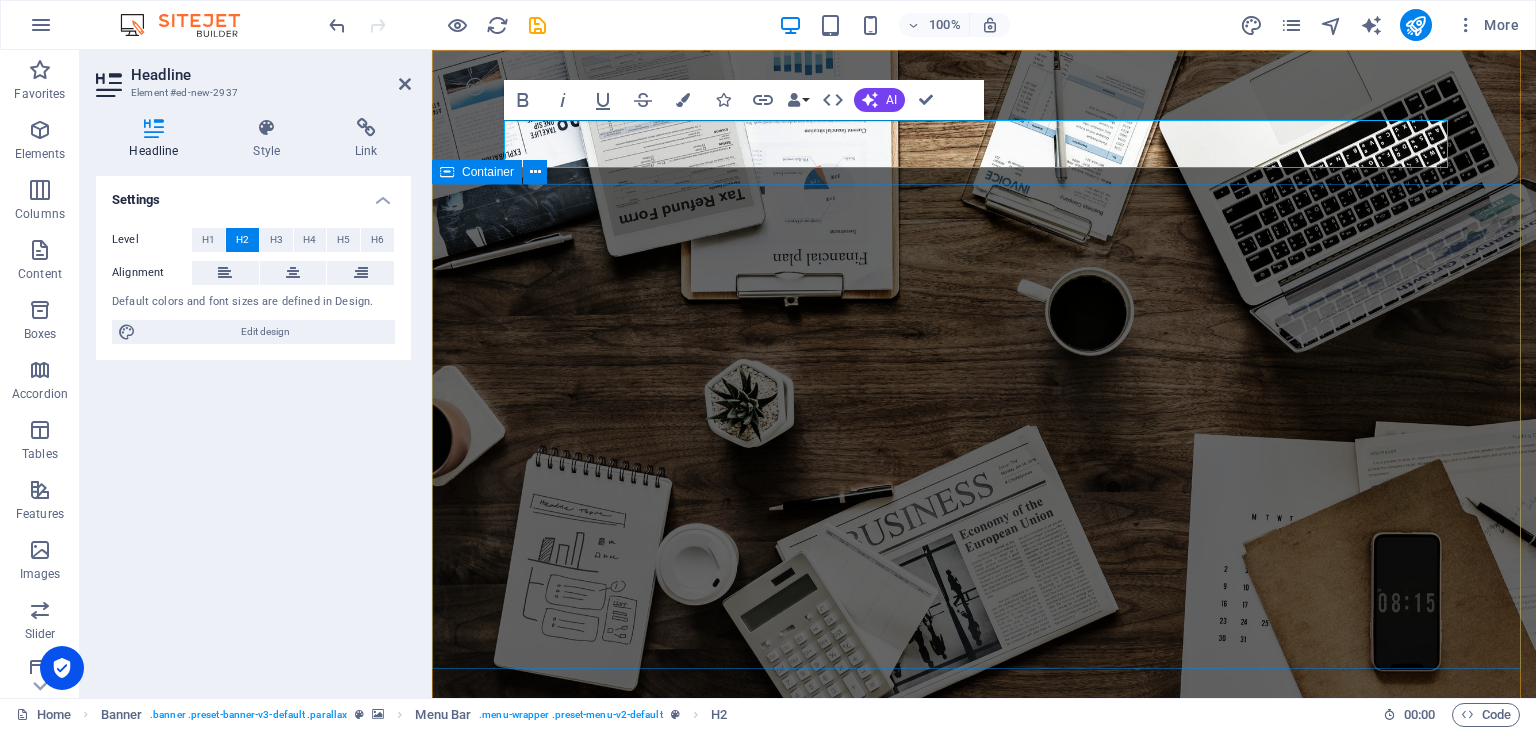 click on "GOLDEN VISA  freezone & mainland trade license. Attestation services Learn more" at bounding box center (984, 1132) 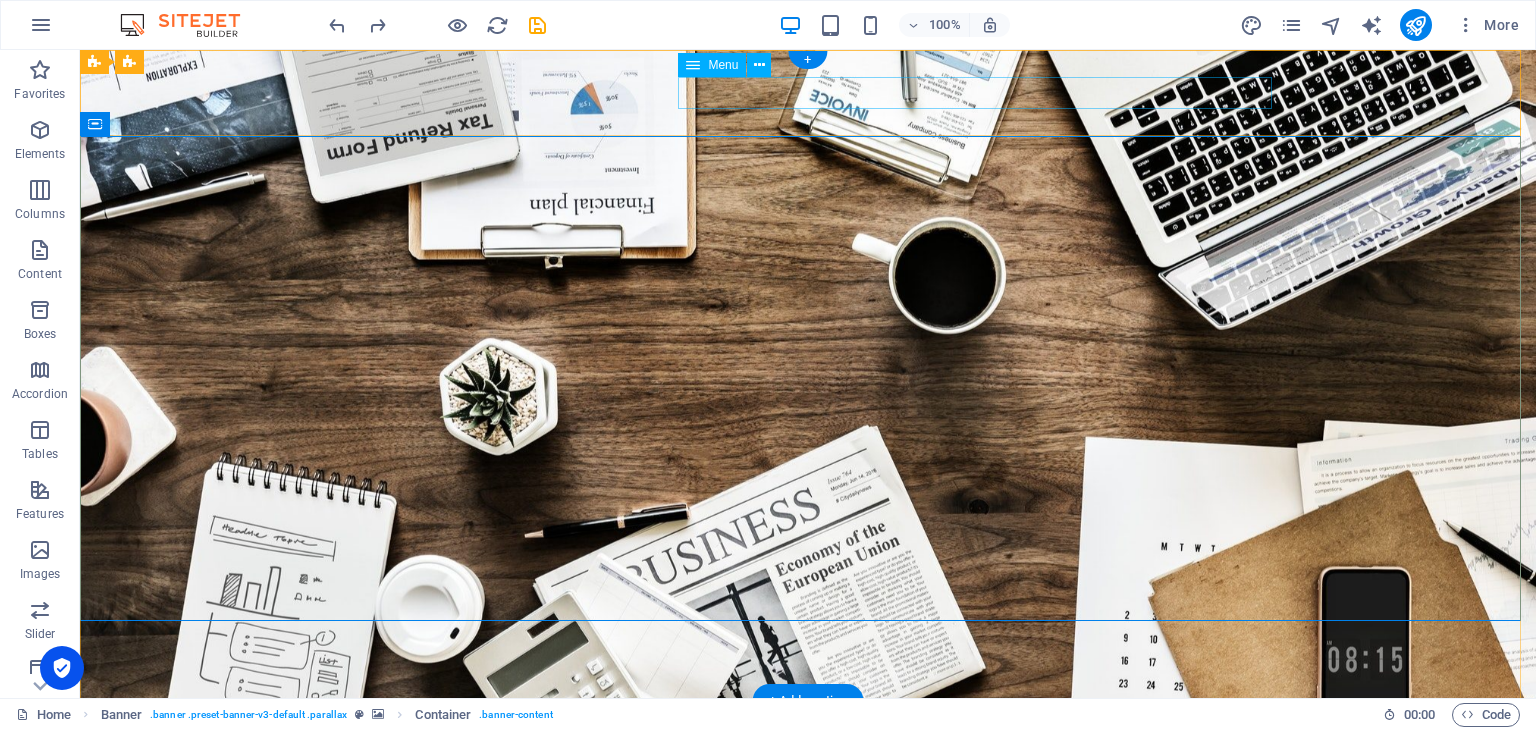 click on "Home Services Contact" at bounding box center [808, 786] 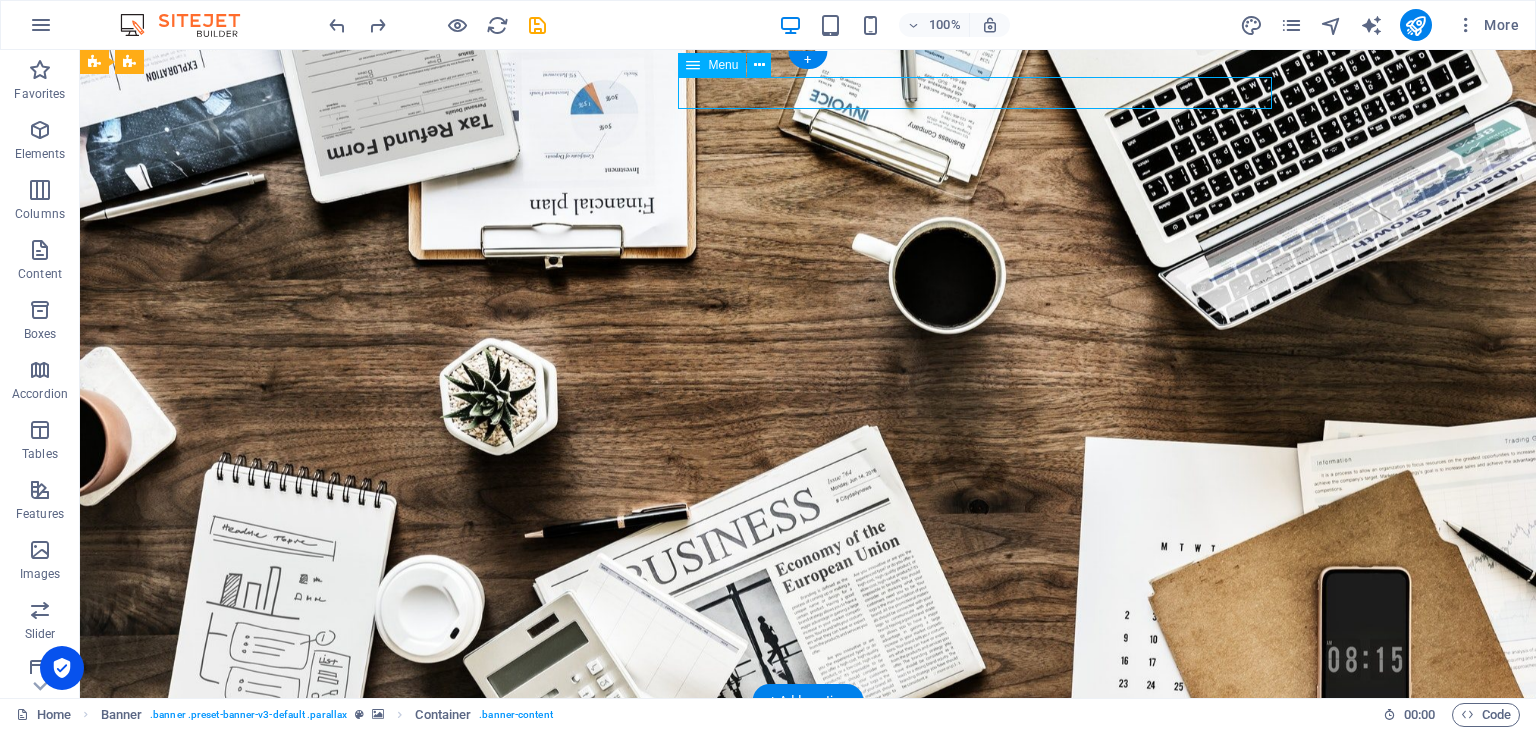 click on "Home Services Contact" at bounding box center (808, 786) 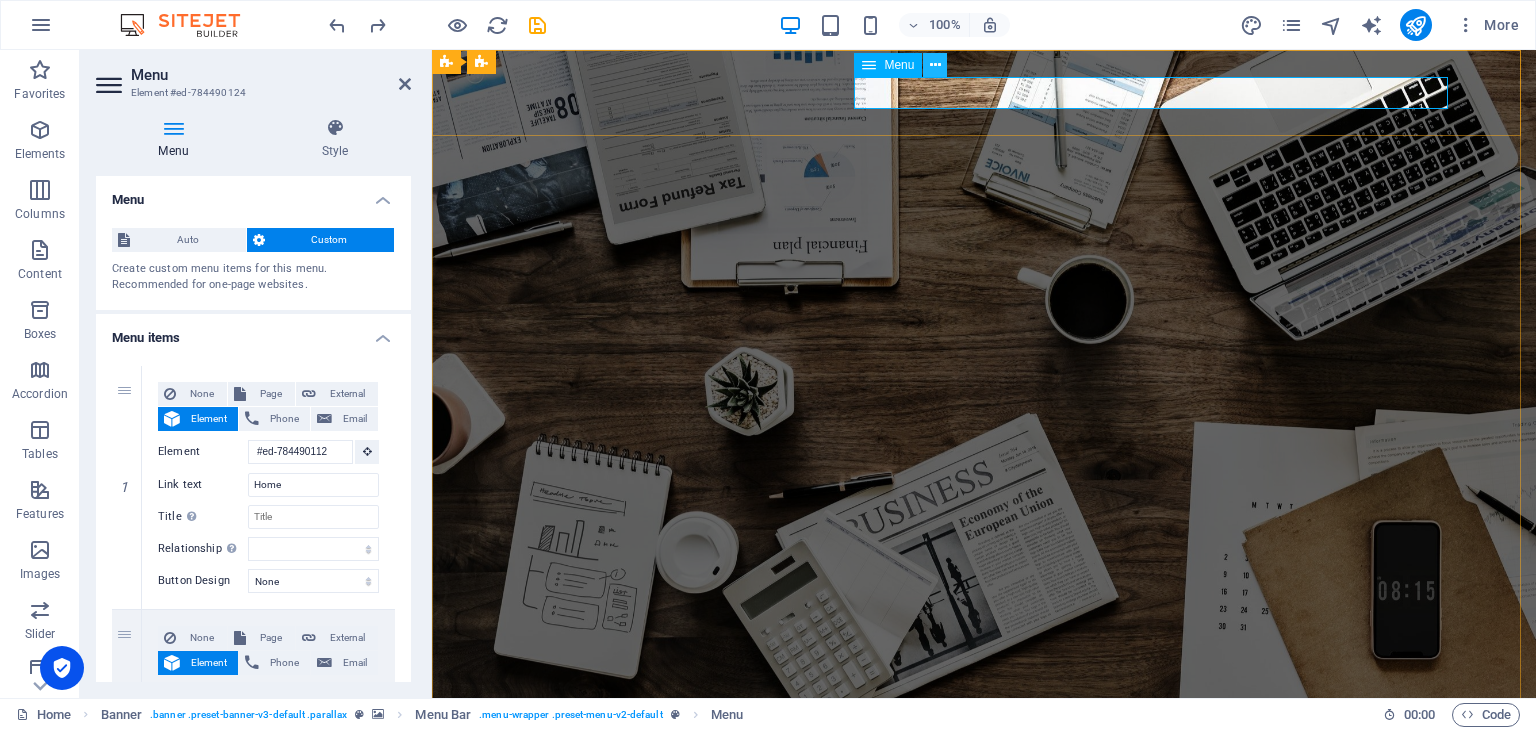 click at bounding box center (935, 65) 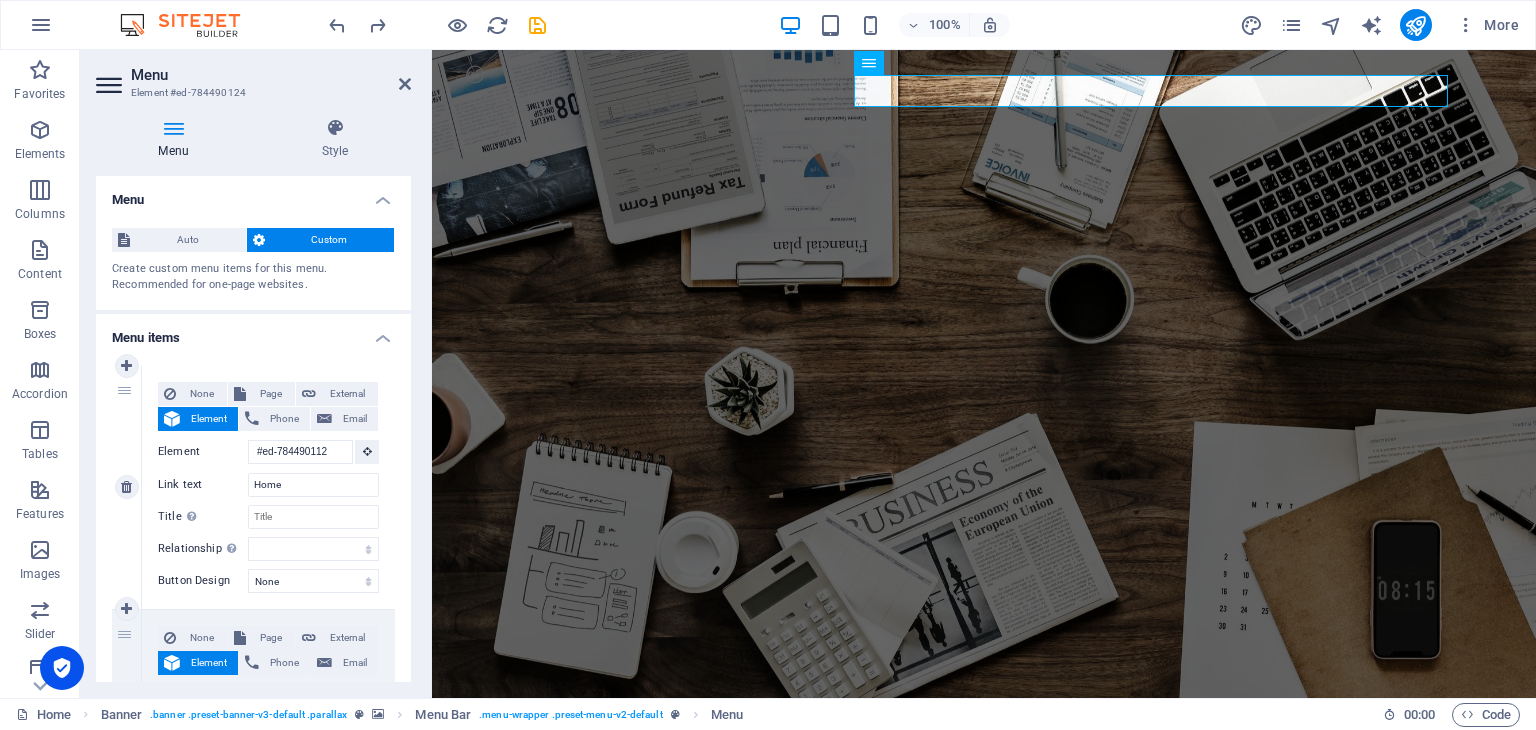 scroll, scrollTop: 0, scrollLeft: 0, axis: both 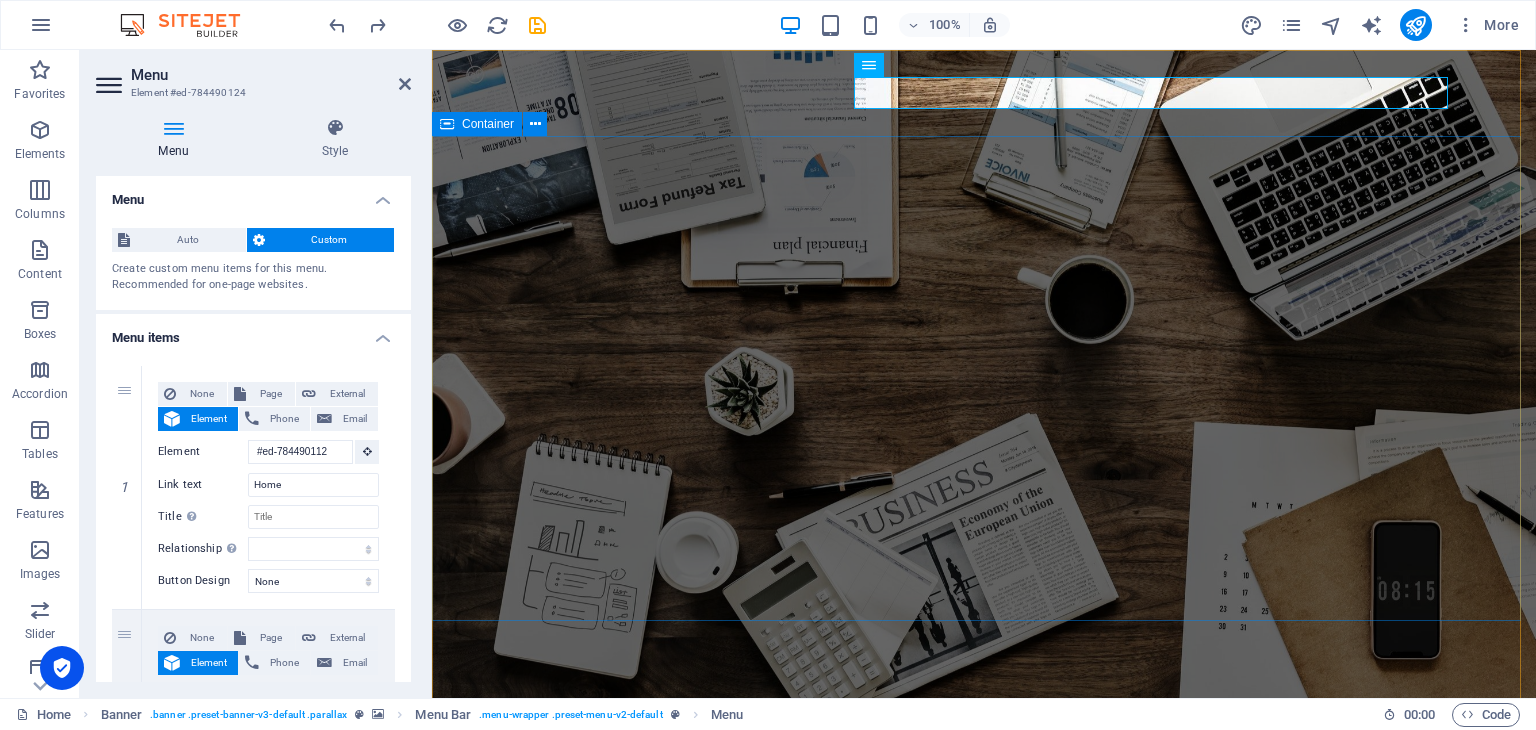drag, startPoint x: 843, startPoint y: 480, endPoint x: 439, endPoint y: 510, distance: 405.11234 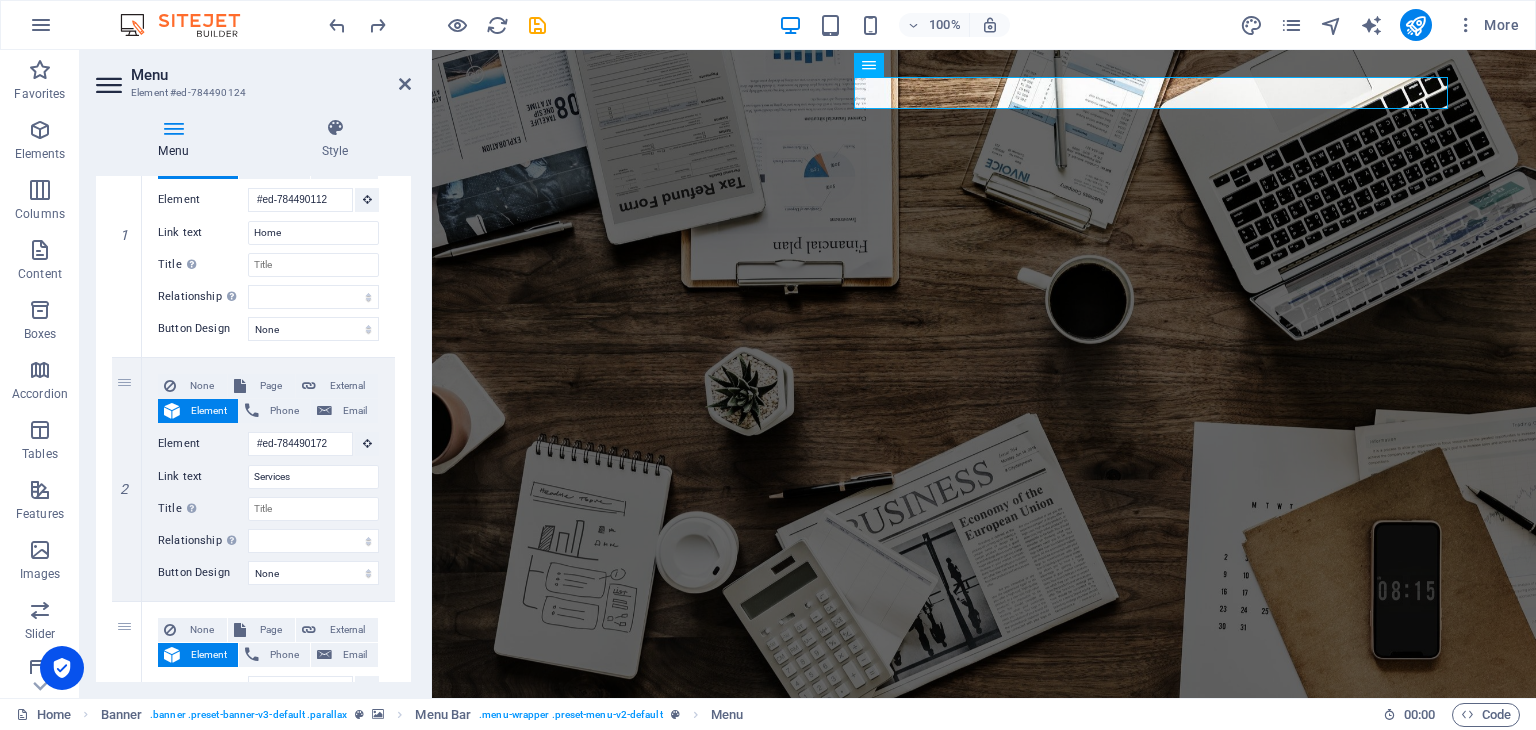 scroll, scrollTop: 0, scrollLeft: 0, axis: both 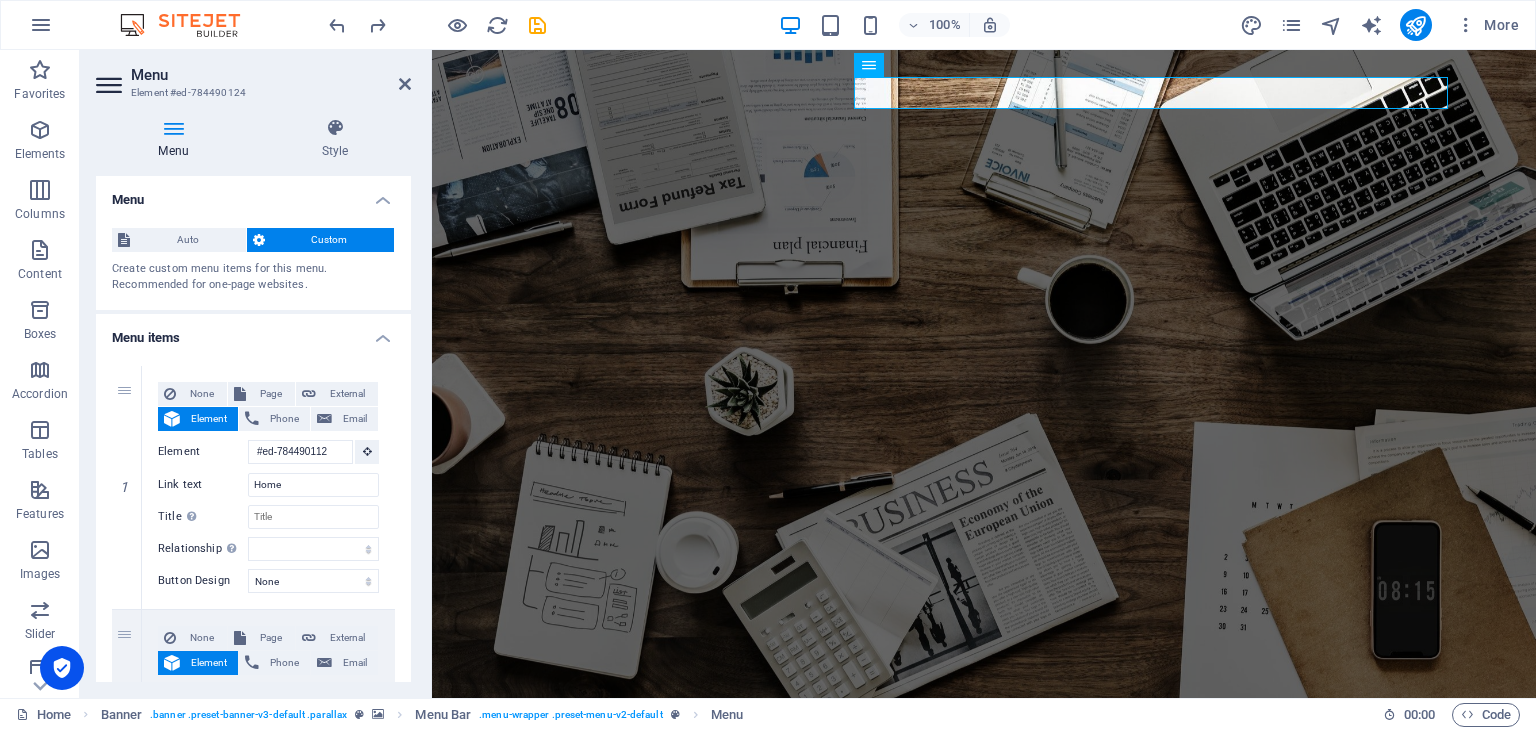 click on "Menu items" at bounding box center [253, 332] 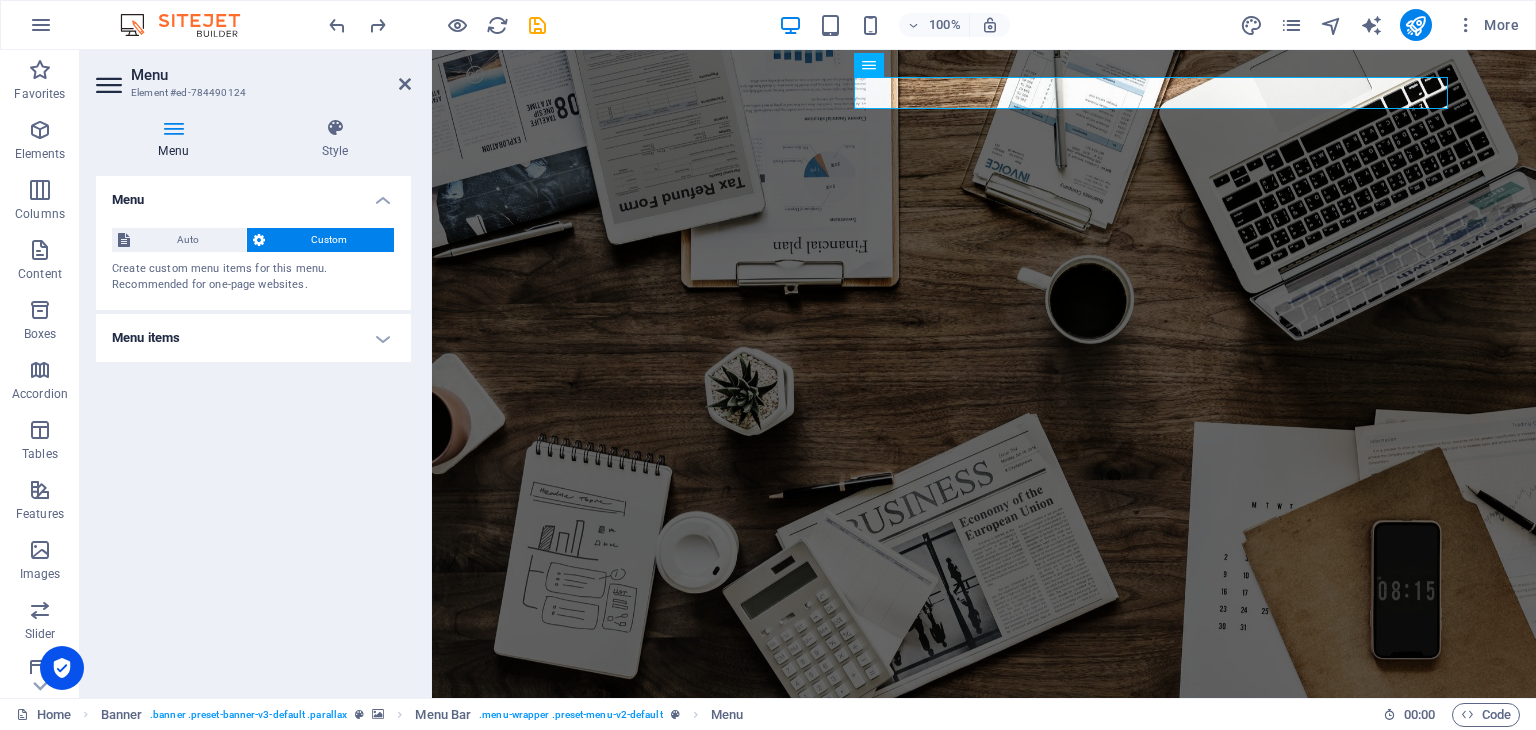 click on "Menu items" at bounding box center (253, 338) 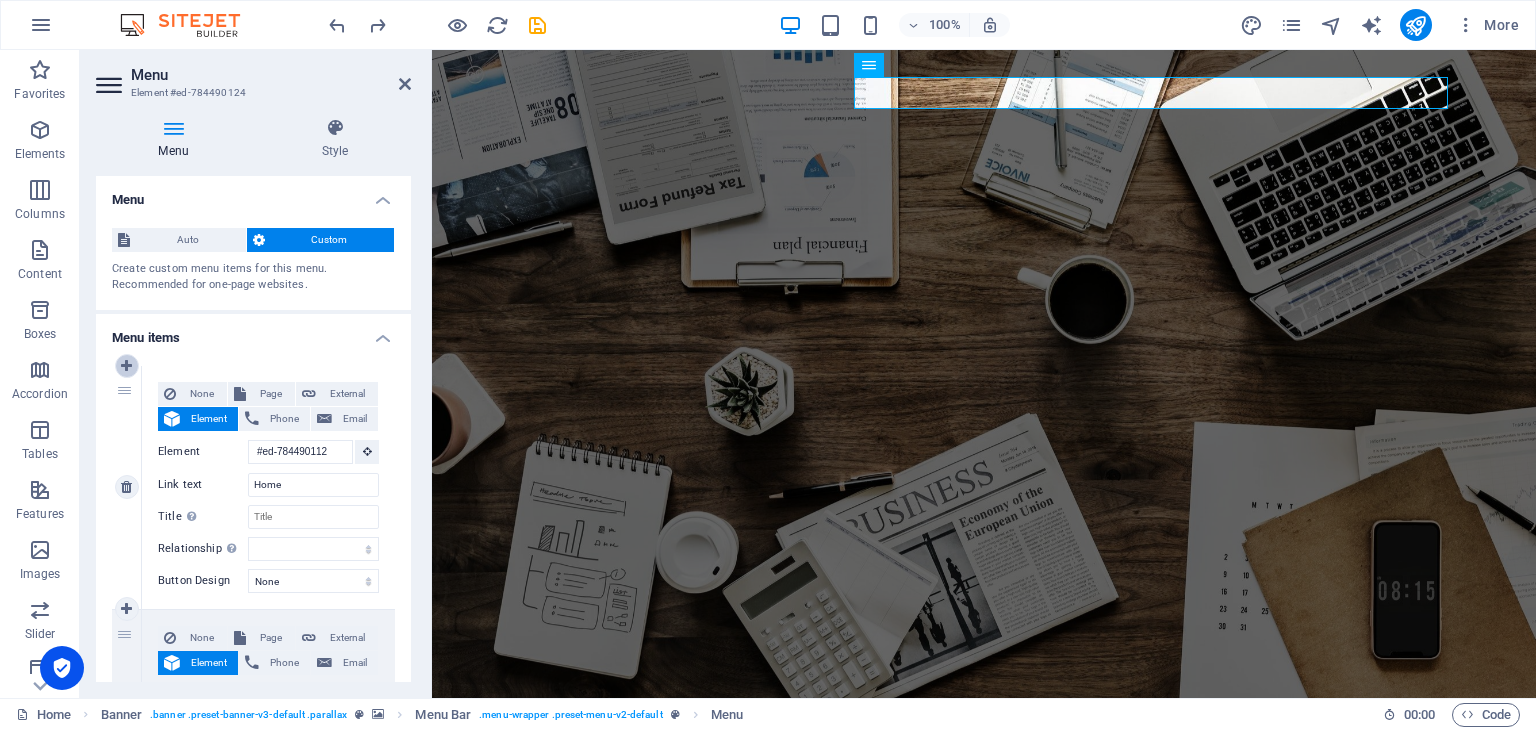 click at bounding box center (126, 366) 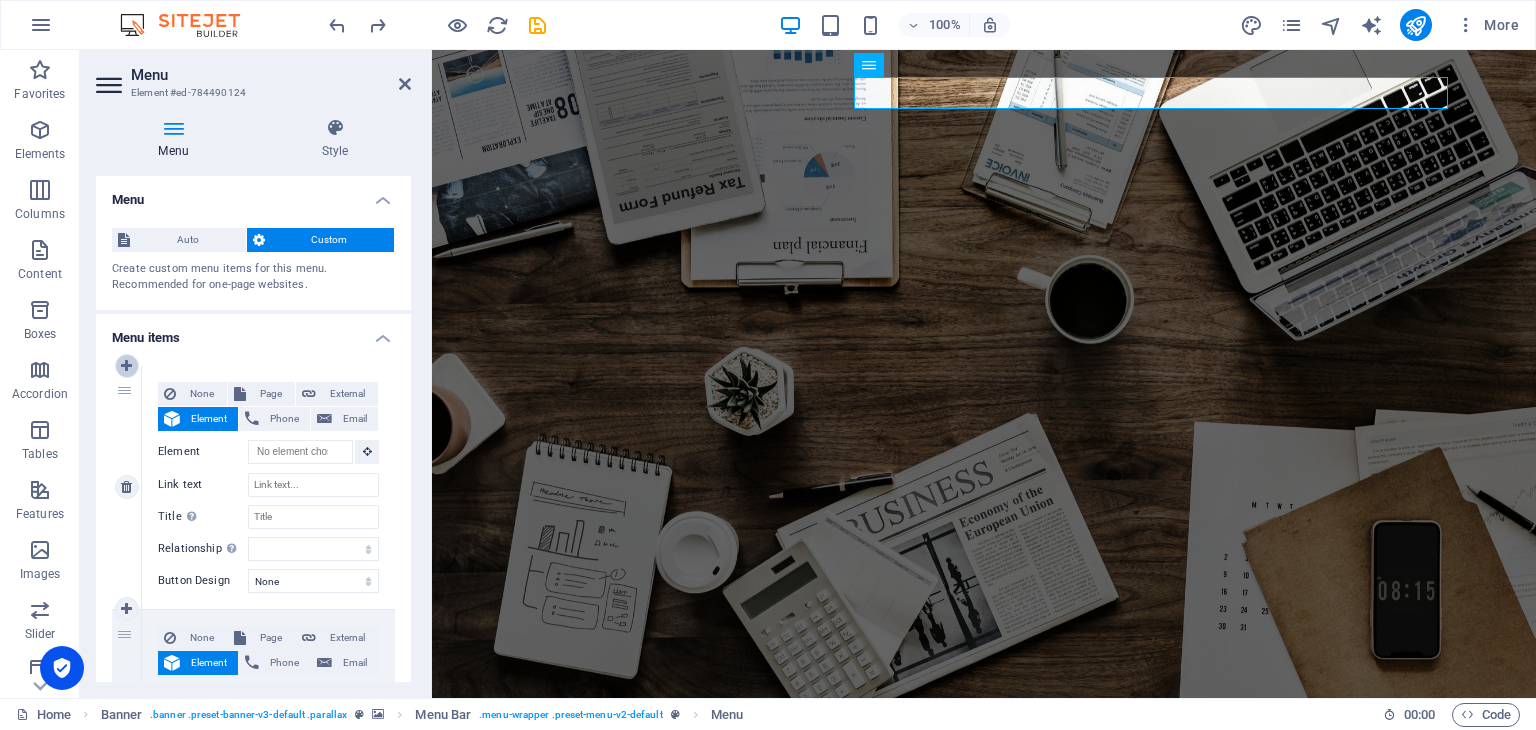 type on "Home" 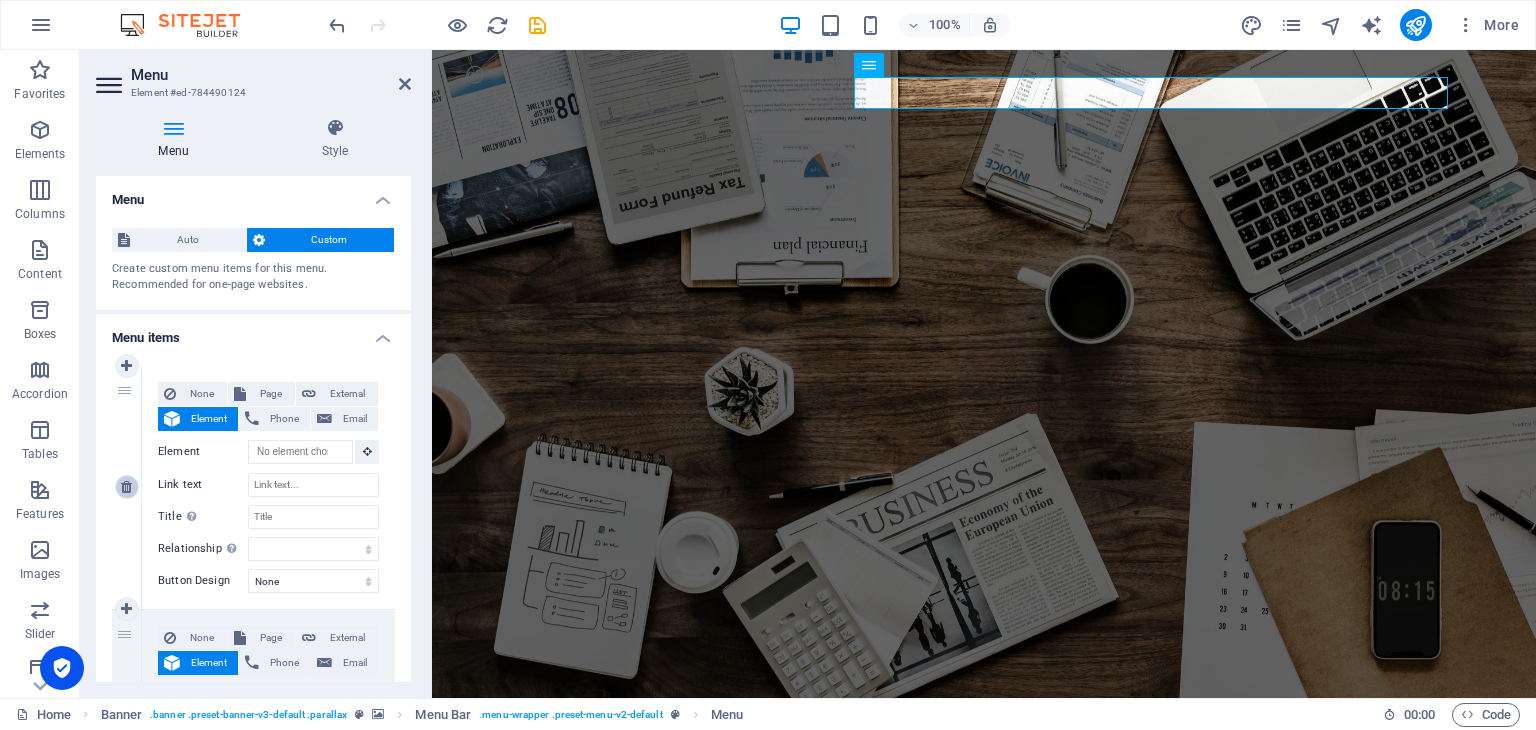 click at bounding box center [127, 487] 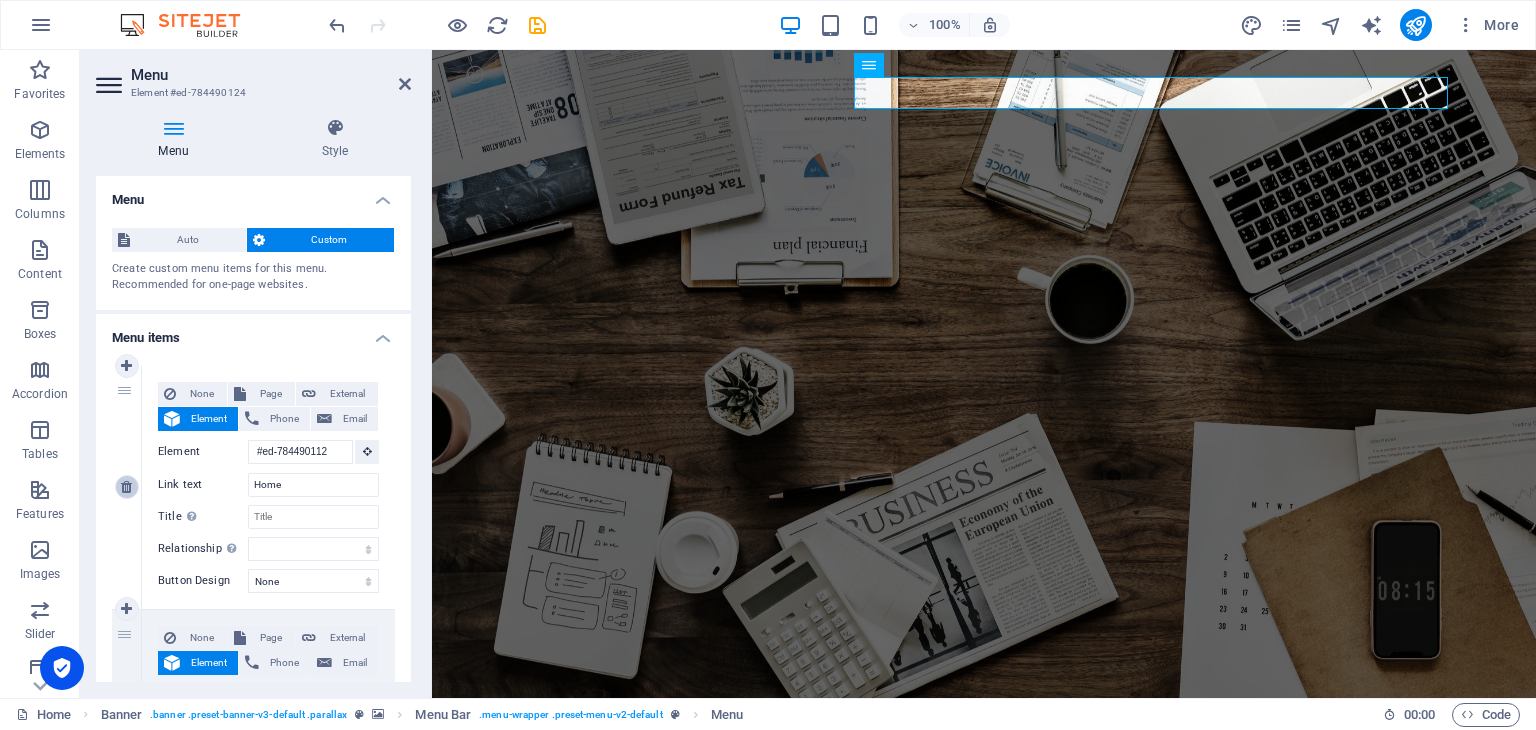 type on "#ed-784490172" 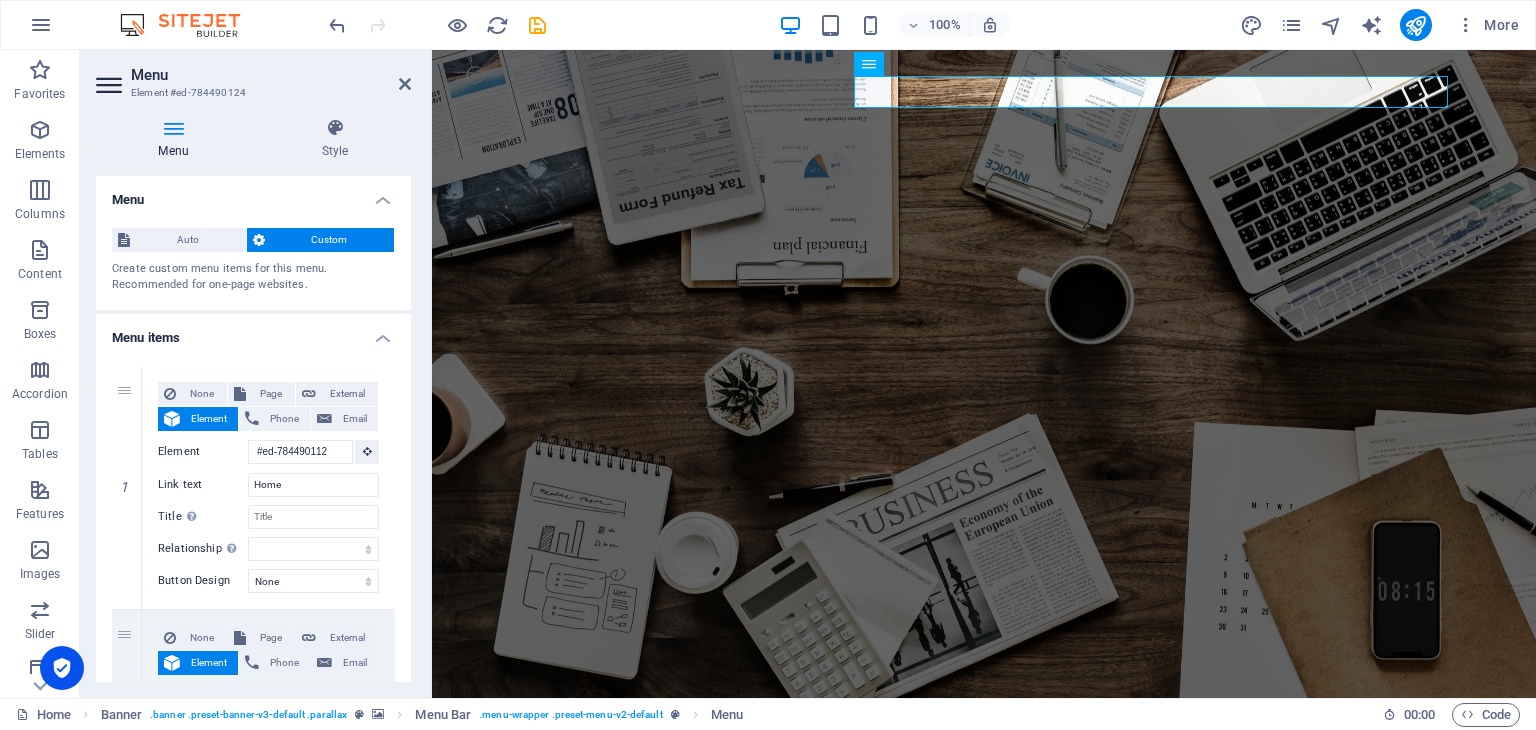 scroll, scrollTop: 0, scrollLeft: 0, axis: both 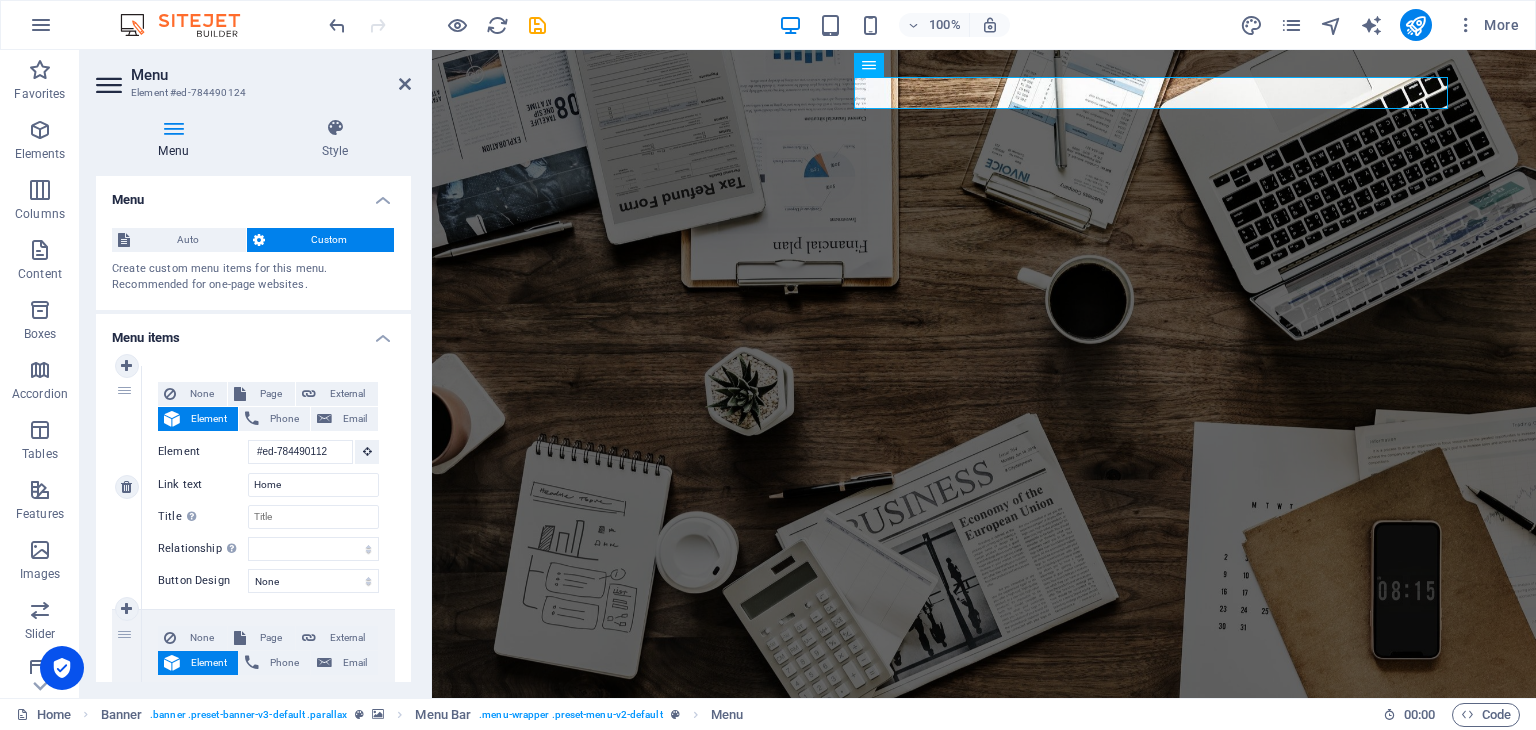 click at bounding box center (126, 366) 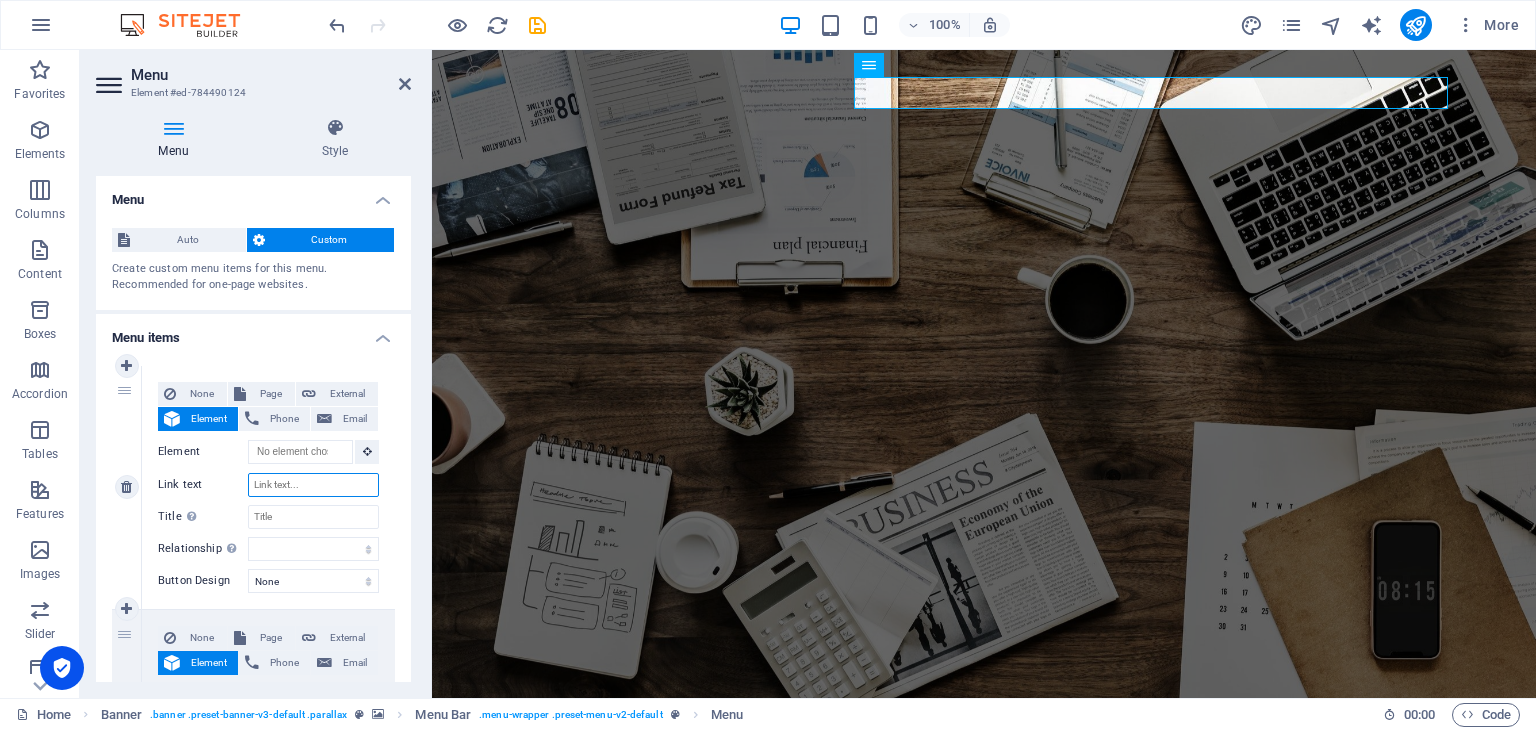 click on "Link text" at bounding box center (313, 485) 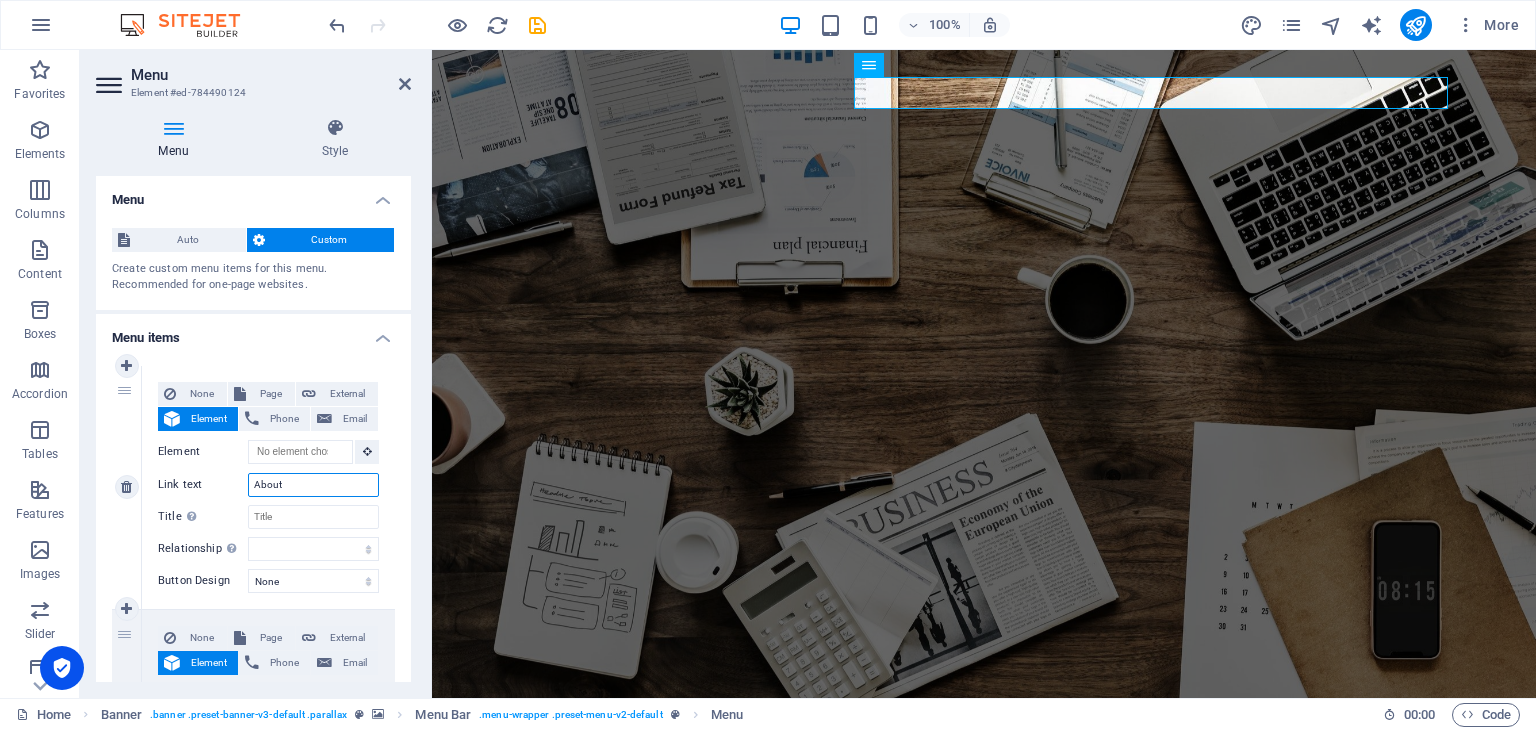 type on "About" 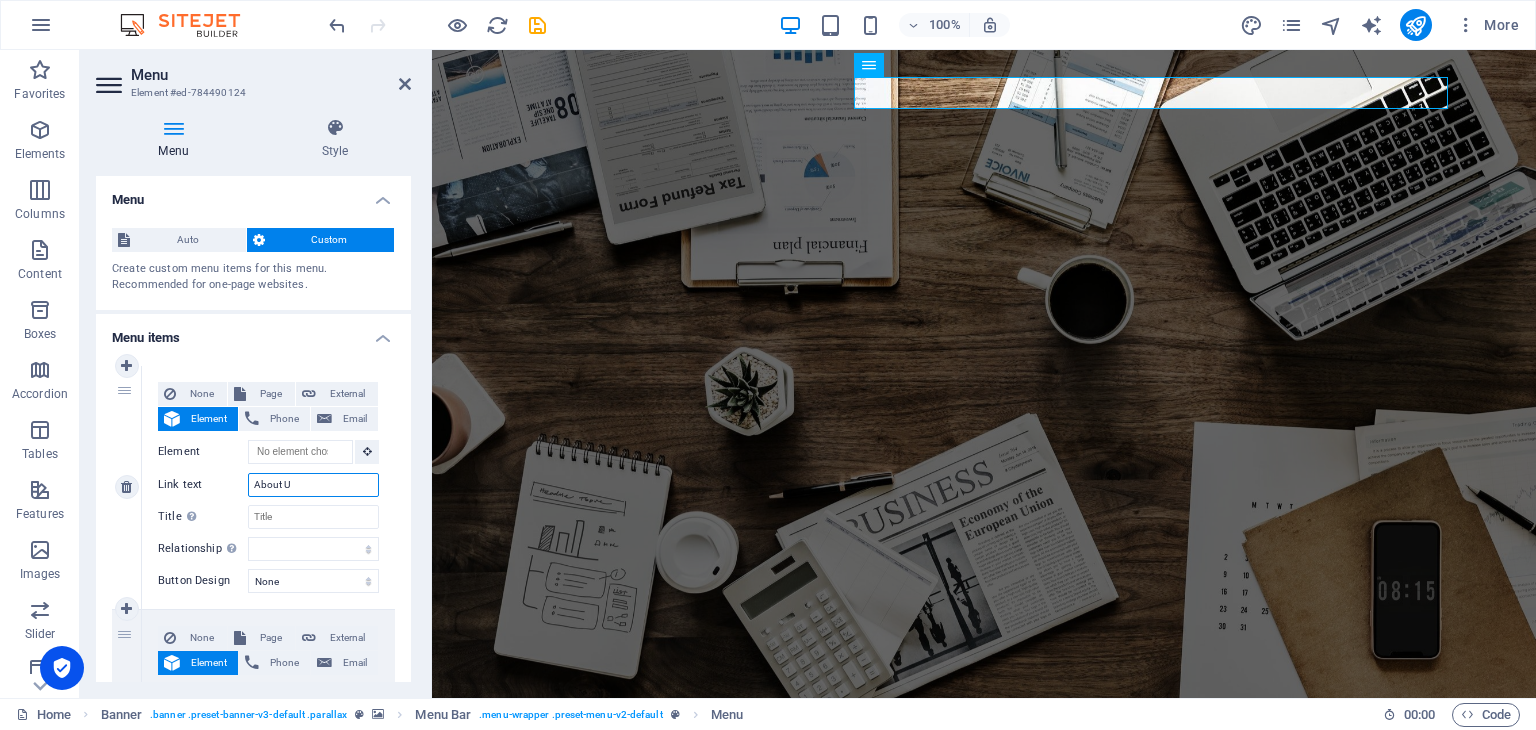 type on "About Us" 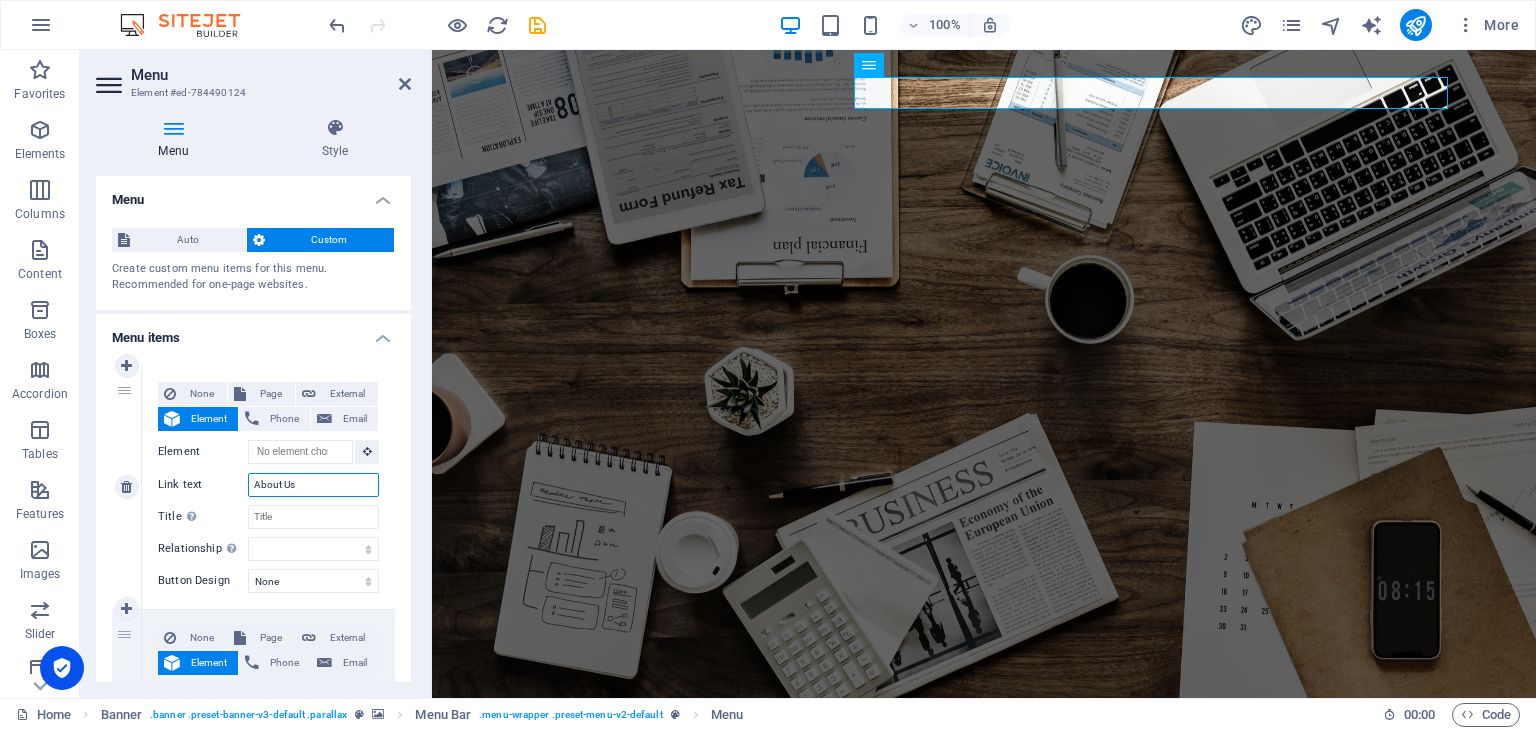 select 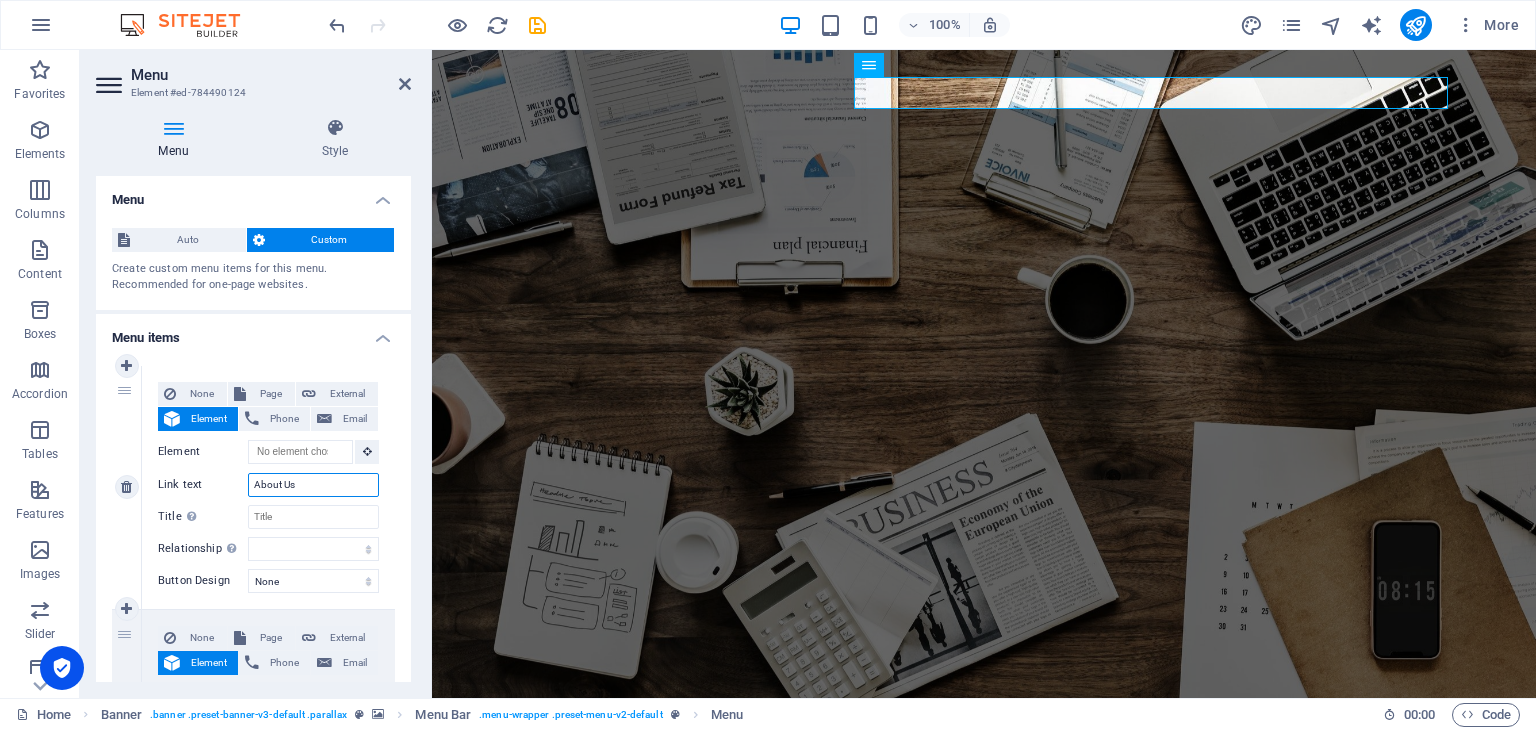 type on "About Us" 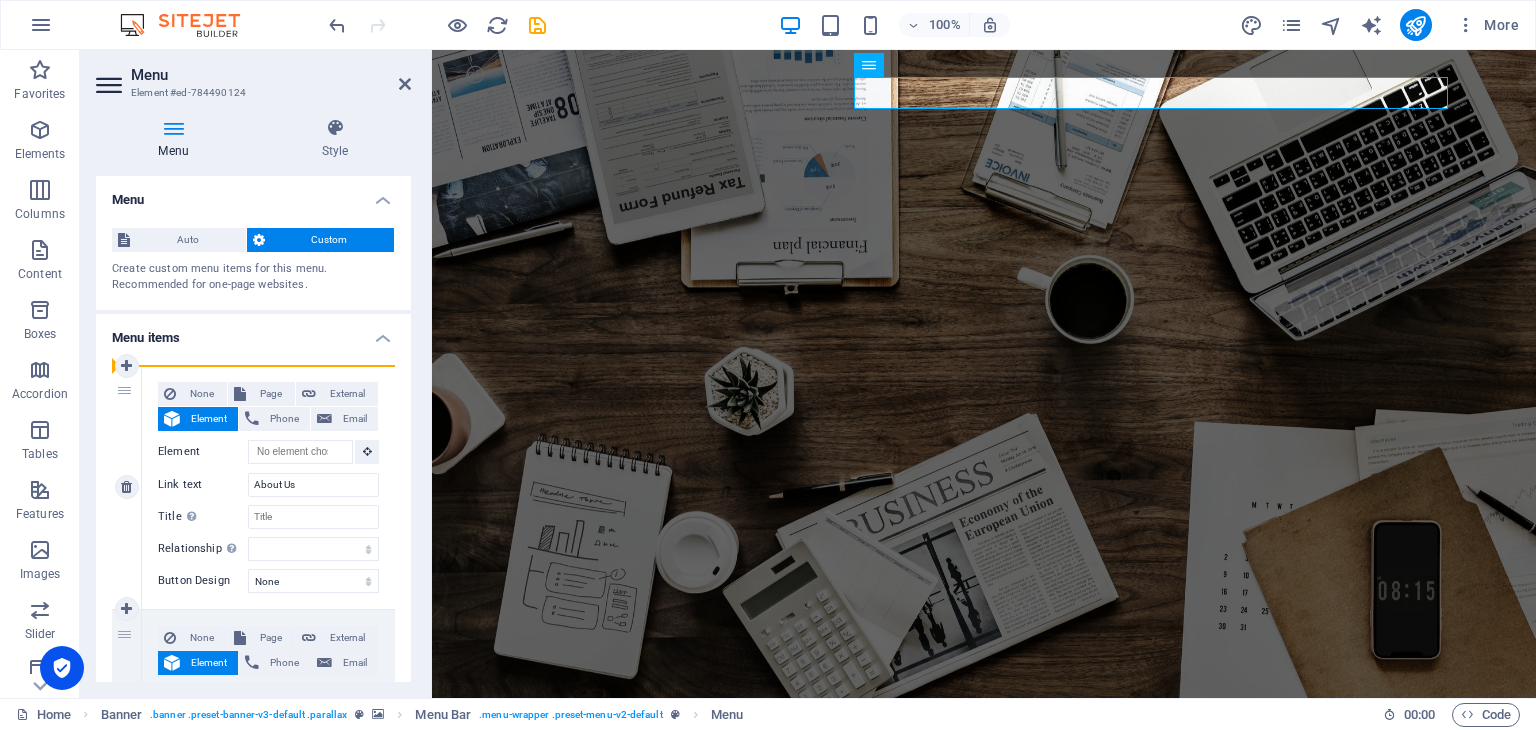 drag, startPoint x: 120, startPoint y: 389, endPoint x: 118, endPoint y: 525, distance: 136.01471 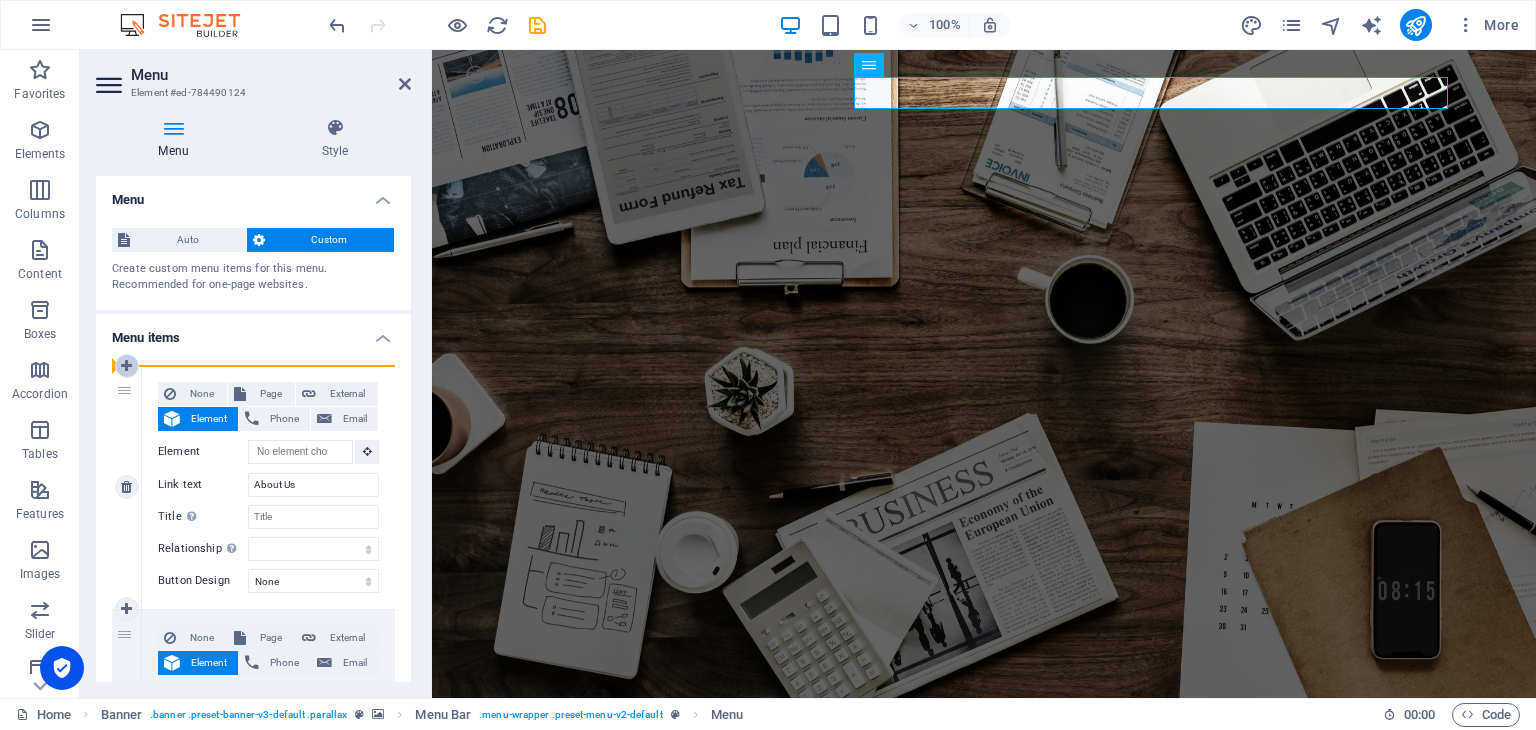 drag, startPoint x: 120, startPoint y: 634, endPoint x: 126, endPoint y: 357, distance: 277.06497 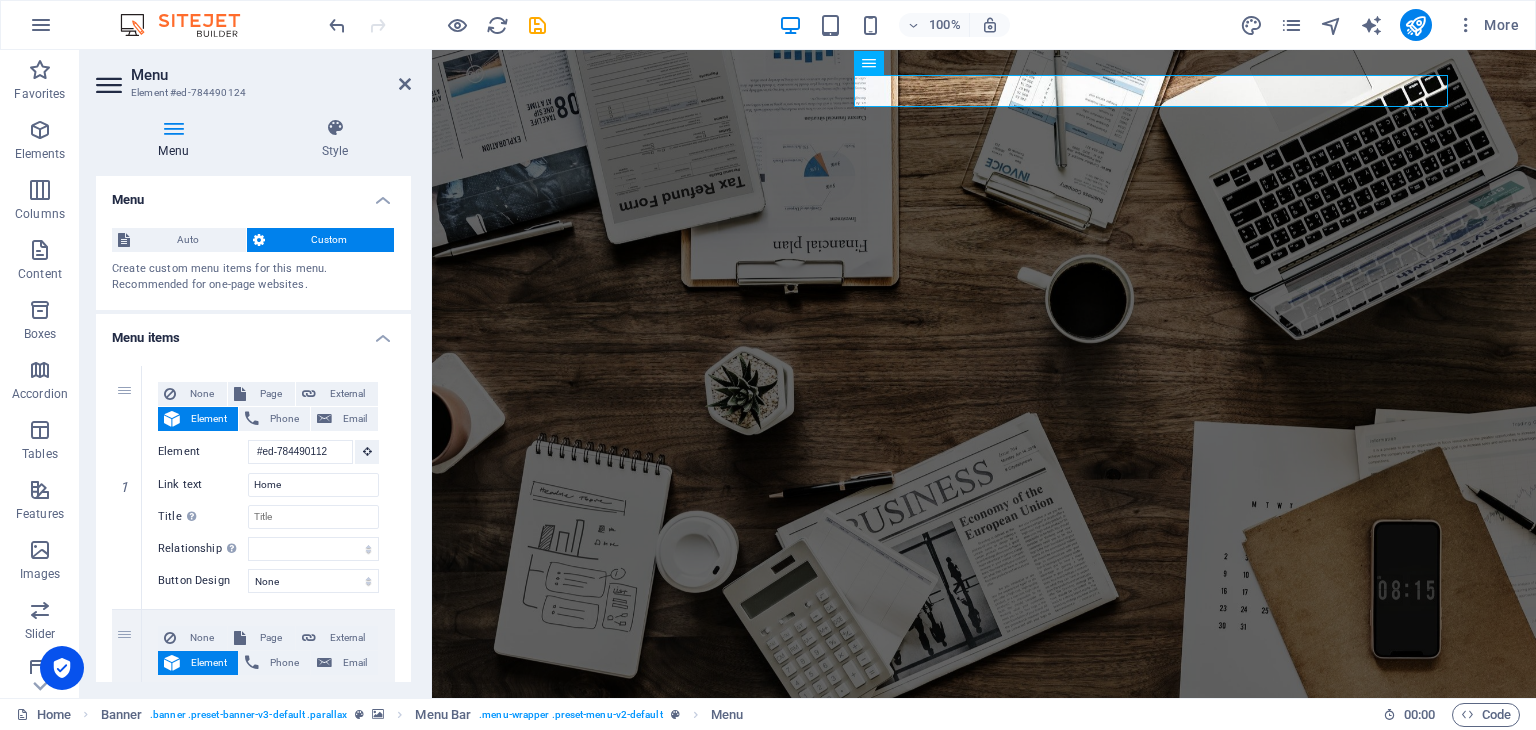 scroll, scrollTop: 0, scrollLeft: 0, axis: both 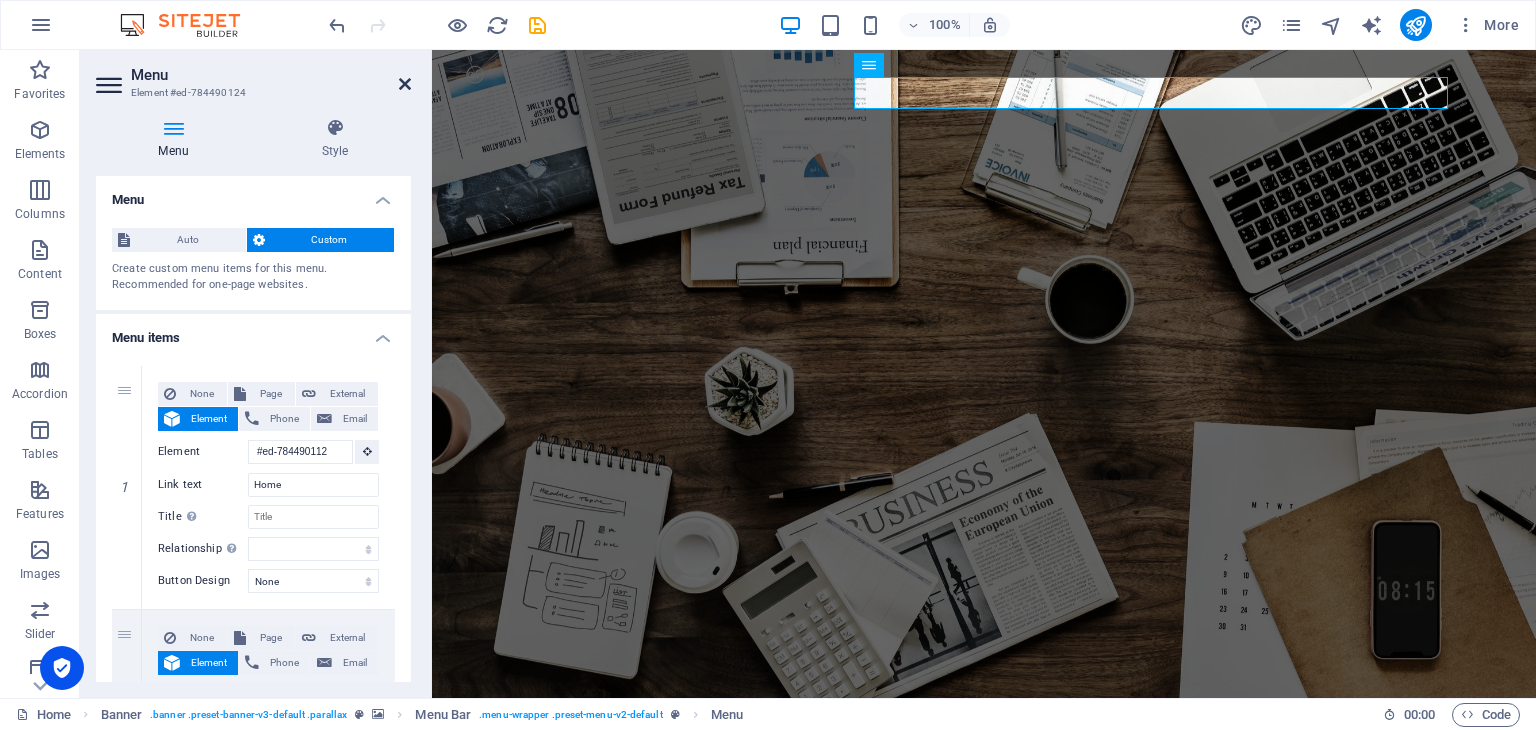 click at bounding box center (405, 84) 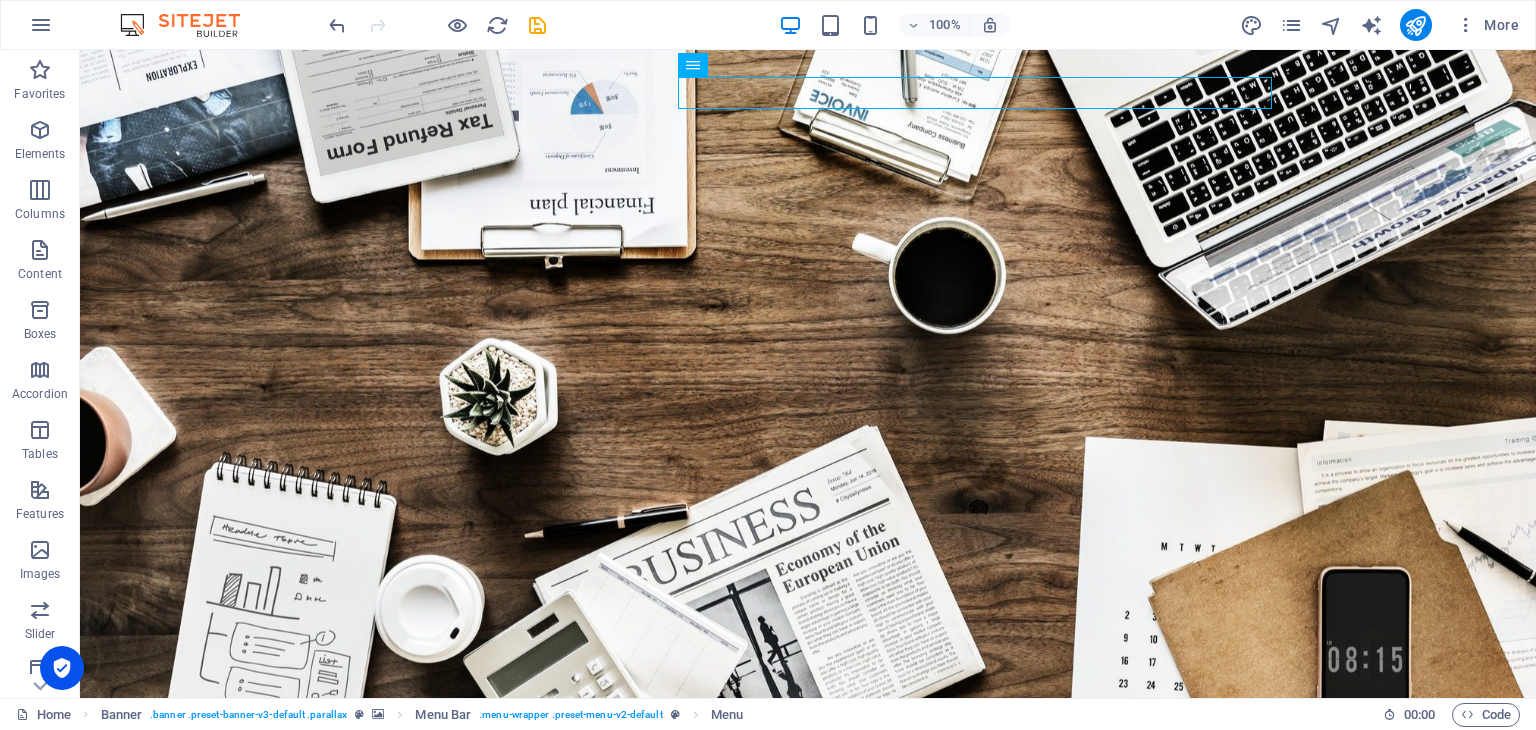 click at bounding box center (437, 25) 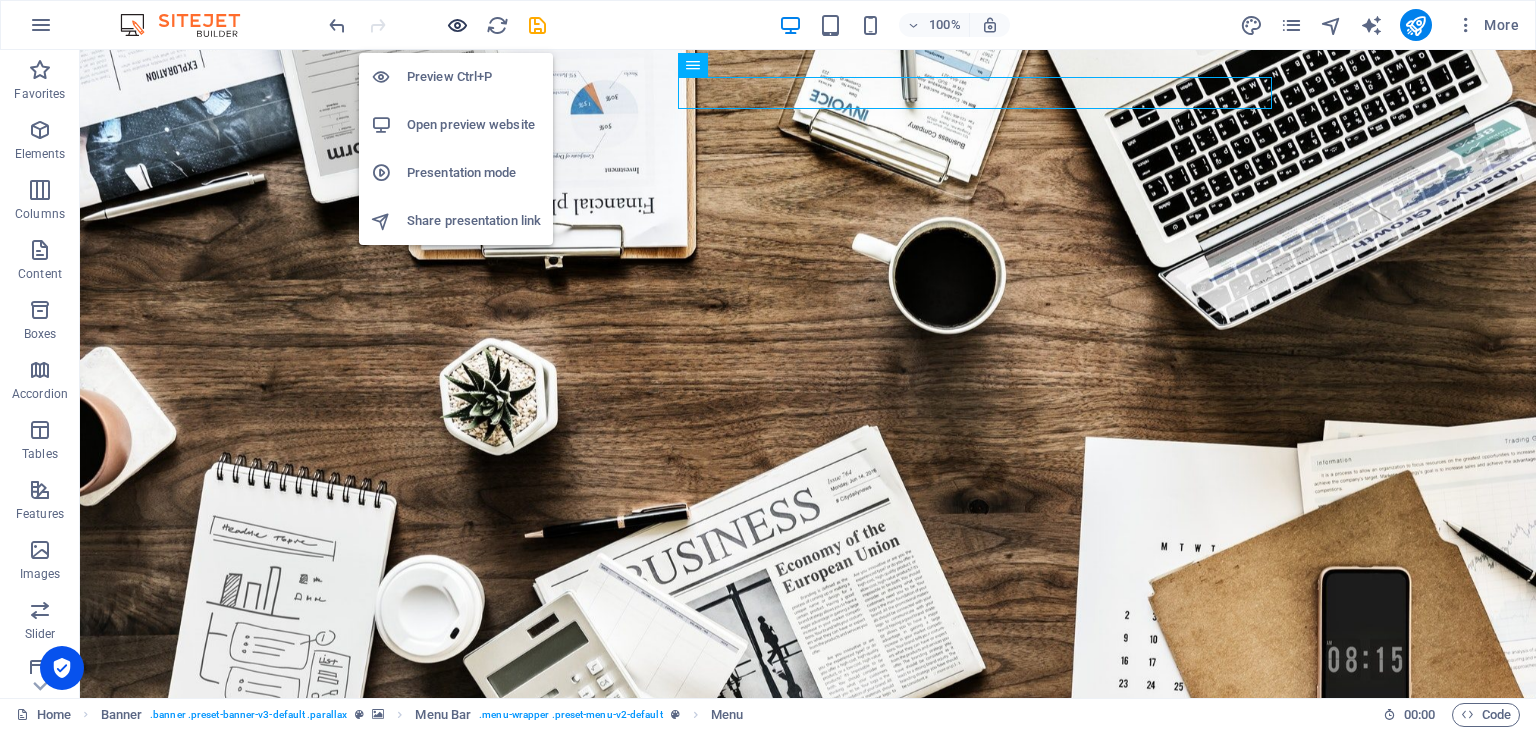 click at bounding box center (457, 25) 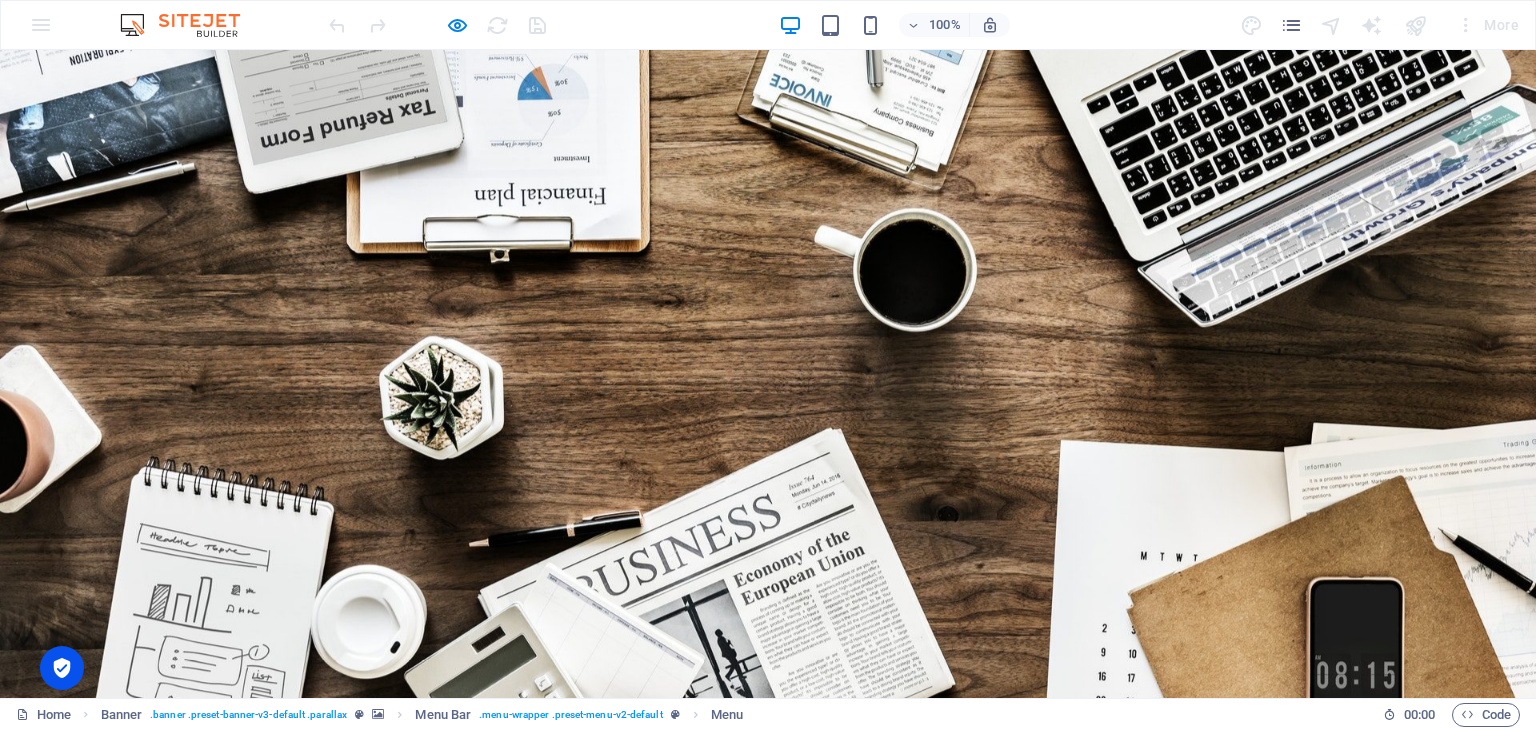 click on "Home" at bounding box center [889, 786] 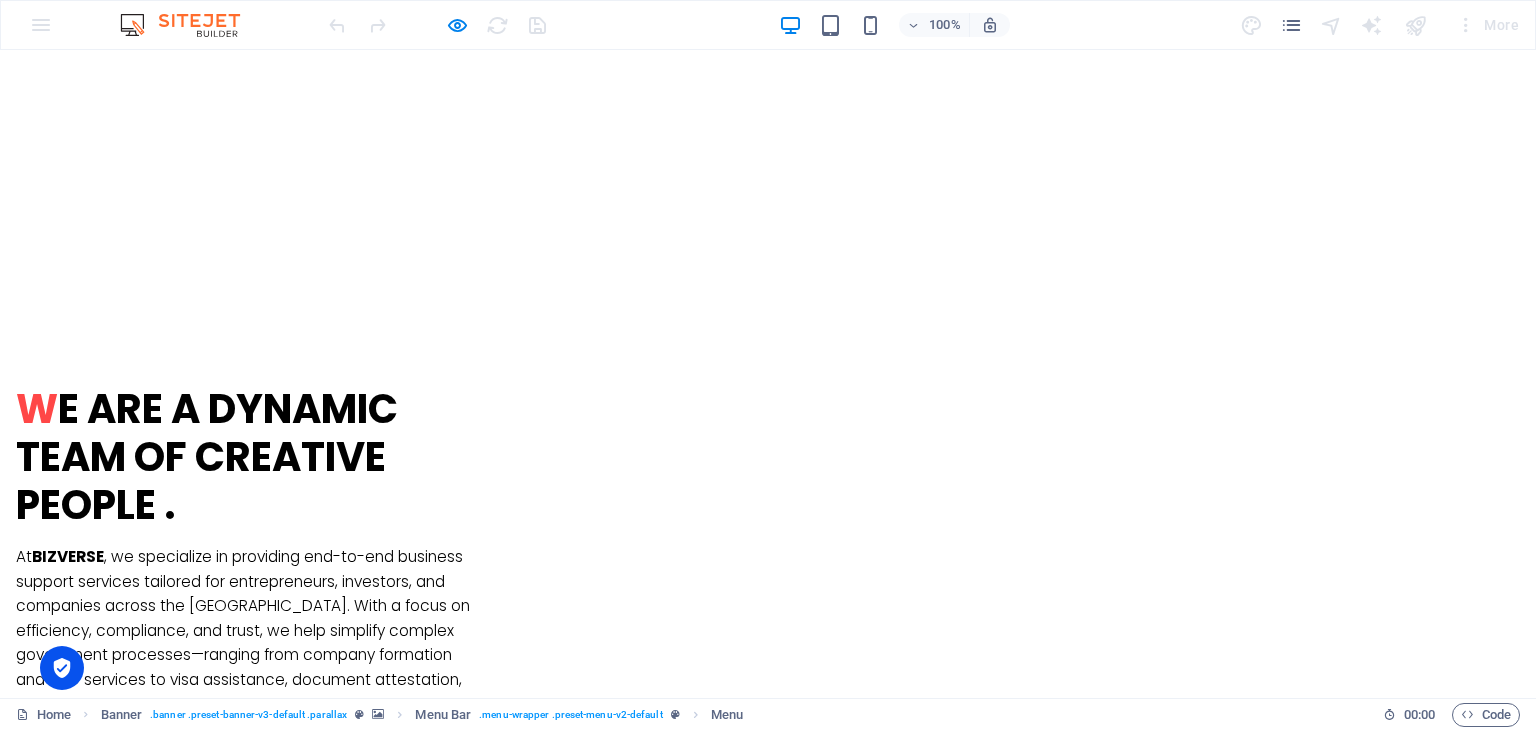 scroll, scrollTop: 1136, scrollLeft: 0, axis: vertical 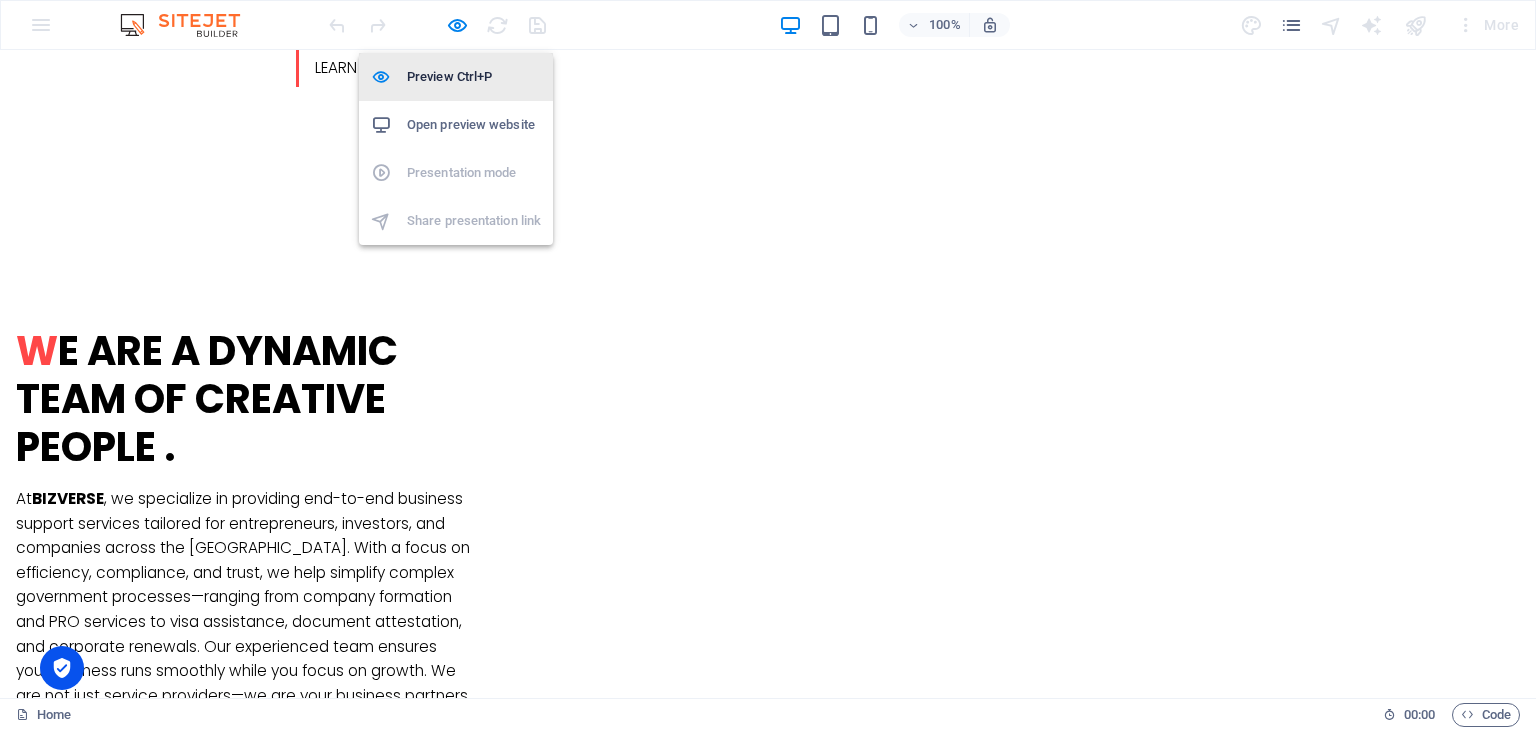click on "Preview Ctrl+P" at bounding box center (474, 77) 